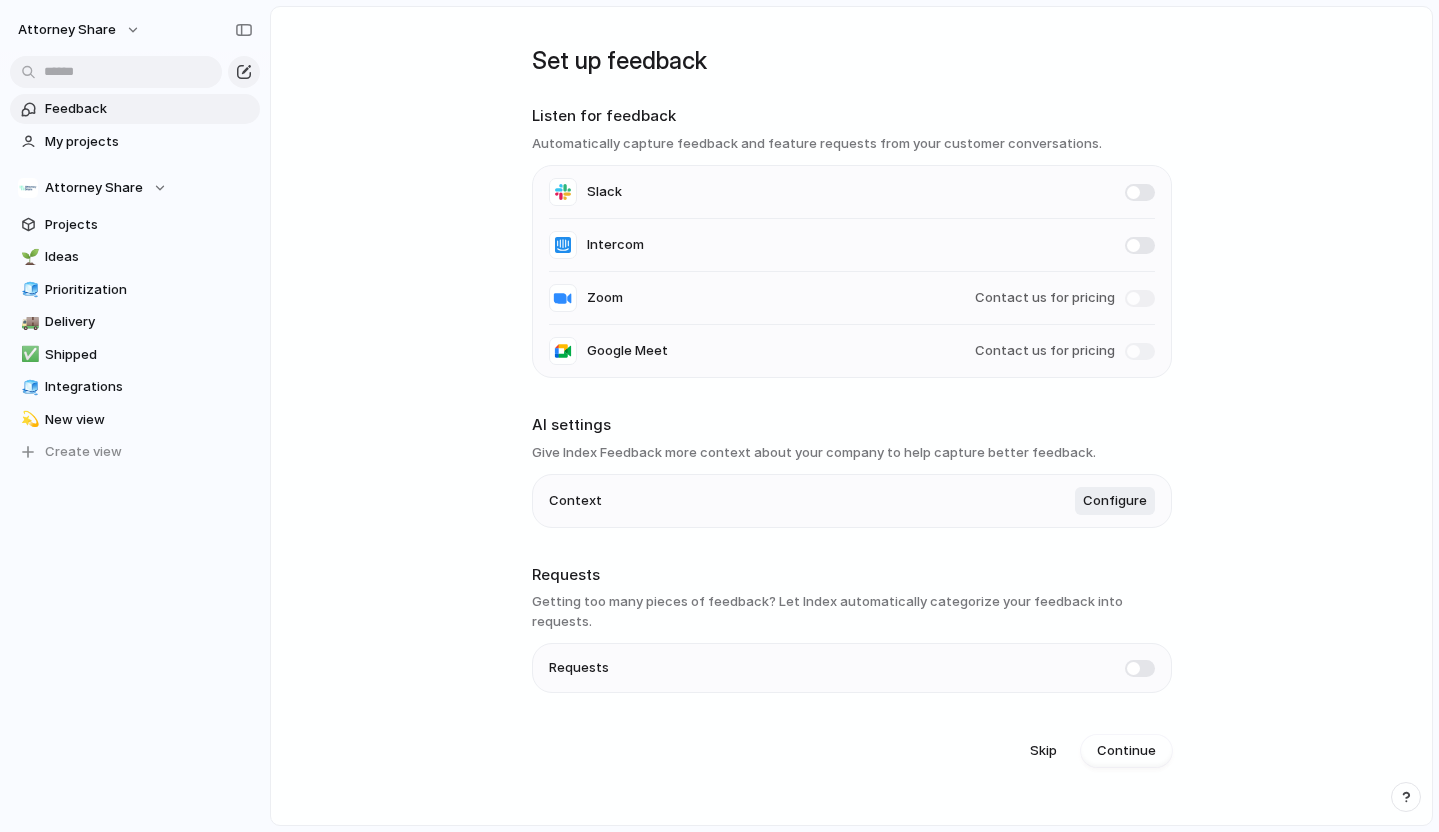 scroll, scrollTop: 0, scrollLeft: 0, axis: both 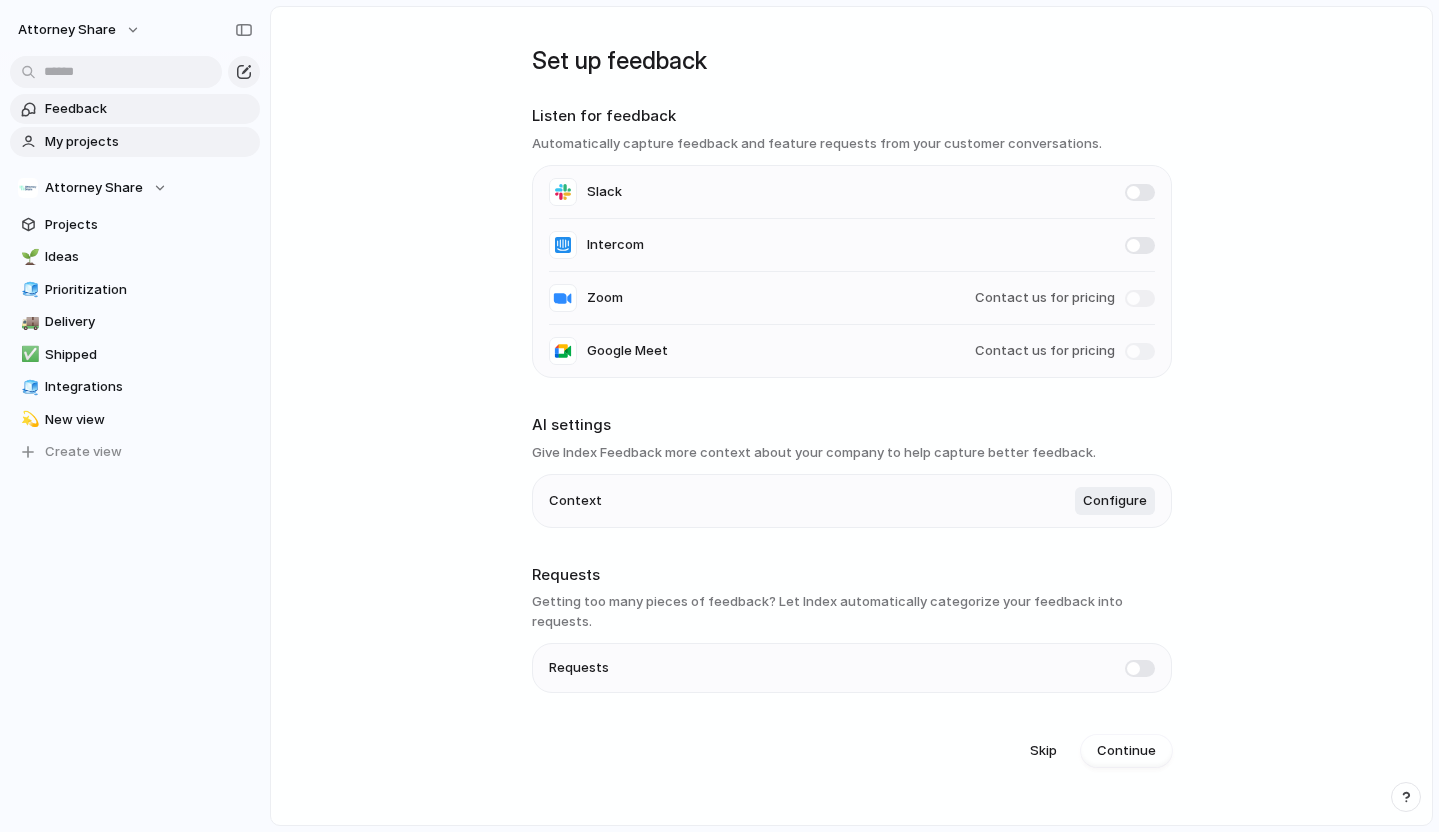 click on "My projects" at bounding box center (135, 142) 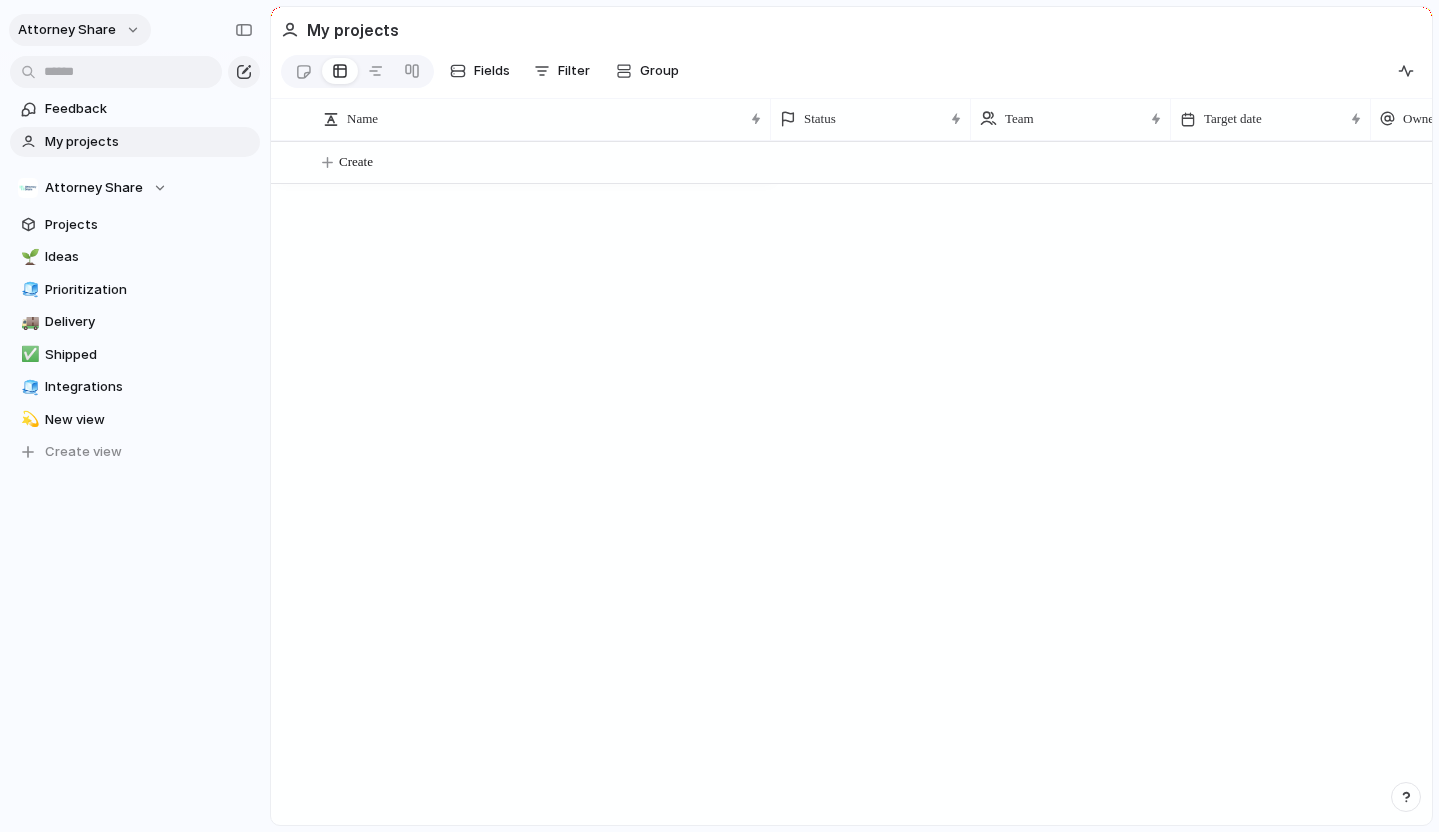 click on "Attorney Share" at bounding box center (80, 30) 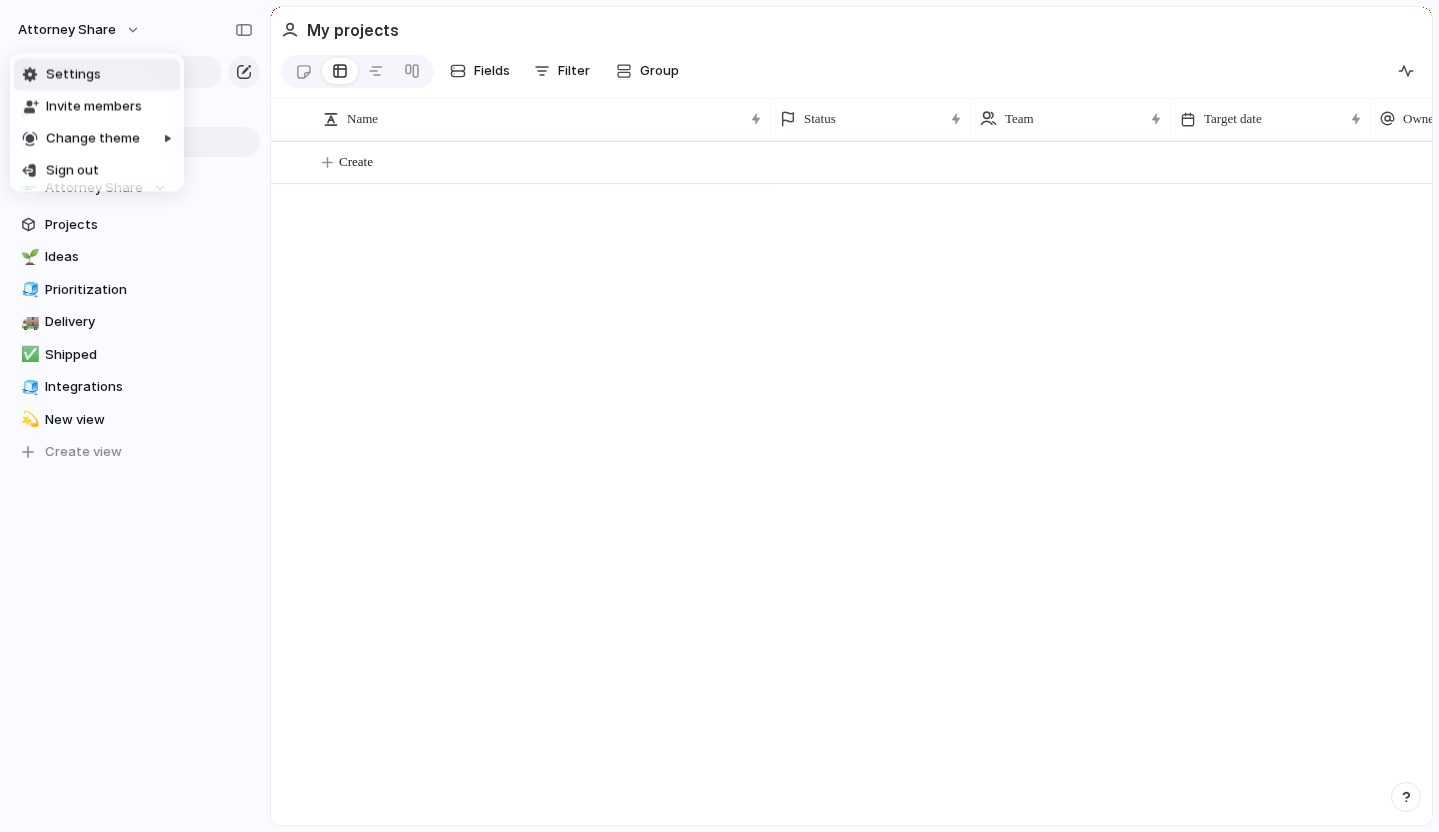 click on "Settings" at bounding box center (73, 75) 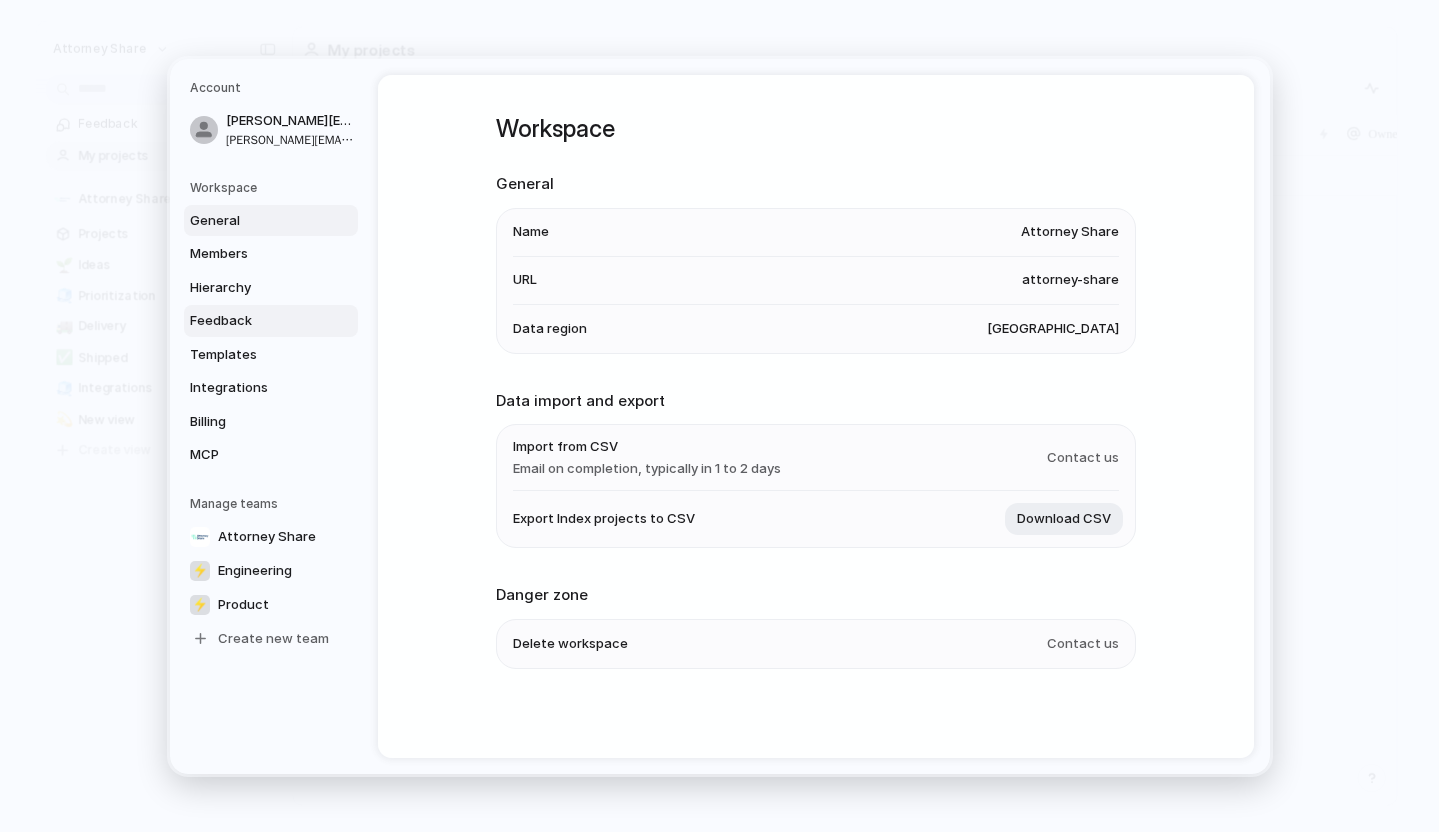 click on "Feedback" at bounding box center [254, 321] 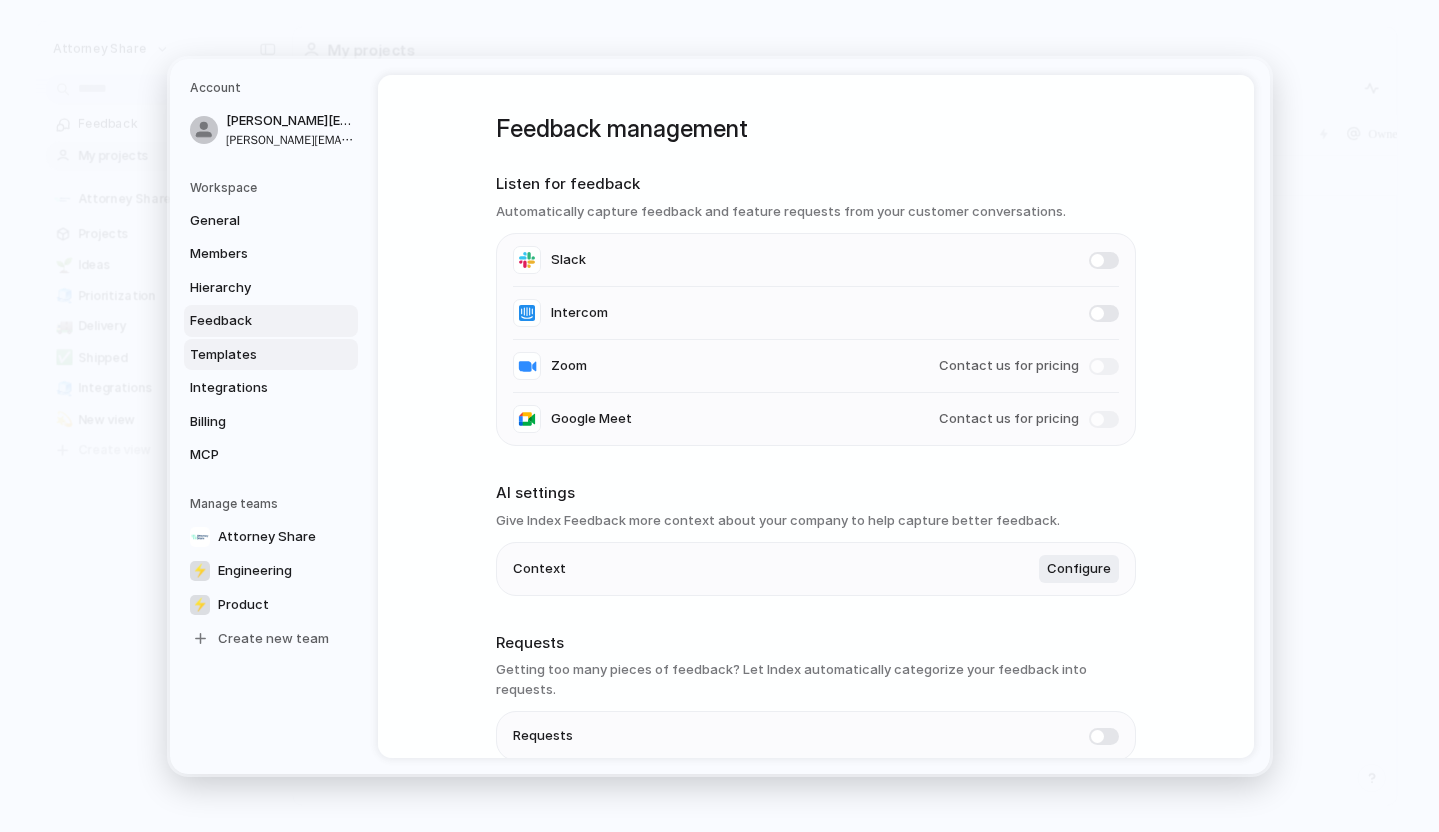 click on "Templates" at bounding box center (254, 354) 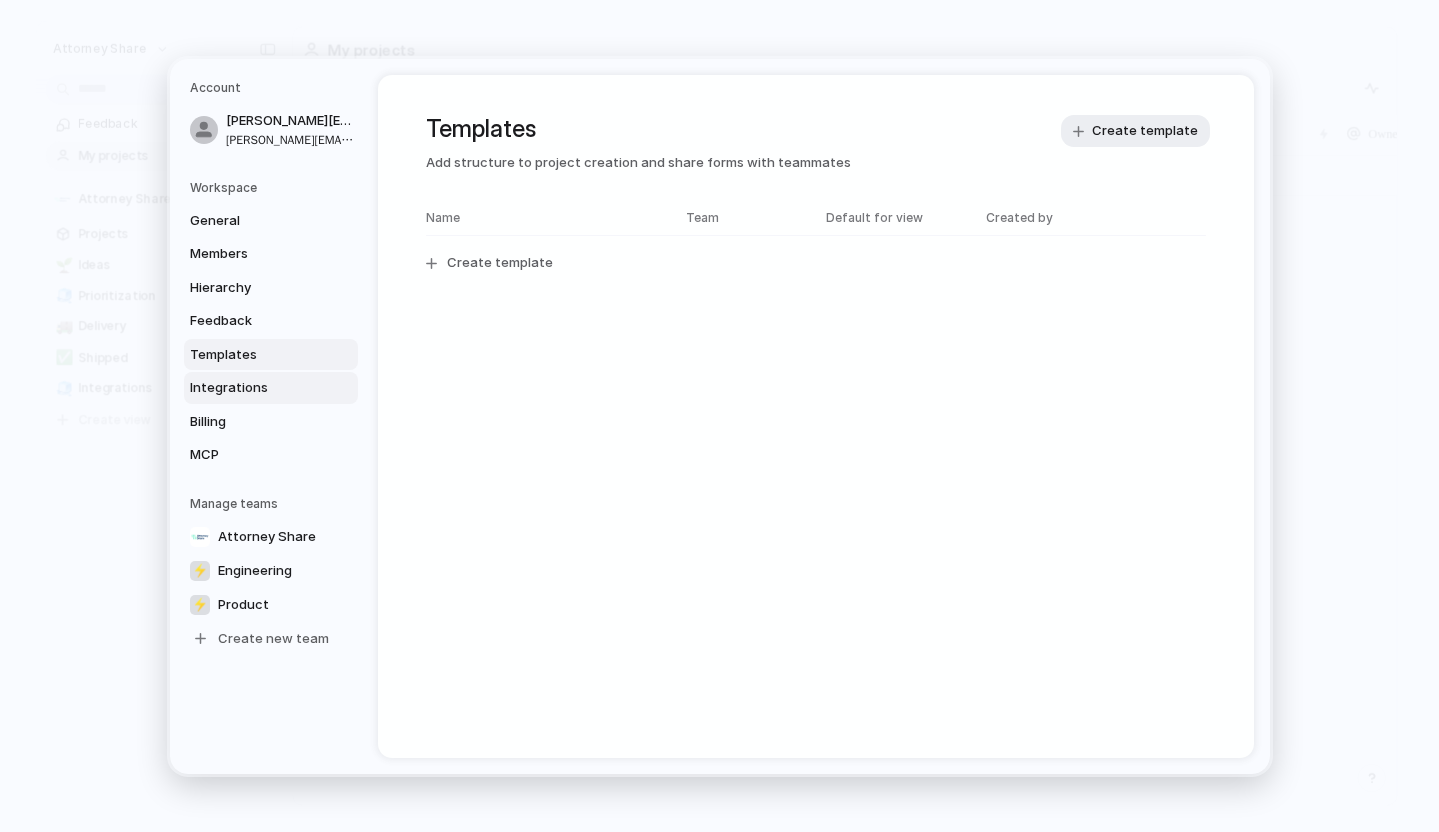 click on "Integrations" at bounding box center (254, 388) 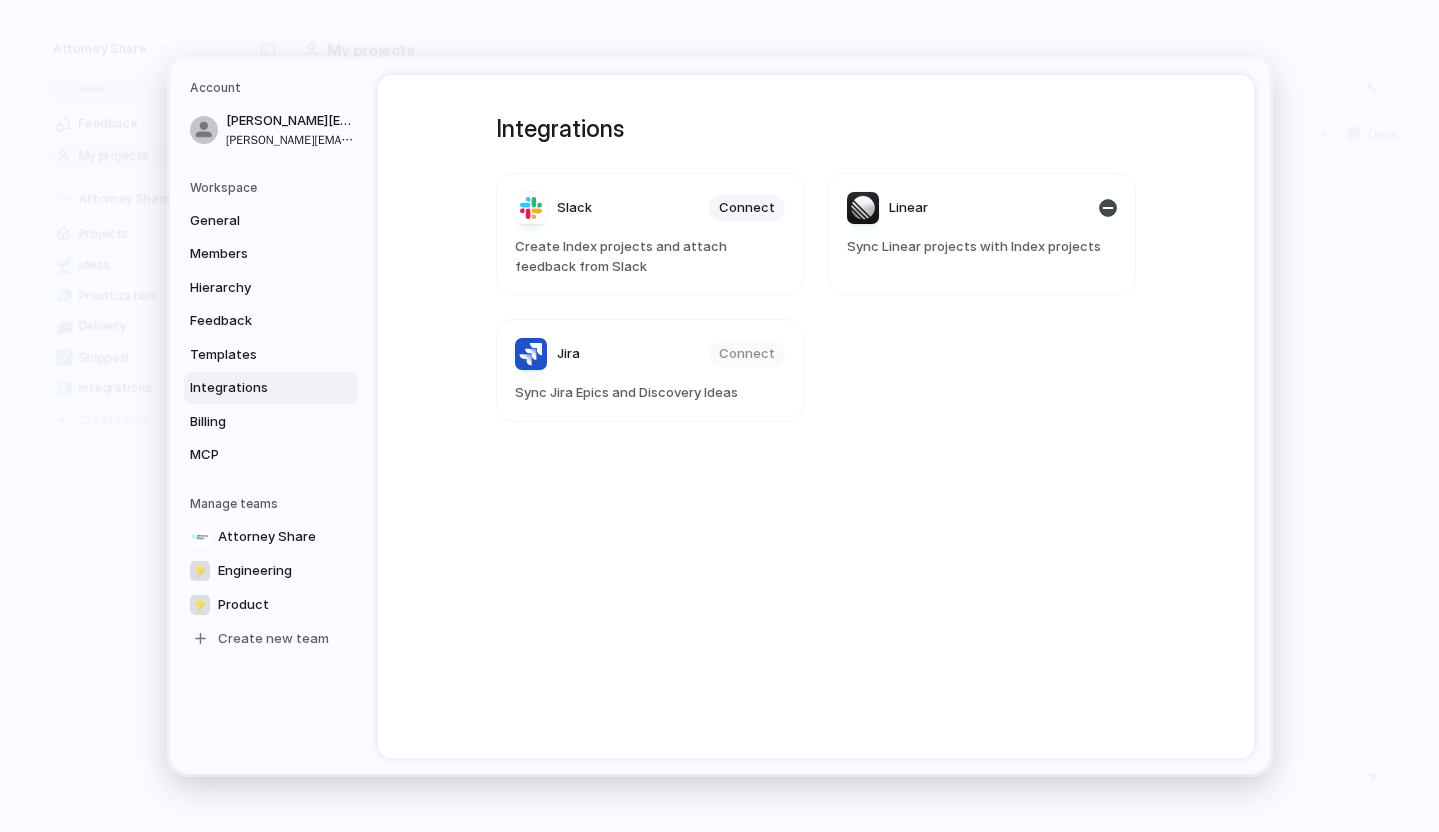 click on "Linear" at bounding box center (908, 208) 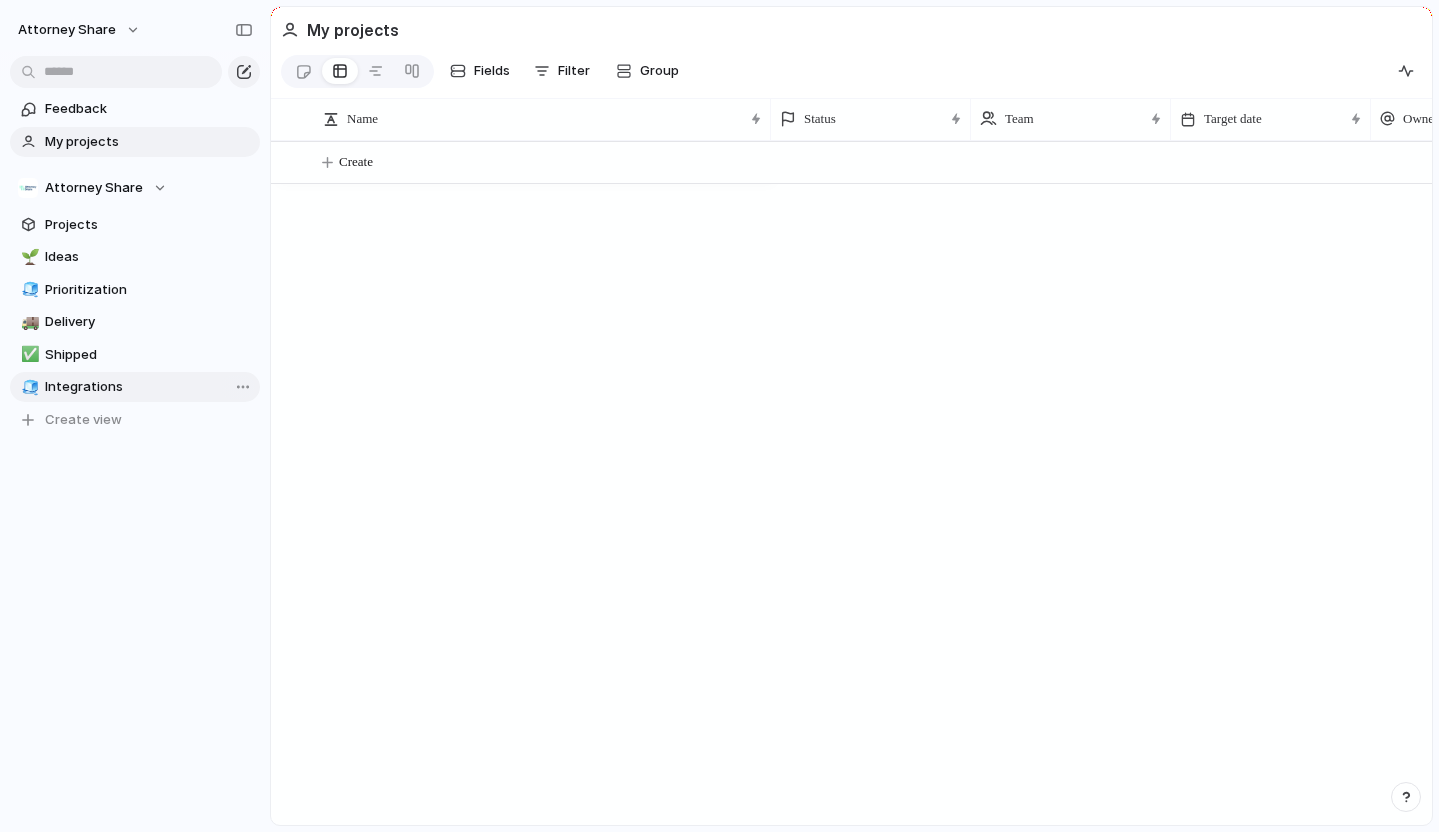 click on "Integrations" at bounding box center [149, 387] 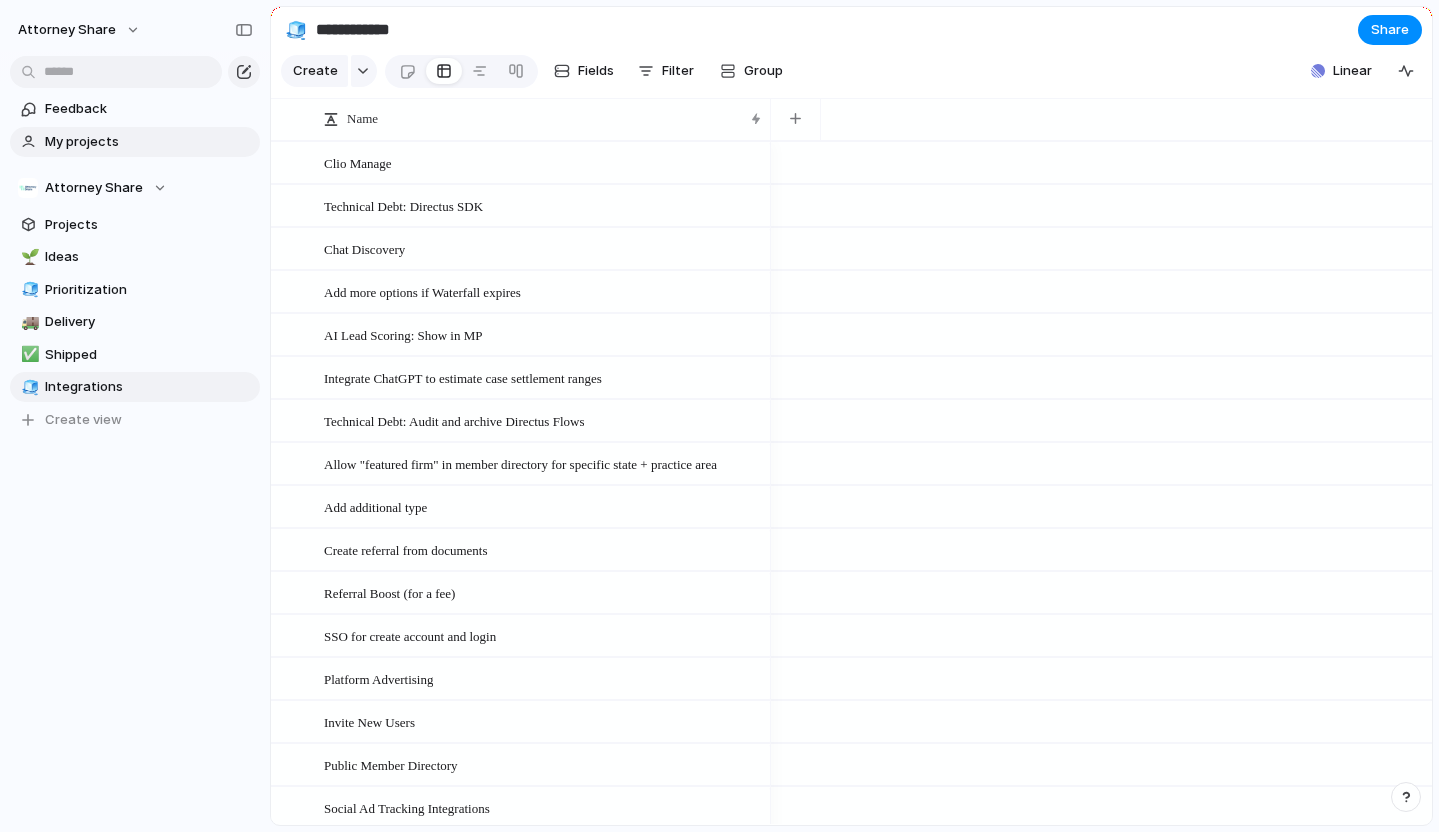 click on "My projects" at bounding box center [149, 142] 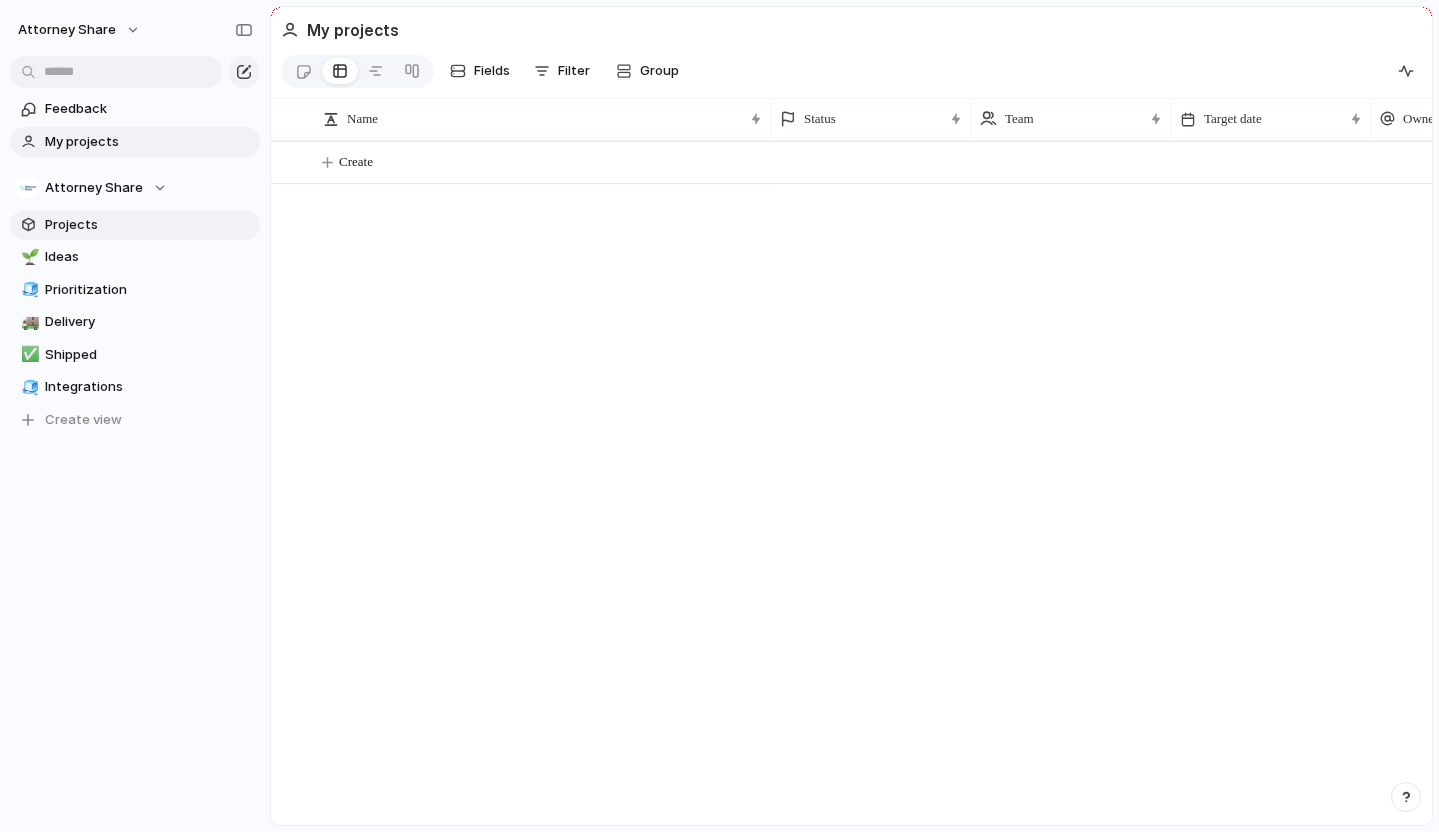 click on "Projects" at bounding box center [149, 225] 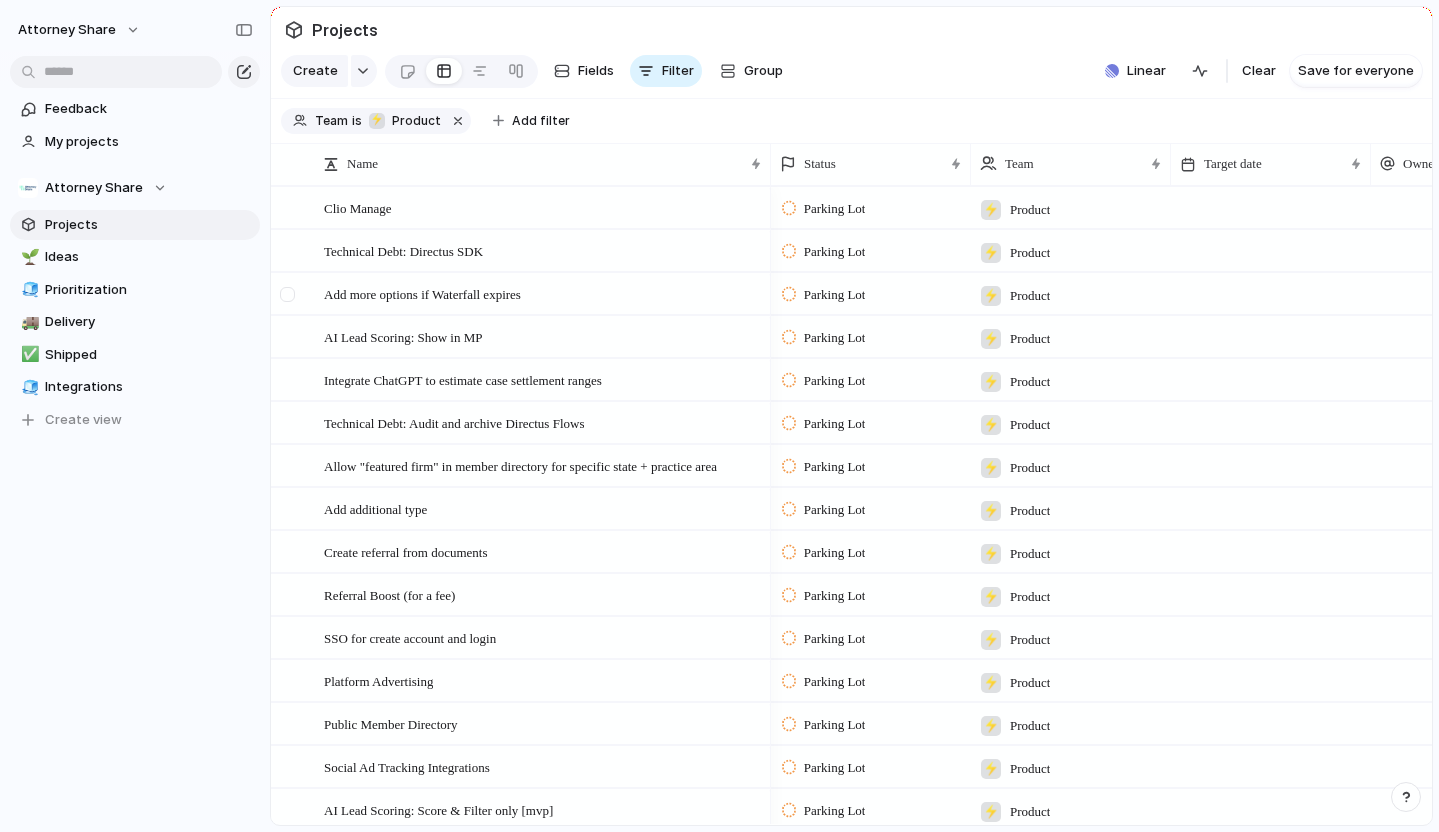 scroll, scrollTop: 23, scrollLeft: 0, axis: vertical 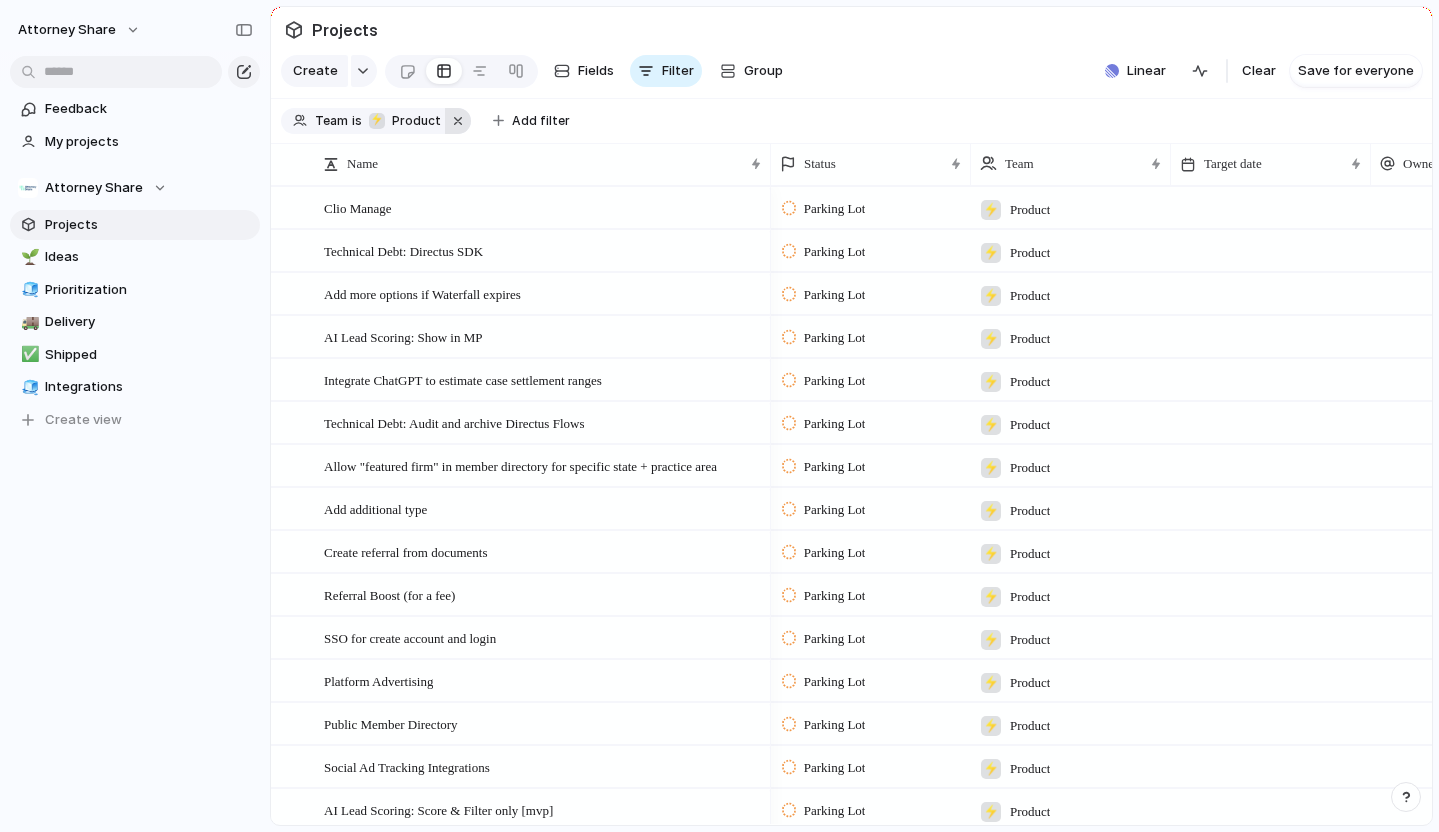 click at bounding box center [458, 121] 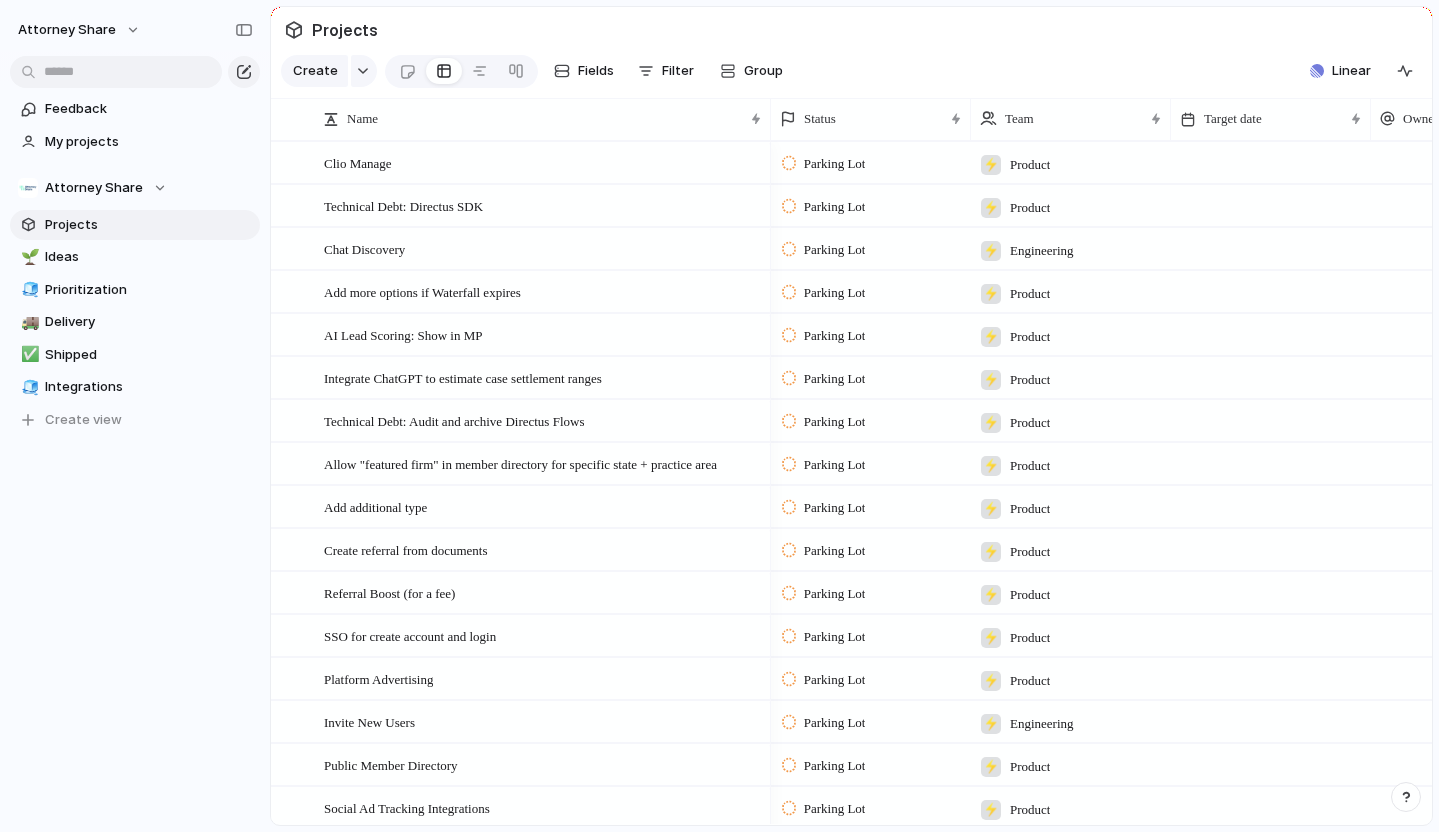 click on "Engineering" at bounding box center [1042, 251] 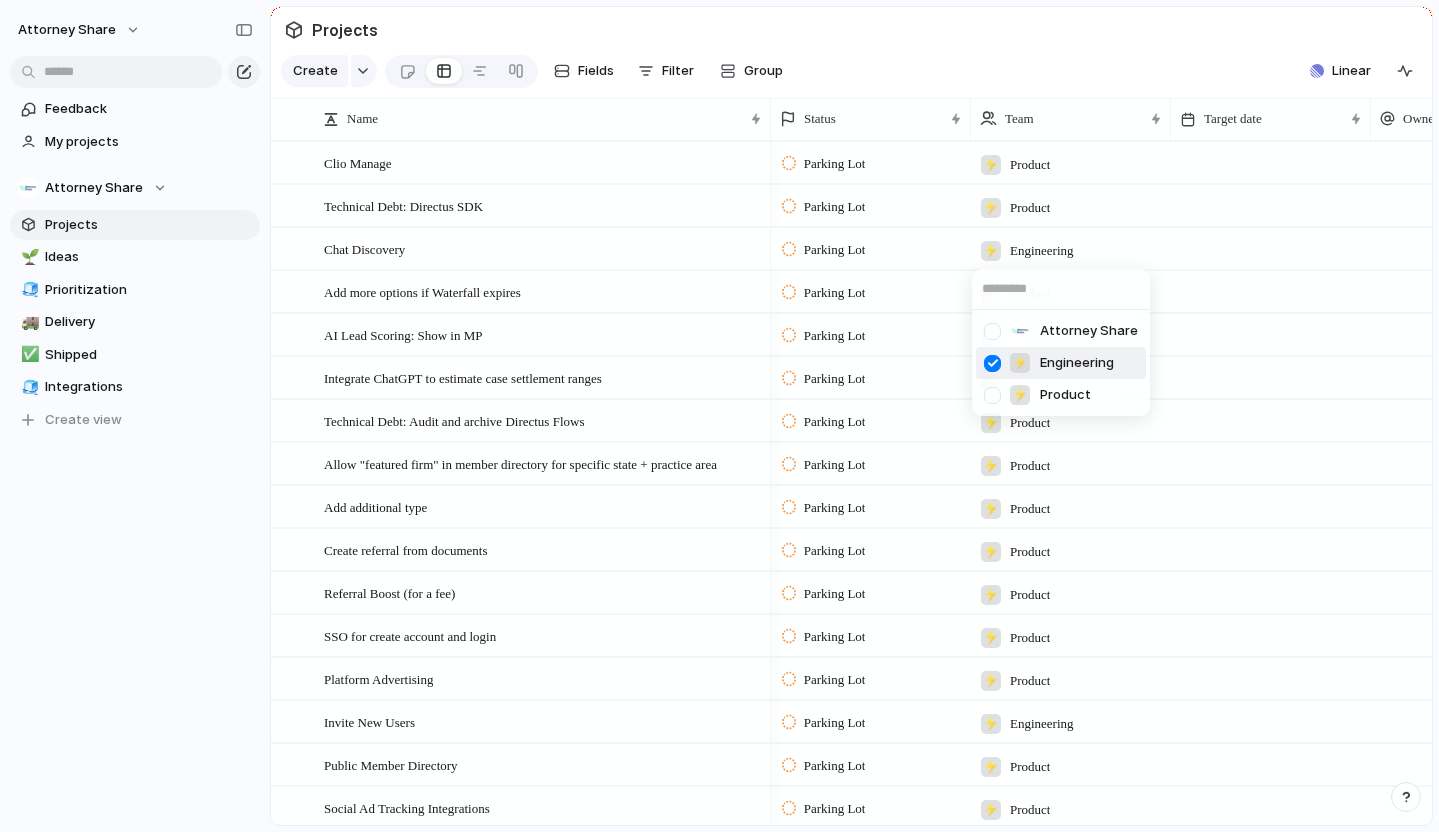 click on "Attorney Share   ⚡ Engineering   ⚡ Product" at bounding box center [719, 416] 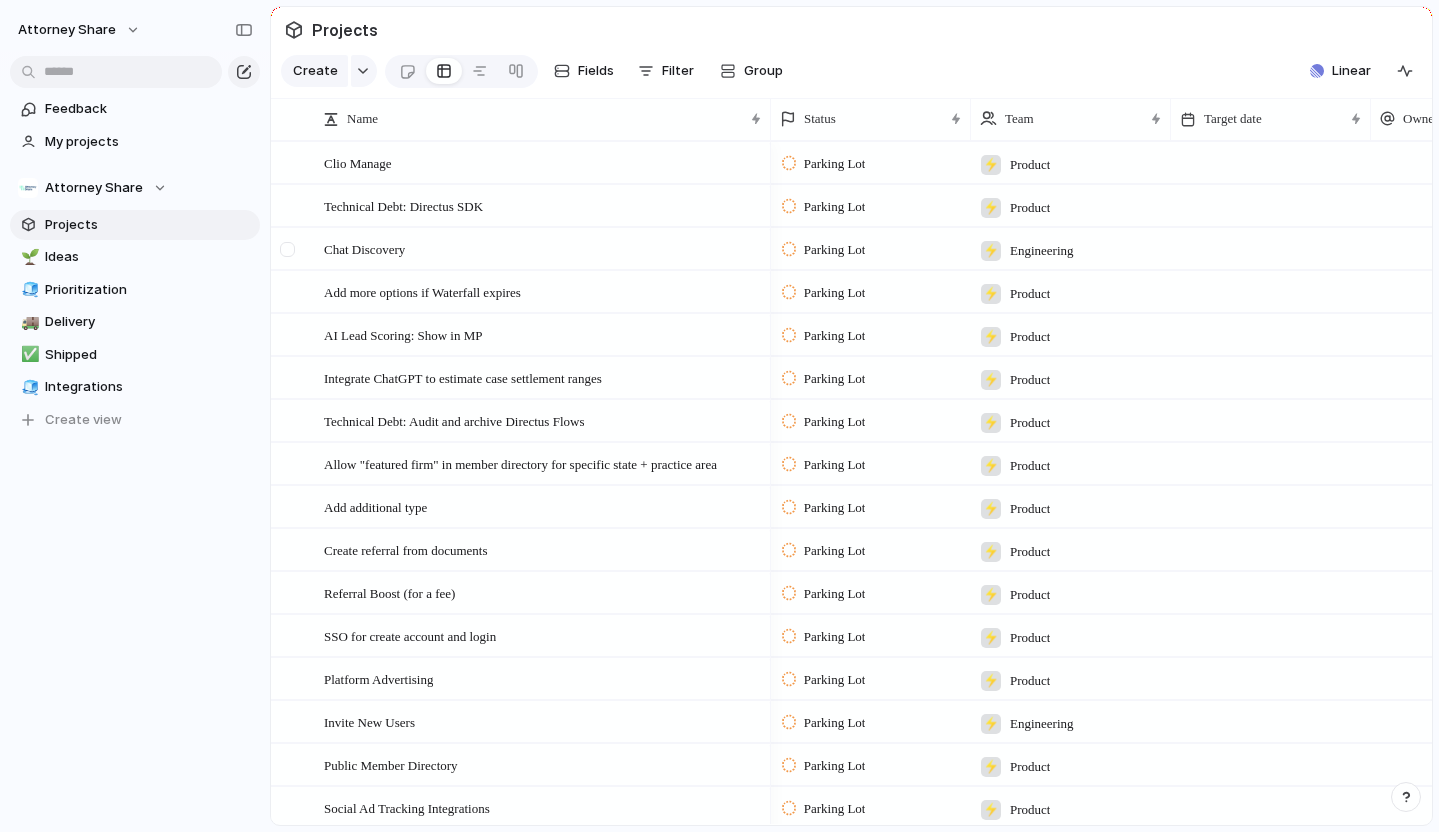 click at bounding box center [290, 256] 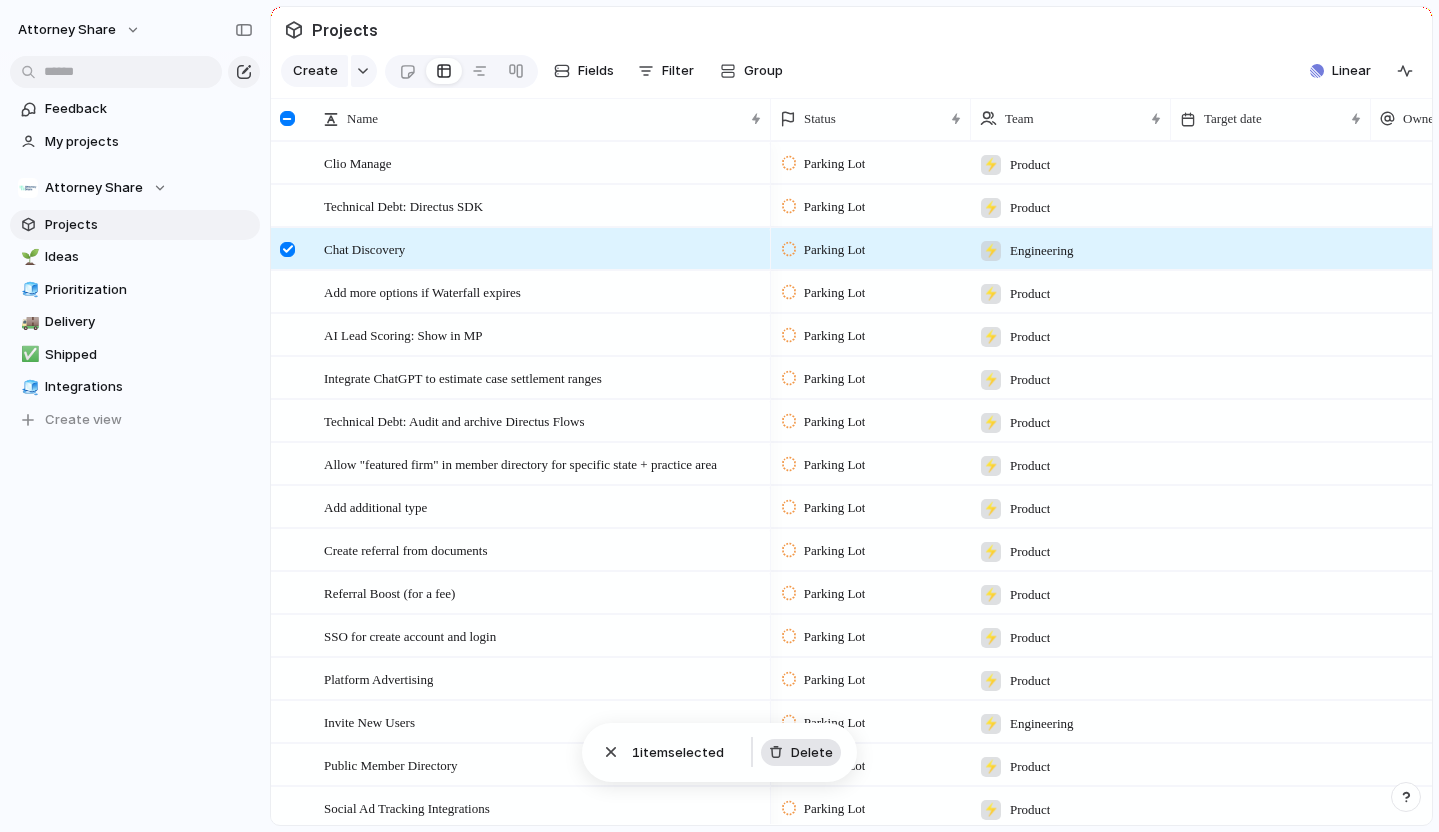 click on "Delete" at bounding box center (812, 753) 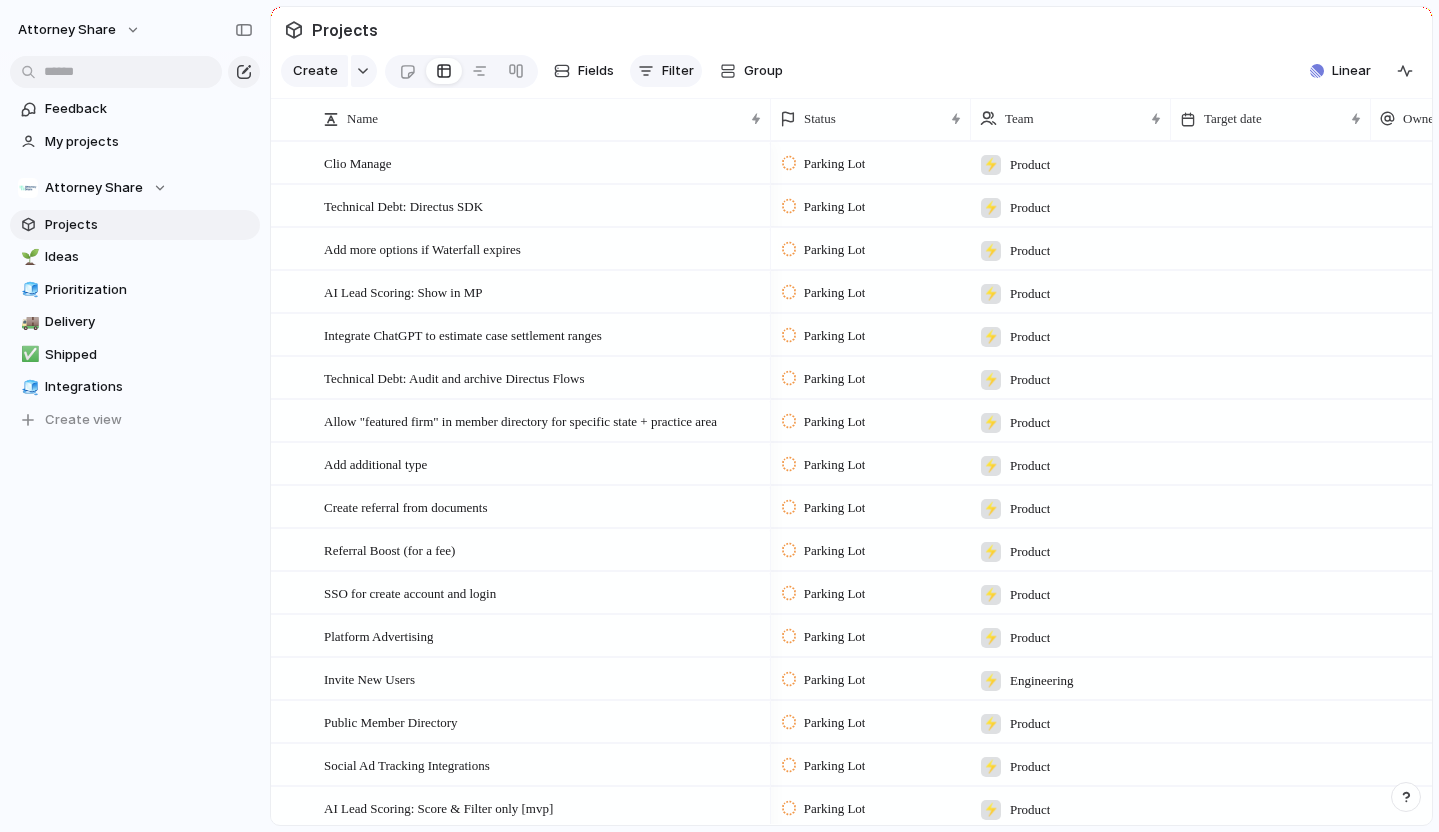 click on "Filter" at bounding box center [666, 71] 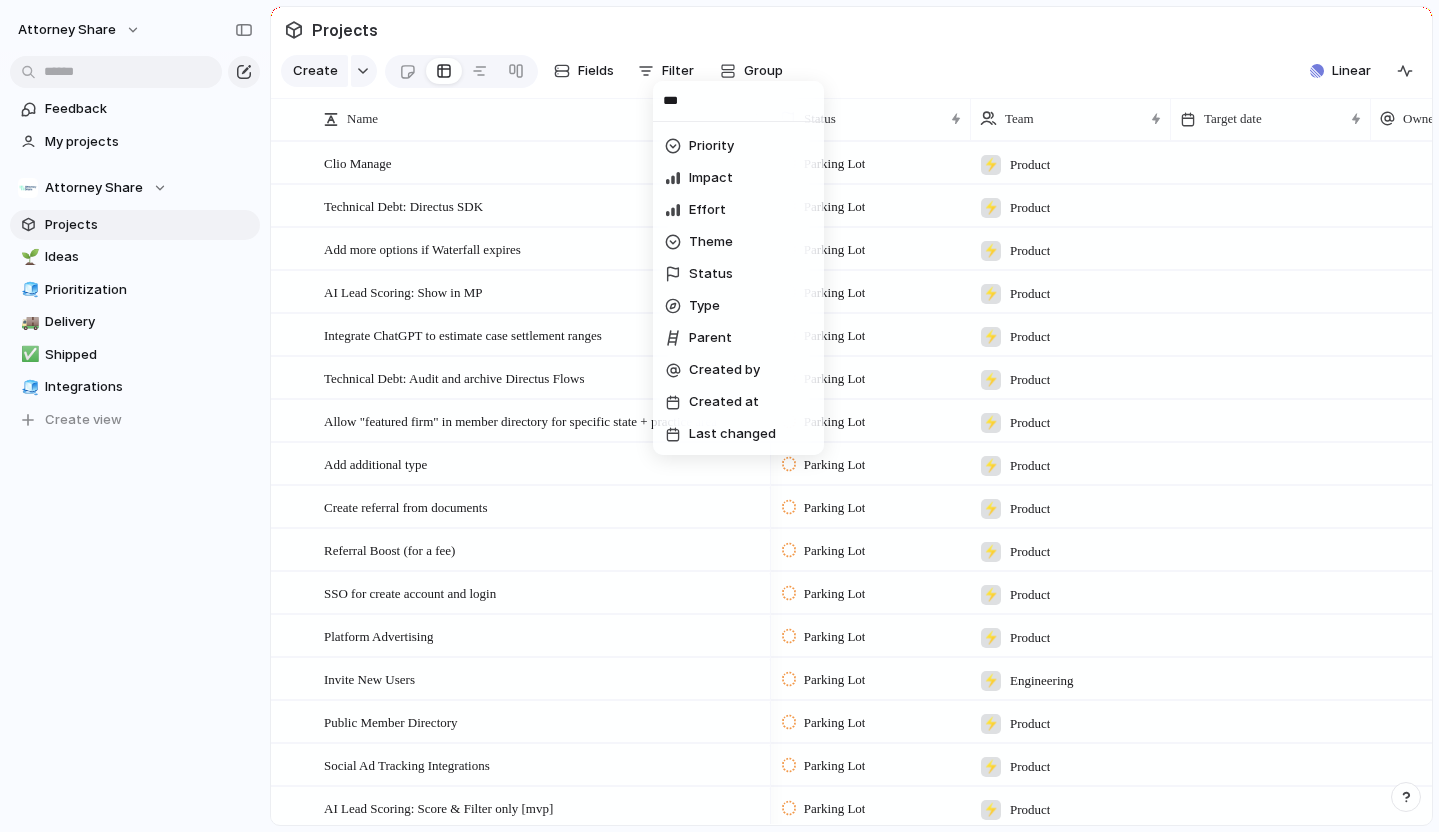 scroll, scrollTop: 0, scrollLeft: 0, axis: both 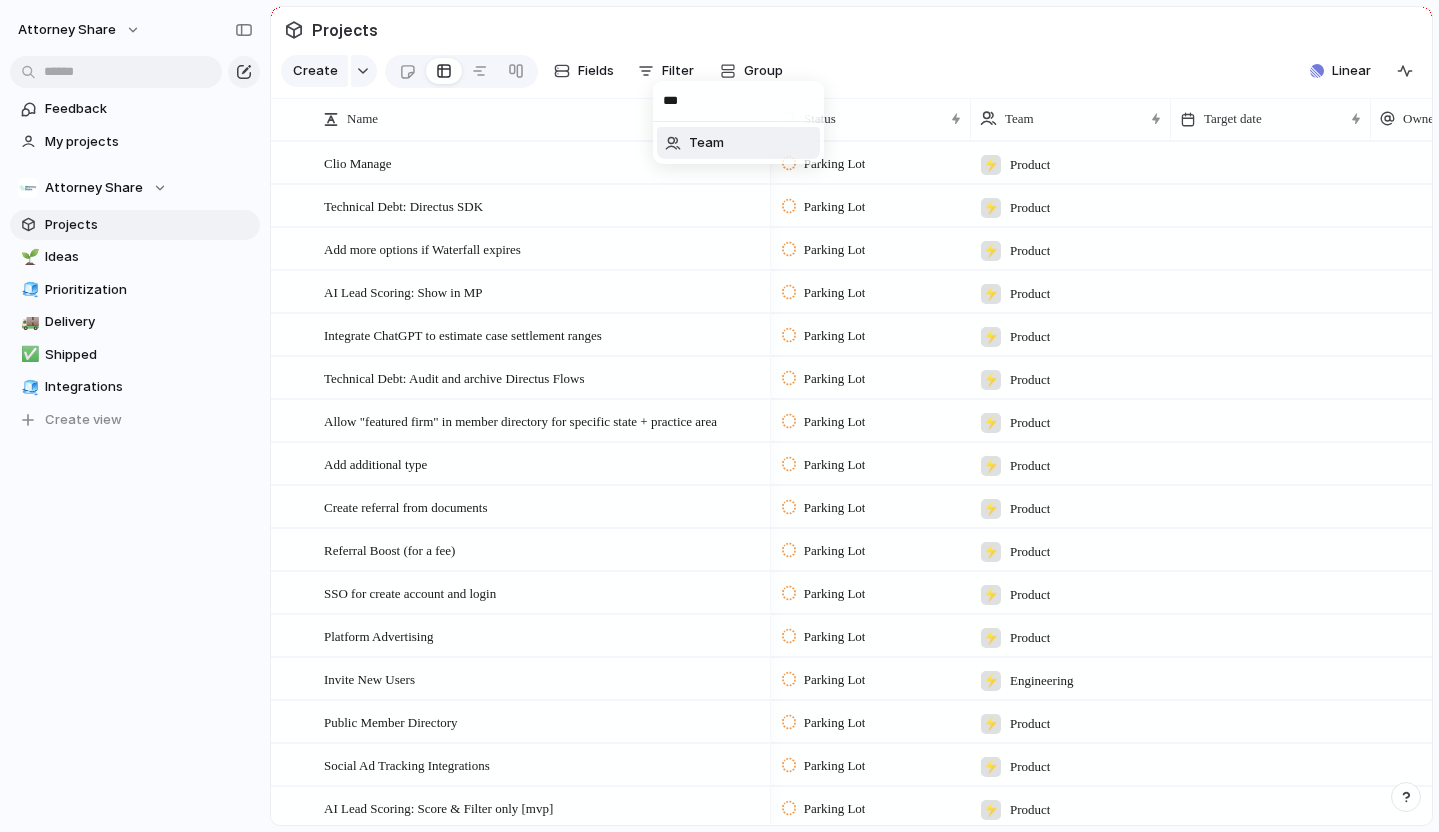 type on "***" 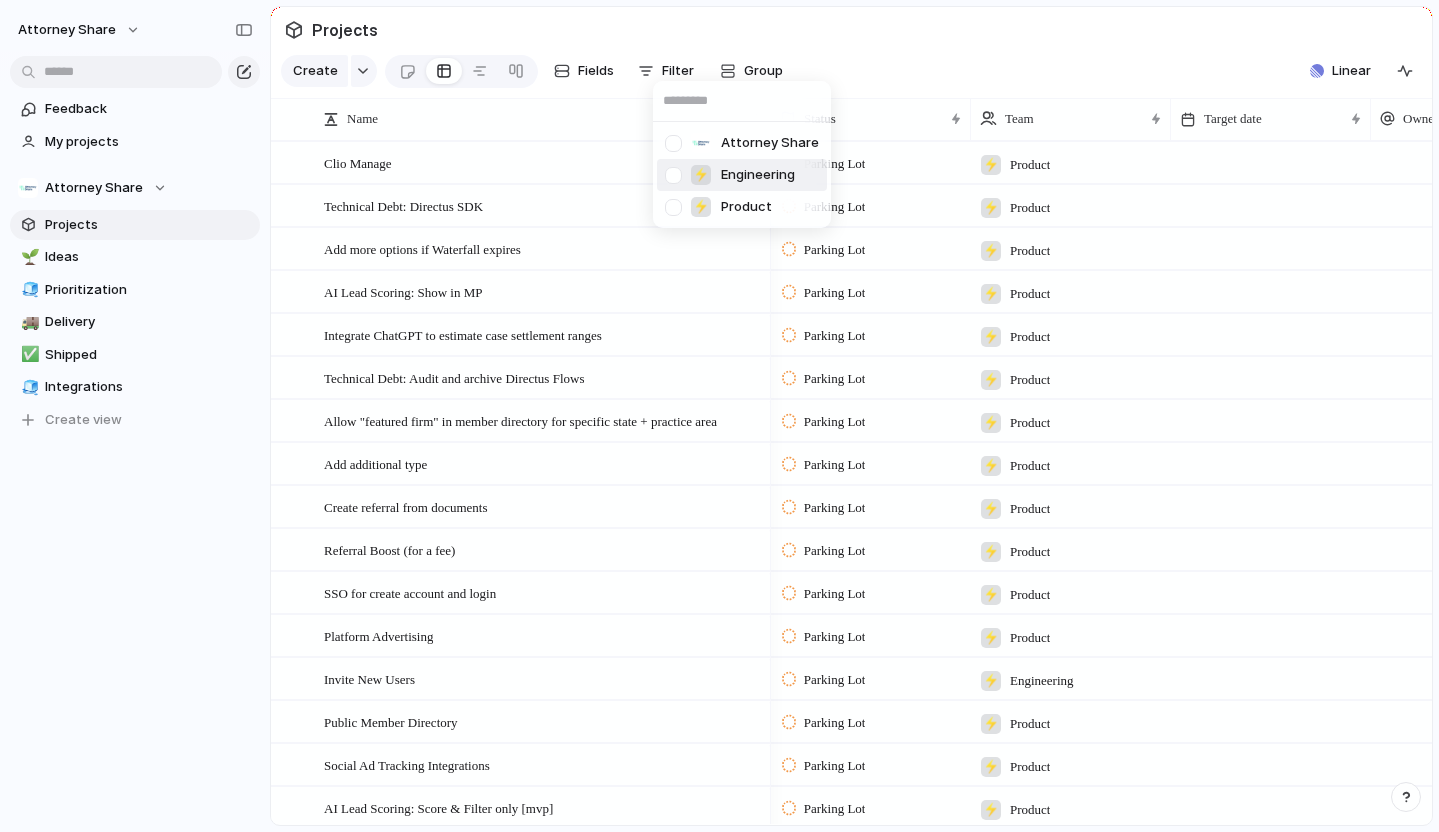 click at bounding box center [673, 175] 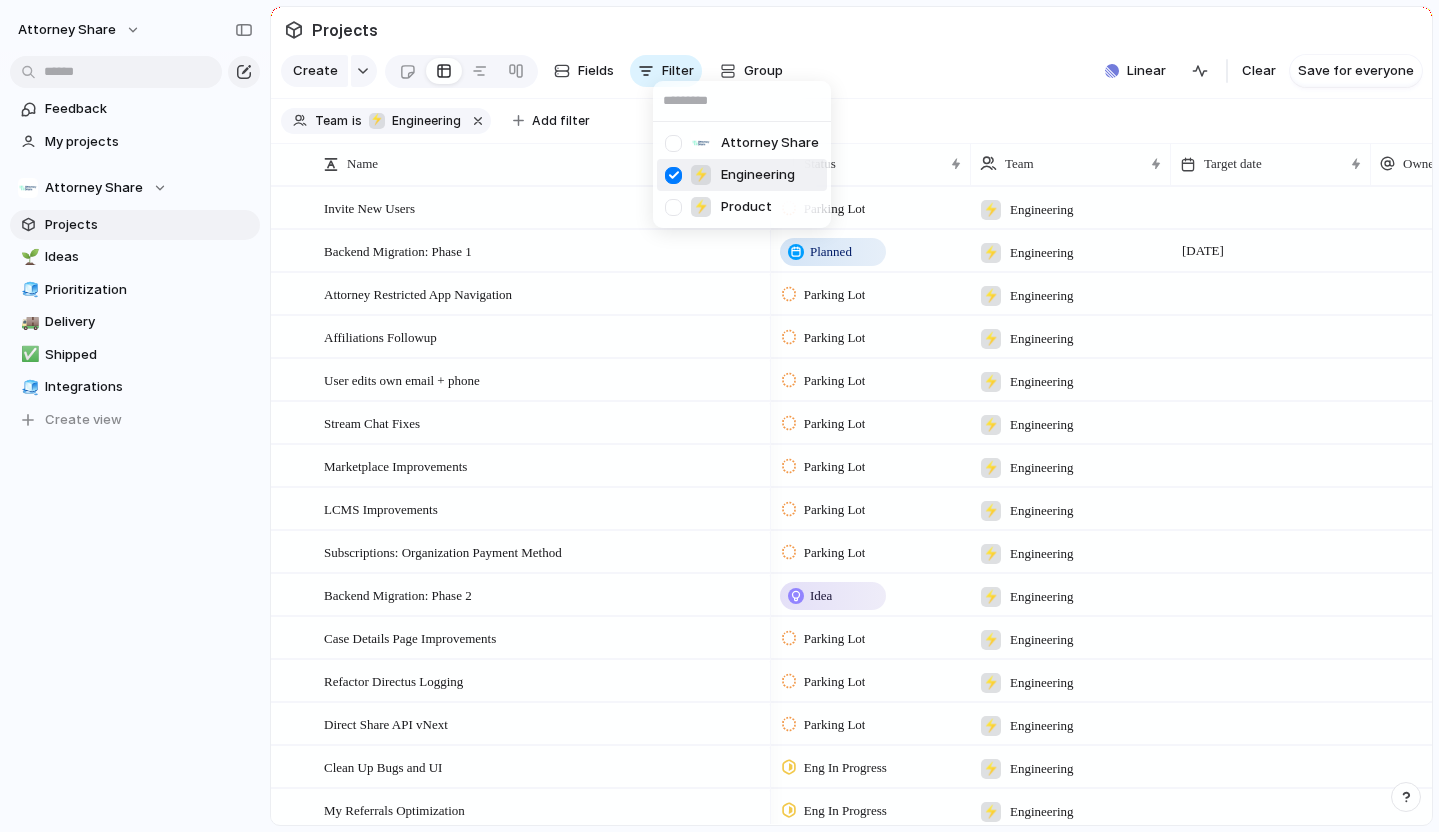 click on "Attorney Share   ⚡ Engineering   ⚡ Product" at bounding box center (719, 416) 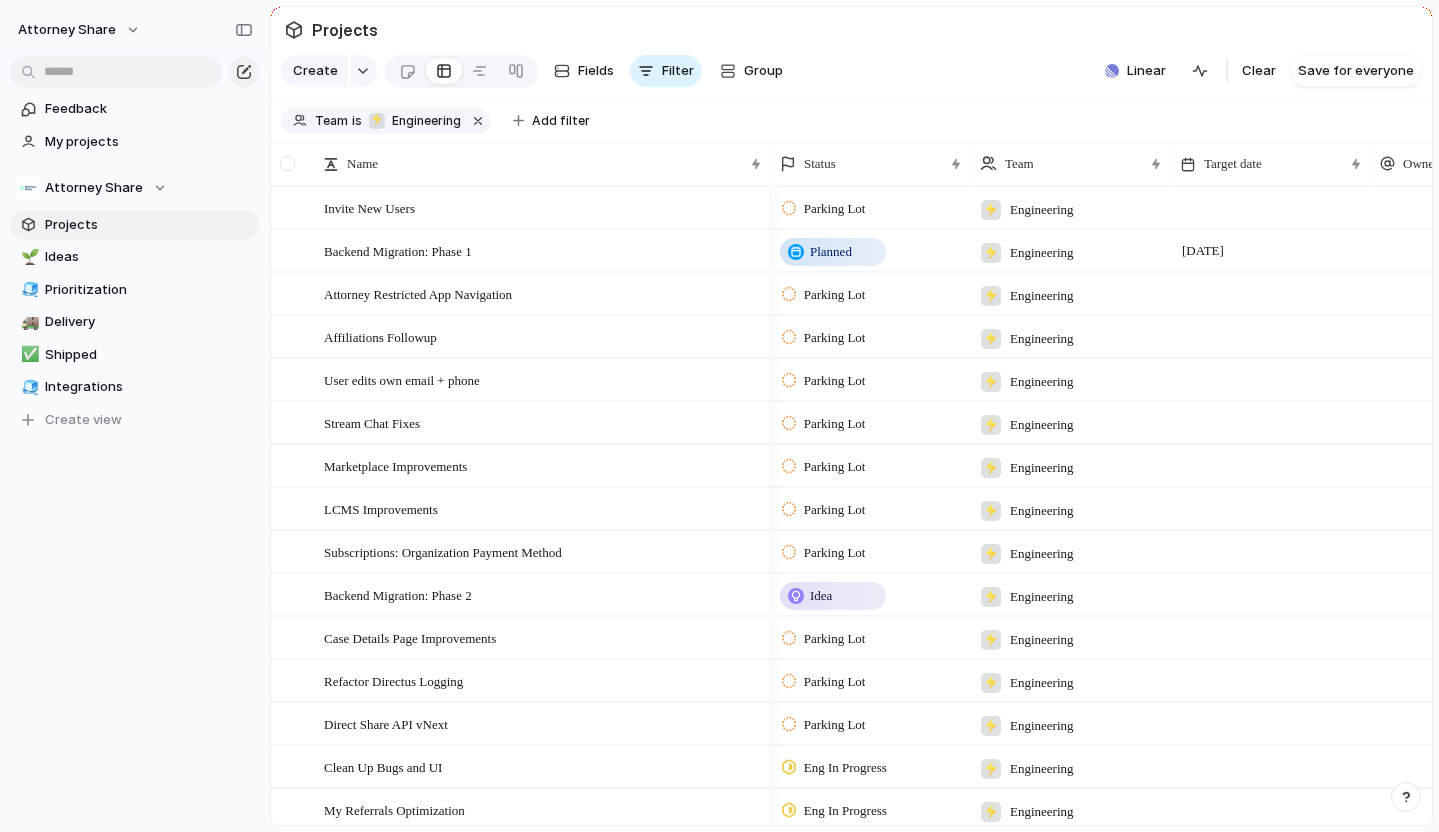 click at bounding box center (287, 163) 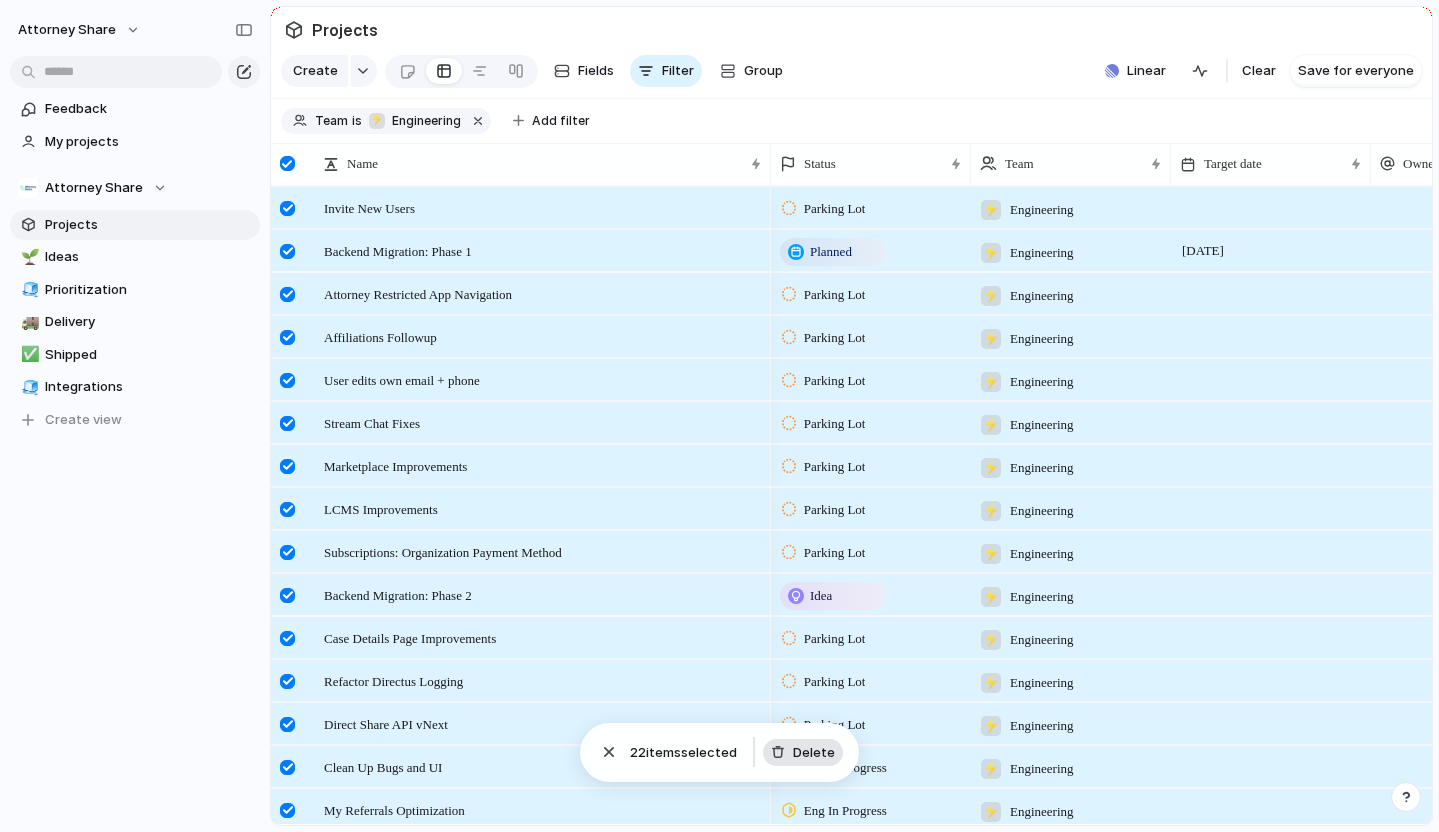 click on "Delete" at bounding box center (803, 753) 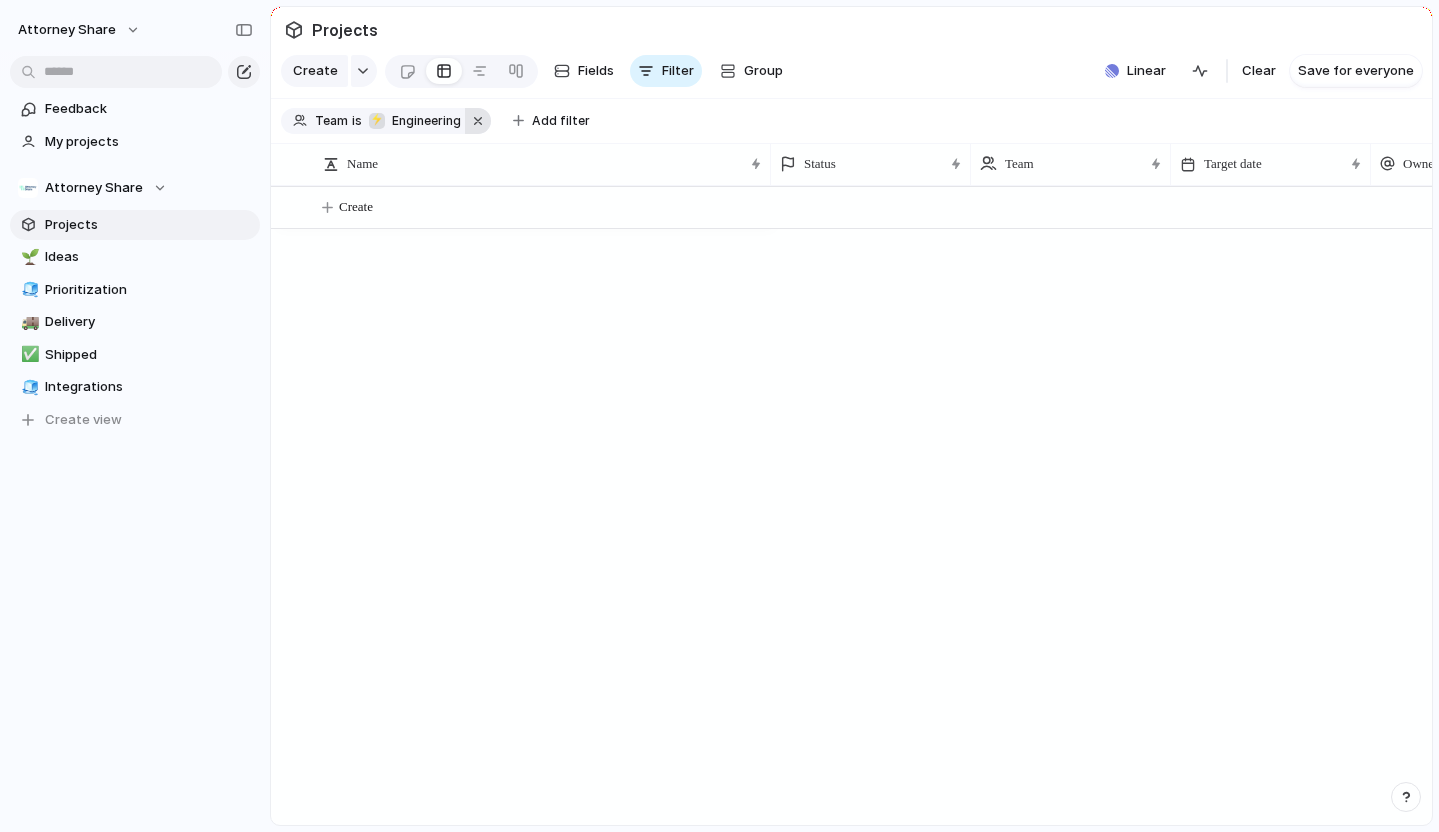 click at bounding box center [478, 121] 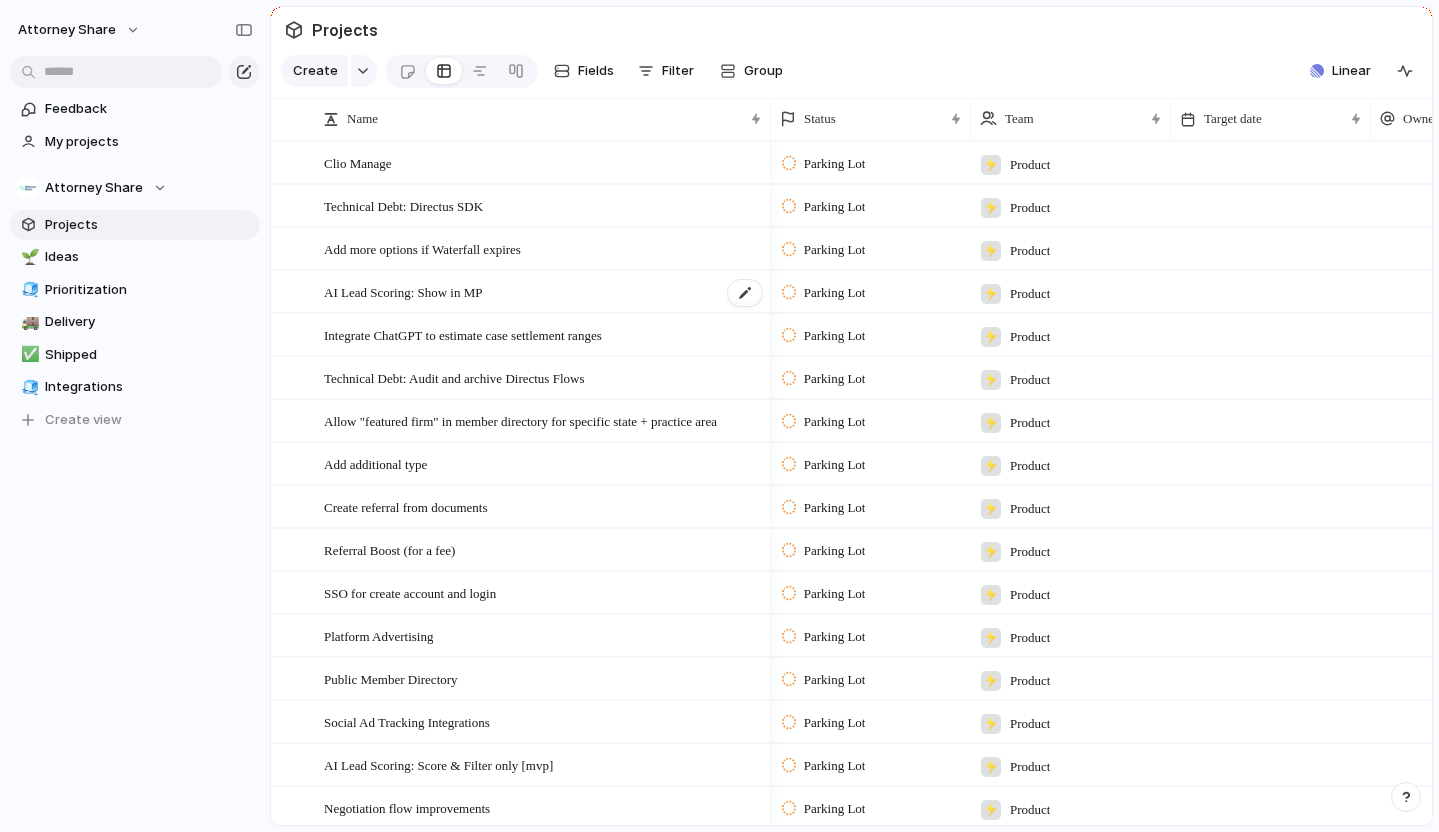 scroll, scrollTop: 79, scrollLeft: 0, axis: vertical 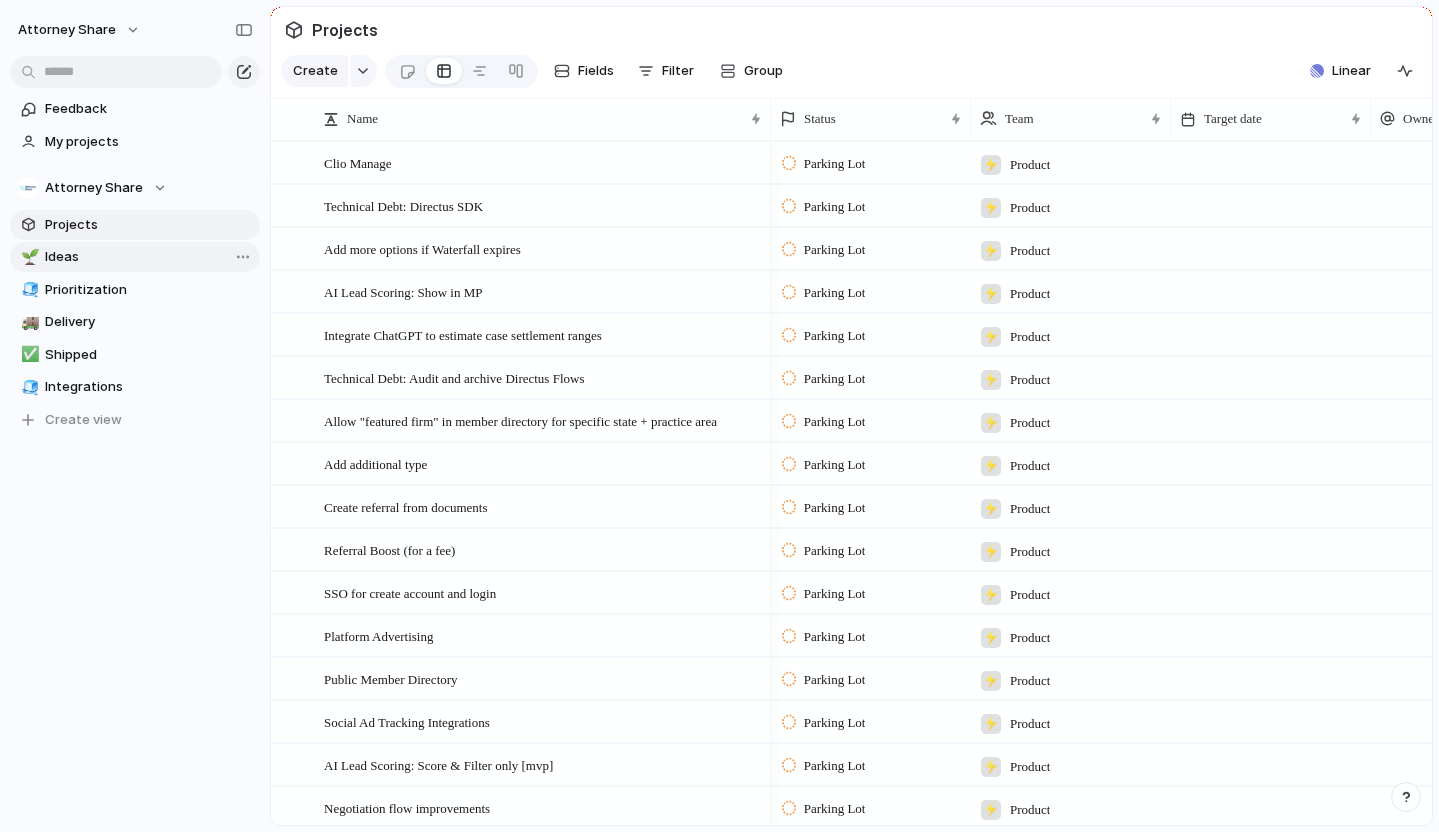 click on "Ideas" at bounding box center (149, 257) 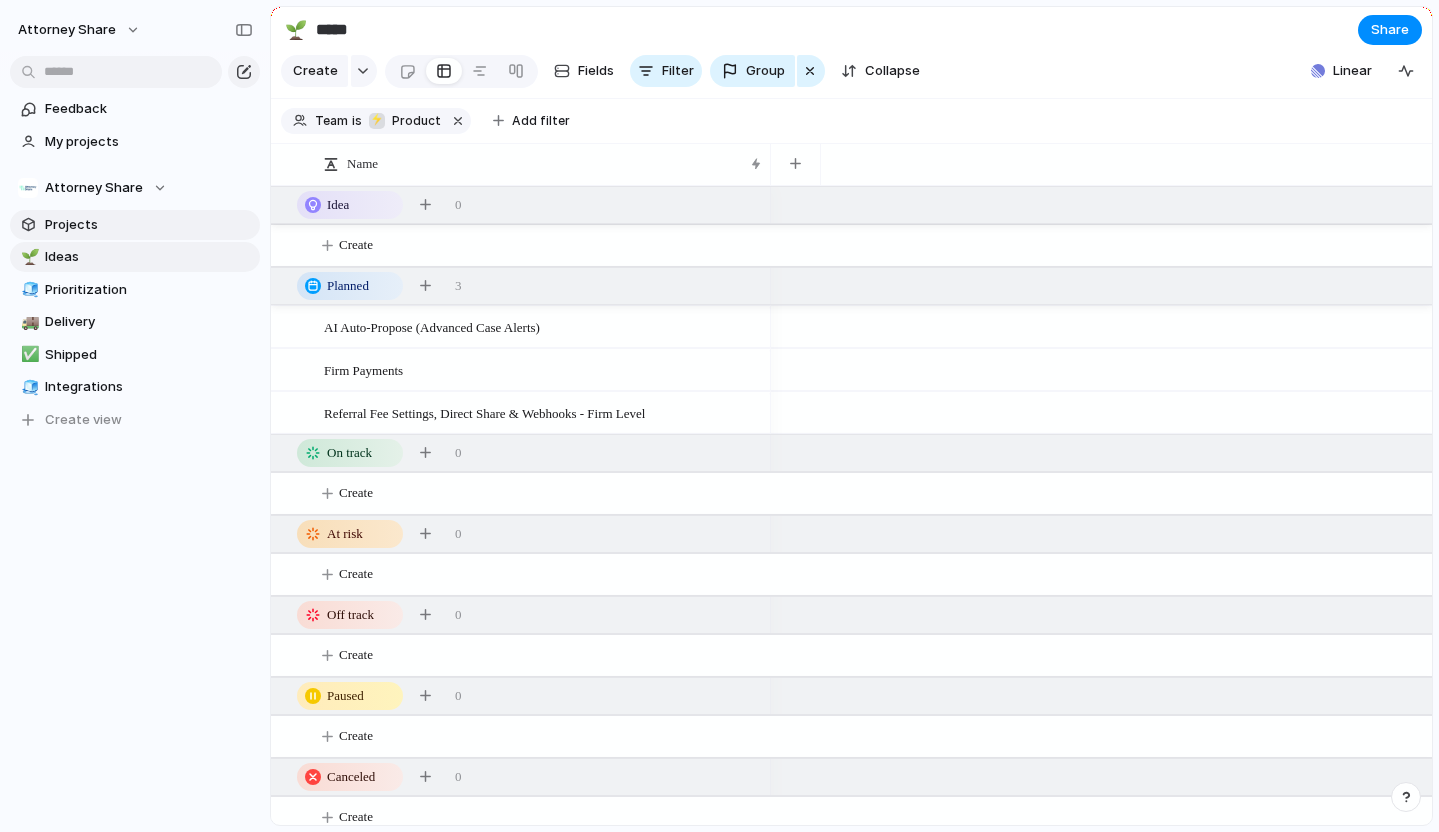 click on "Projects" at bounding box center [149, 225] 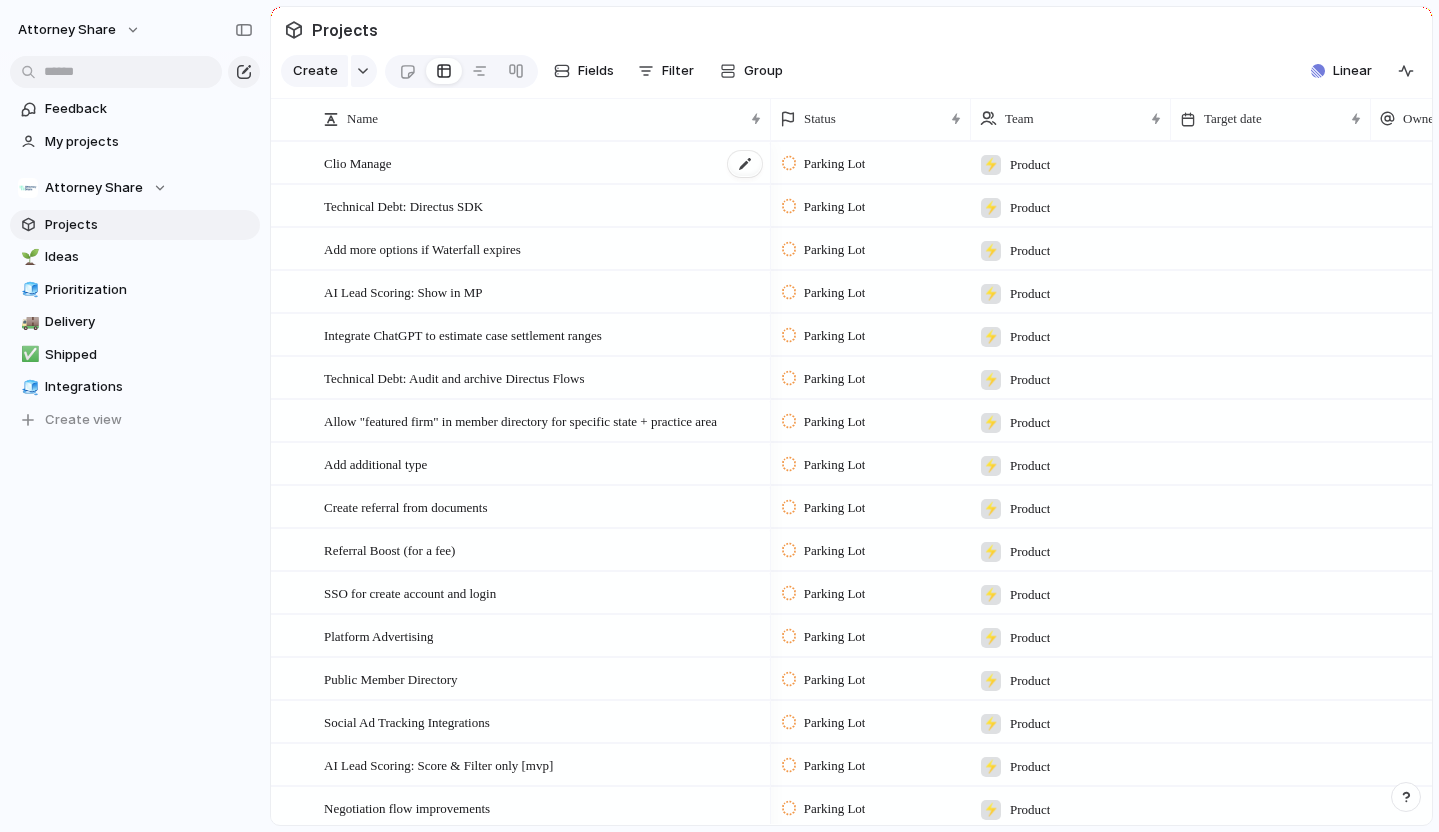 click on "Clio Manage" at bounding box center (358, 162) 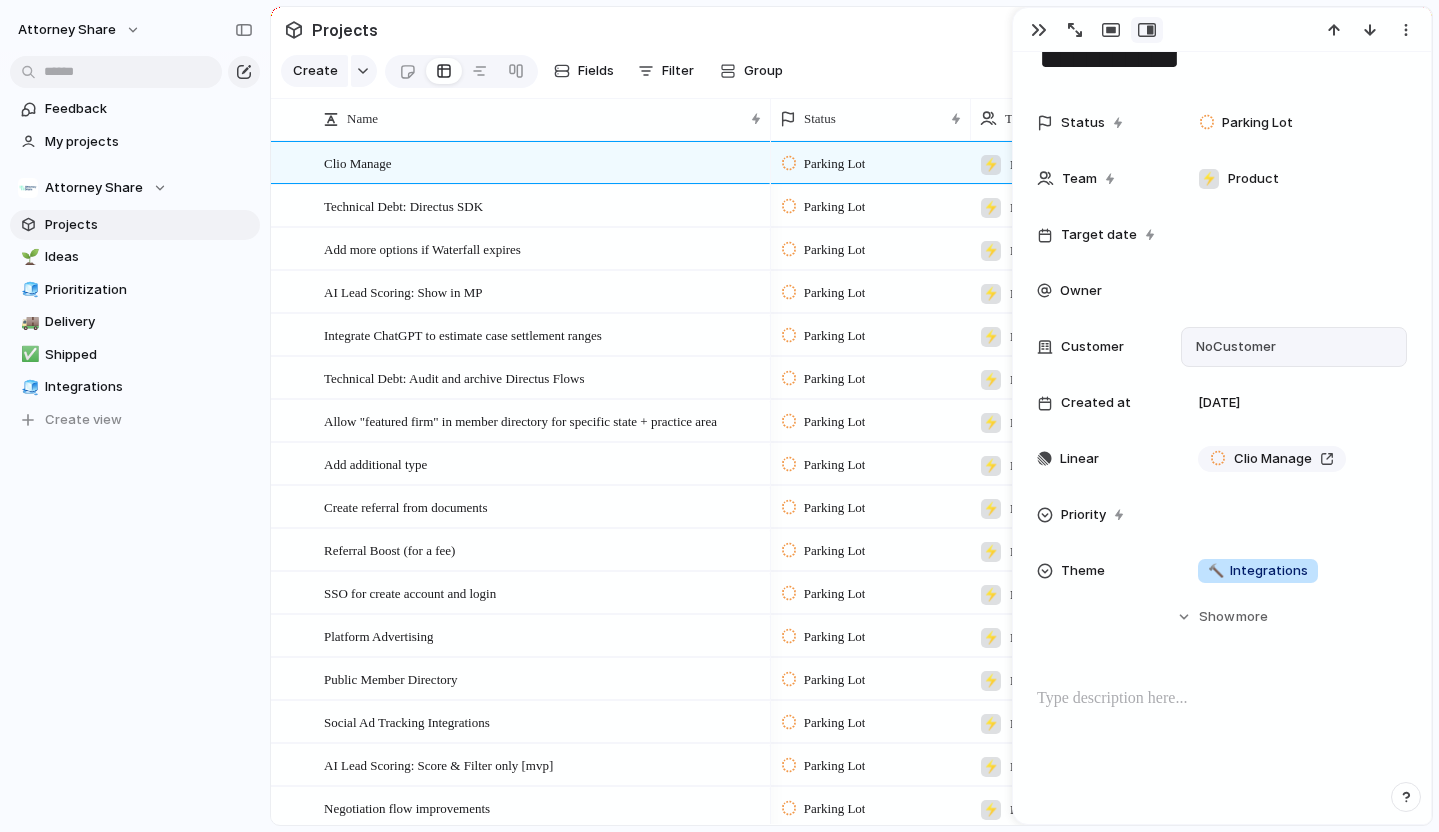click on "No  Customer" at bounding box center [1233, 347] 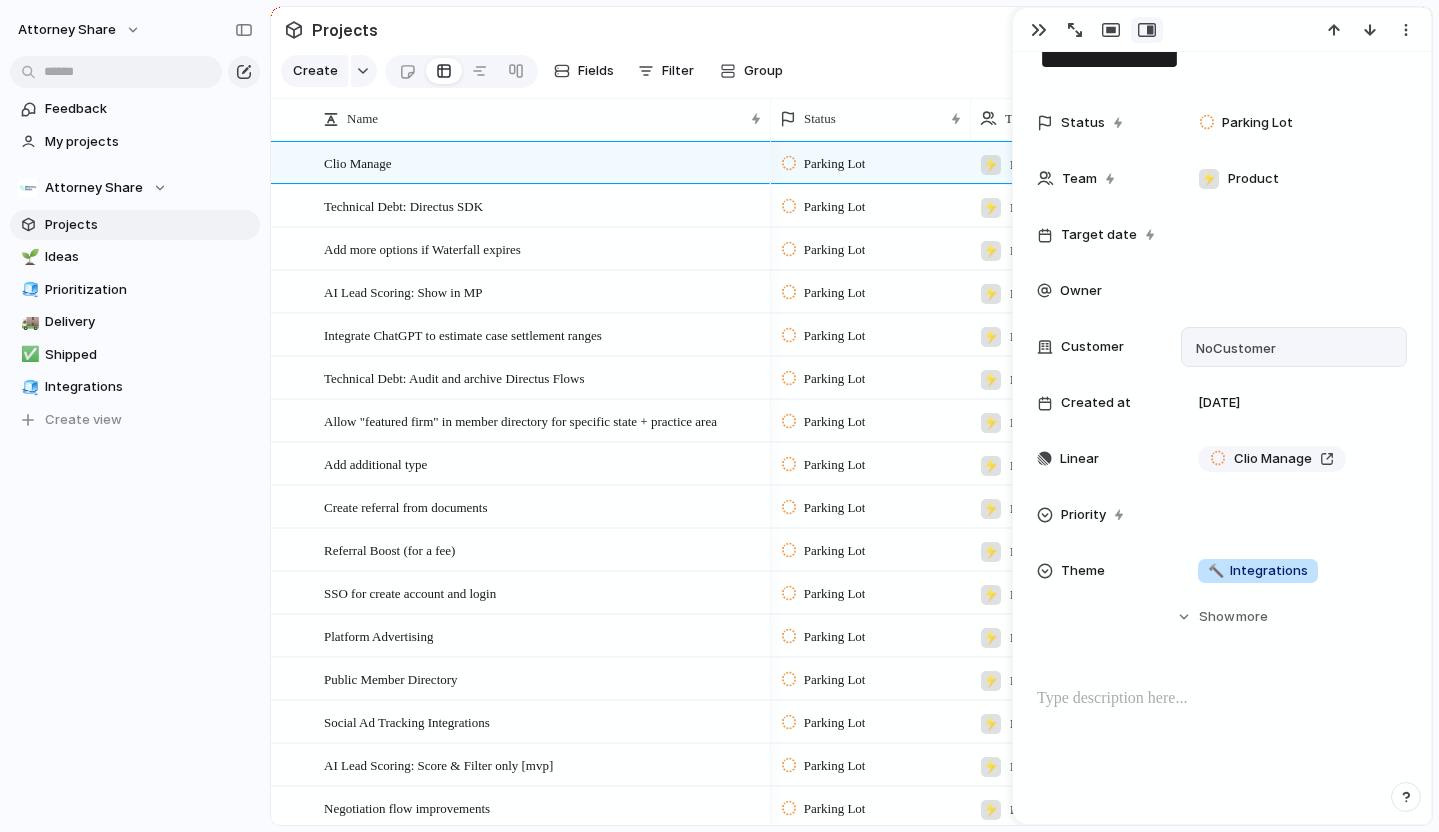 click on "Type to add a company" at bounding box center [719, 416] 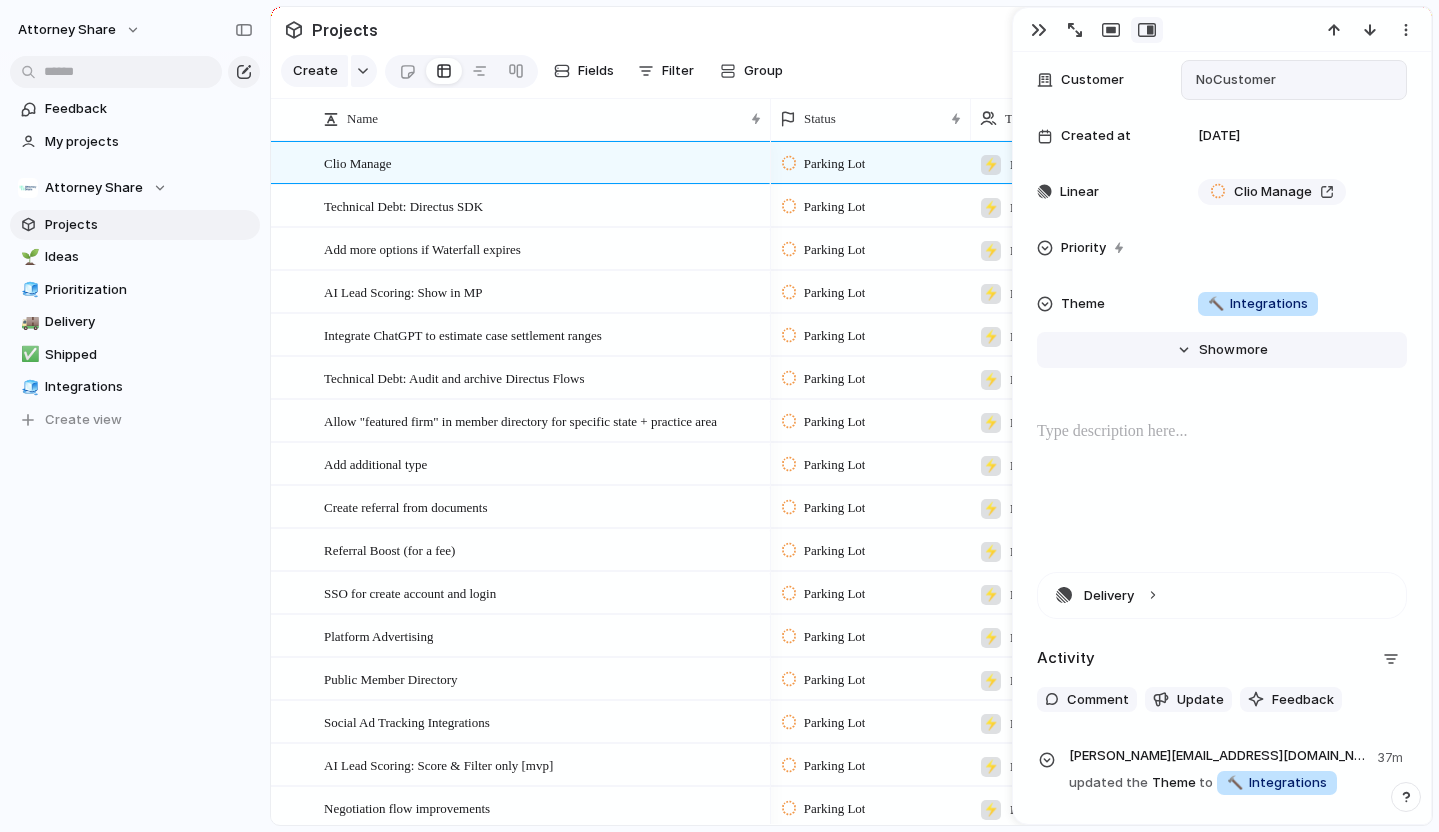 click on "Hide Show more" at bounding box center (1222, 350) 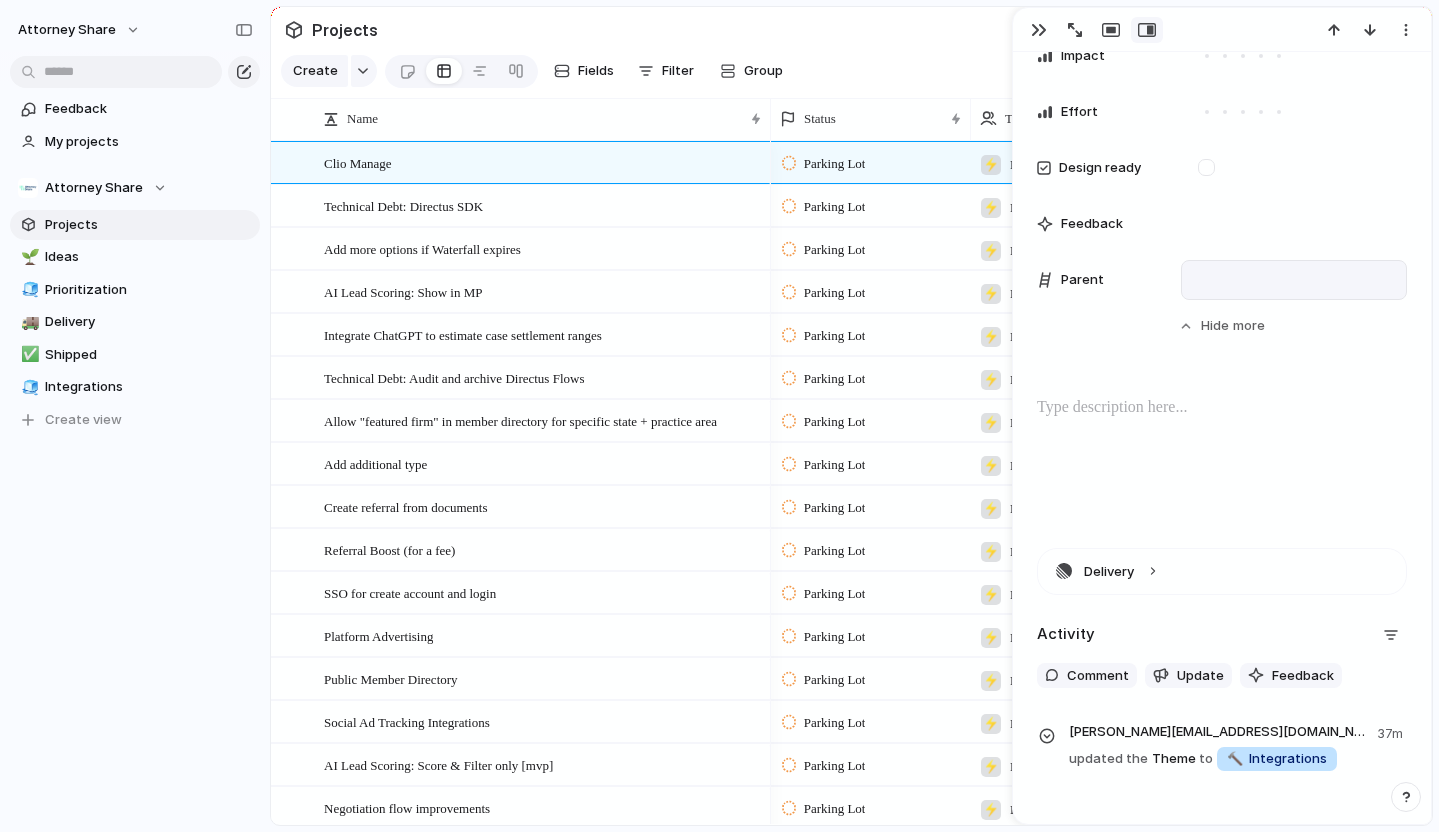 click at bounding box center (1294, 280) 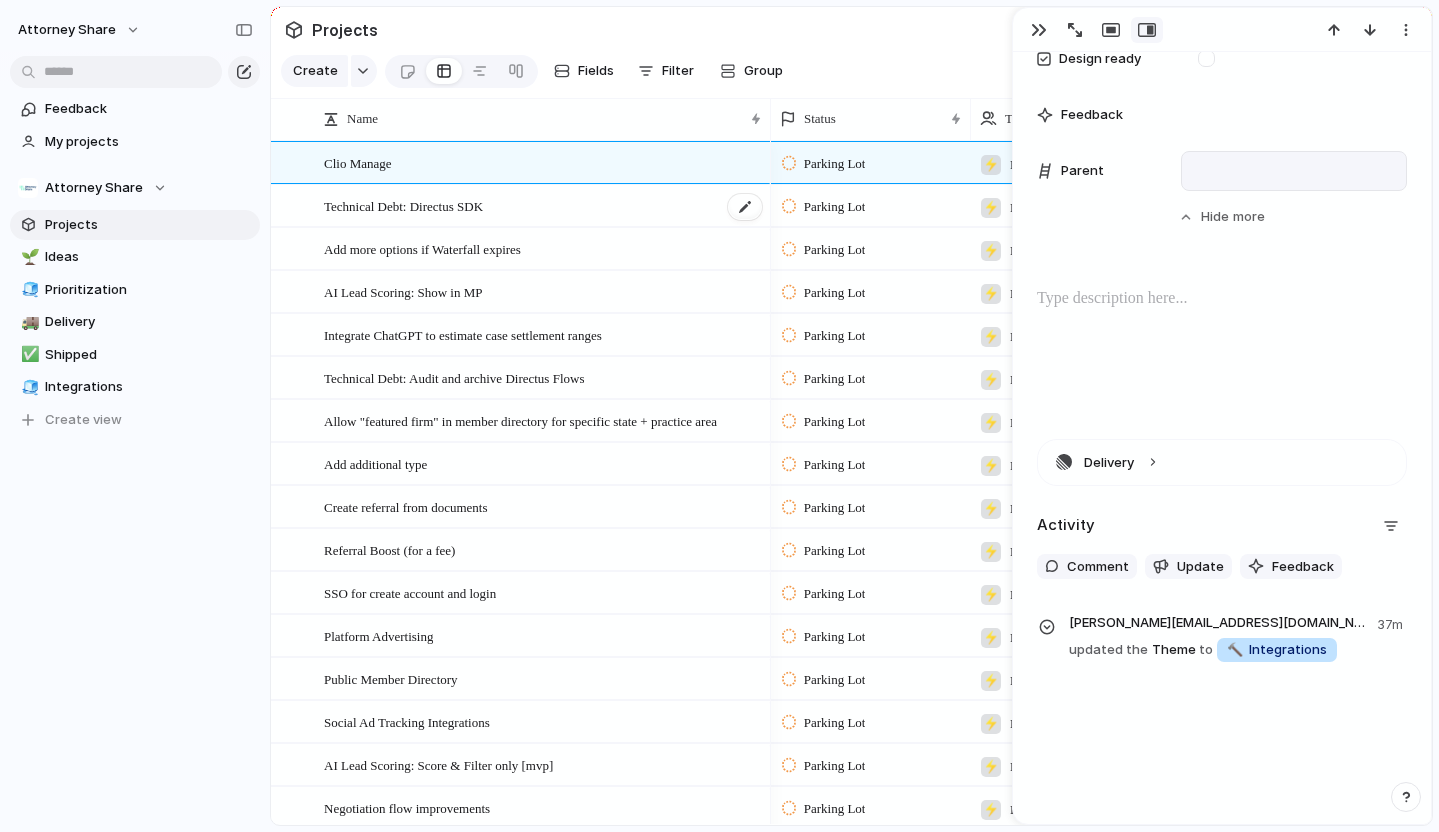 click on "Technical Debt: Directus SDK" at bounding box center [544, 206] 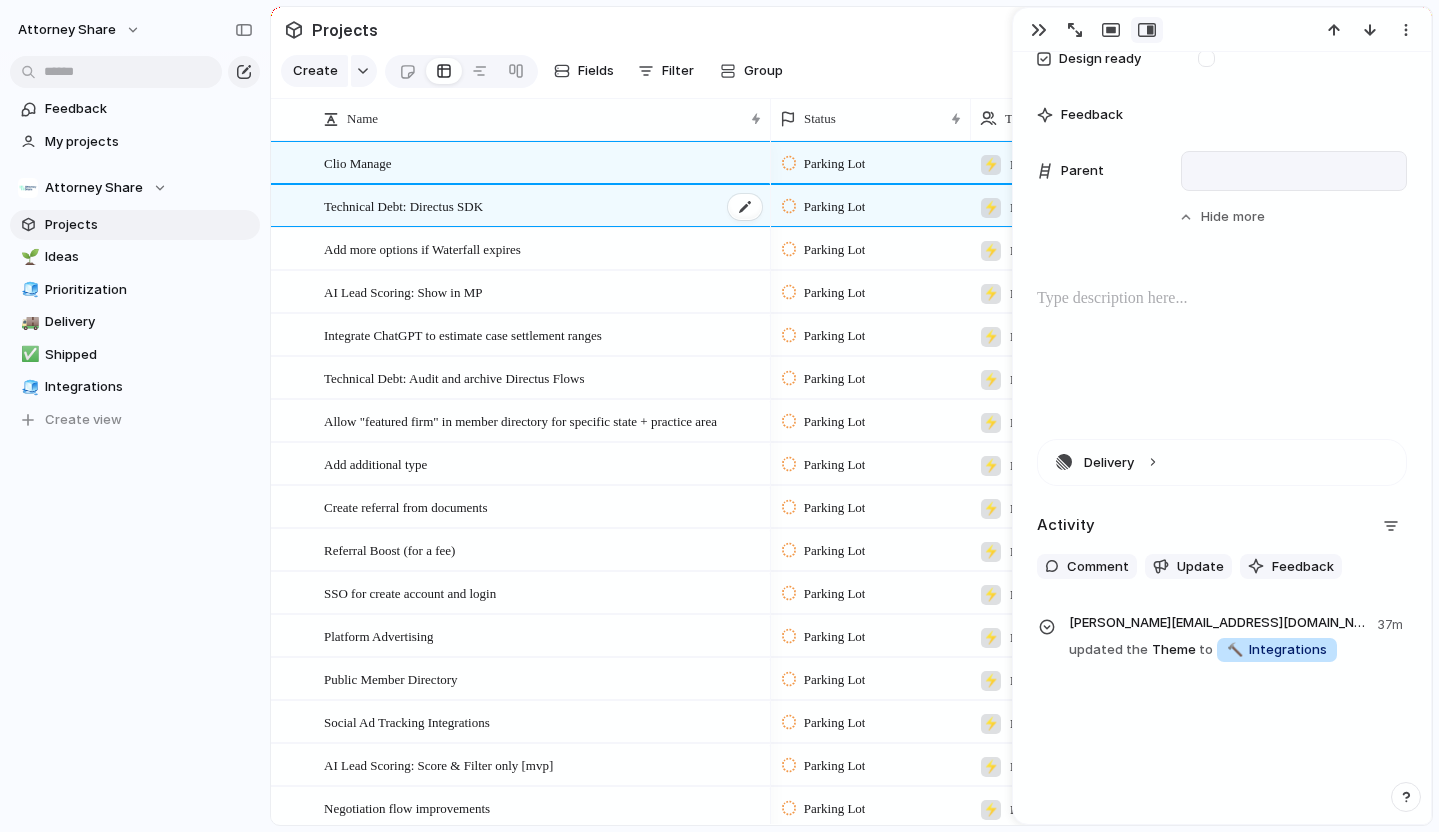 type on "**********" 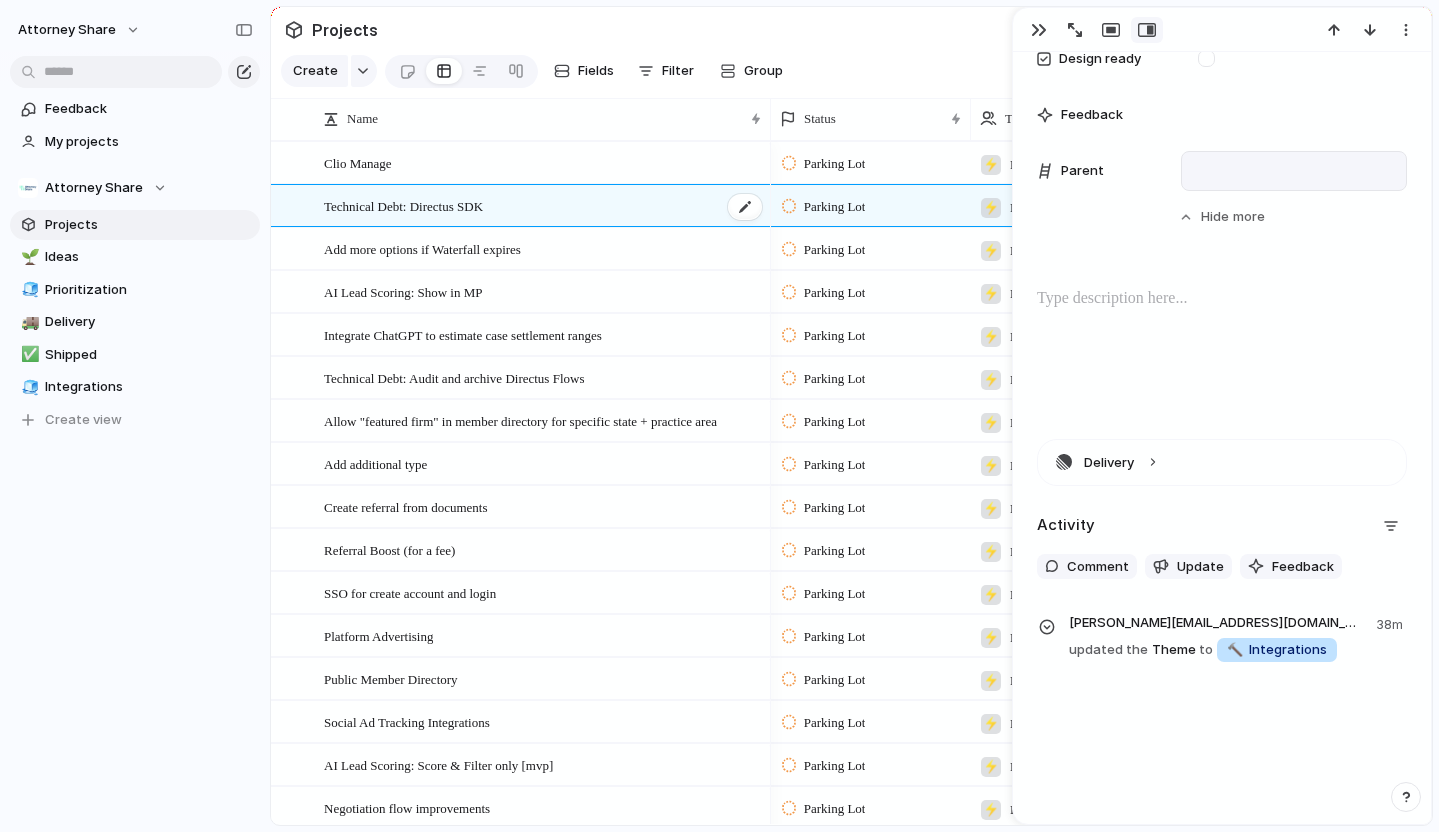 click on "Technical Debt: Directus SDK" at bounding box center (403, 205) 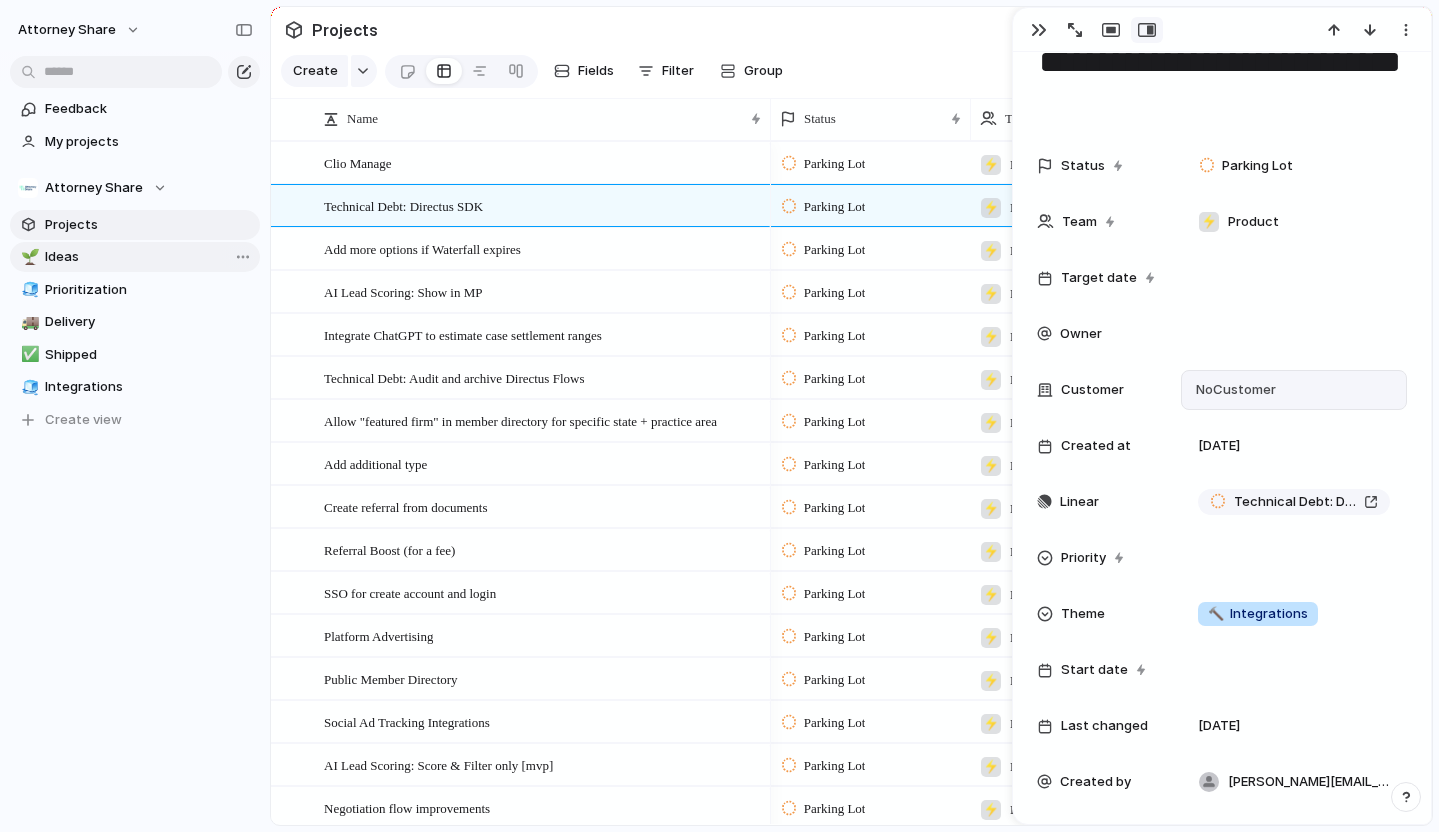 click on "Ideas" at bounding box center [149, 257] 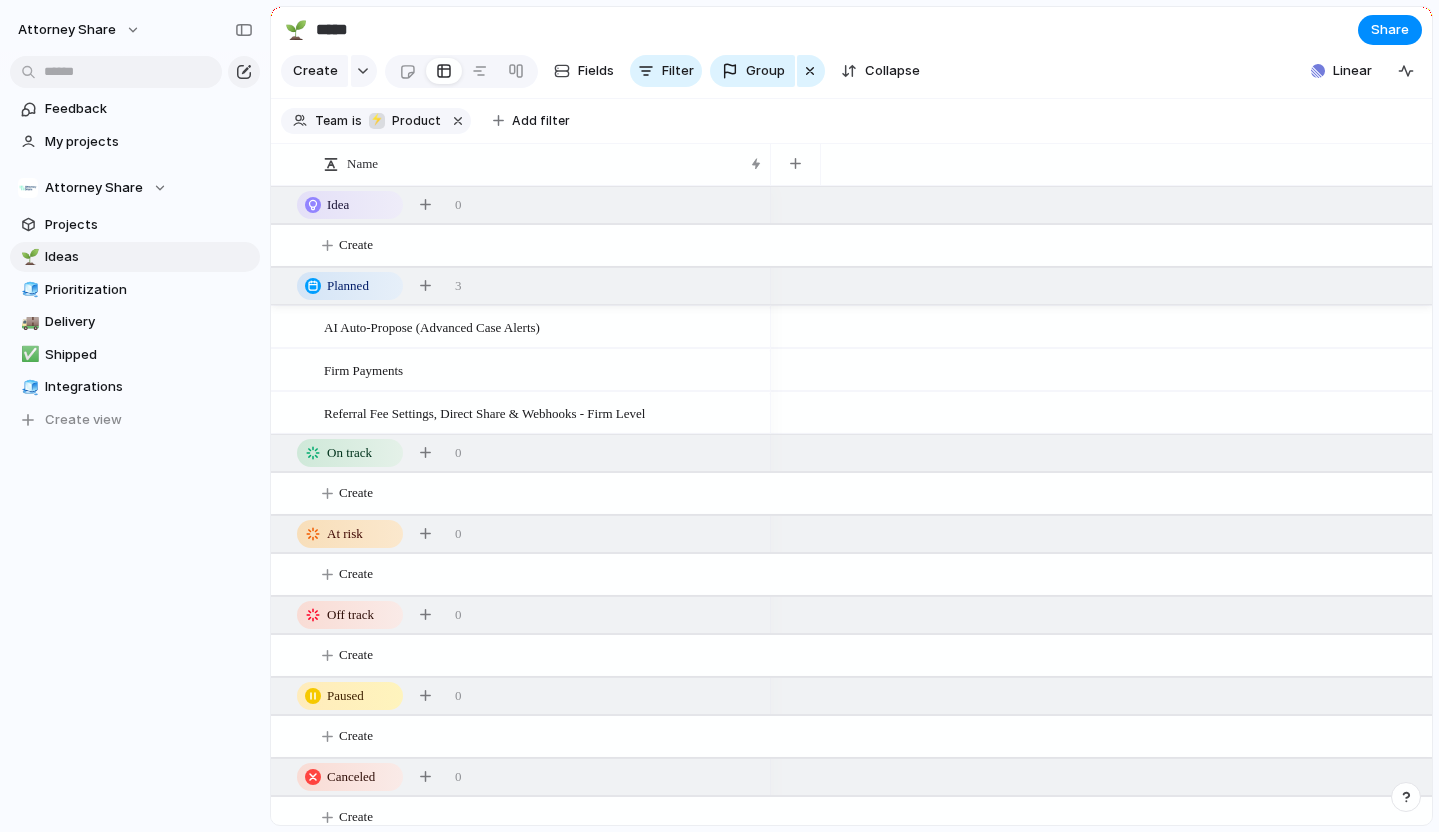 click on "Create Fields Filter Group Zoom Collapse" at bounding box center (604, 71) 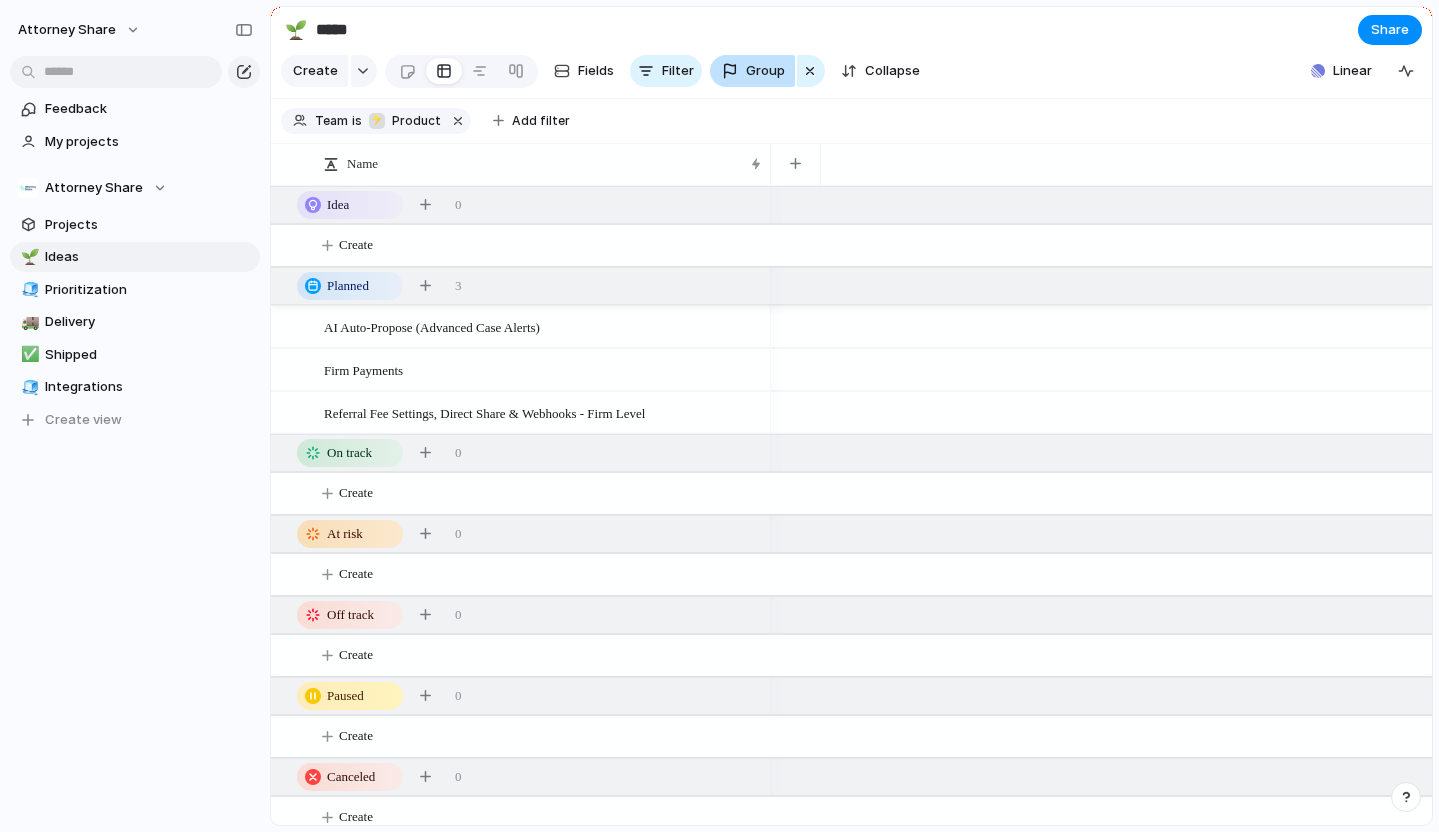 click on "Group" at bounding box center (765, 71) 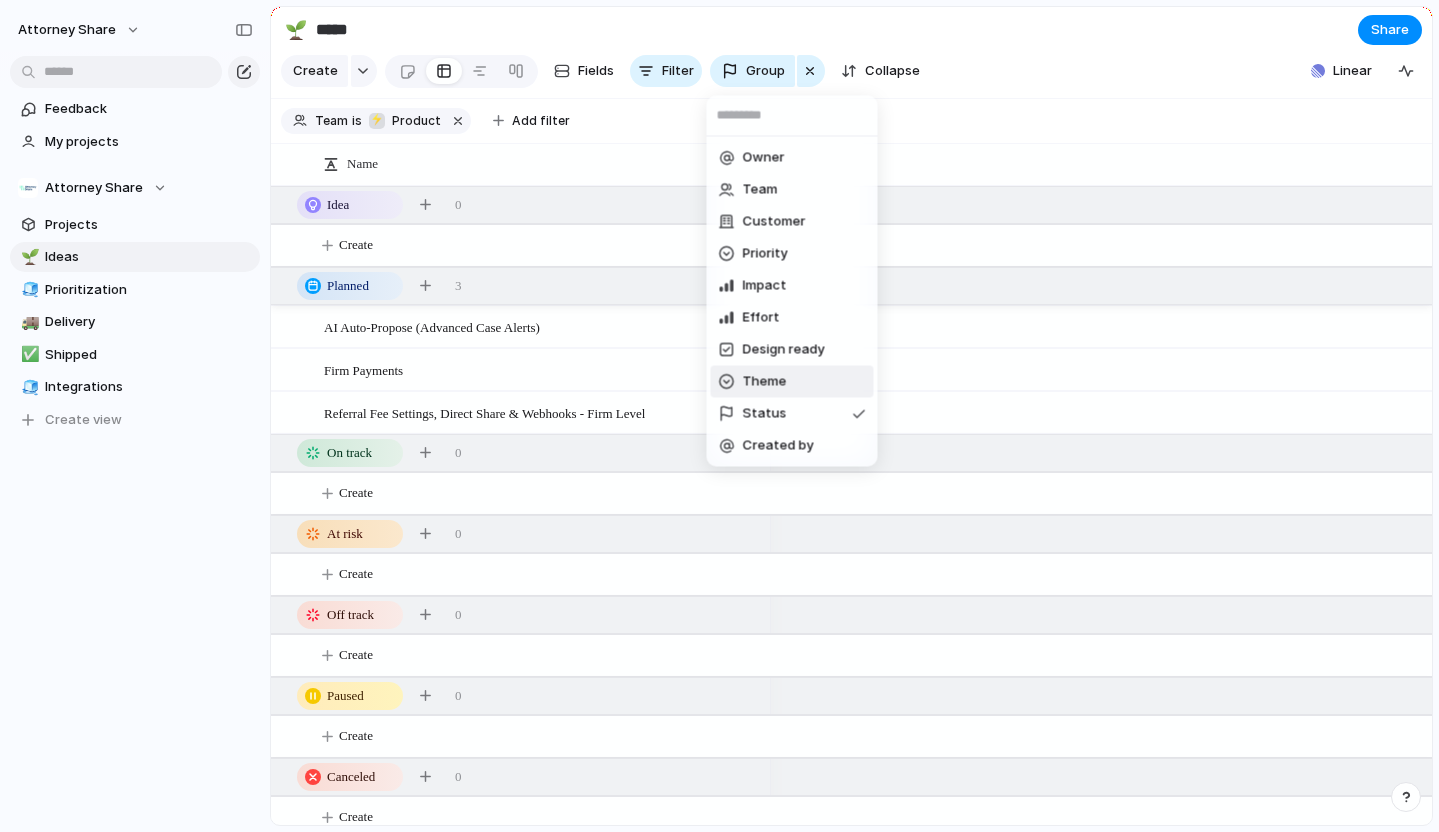 click on "Theme" at bounding box center (765, 382) 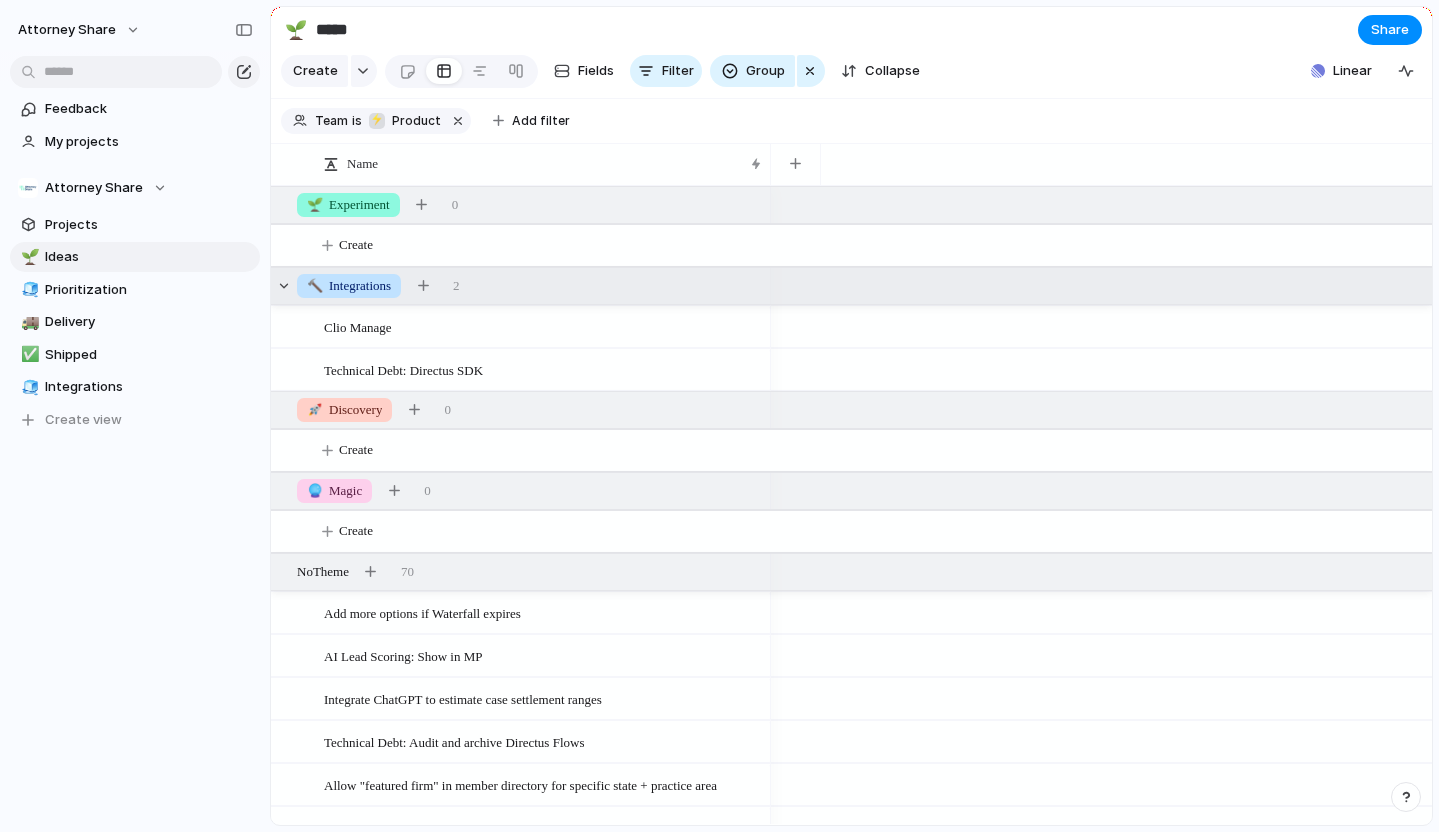 click on "🔨 Integrations" at bounding box center [349, 286] 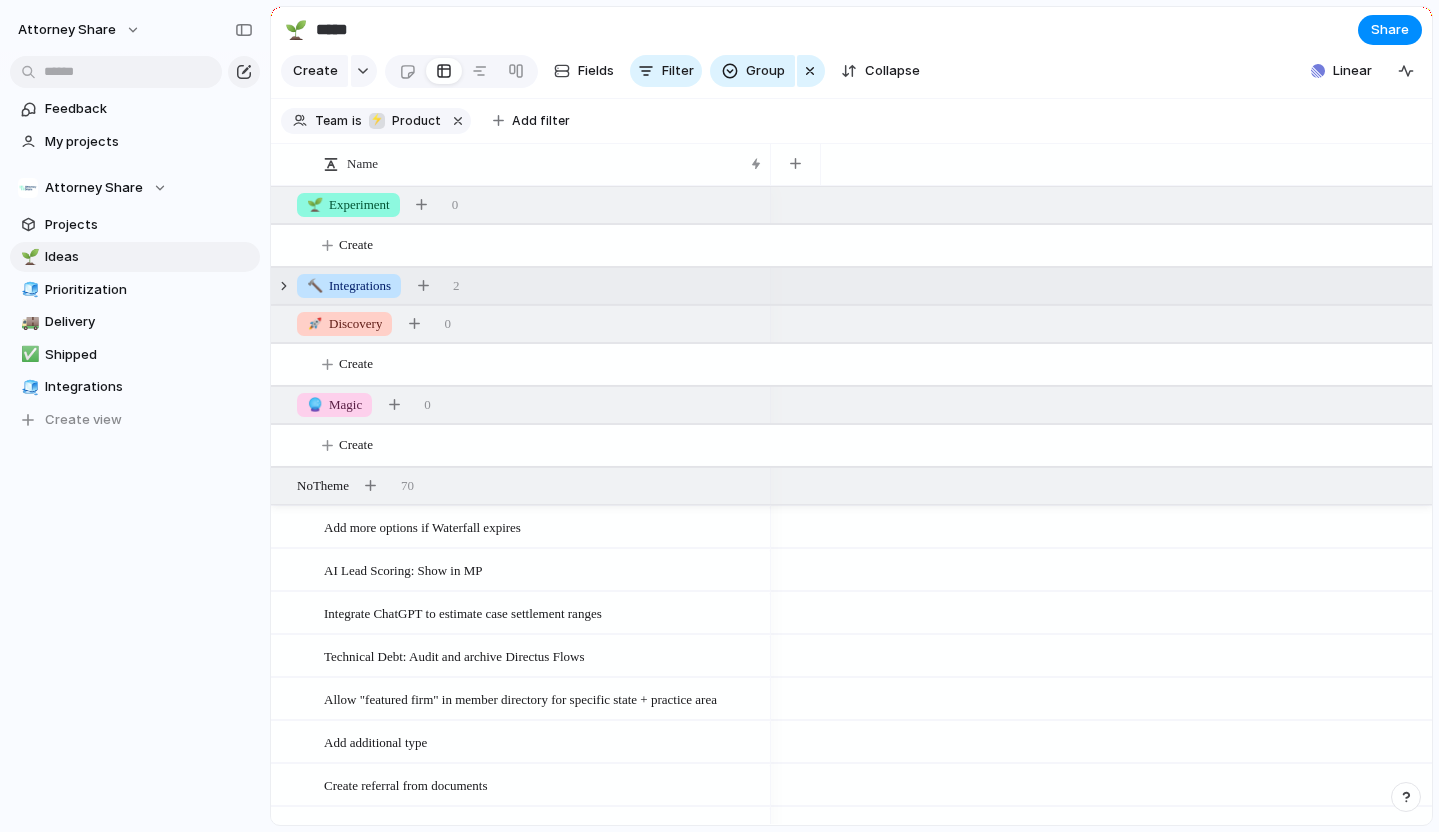 click on "🔨 Integrations" at bounding box center [349, 286] 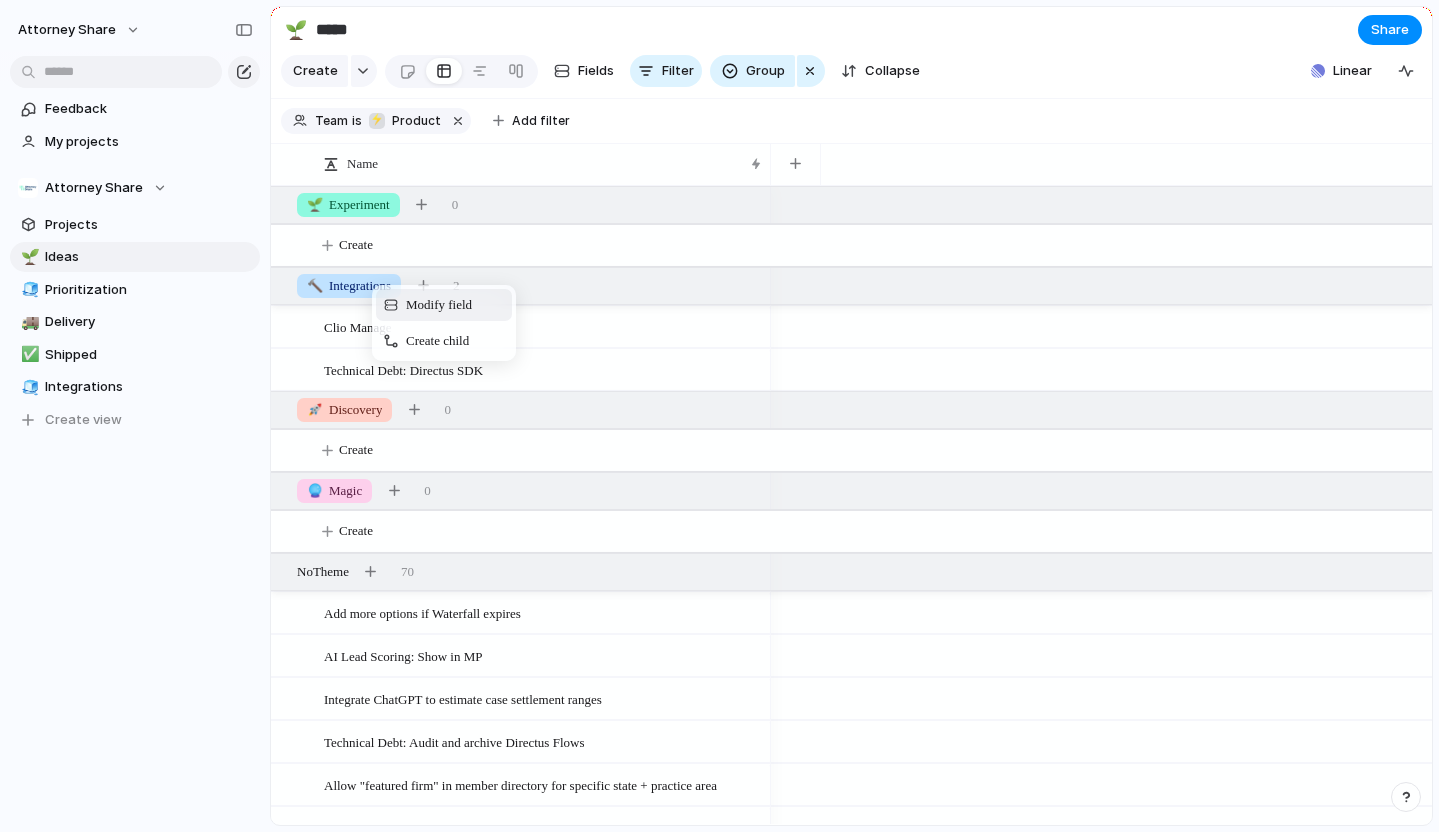click on "Modify field" at bounding box center [444, 305] 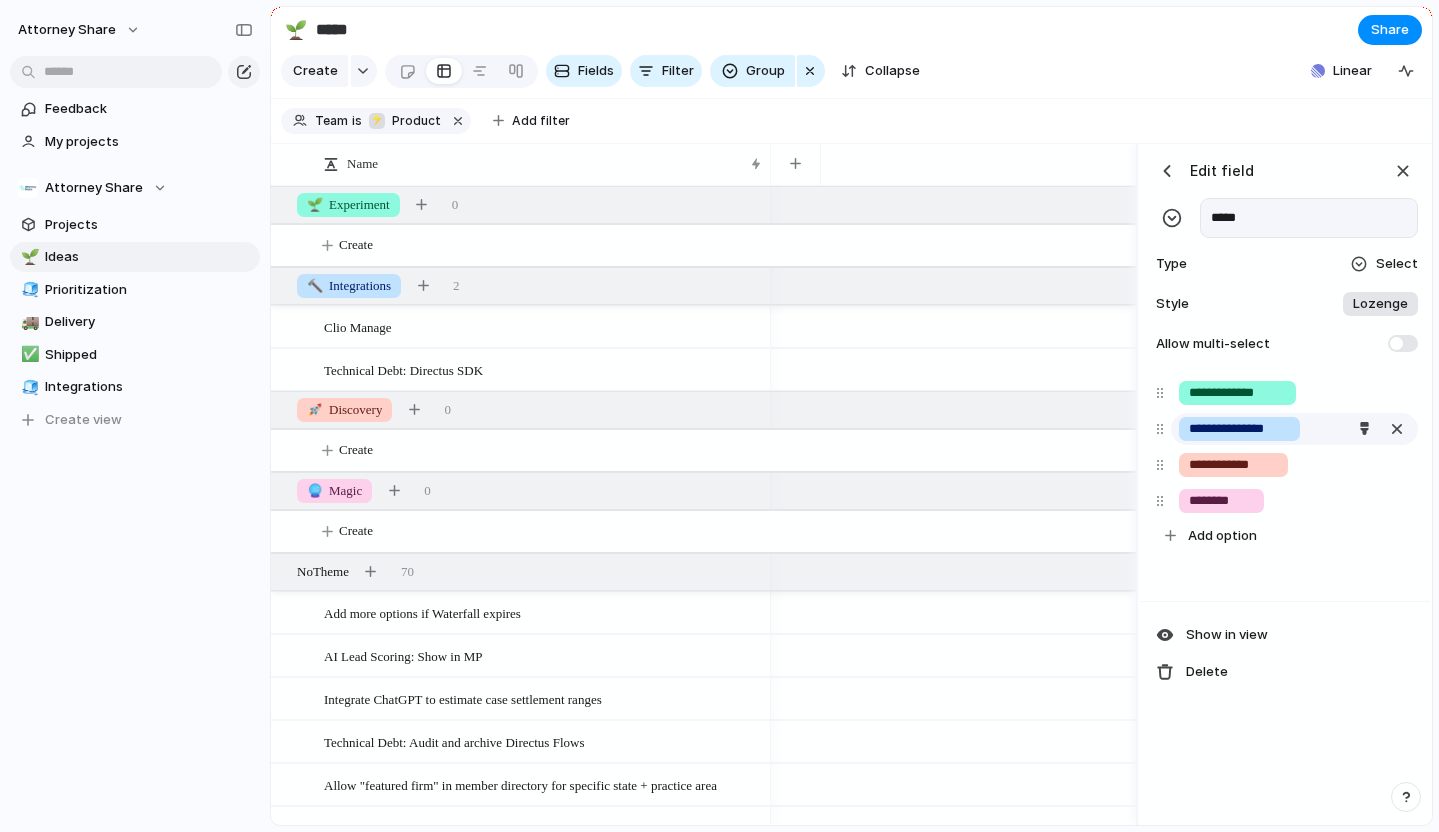 click on "**********" at bounding box center [1239, 429] 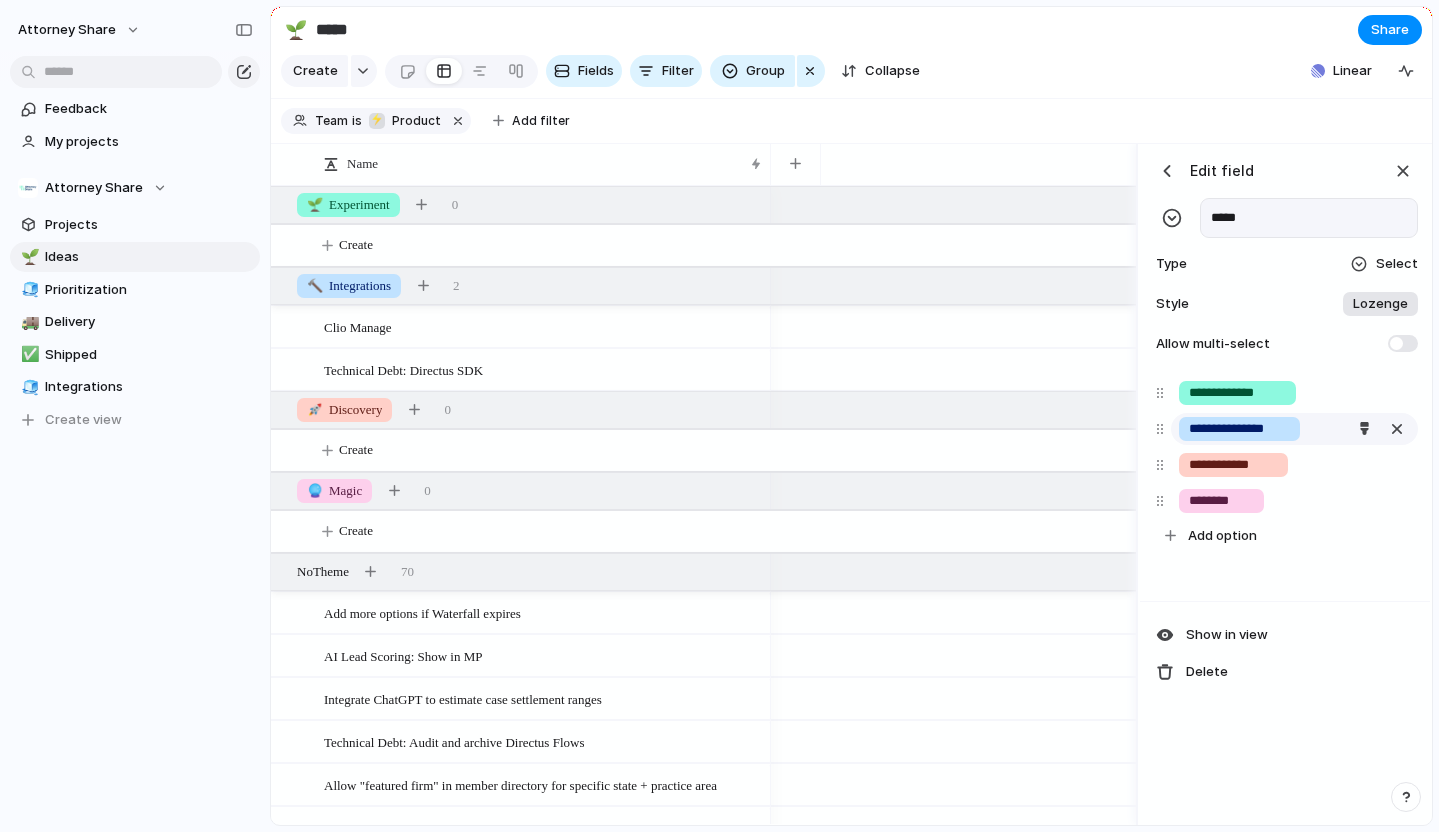 click on "**********" at bounding box center (1239, 429) 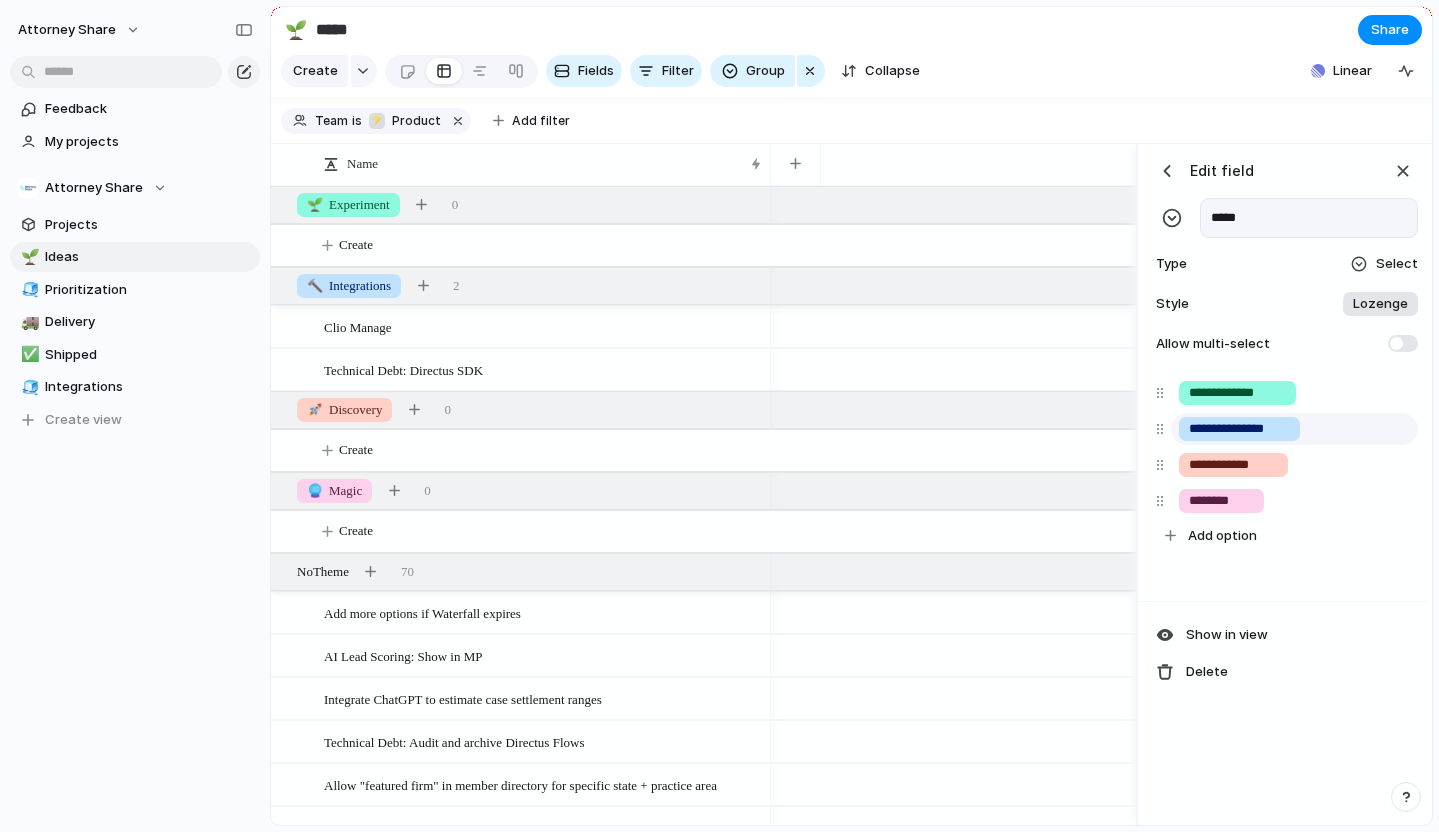 click at bounding box center [1163, 429] 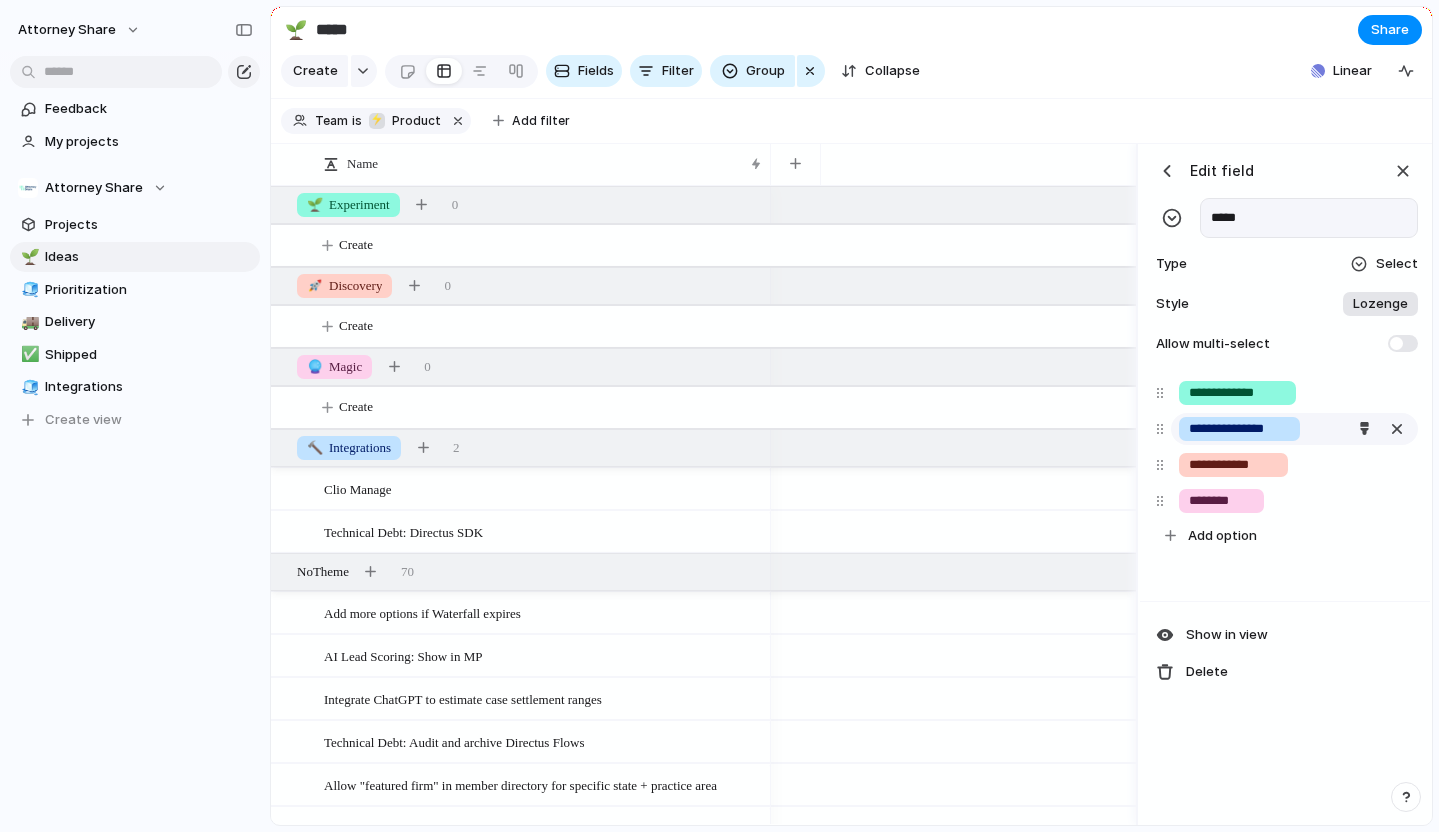 click on "**********" at bounding box center [1239, 429] 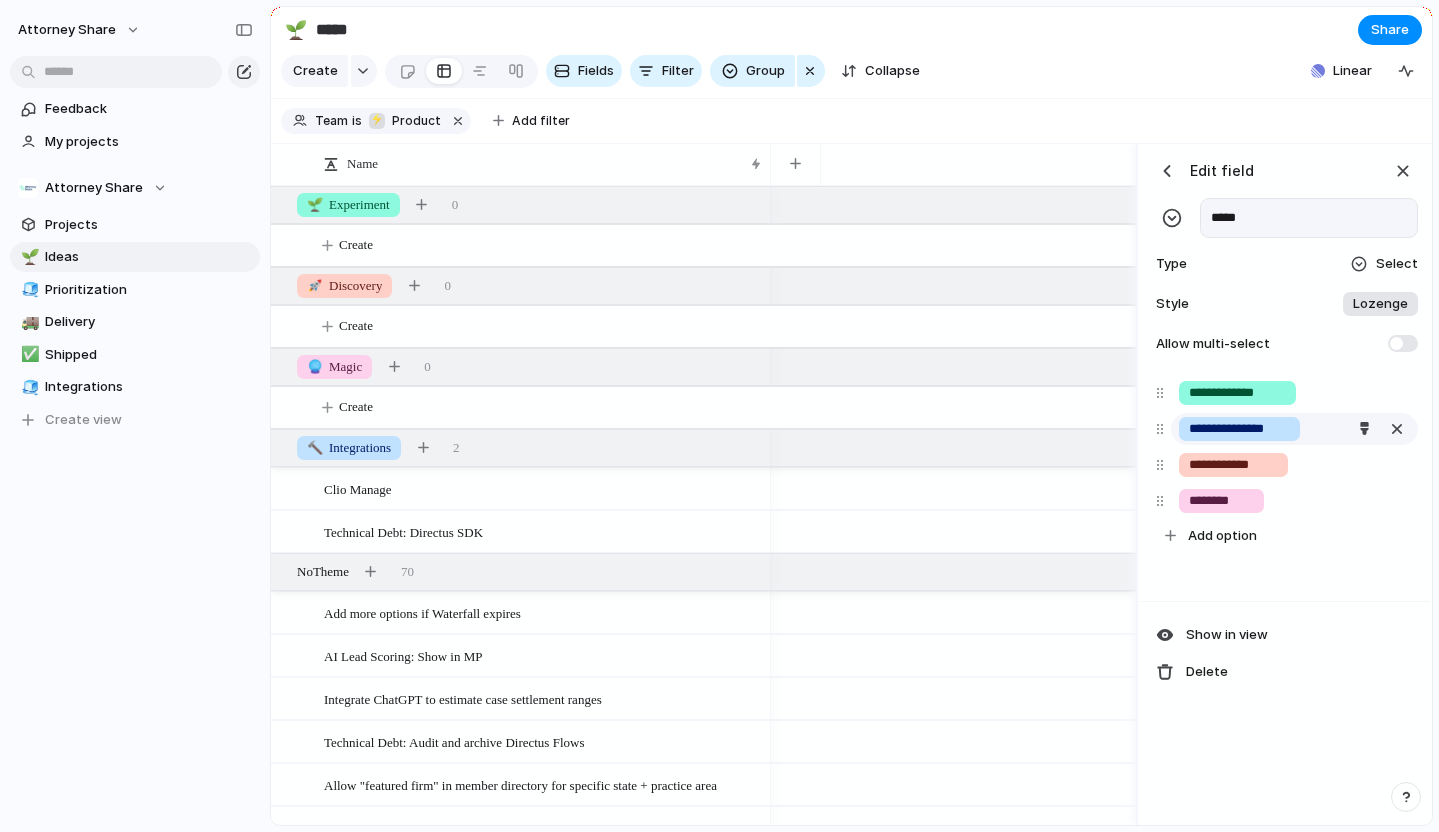 click on "**********" at bounding box center [1239, 429] 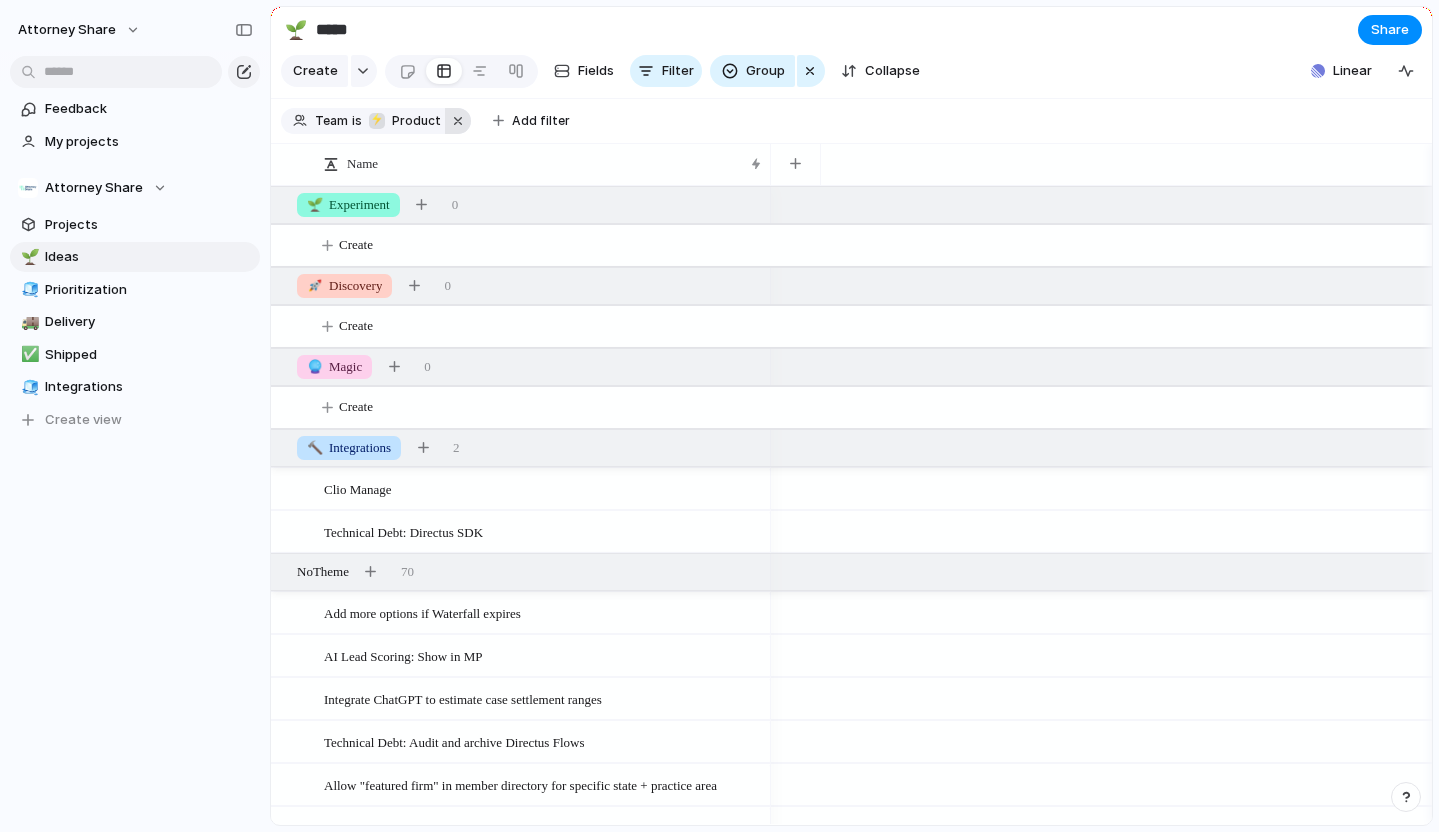 click at bounding box center (458, 121) 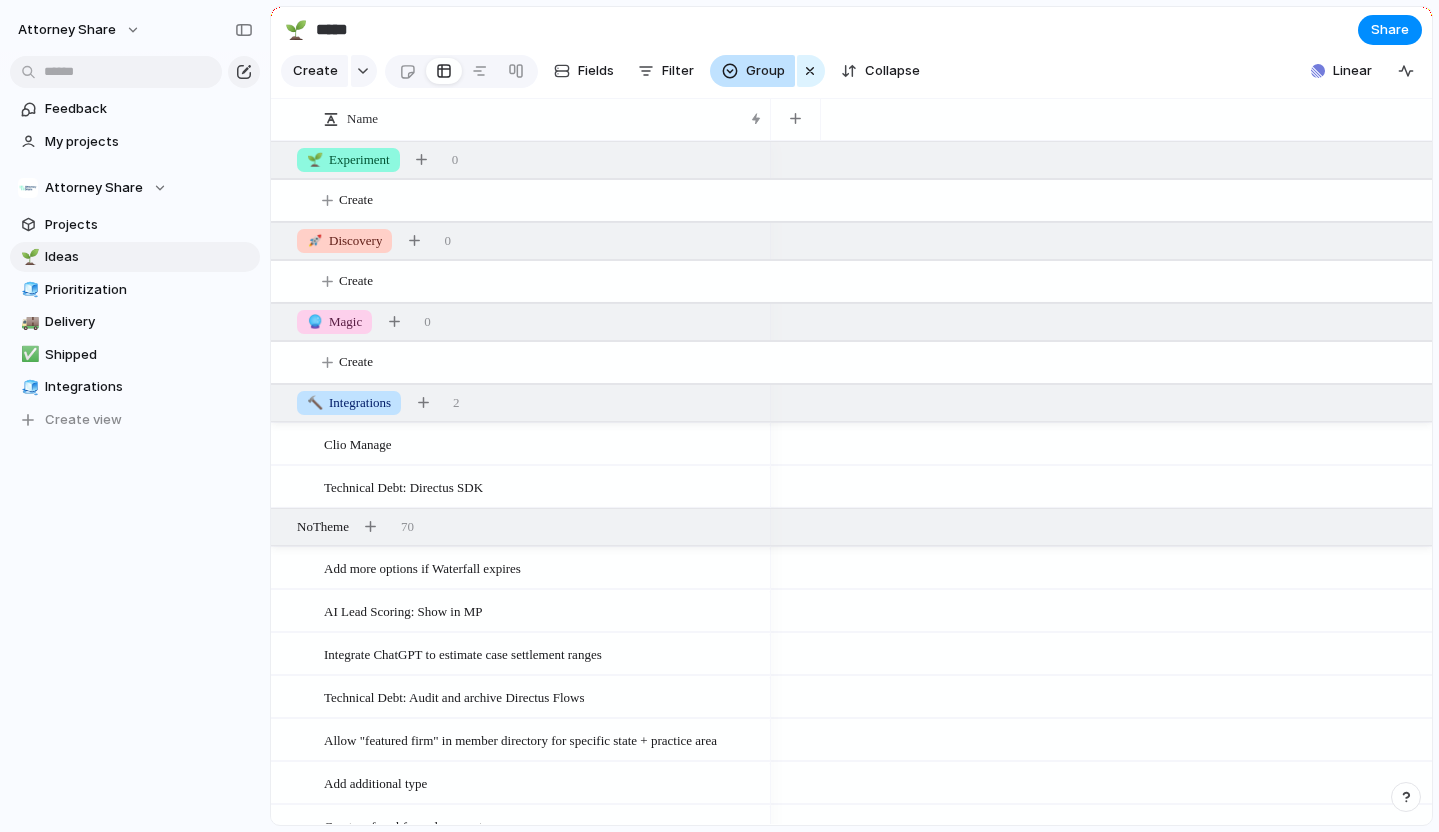 click on "Group" at bounding box center (765, 71) 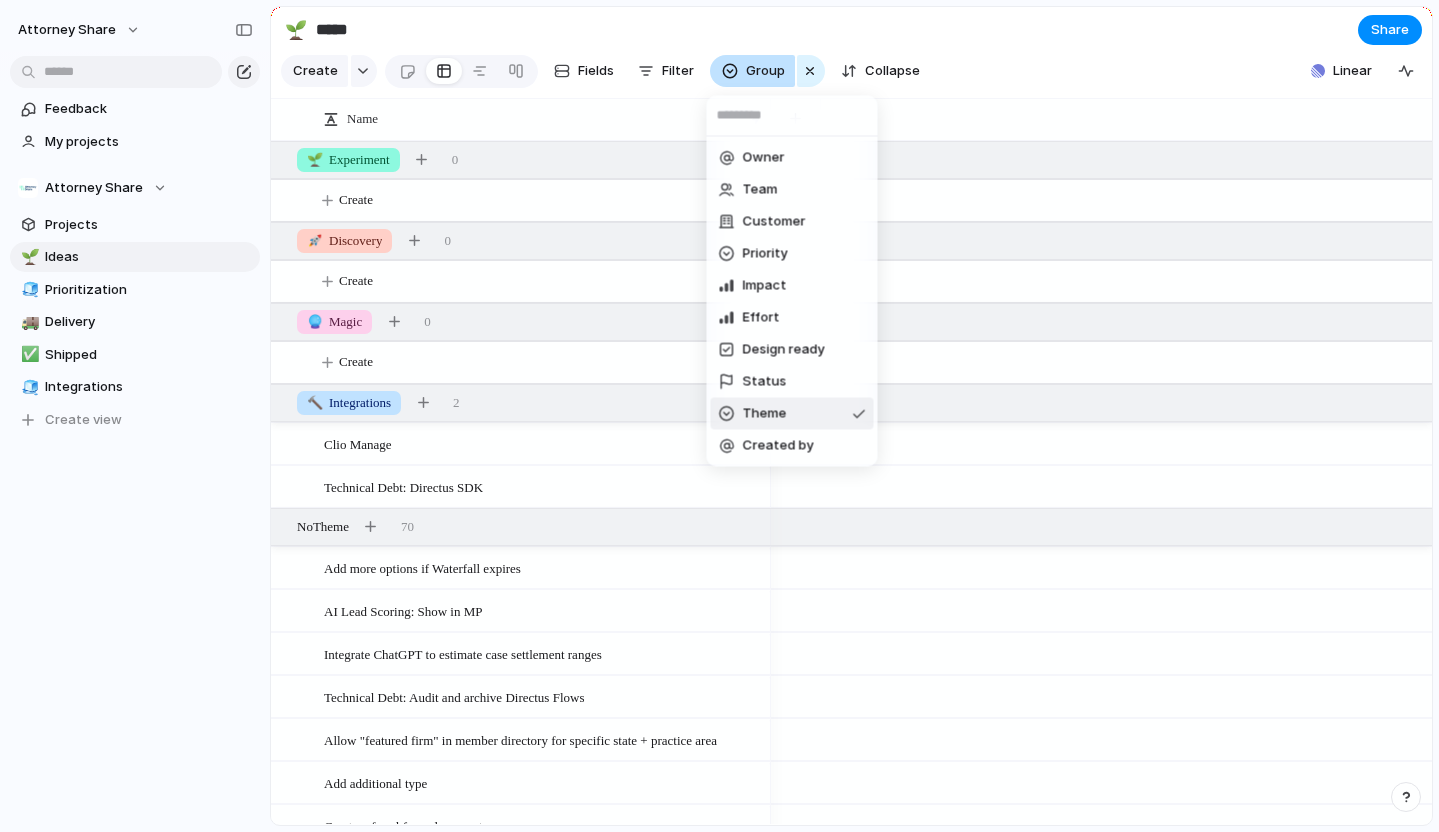 click on "Owner   Team   Customer   Priority   Impact   Effort   Design ready   Status   Theme             Created by" at bounding box center [719, 416] 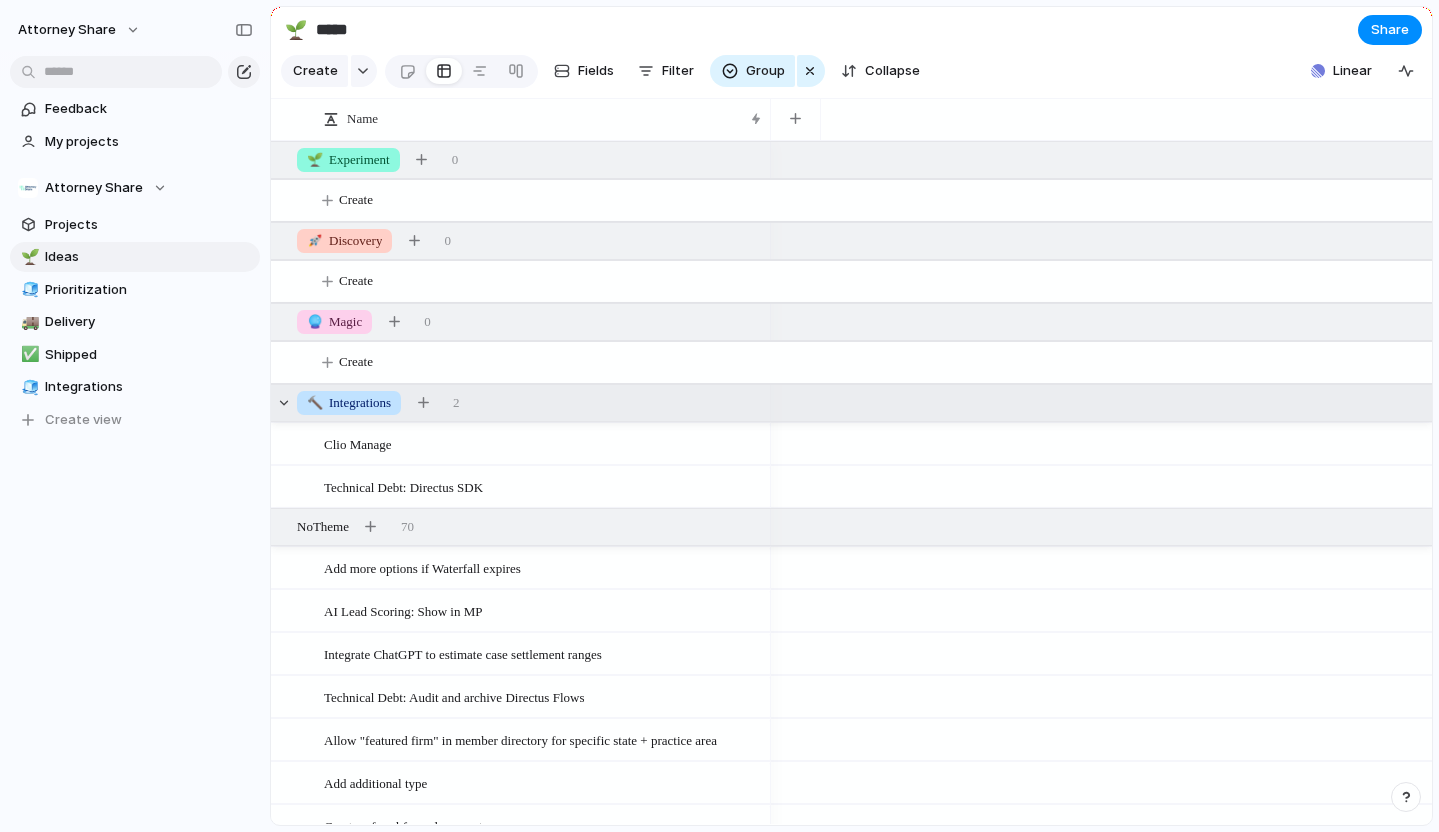 click on "🔨 Integrations" at bounding box center [349, 403] 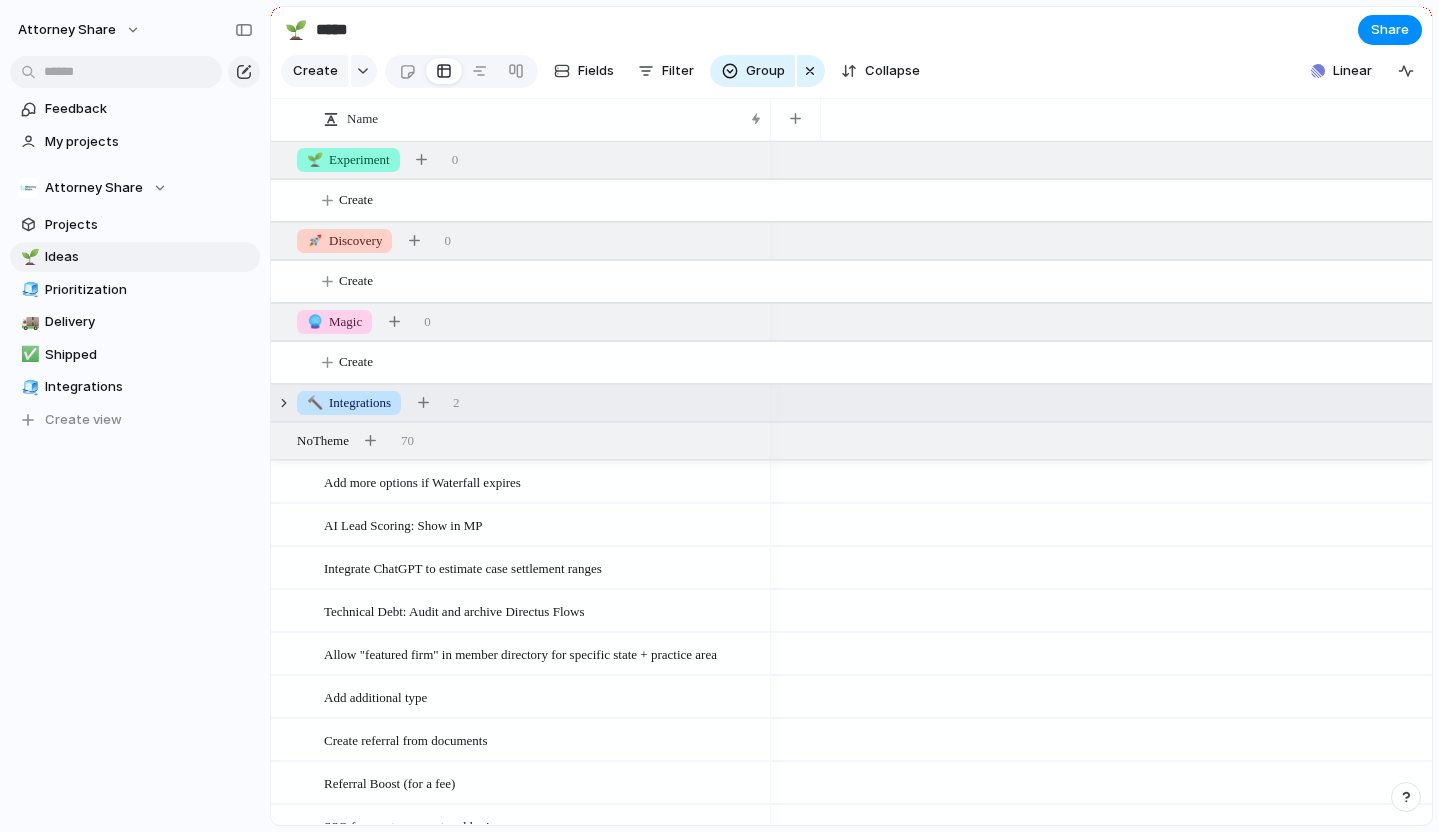 click on "🔨 Integrations" at bounding box center (349, 403) 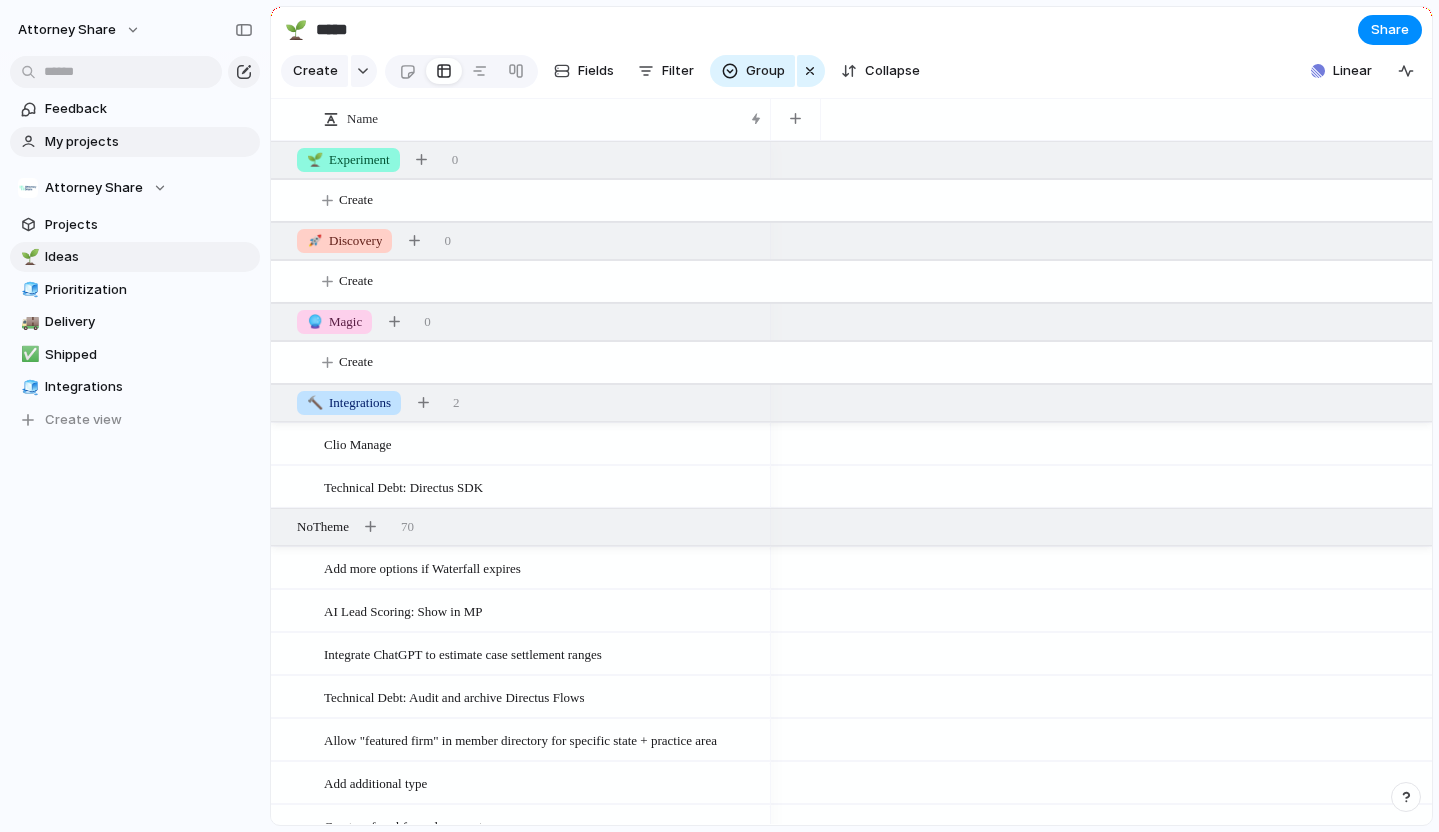 click on "My projects" at bounding box center [149, 142] 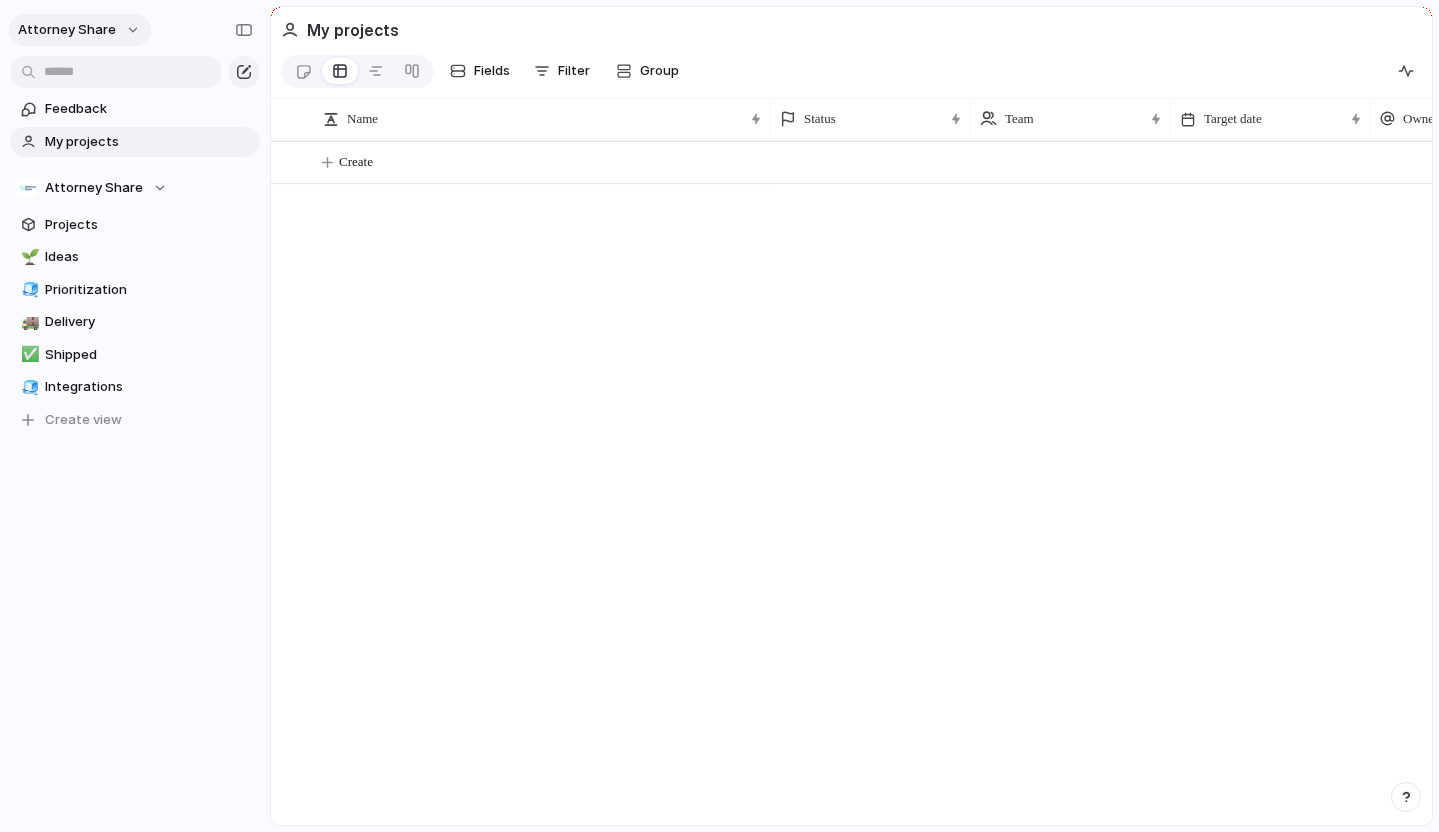 click on "Attorney Share" at bounding box center [84, 30] 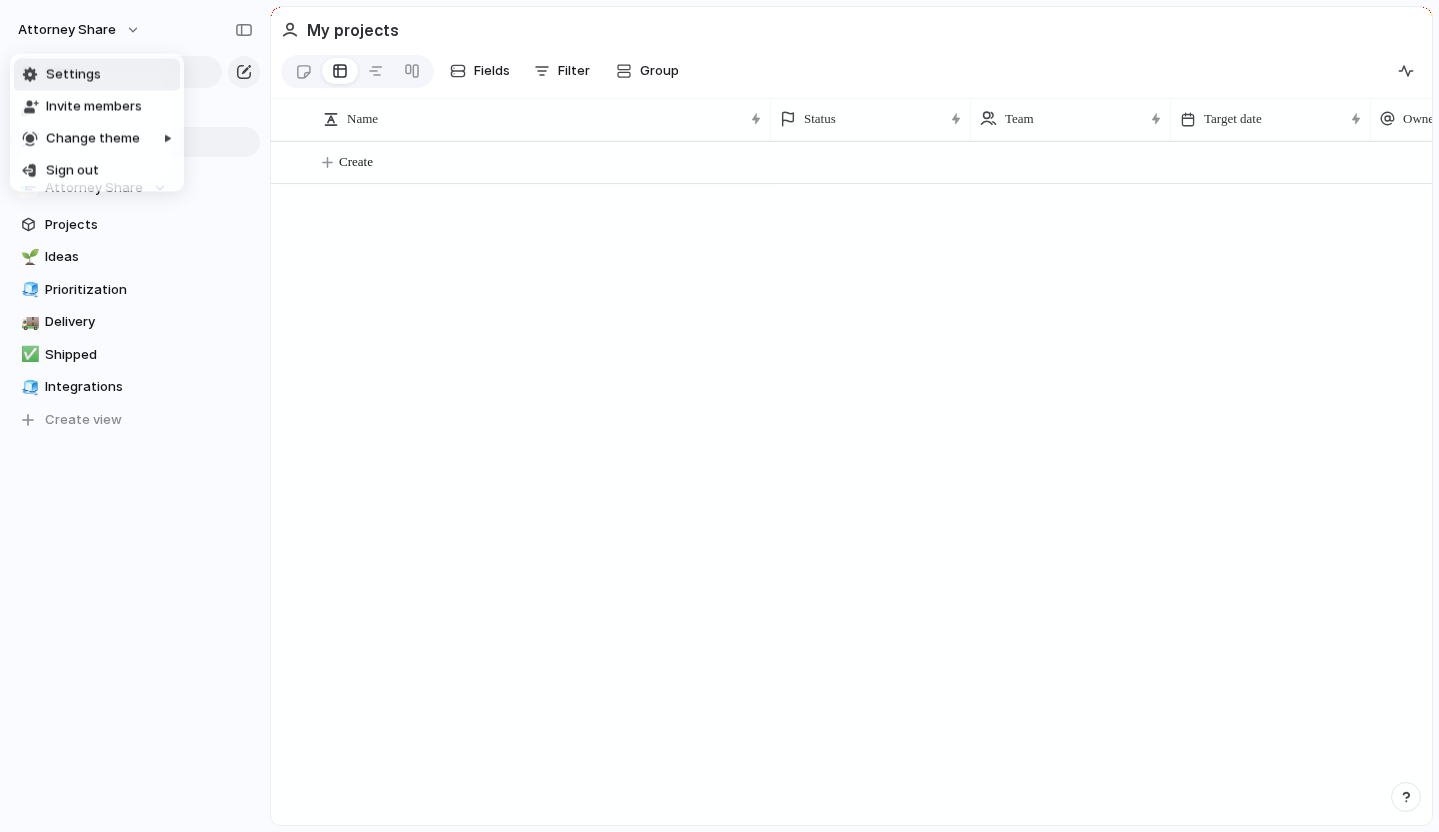 click on "Settings   Invite members   Change theme   Sign out" at bounding box center (719, 416) 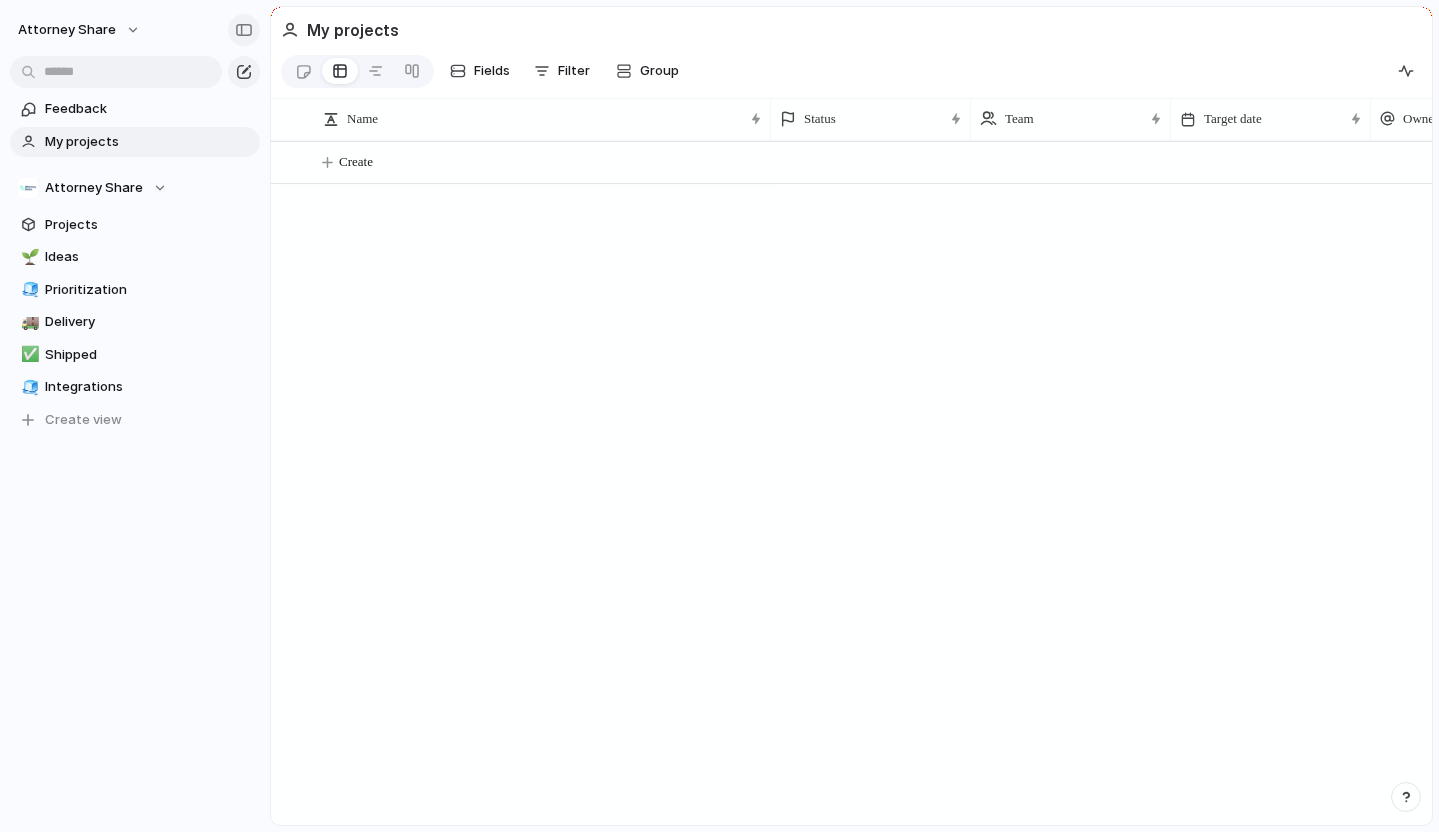 click at bounding box center [244, 30] 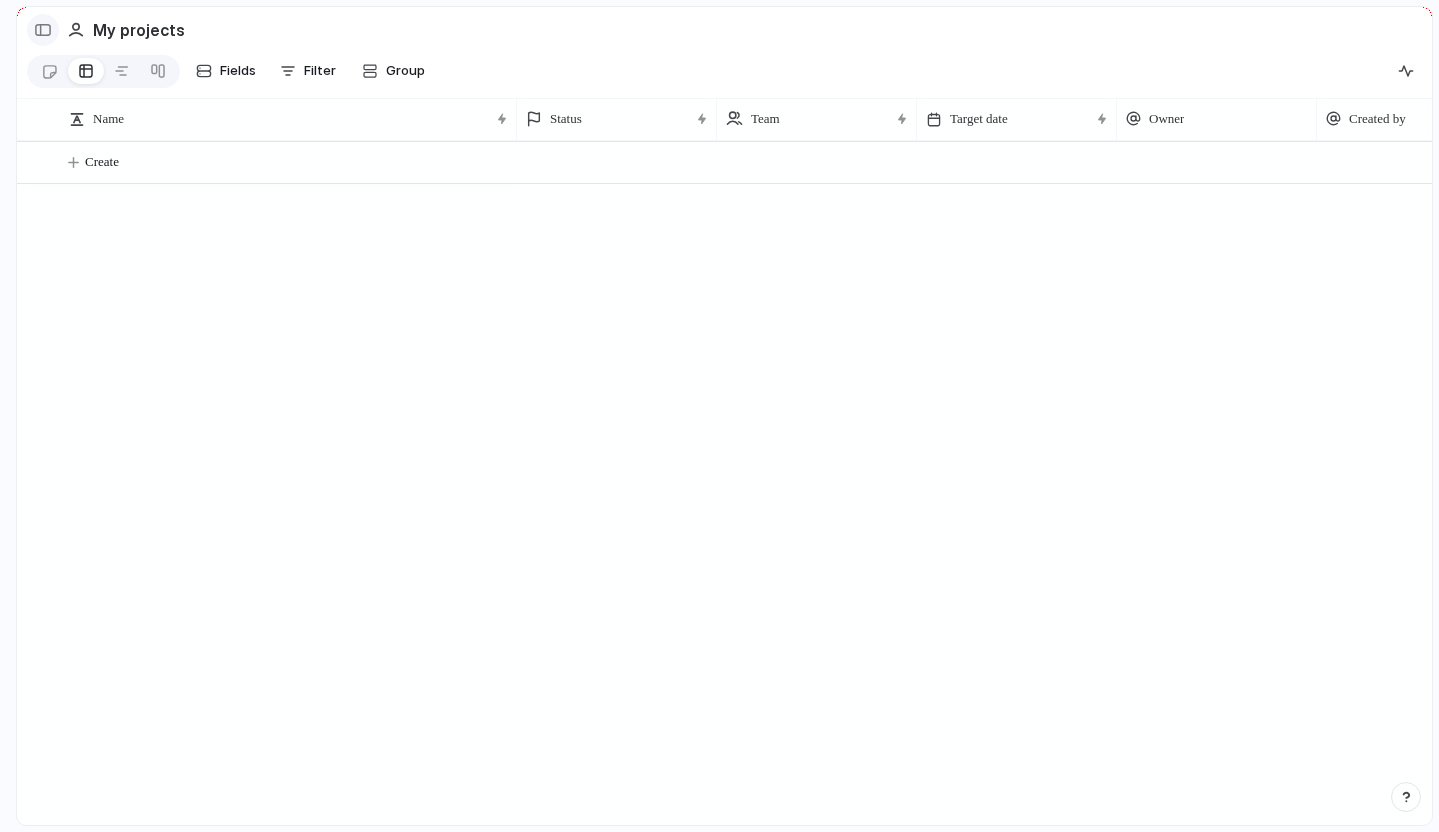 click at bounding box center (43, 30) 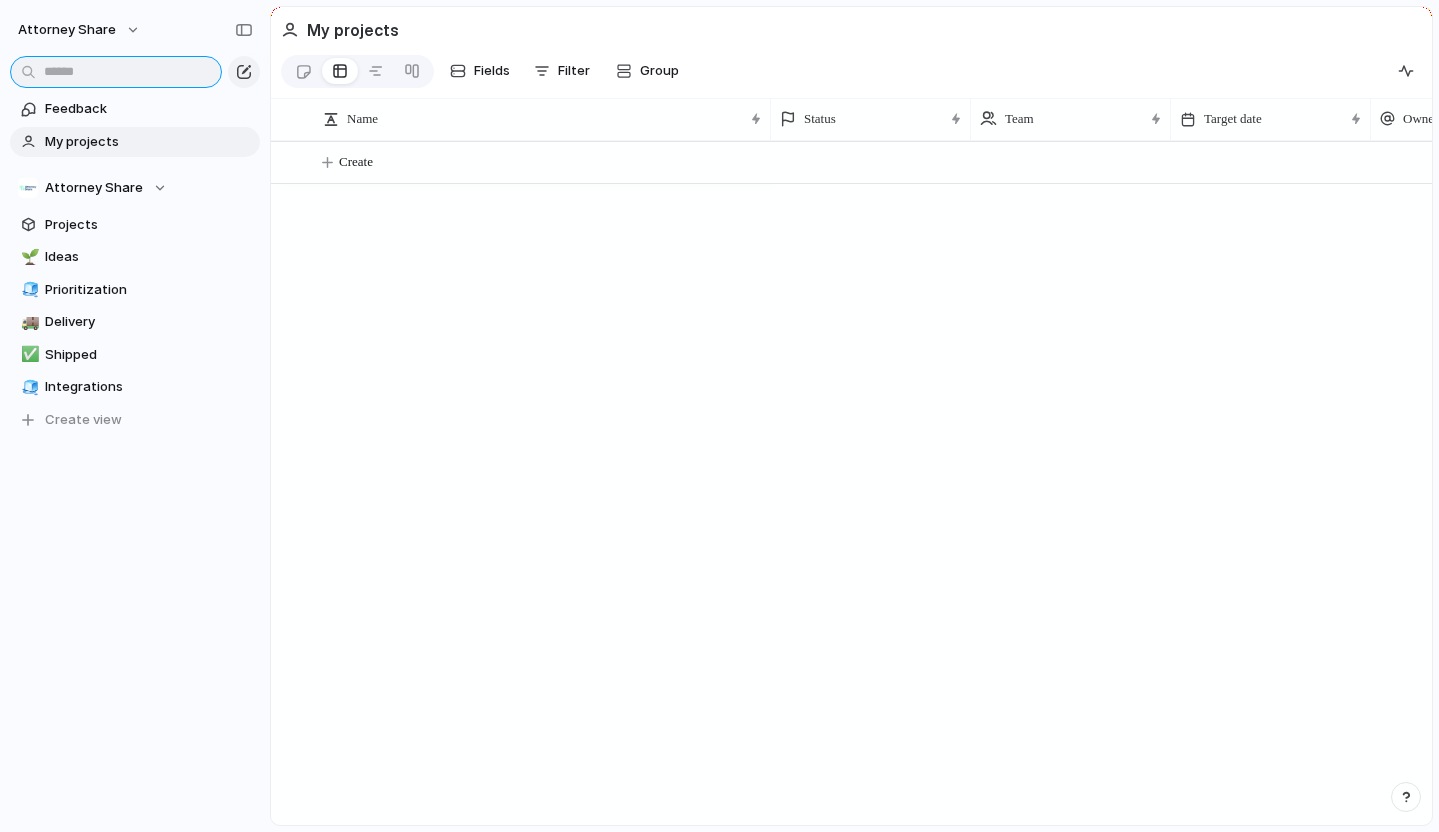 click at bounding box center [116, 72] 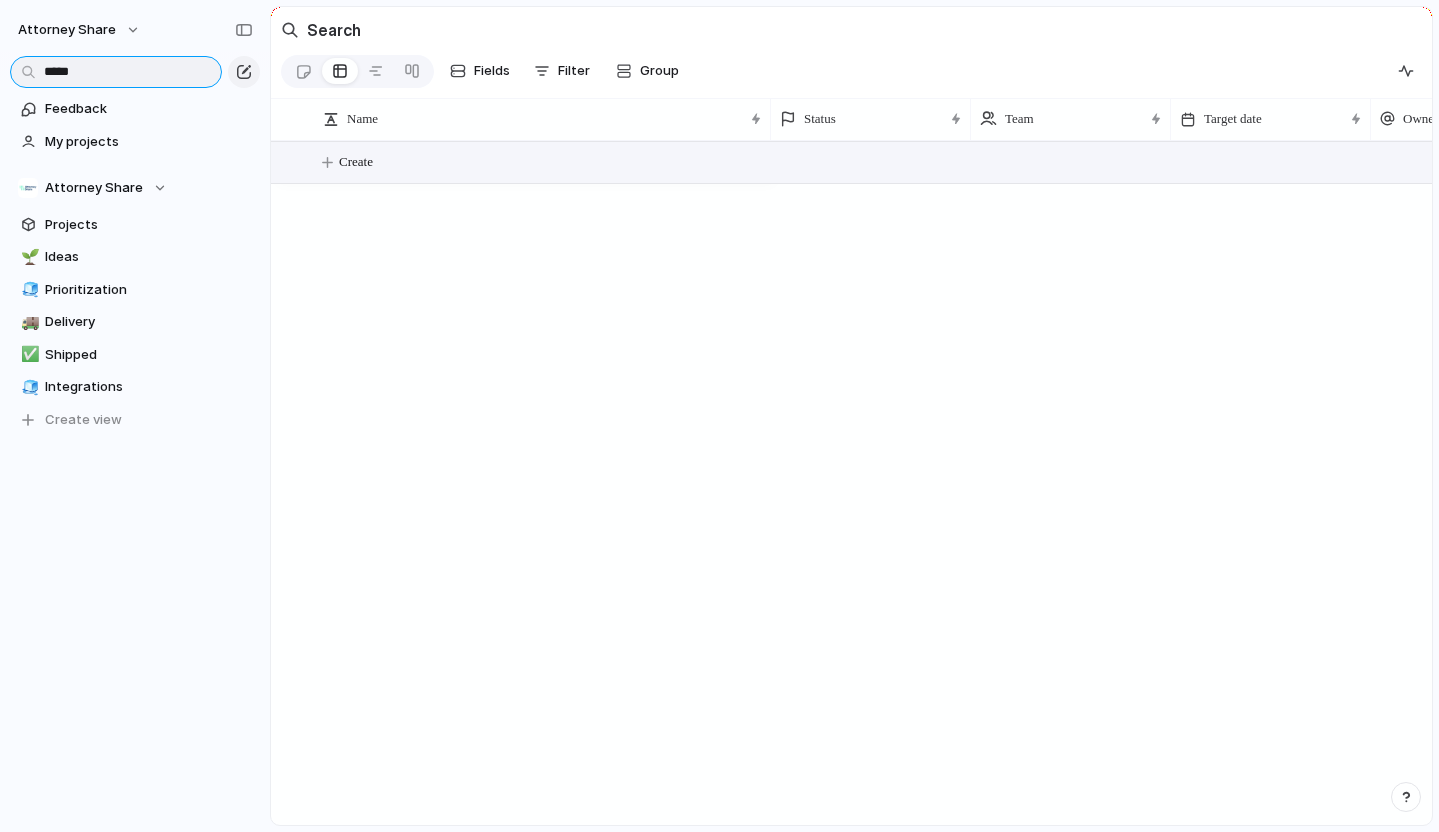 type on "*****" 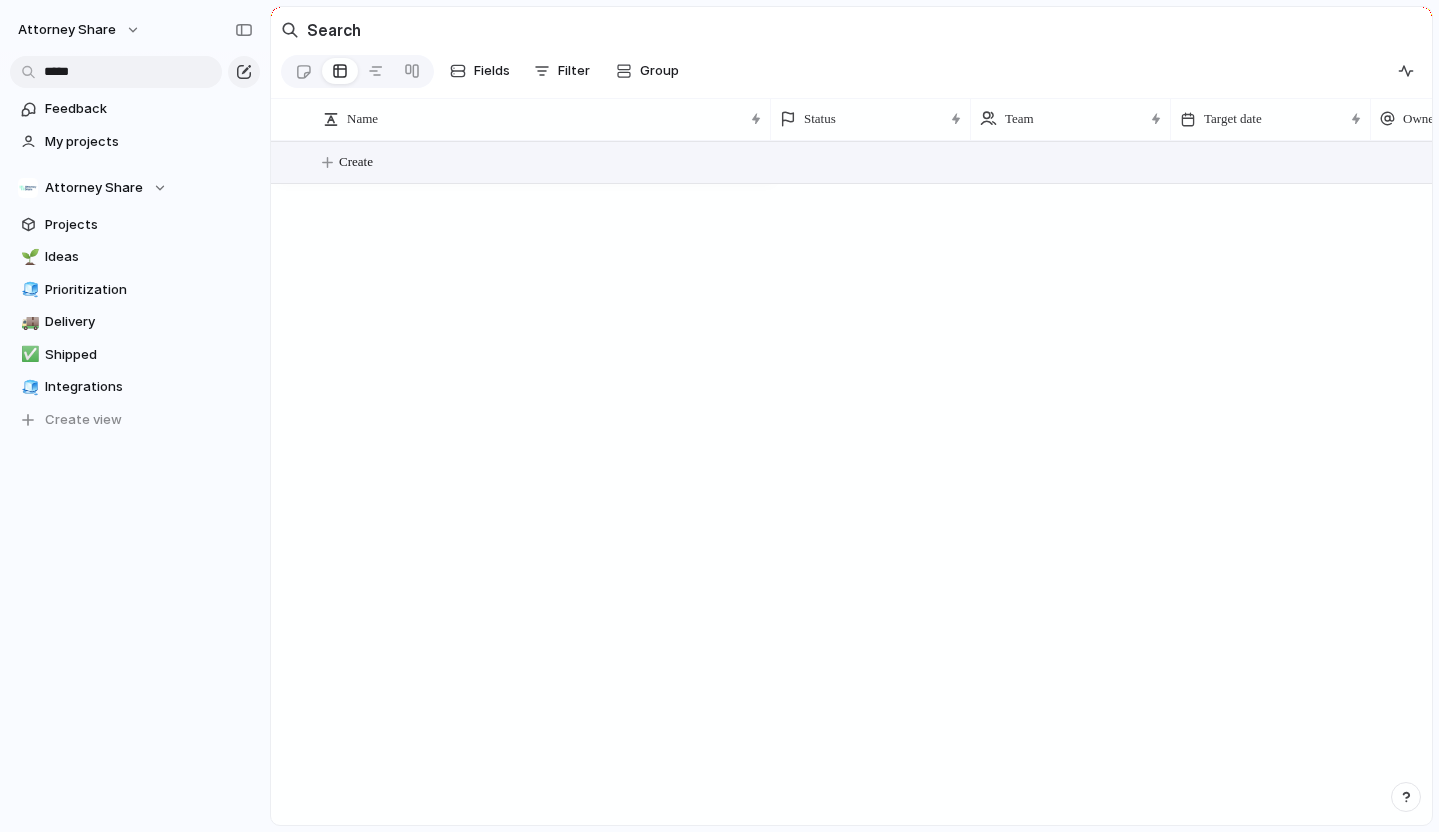 click on "Create" at bounding box center [356, 162] 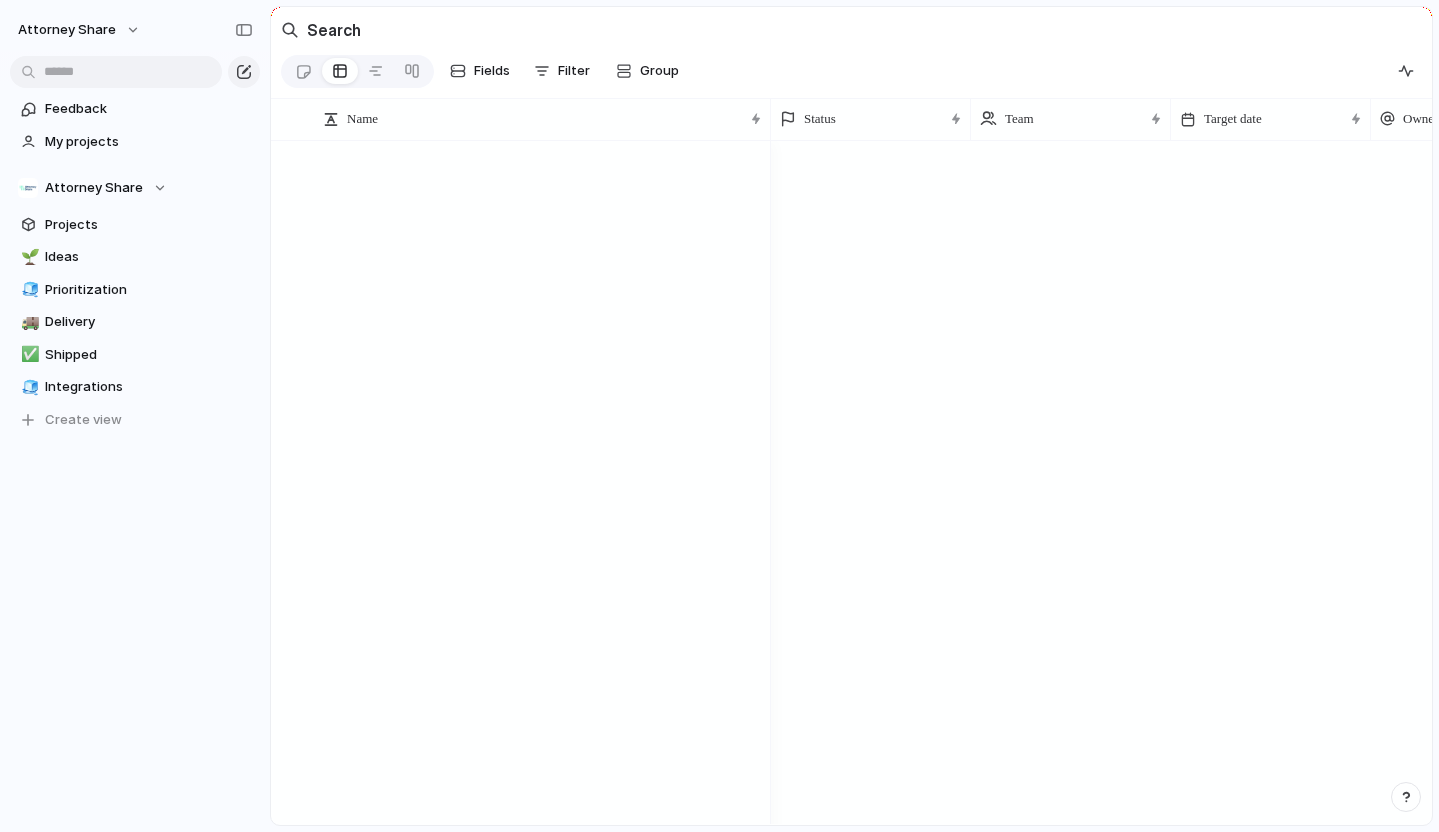 scroll, scrollTop: 2456, scrollLeft: 0, axis: vertical 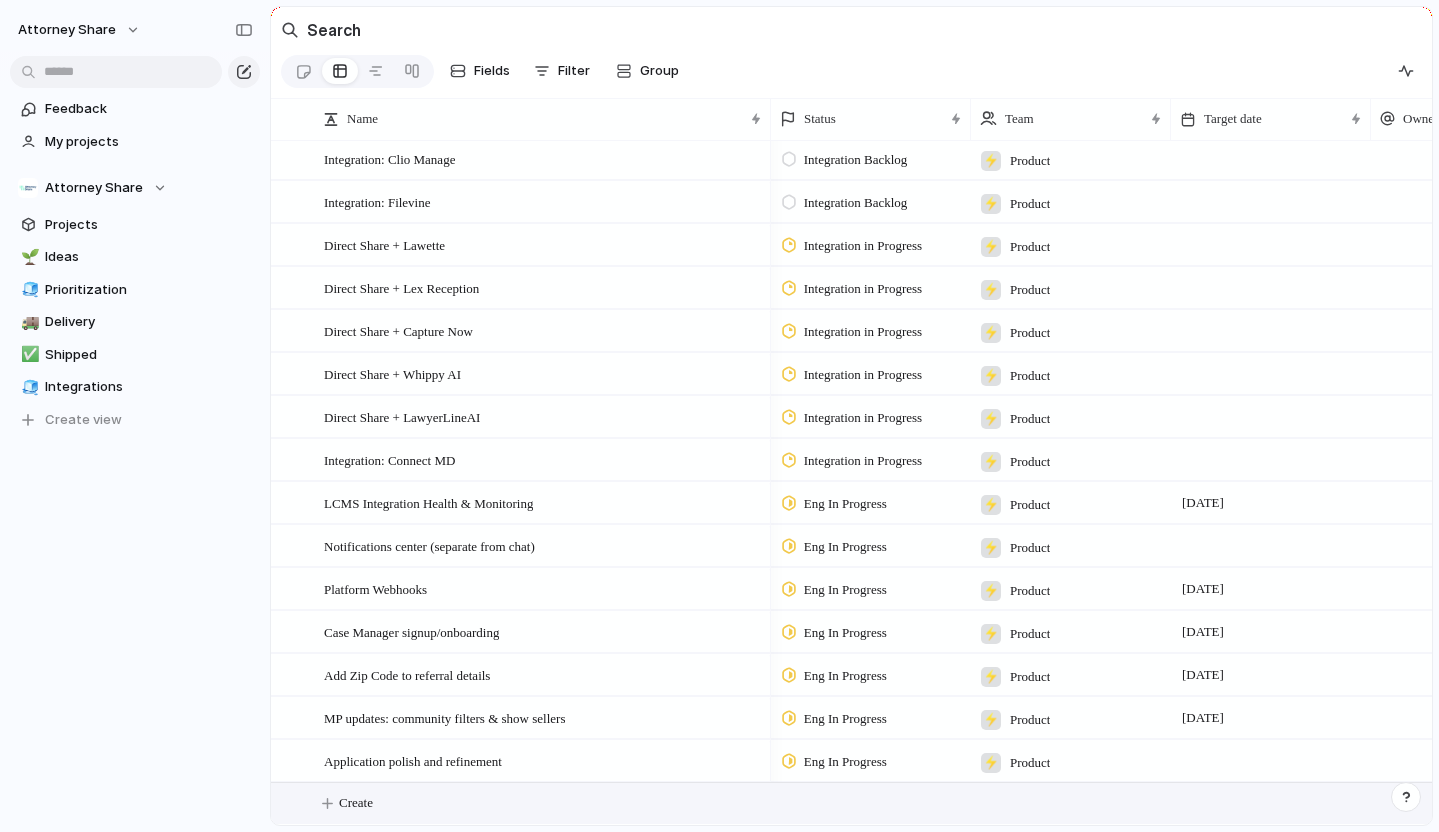 click on "Create" at bounding box center [356, 803] 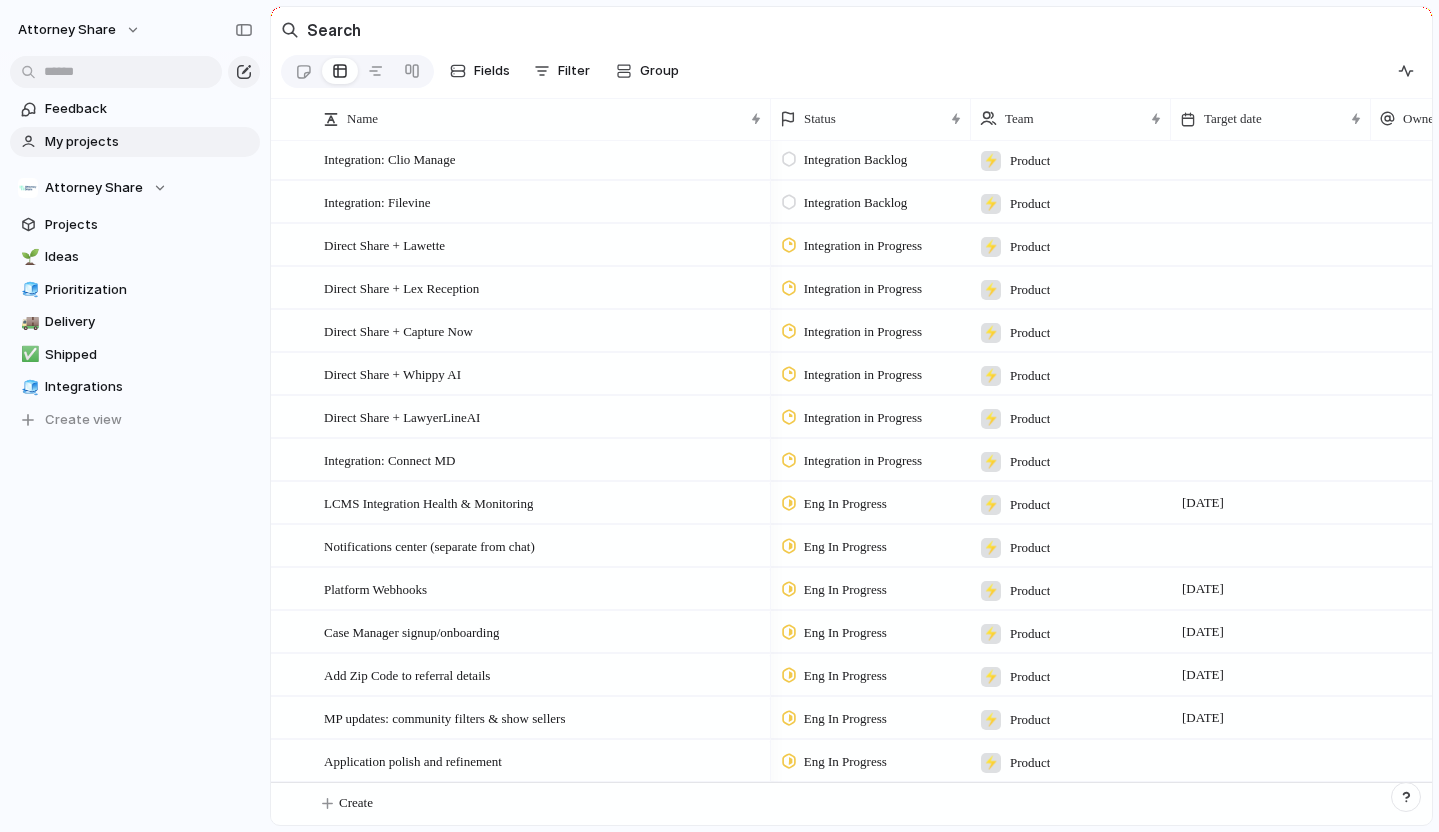 click on "My projects" at bounding box center (149, 142) 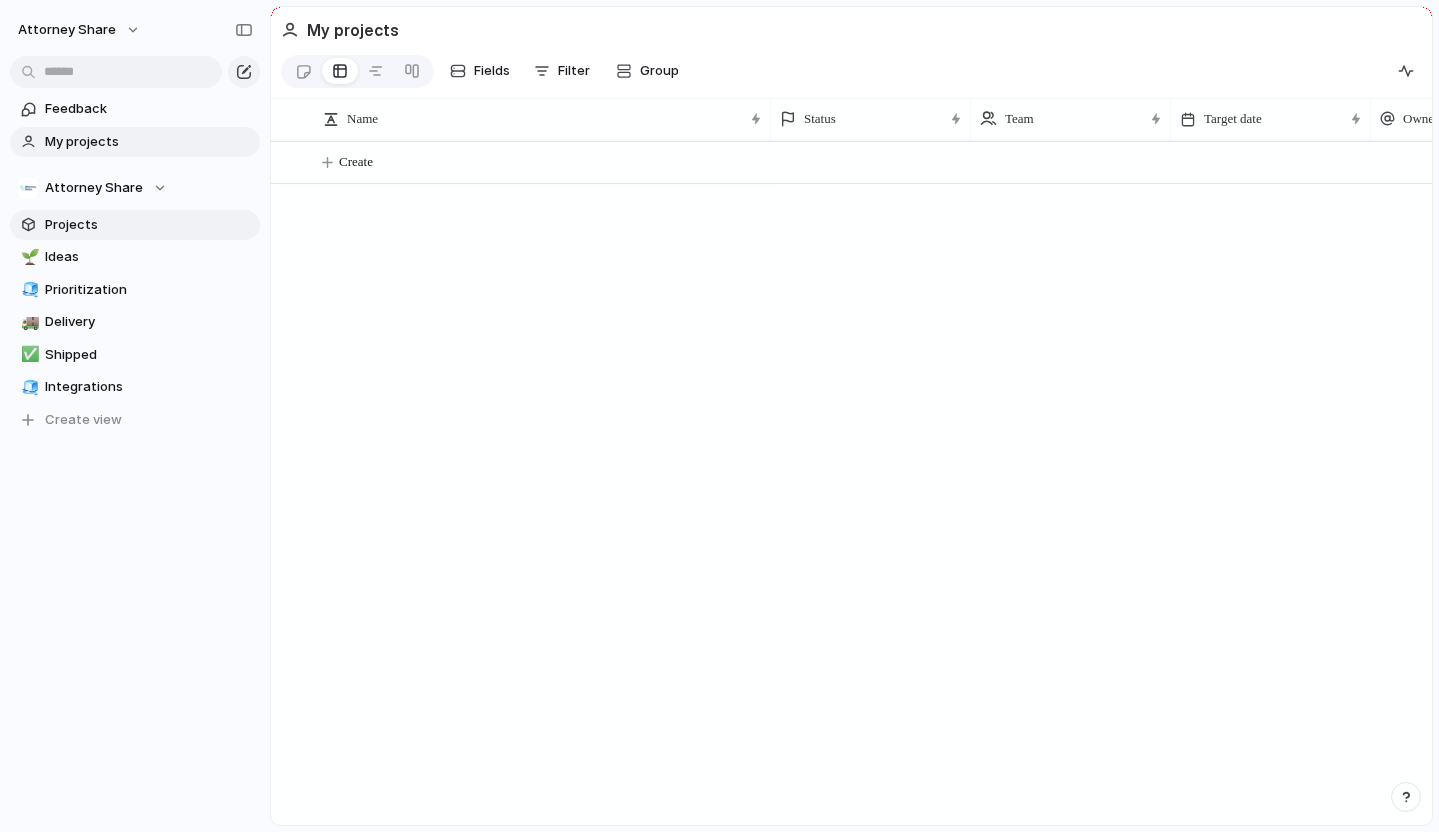 click on "Projects" at bounding box center (149, 225) 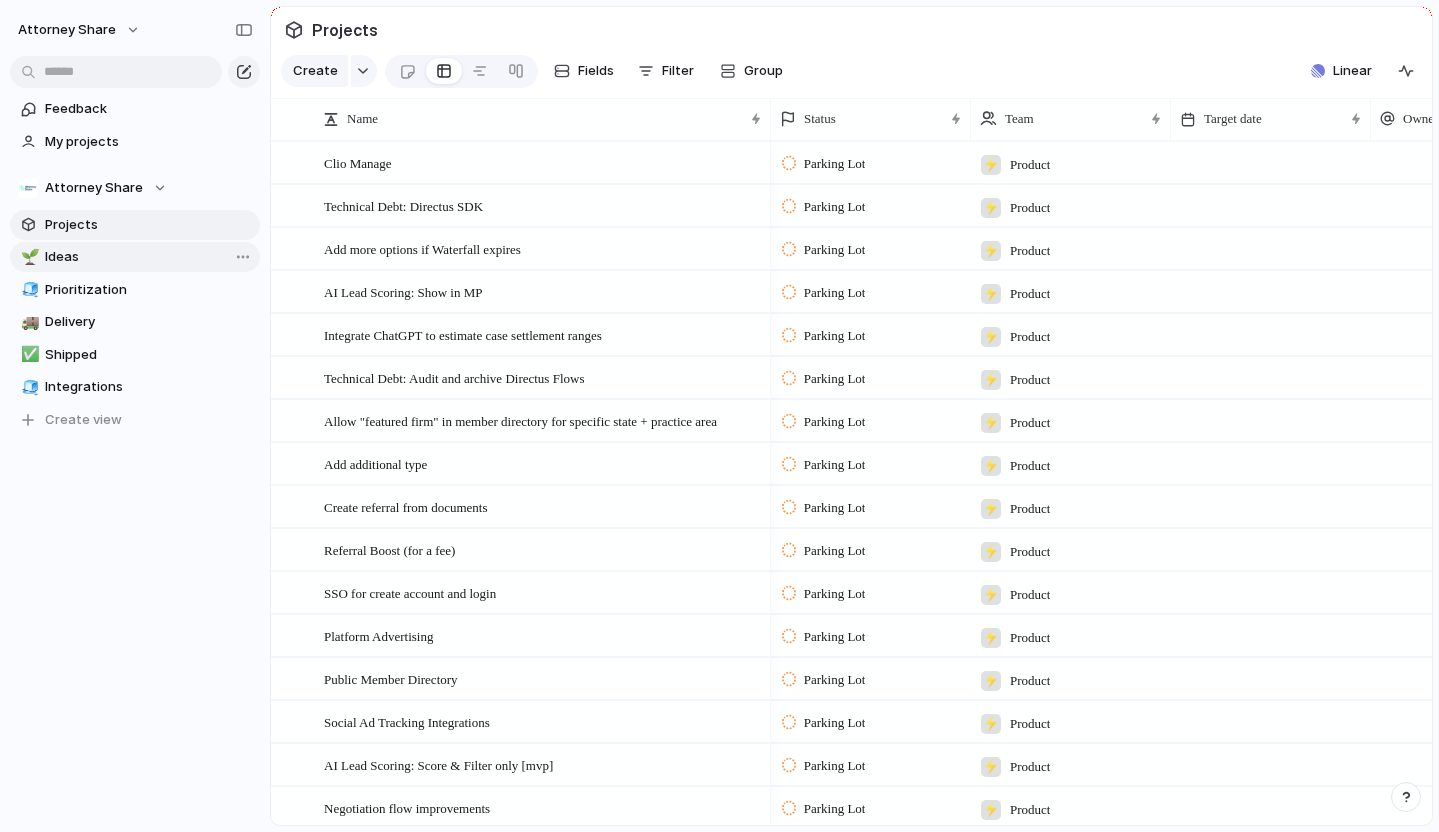 click on "Ideas" at bounding box center (149, 257) 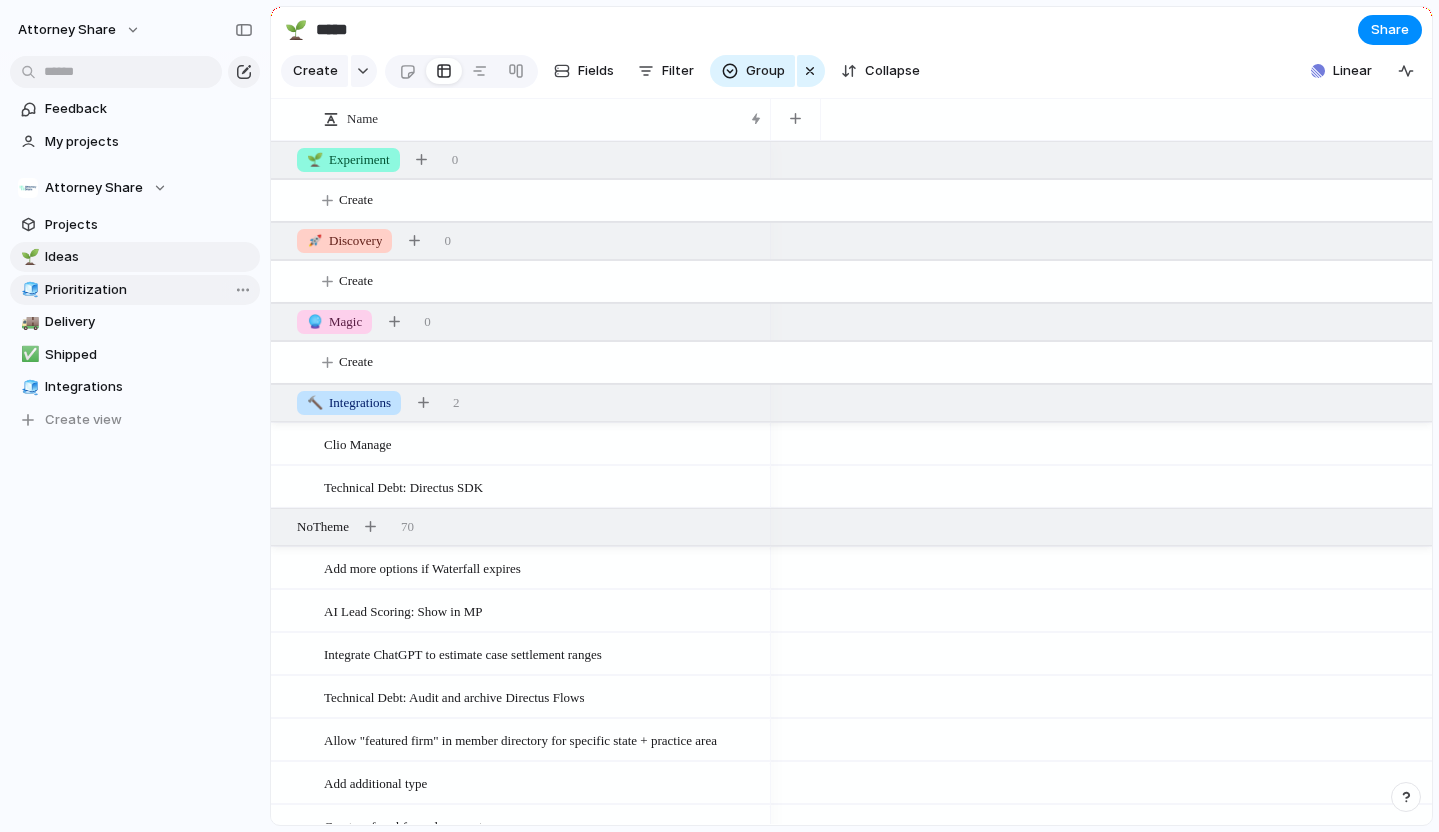 click on "Prioritization" at bounding box center (149, 290) 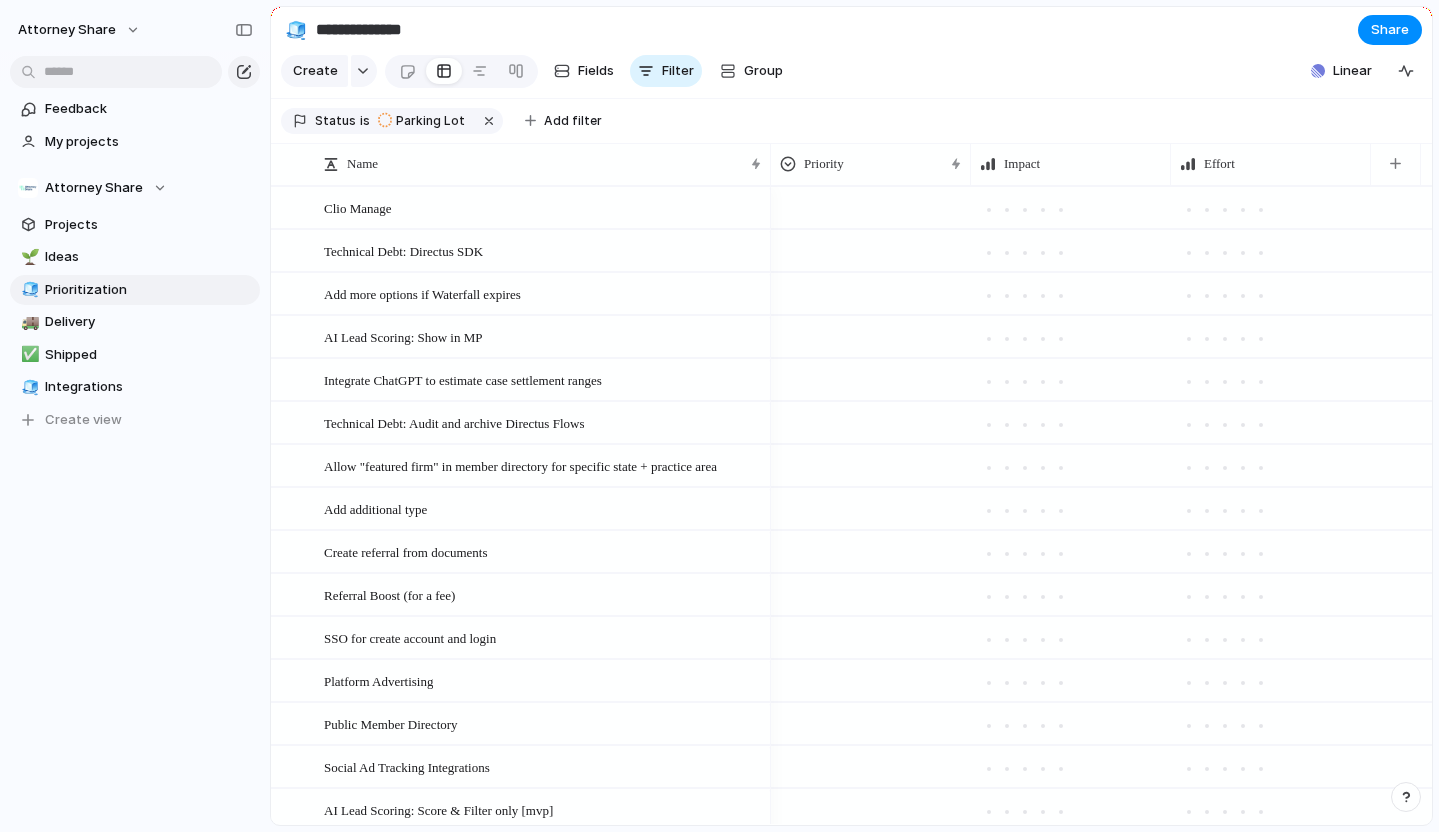 scroll, scrollTop: 90, scrollLeft: 0, axis: vertical 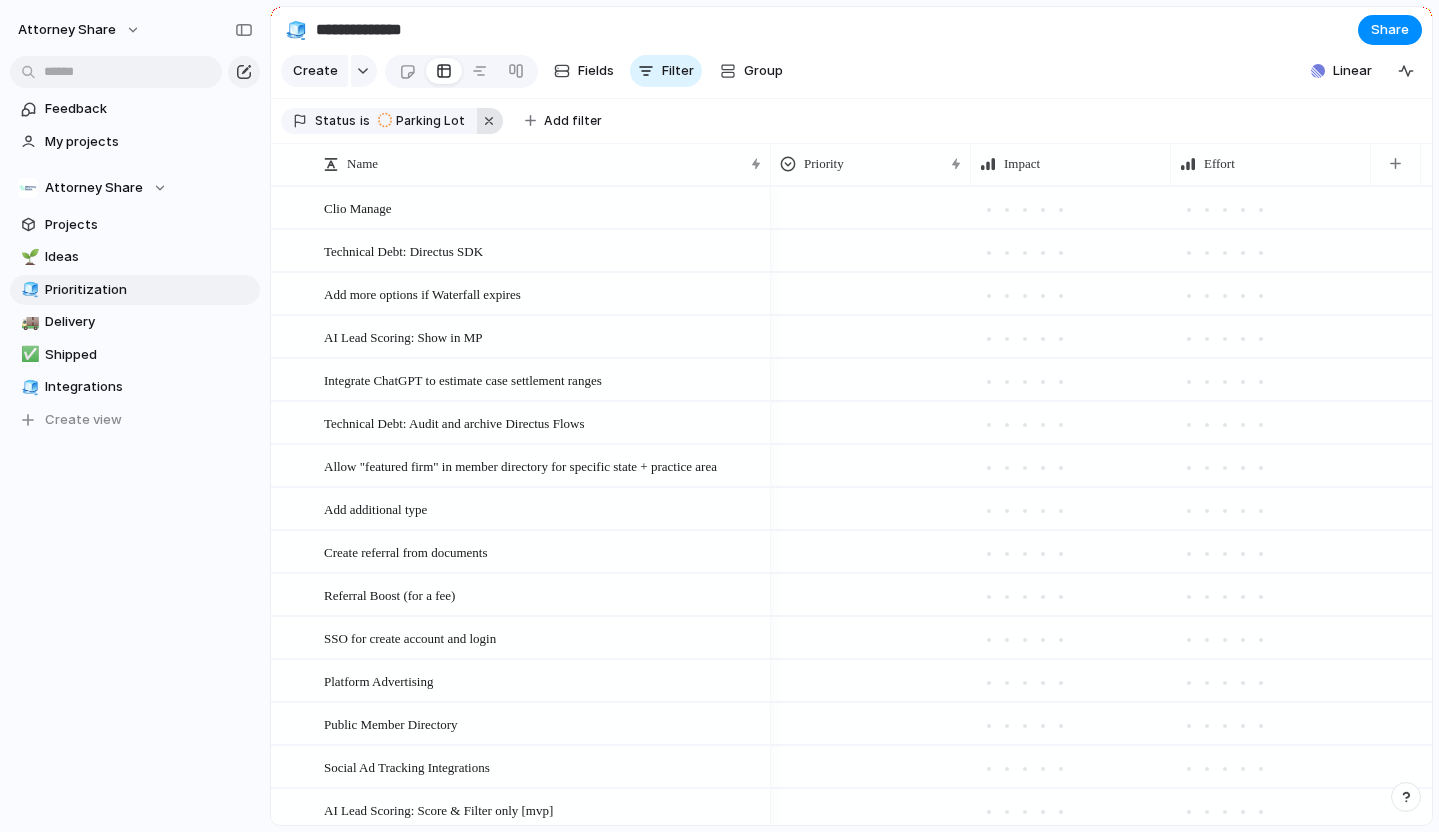 click at bounding box center [490, 121] 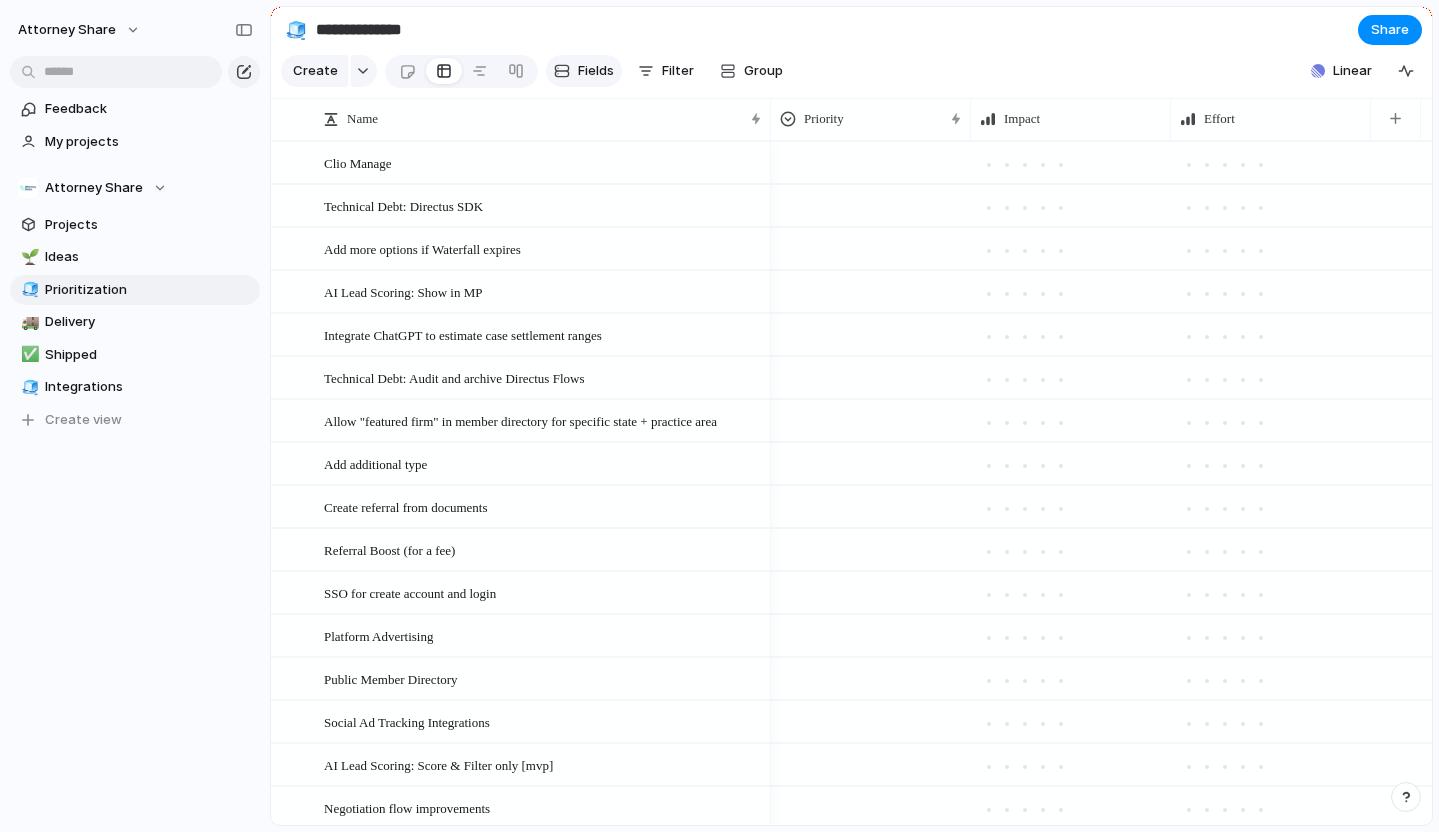 click on "Fields" at bounding box center [596, 71] 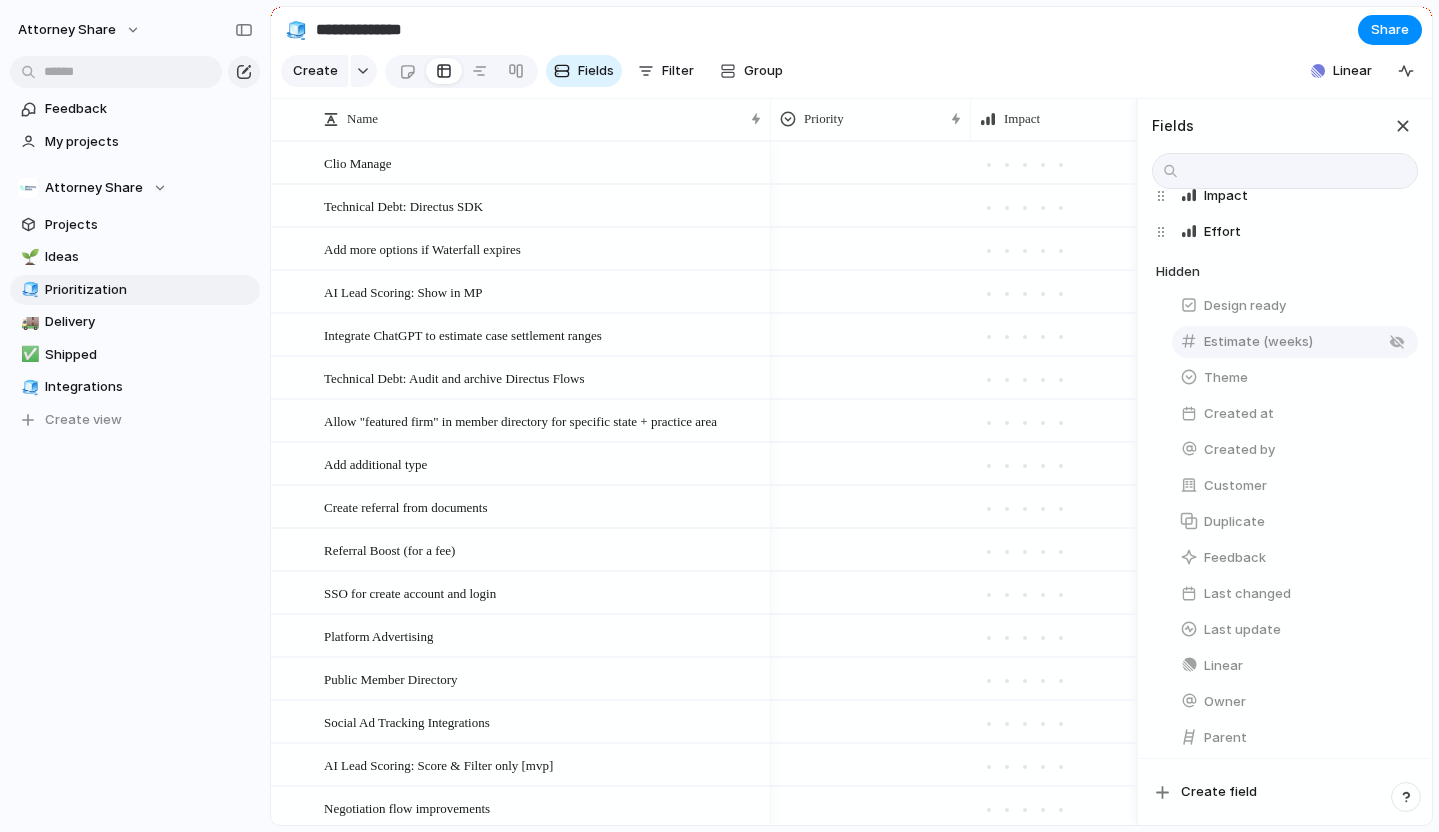 scroll, scrollTop: 286, scrollLeft: 0, axis: vertical 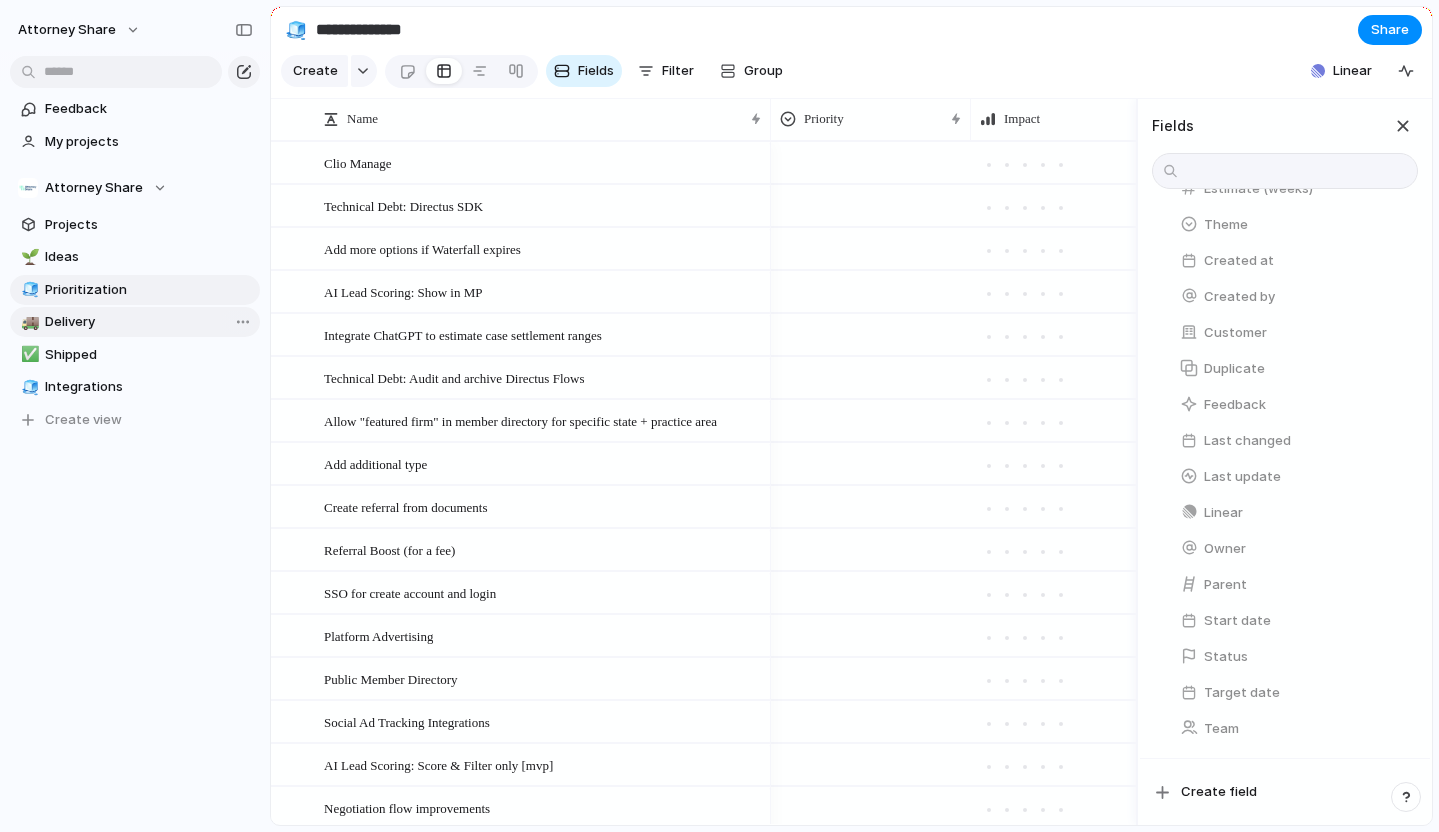 click on "Delivery" at bounding box center (149, 322) 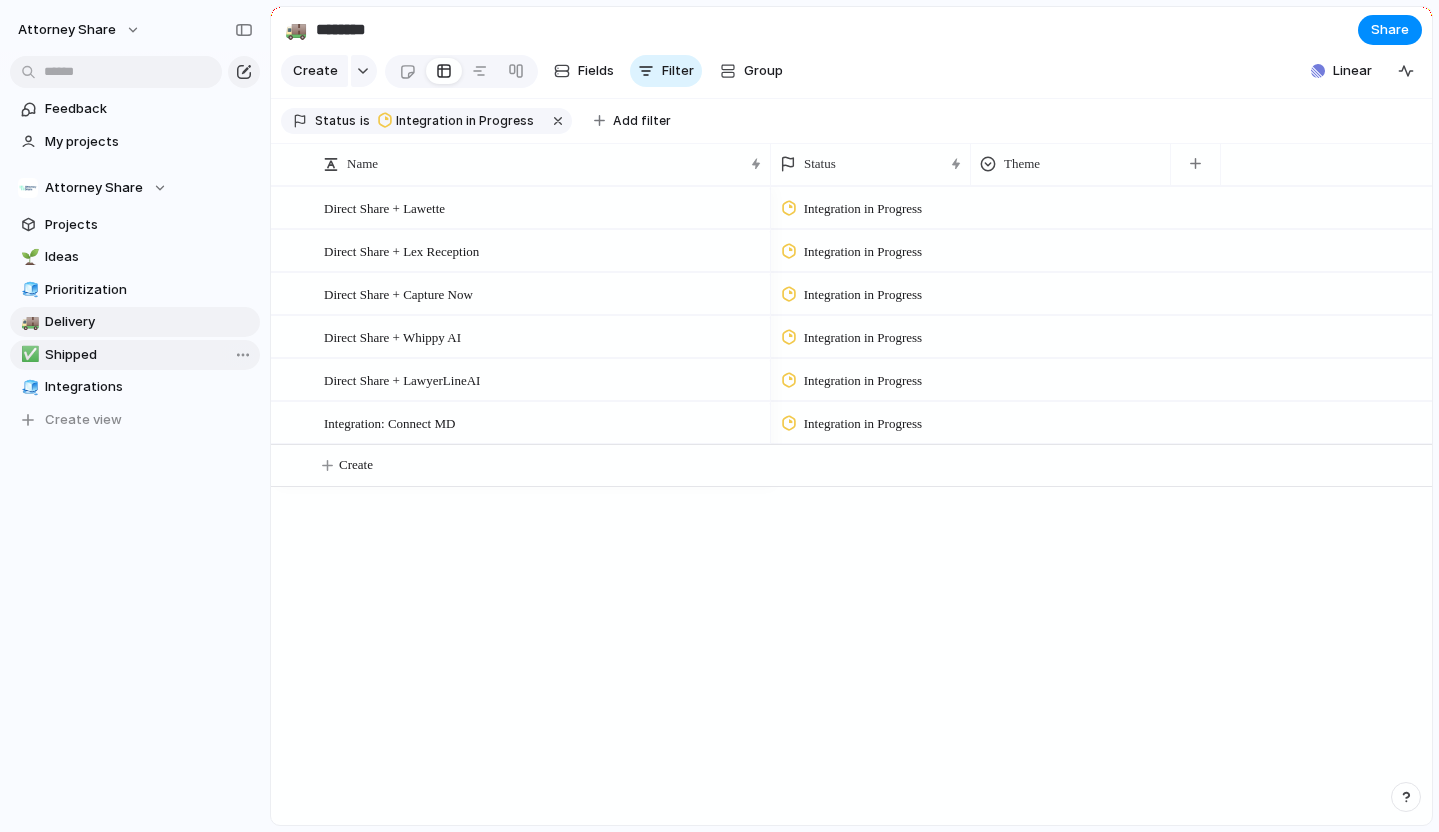 click on "✅ Shipped" at bounding box center (135, 355) 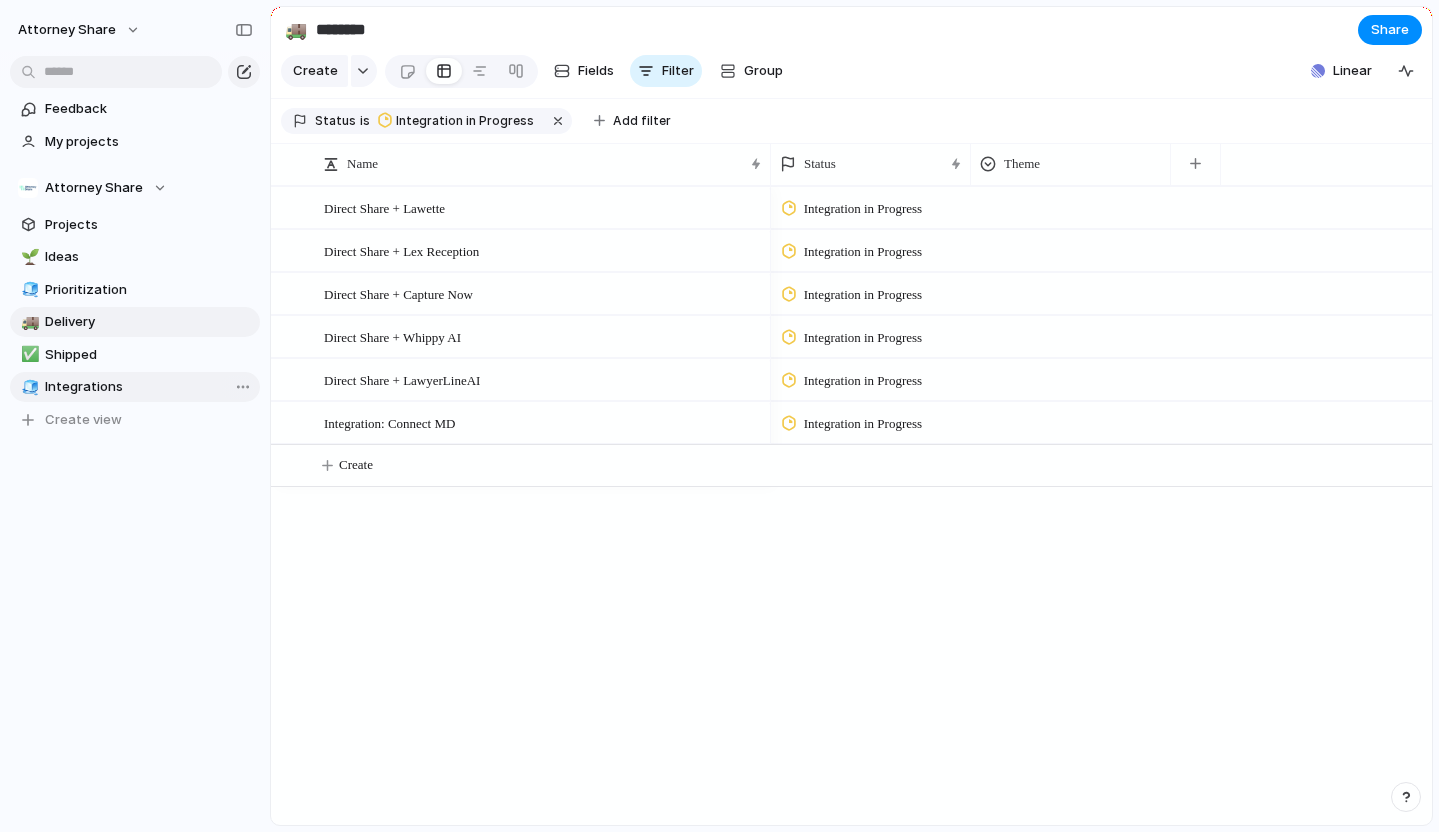 click on "Integrations" at bounding box center [149, 387] 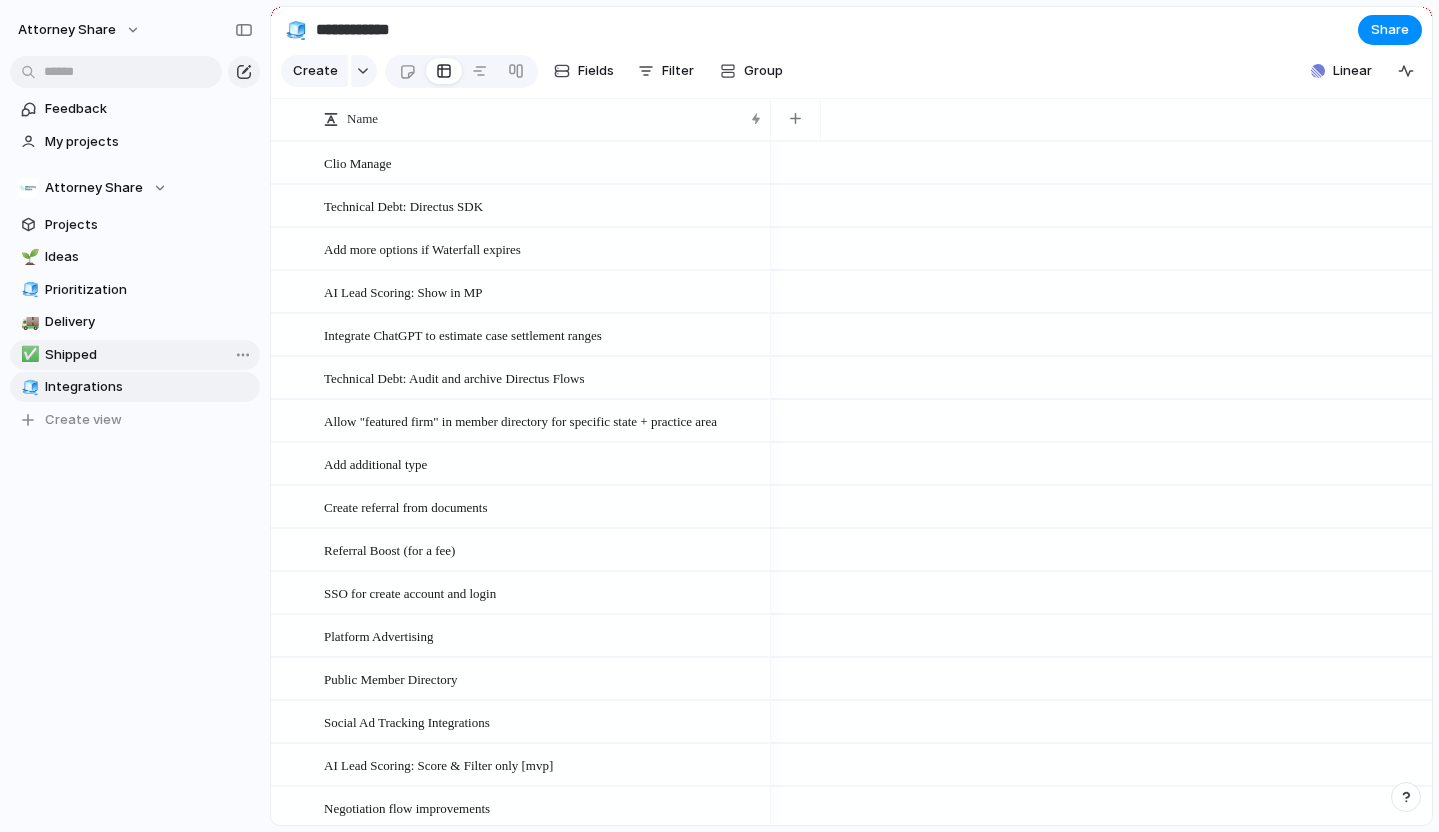 click on "Shipped" at bounding box center [149, 355] 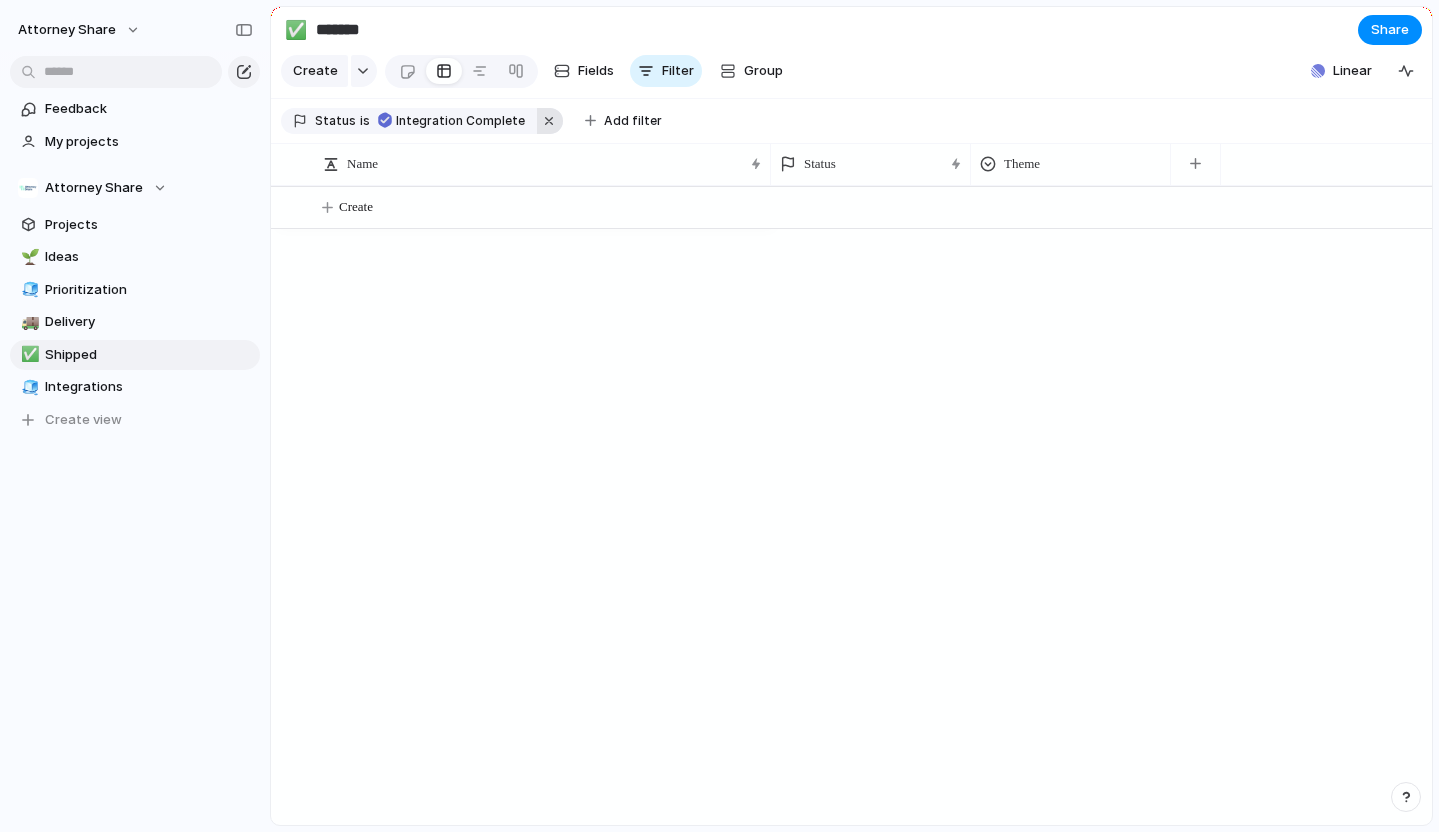 click at bounding box center [550, 121] 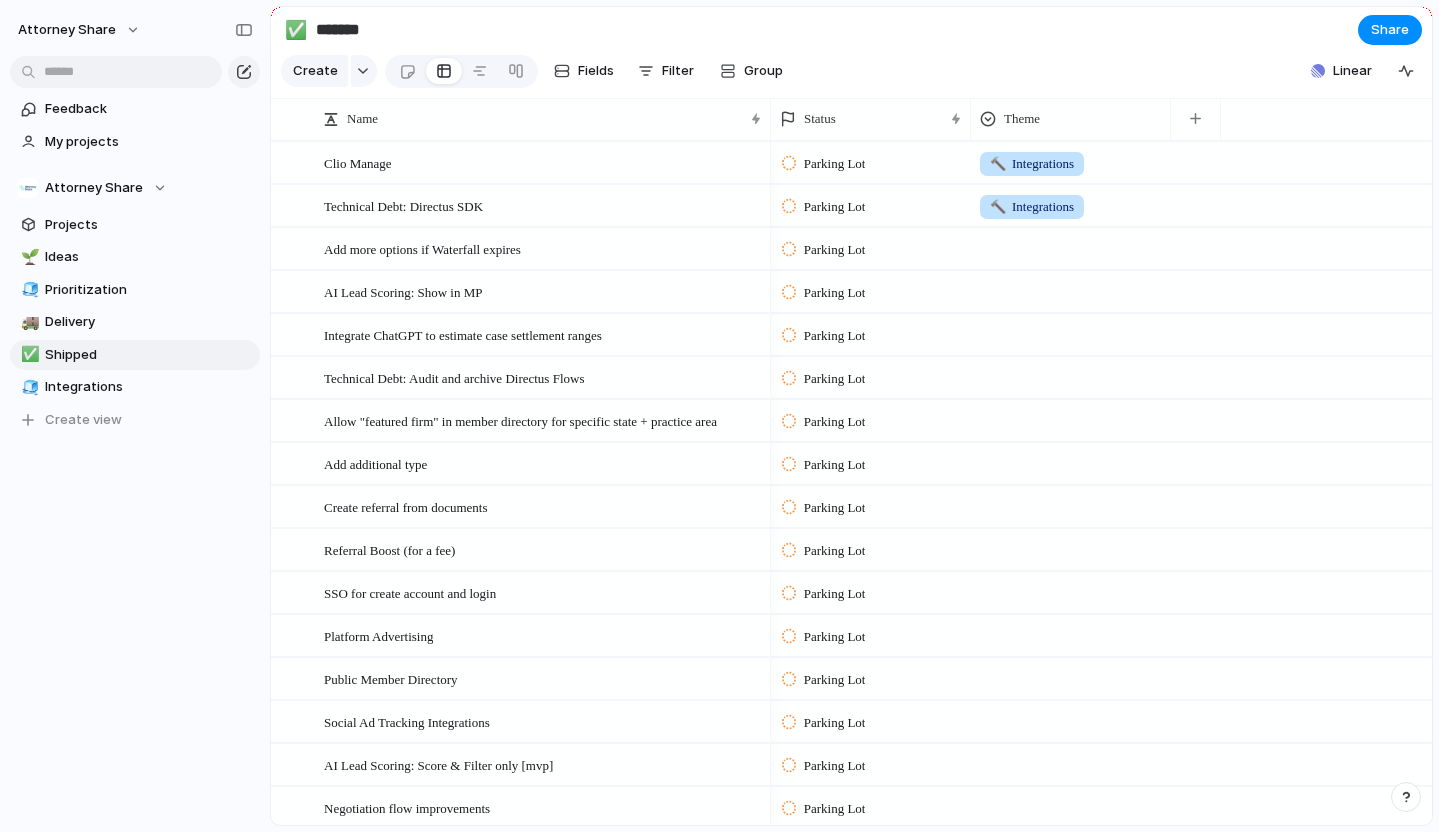 click on "🌱 Ideas 🧊 Prioritization 🚚 Delivery ✅ Shipped 🧊 Integrations
To pick up a draggable item, press the space bar.
While dragging, use the arrow keys to move the item.
Press space again to drop the item in its new position, or press escape to cancel.
Create view" at bounding box center (135, 338) 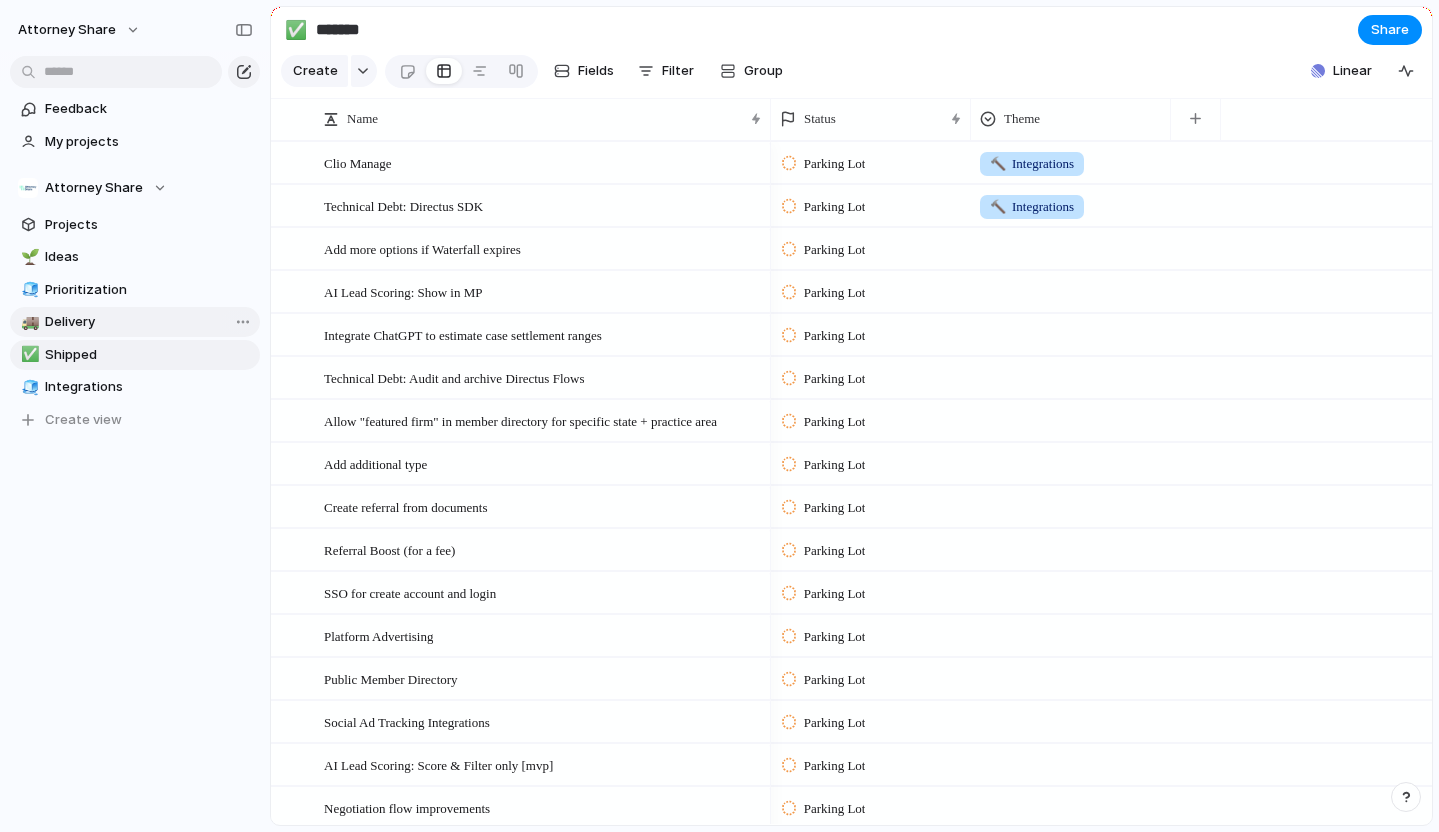 click on "Delivery" at bounding box center [149, 322] 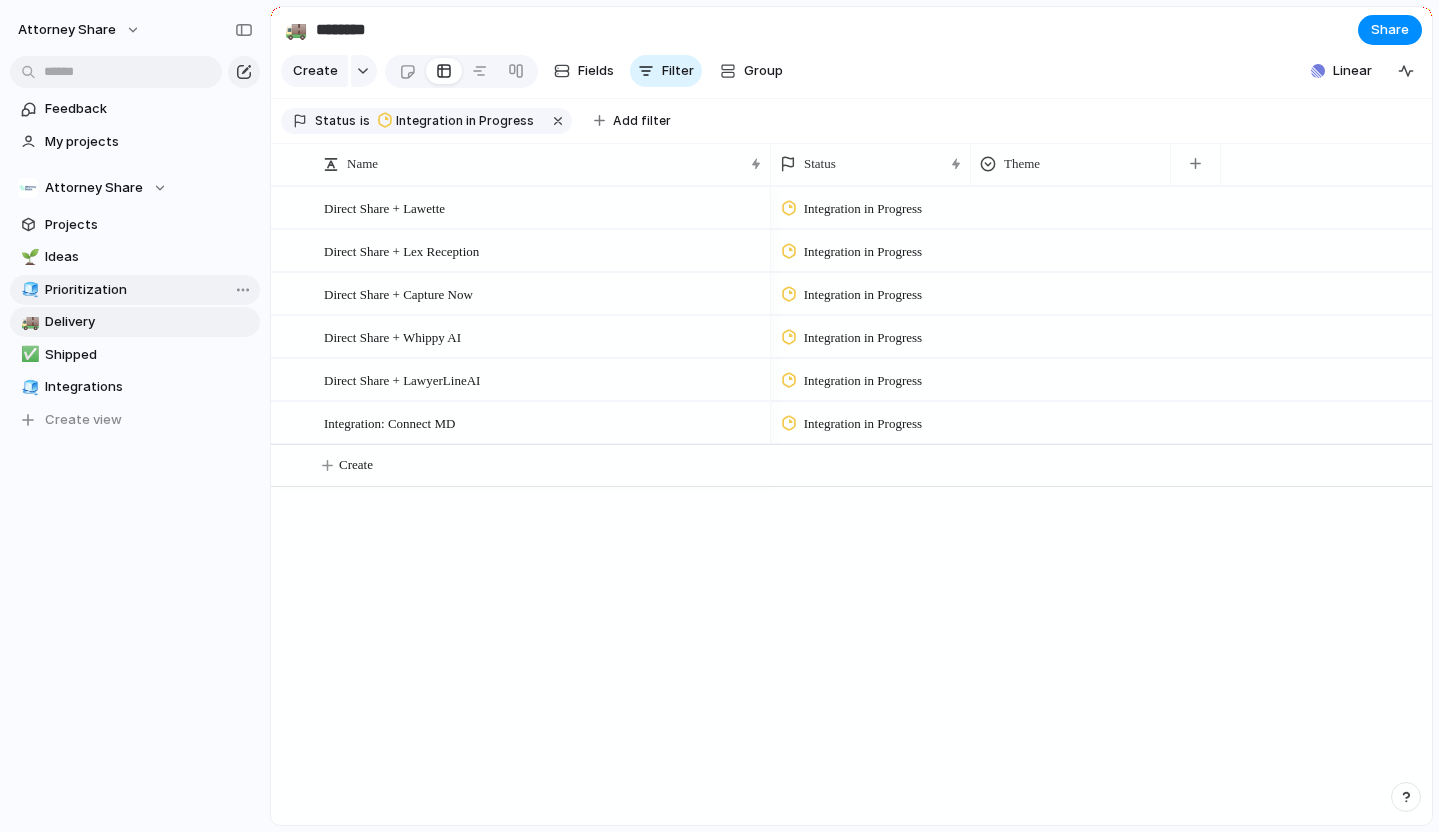 click on "Prioritization" at bounding box center [149, 290] 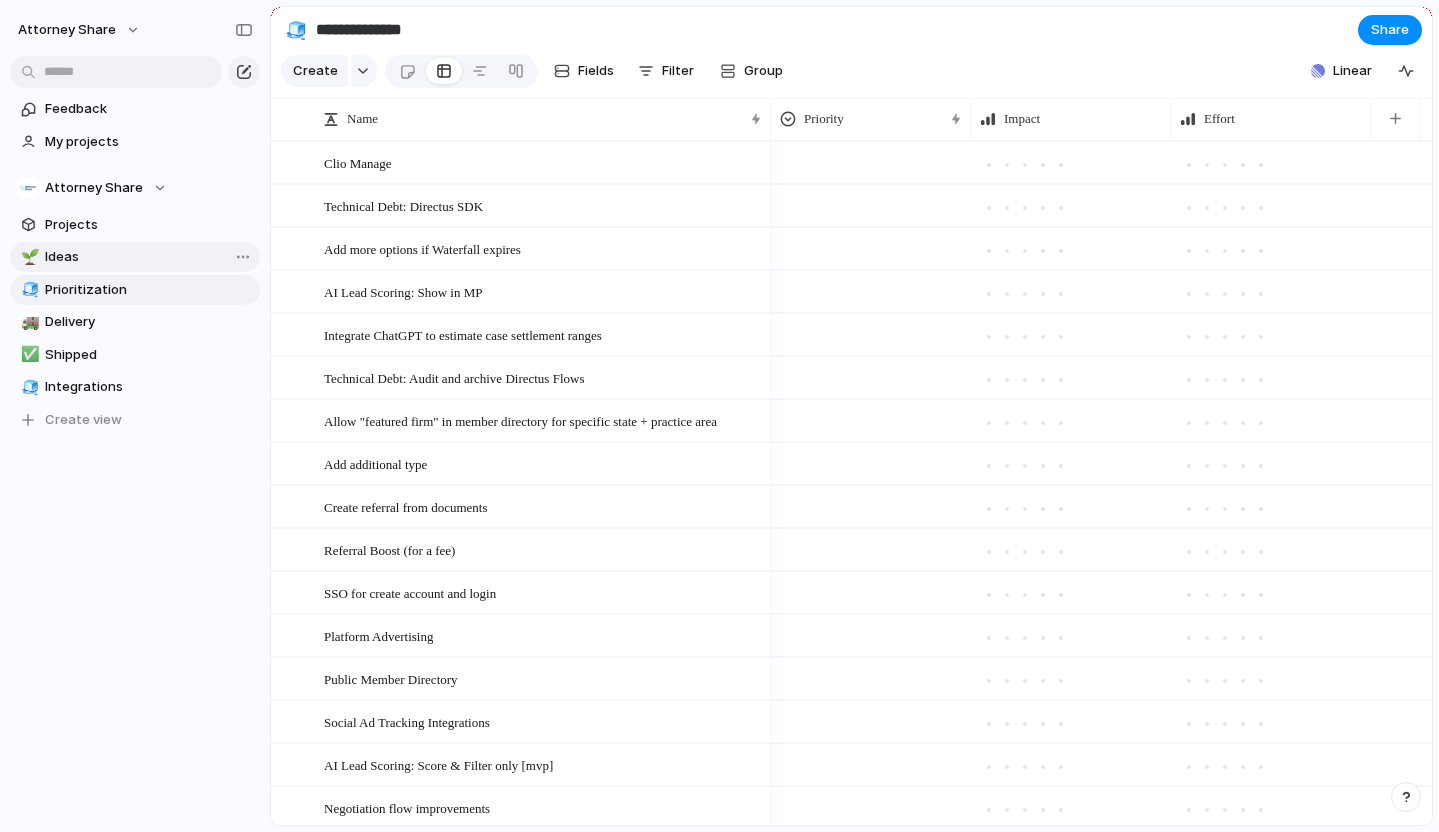 click on "Ideas" at bounding box center [149, 257] 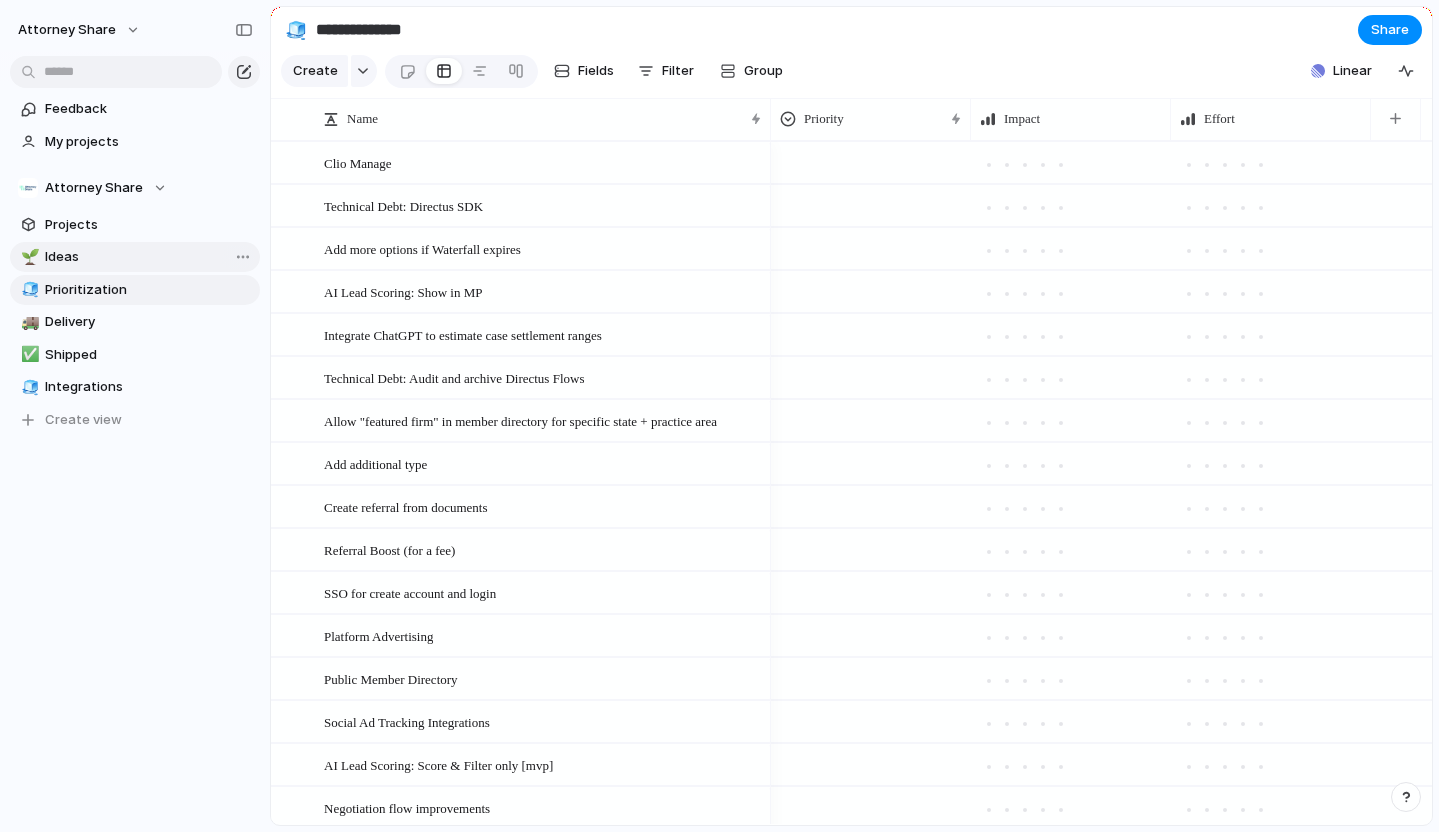 type on "*****" 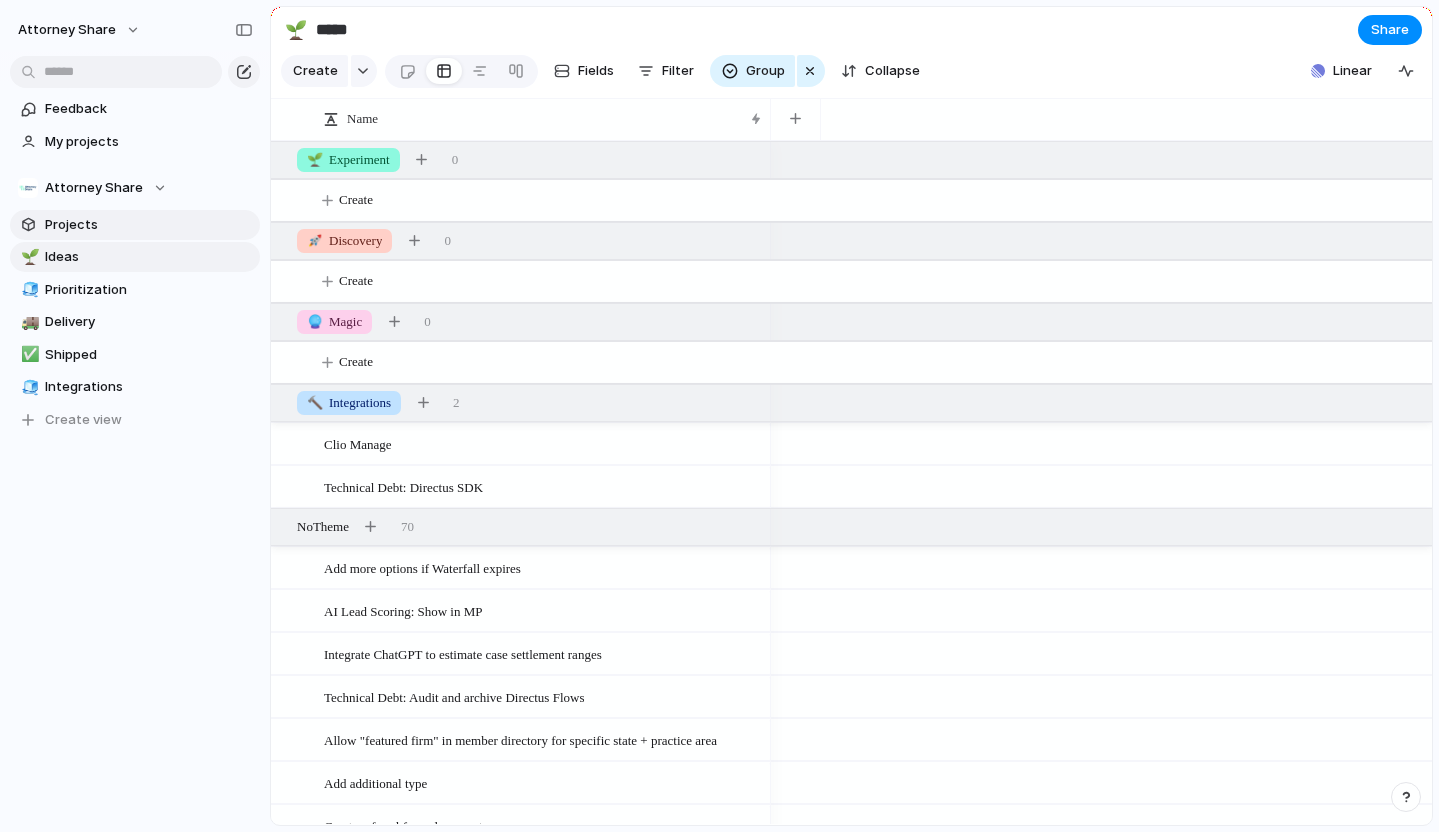click on "Projects" at bounding box center (149, 225) 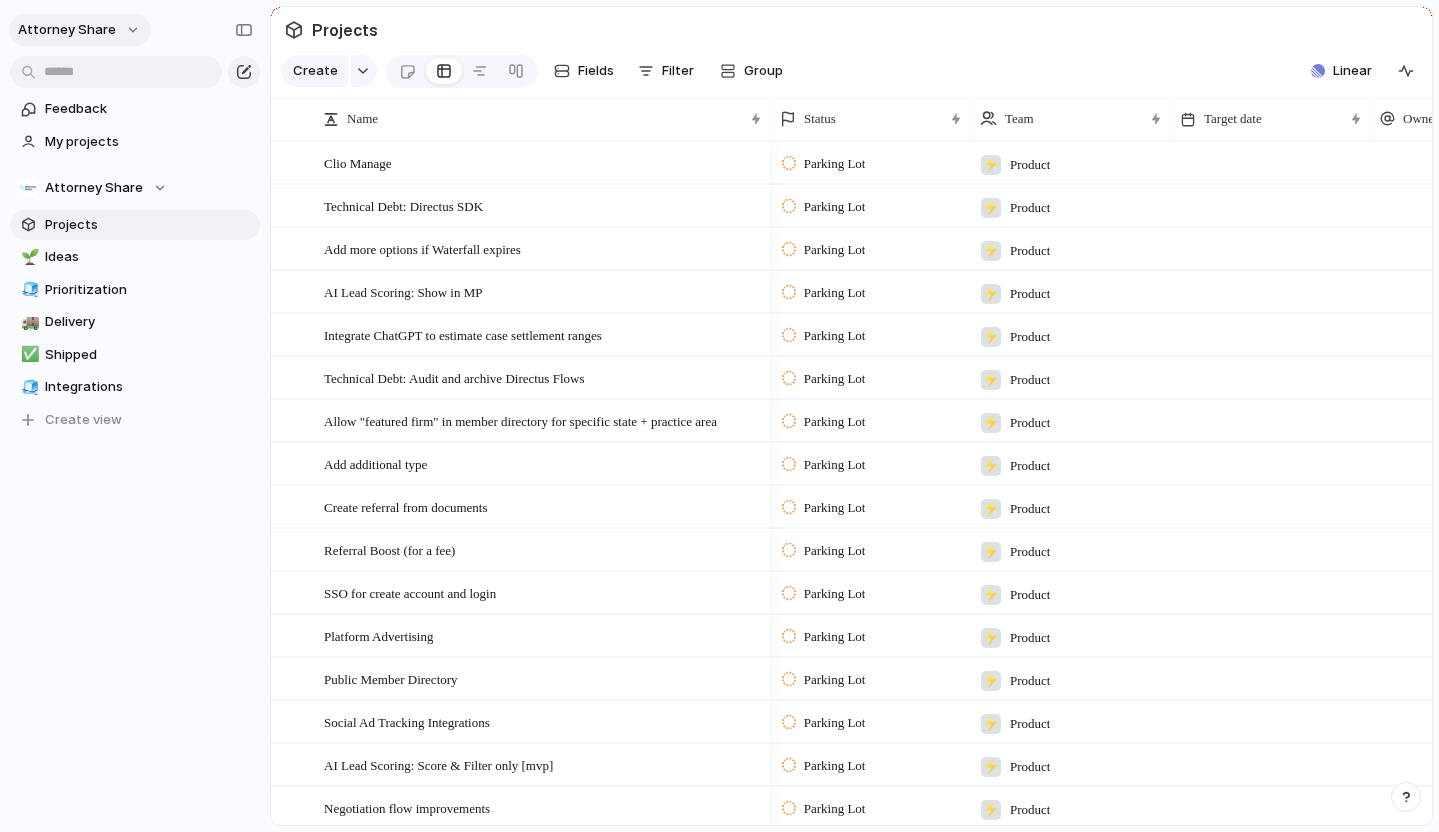 click on "Attorney Share" at bounding box center [80, 30] 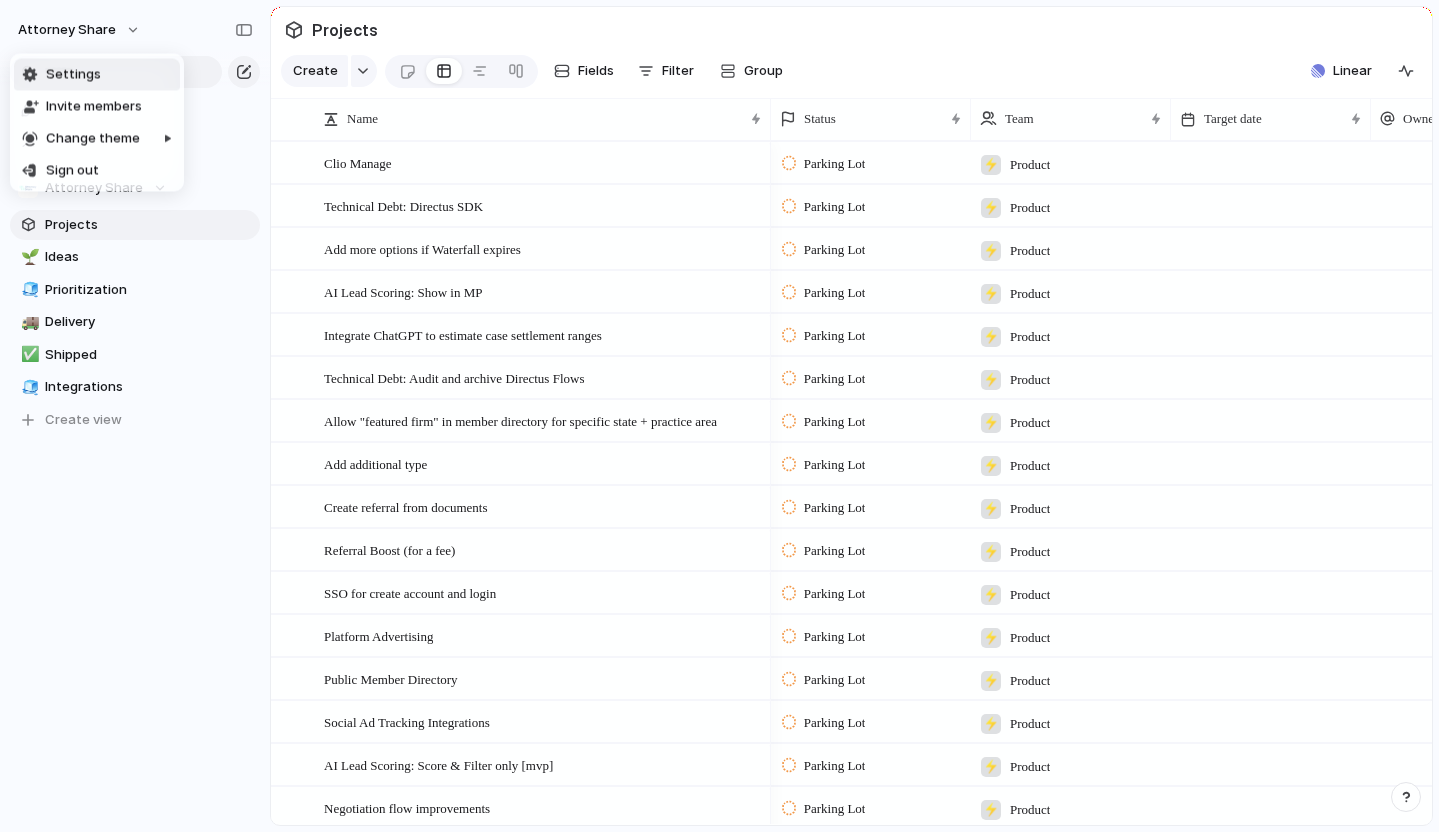 click on "Settings" at bounding box center [97, 75] 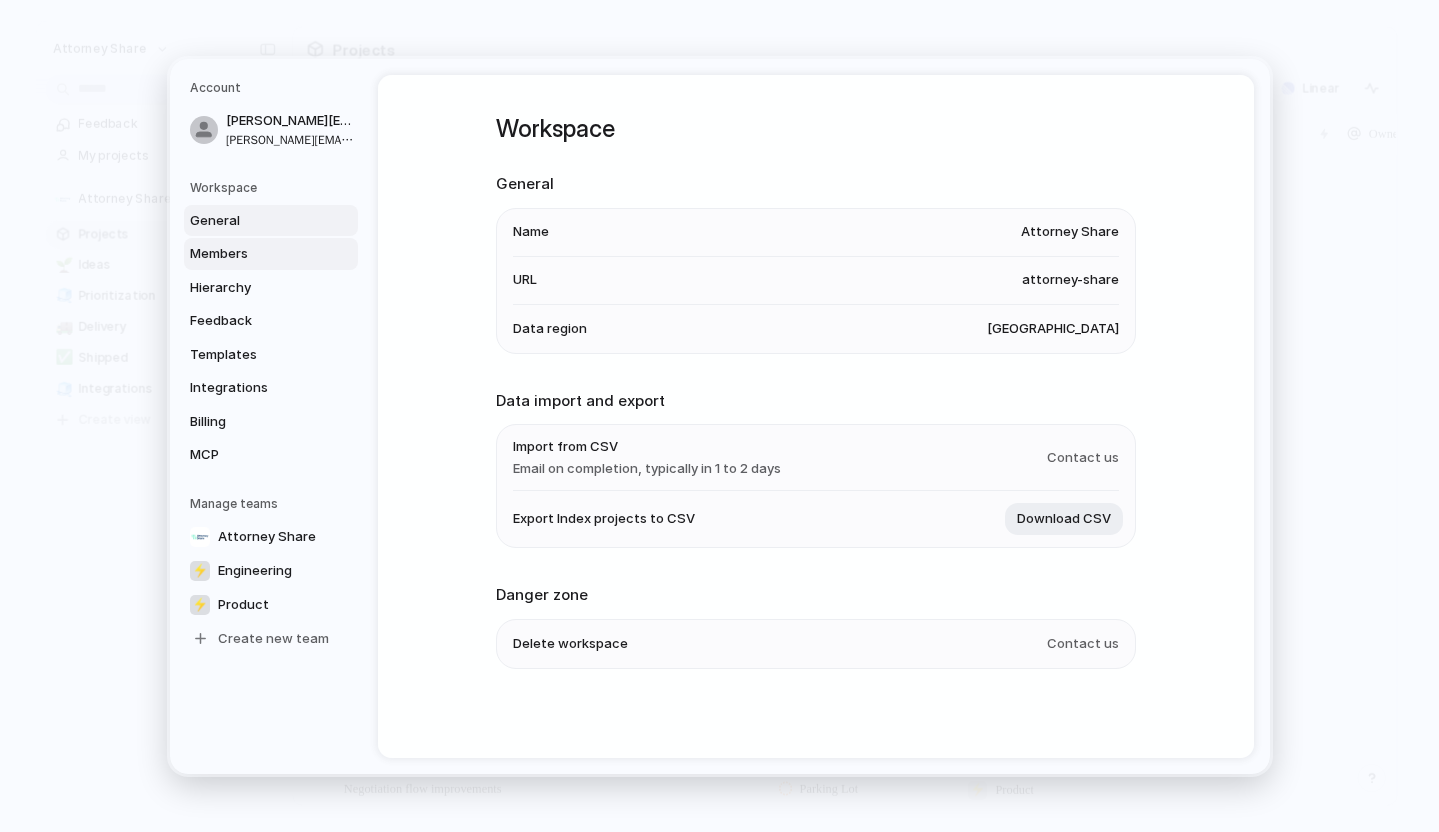 click on "Members" at bounding box center (271, 254) 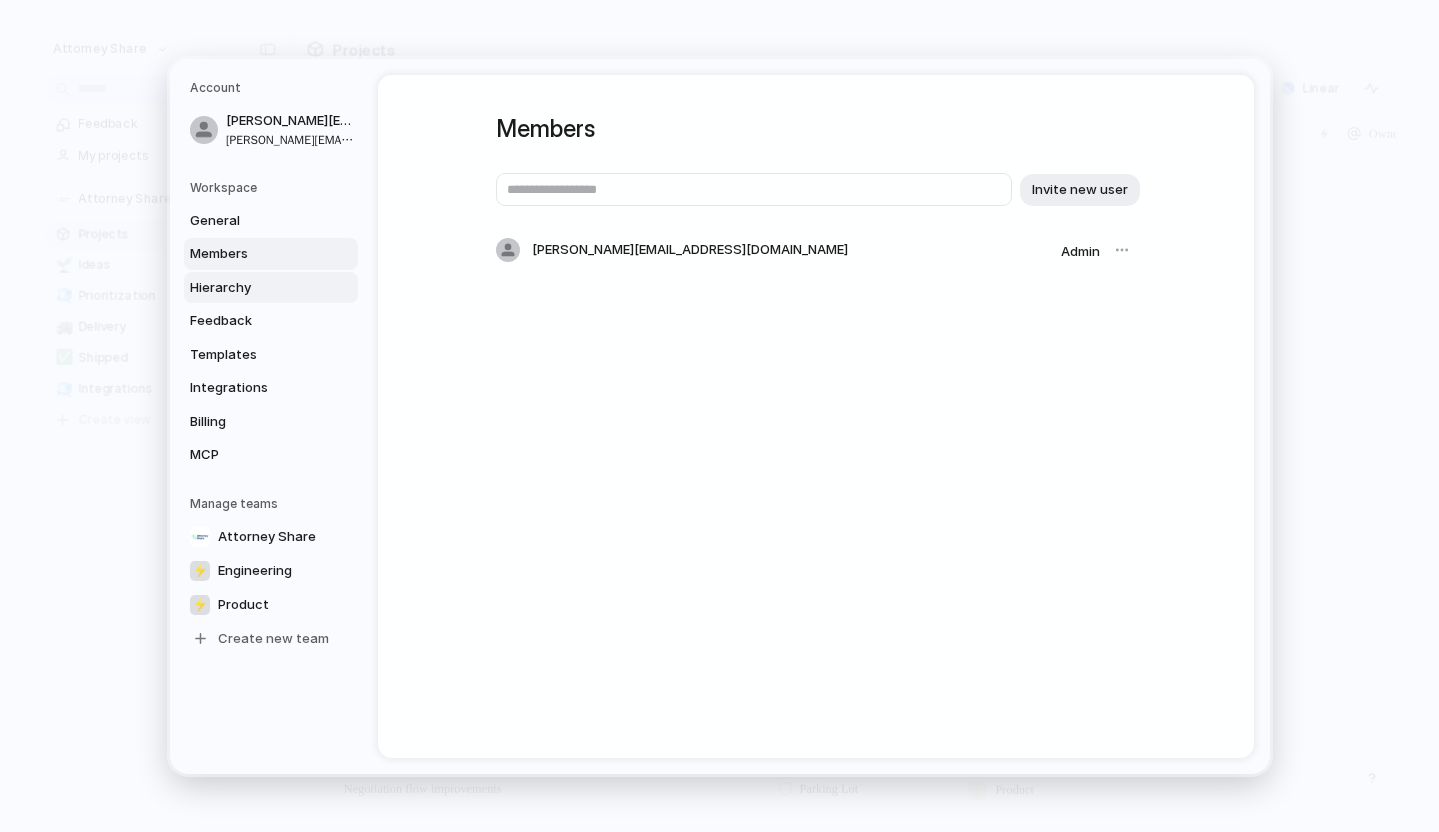 click on "Hierarchy" at bounding box center [254, 287] 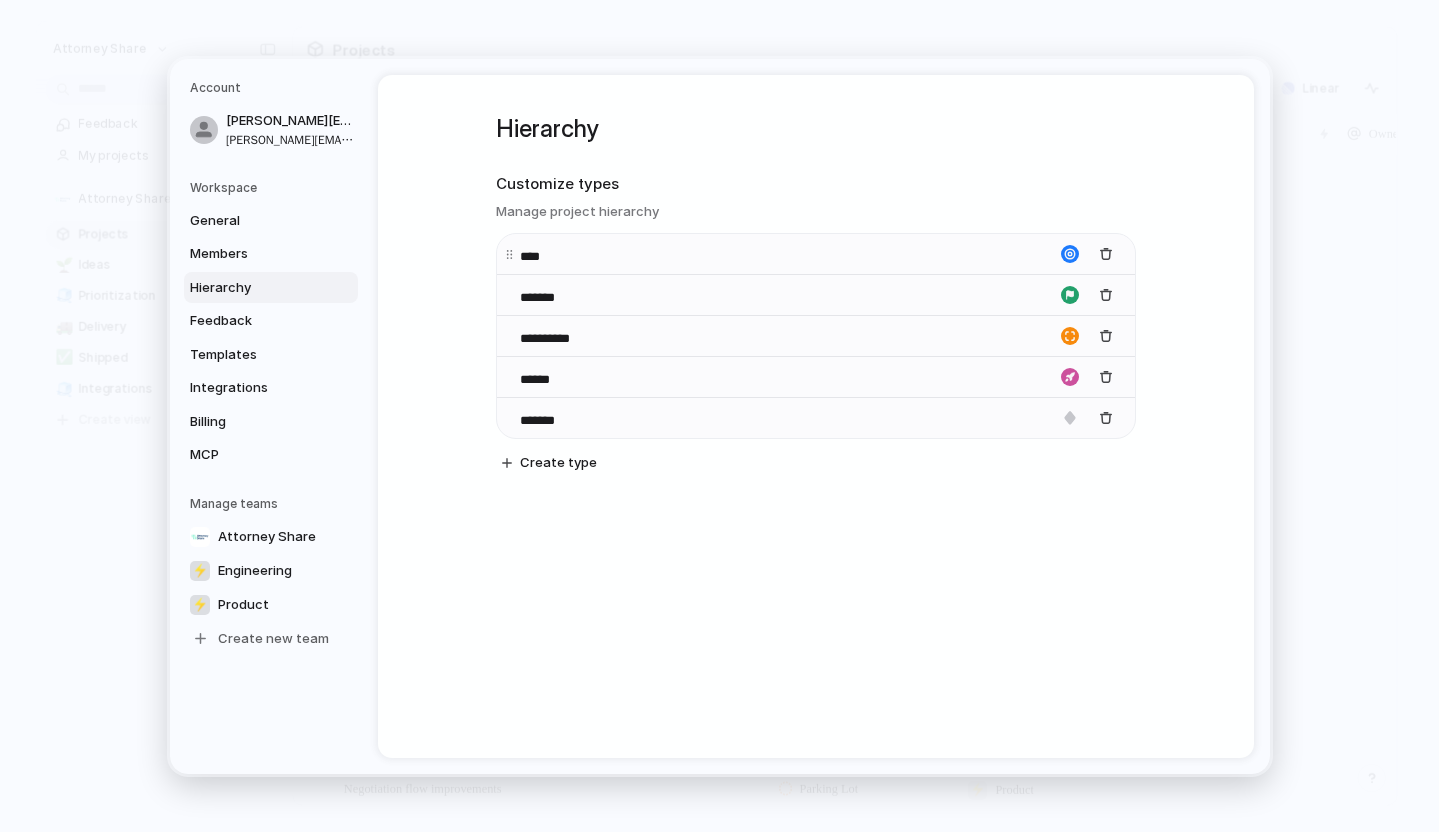 click on "****" at bounding box center (555, 256) 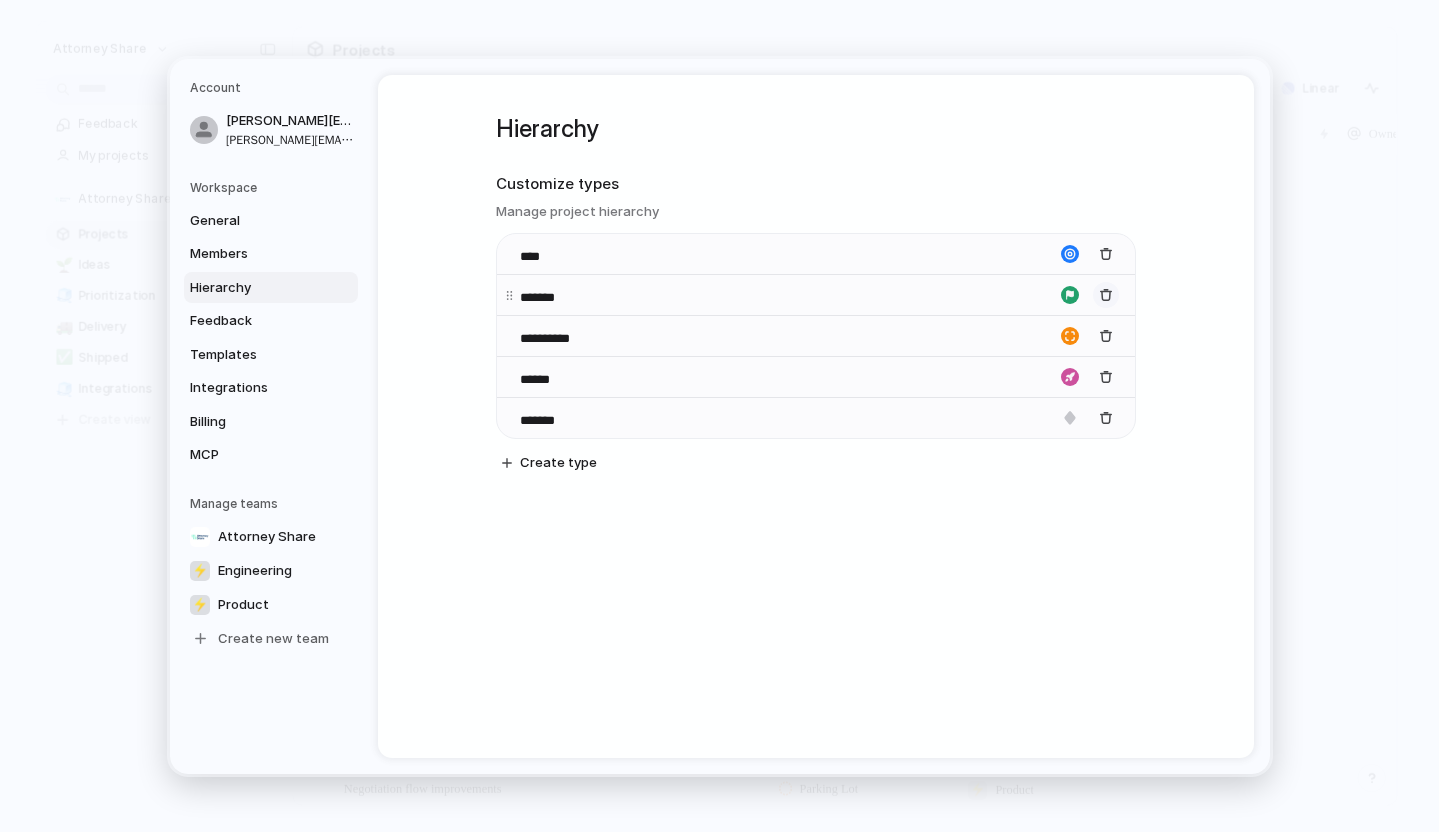 click at bounding box center [1106, 295] 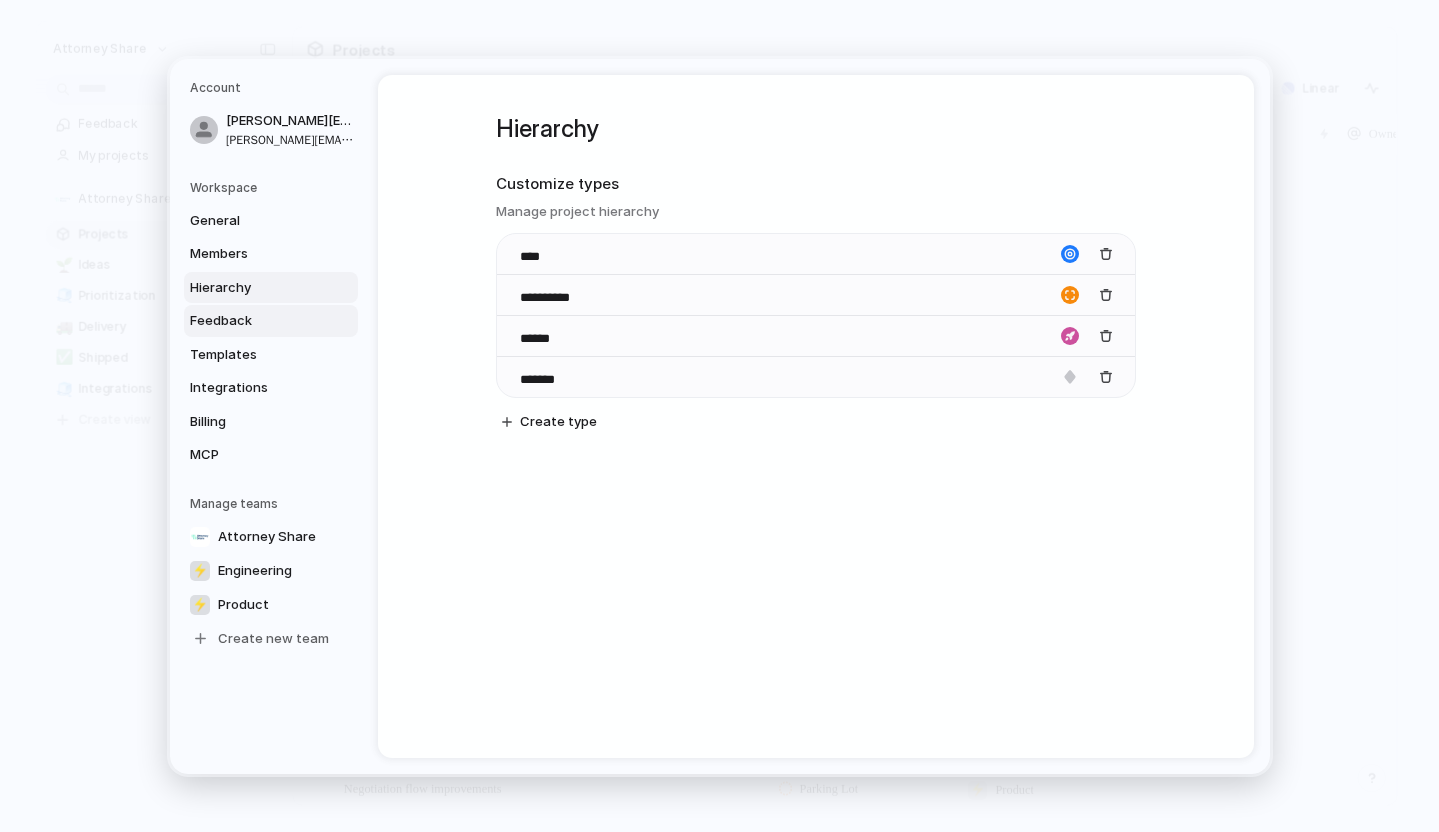 click on "Feedback" at bounding box center (254, 321) 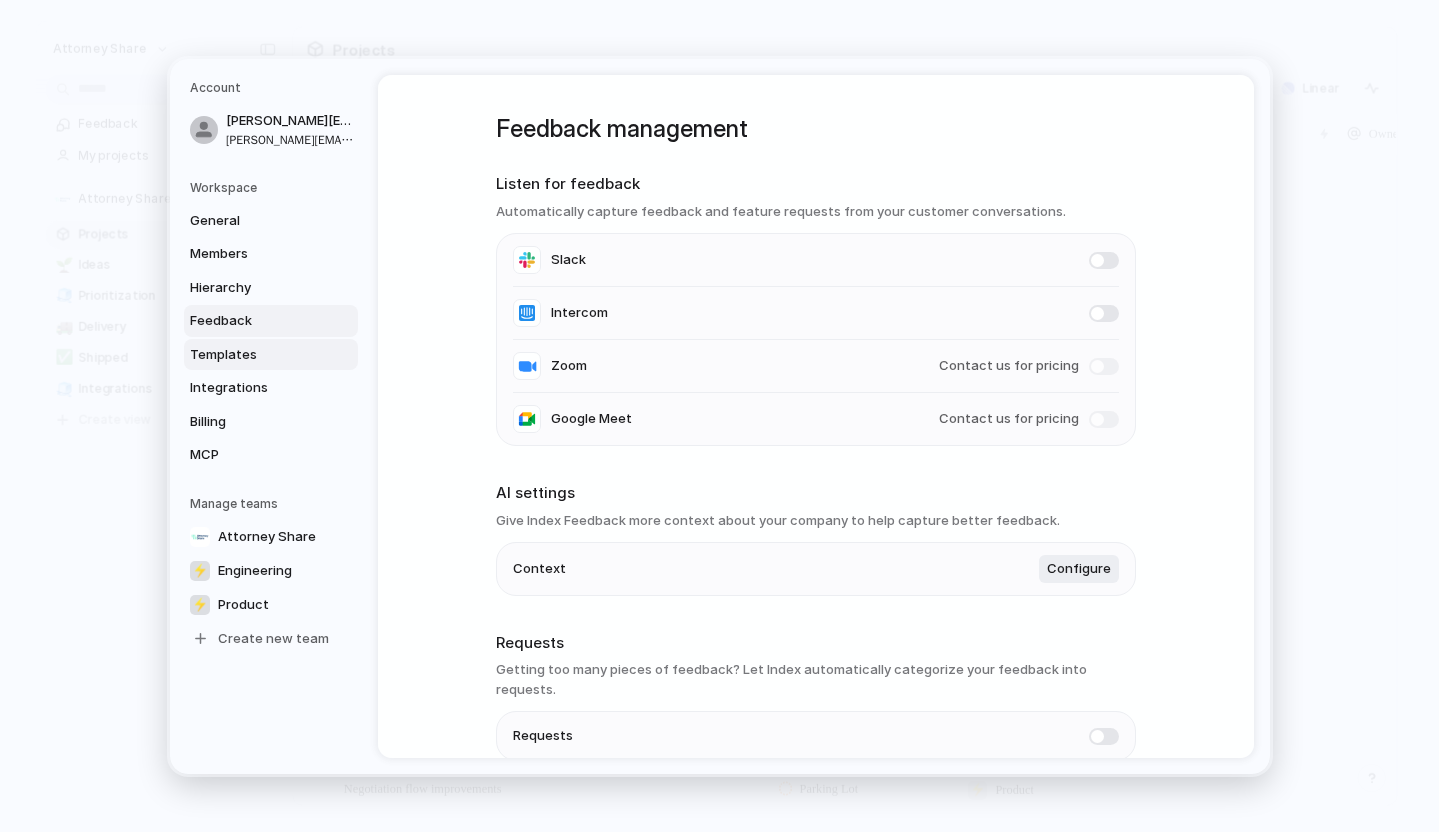 click on "Templates" at bounding box center (271, 354) 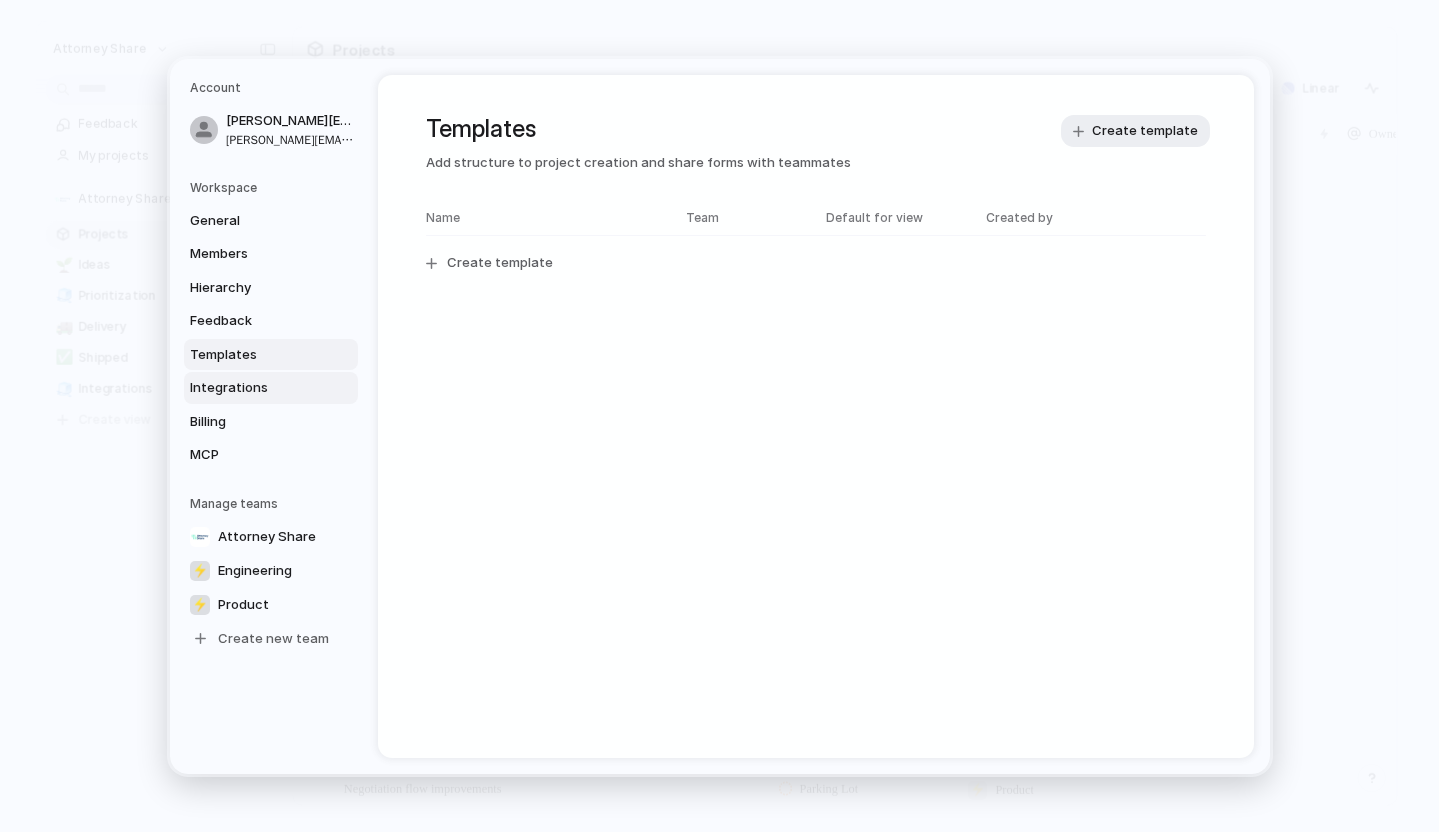 click on "Integrations" at bounding box center (254, 388) 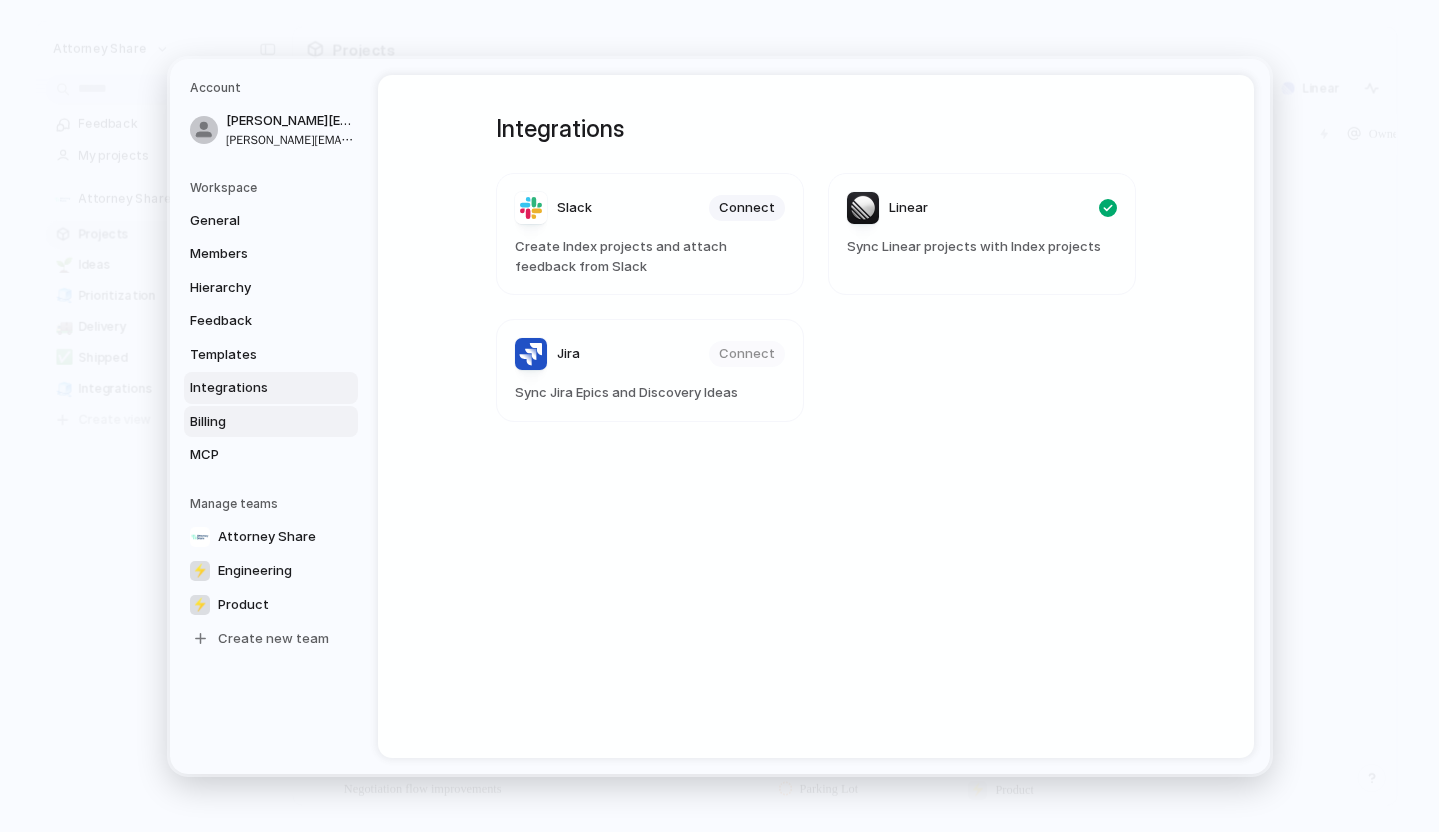 click on "Billing" at bounding box center (254, 421) 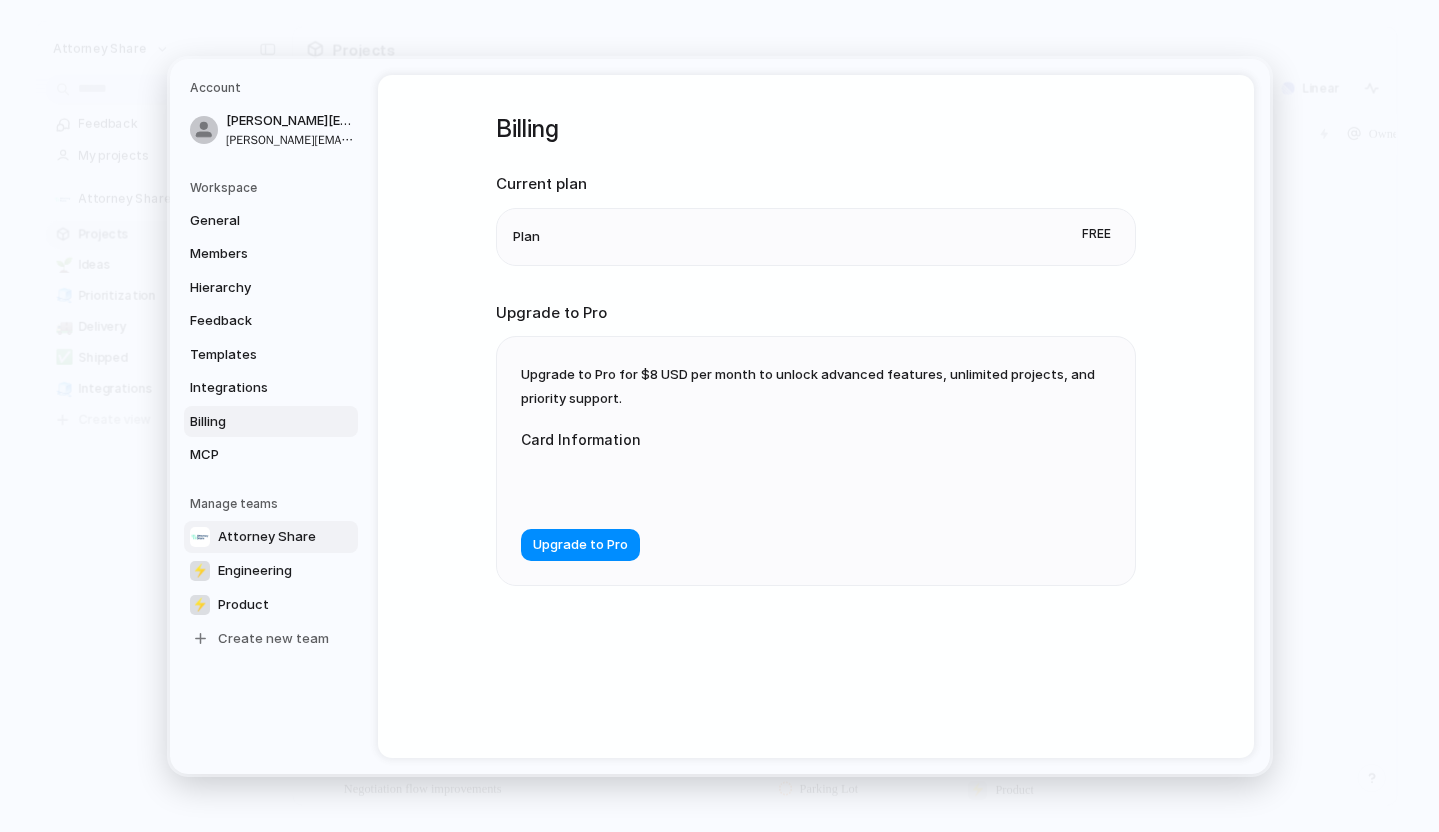 click on "Attorney Share" at bounding box center (267, 536) 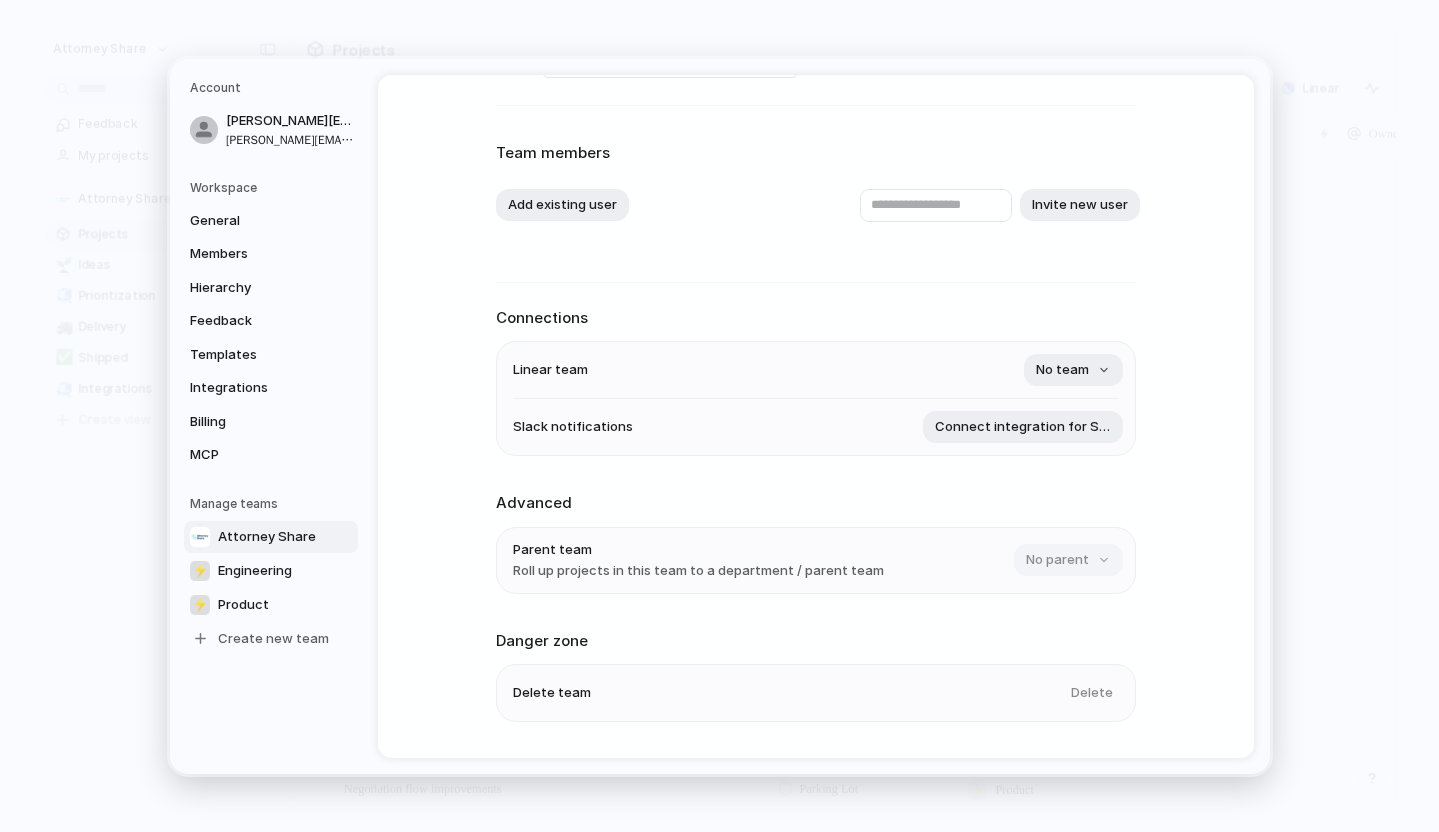 scroll, scrollTop: 125, scrollLeft: 0, axis: vertical 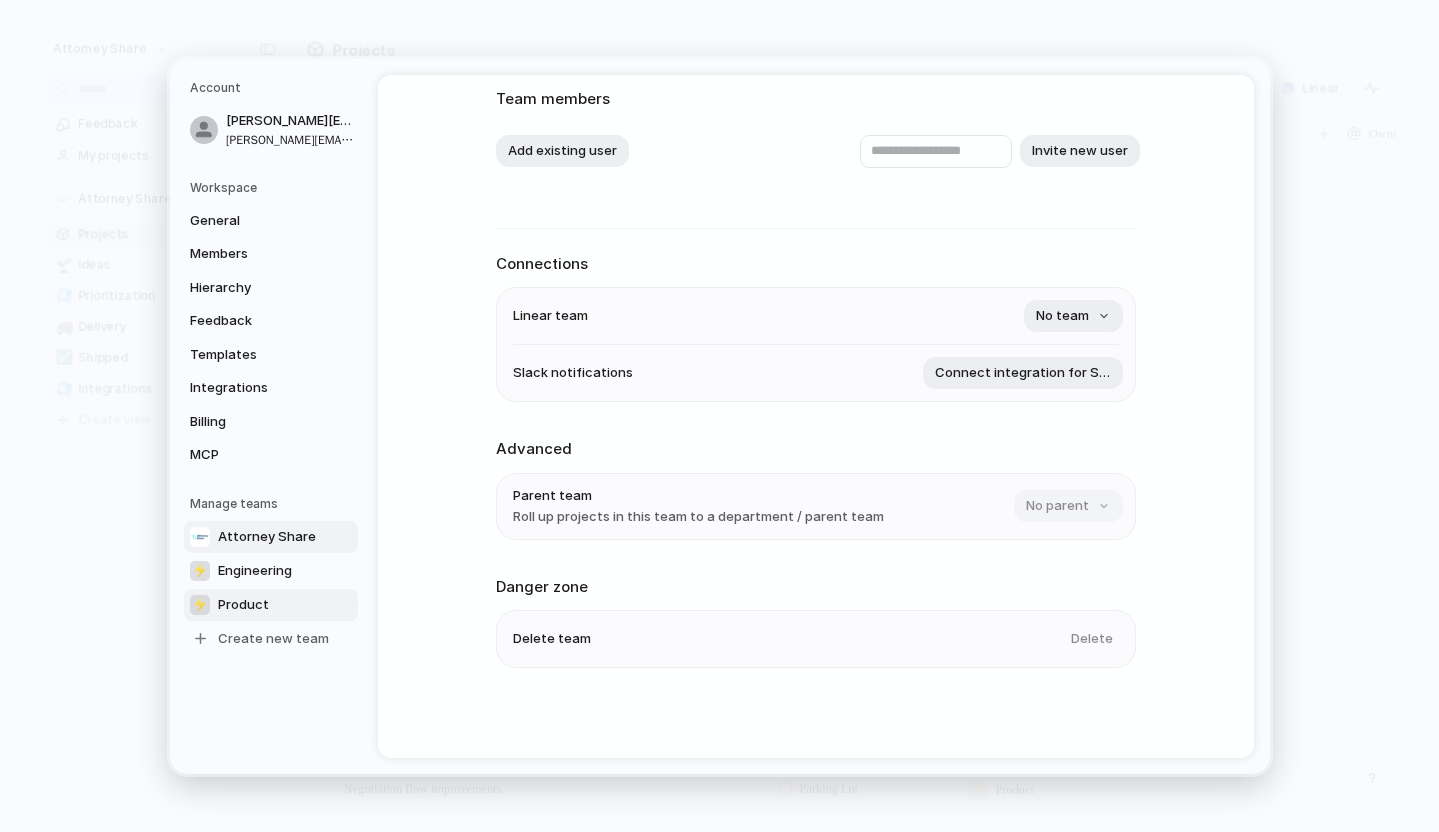 click on "⚡ Product" at bounding box center (271, 604) 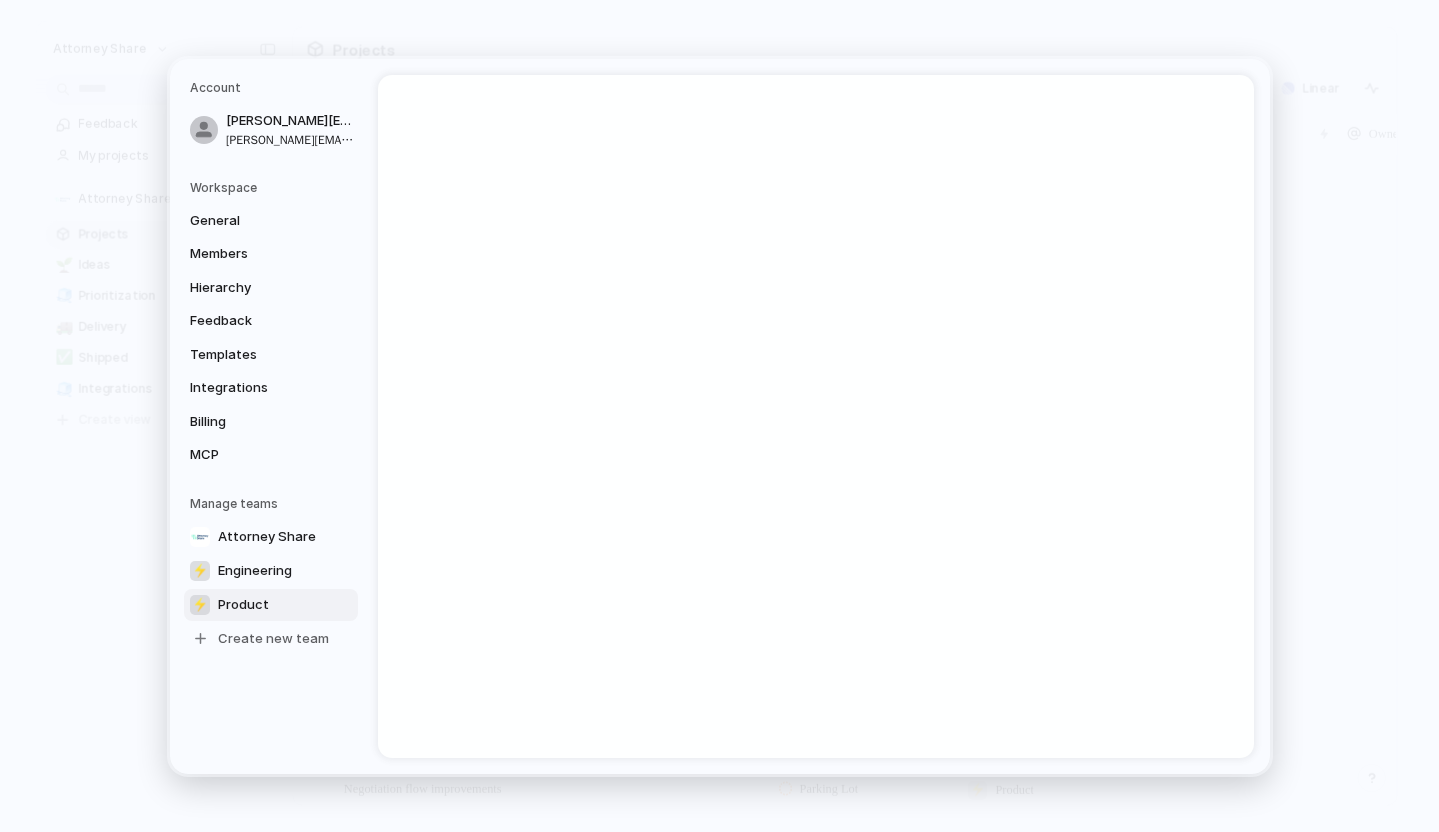 scroll, scrollTop: 0, scrollLeft: 0, axis: both 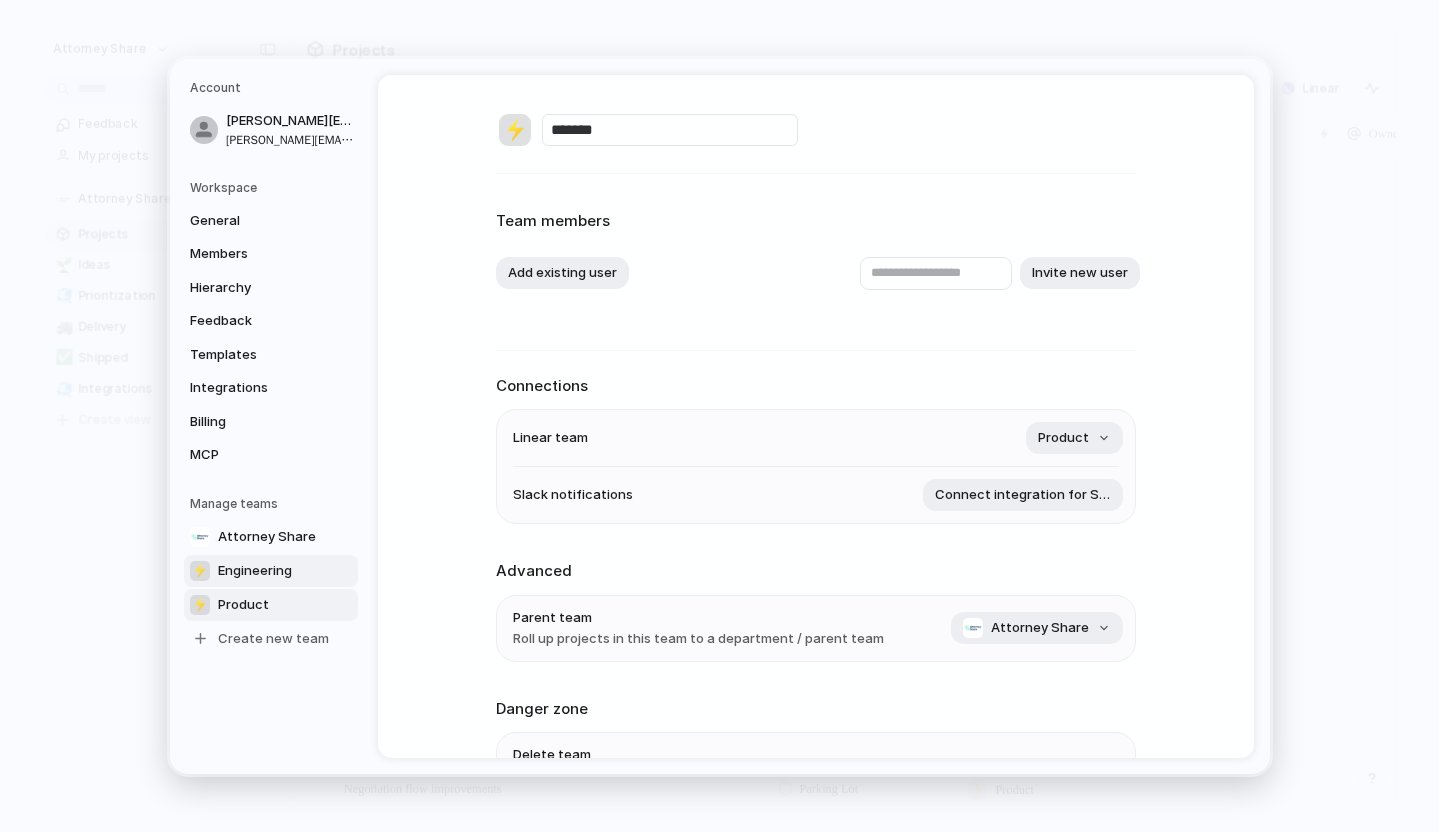 click on "Engineering" at bounding box center [255, 570] 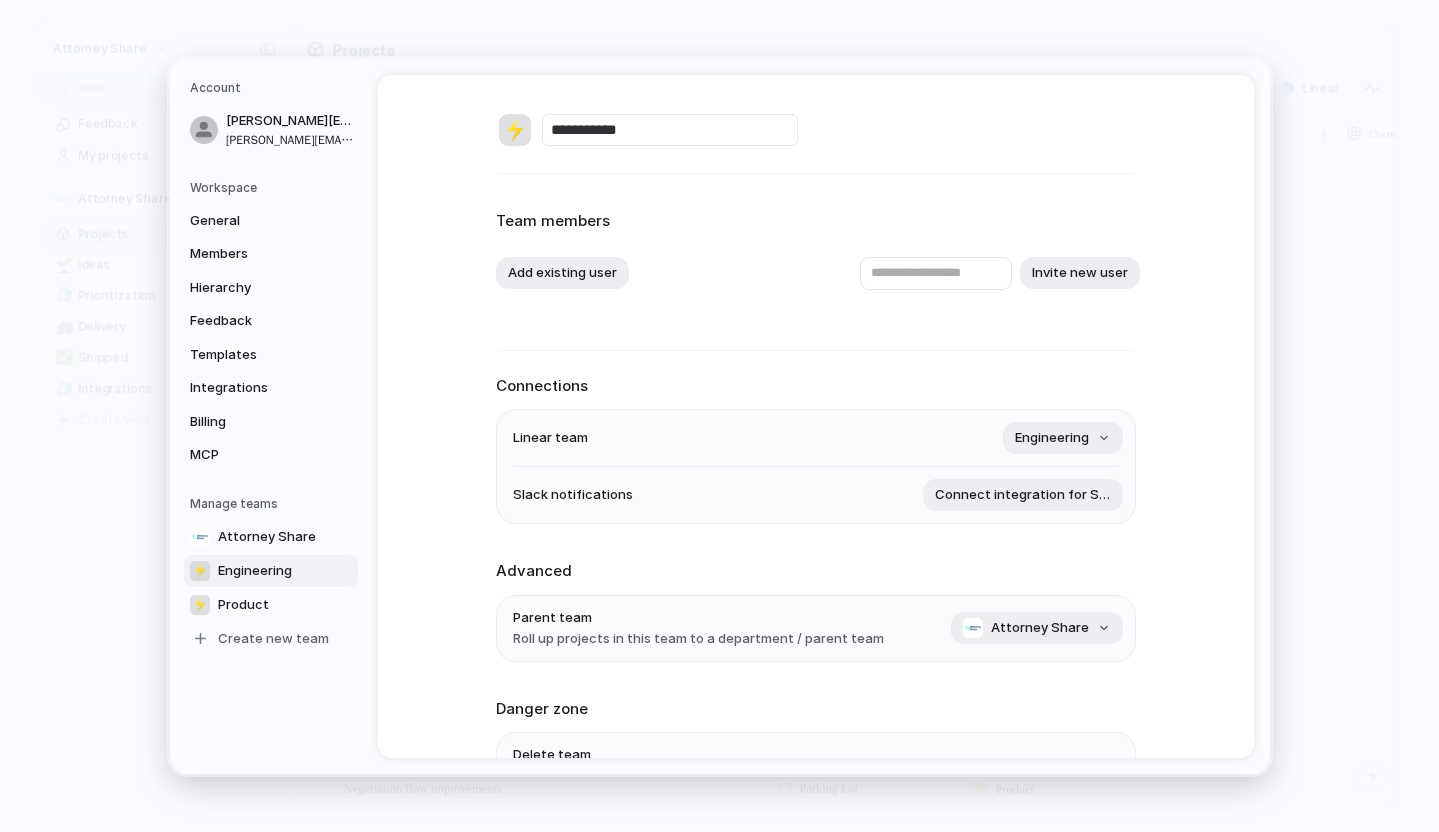 scroll, scrollTop: 134, scrollLeft: 0, axis: vertical 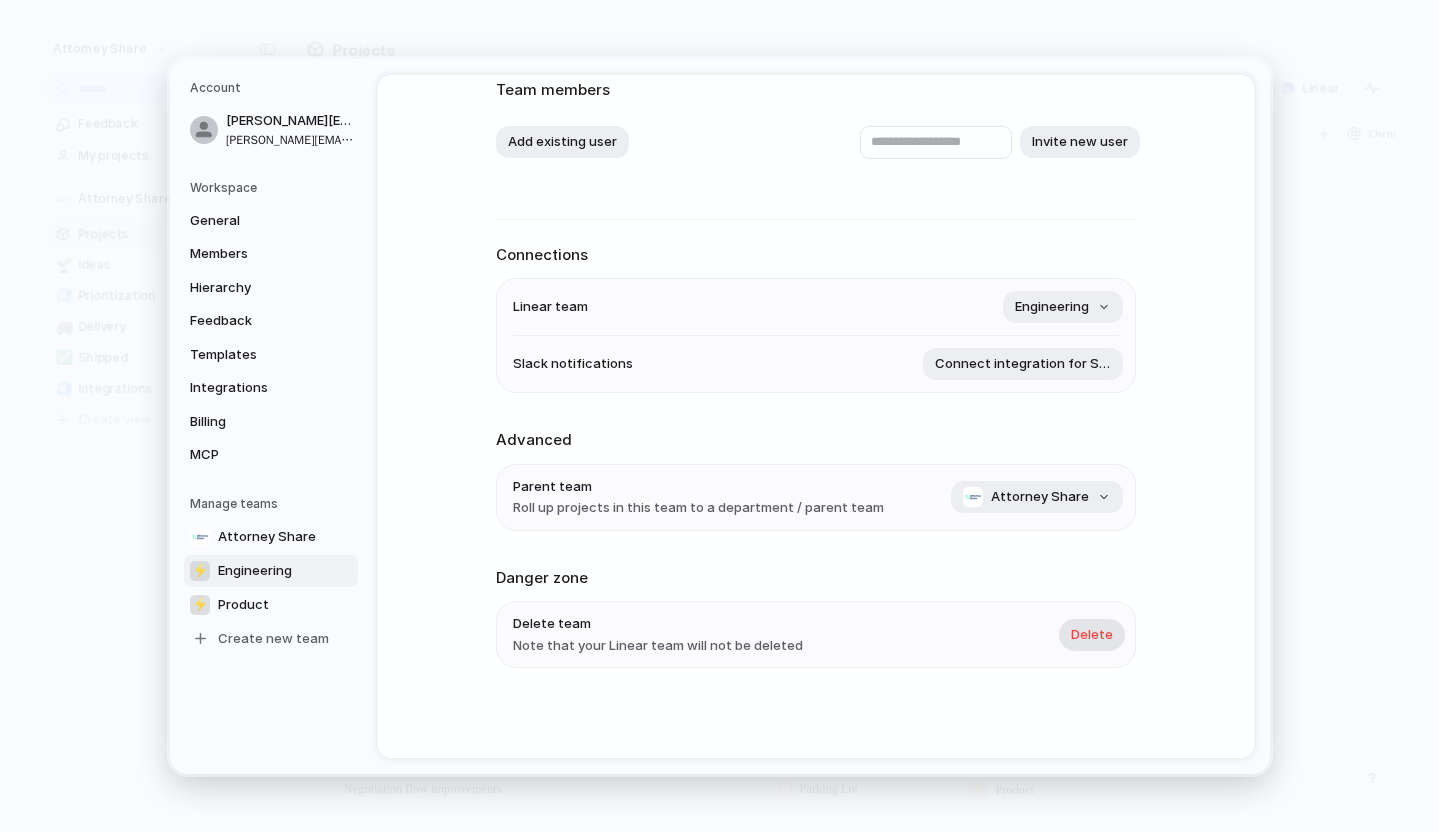 click on "Delete" at bounding box center (1092, 634) 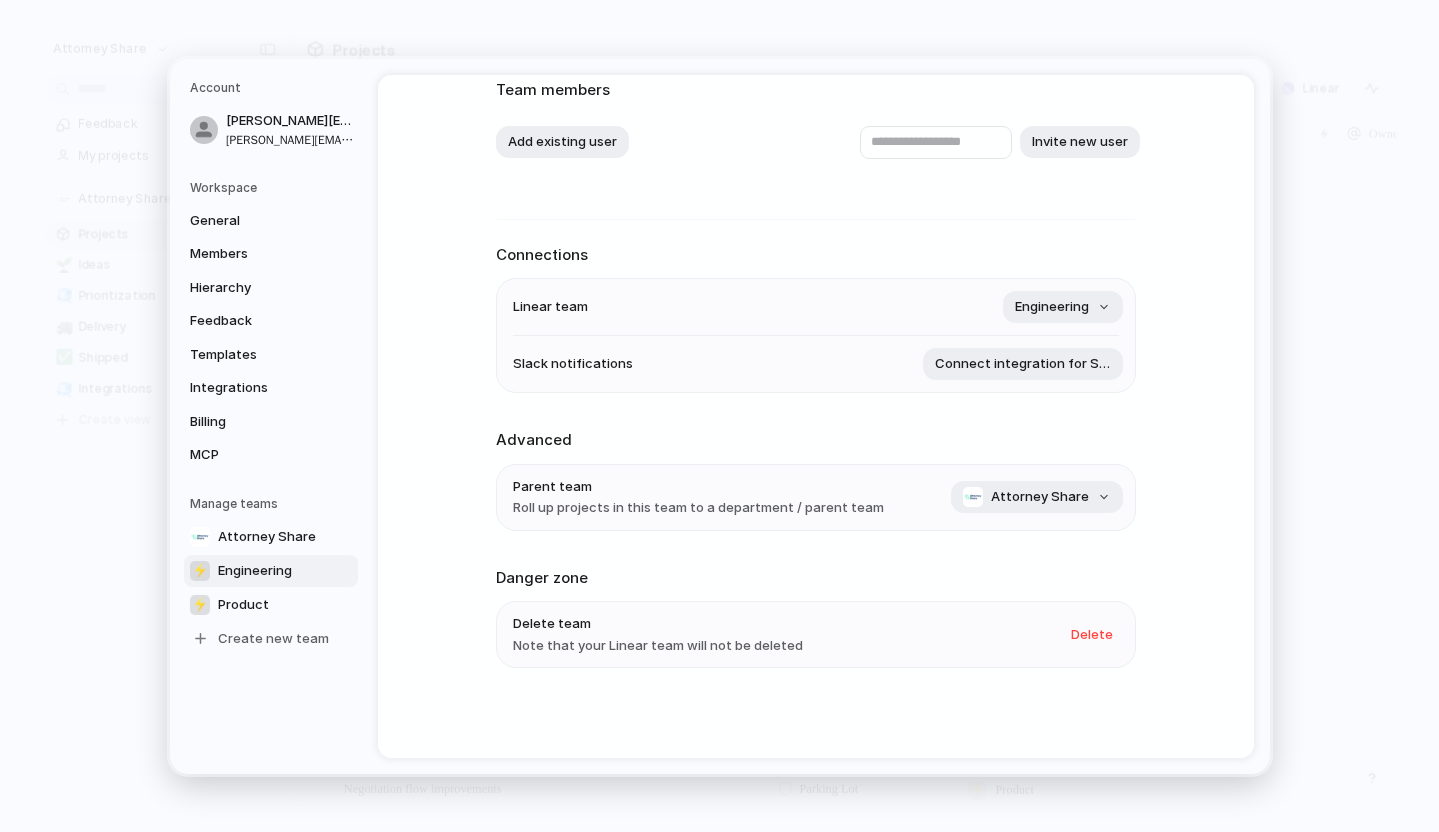 scroll, scrollTop: 0, scrollLeft: 0, axis: both 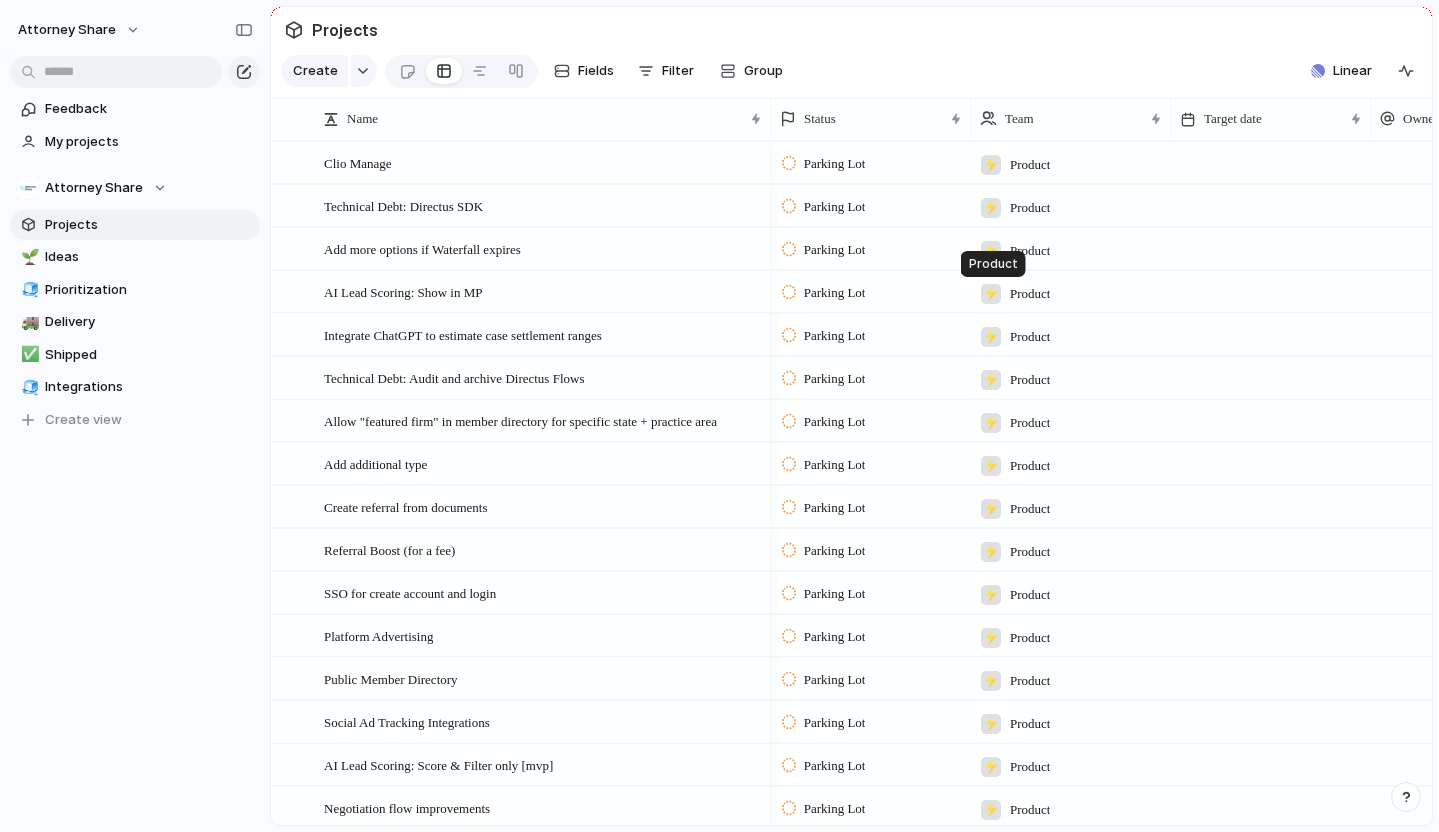 click on "⚡" at bounding box center (991, 294) 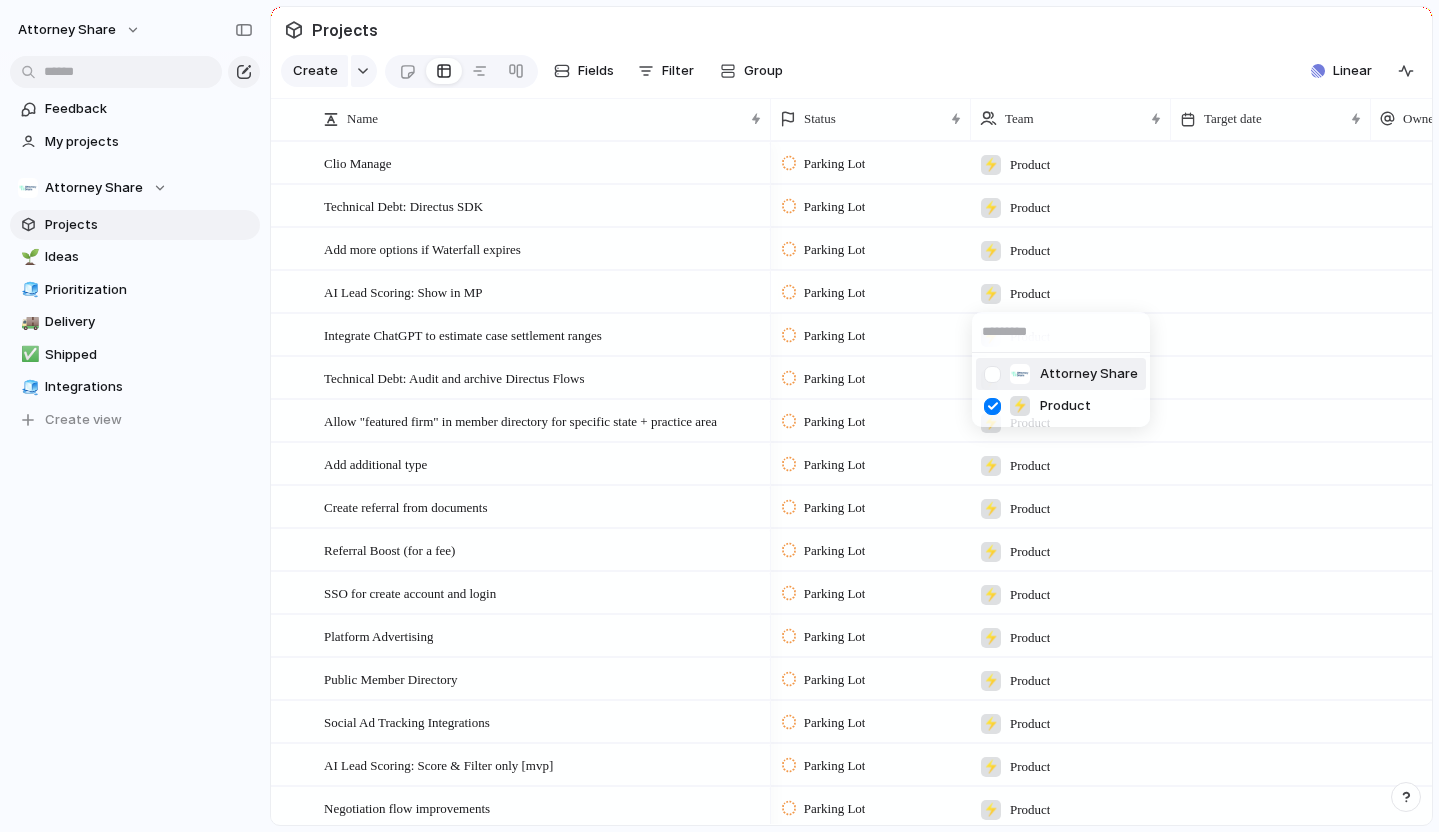 click at bounding box center [992, 374] 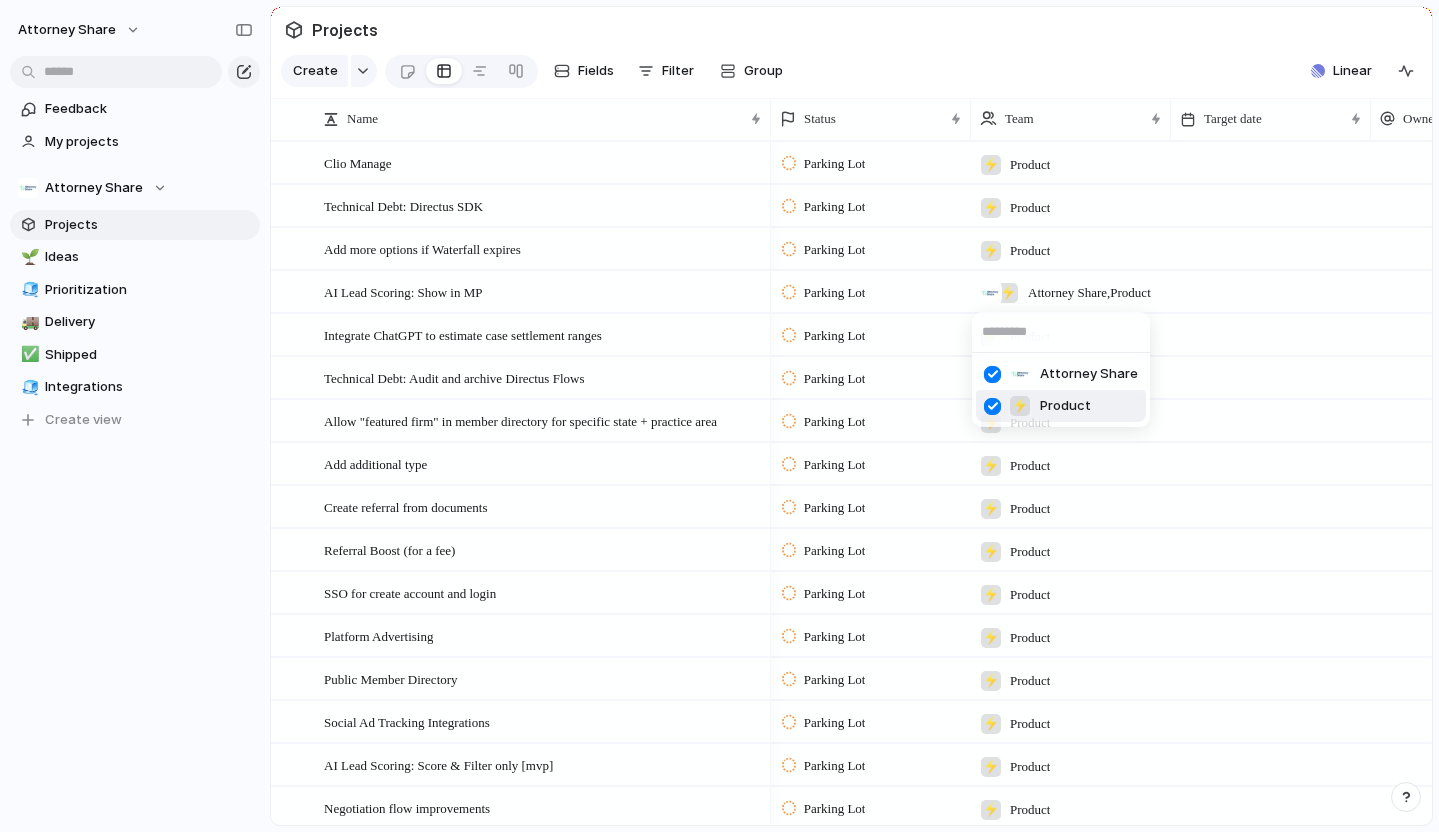 click at bounding box center [992, 406] 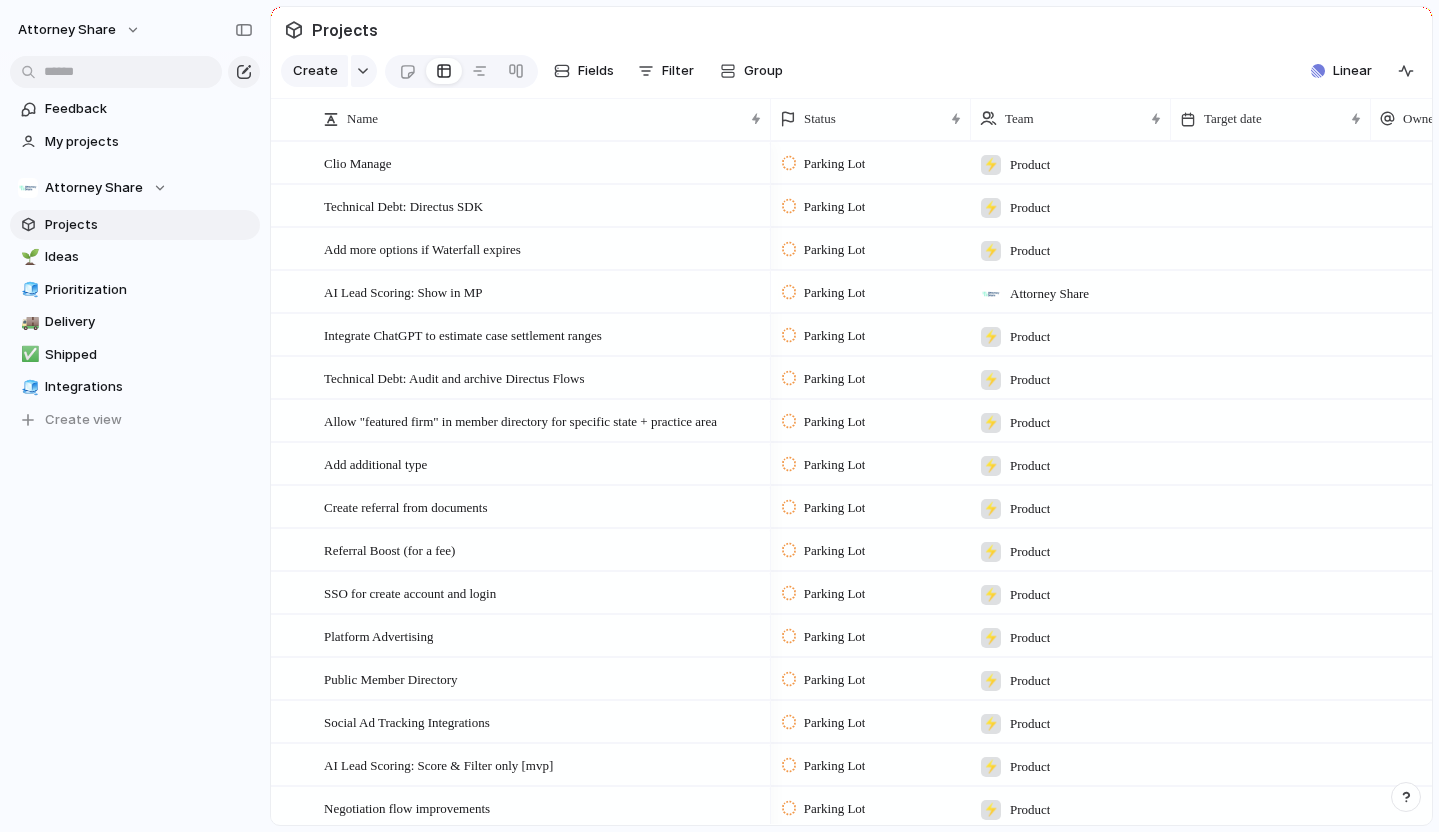 click on "Attorney Share   ⚡ Product" at bounding box center (719, 416) 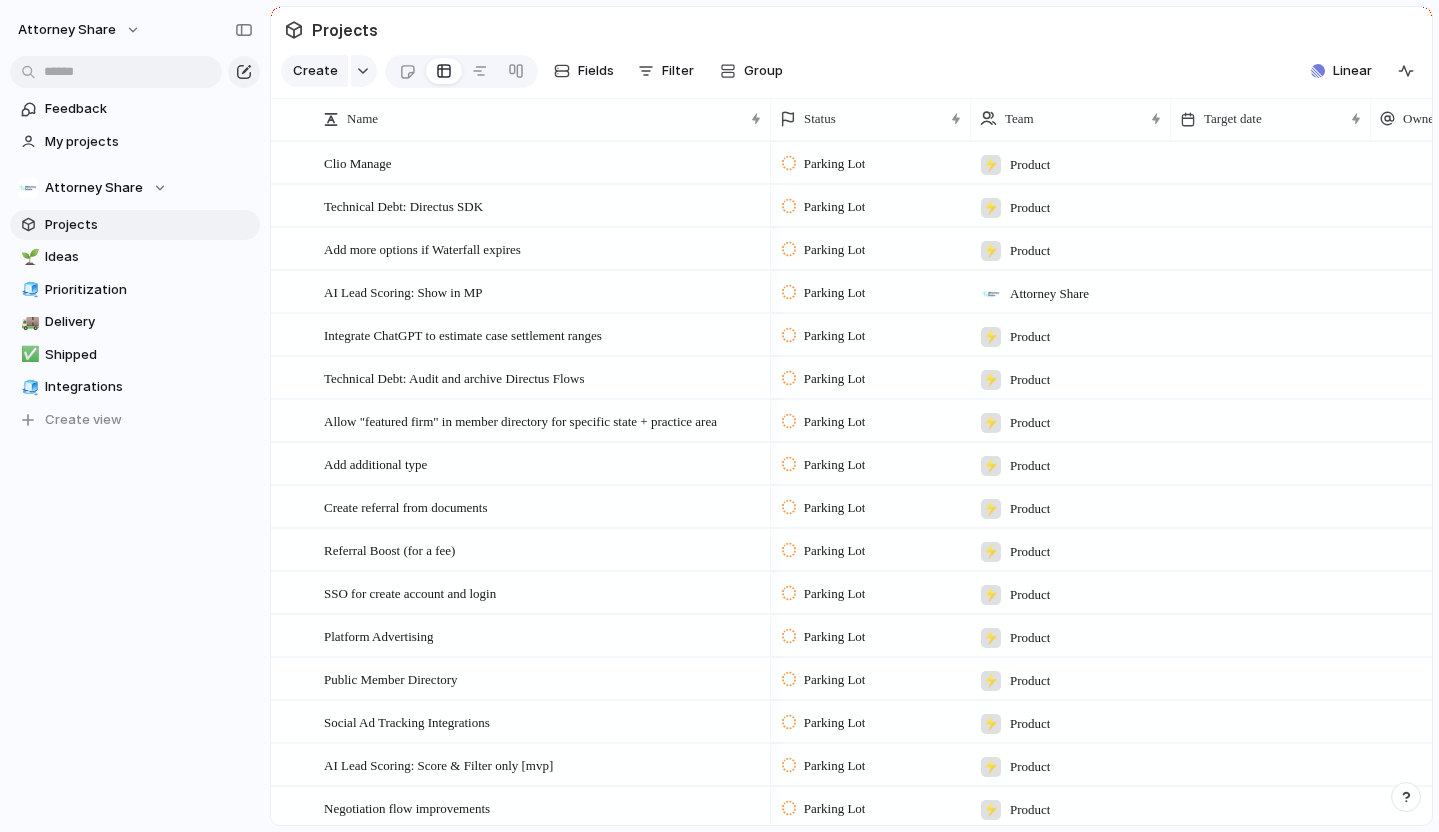 click on "Attorney Share" at bounding box center [1049, 294] 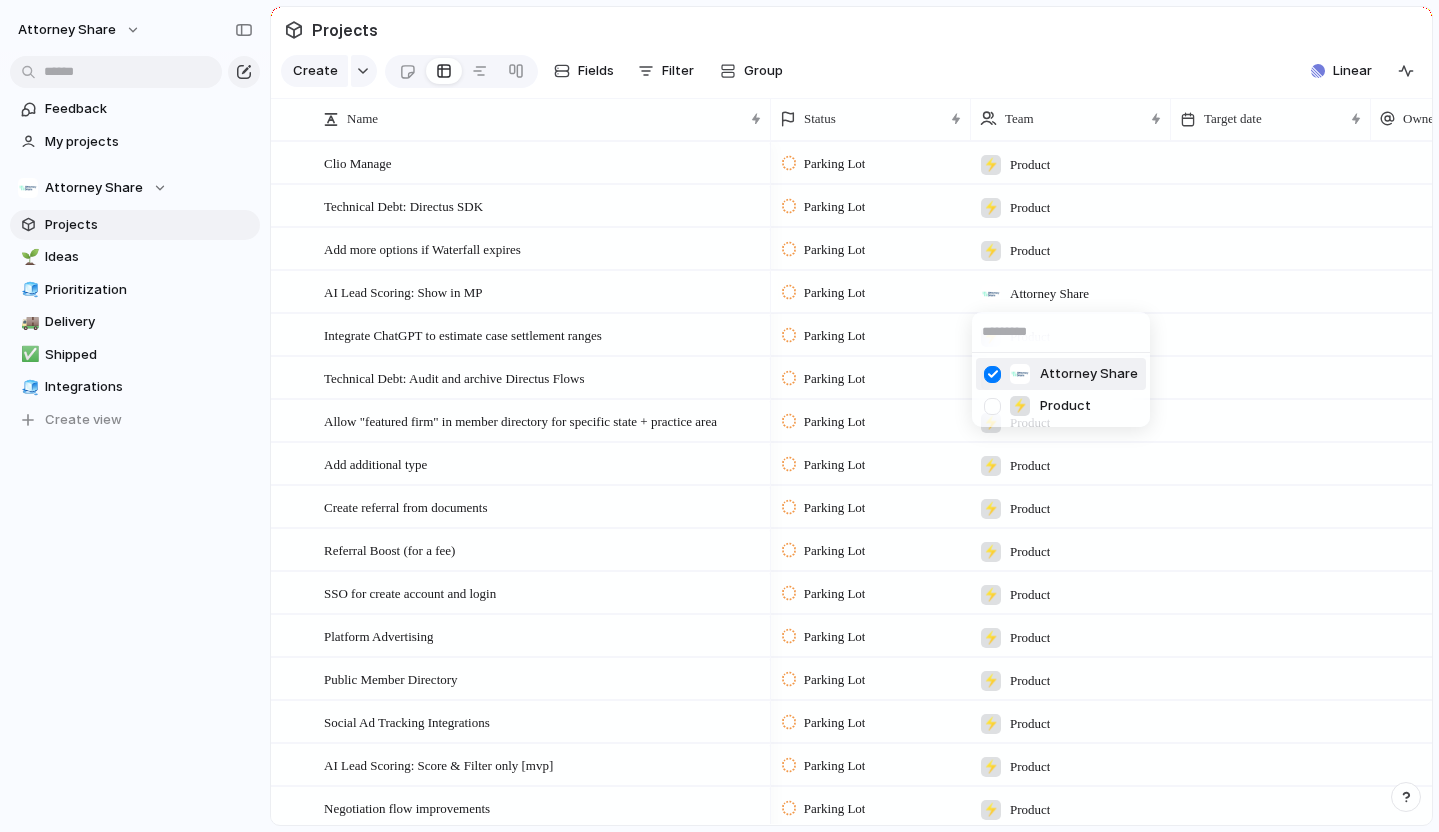 click at bounding box center [992, 374] 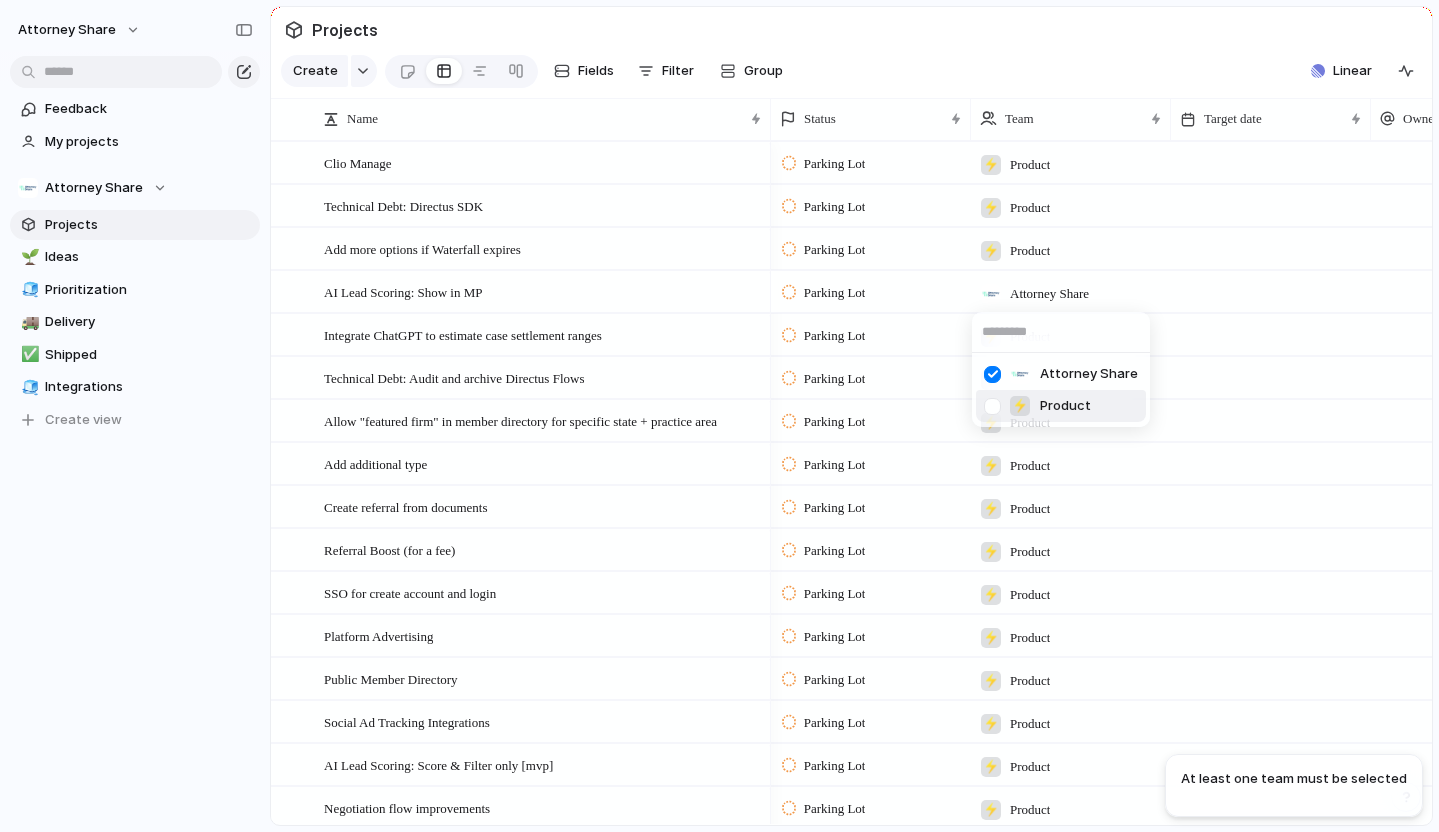 click at bounding box center [992, 406] 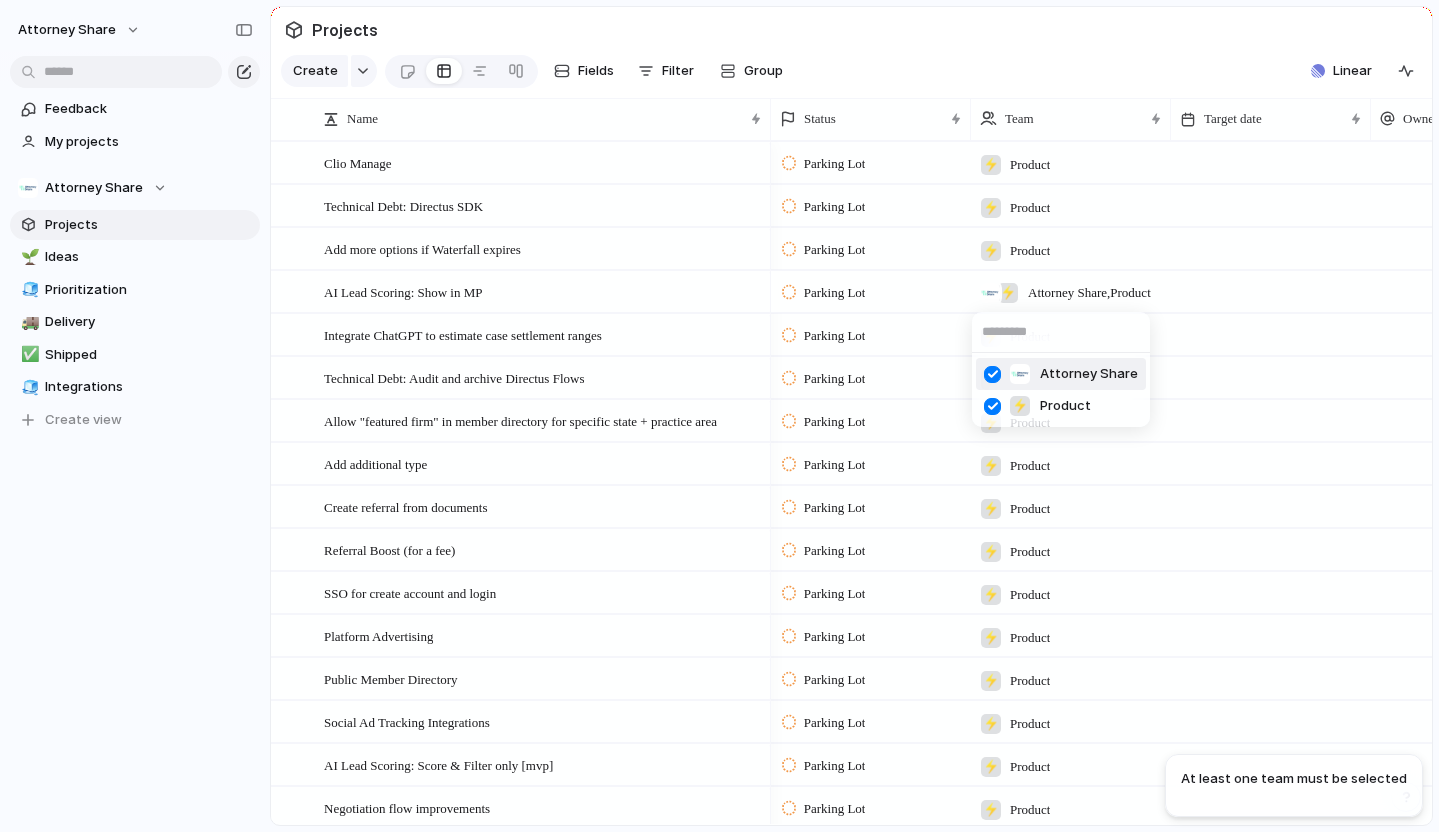 click at bounding box center [992, 374] 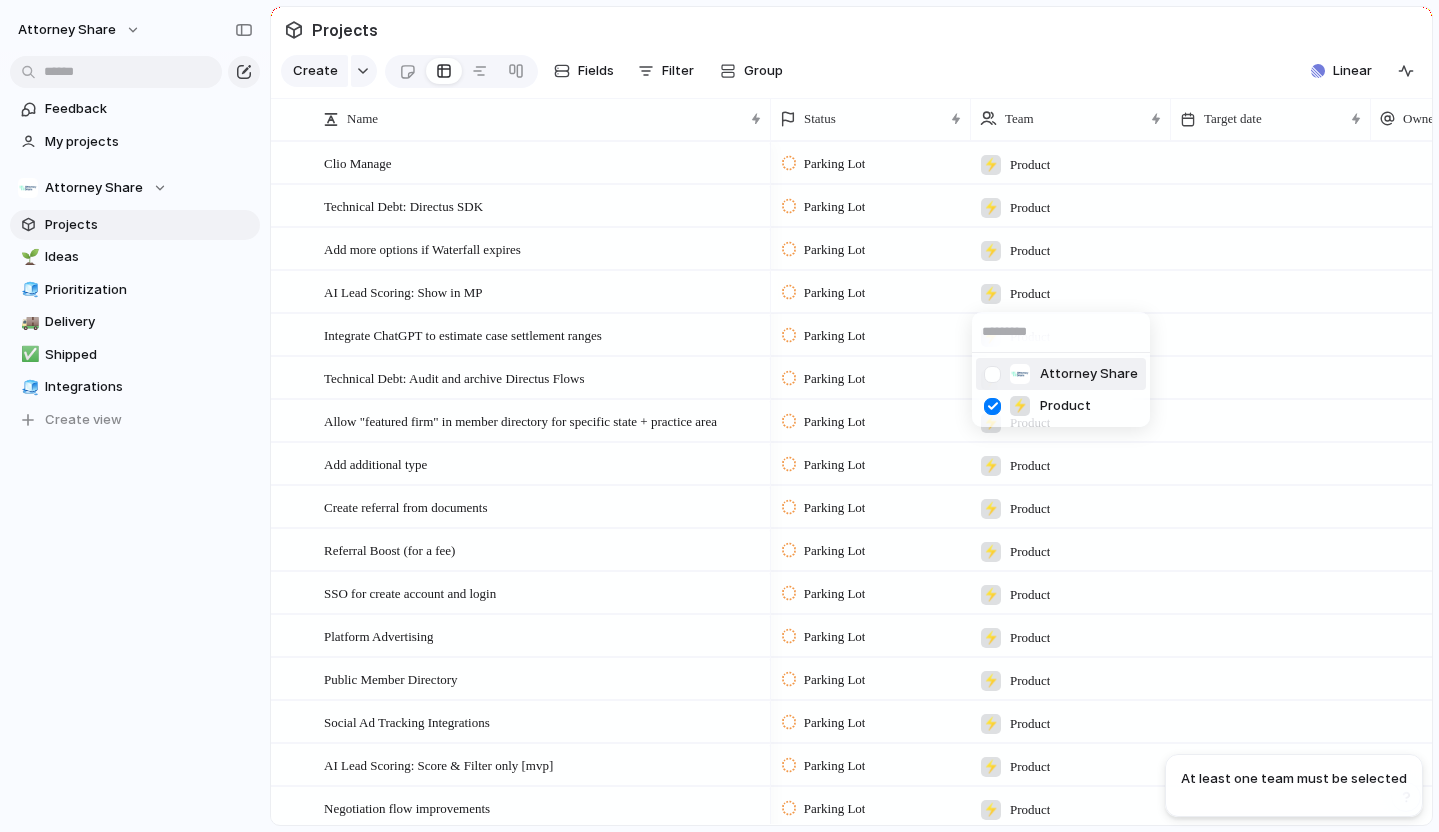 click on "Attorney Share   ⚡ Product" at bounding box center (719, 416) 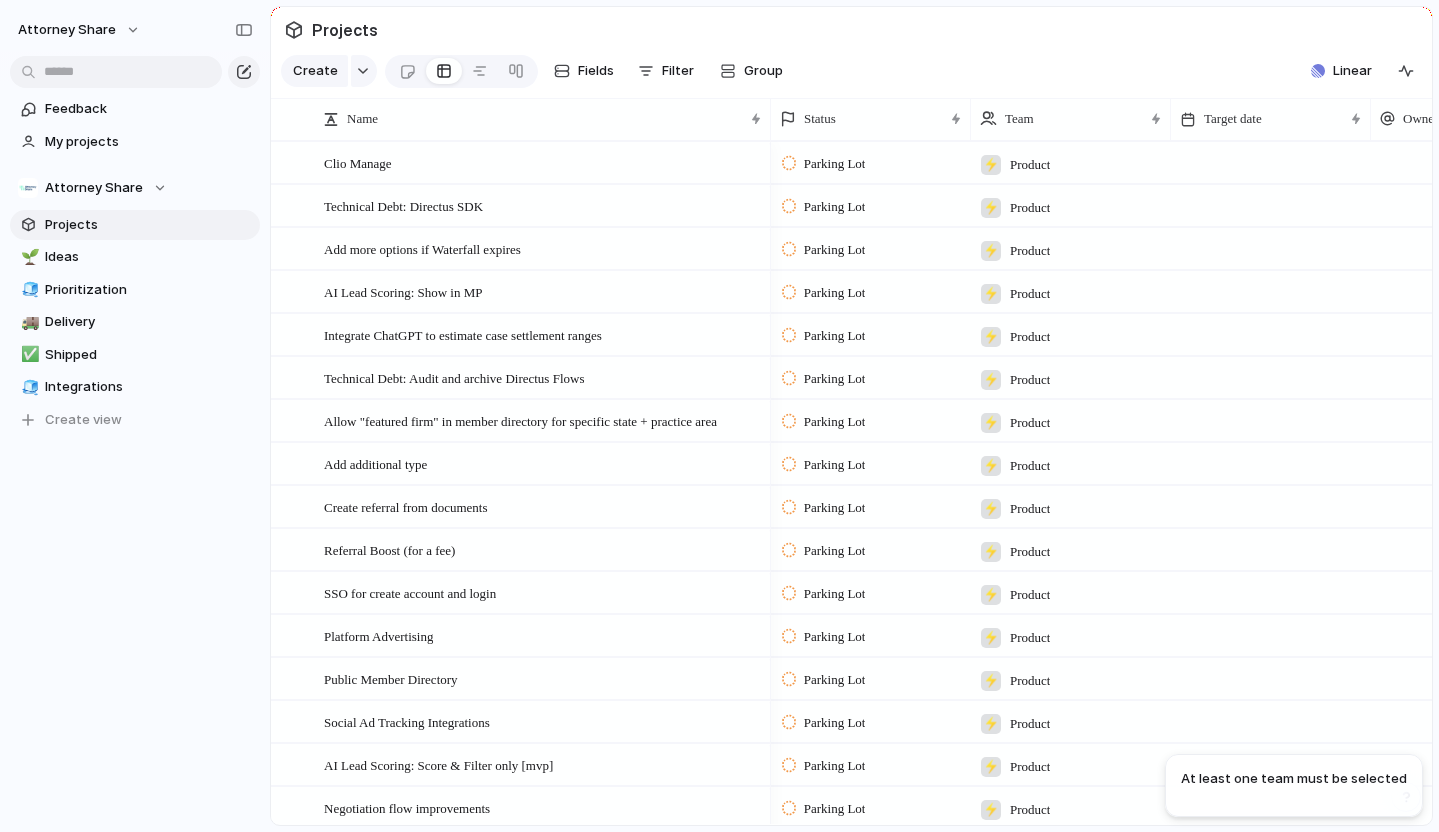 scroll, scrollTop: 134, scrollLeft: 0, axis: vertical 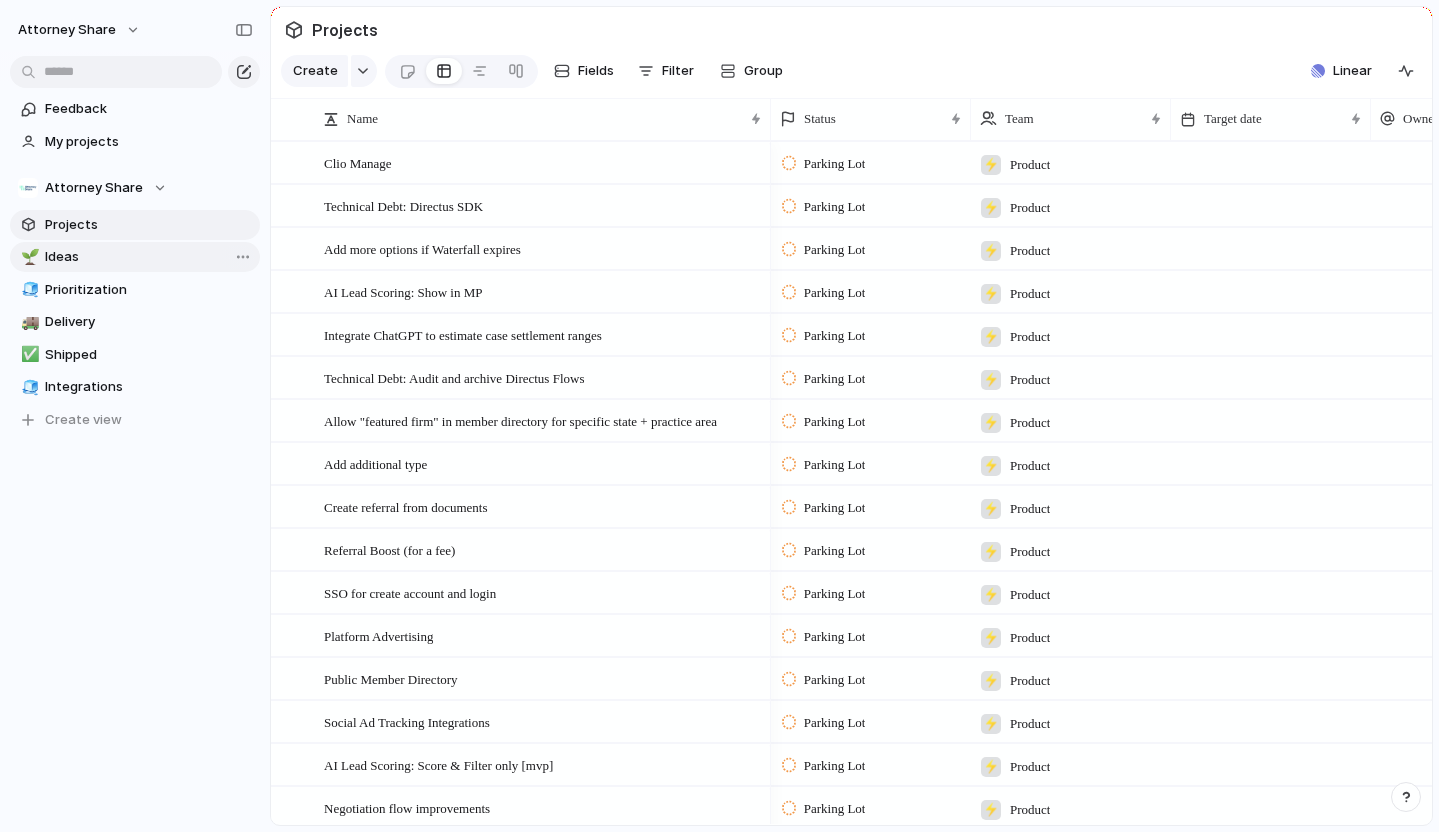 click on "Ideas" at bounding box center [149, 257] 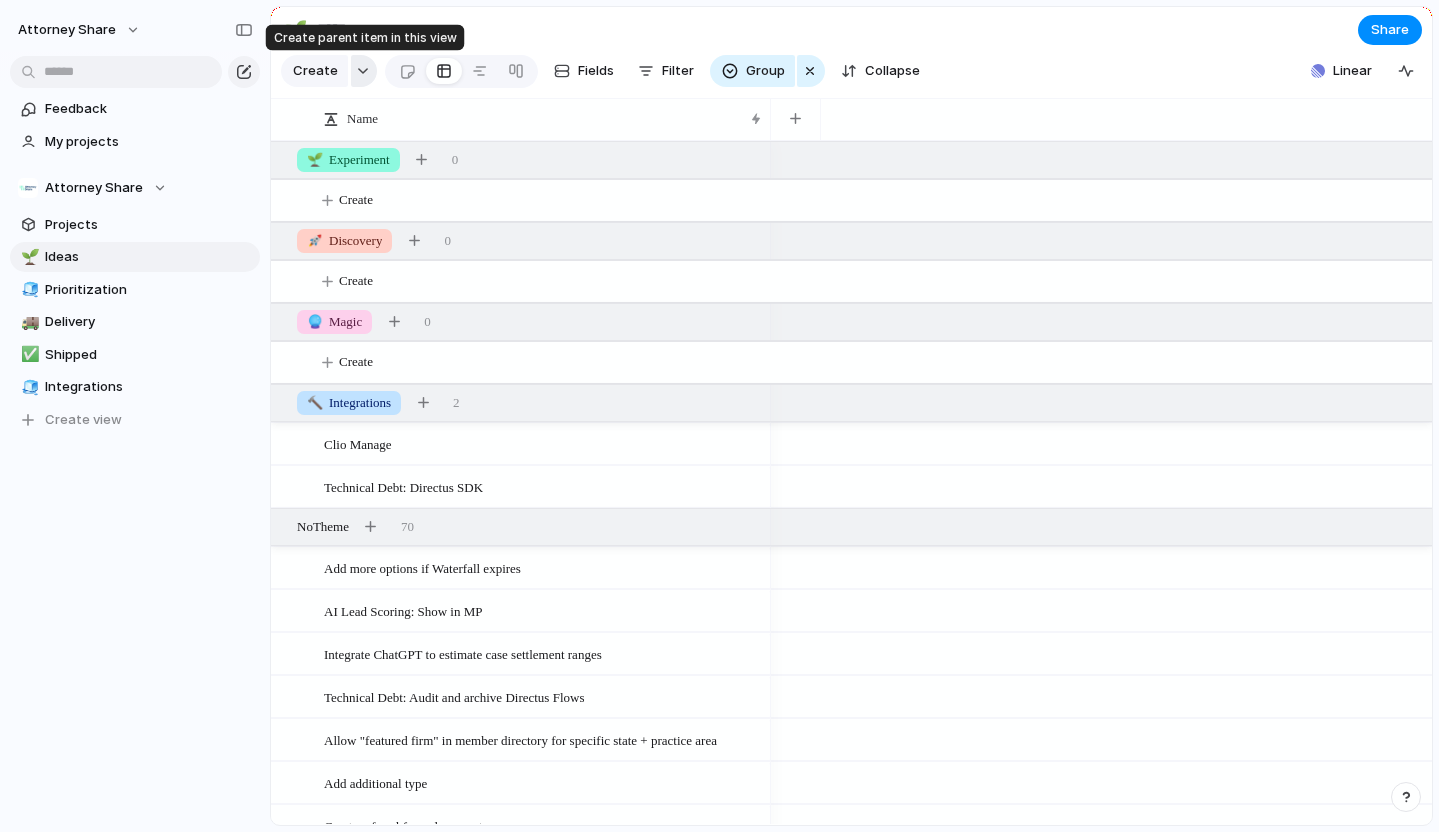 click at bounding box center (363, 71) 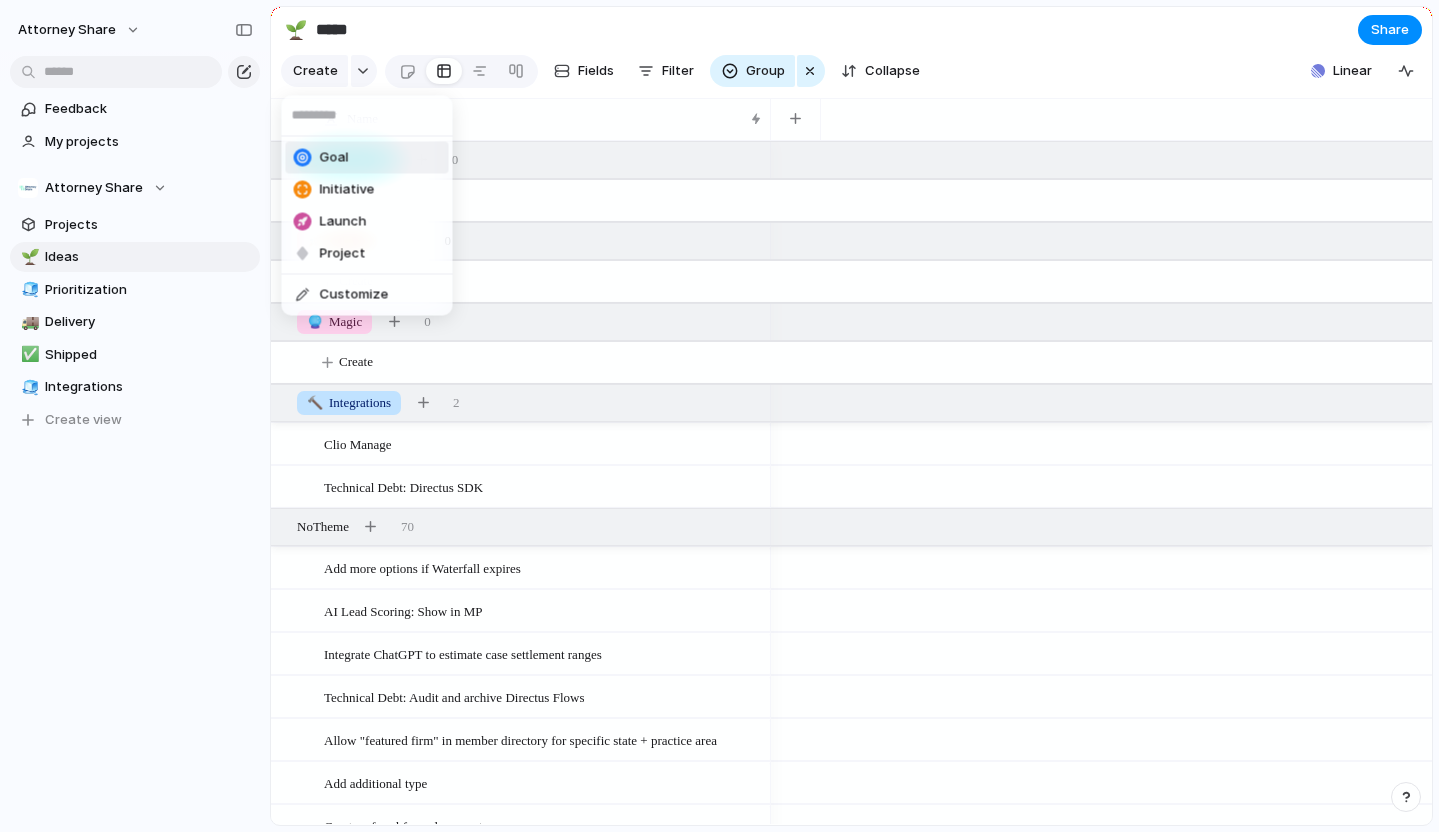 click on "Goal" at bounding box center (334, 158) 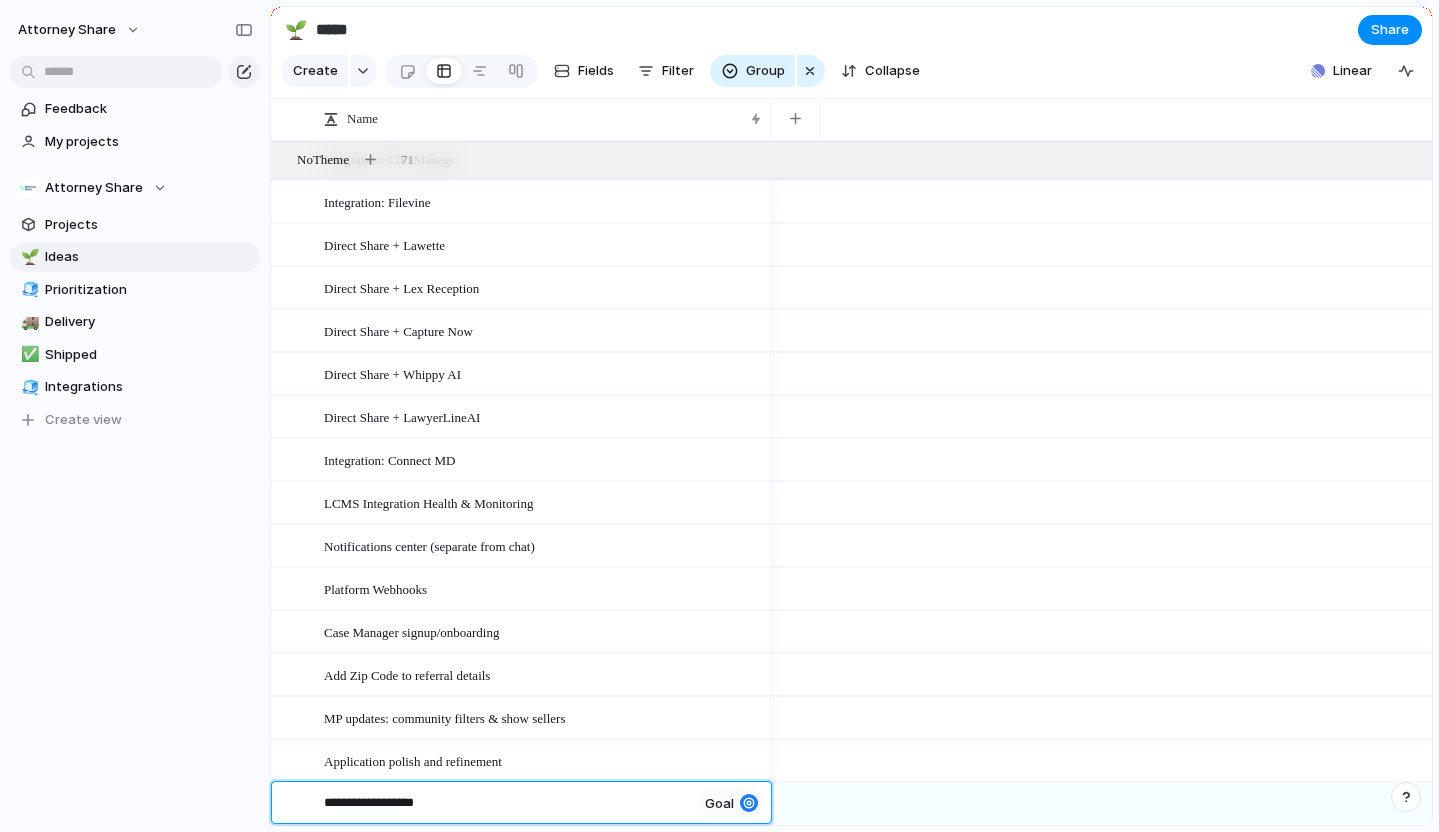 type on "**********" 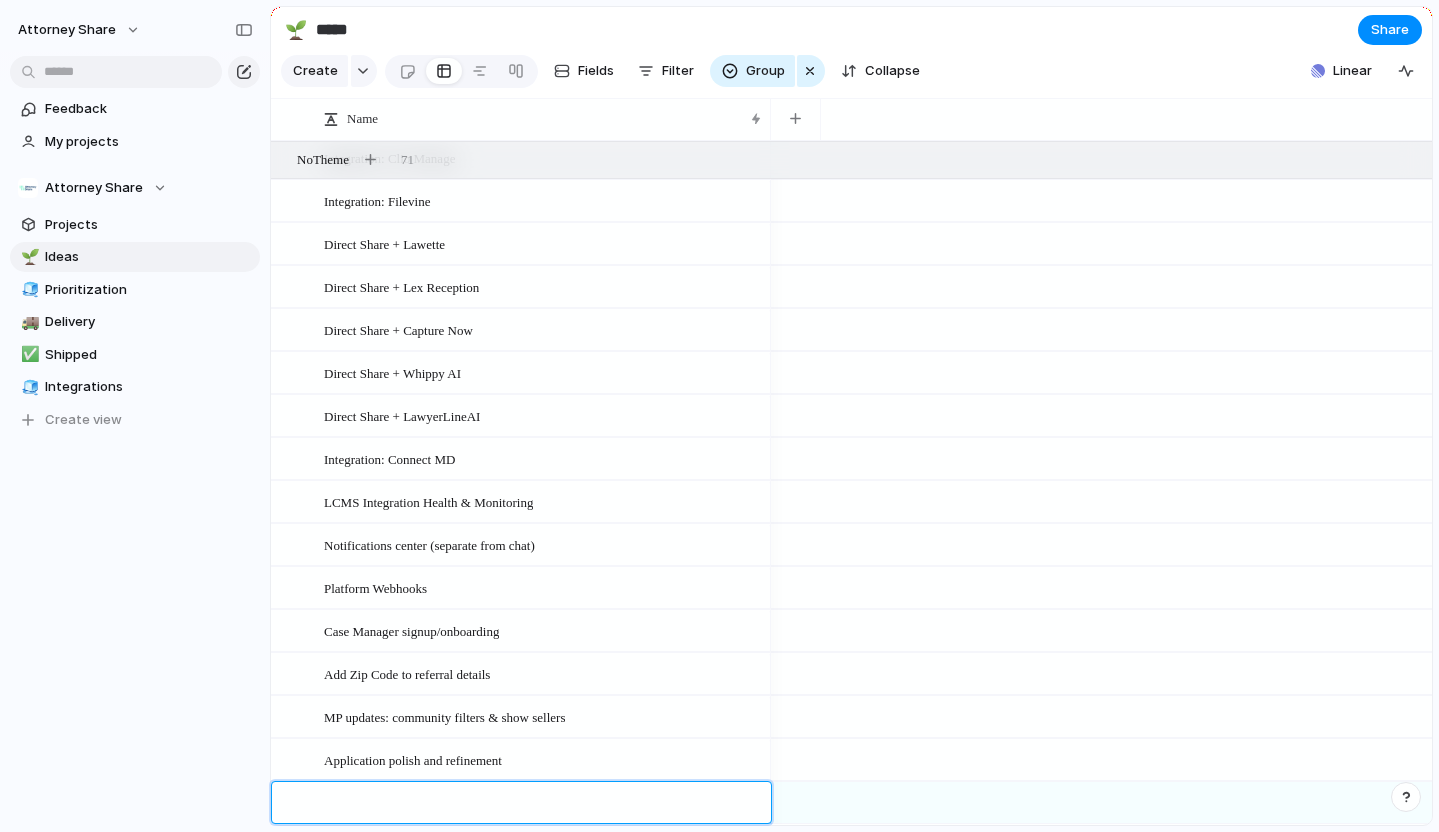 scroll, scrollTop: 2818, scrollLeft: 0, axis: vertical 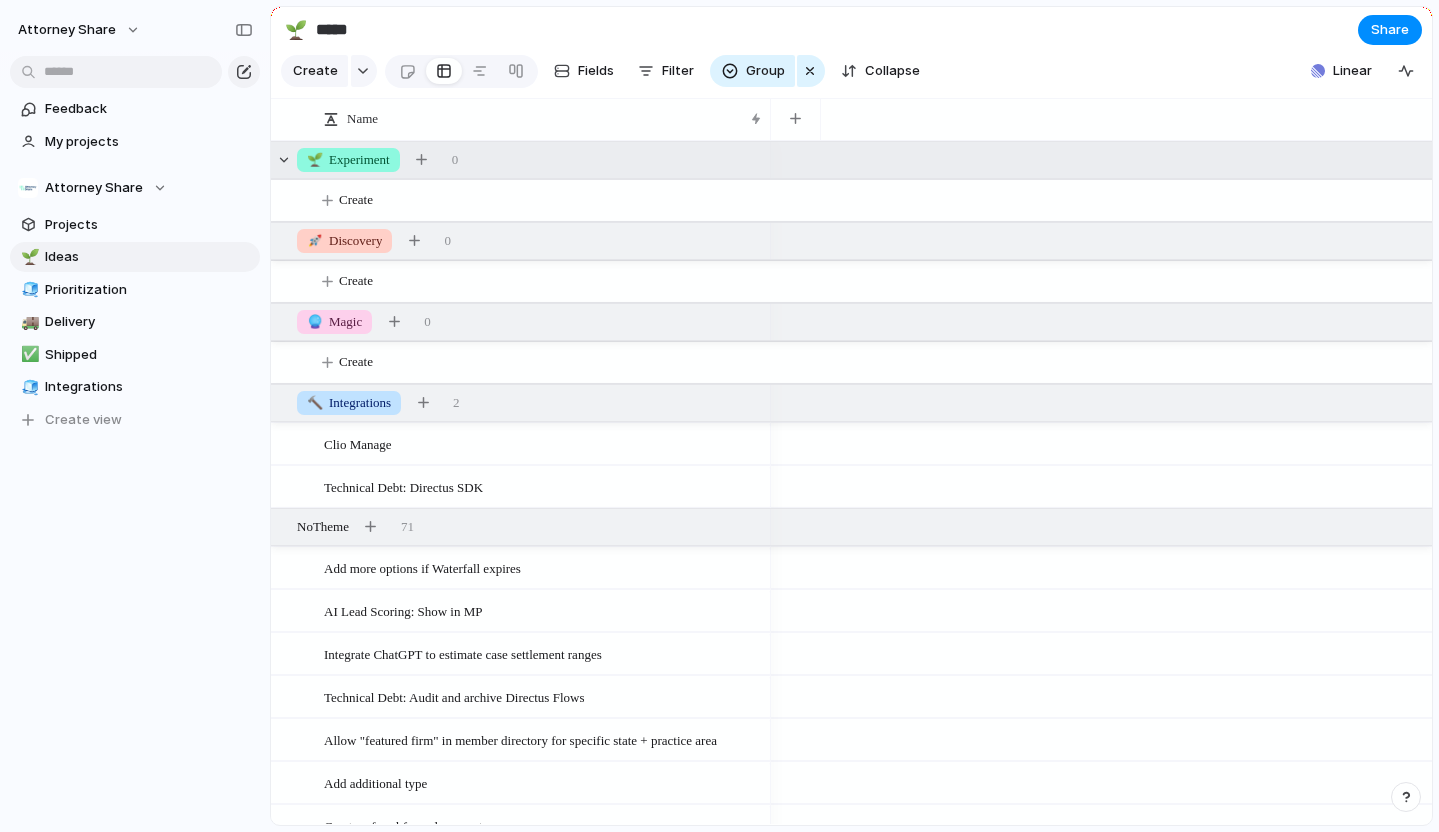 click on "🌱 Experiment" at bounding box center (348, 160) 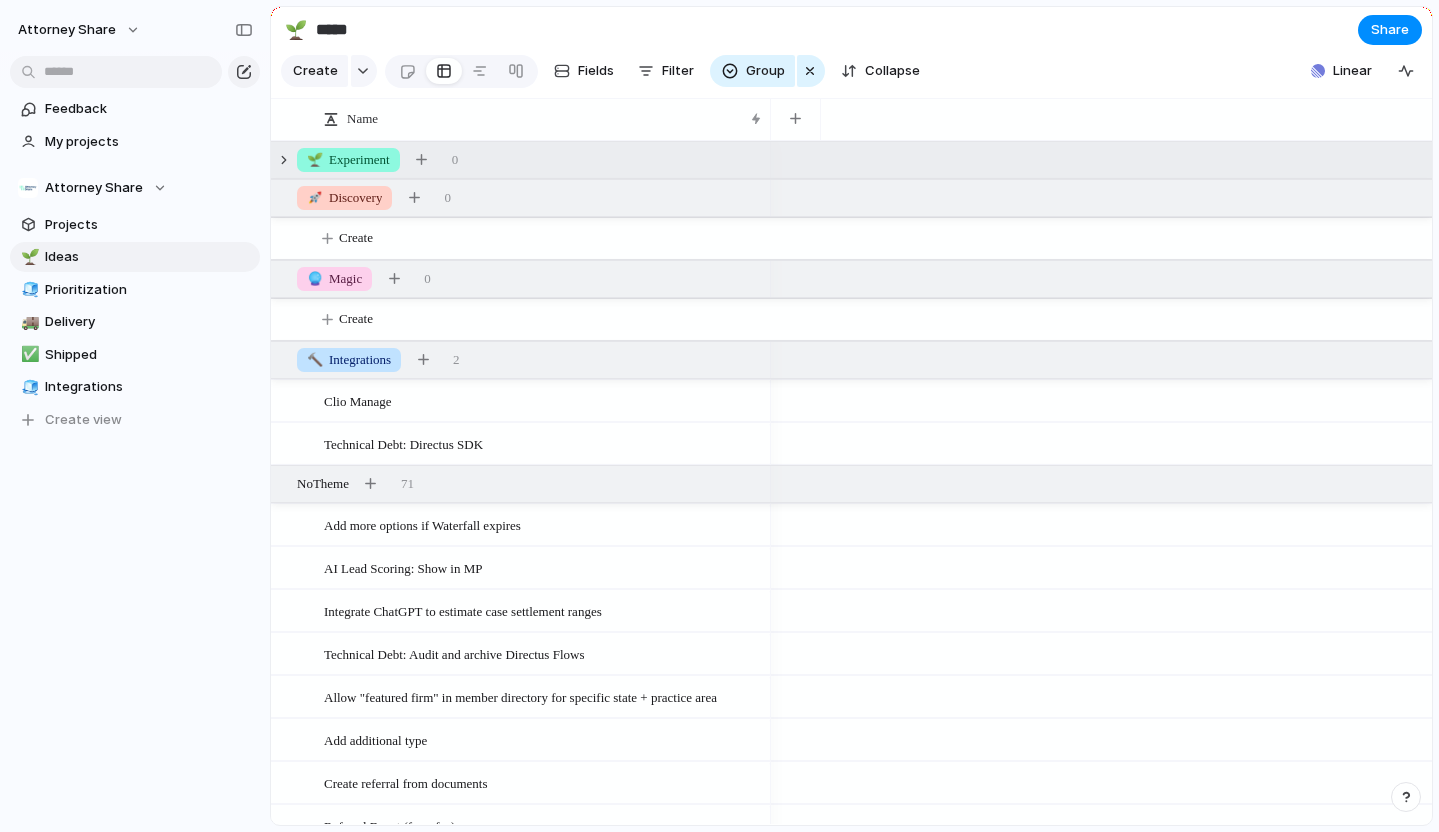 click on "🌱 Experiment" at bounding box center [348, 160] 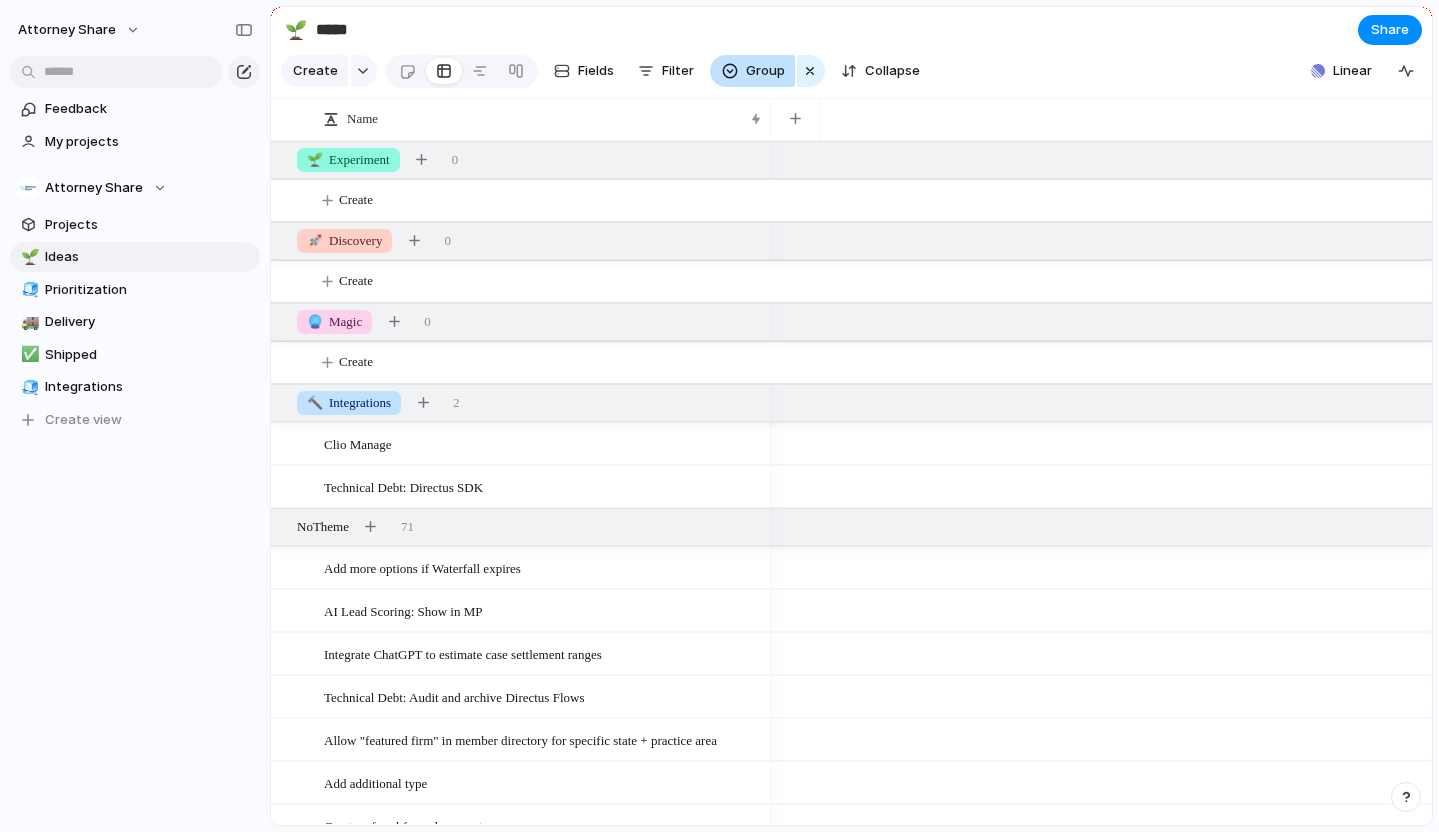 click on "Group" at bounding box center [765, 71] 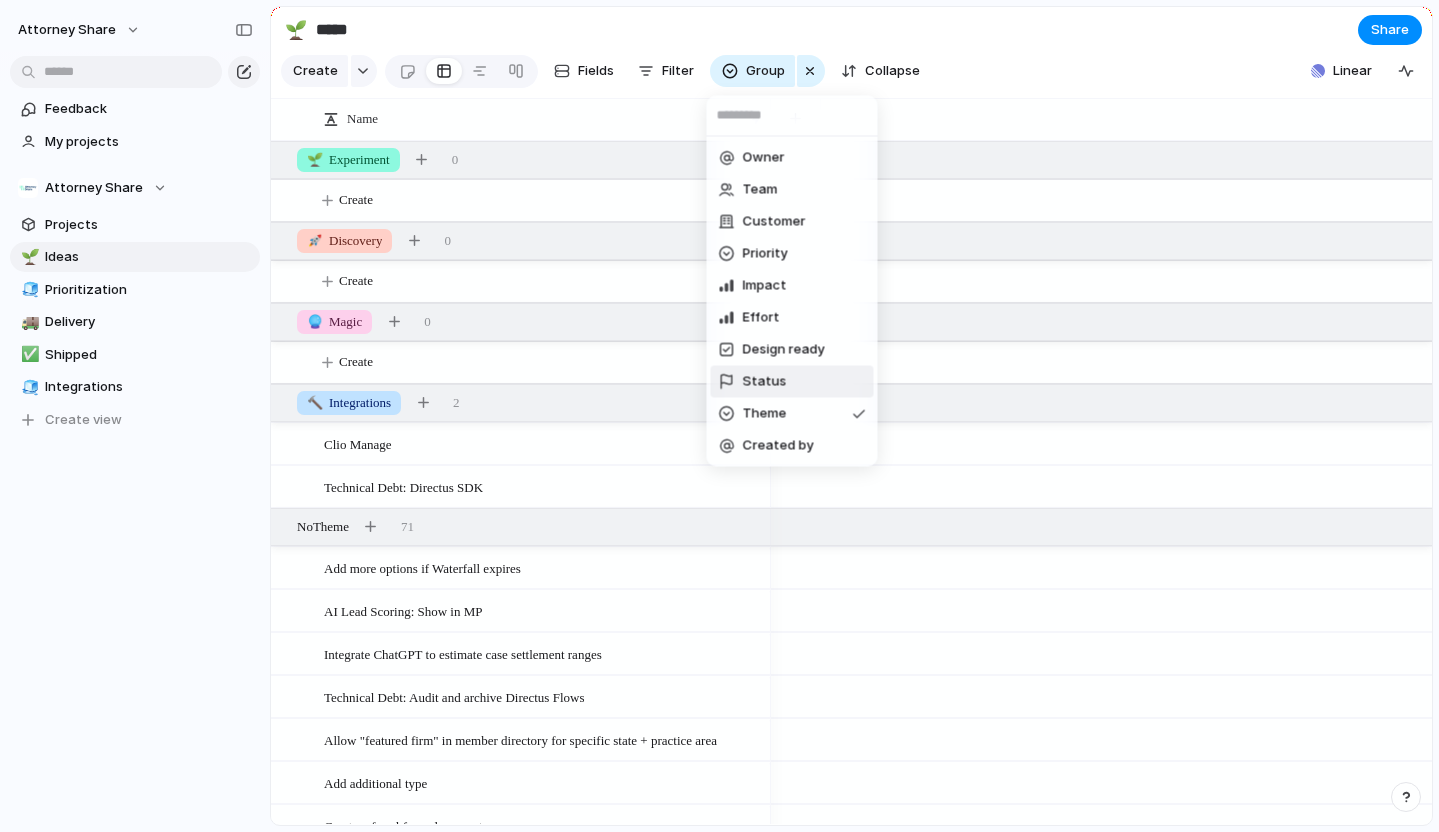click on "Status" at bounding box center [765, 382] 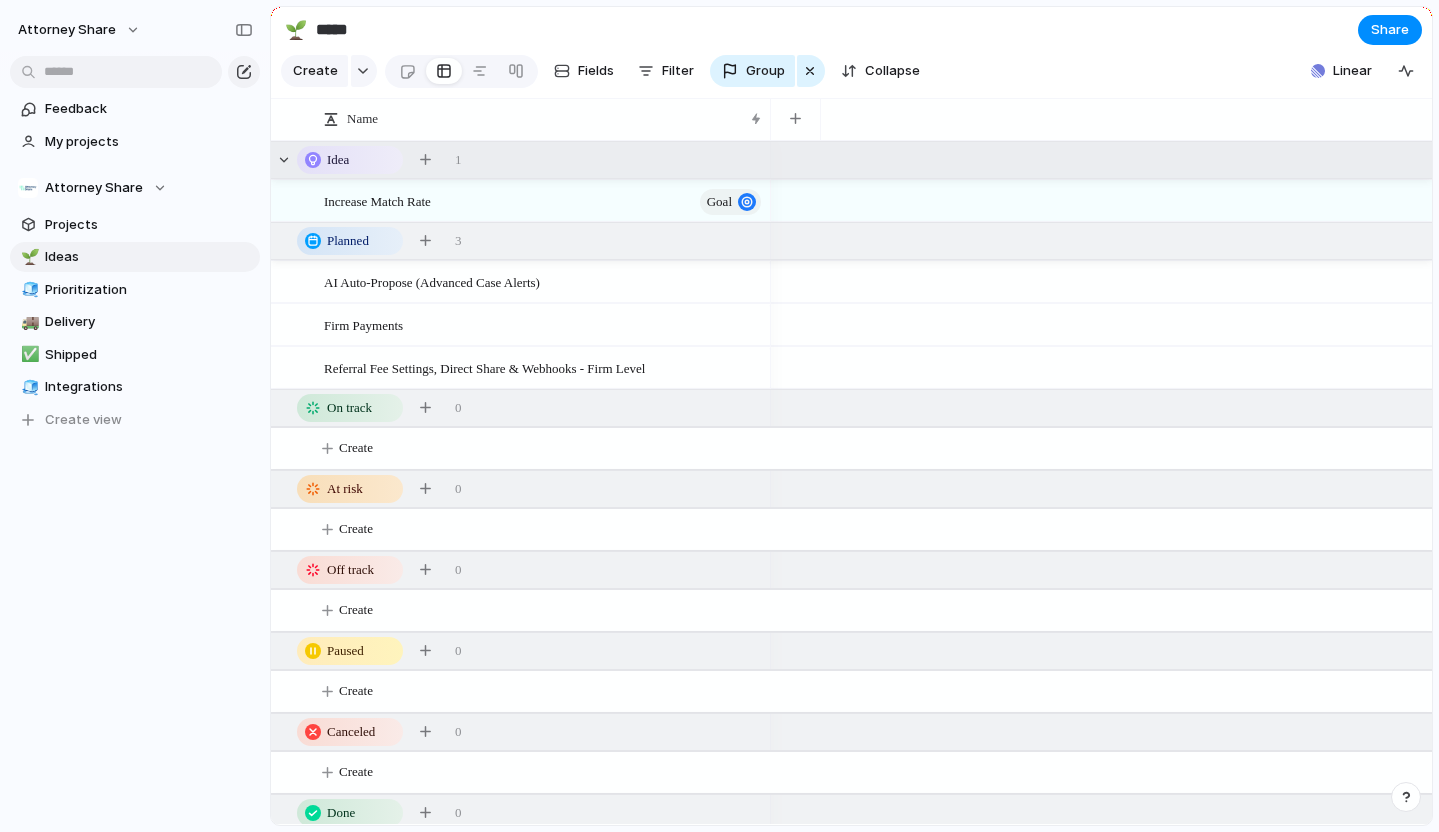 click on "Idea" at bounding box center (338, 160) 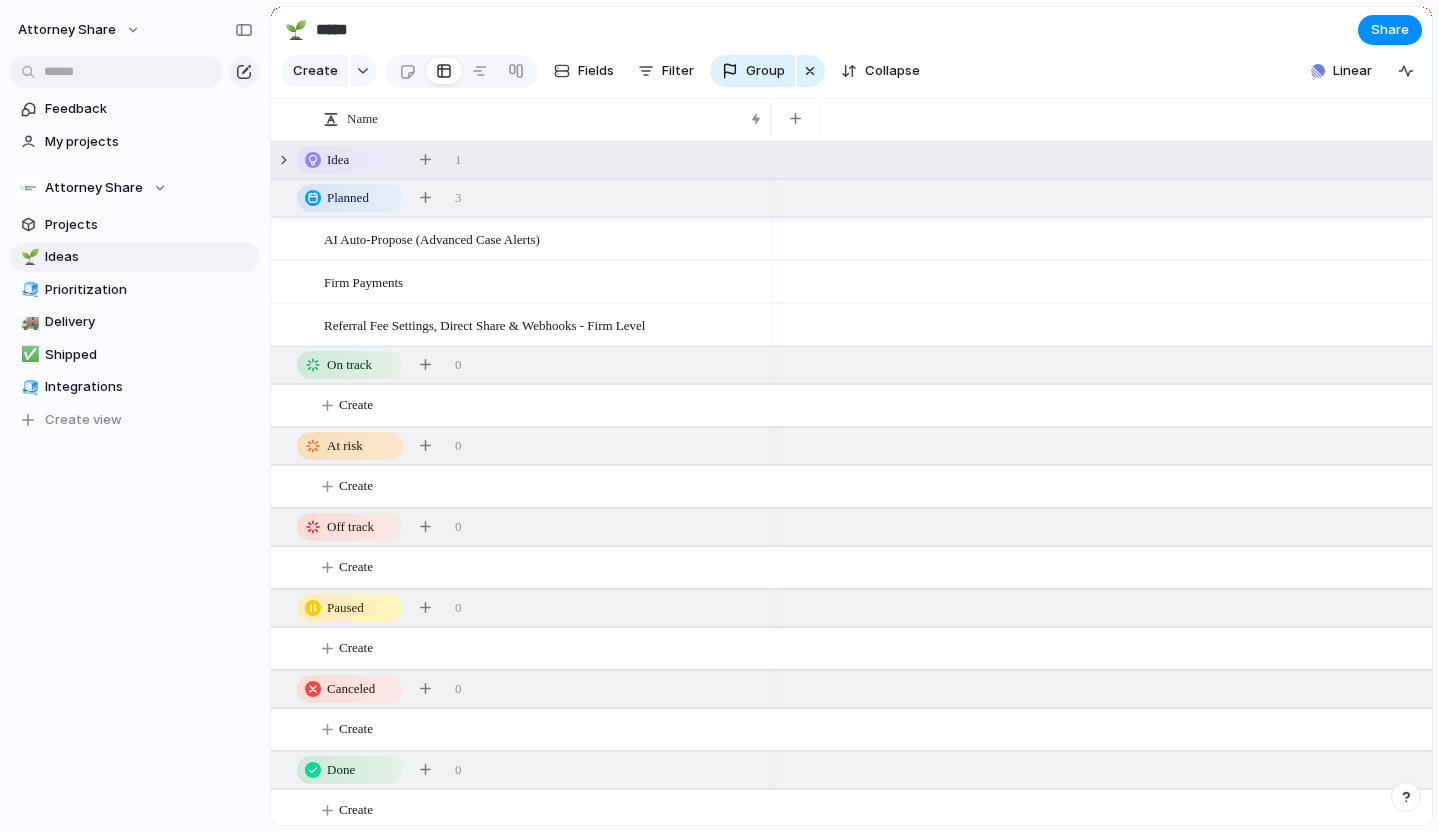 click on "Idea" at bounding box center [338, 160] 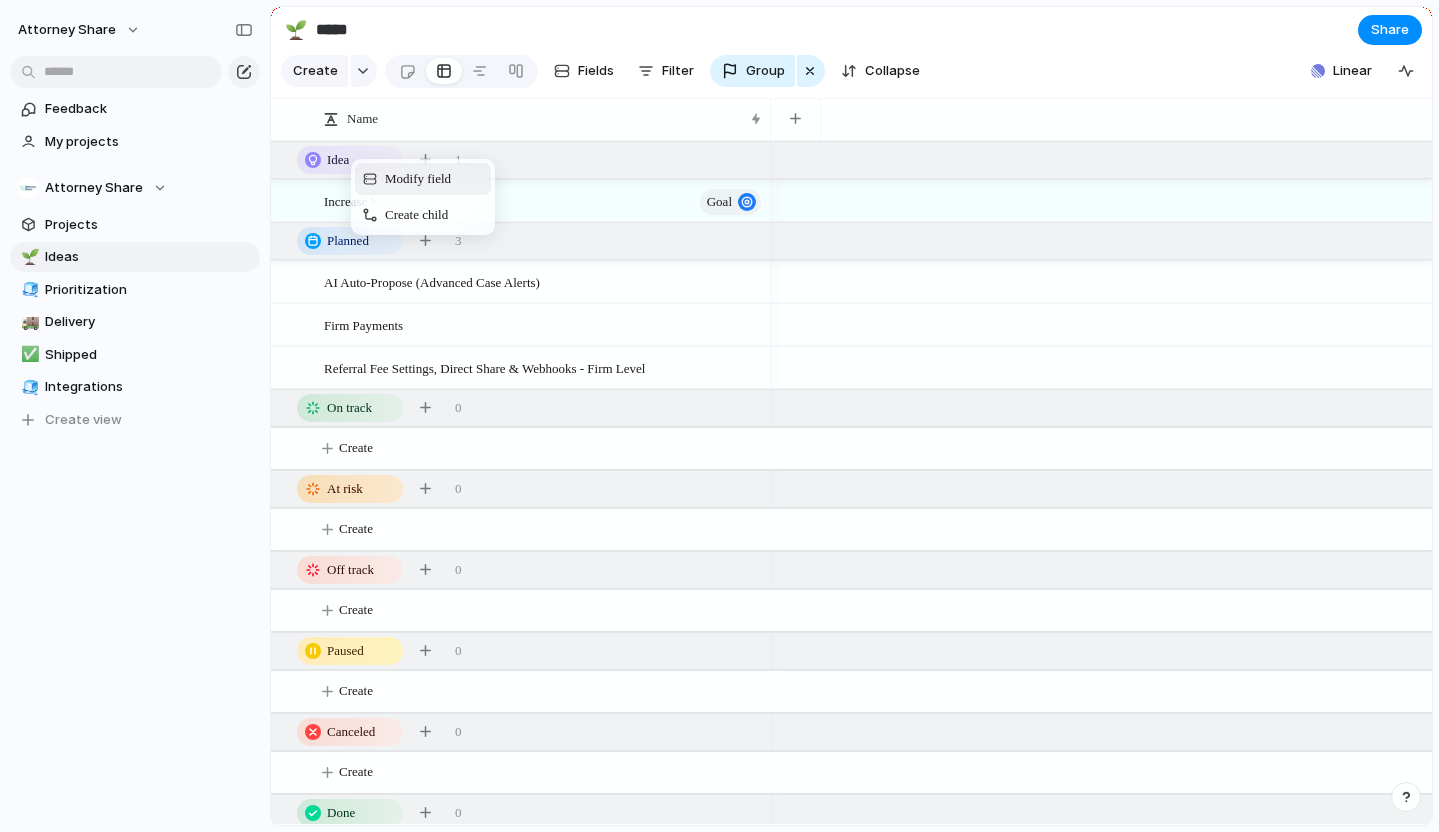 click on "Modify field" at bounding box center (423, 179) 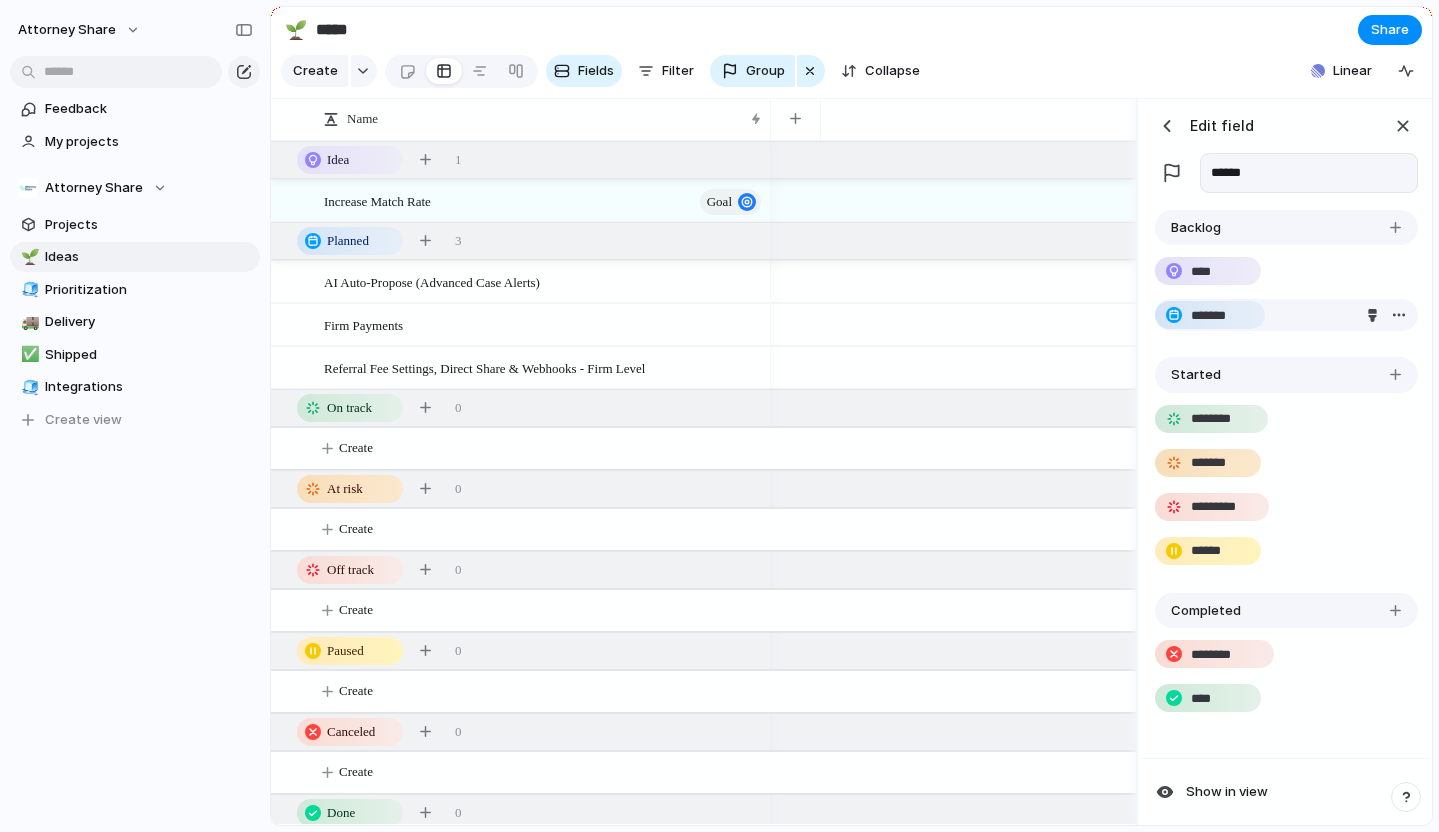 click on "*******" at bounding box center (1221, 316) 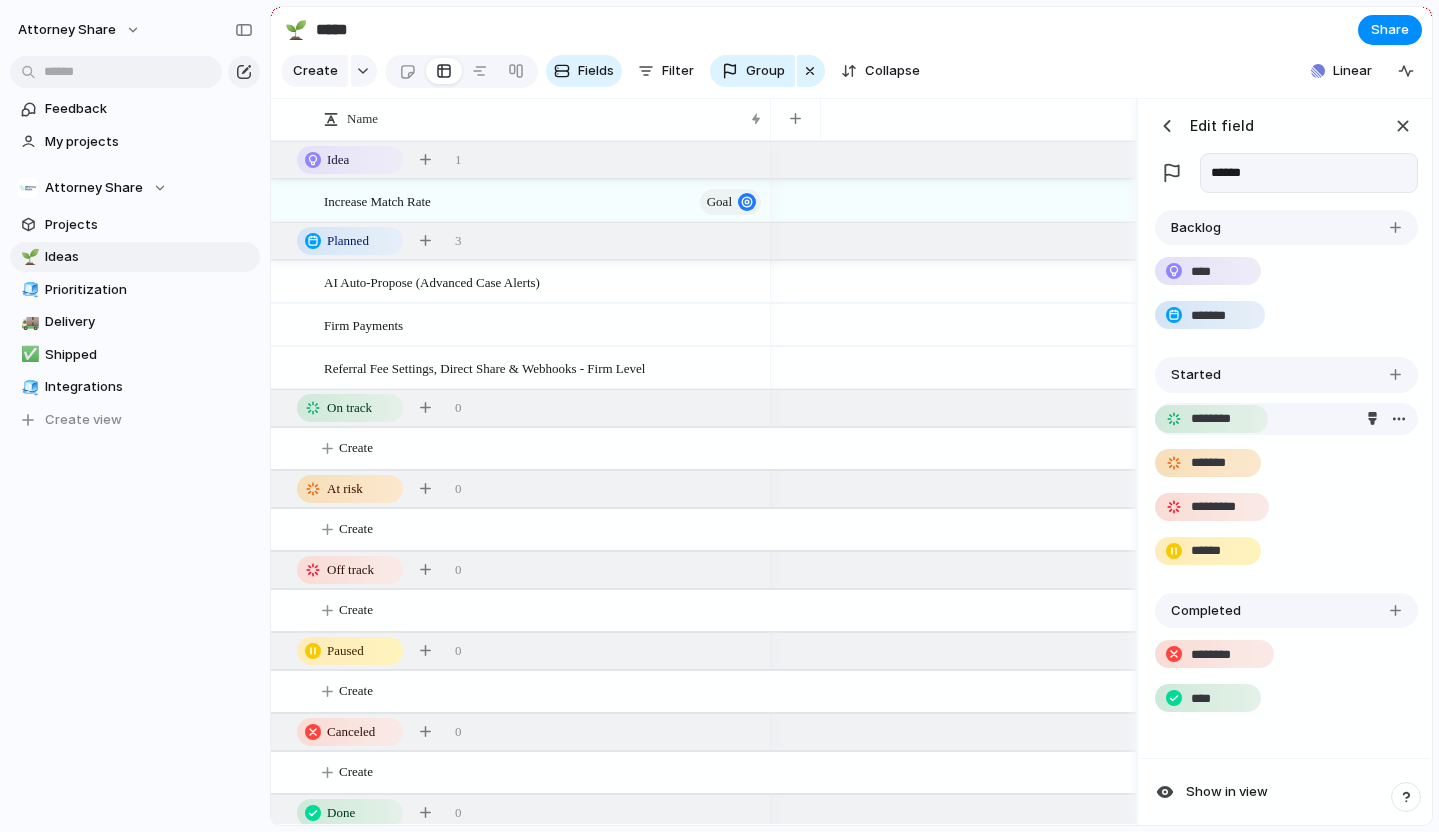 click on "********" at bounding box center (1222, 419) 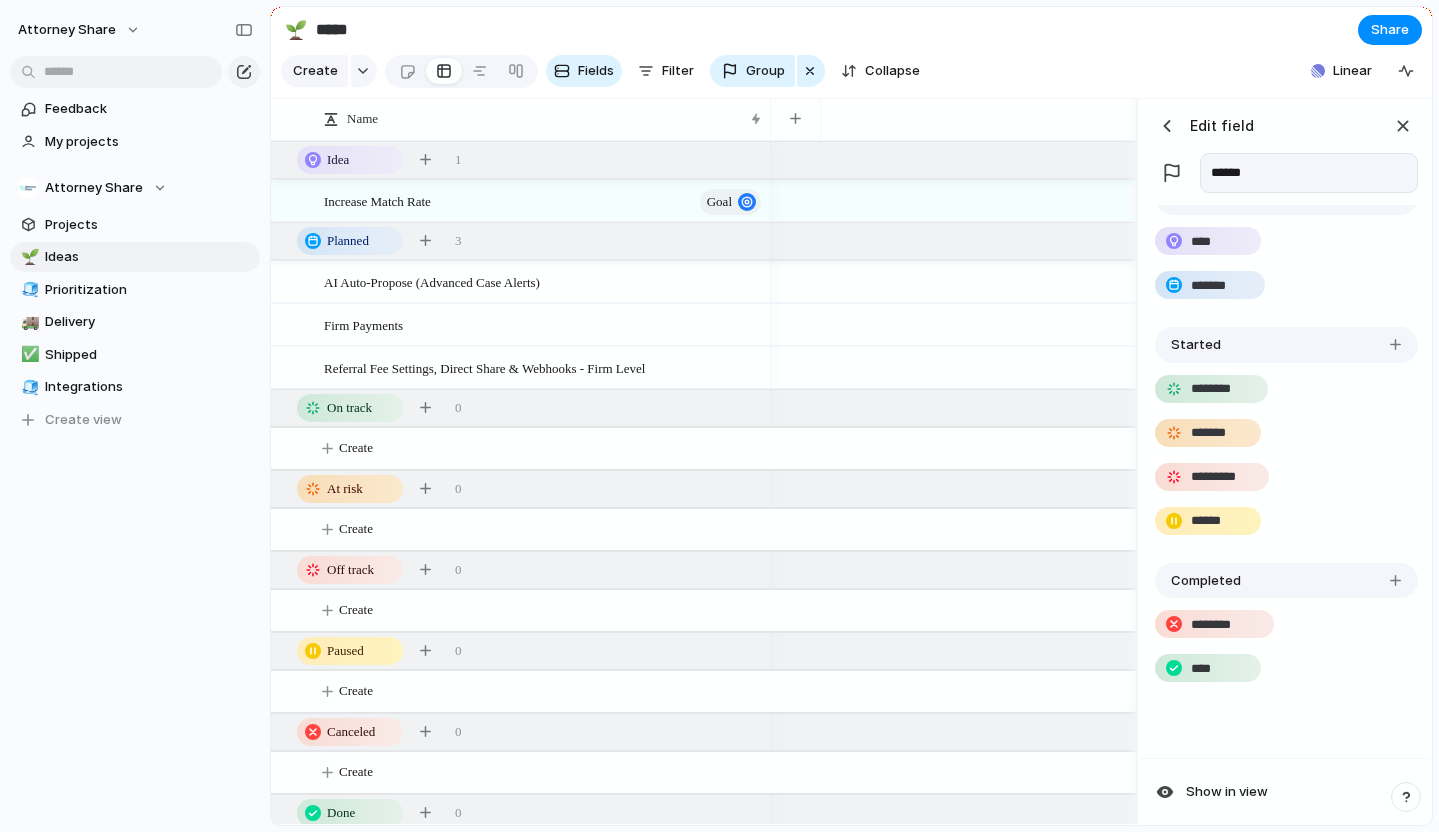 scroll, scrollTop: 0, scrollLeft: 0, axis: both 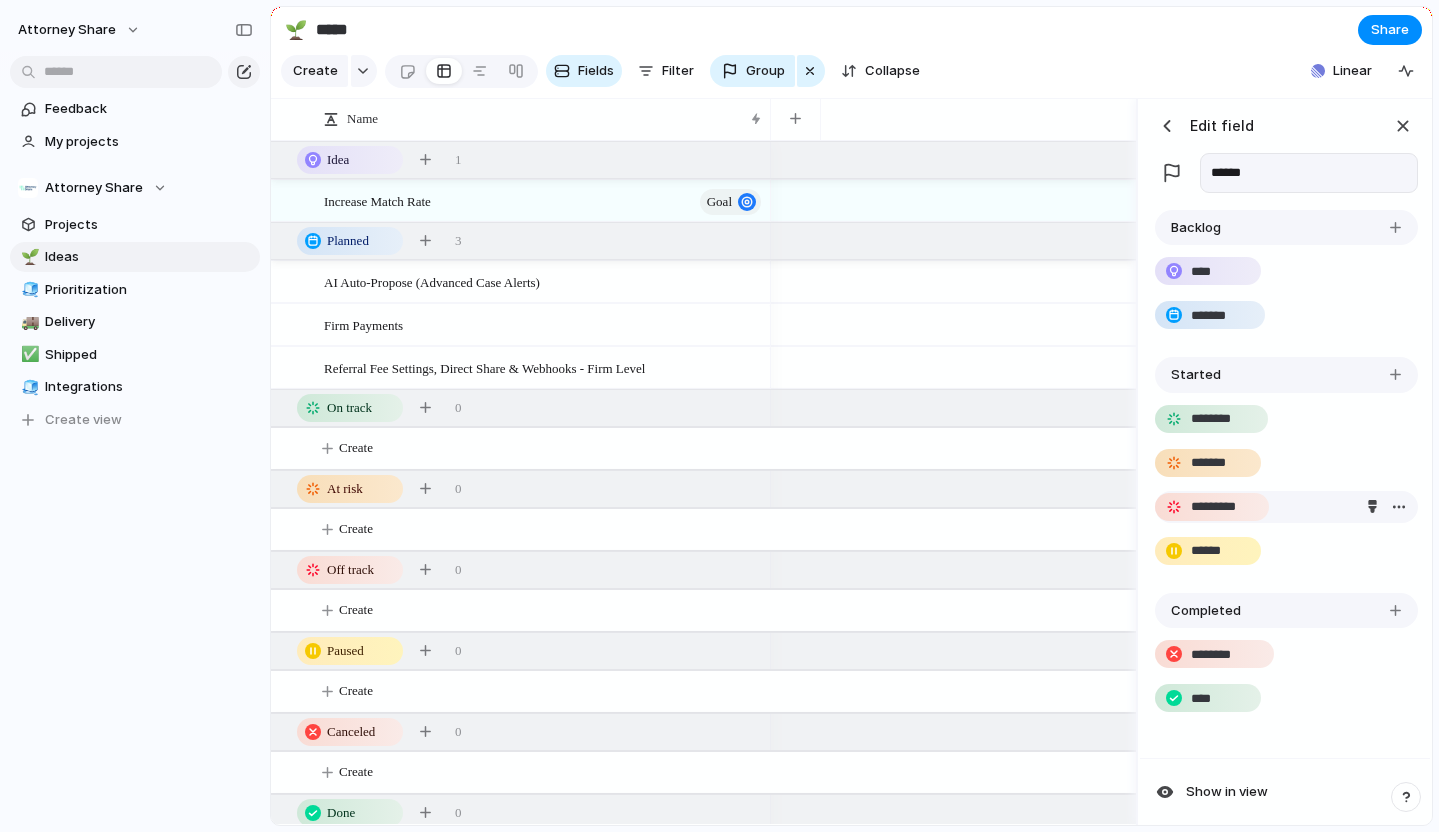 click on "*********" at bounding box center (1223, 507) 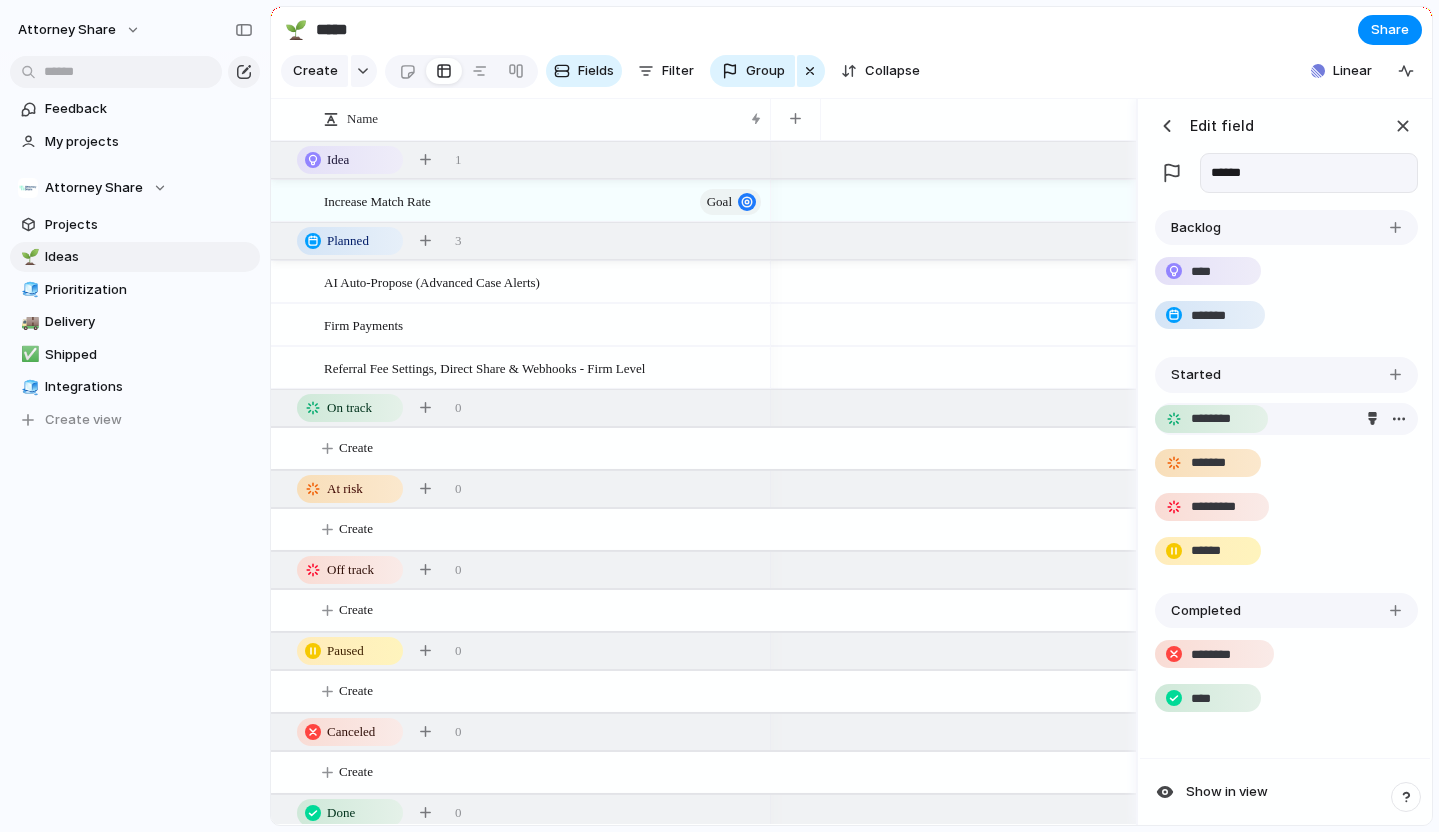 click on "********" at bounding box center (1222, 419) 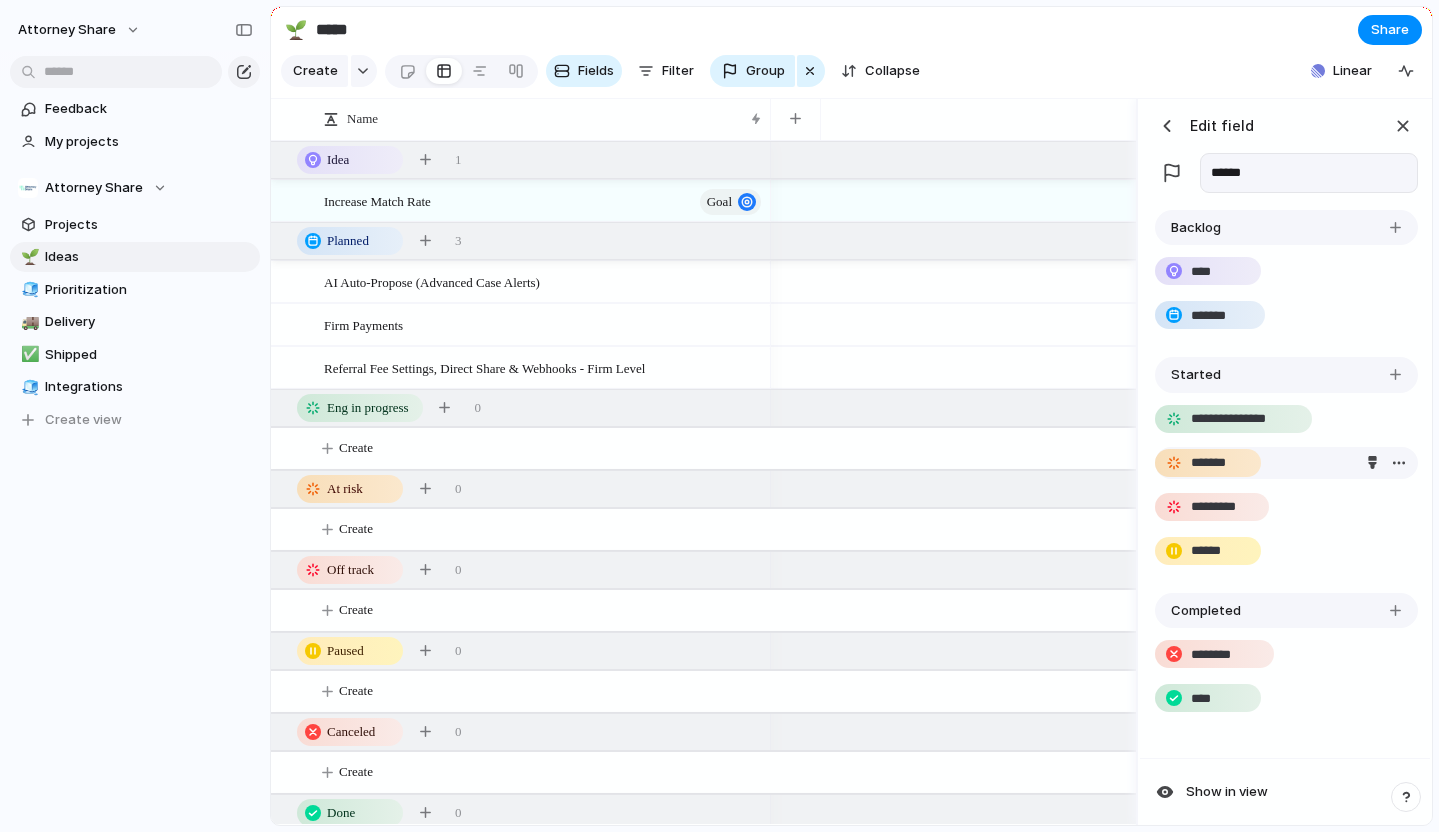 click on "*******" at bounding box center [1216, 463] 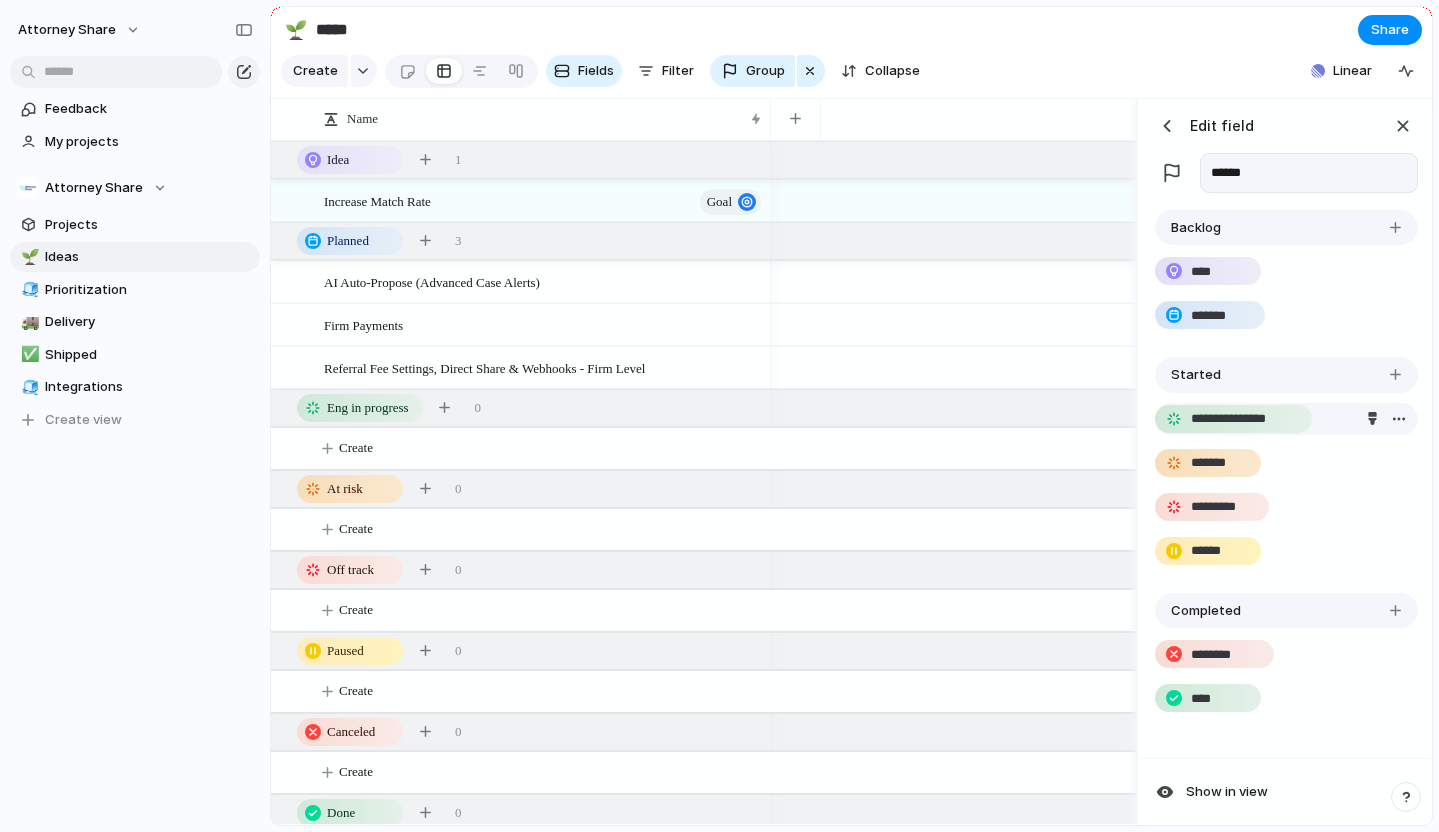 click on "**********" at bounding box center (1244, 419) 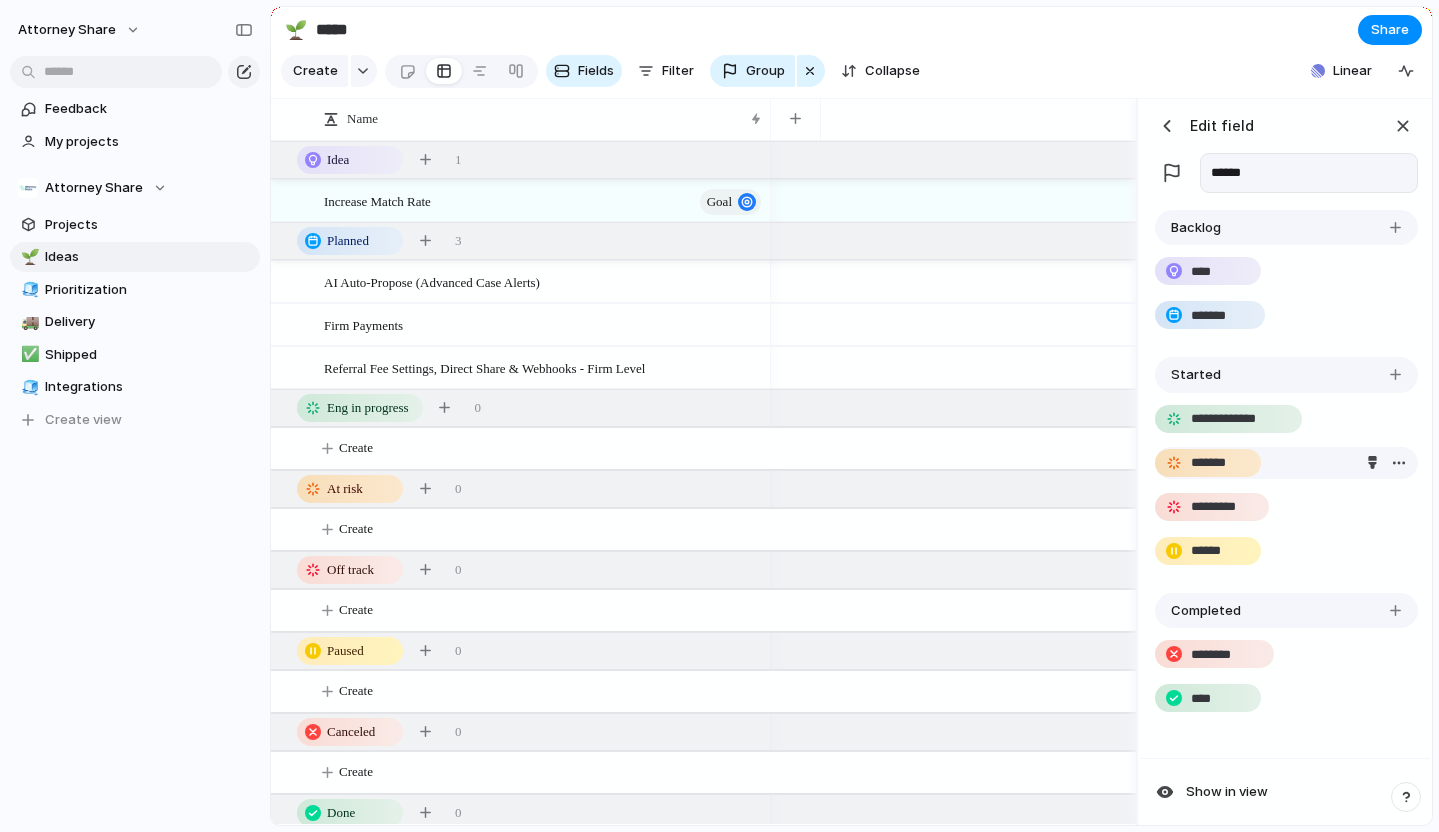 type on "**********" 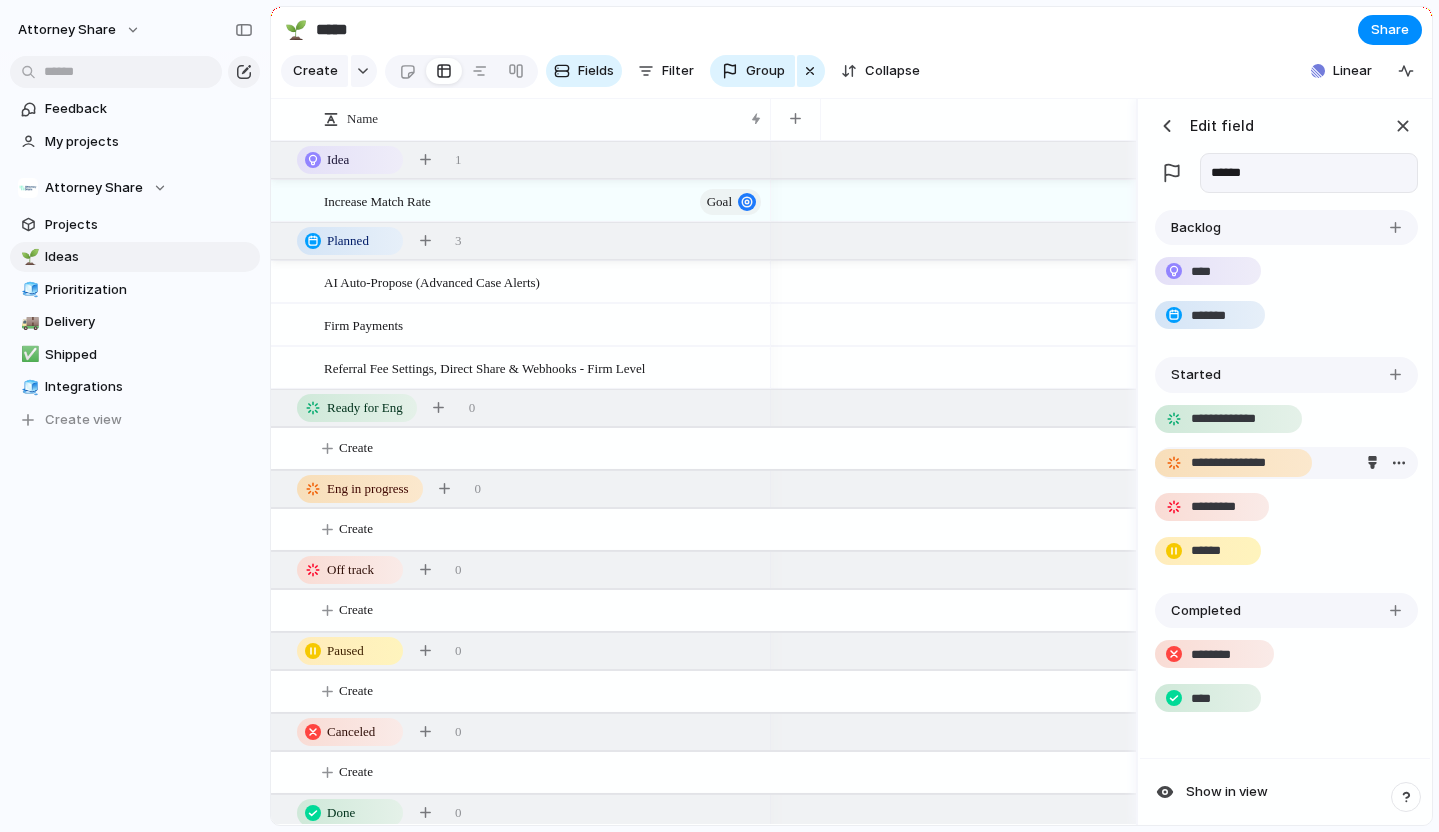 click on "**********" at bounding box center [1244, 463] 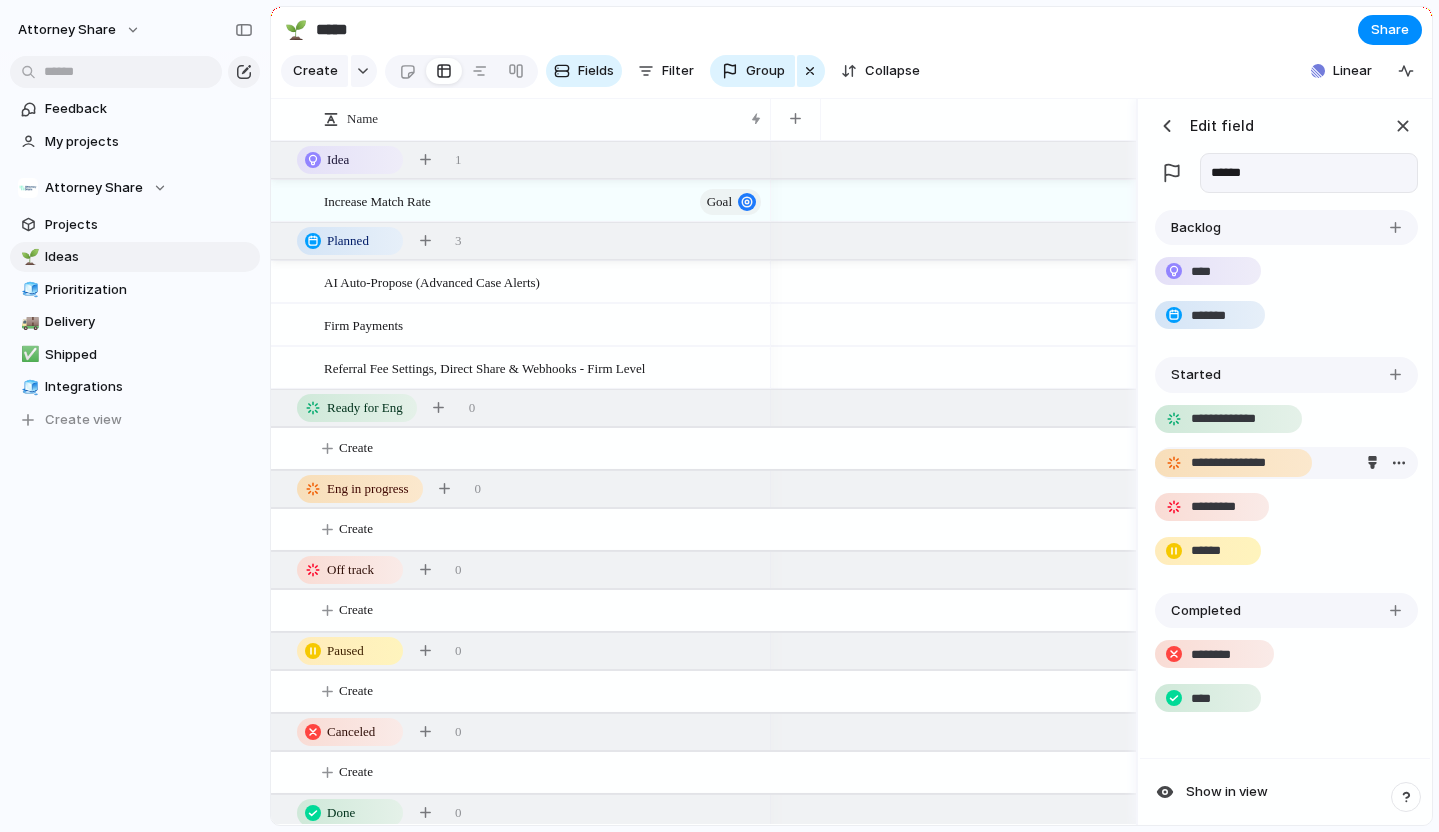 type on "**********" 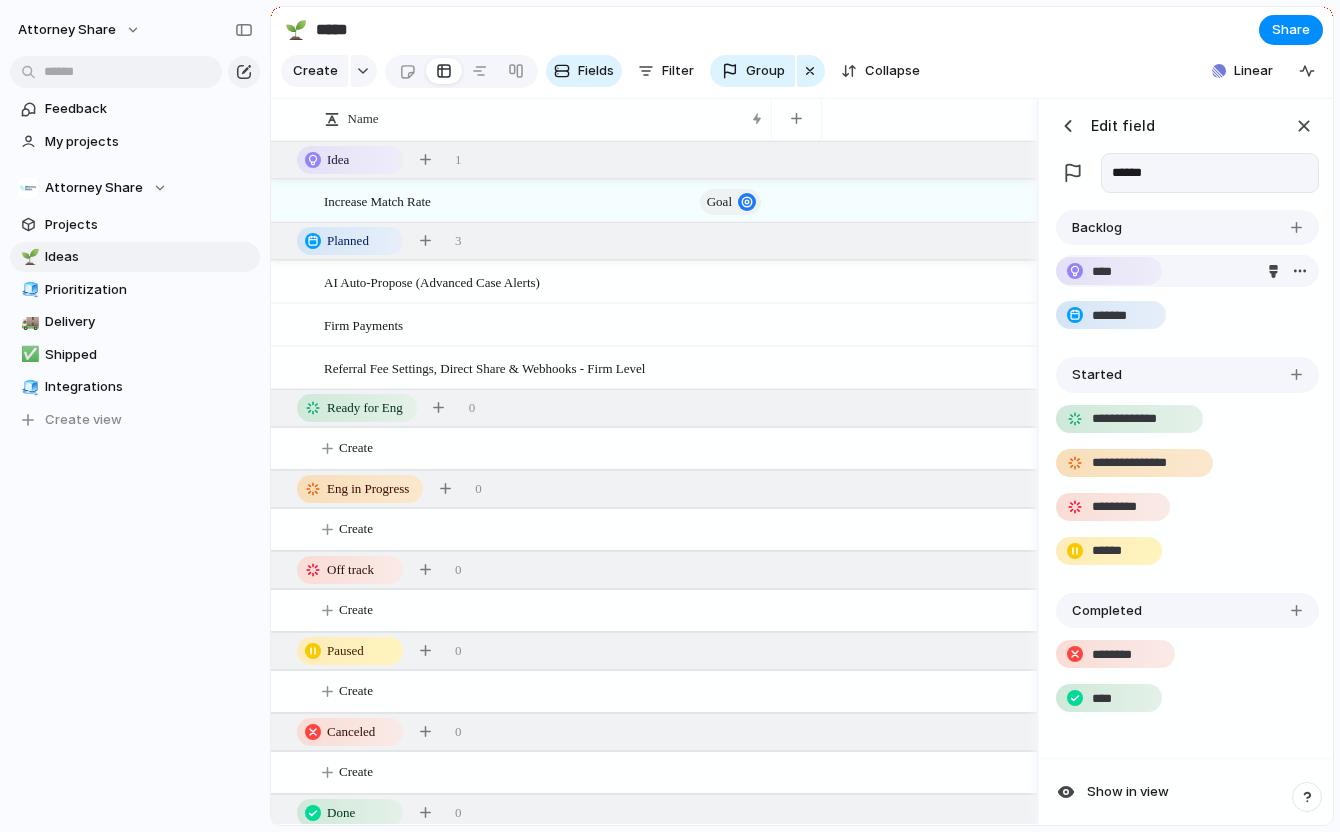 click on "****" at bounding box center (1110, 272) 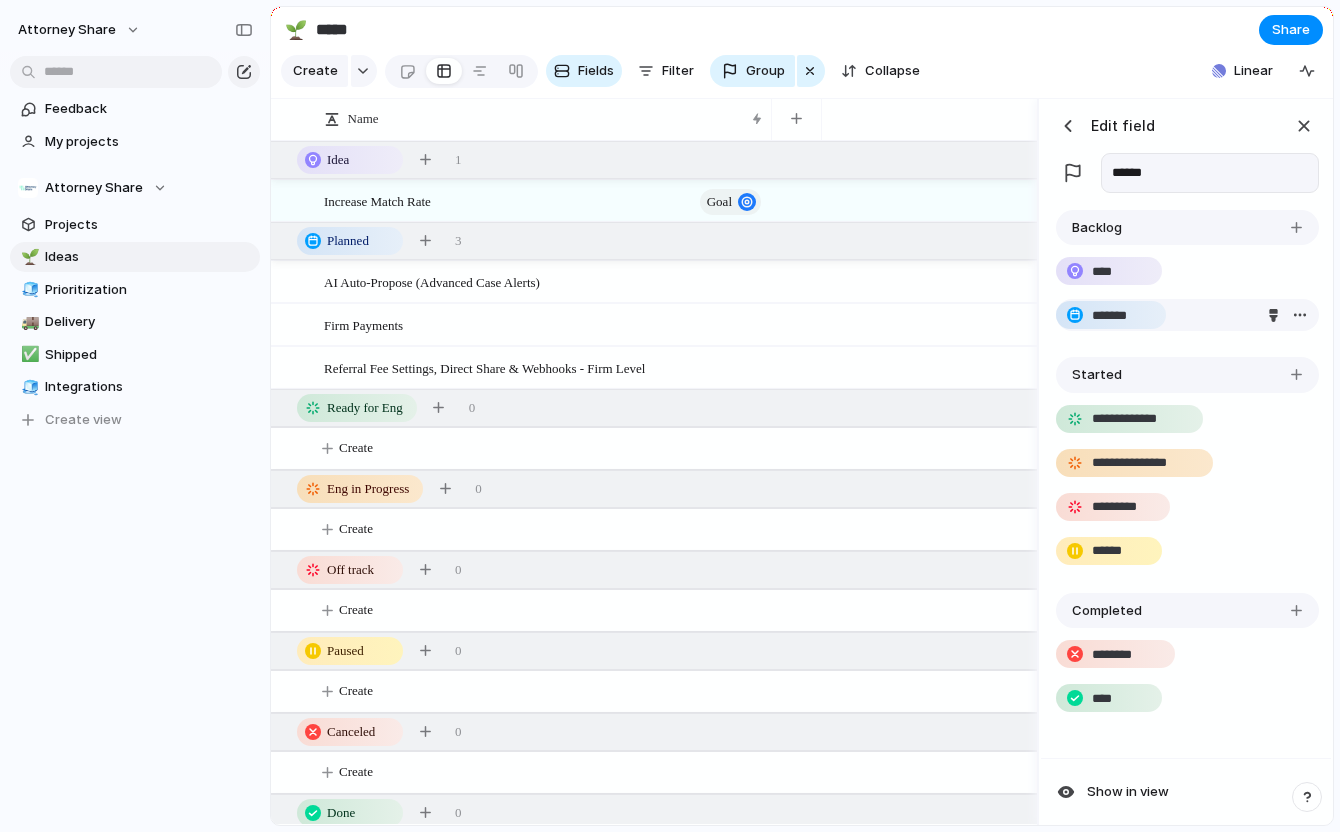 click on "*******" at bounding box center (1122, 316) 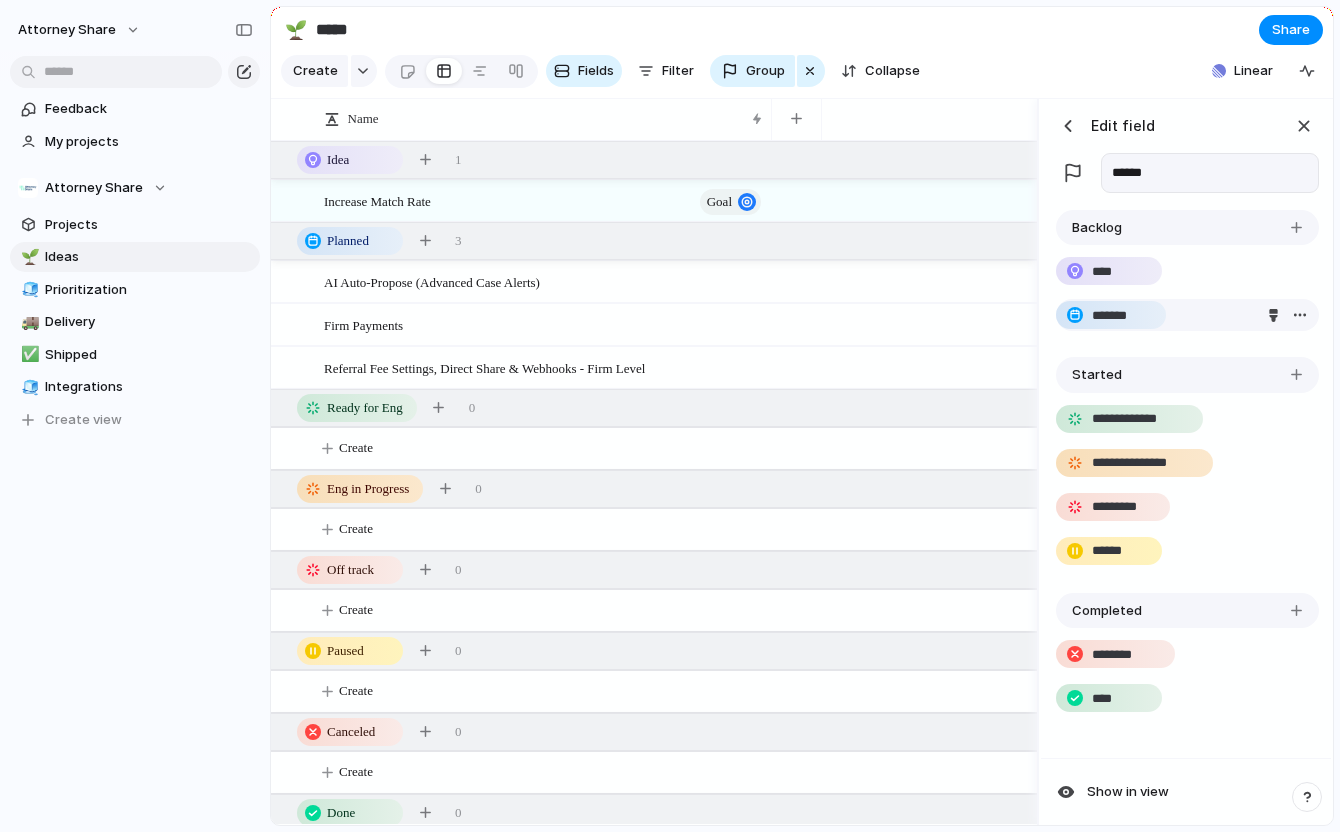 click at bounding box center [1300, 315] 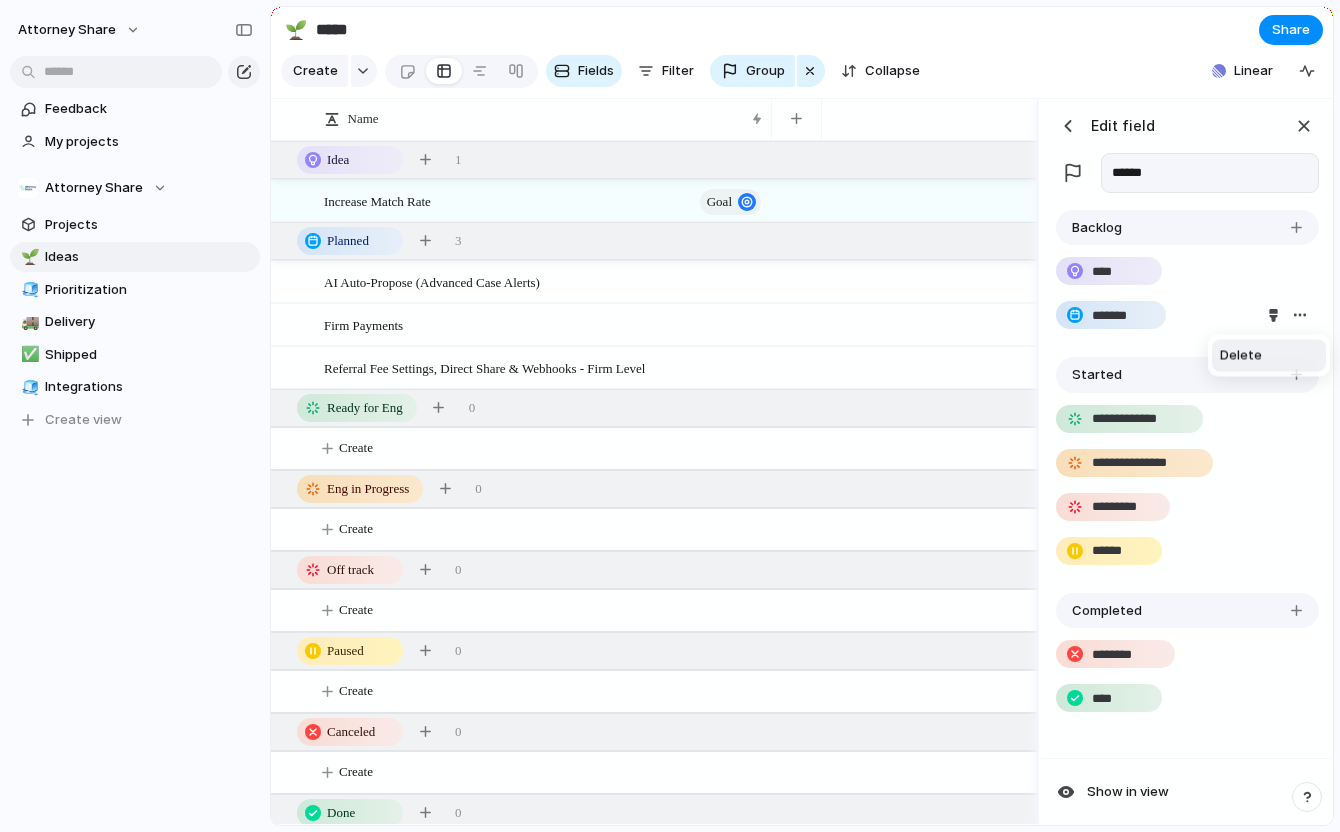 click on "Delete" at bounding box center (670, 416) 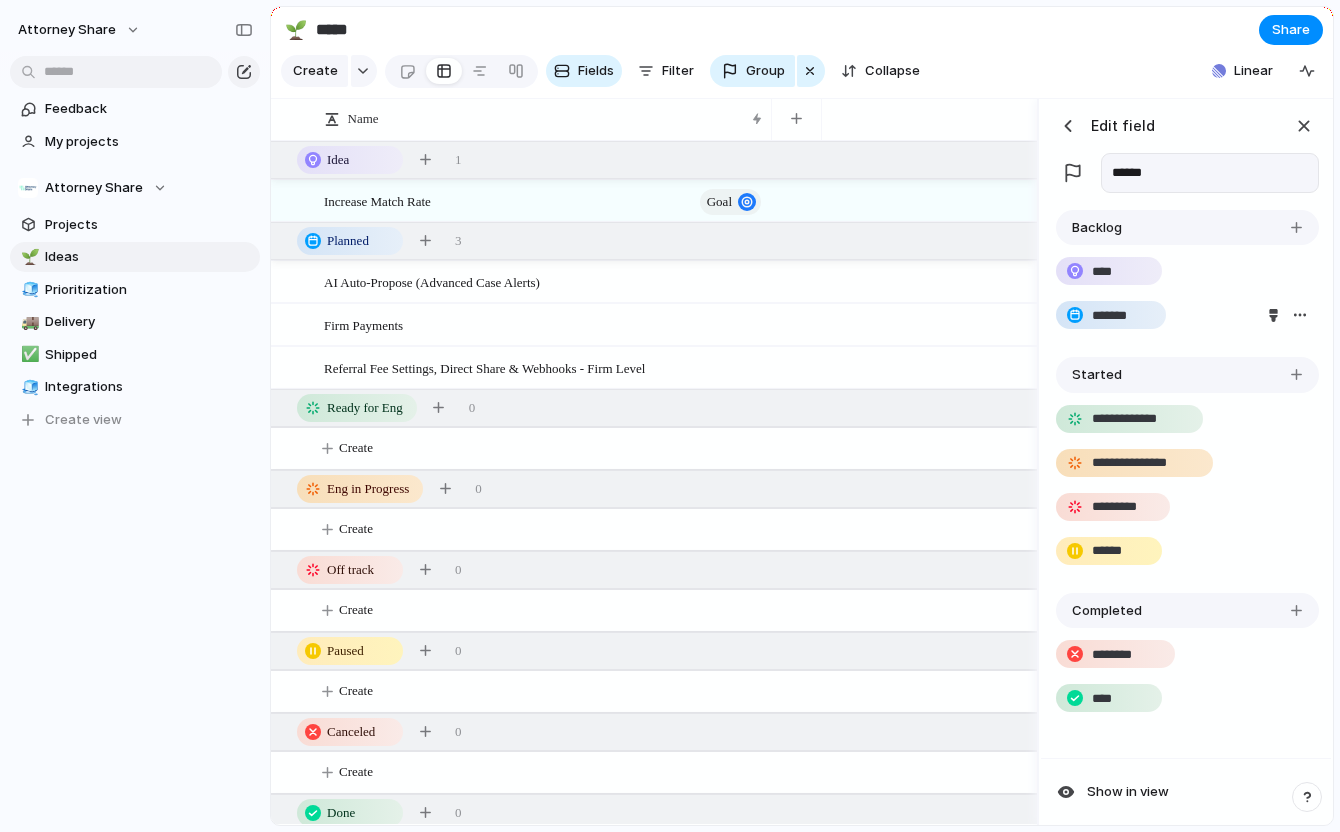 click on "**********" at bounding box center [1140, 419] 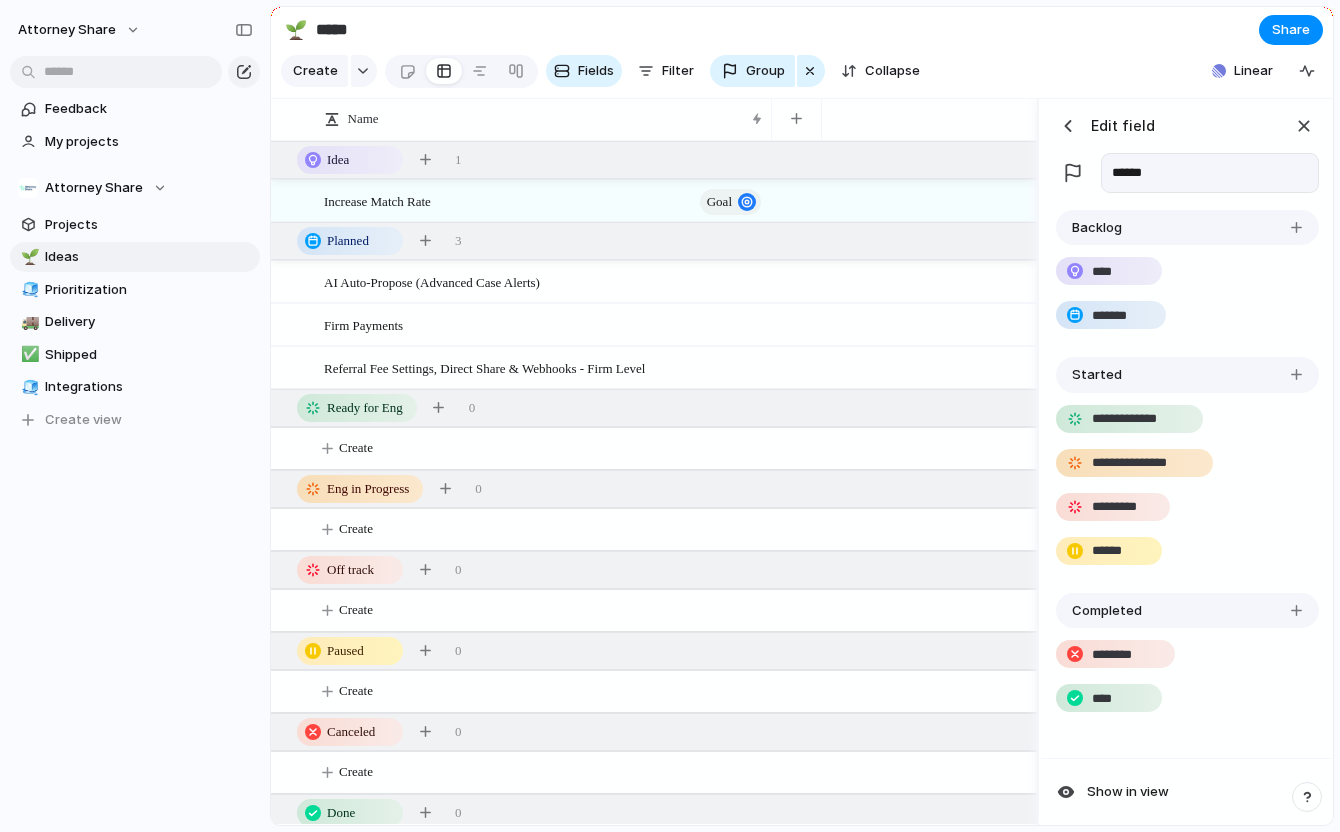 click on "**********" at bounding box center (1140, 419) 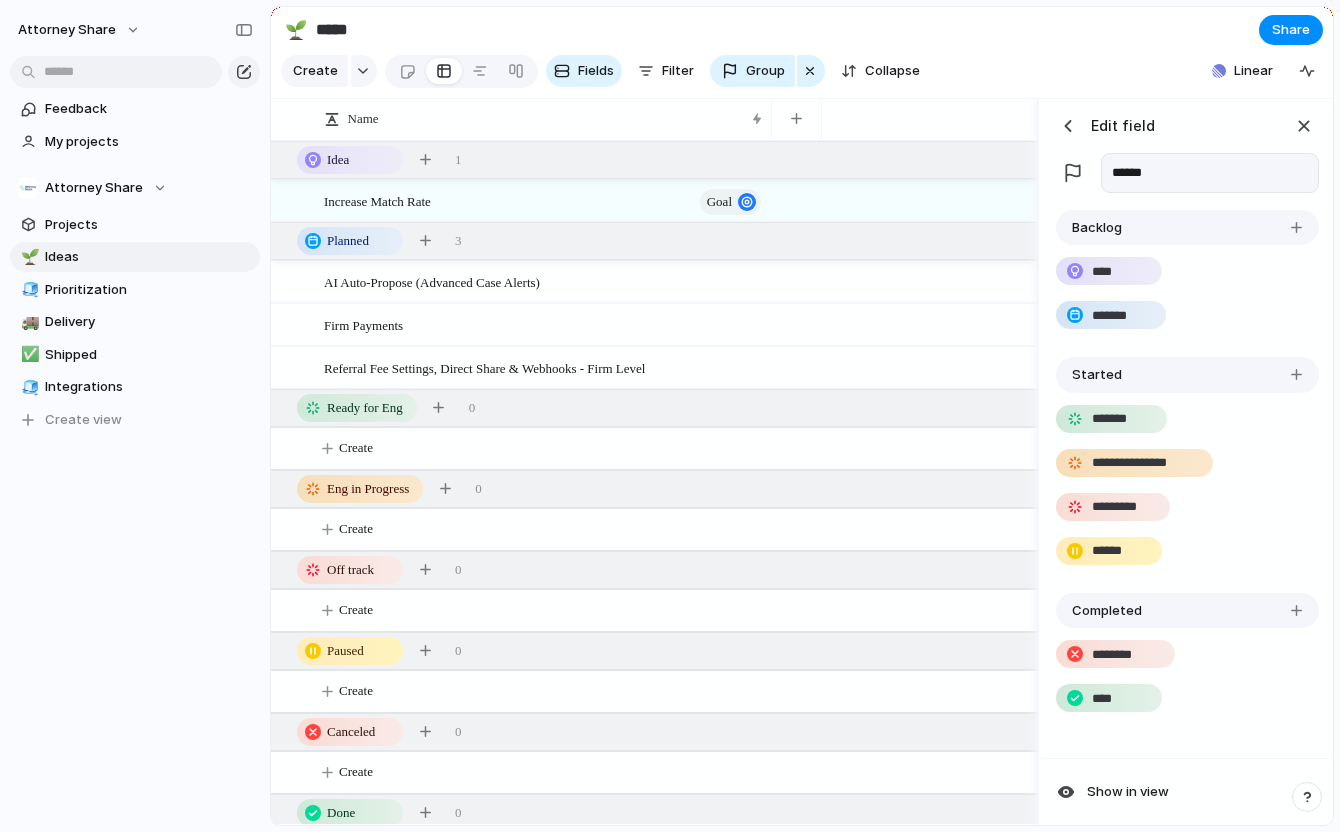 type on "*******" 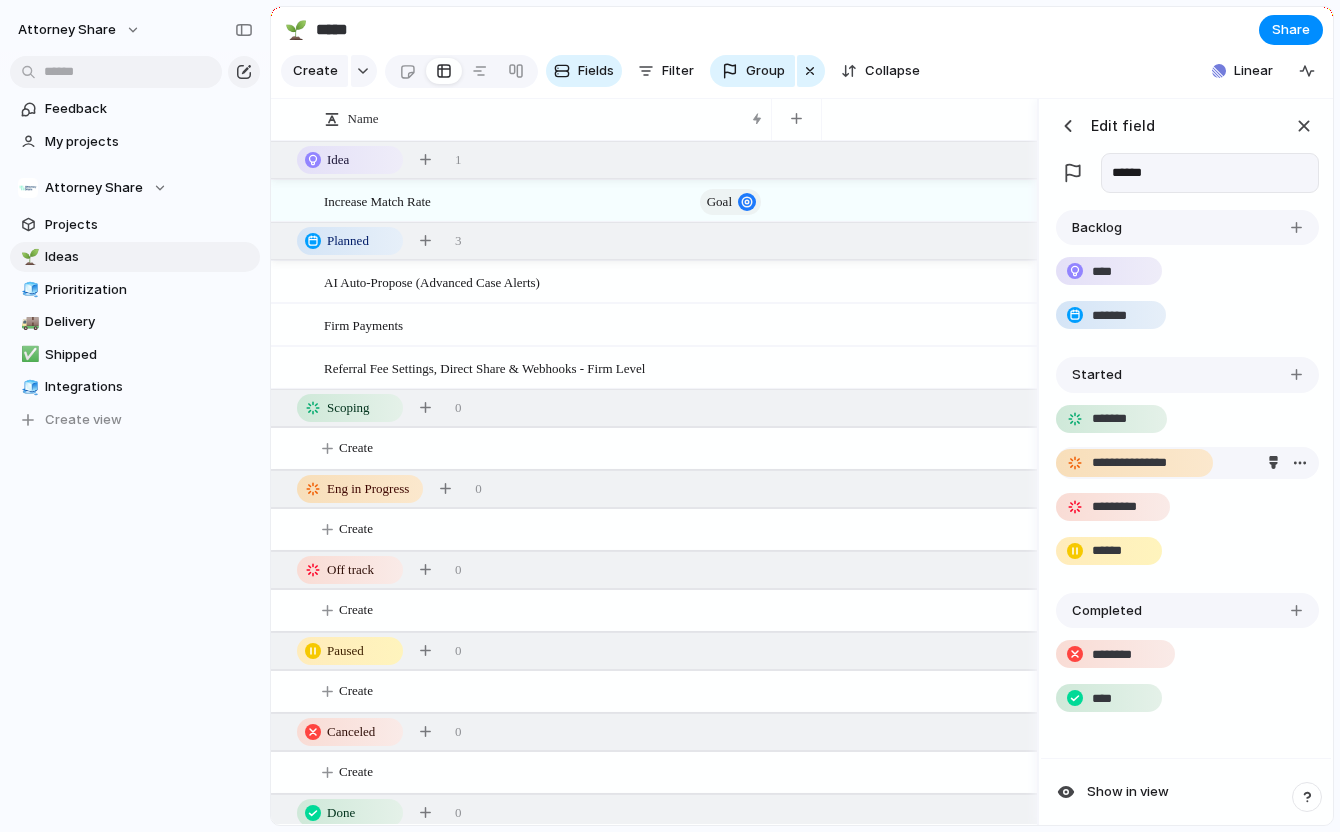 click on "**********" at bounding box center (1145, 463) 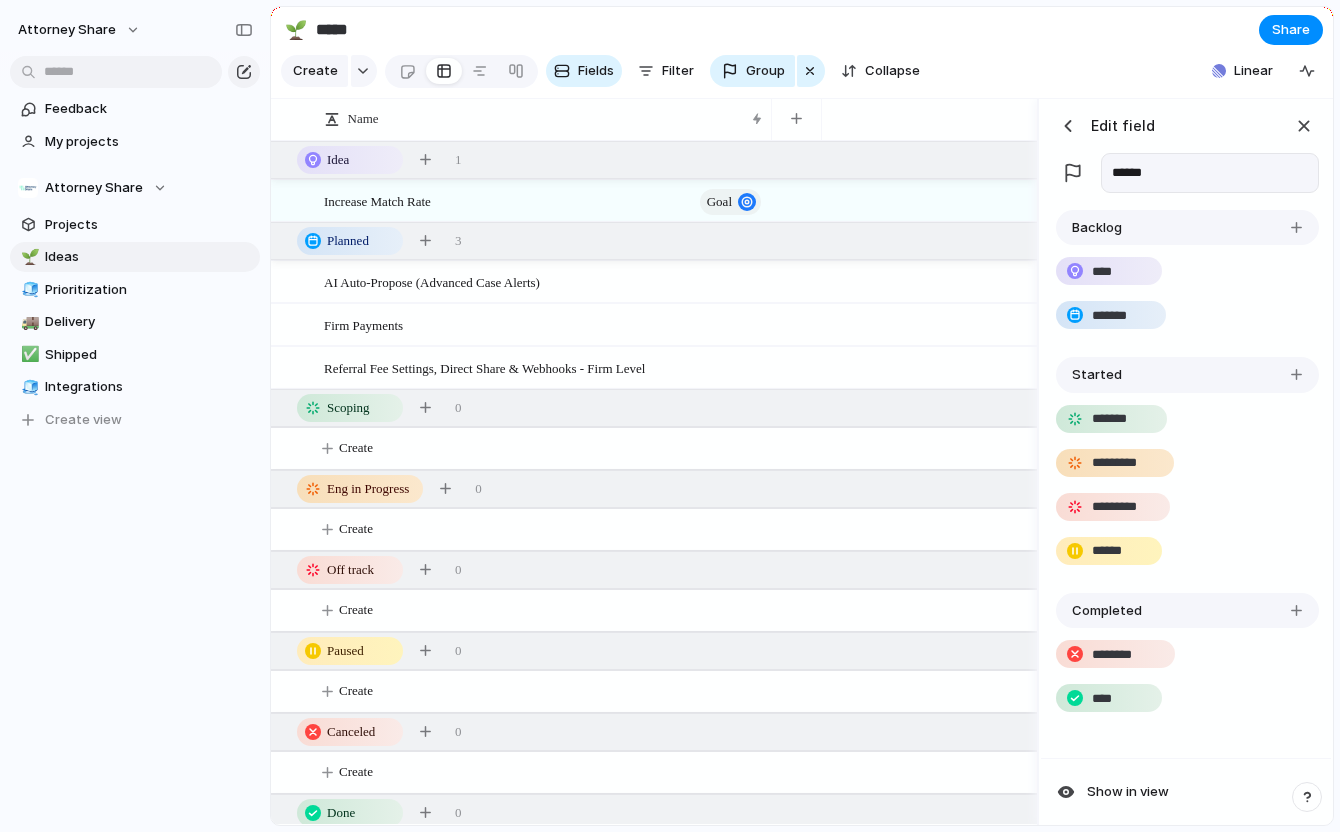type on "*********" 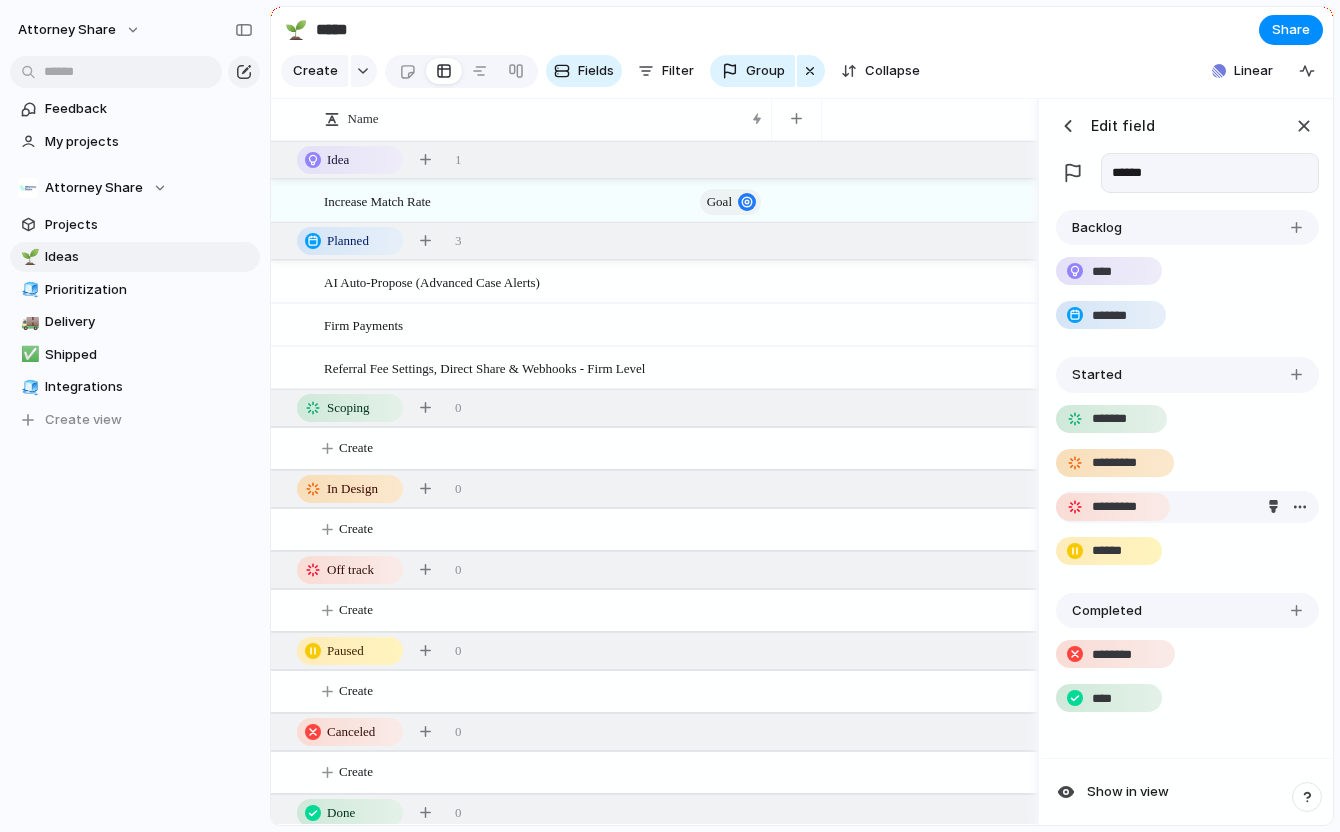 click on "*********" at bounding box center [1124, 507] 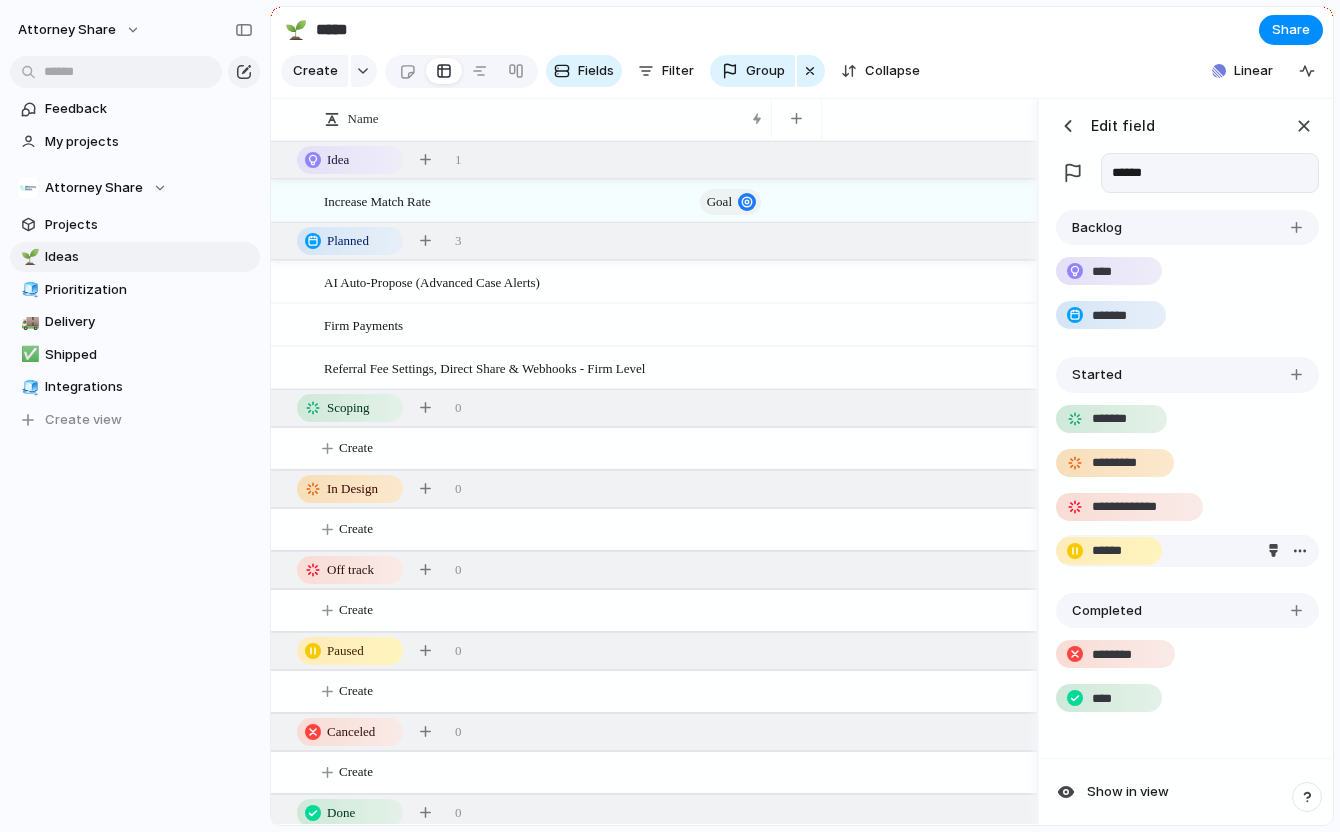 type on "**********" 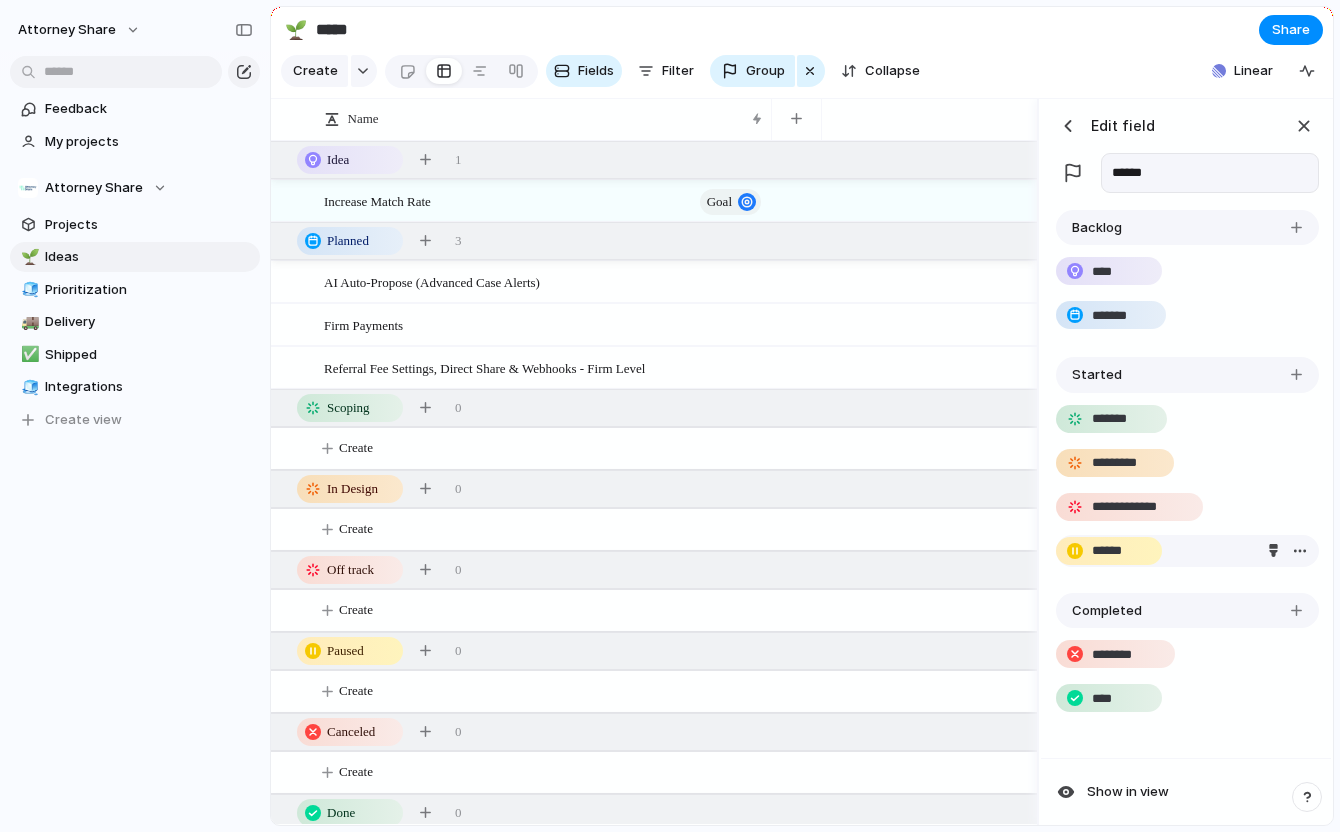 click on "******" at bounding box center (1120, 551) 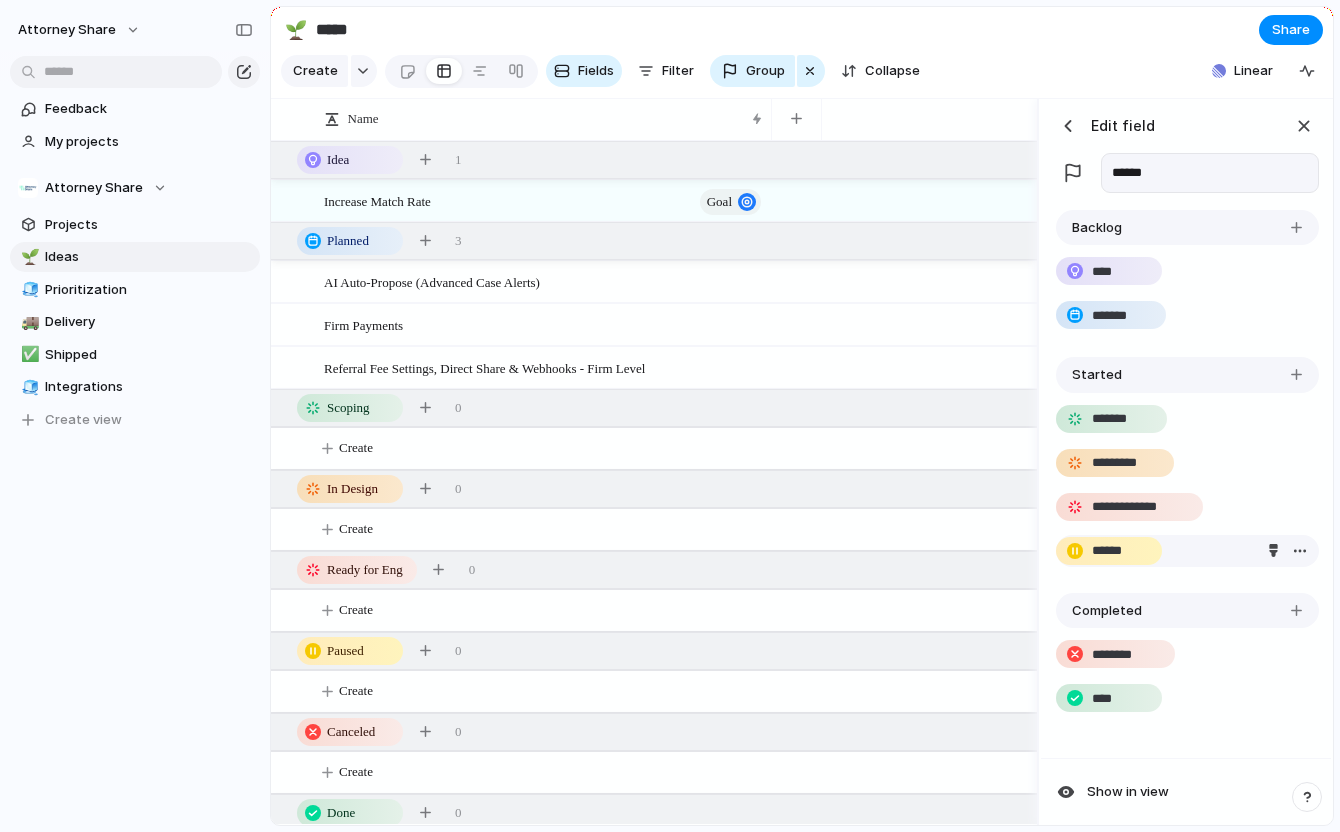 click on "******" at bounding box center [1120, 551] 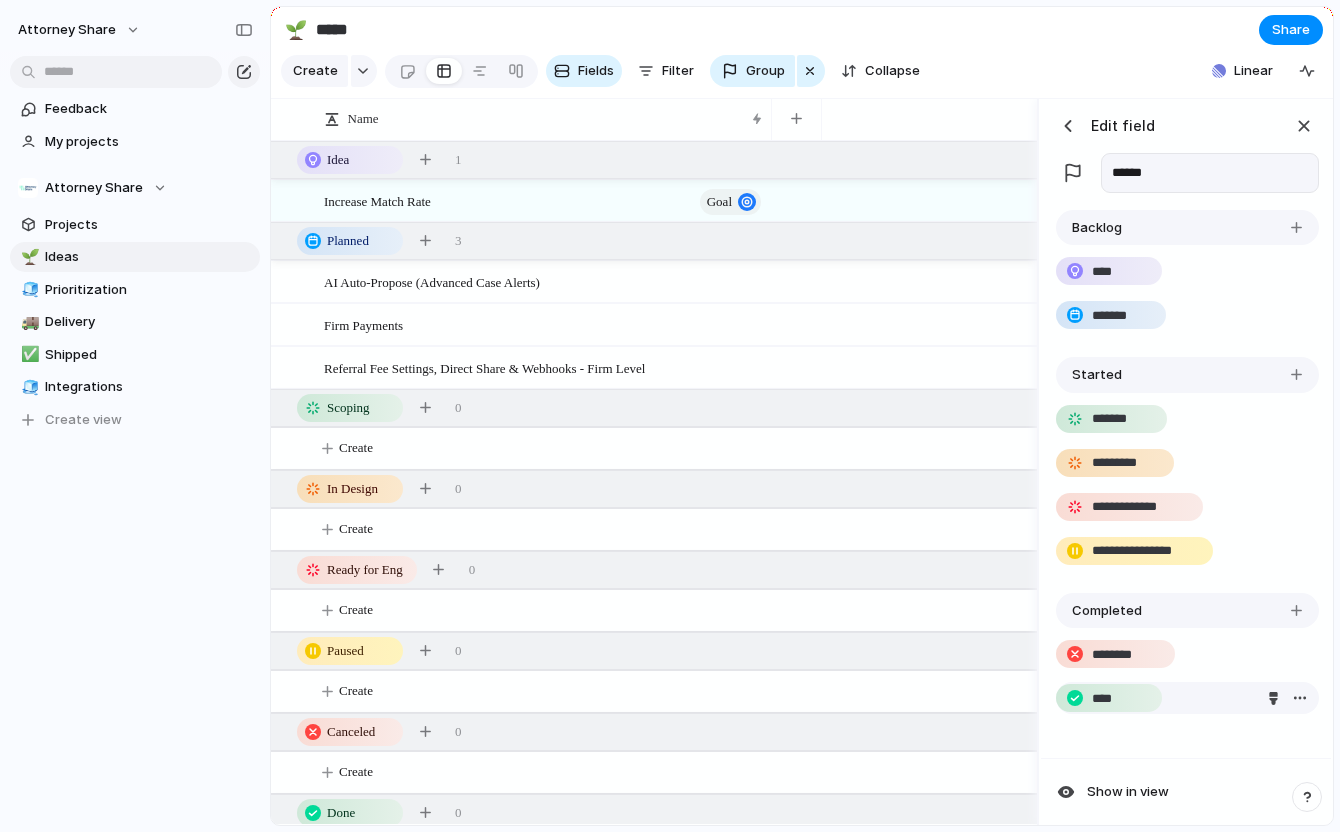 type on "**********" 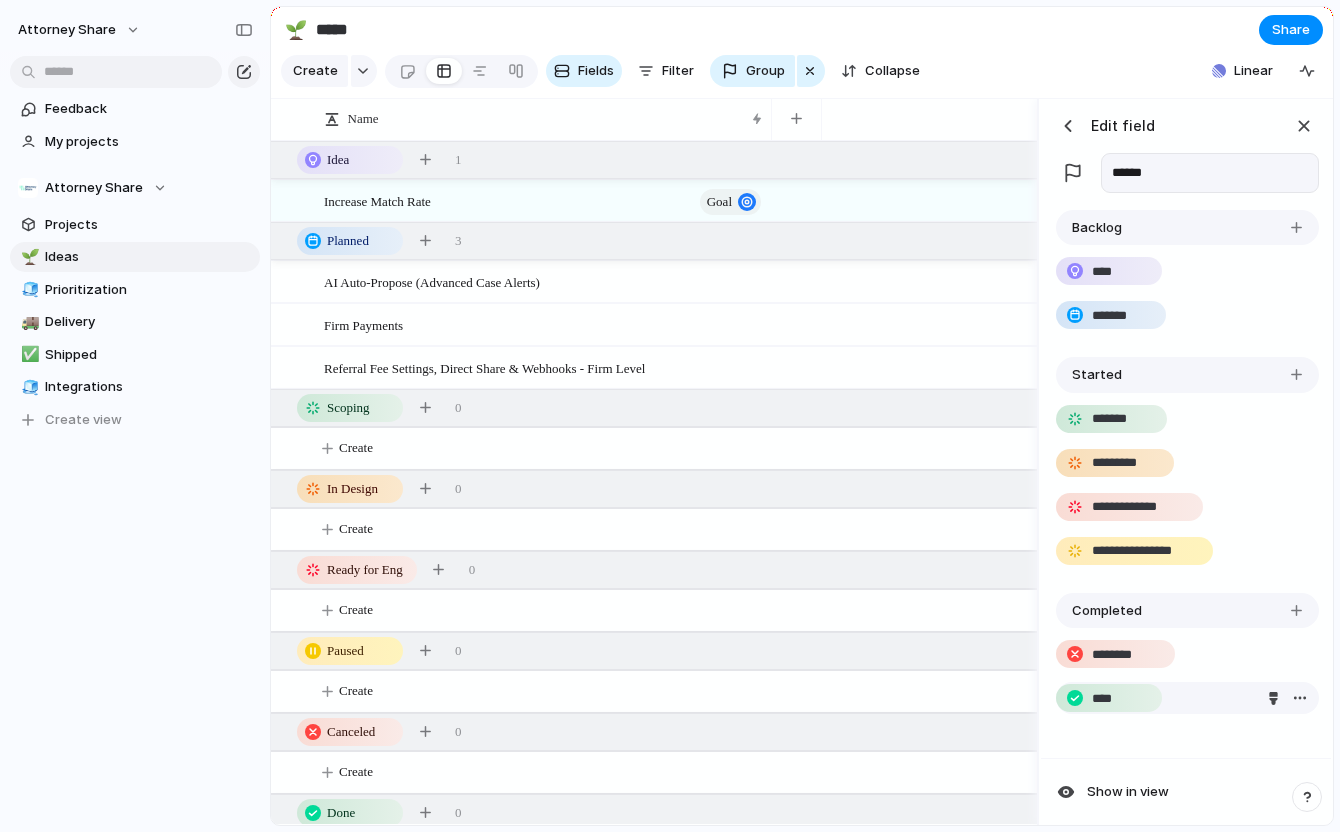 click on "****" at bounding box center (1113, 699) 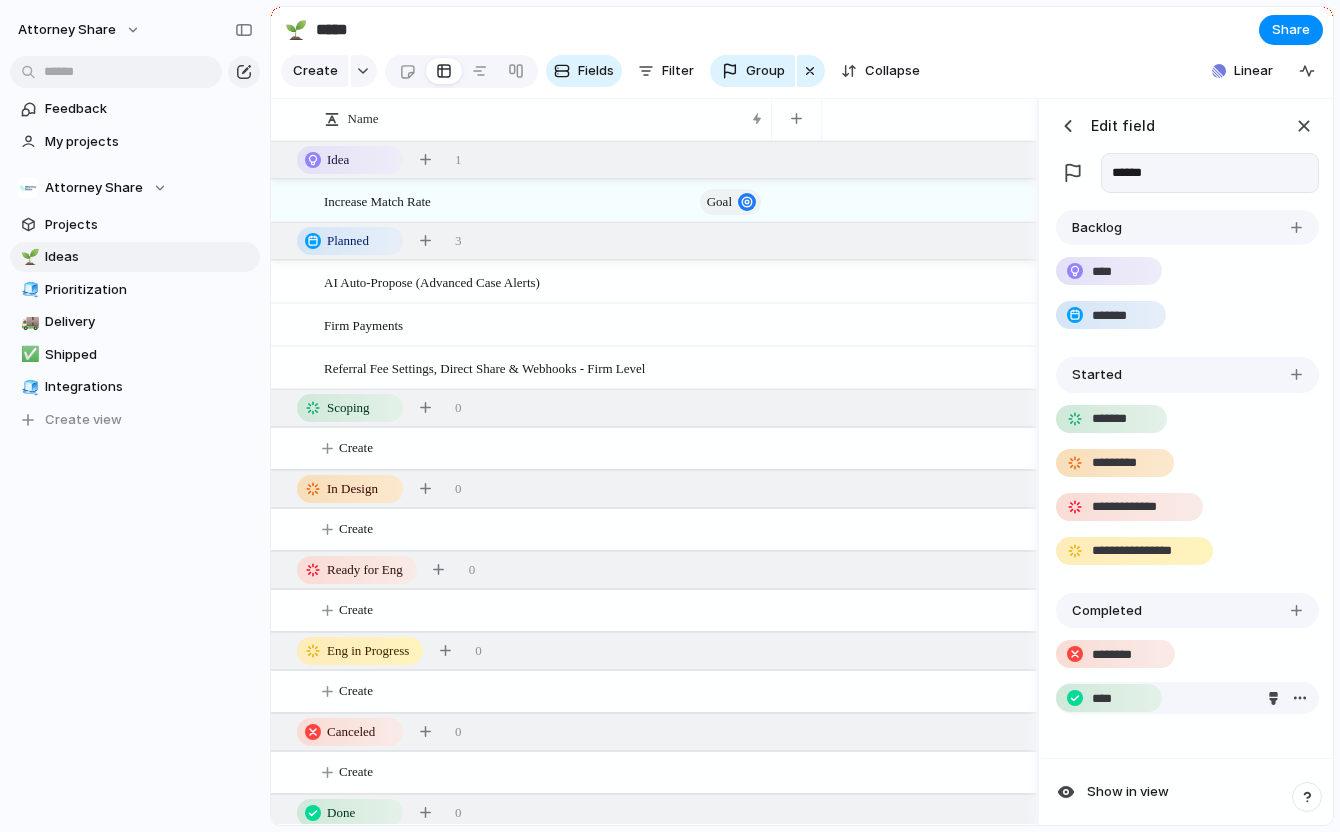 click on "****" at bounding box center [1113, 699] 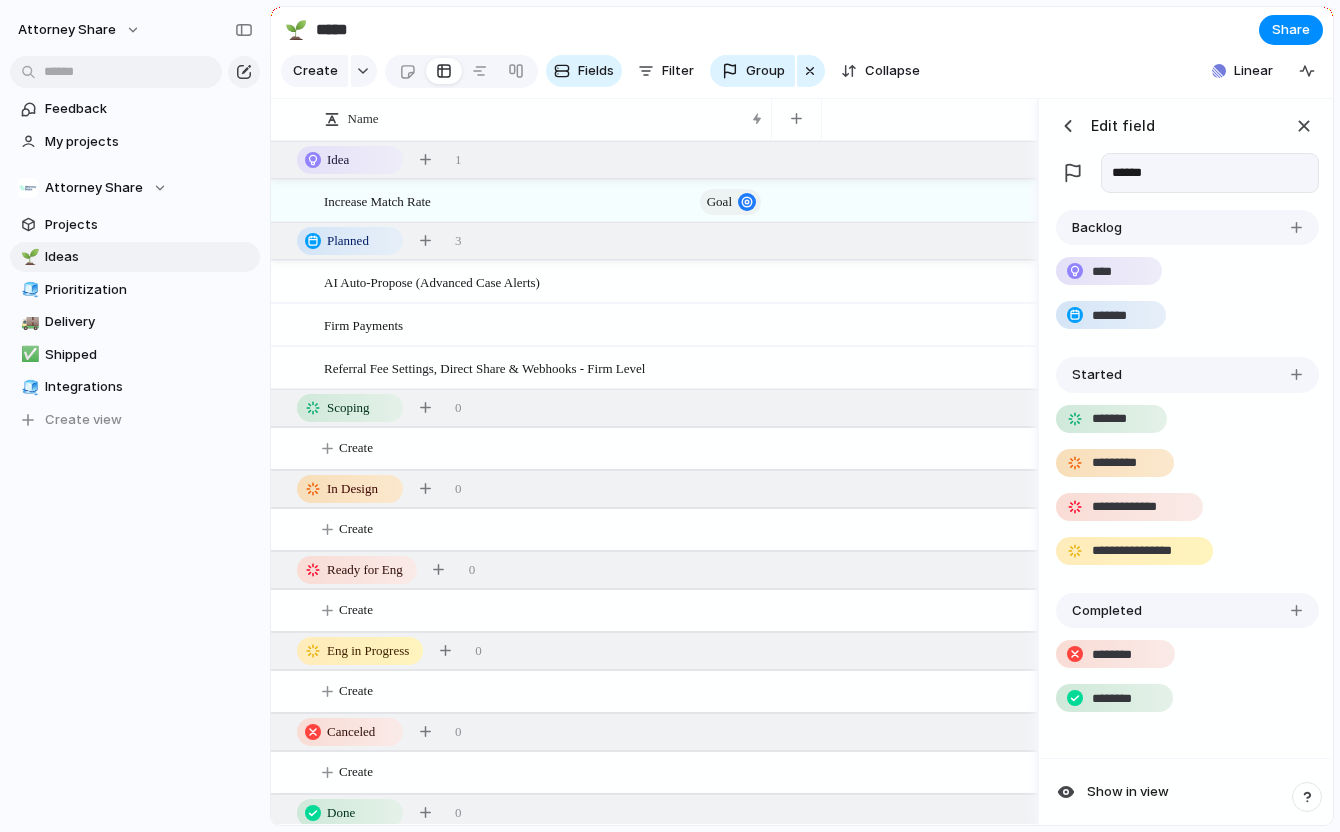 type on "********" 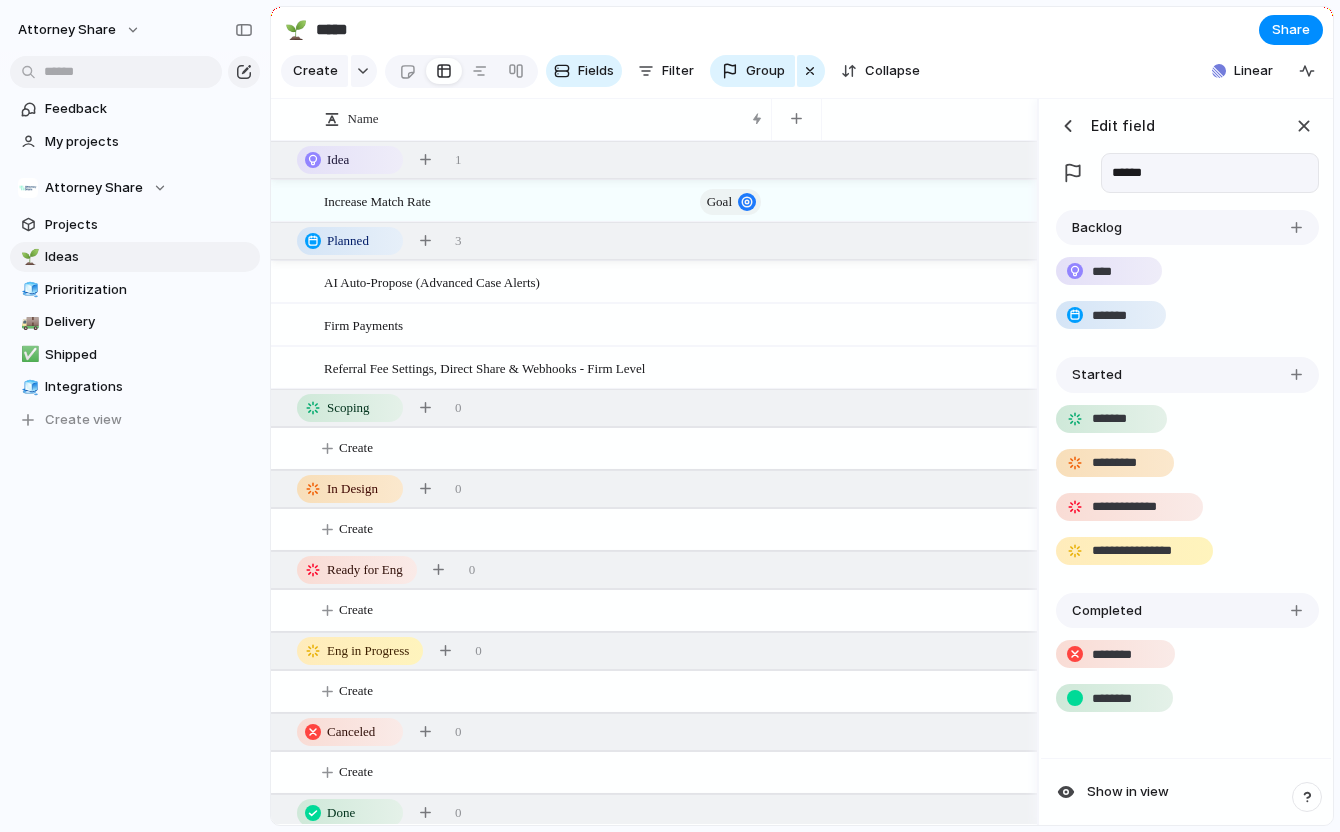 click at bounding box center (1296, 610) 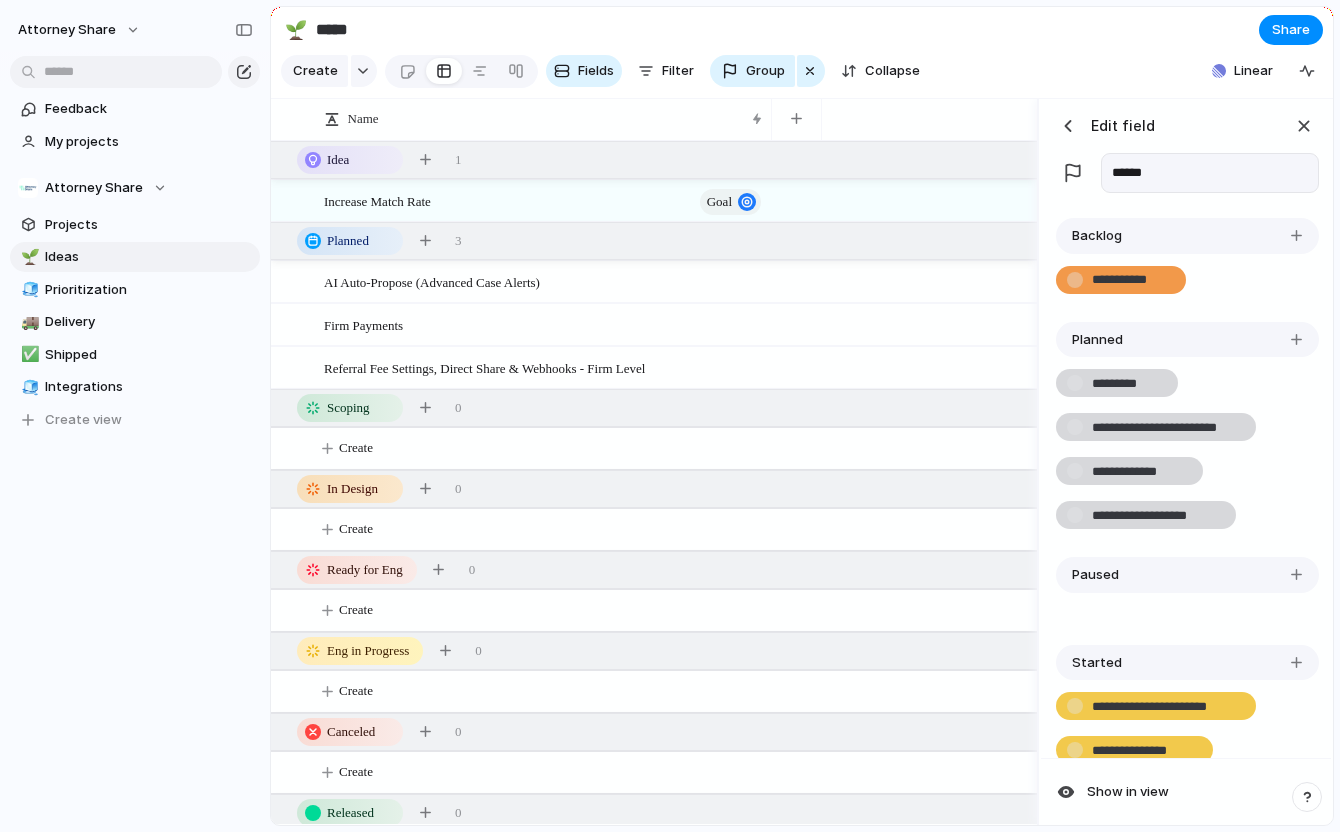 scroll, scrollTop: 187, scrollLeft: 0, axis: vertical 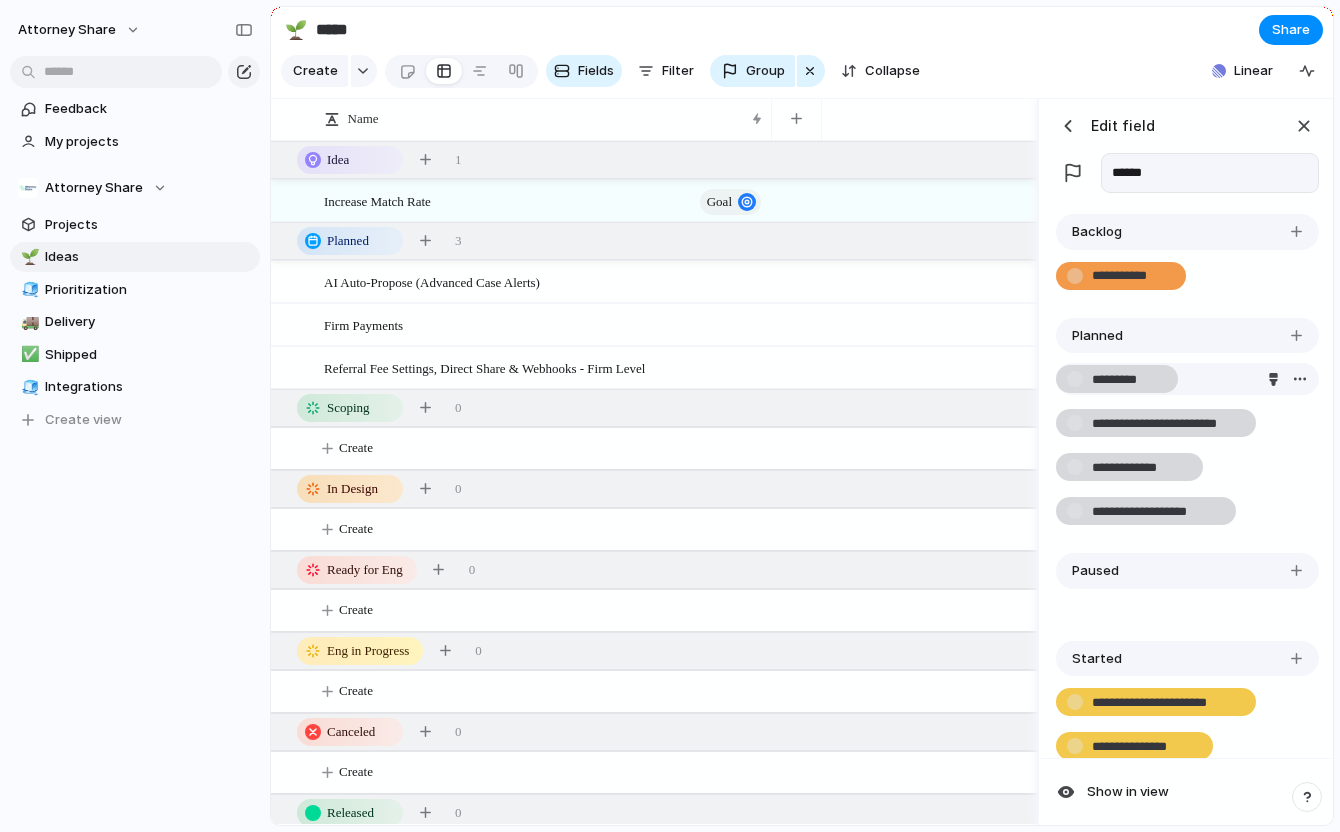 click on "*********" at bounding box center [1128, 380] 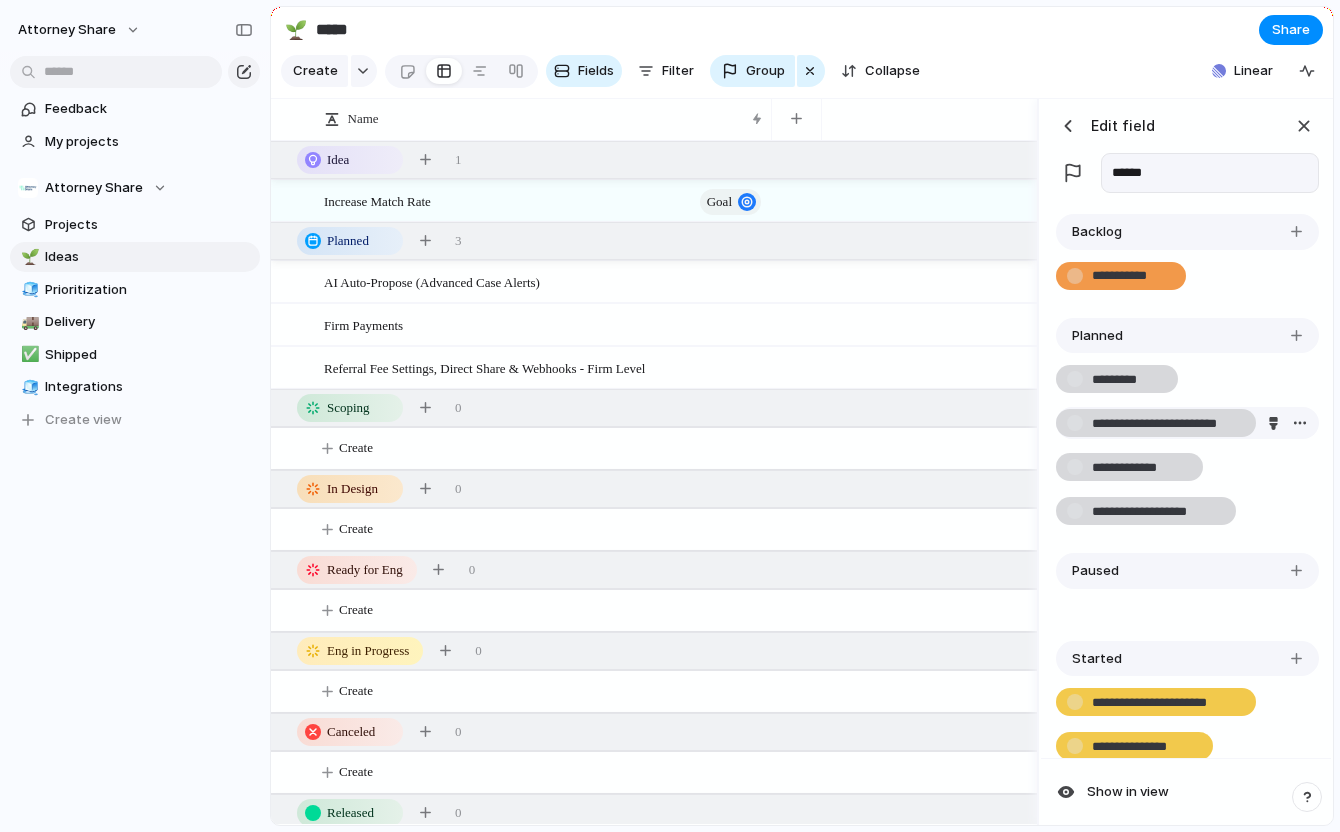 click on "**********" at bounding box center [1167, 424] 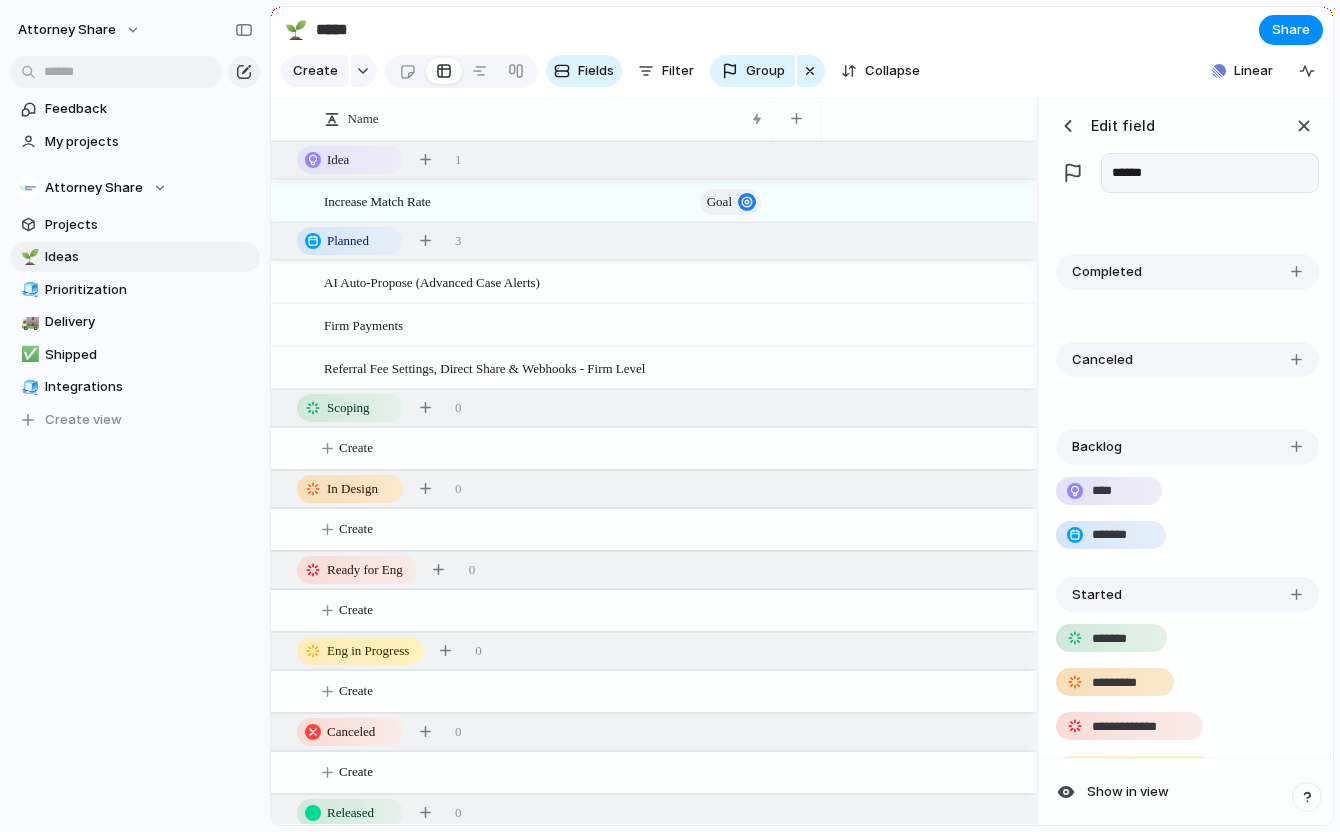 scroll, scrollTop: 1490, scrollLeft: 0, axis: vertical 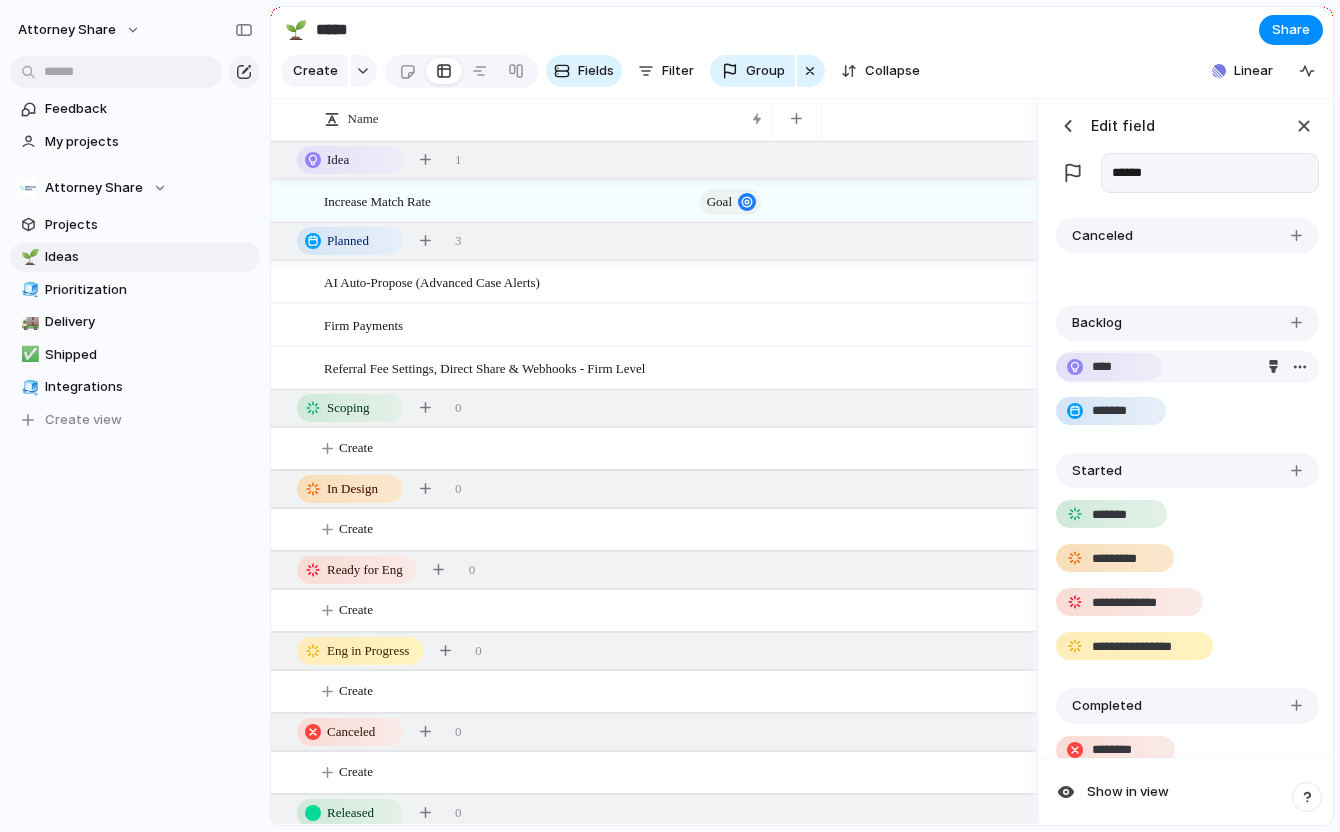 click at bounding box center (1300, 367) 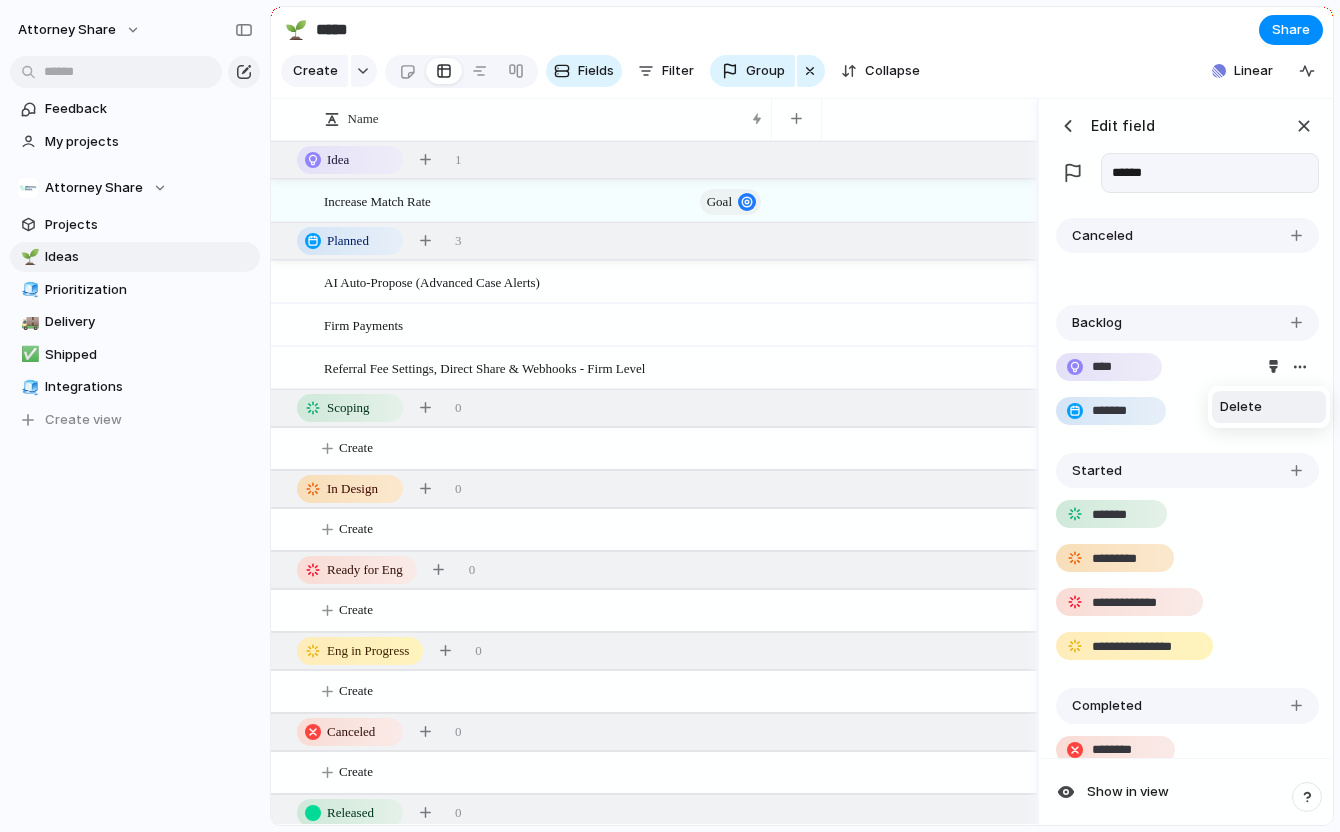 click on "Delete" at bounding box center [1269, 407] 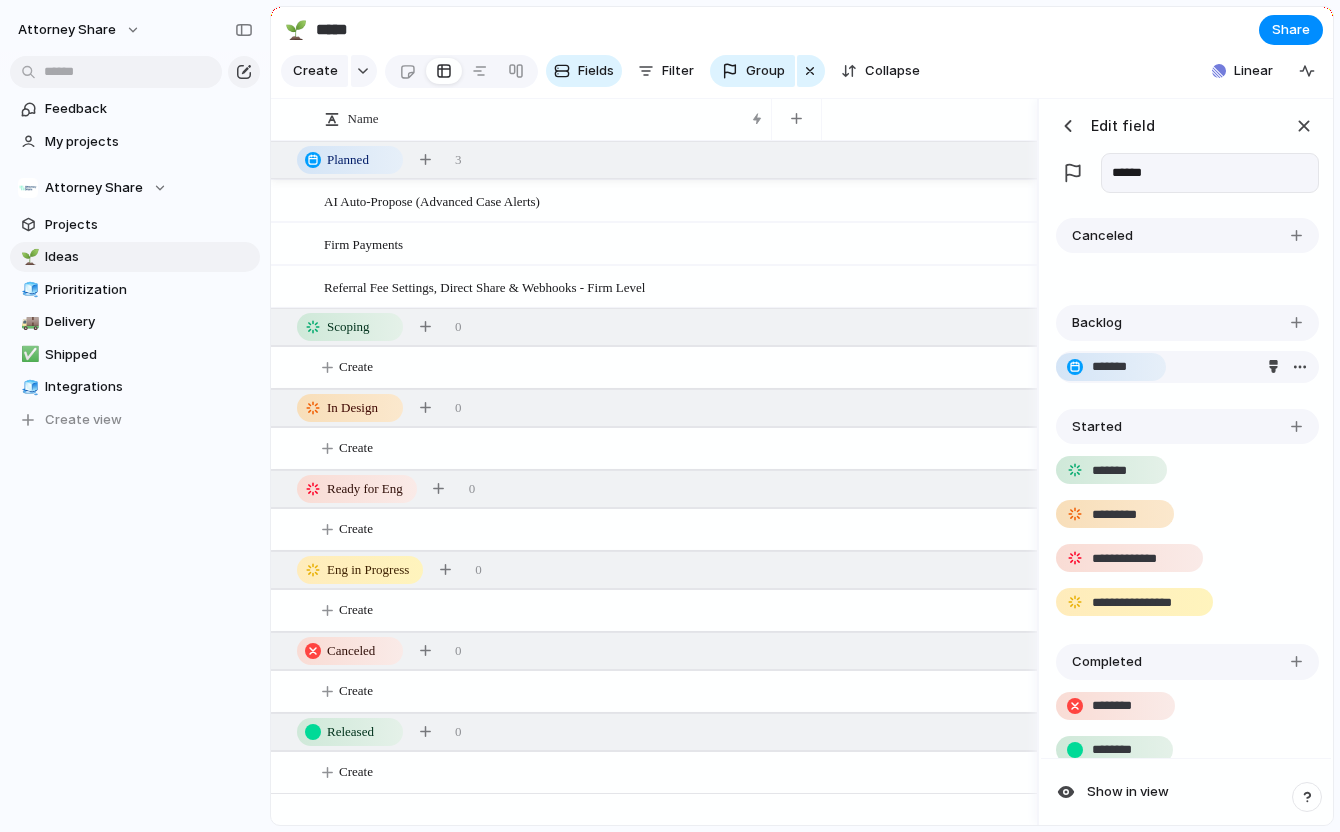 click at bounding box center [1300, 367] 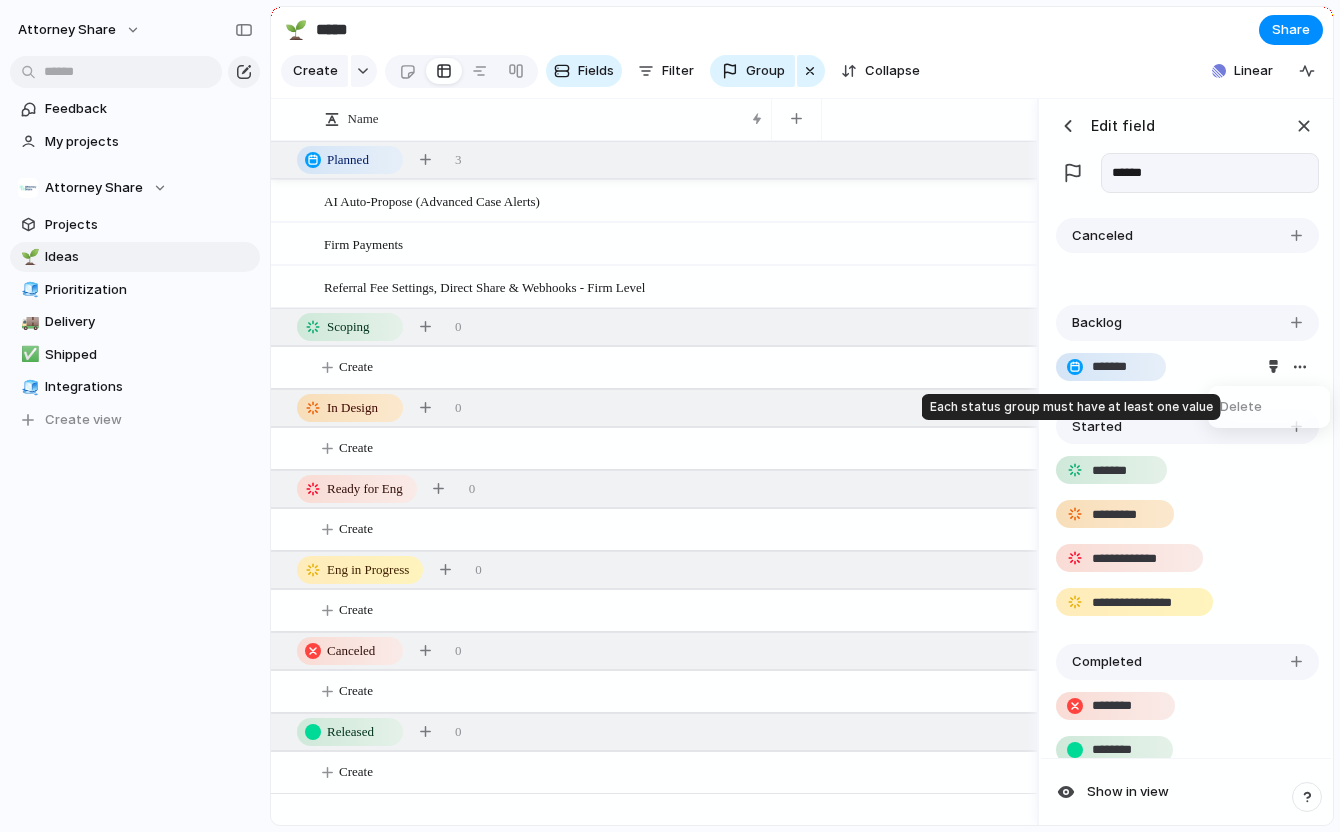 click on "Delete" at bounding box center [1269, 407] 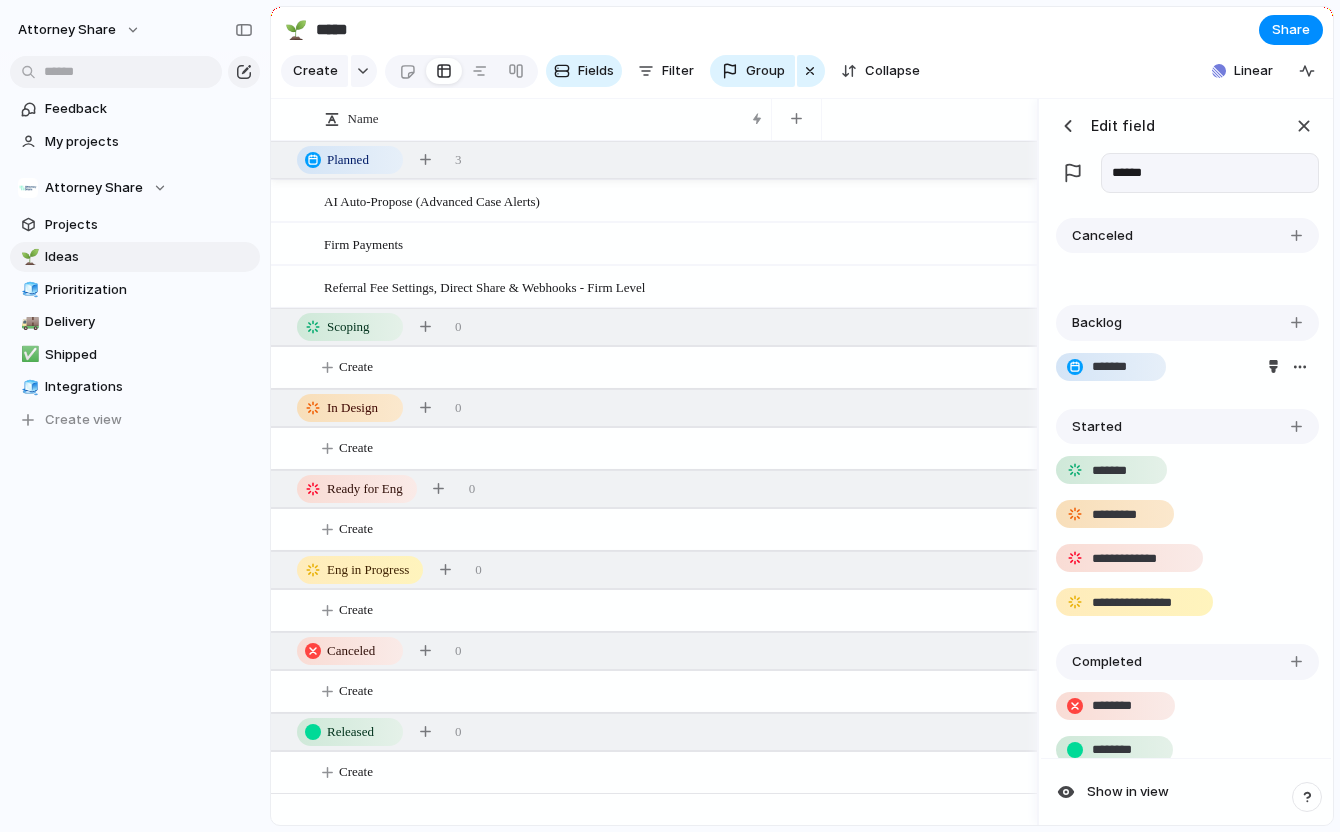click on "Delete" at bounding box center (670, 416) 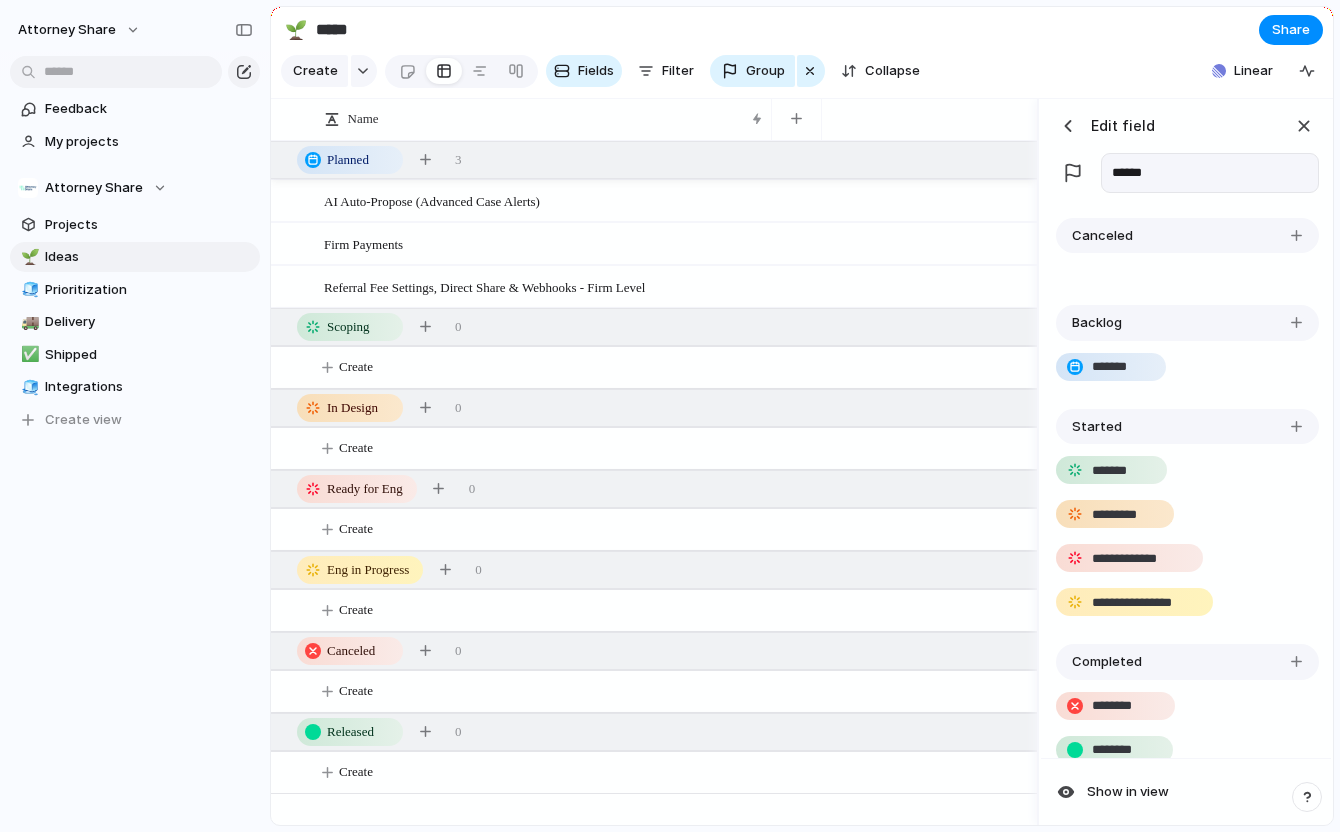 click at bounding box center (1296, 322) 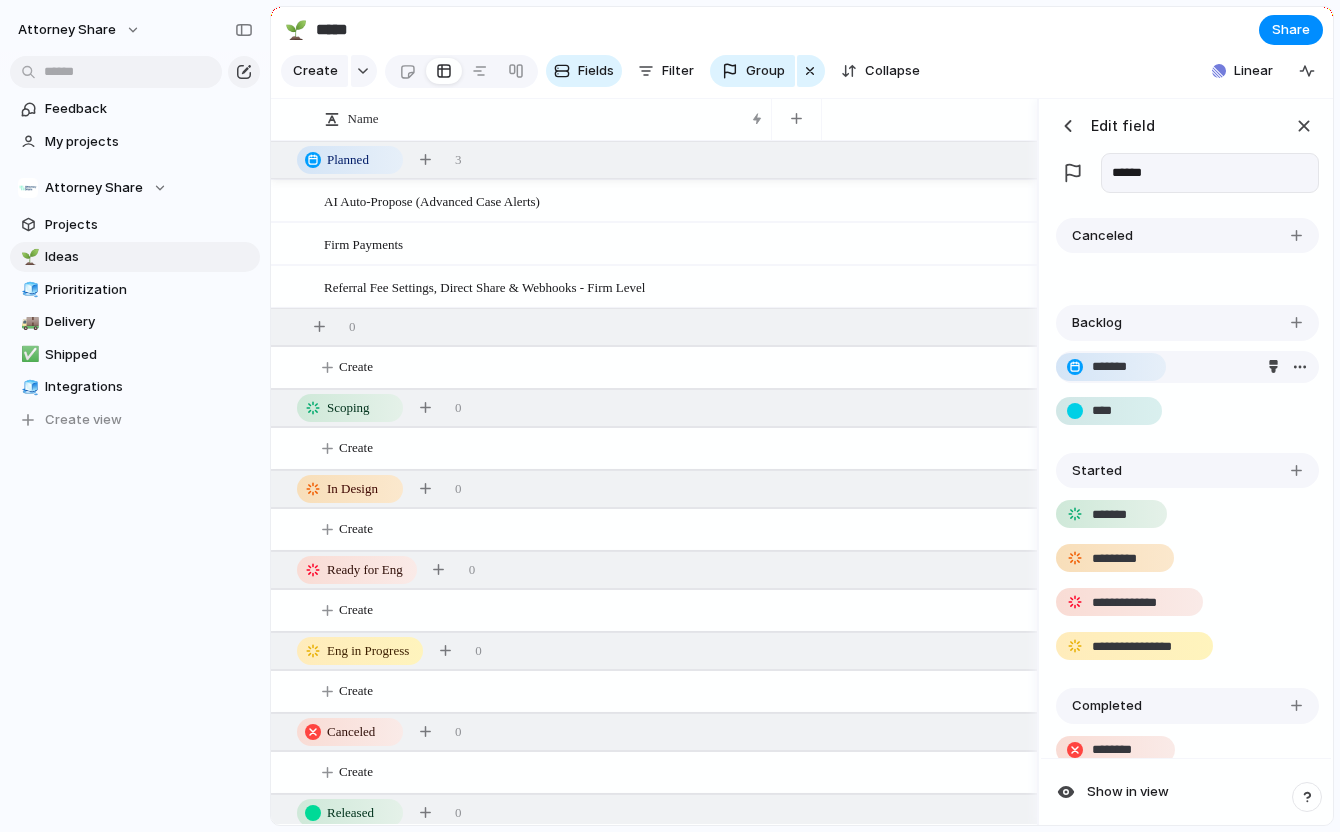 scroll, scrollTop: 510, scrollLeft: 0, axis: vertical 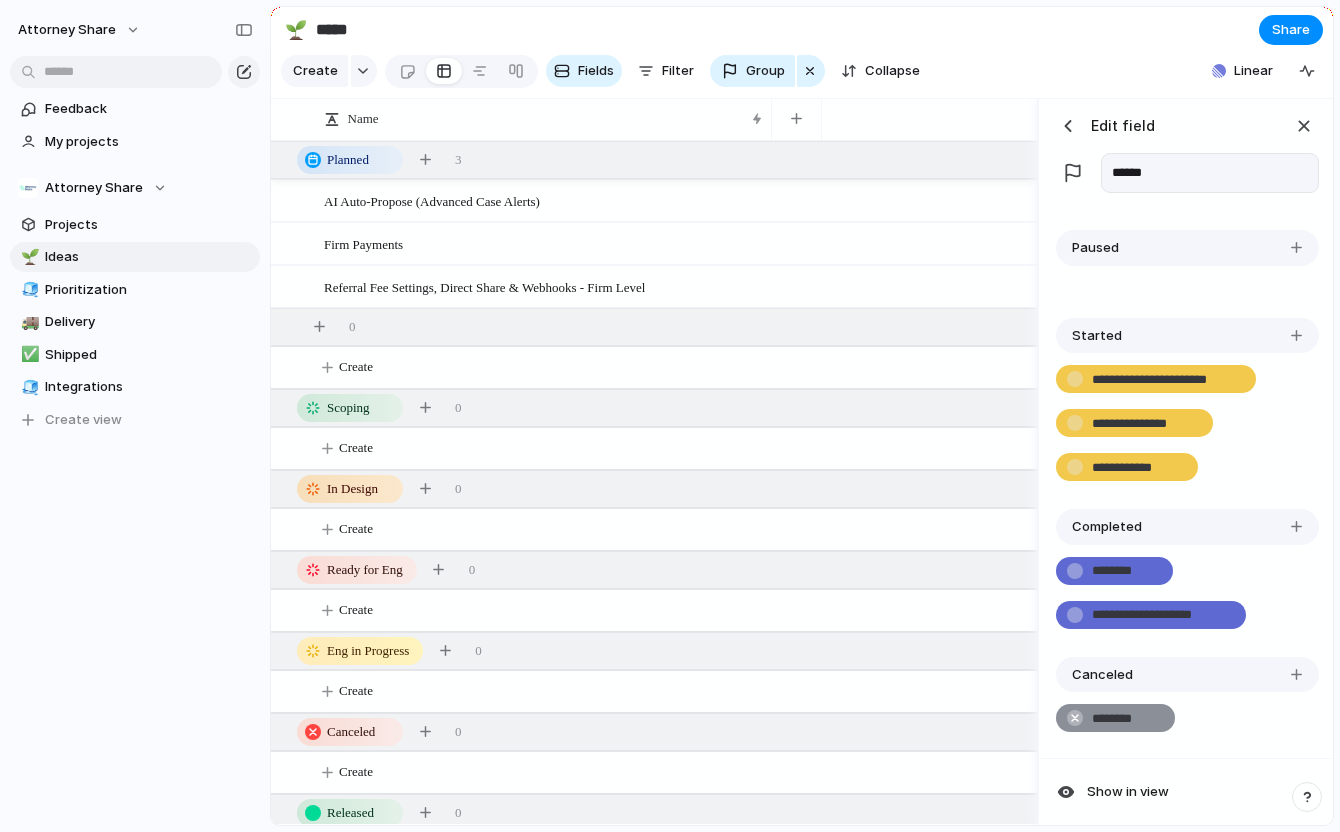 type on "****" 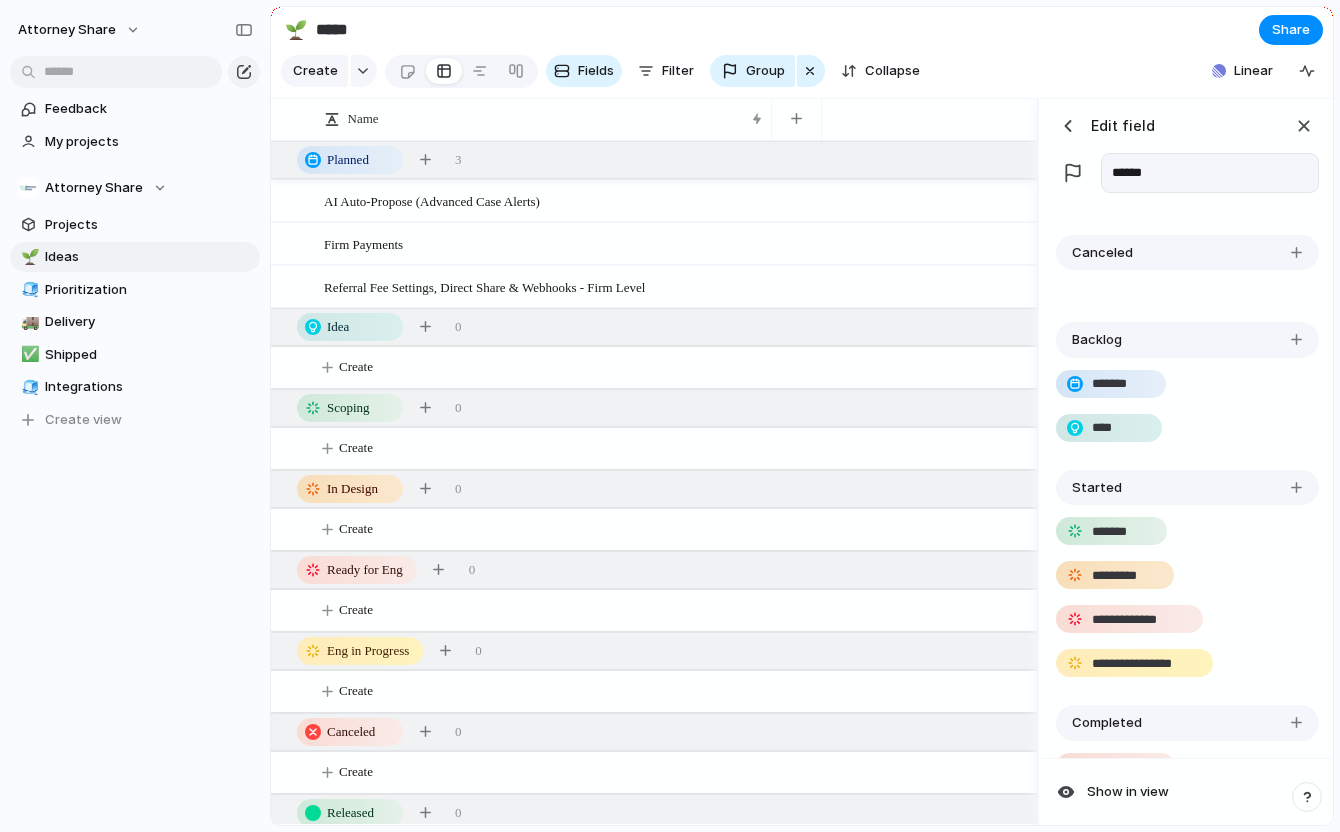 click on "**********" at bounding box center [1186, -205] 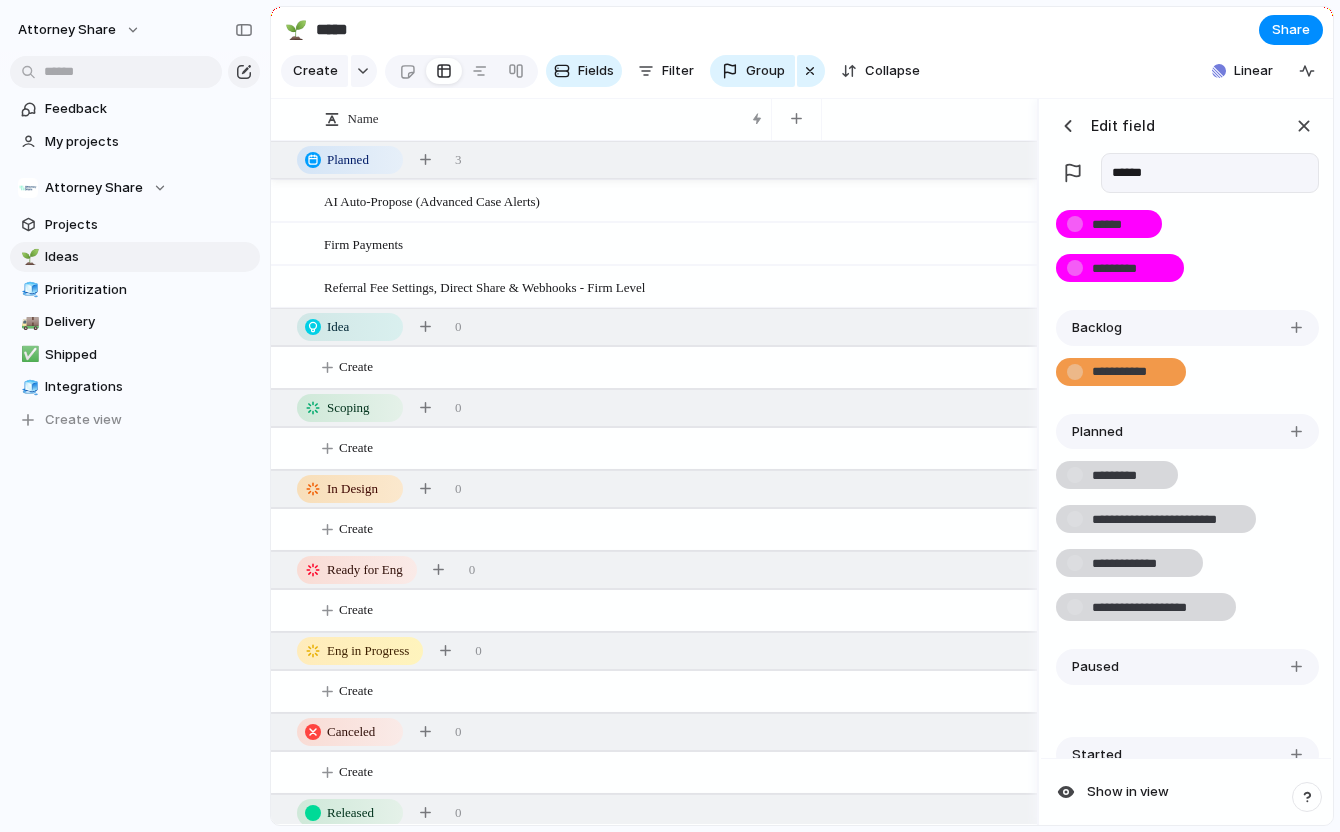 scroll, scrollTop: 0, scrollLeft: 0, axis: both 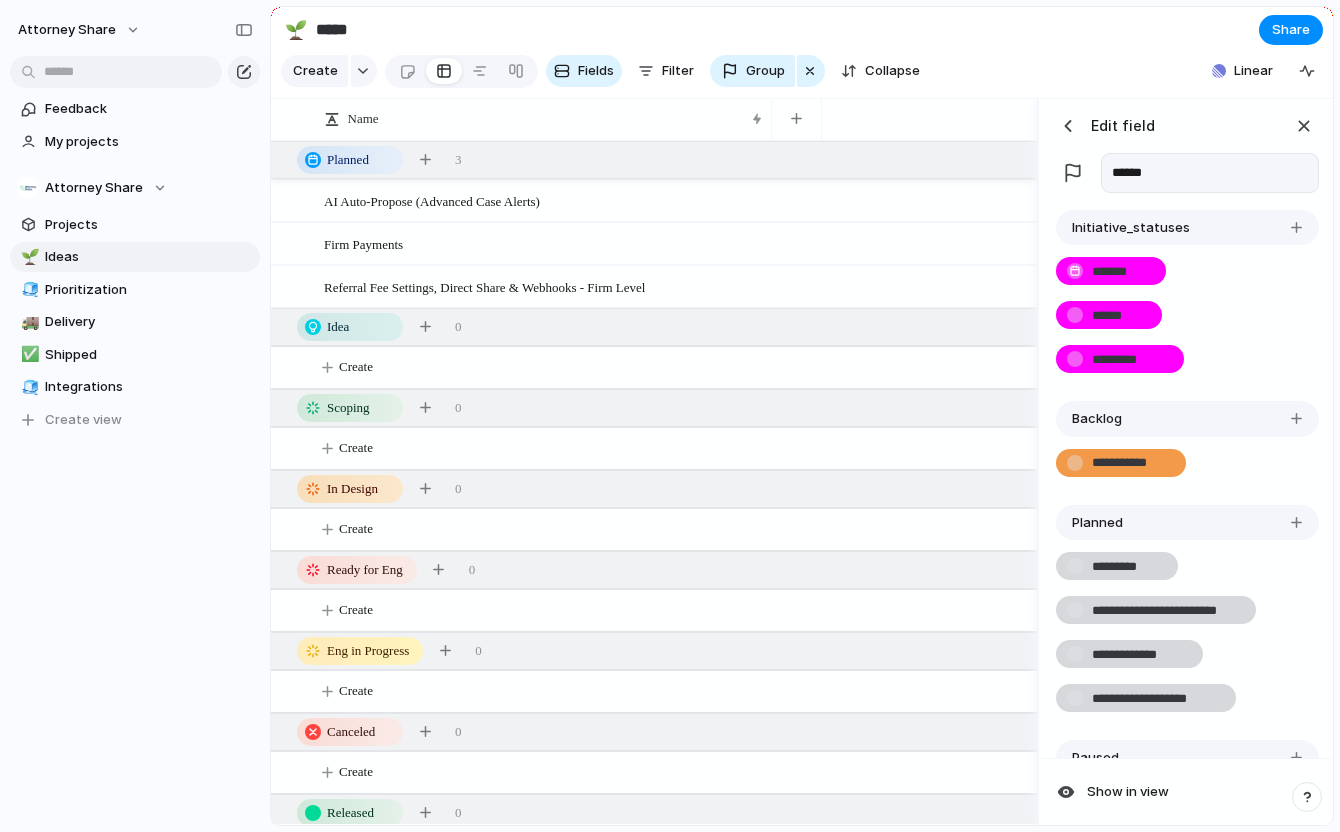 click on "Backlog" at bounding box center [1187, 419] 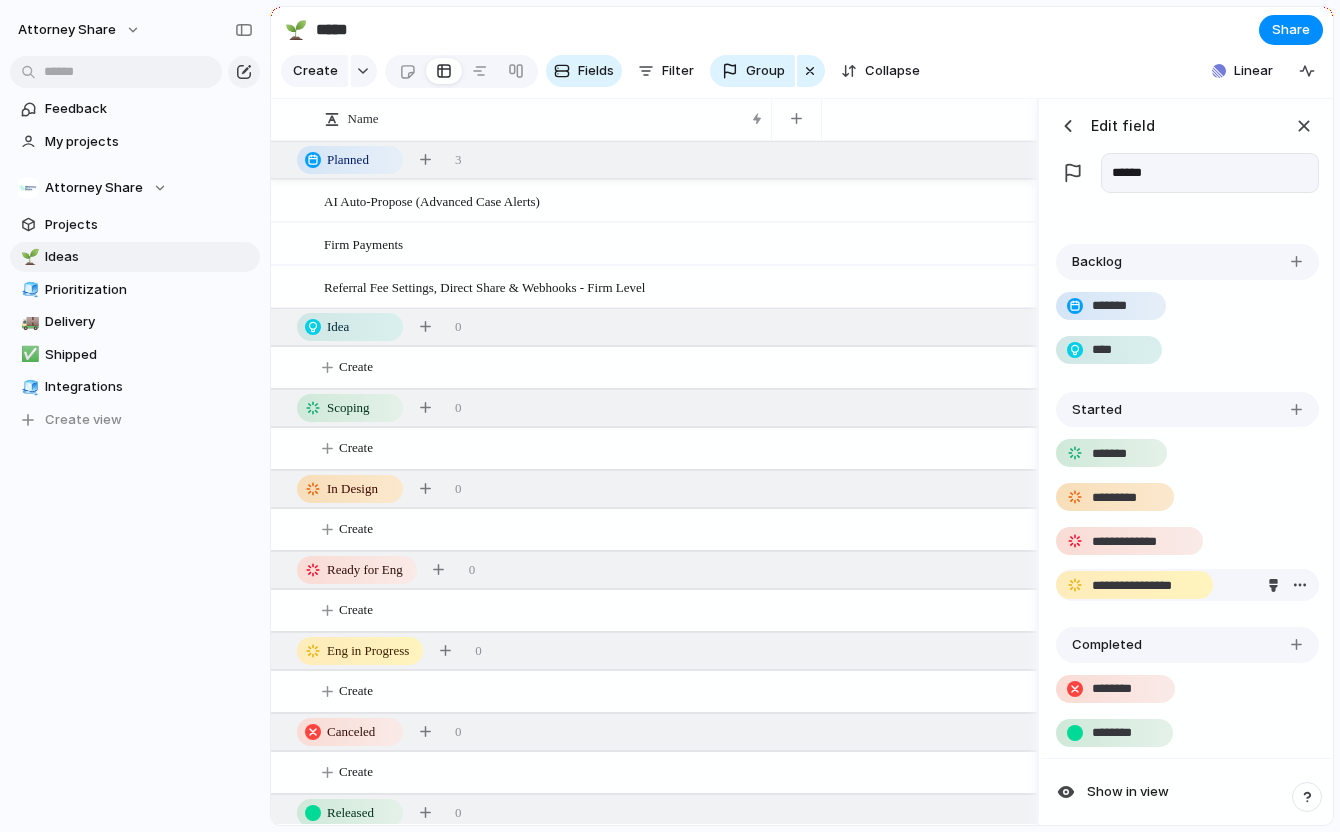 scroll, scrollTop: 1616, scrollLeft: 0, axis: vertical 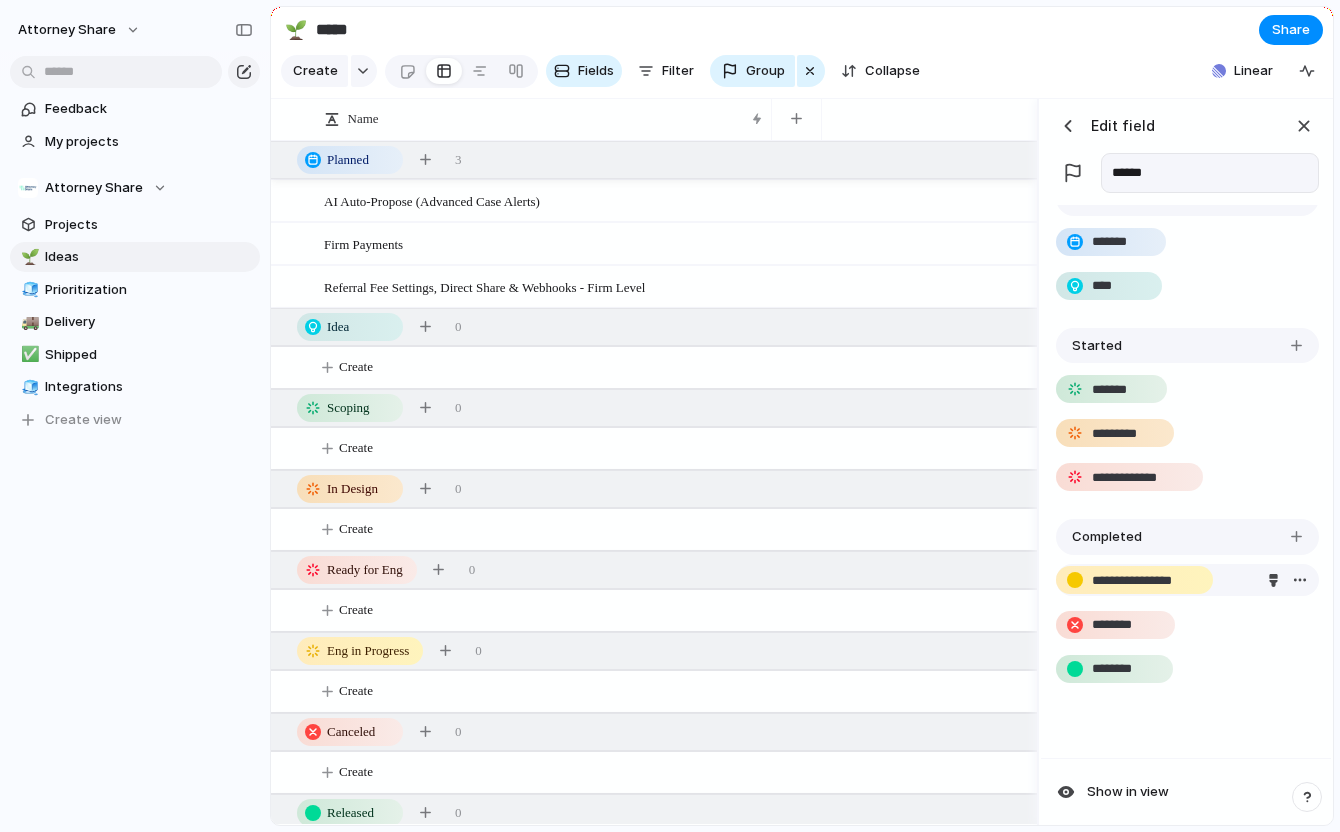 drag, startPoint x: 1093, startPoint y: 520, endPoint x: 1109, endPoint y: 575, distance: 57.280014 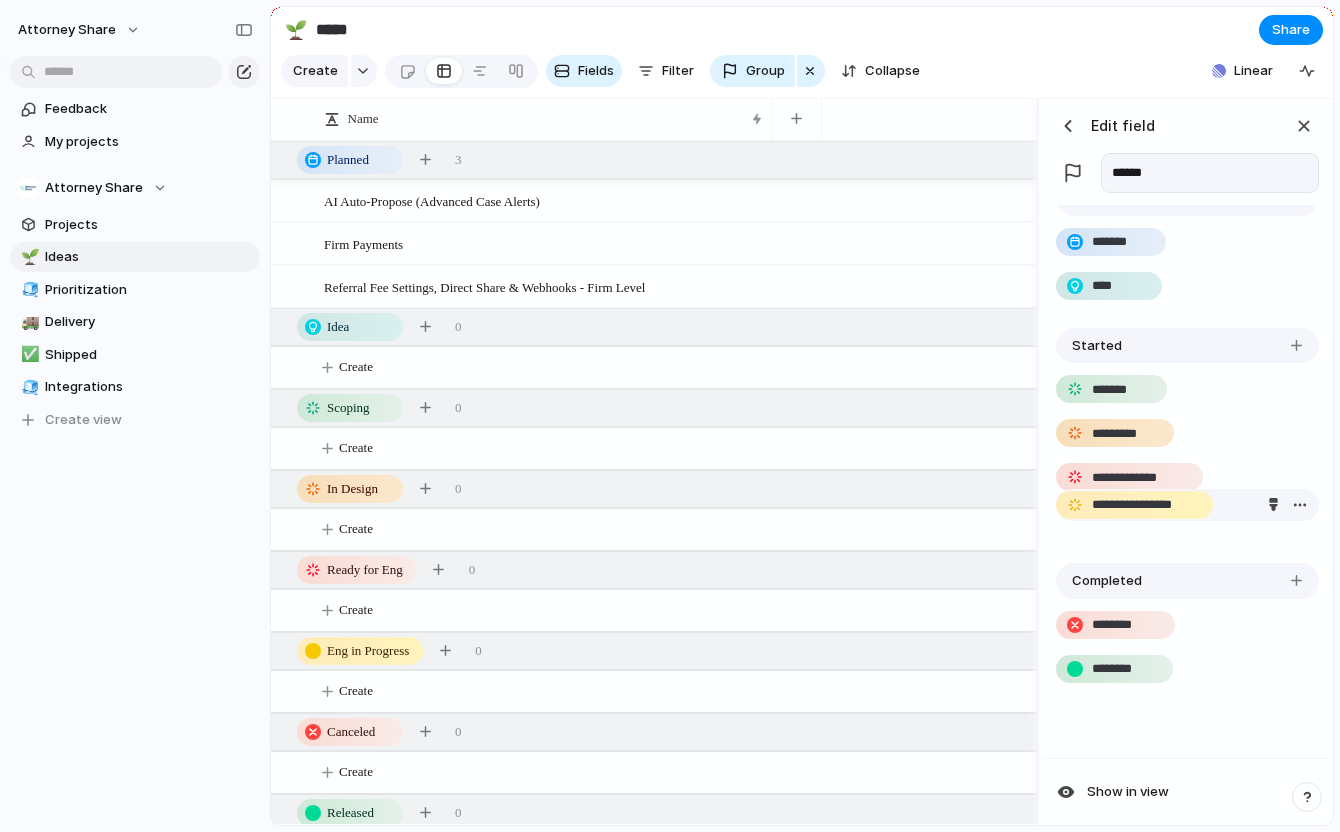drag, startPoint x: 1143, startPoint y: 580, endPoint x: 1143, endPoint y: 505, distance: 75 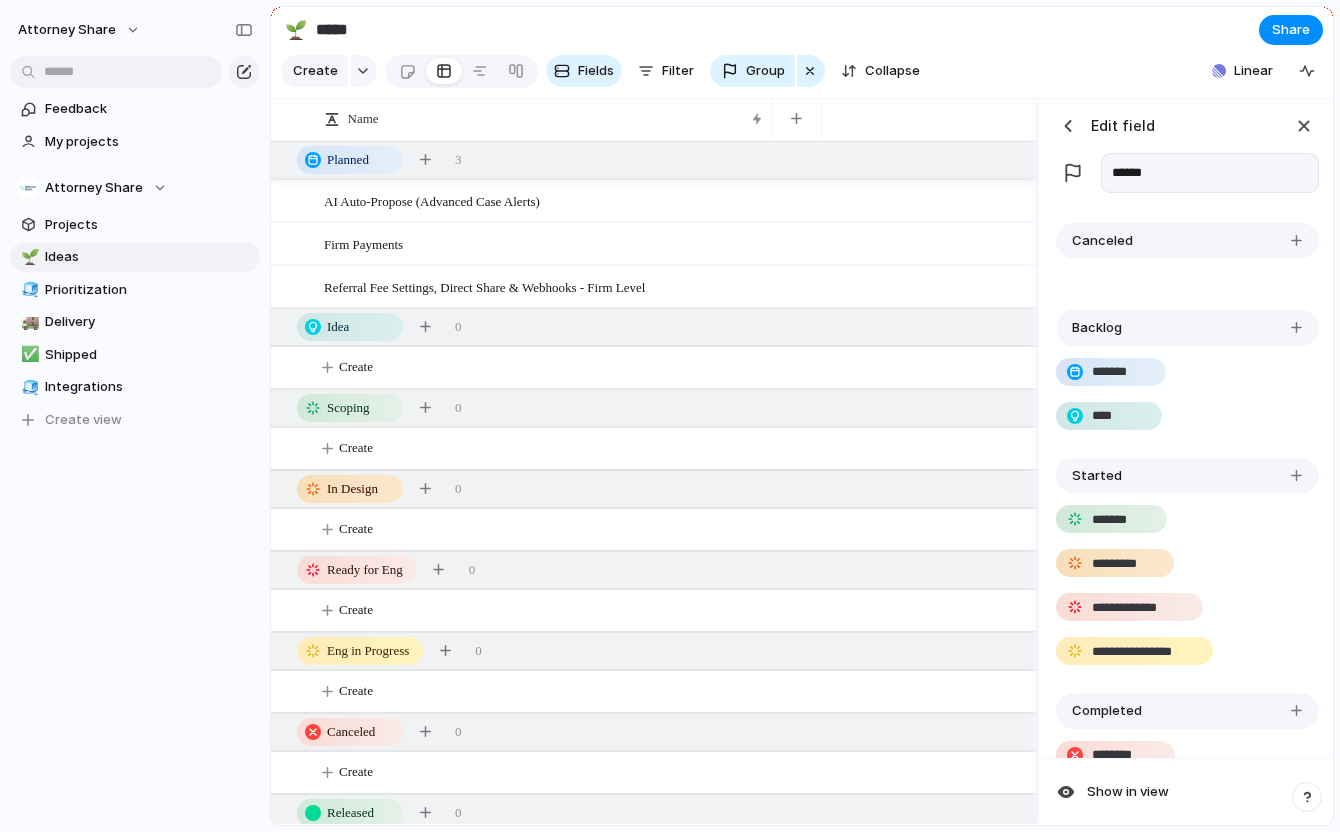 scroll, scrollTop: 1616, scrollLeft: 0, axis: vertical 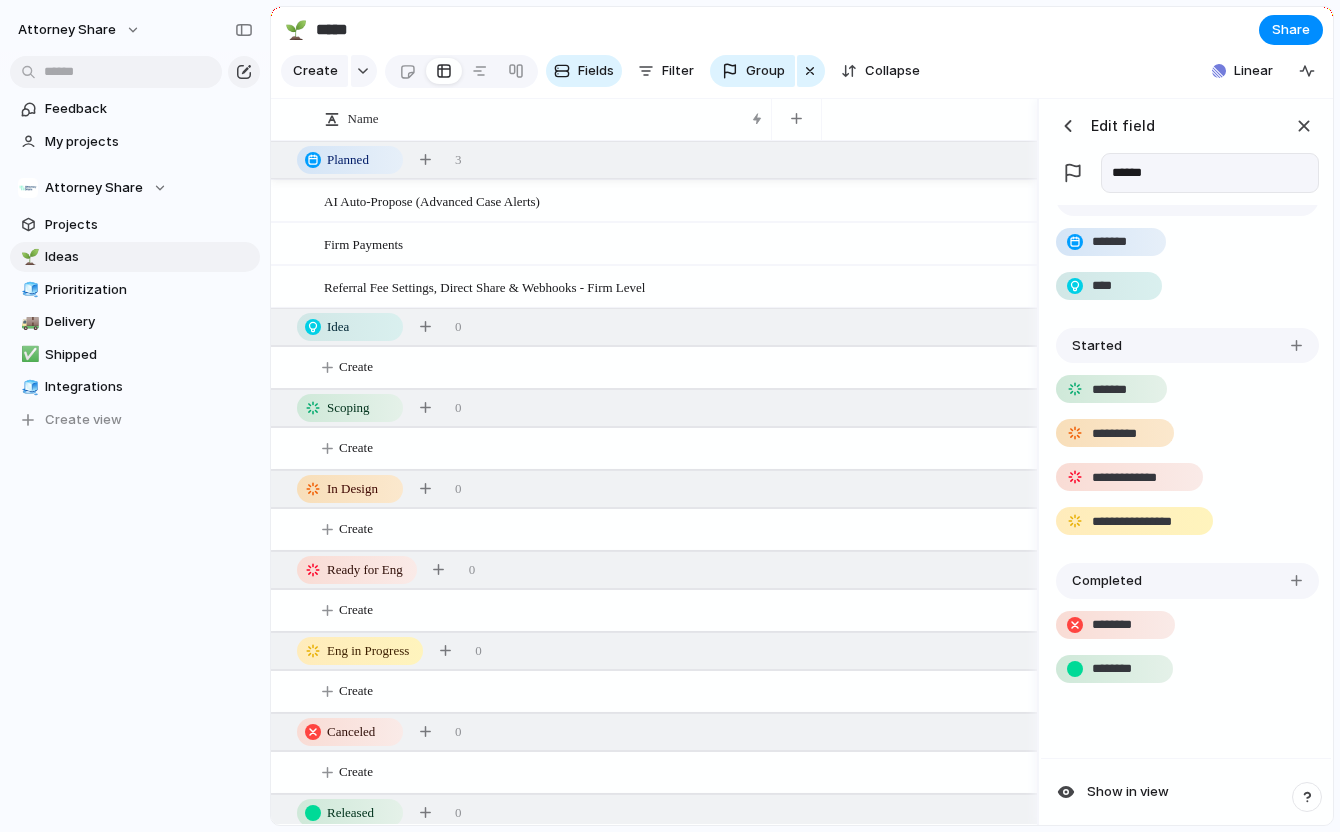 click at bounding box center (1068, 126) 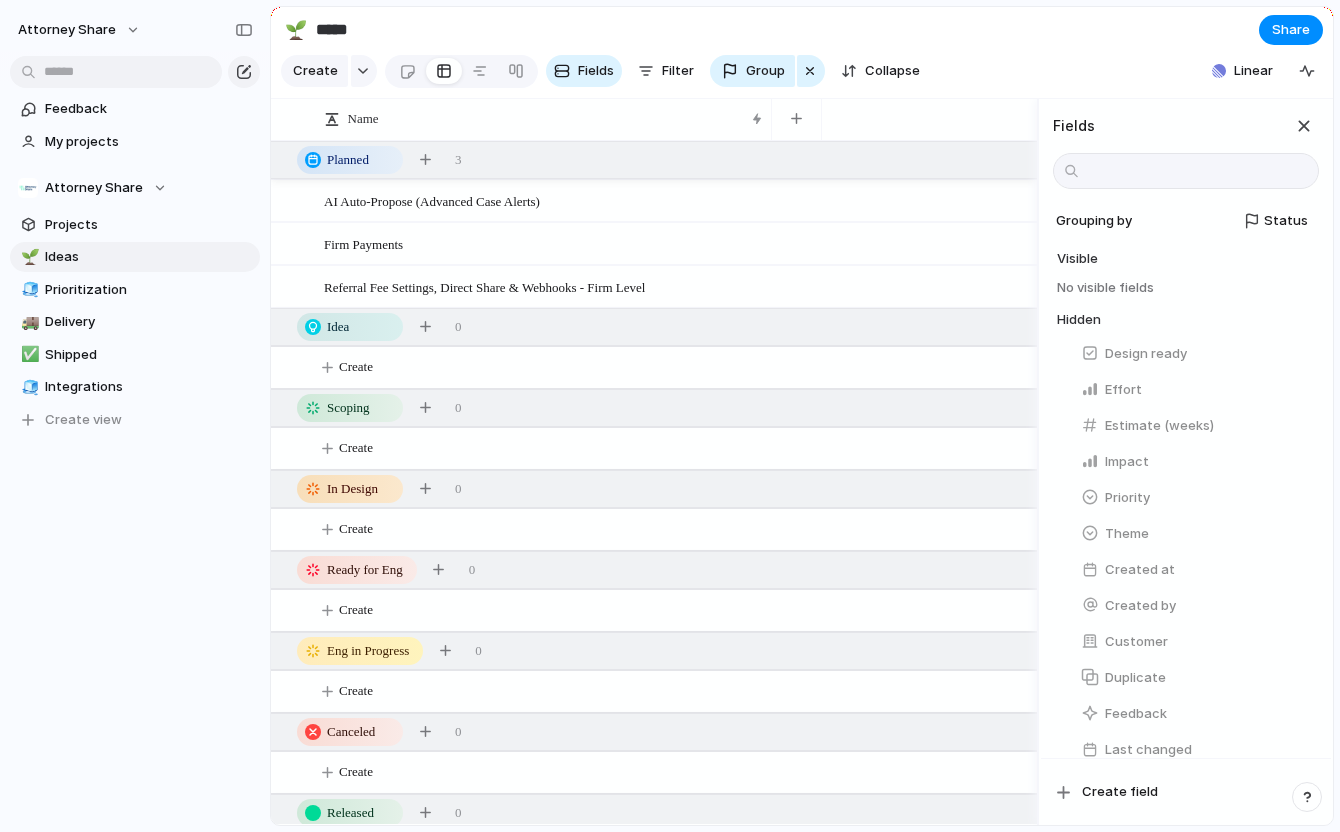 click on "AI Auto-Propose (Advanced Case Alerts)" at bounding box center [654, 200] 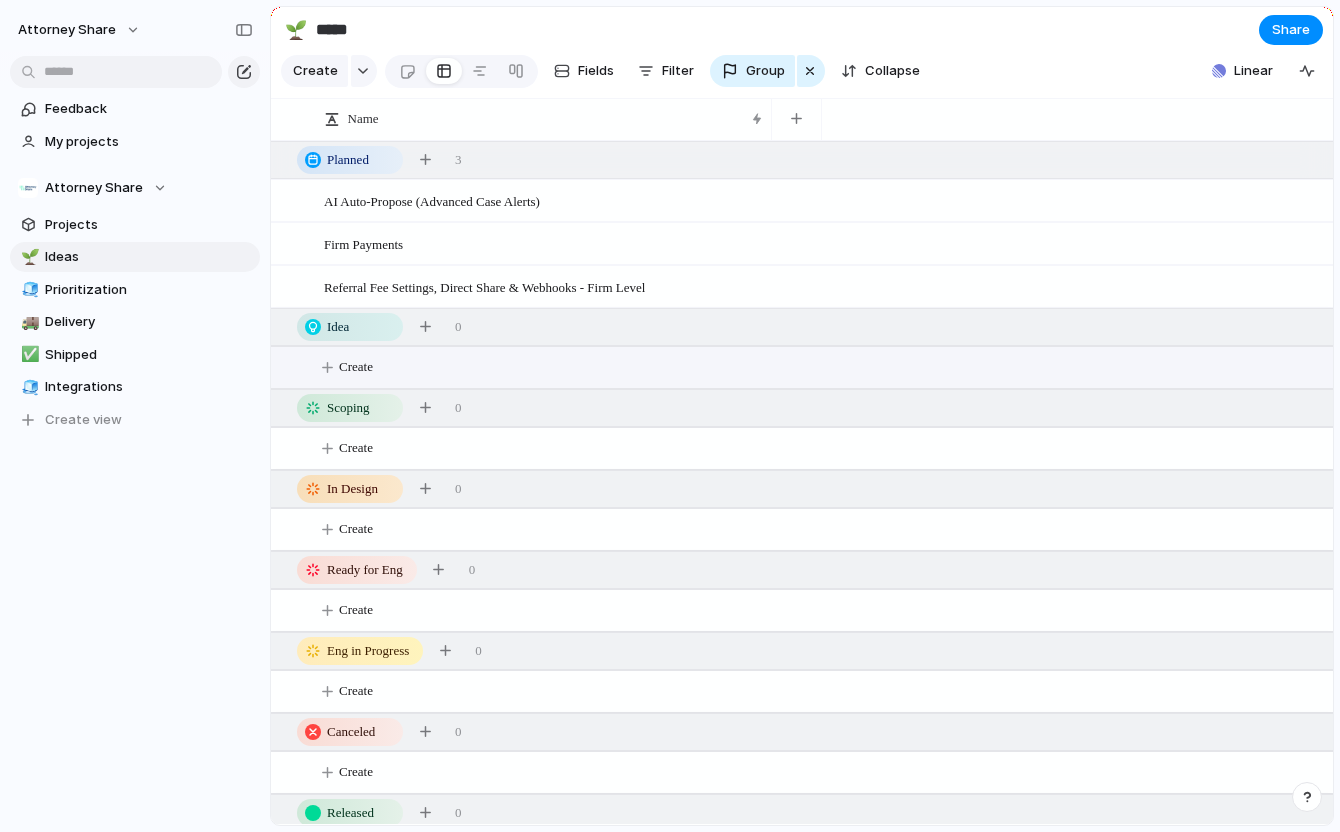 scroll, scrollTop: 51, scrollLeft: 0, axis: vertical 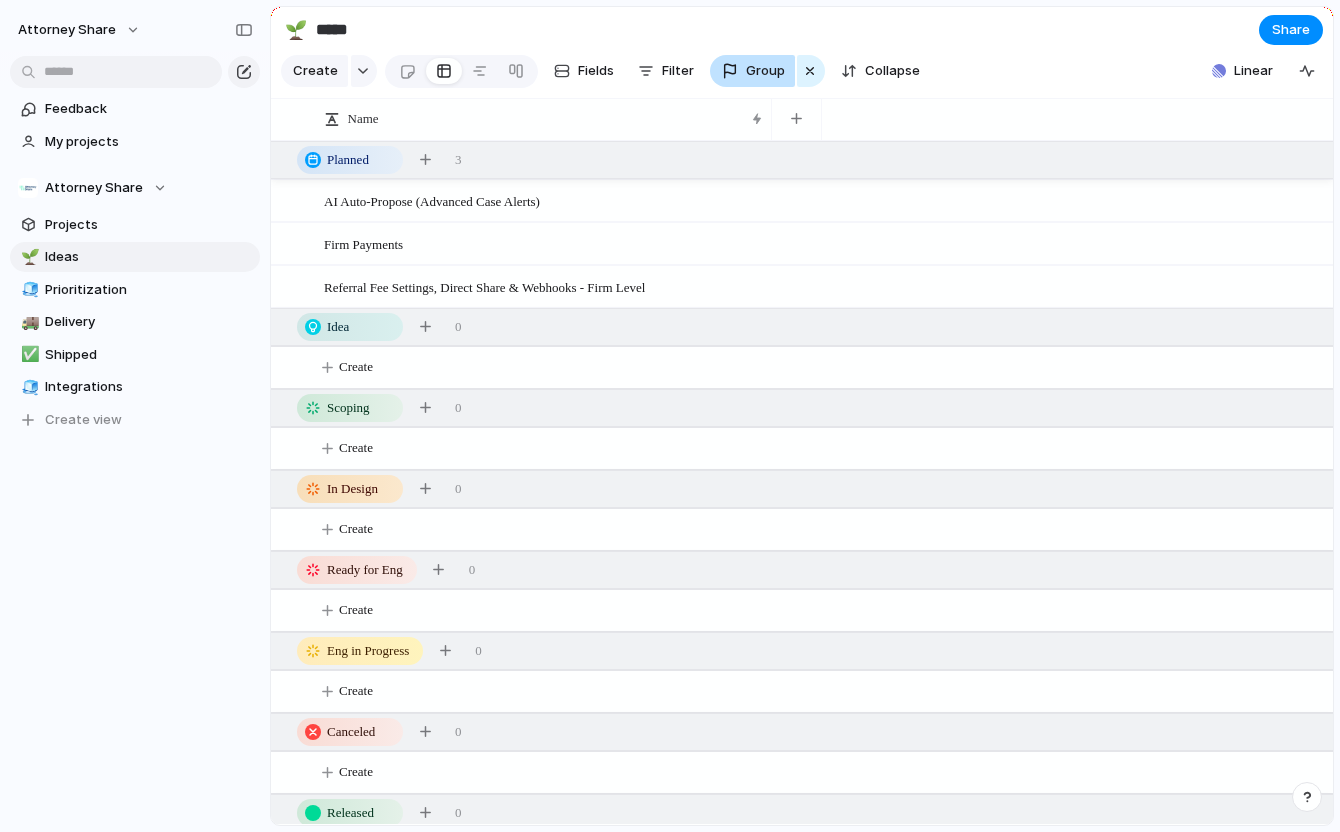 click on "Group" at bounding box center [765, 71] 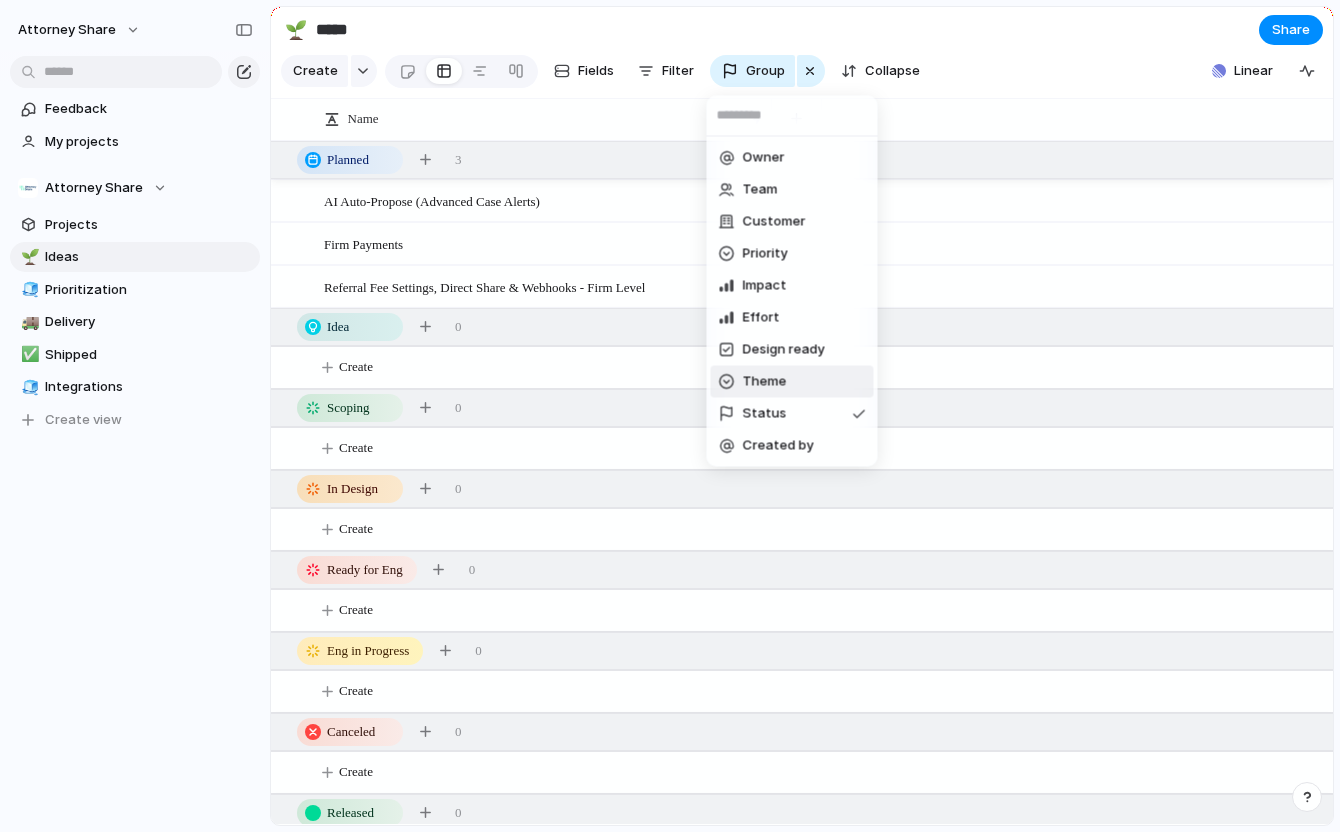 click on "Owner   Team   Customer   Priority   Impact   Effort   Design ready   Theme   Status             Created by" at bounding box center [670, 416] 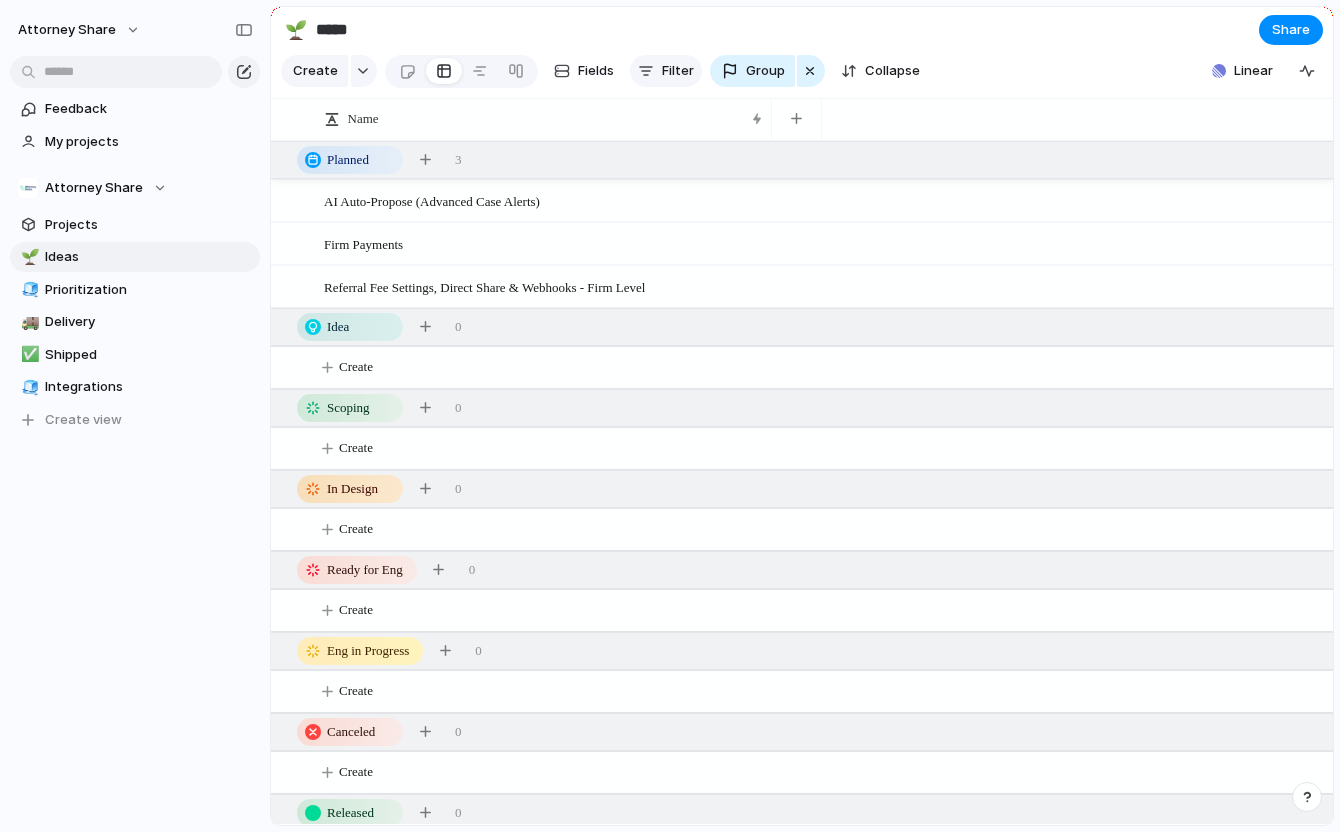 click on "Filter" at bounding box center (678, 71) 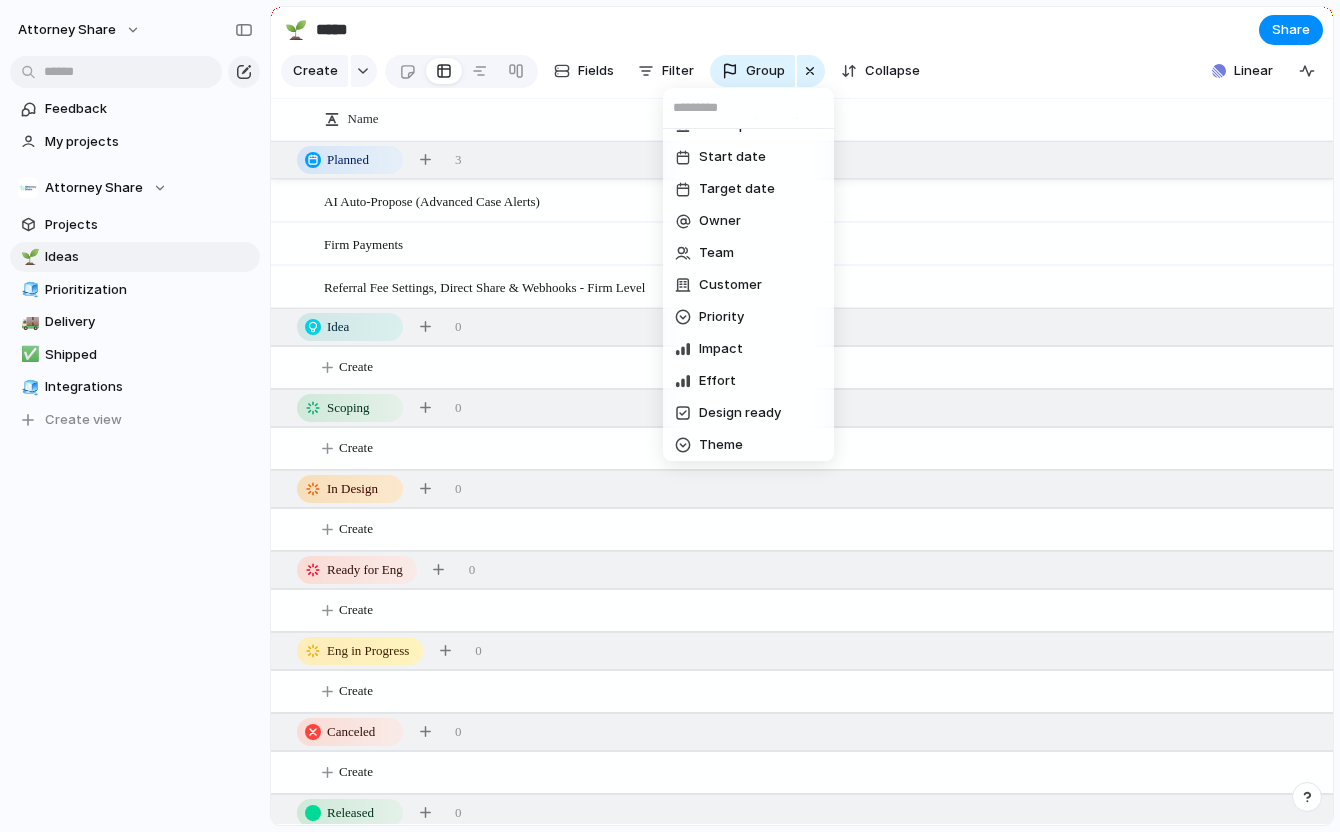 scroll, scrollTop: 0, scrollLeft: 0, axis: both 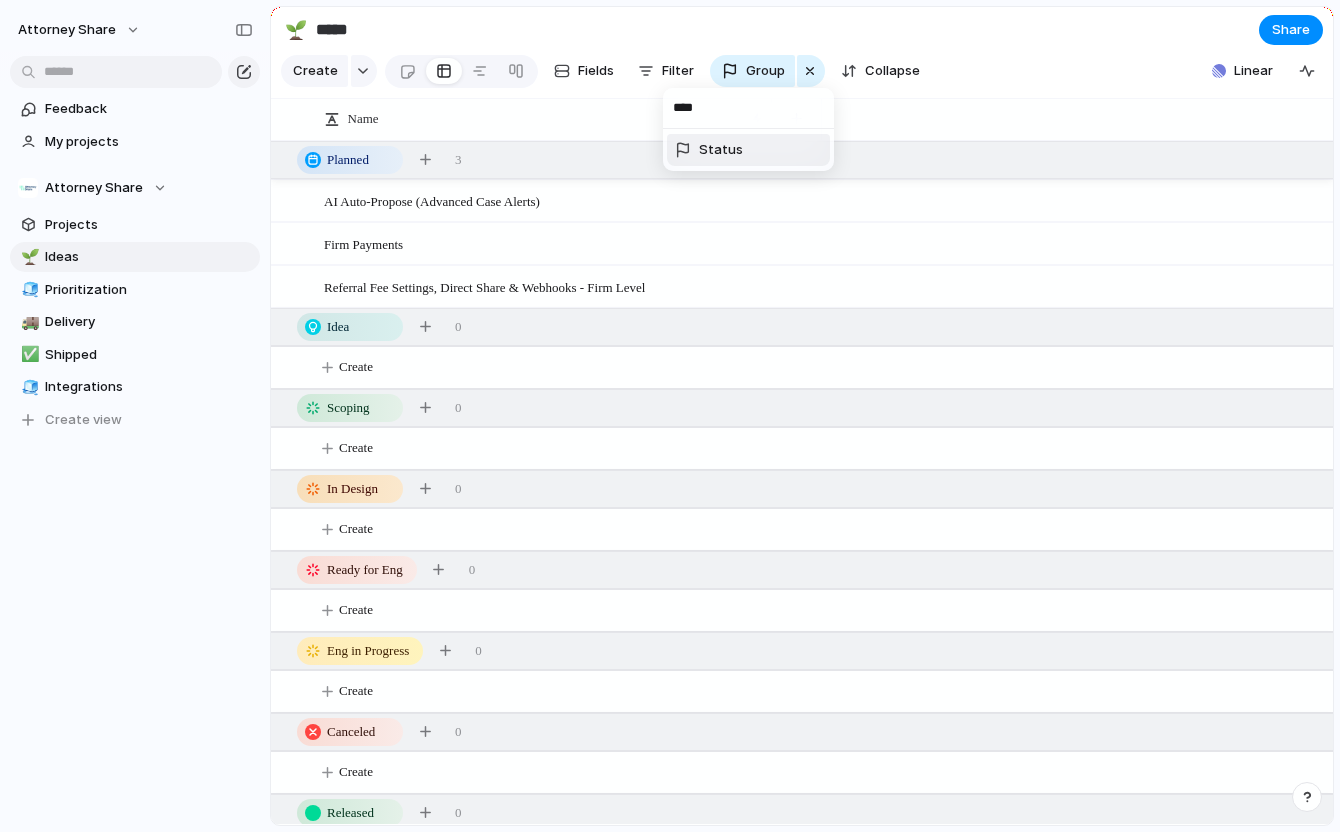 type on "****" 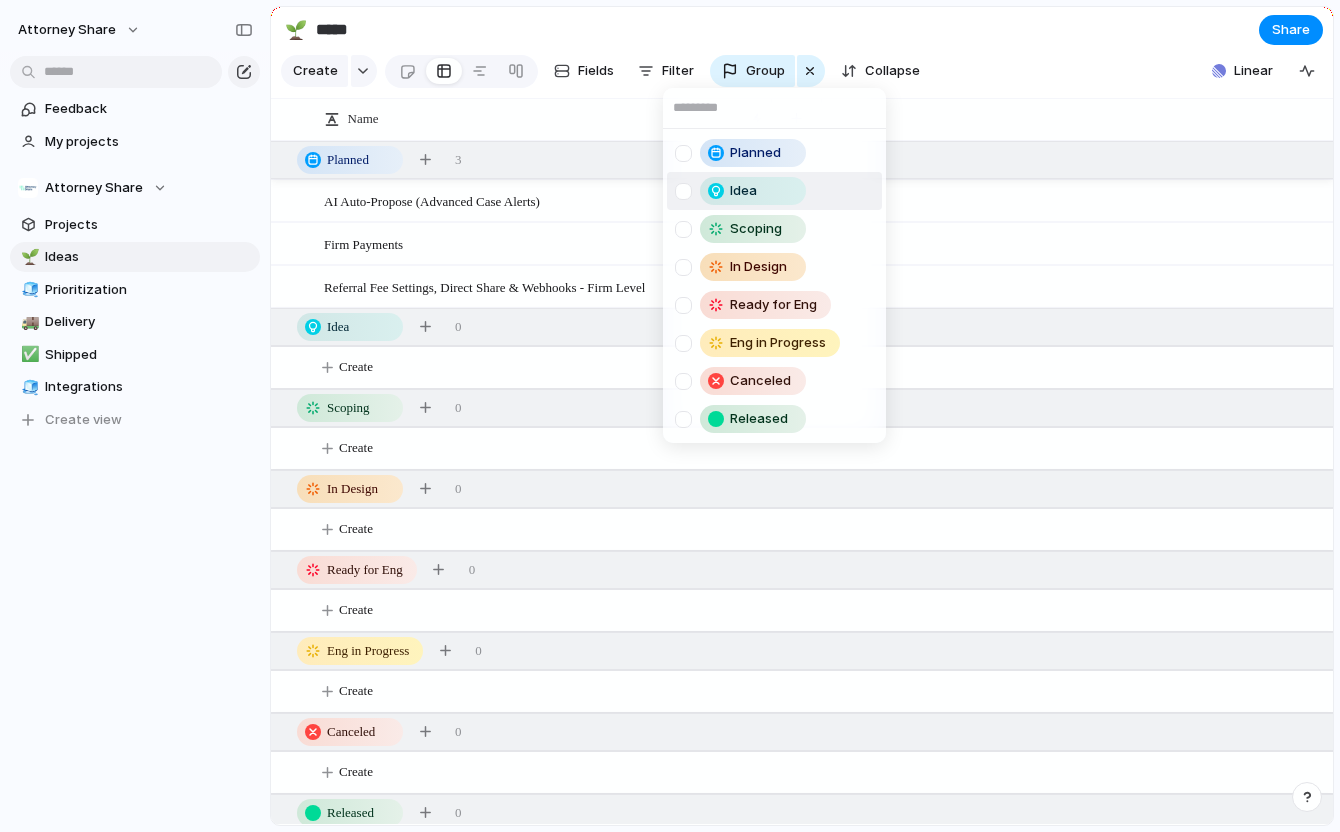 click at bounding box center [683, 191] 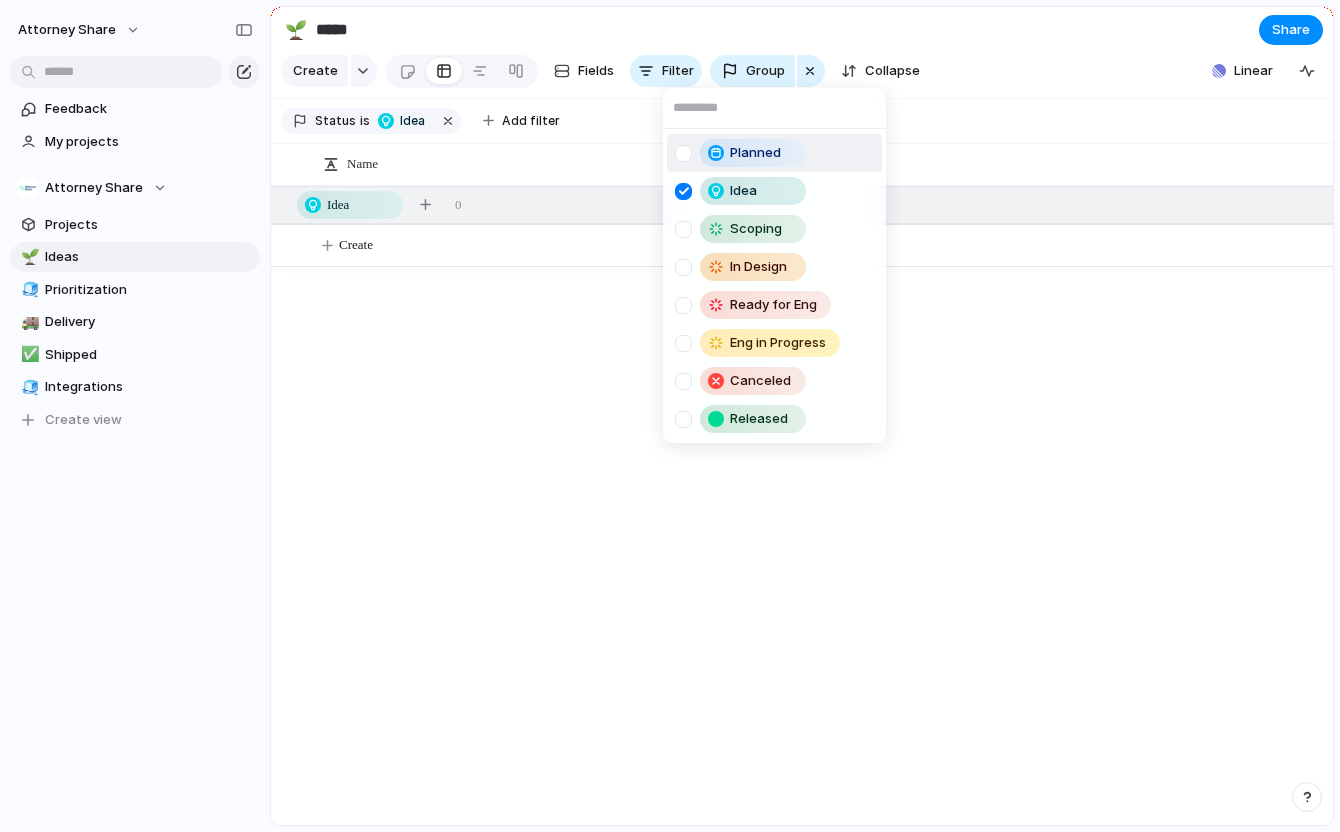 click at bounding box center (683, 153) 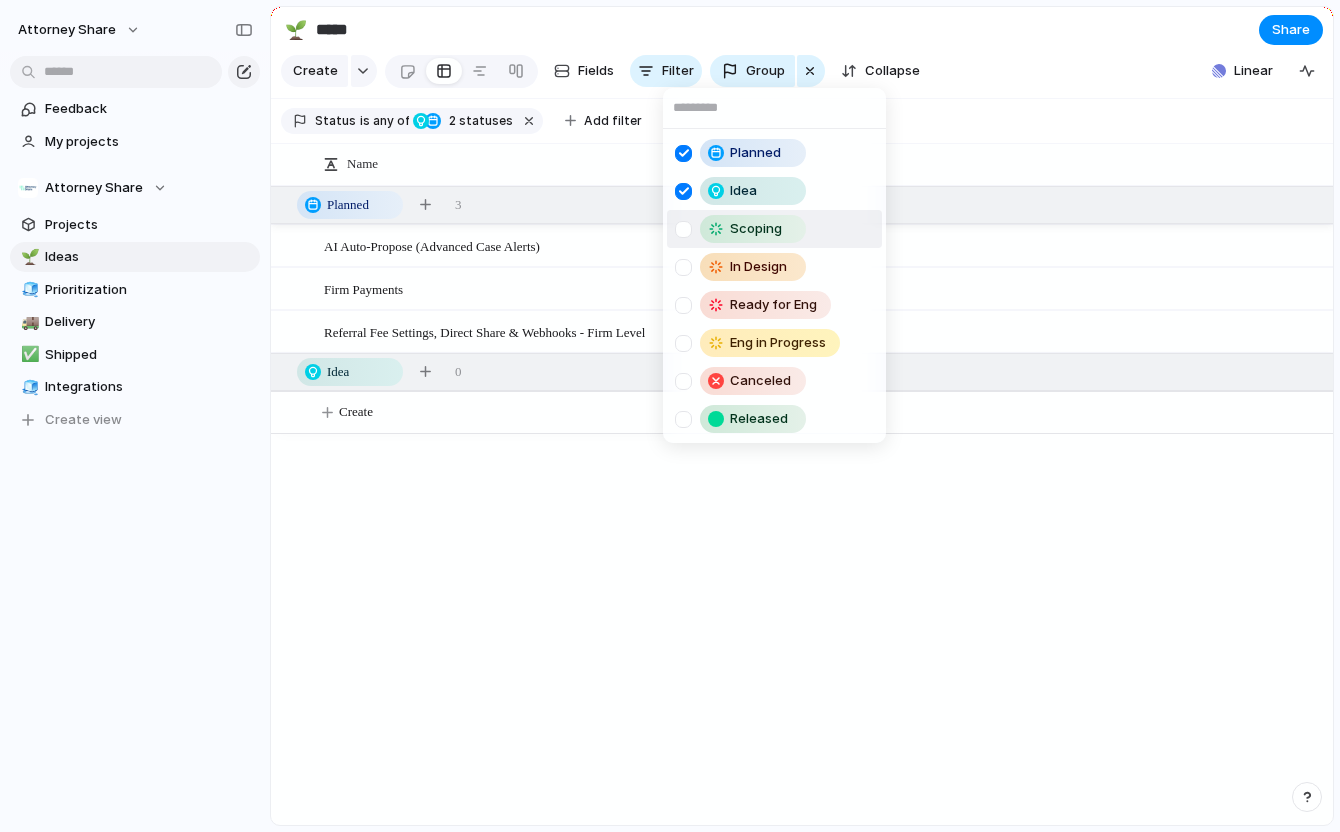 click on "Scoping" at bounding box center [774, 229] 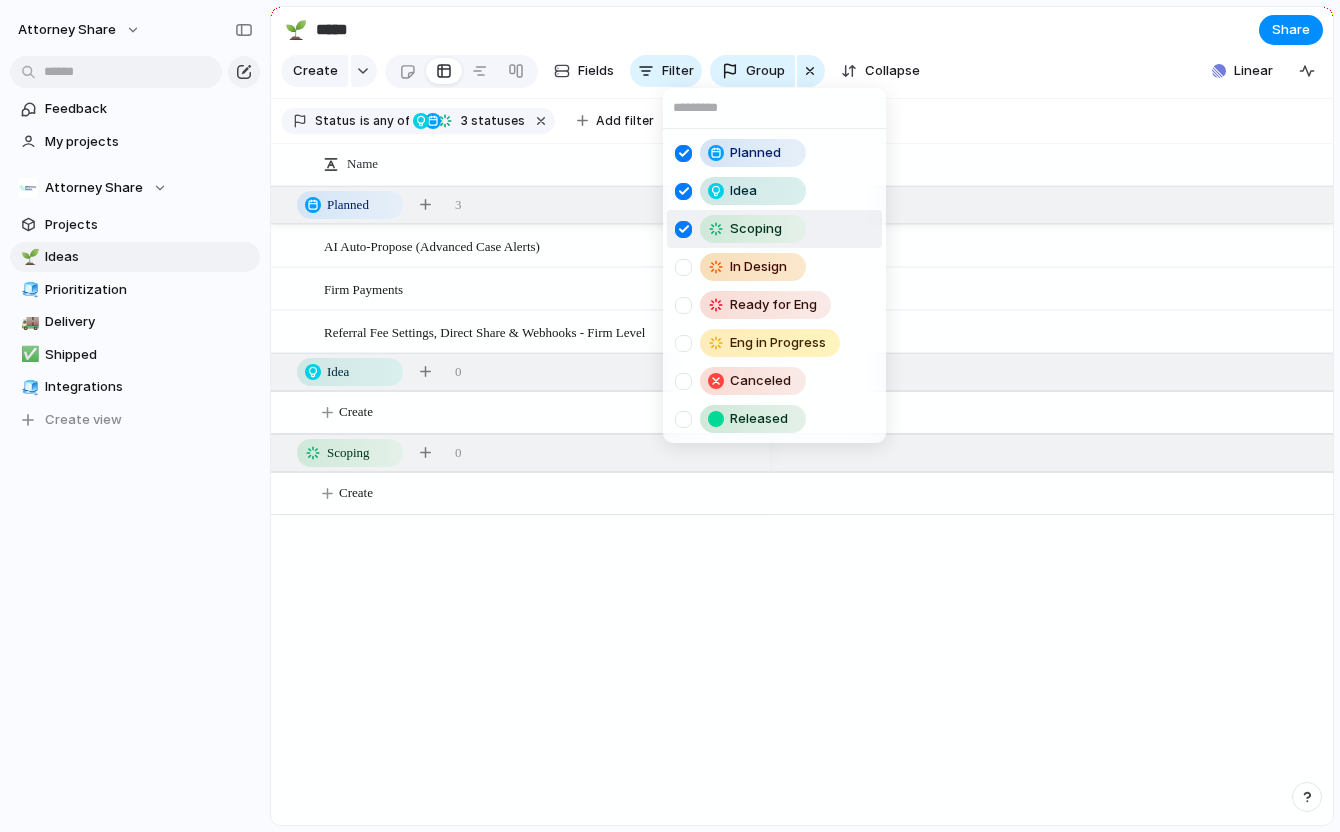 click at bounding box center (683, 267) 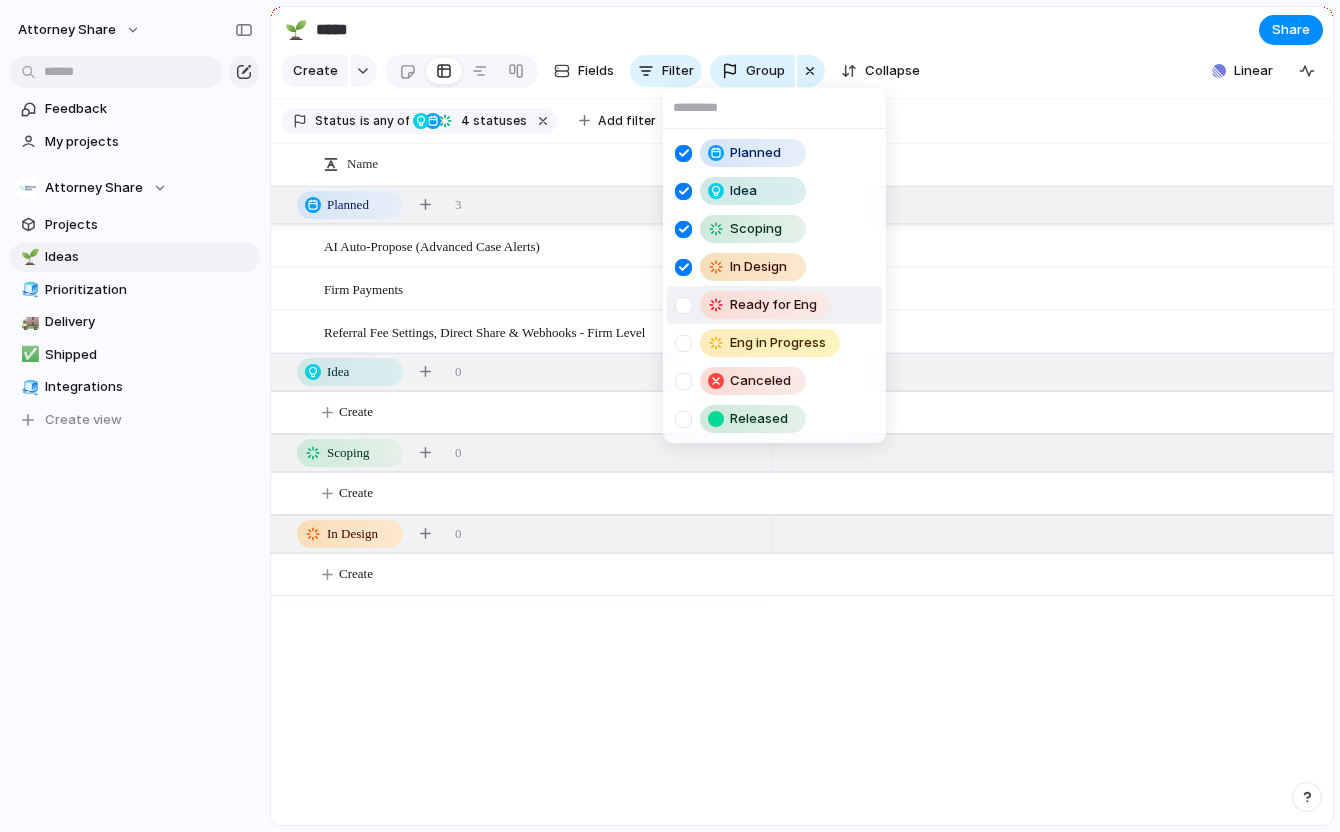 click at bounding box center [683, 305] 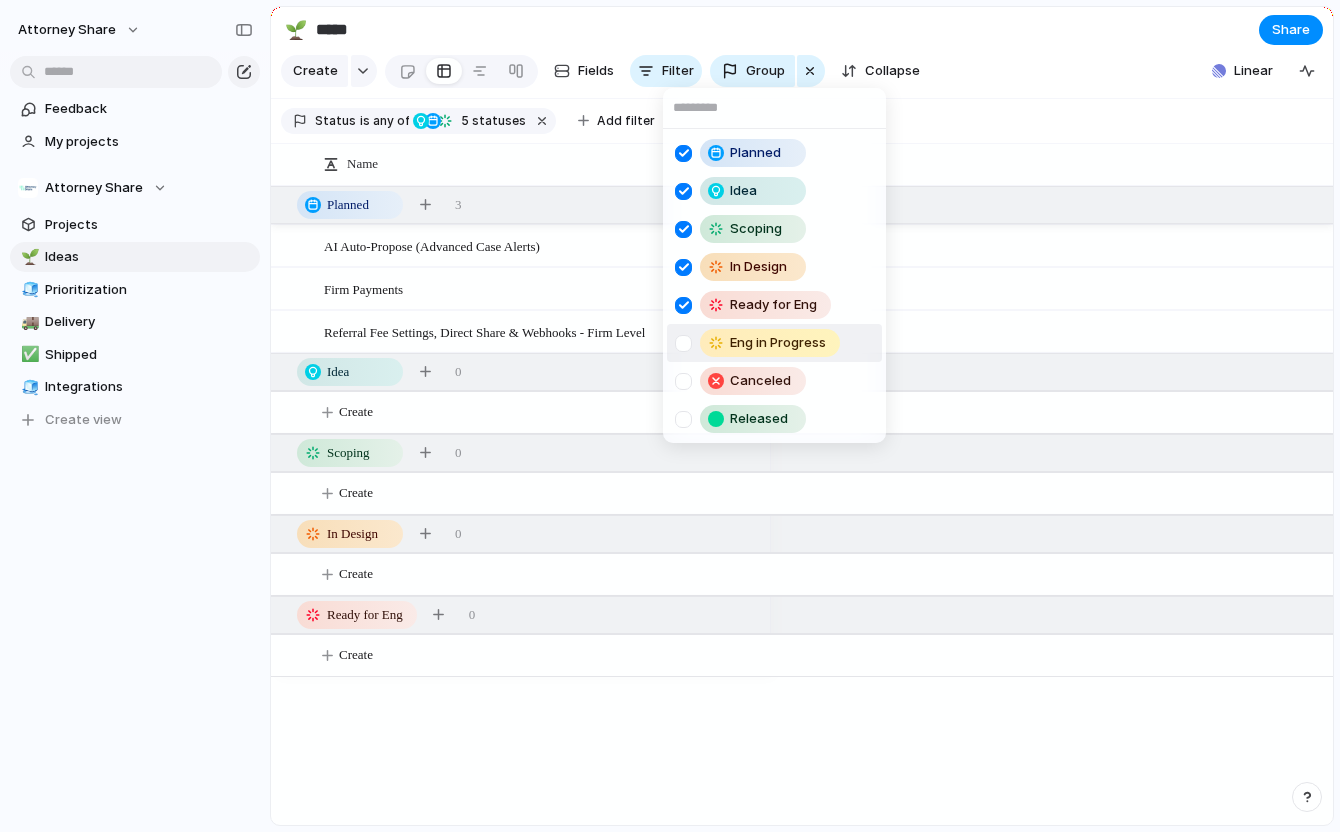 click at bounding box center (683, 343) 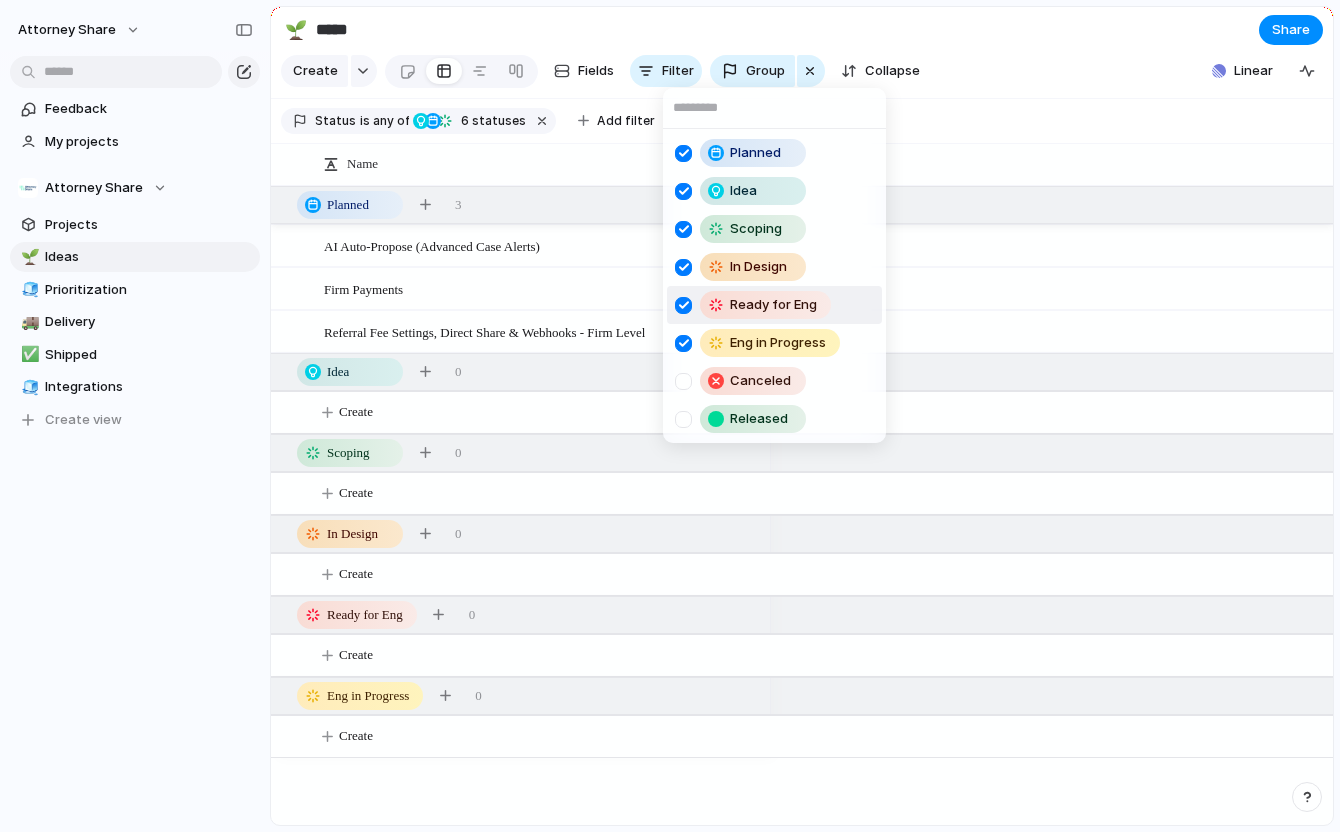 click on "Planned   Idea   Scoping   In Design   Ready for Eng   Eng in Progress    Canceled   Released" at bounding box center (670, 416) 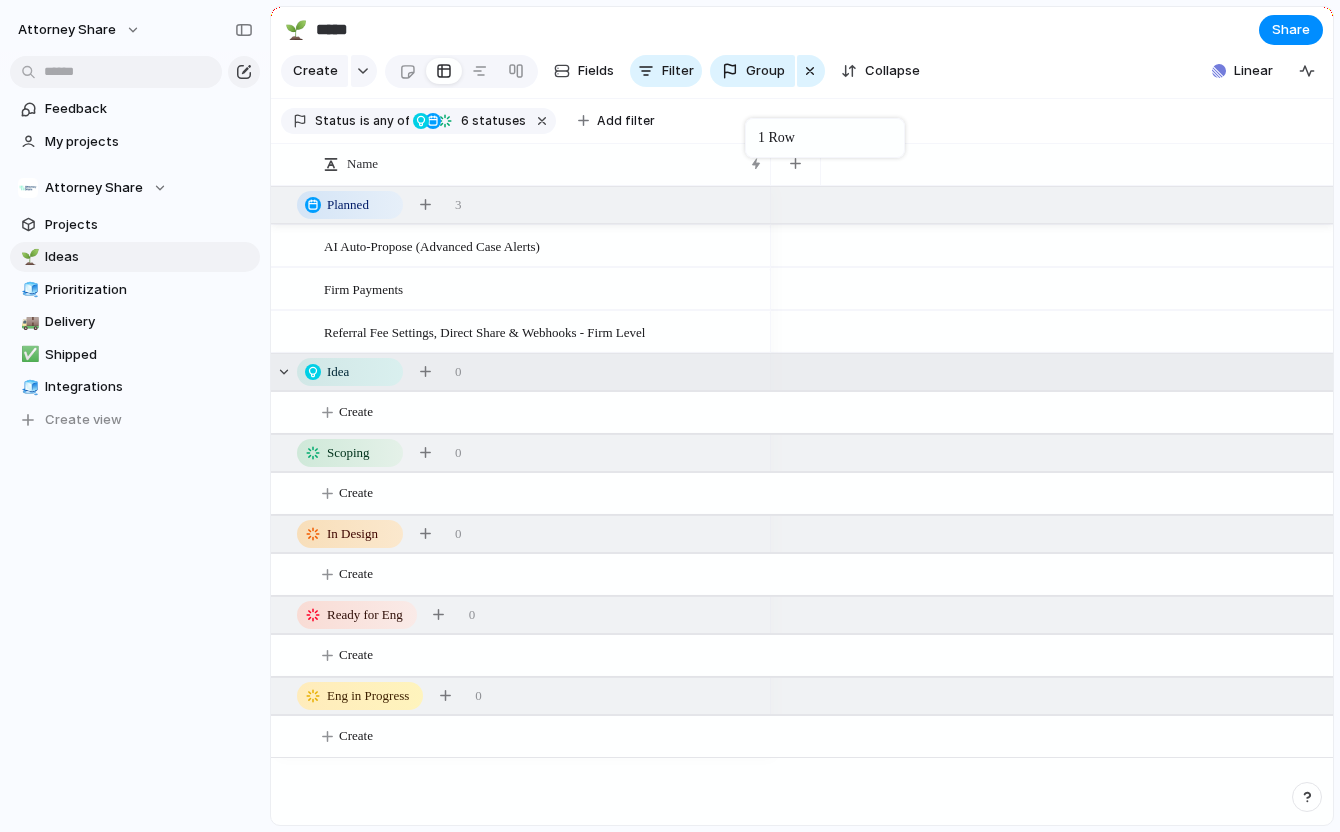 drag, startPoint x: 746, startPoint y: 371, endPoint x: 755, endPoint y: 122, distance: 249.1626 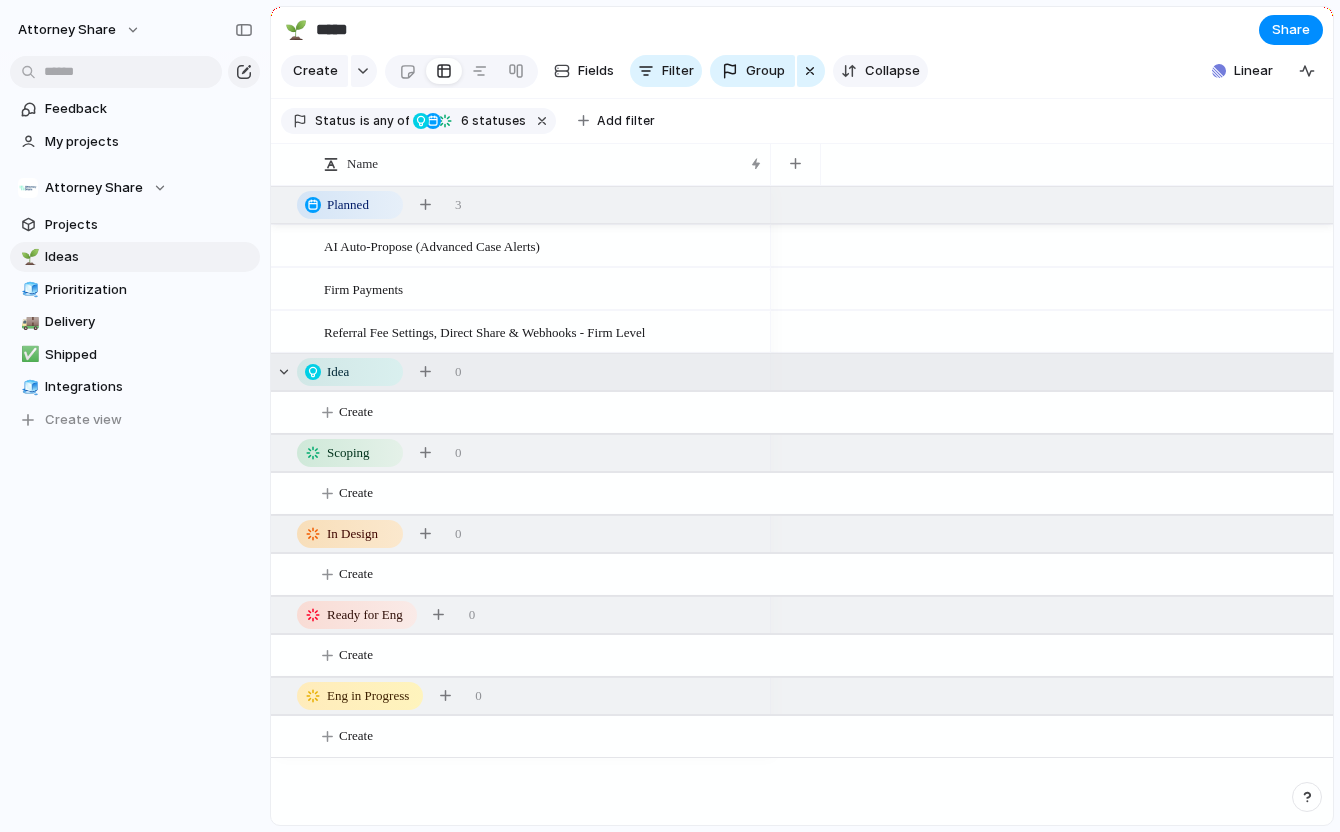 click on "Collapse" at bounding box center [892, 71] 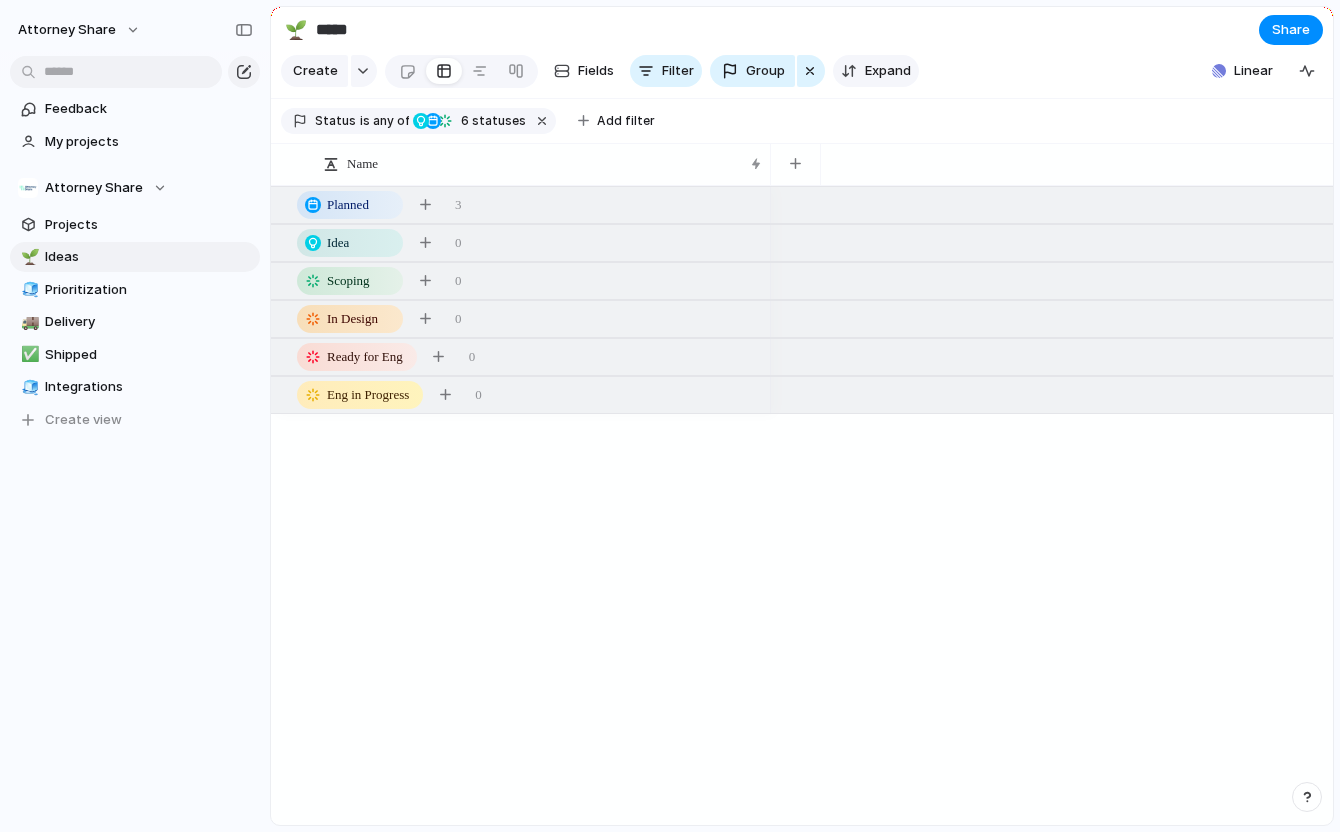 click at bounding box center (849, 71) 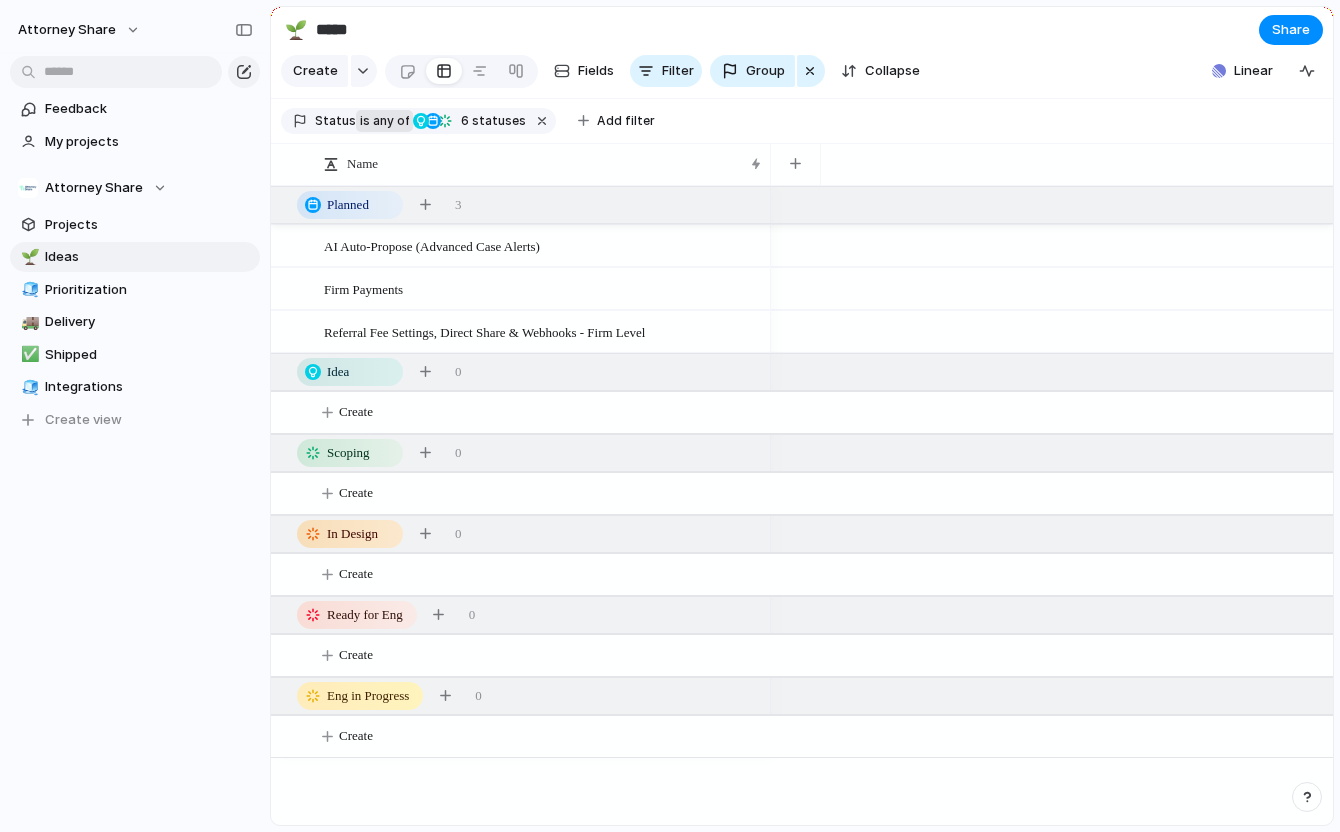 click on "is" at bounding box center [365, 121] 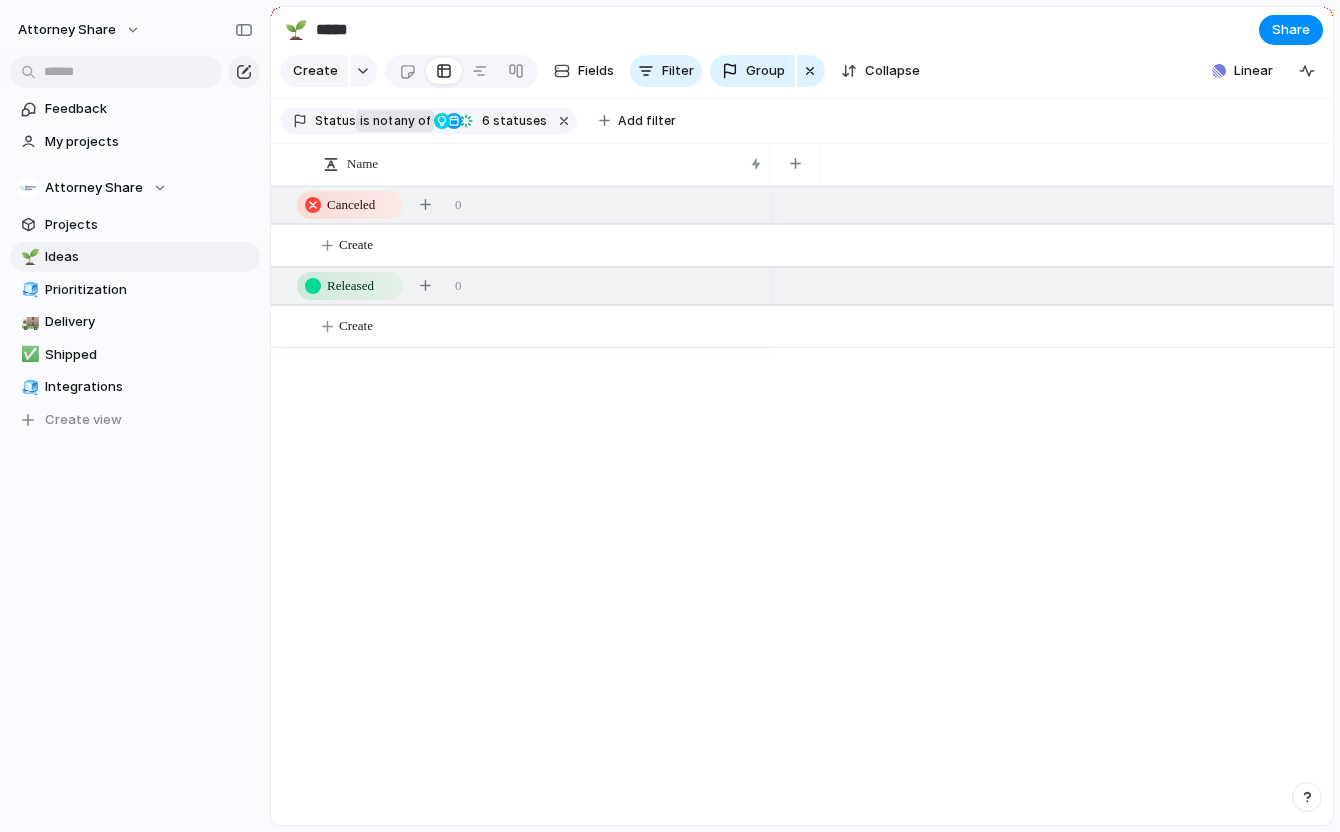 click on "not" at bounding box center [381, 121] 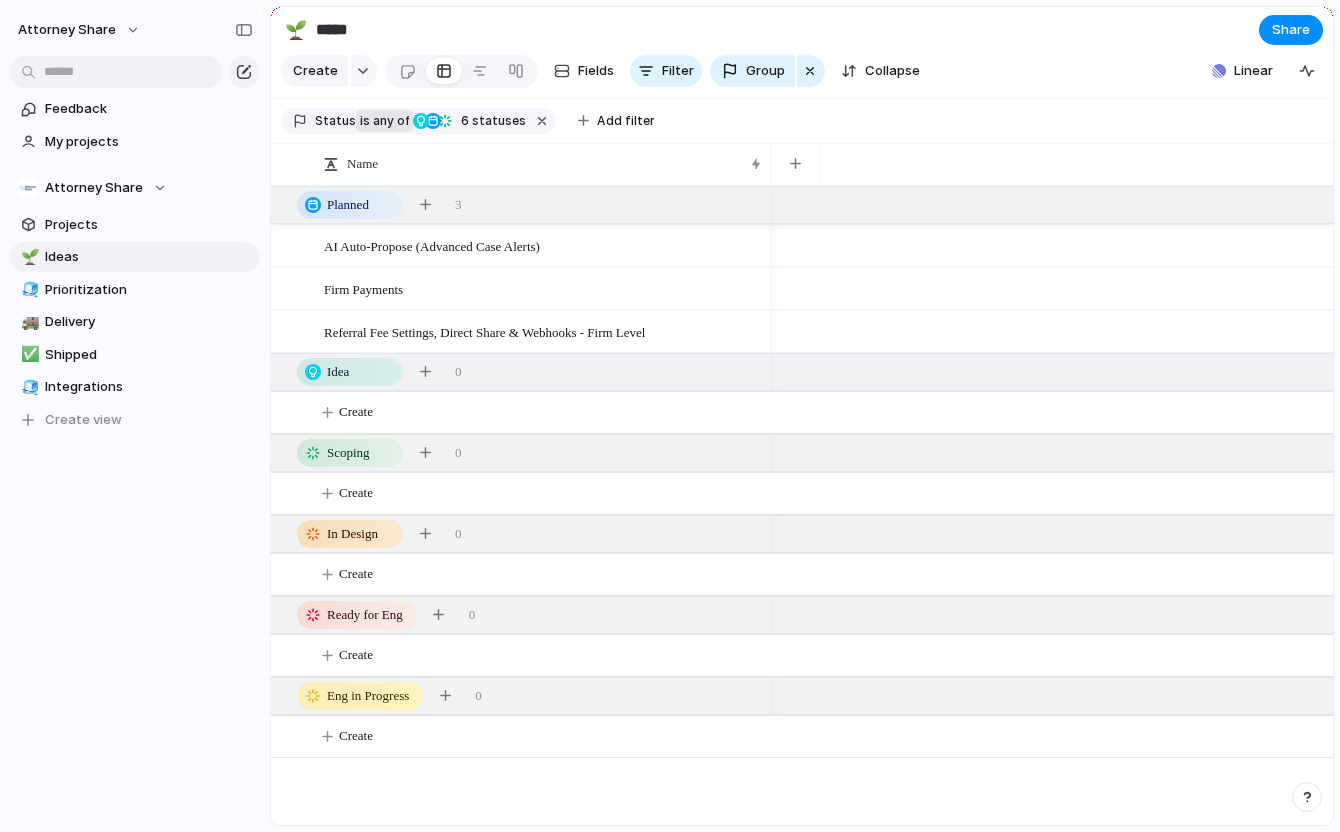 click on "Status" at bounding box center (324, 121) 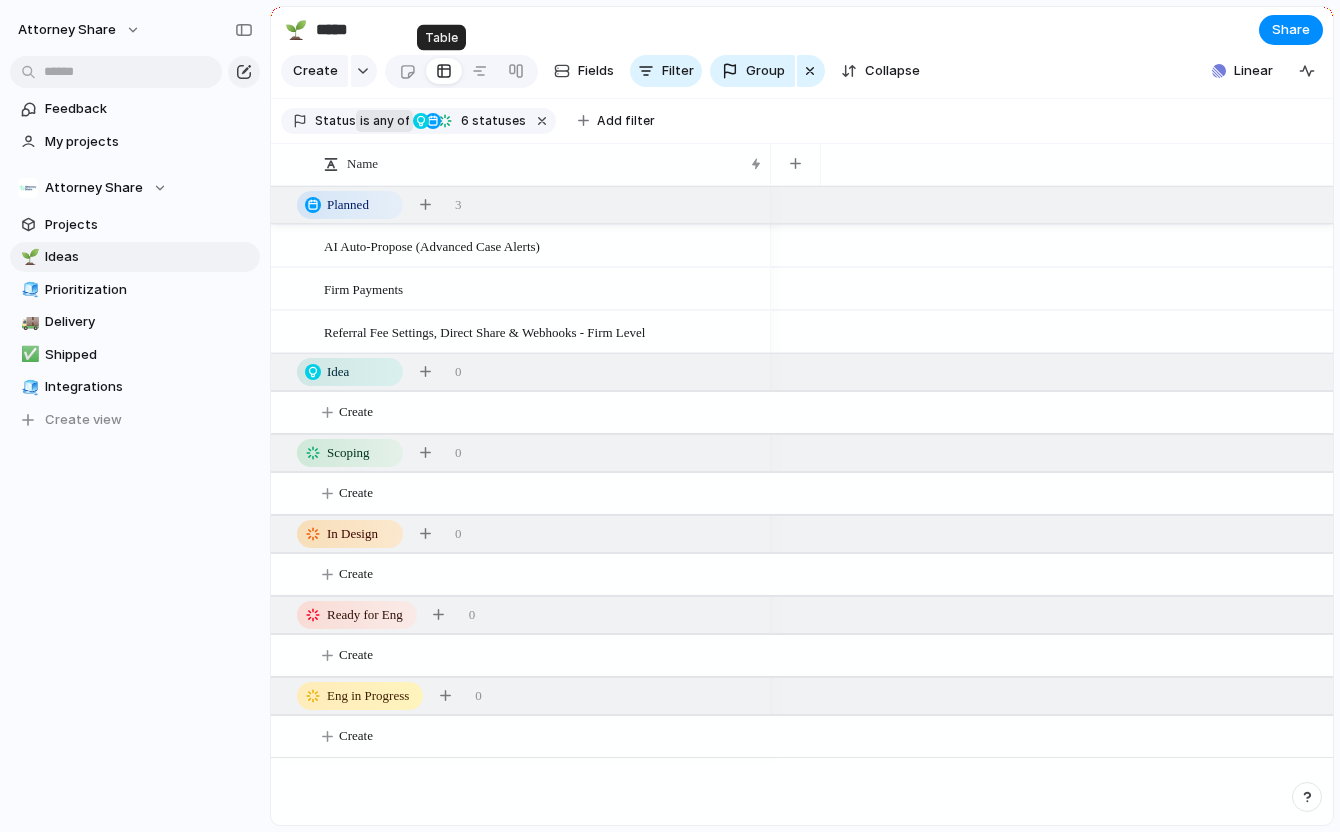 click at bounding box center (444, 71) 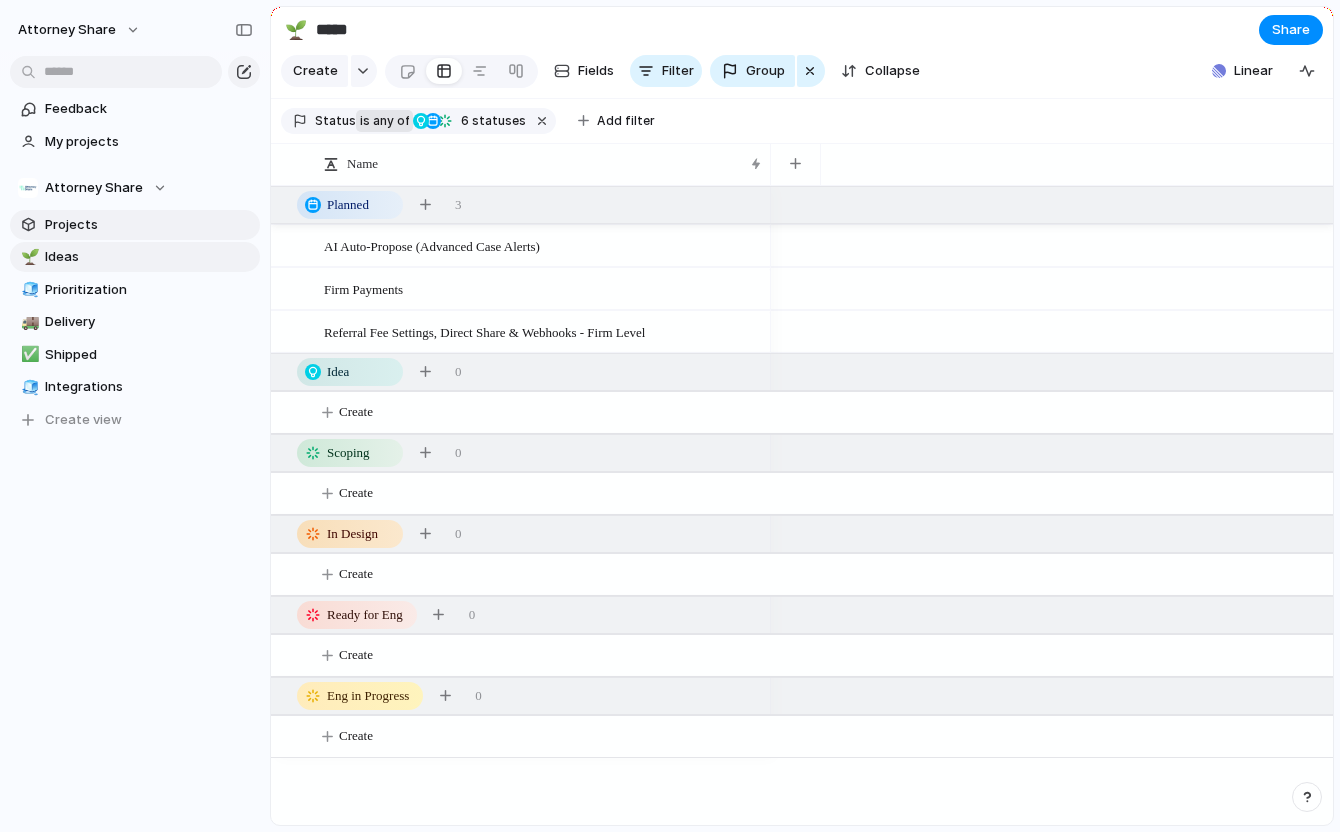 click on "Projects" at bounding box center [149, 225] 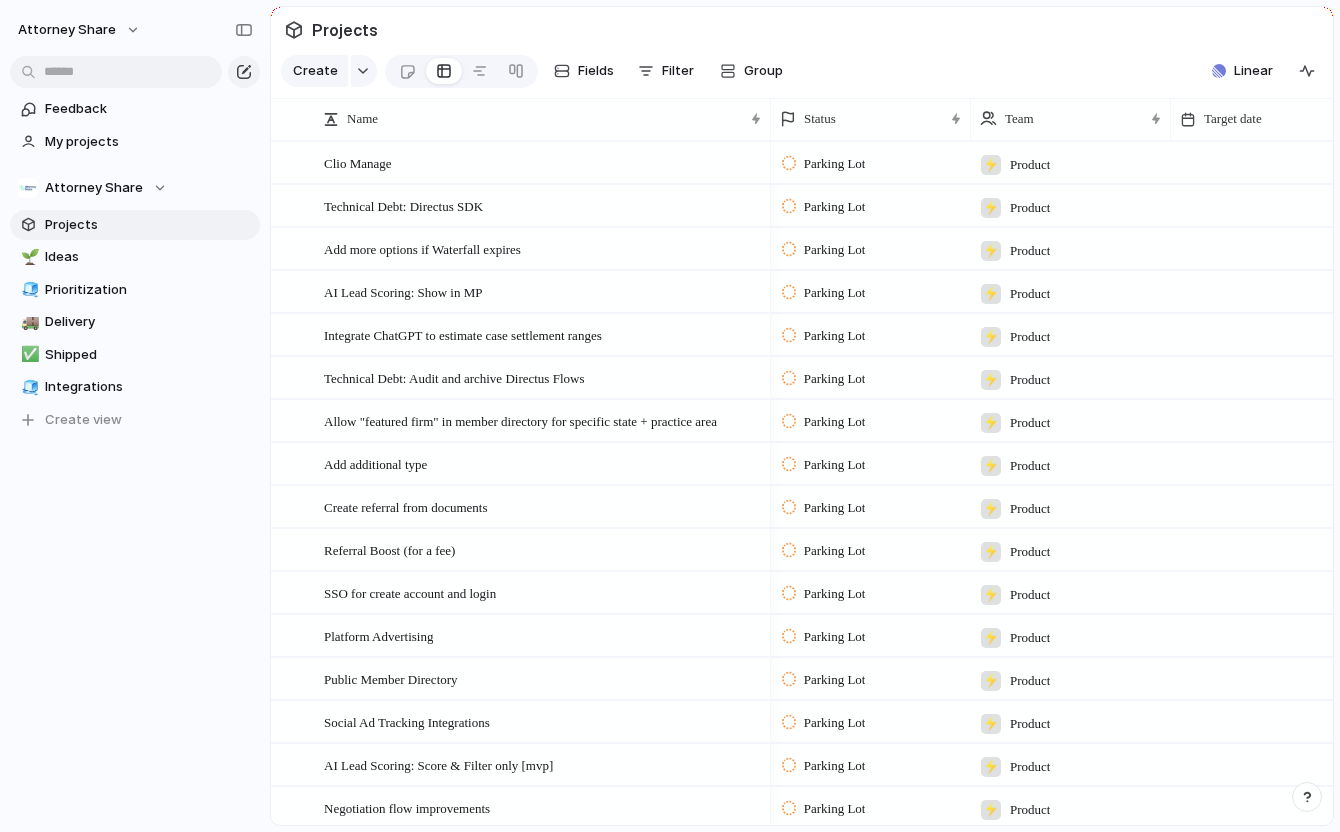 click on "Parking Lot" at bounding box center [835, 164] 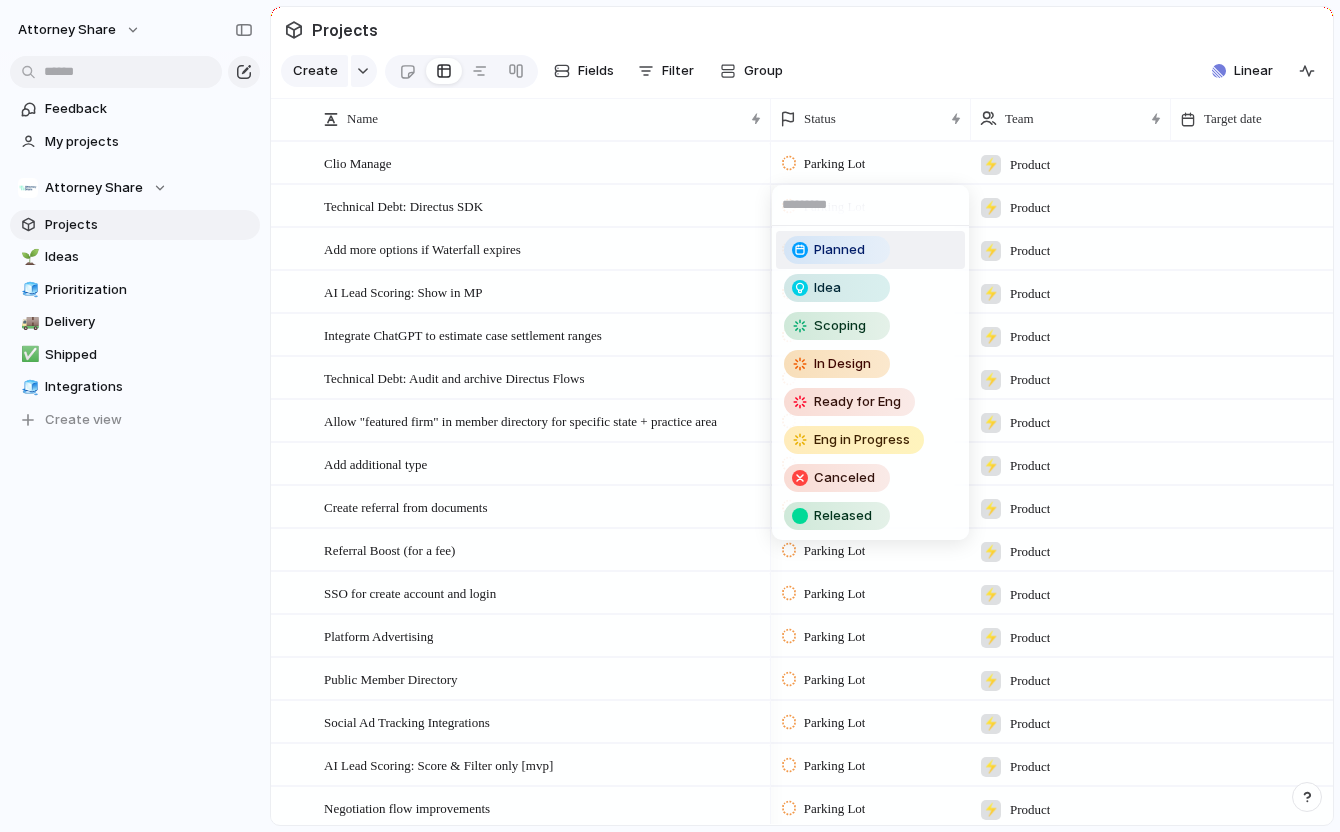 click on "Planned" at bounding box center [837, 250] 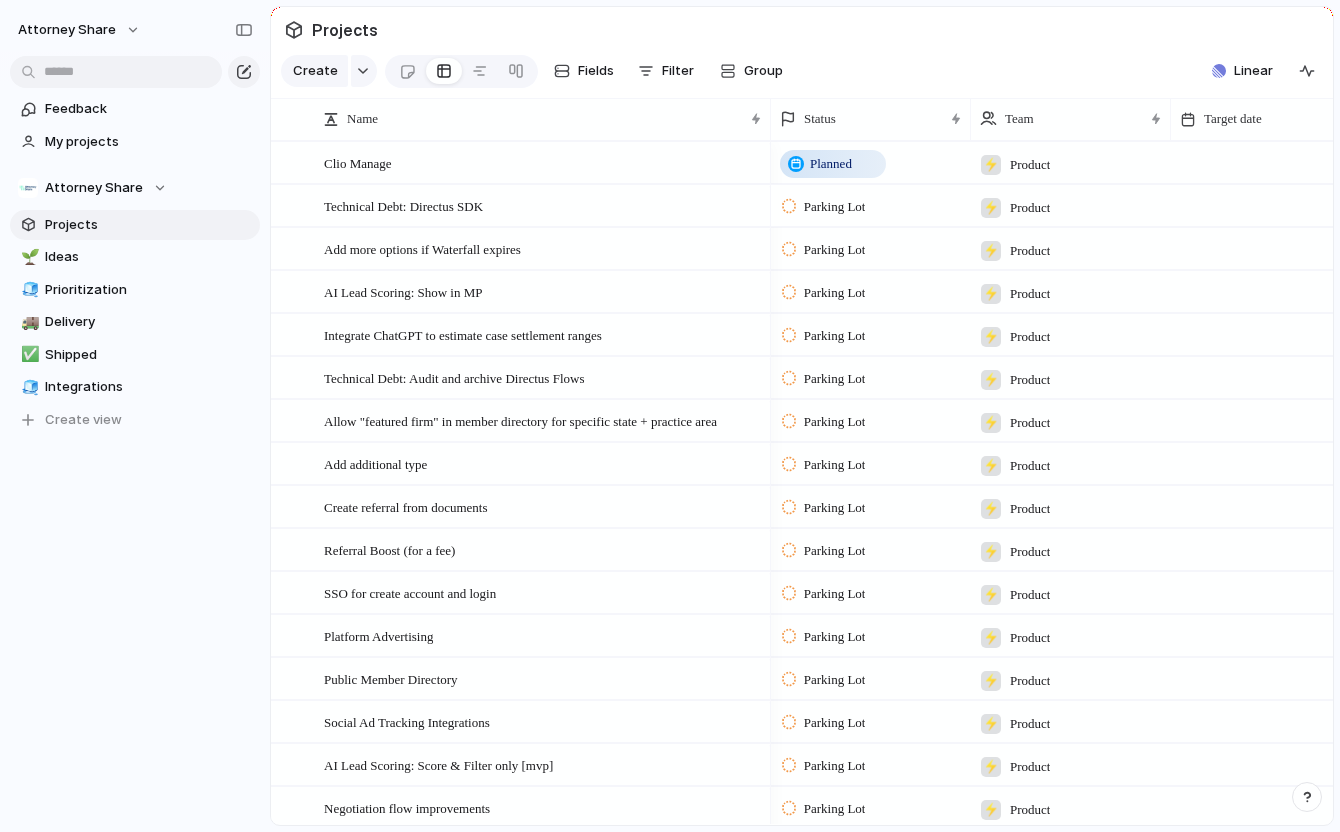 click on "Parking Lot" at bounding box center (835, 207) 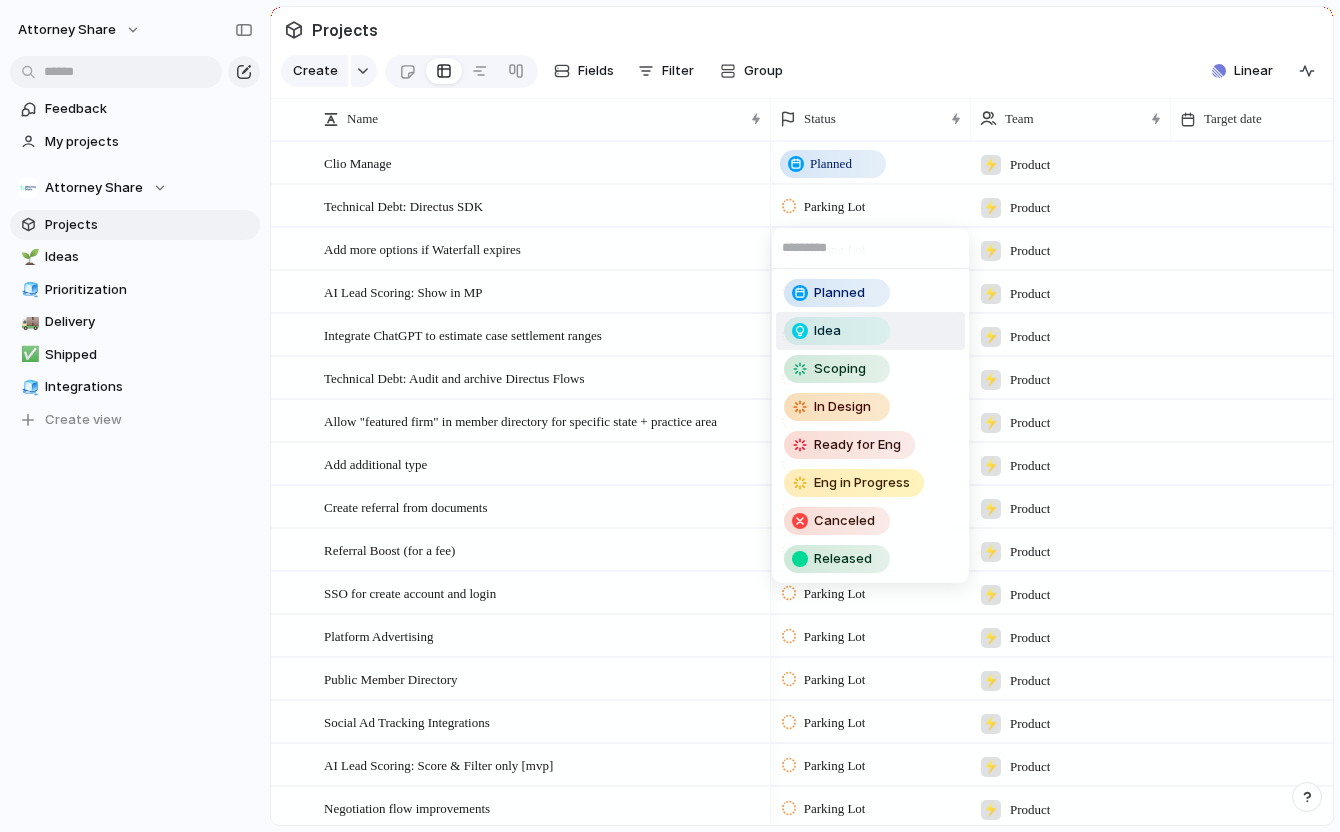 click on "Idea" at bounding box center [837, 331] 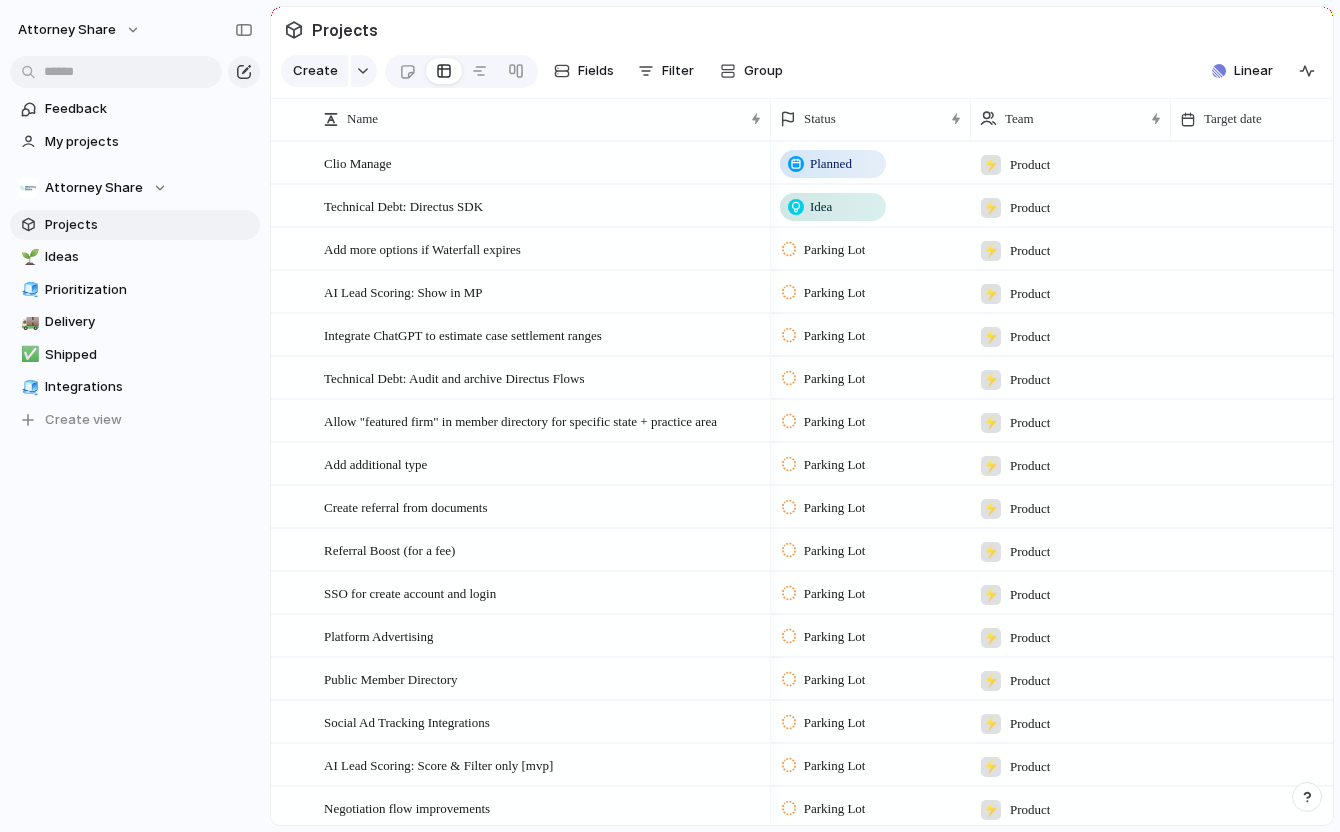 click on "Parking Lot" at bounding box center [835, 250] 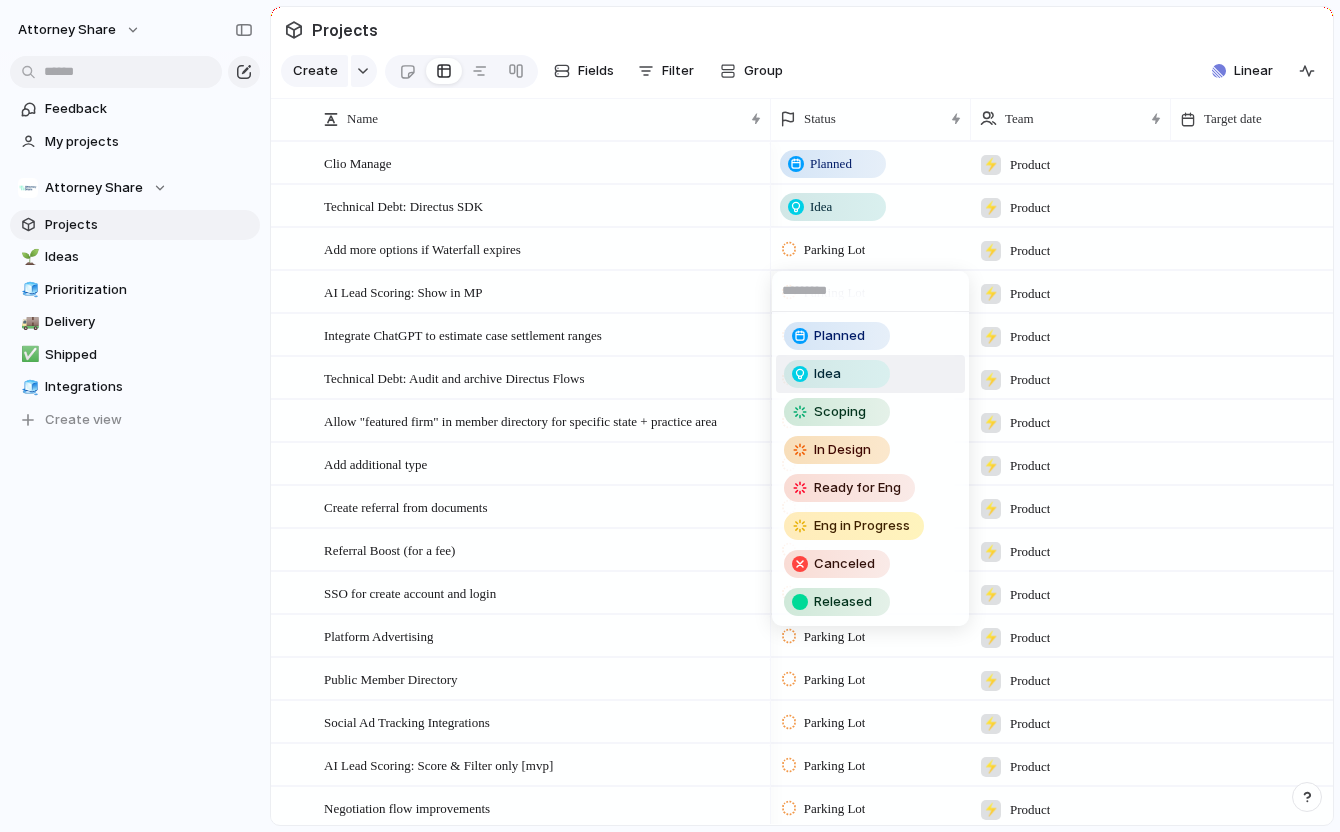 click on "Idea" at bounding box center (837, 374) 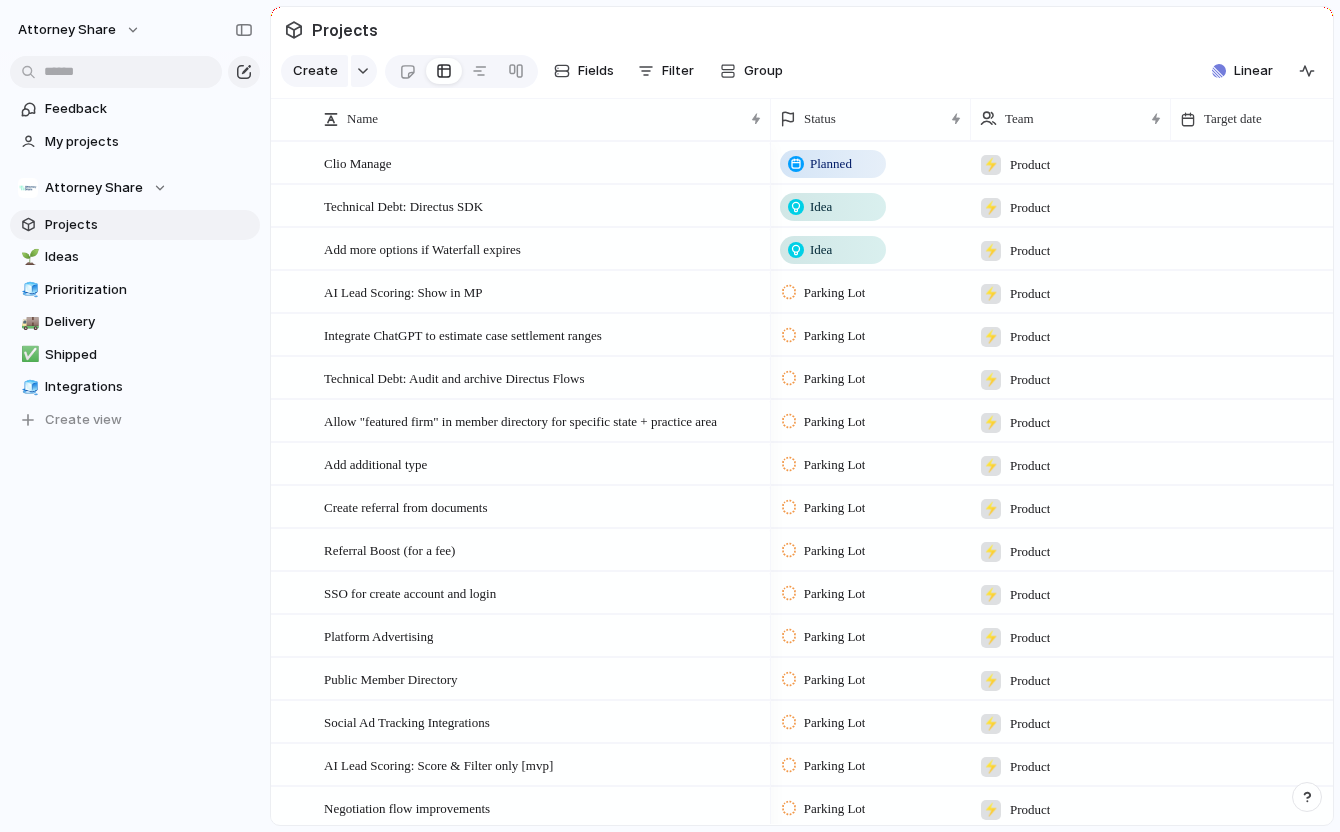 click on "Parking Lot" at bounding box center [835, 293] 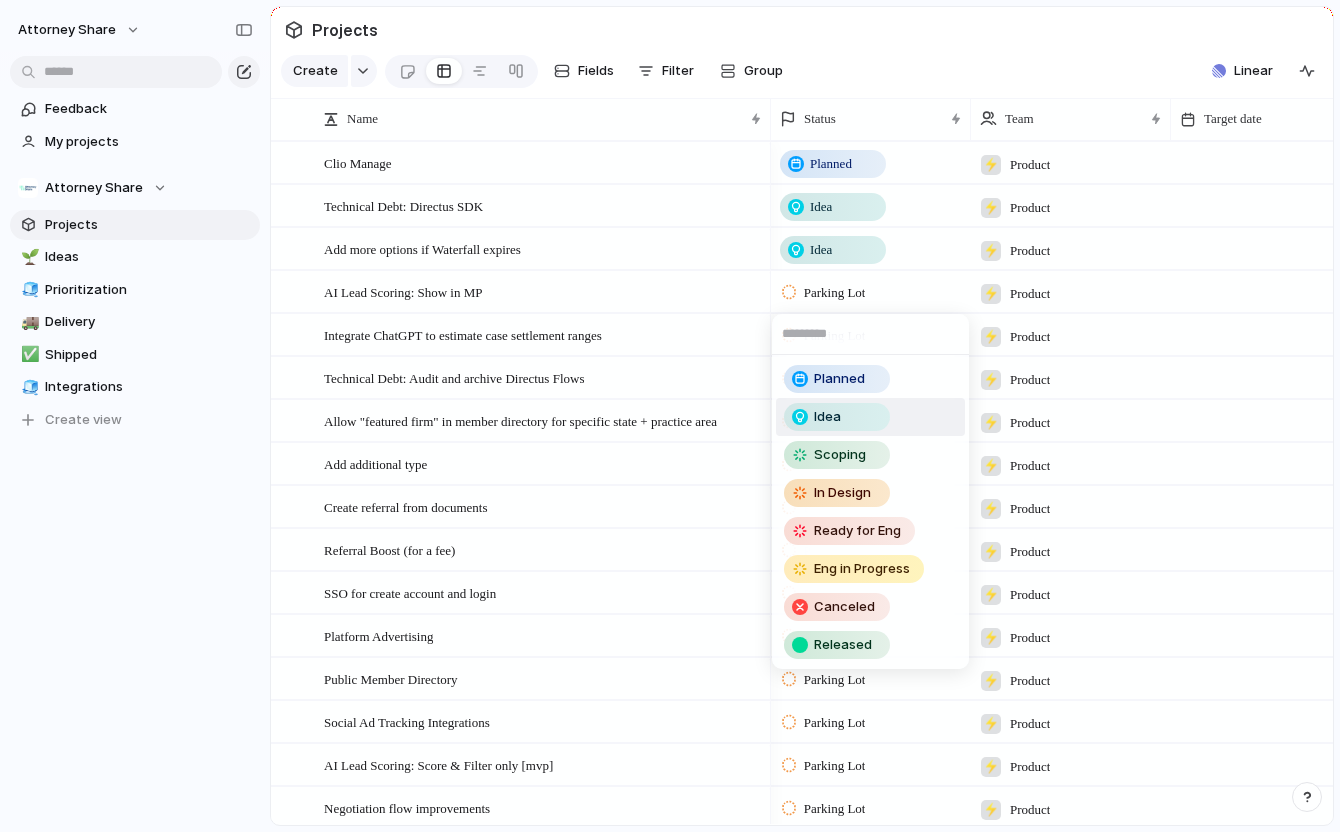 click on "Idea" at bounding box center [837, 417] 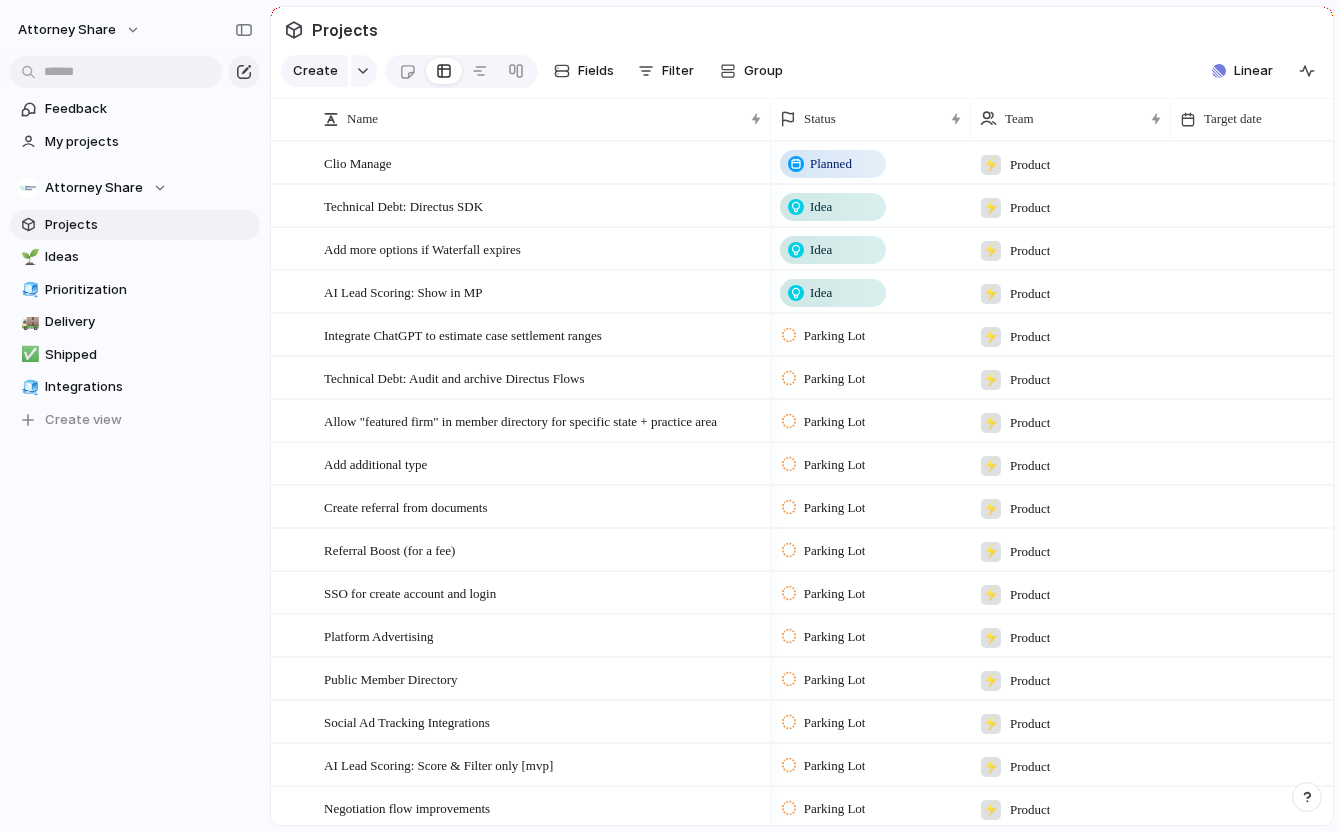 scroll, scrollTop: 42, scrollLeft: 0, axis: vertical 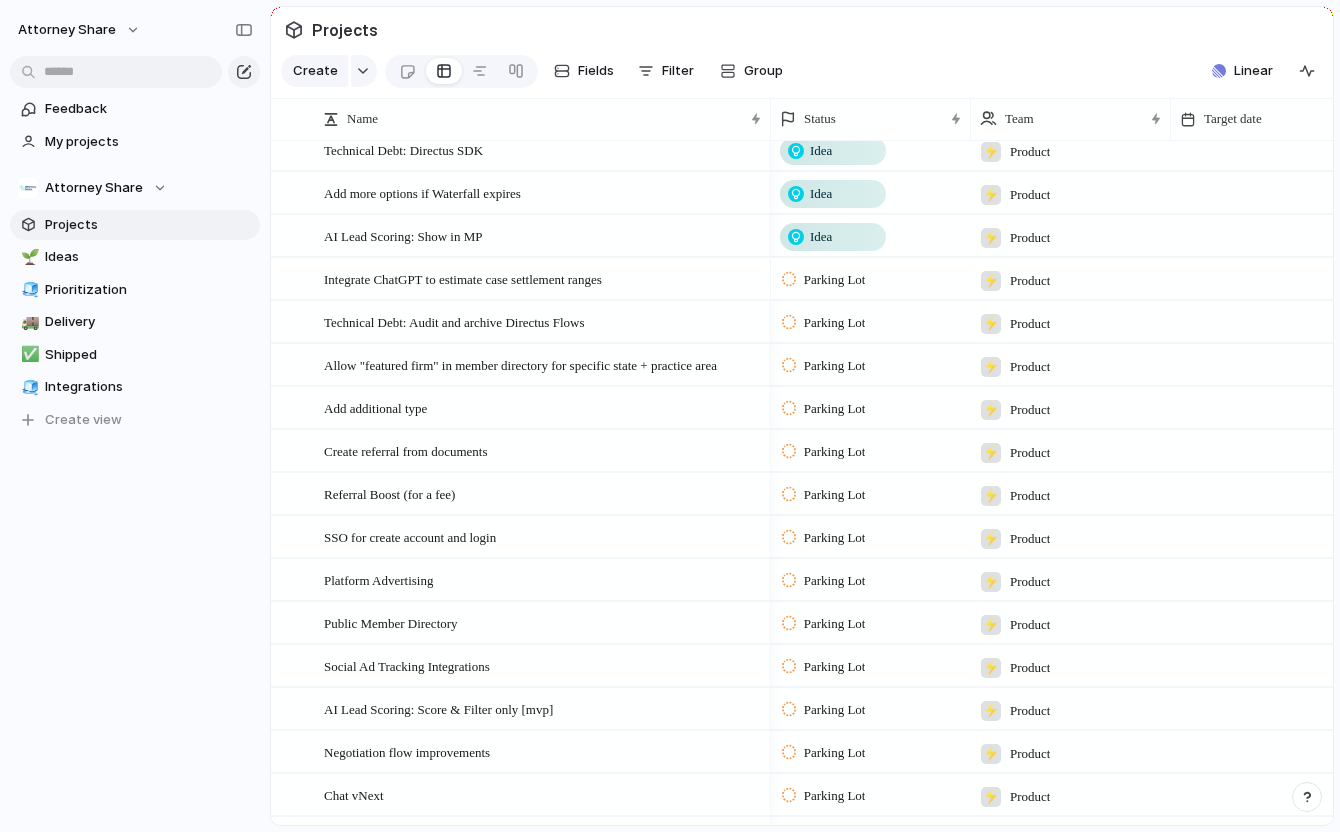 click on "Parking Lot" at bounding box center [835, 280] 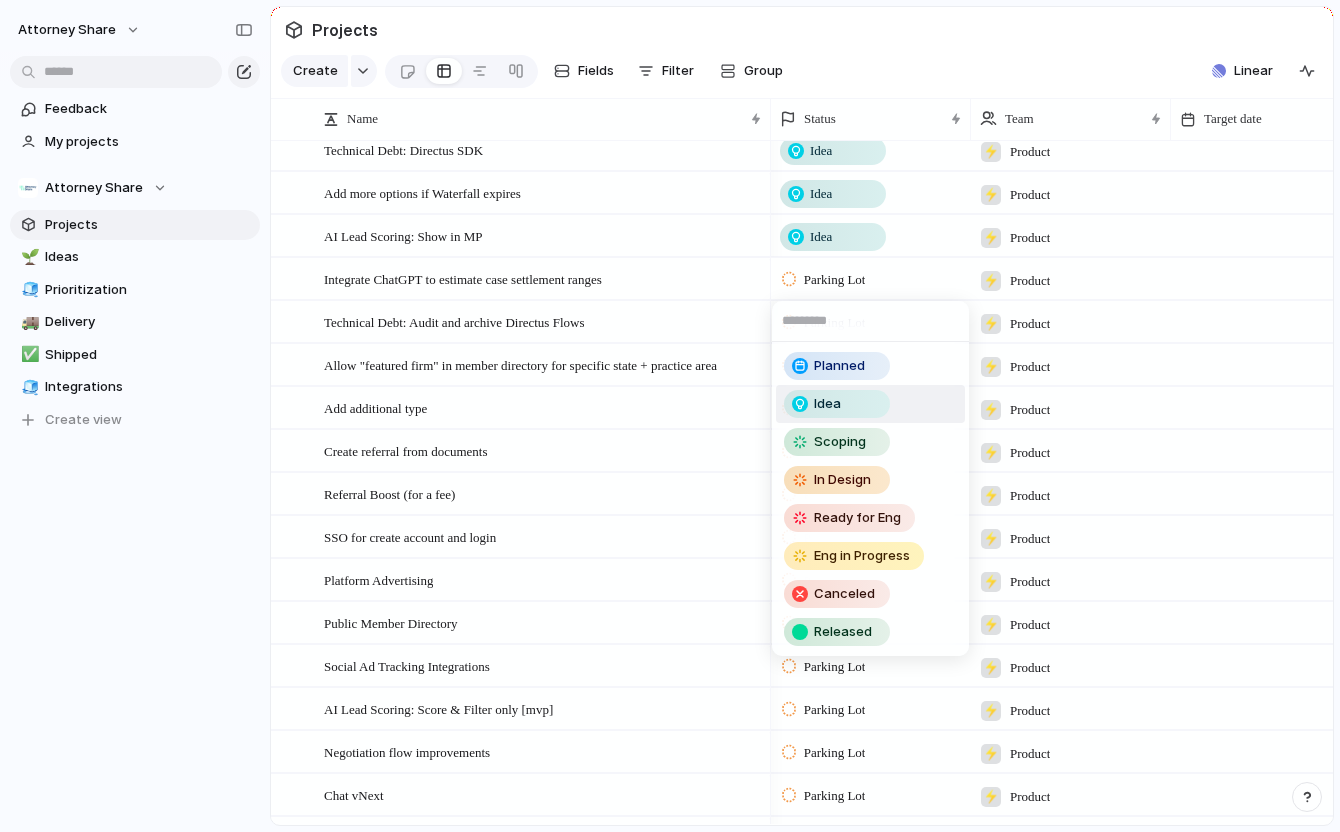 click on "Idea" at bounding box center (837, 404) 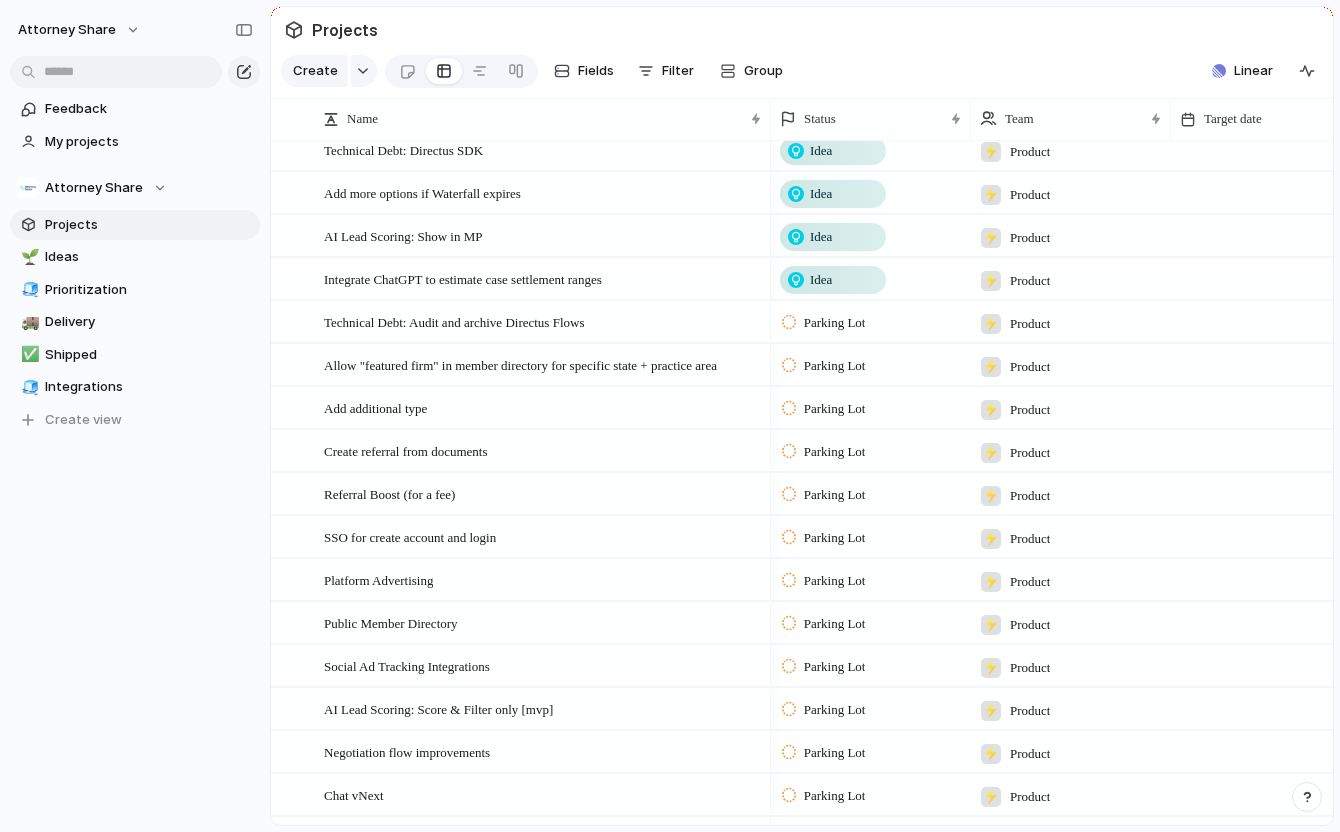 click on "Parking Lot" at bounding box center [835, 323] 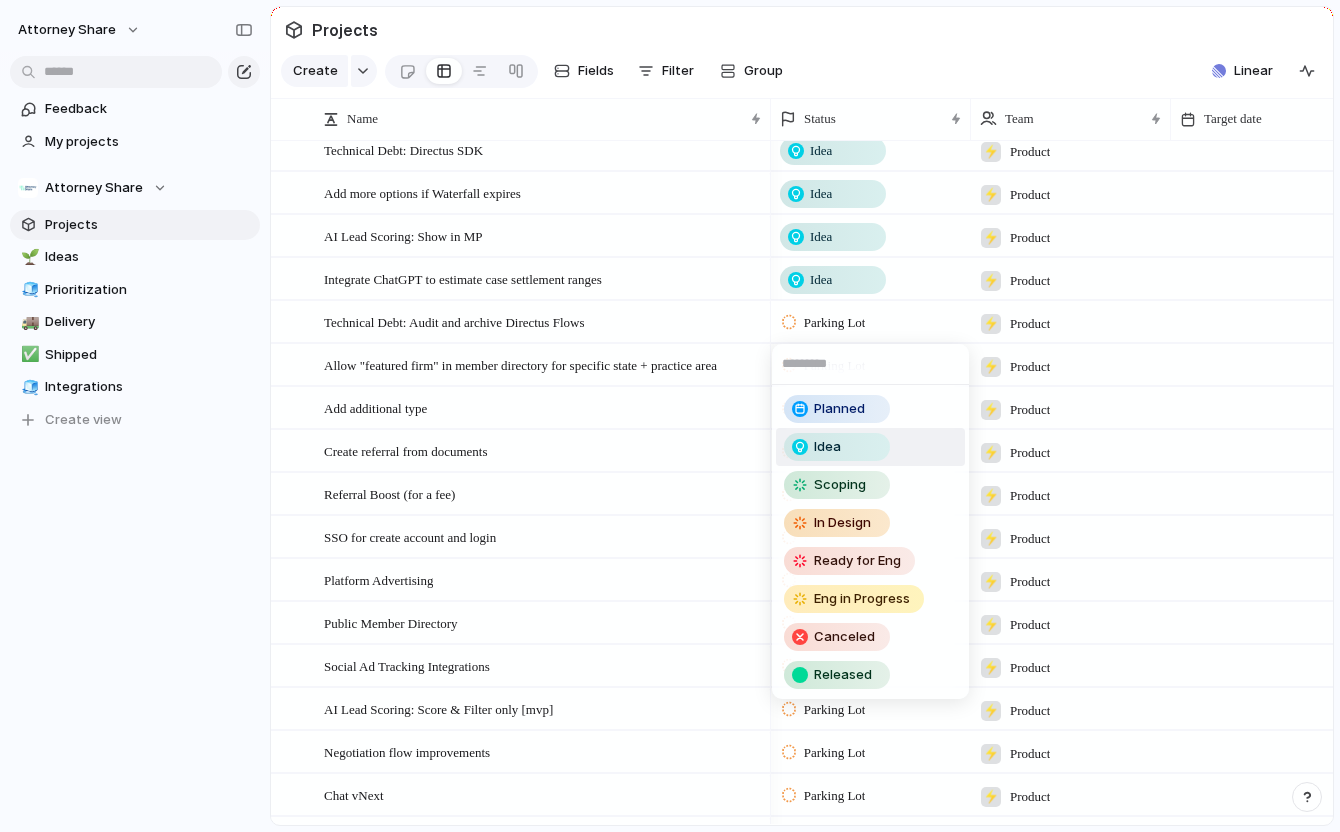 click on "Idea" at bounding box center (837, 447) 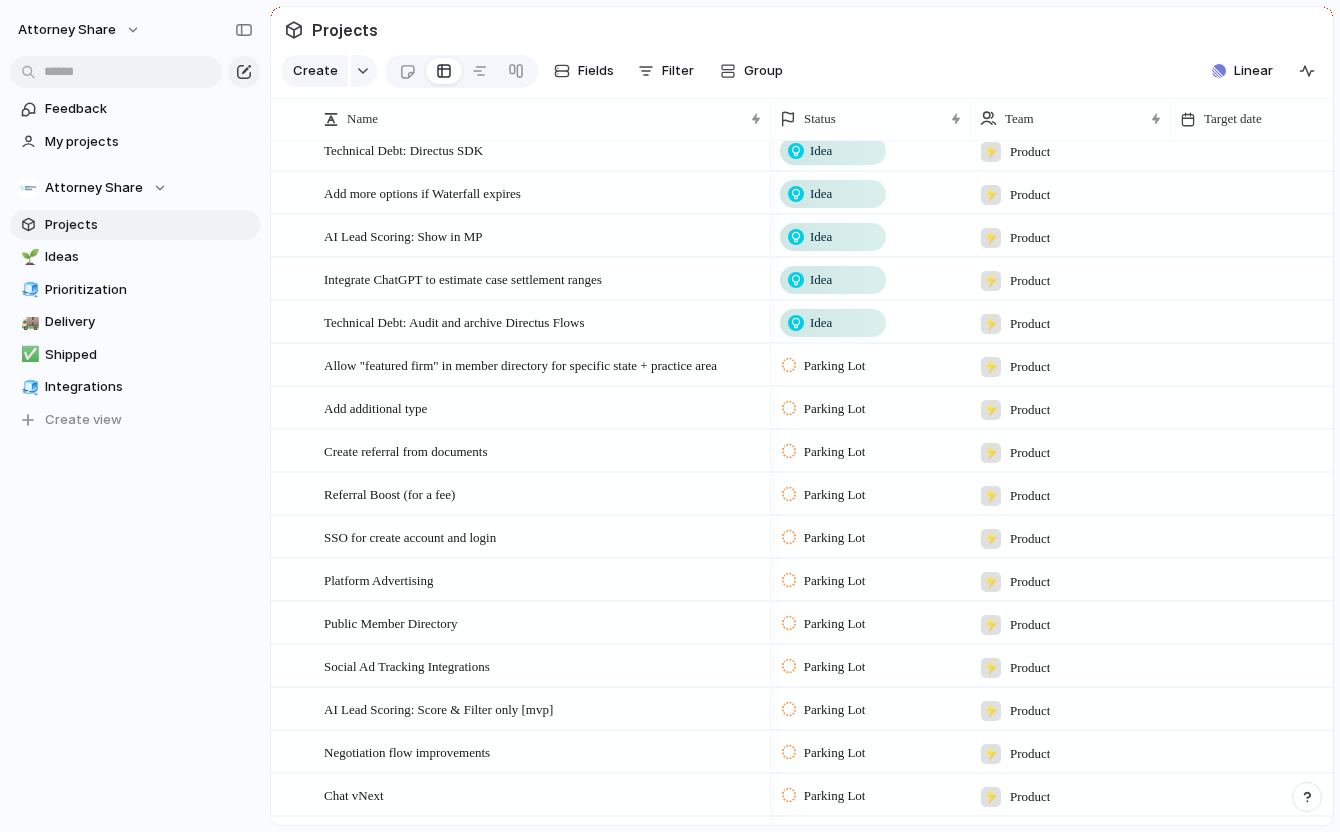click on "Parking Lot" at bounding box center [835, 366] 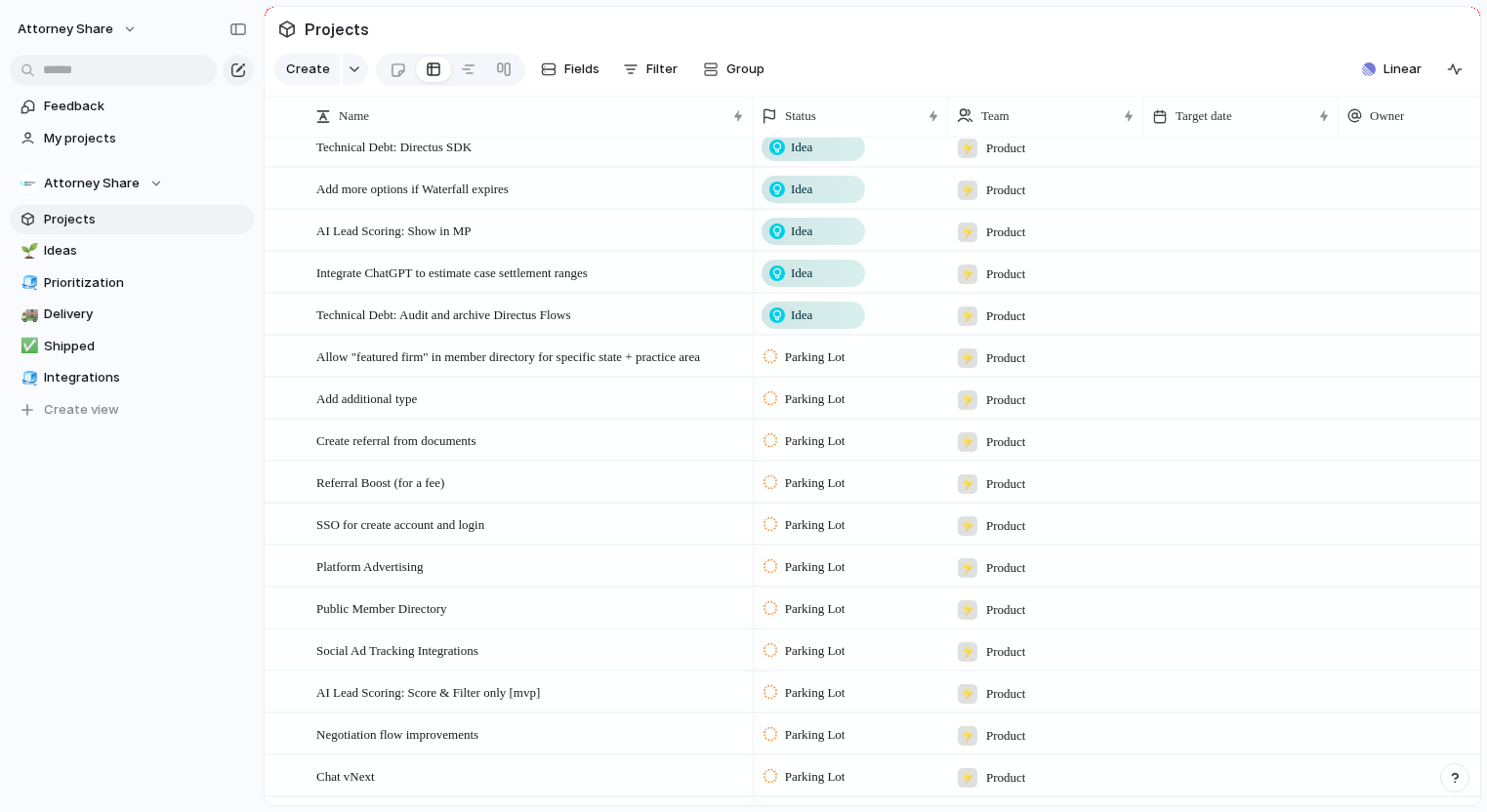click on "Planned   Idea   Scoping   In Design   Ready for Eng   Eng in Progress    Canceled   Released" at bounding box center [743, 406] 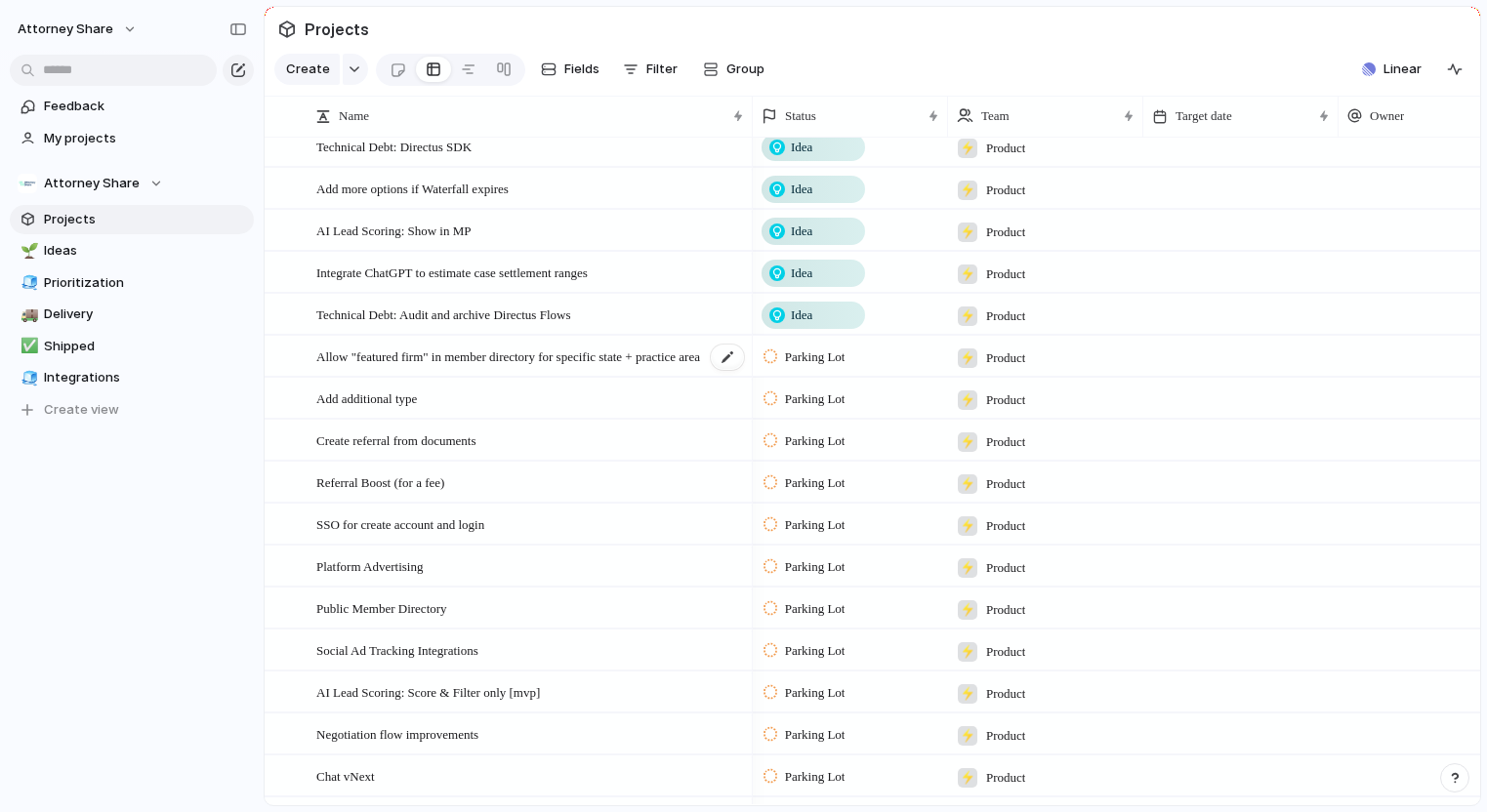 click on "Allow "featured firm" in member directory for specific state + practice area" at bounding box center (508, 355) 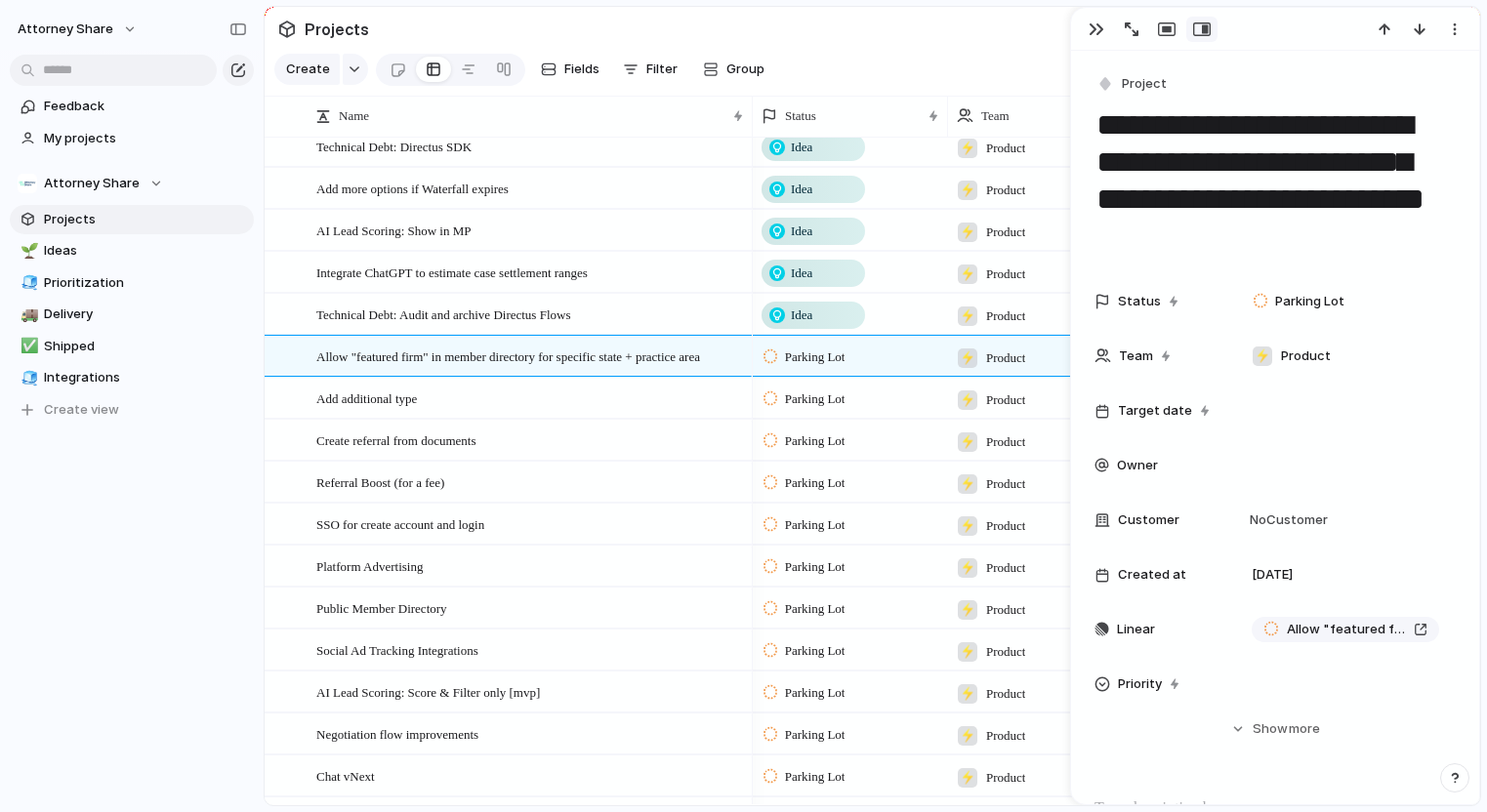 click on "Parking Lot" at bounding box center (815, 357) 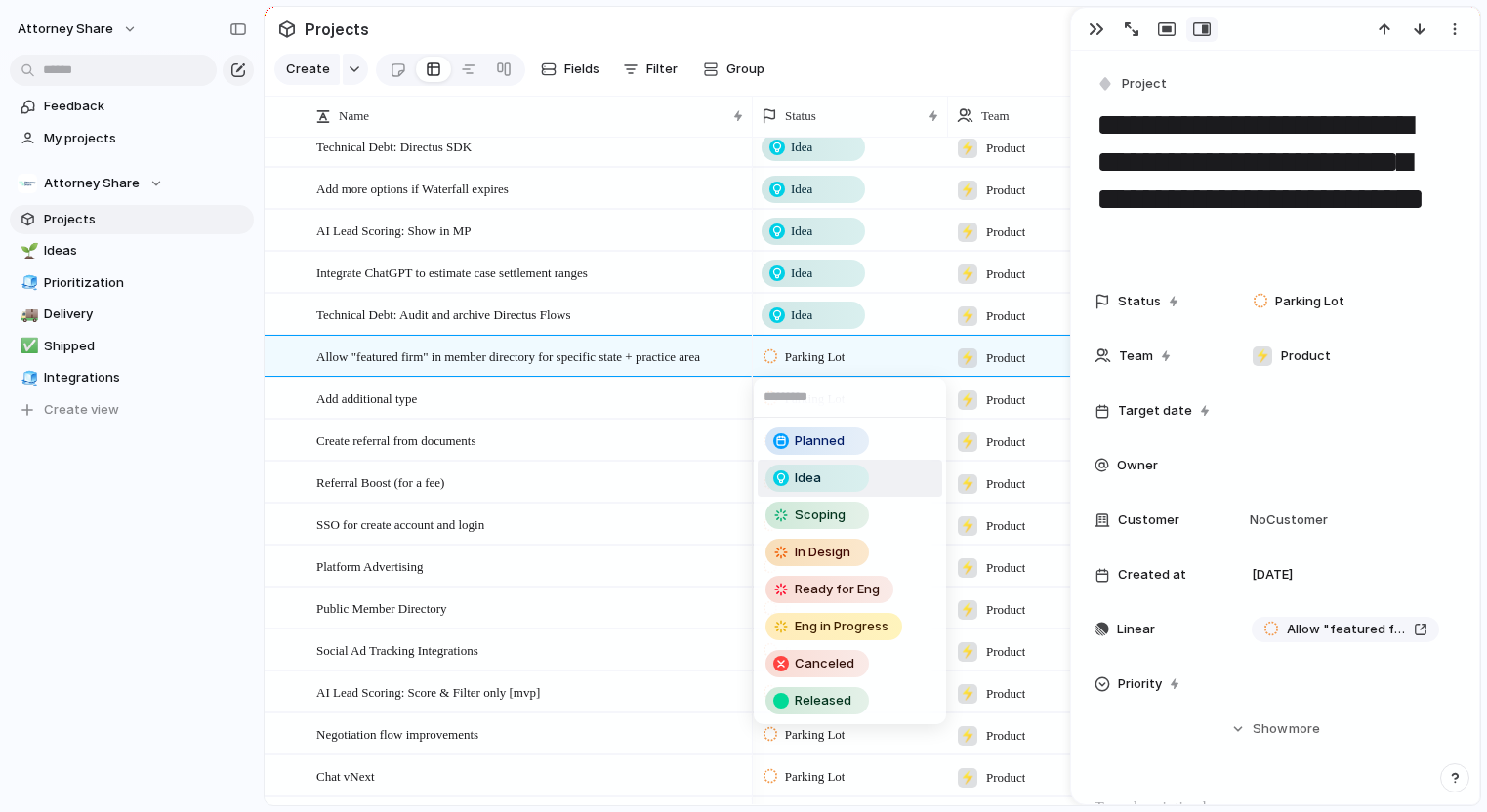 click on "Idea" at bounding box center [817, 478] 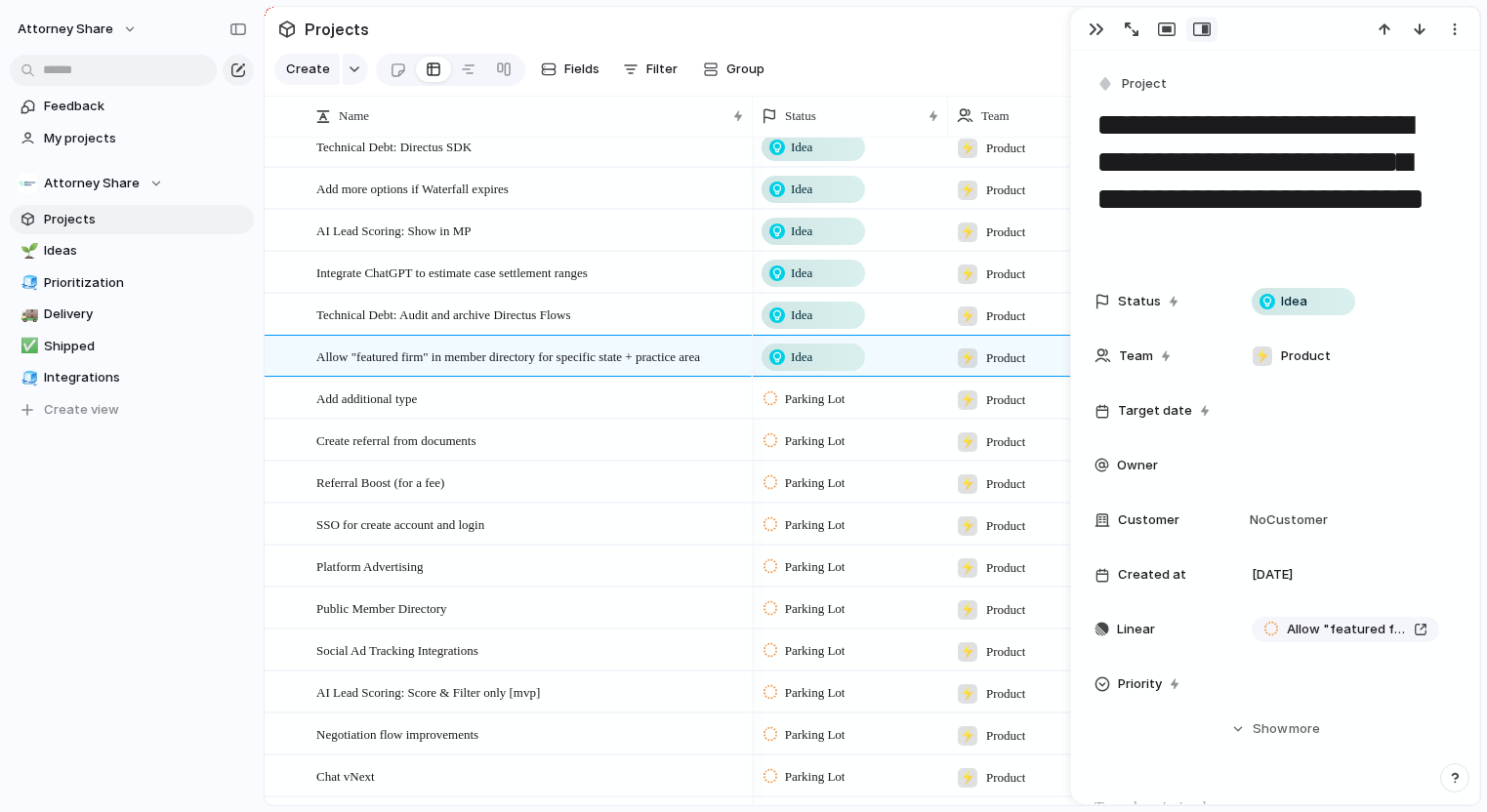 click on "Parking Lot" at bounding box center (815, 399) 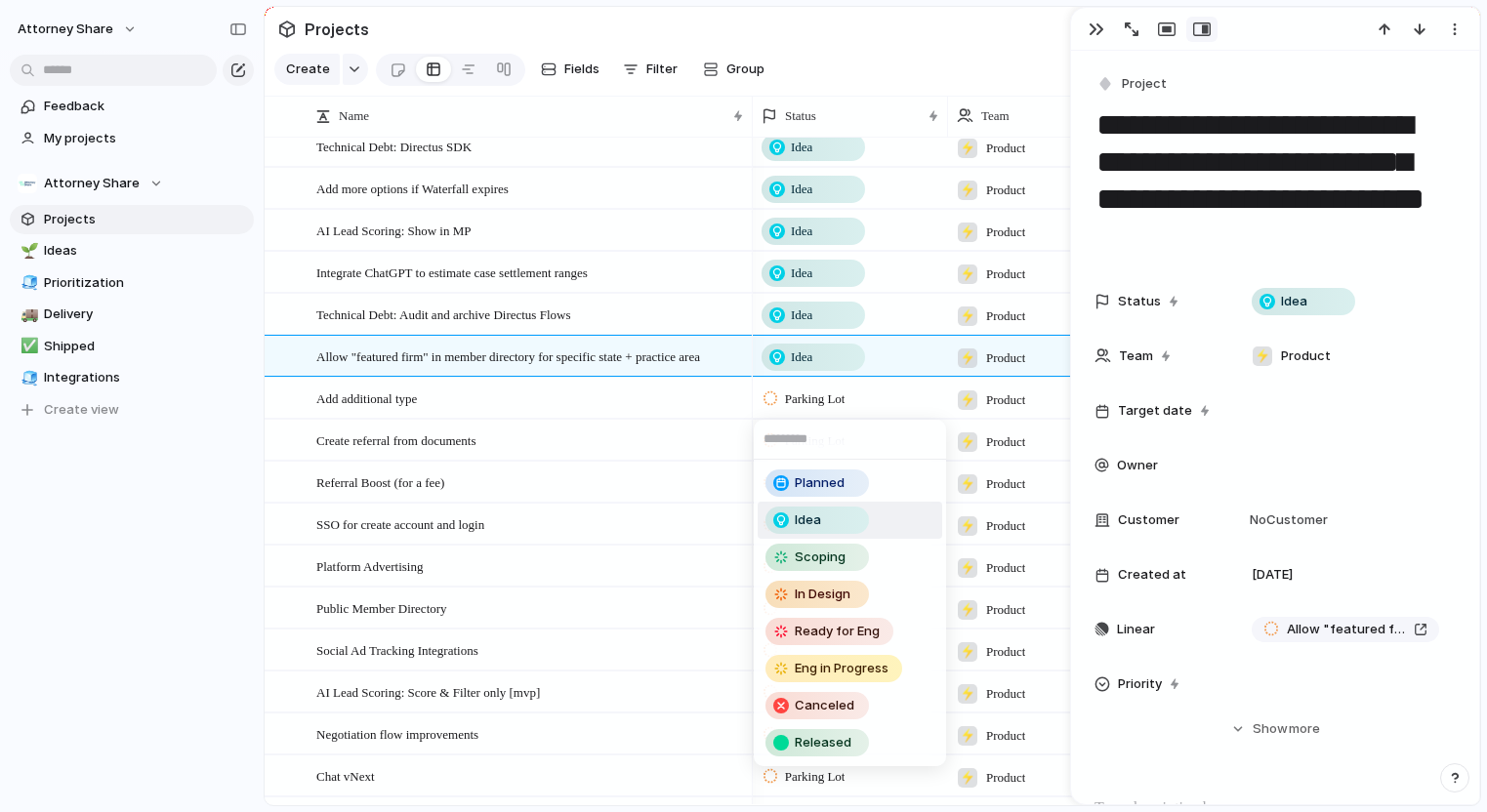 click on "Idea" at bounding box center [817, 520] 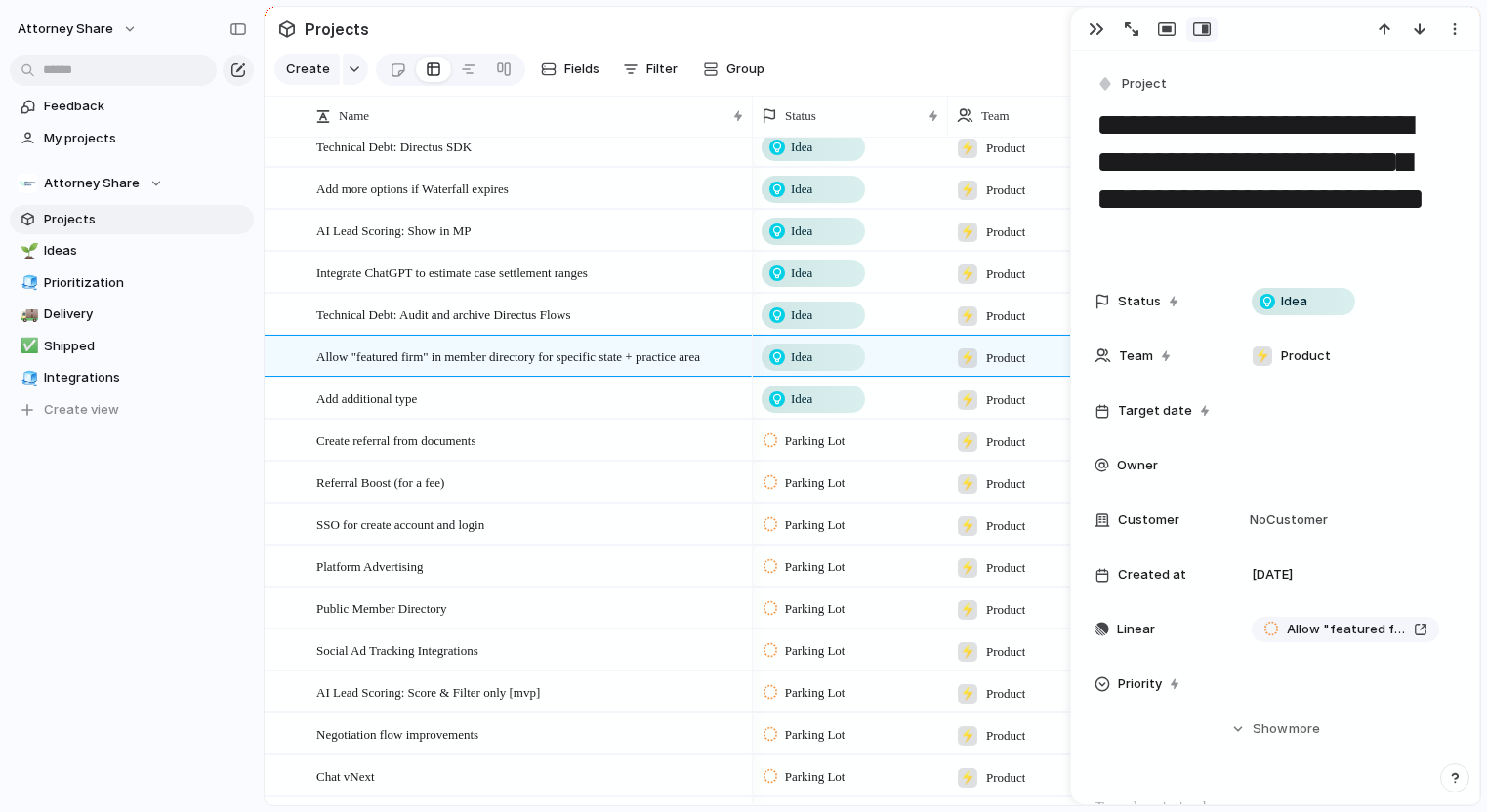 scroll, scrollTop: 105, scrollLeft: 0, axis: vertical 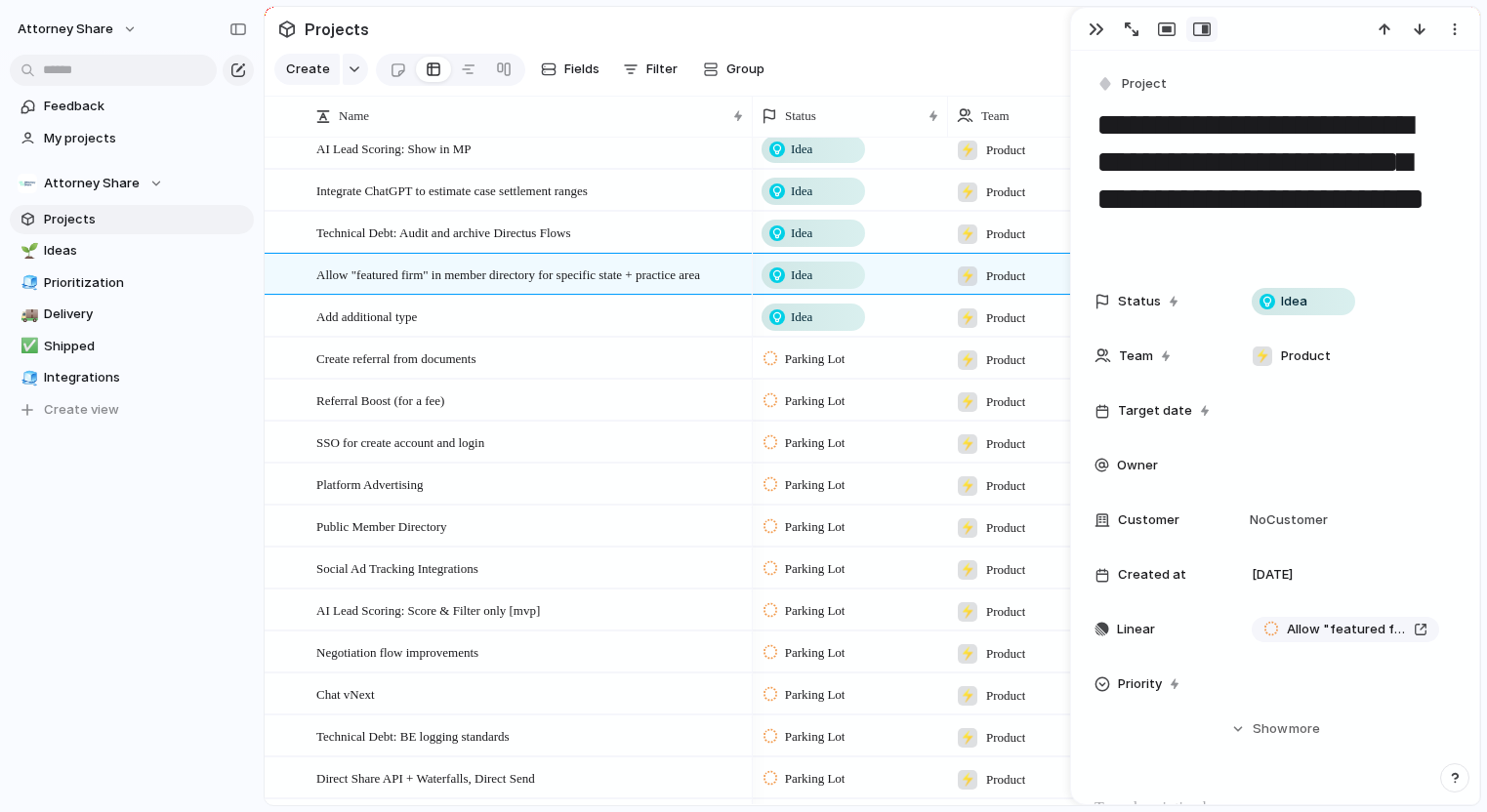 click on "Parking Lot" at bounding box center [815, 359] 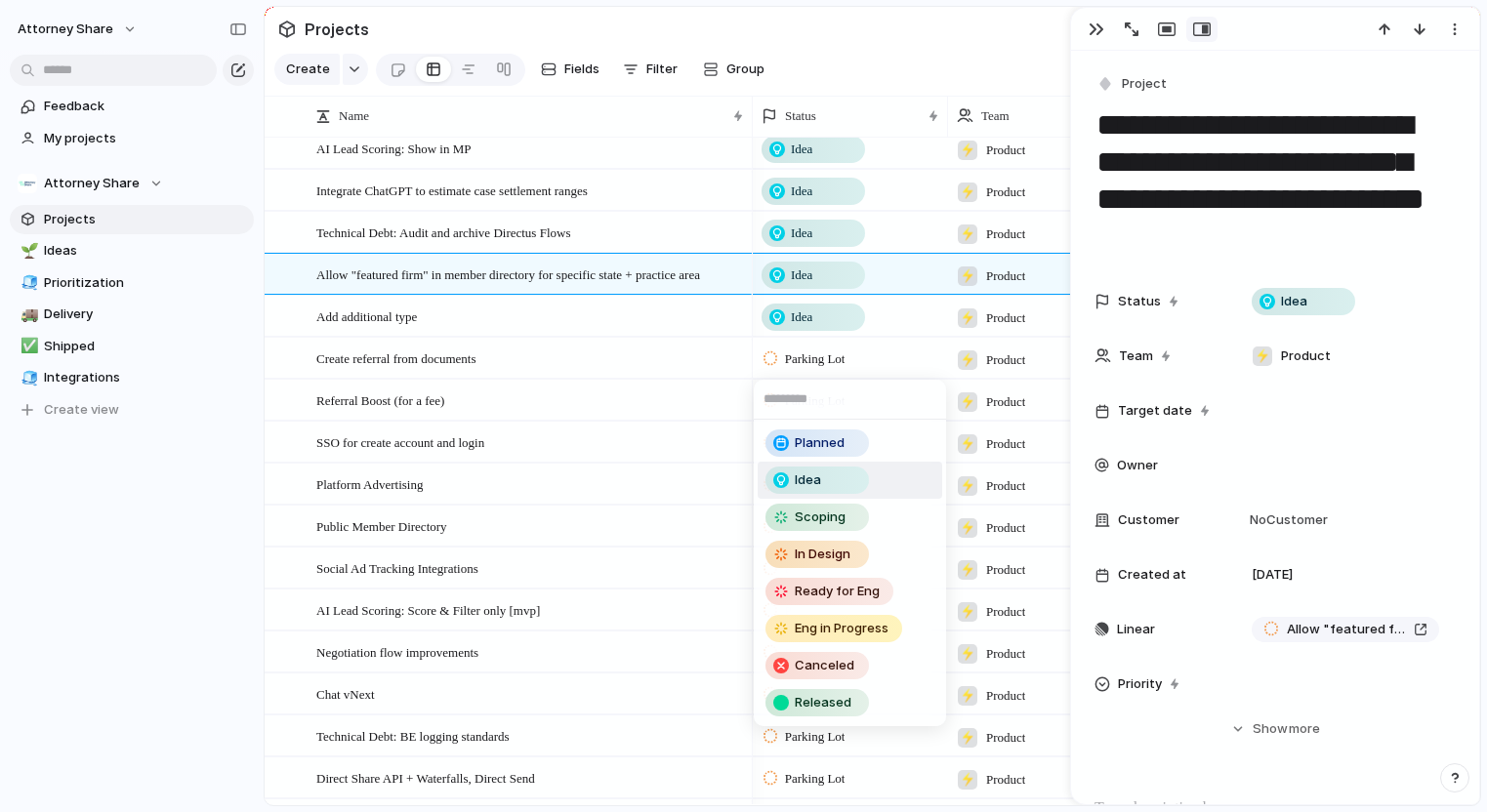 click on "Idea" at bounding box center [807, 480] 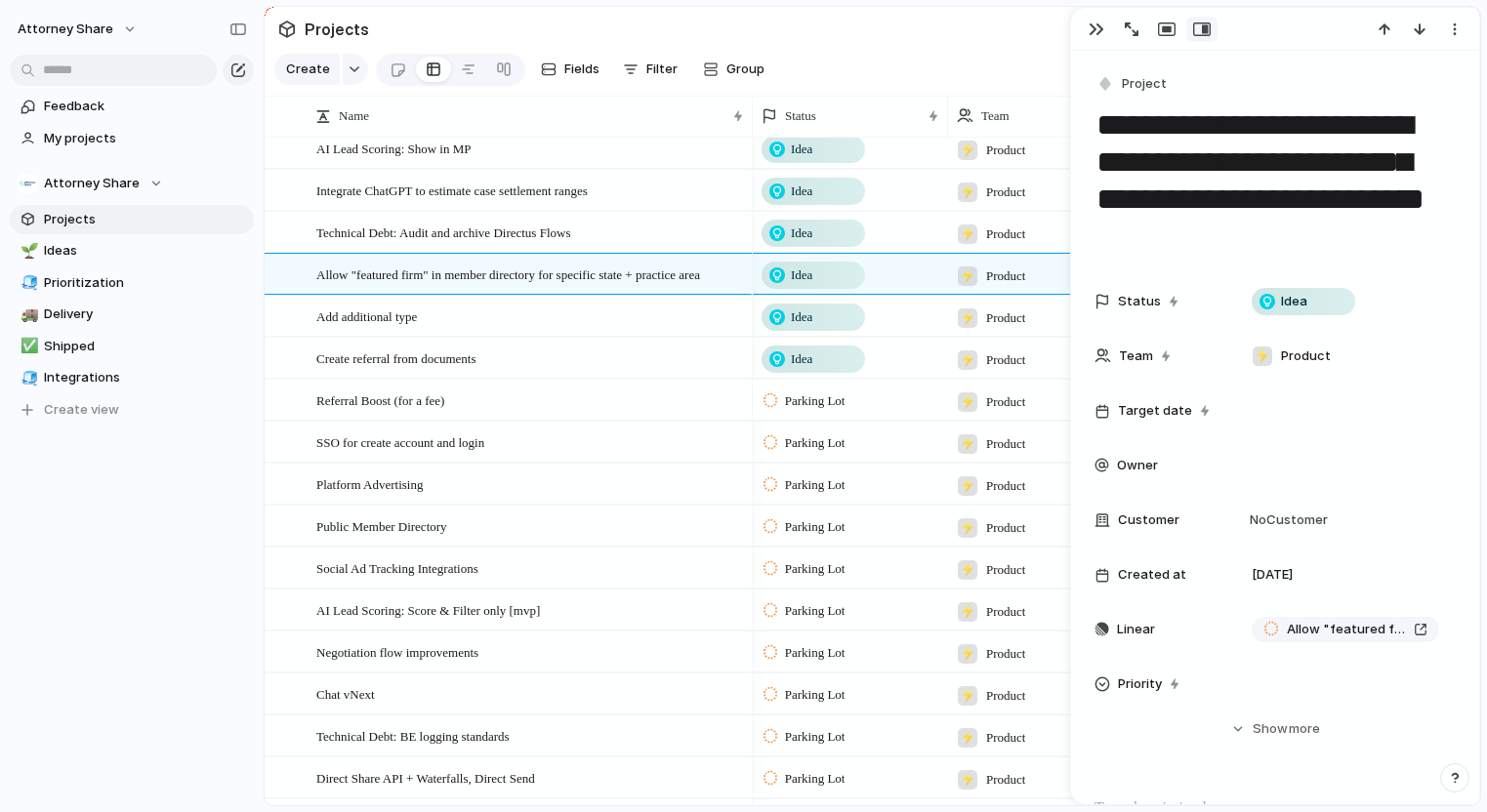 click on "Parking Lot" at bounding box center [815, 401] 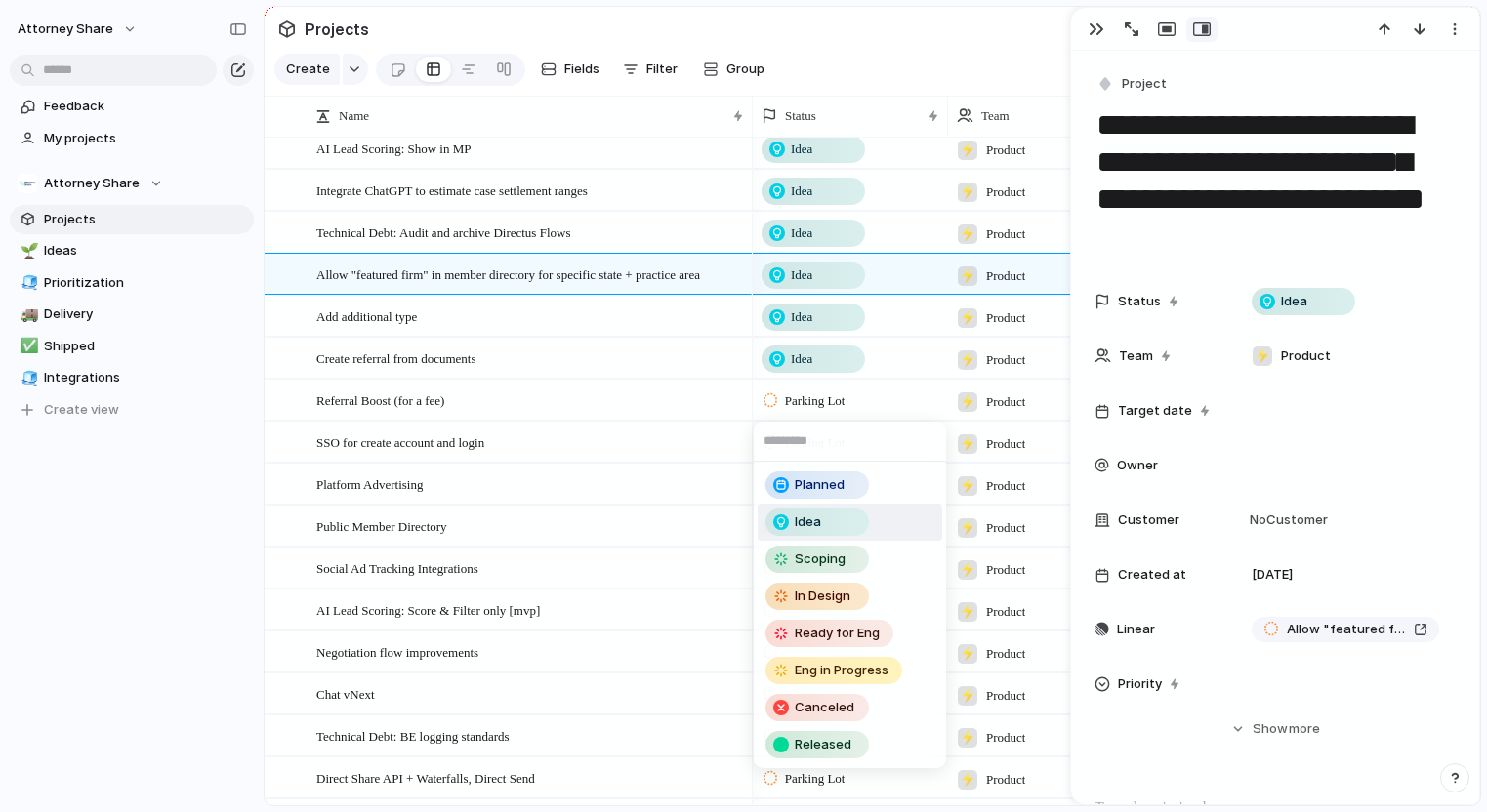 click on "Idea" at bounding box center [807, 522] 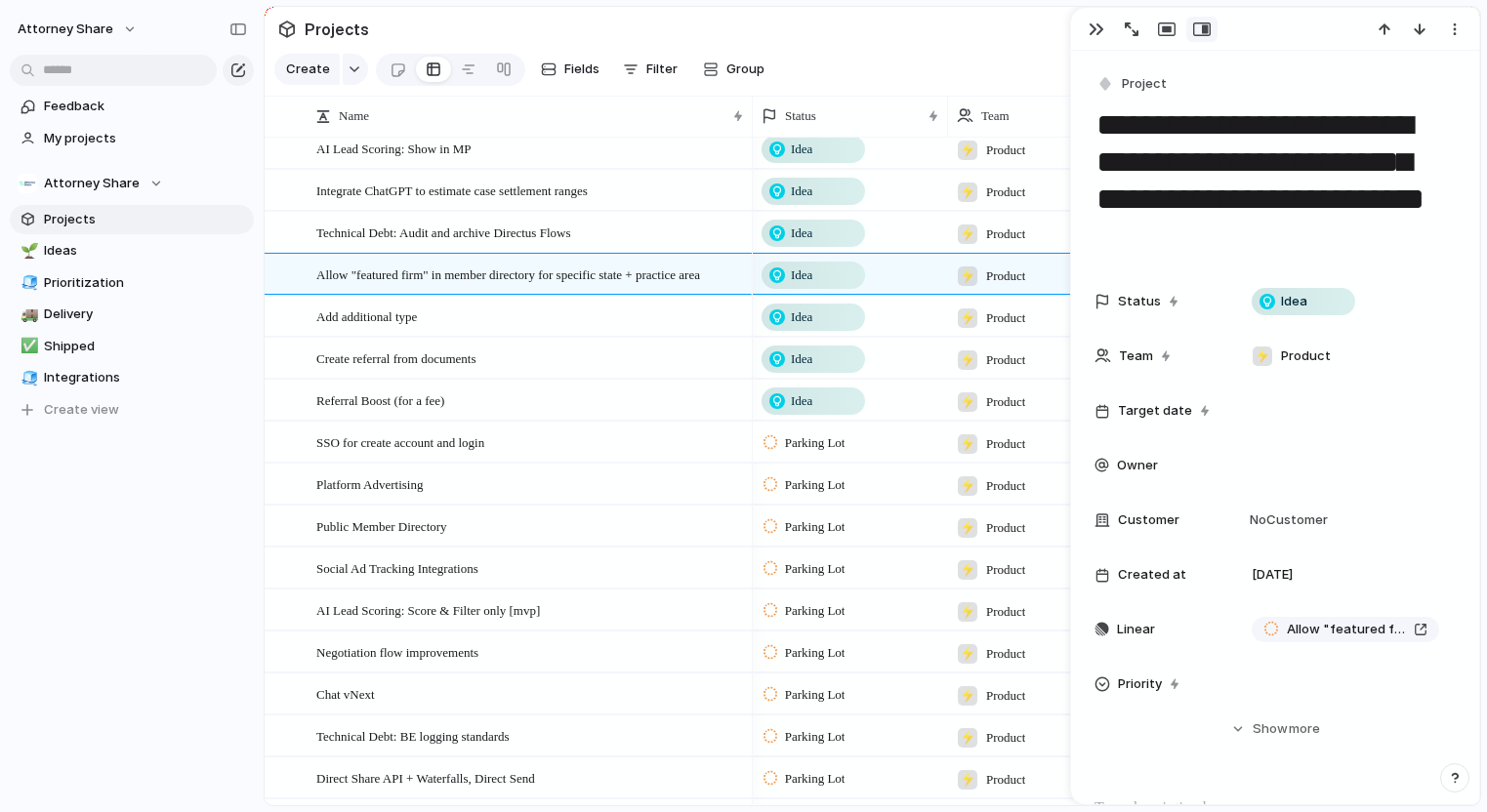 click on "Parking Lot" at bounding box center [815, 443] 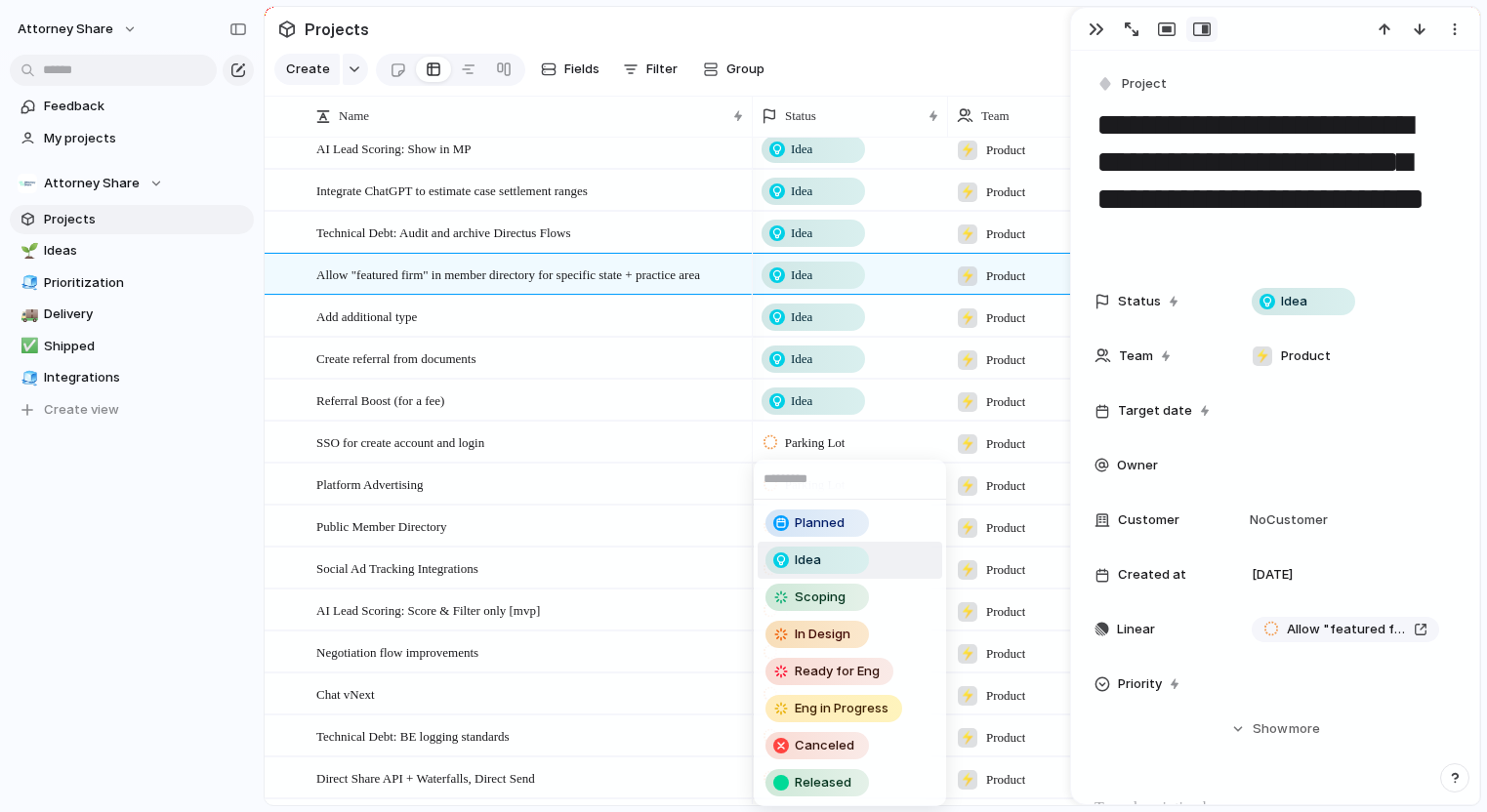 click on "Idea" at bounding box center [817, 560] 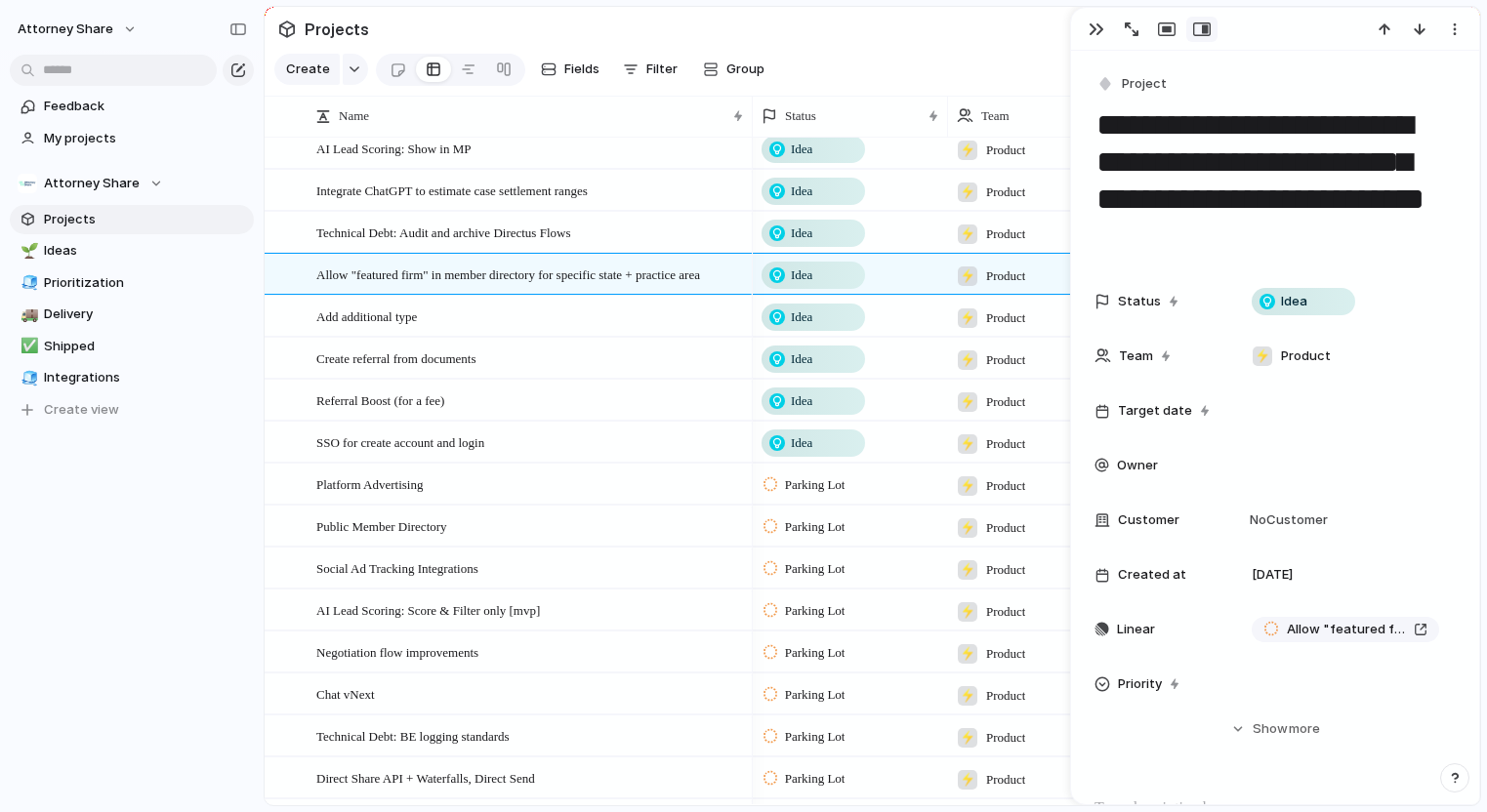 scroll, scrollTop: 199, scrollLeft: 0, axis: vertical 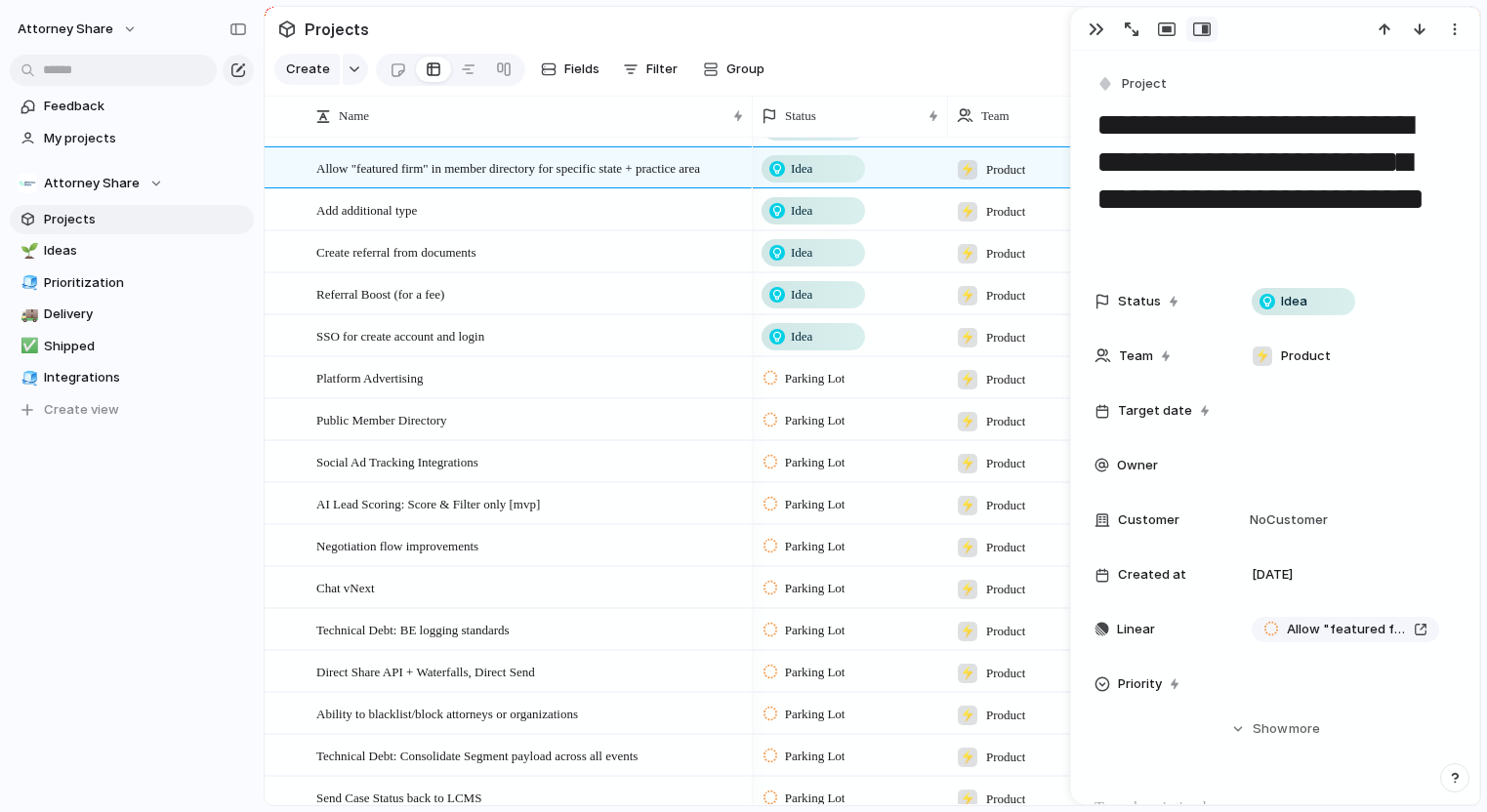 click on "Parking Lot" at bounding box center [815, 379] 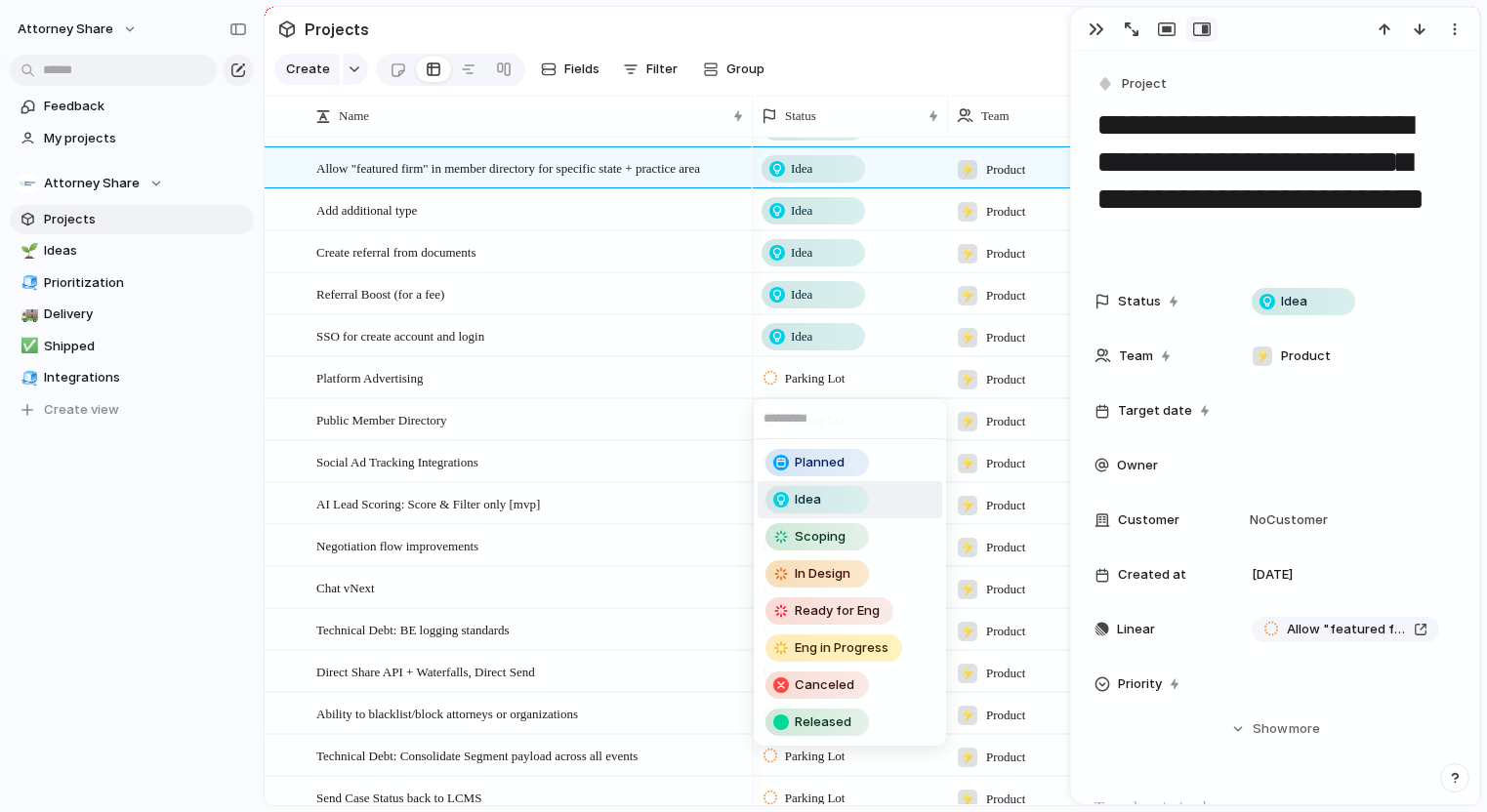 click on "Idea" at bounding box center [807, 500] 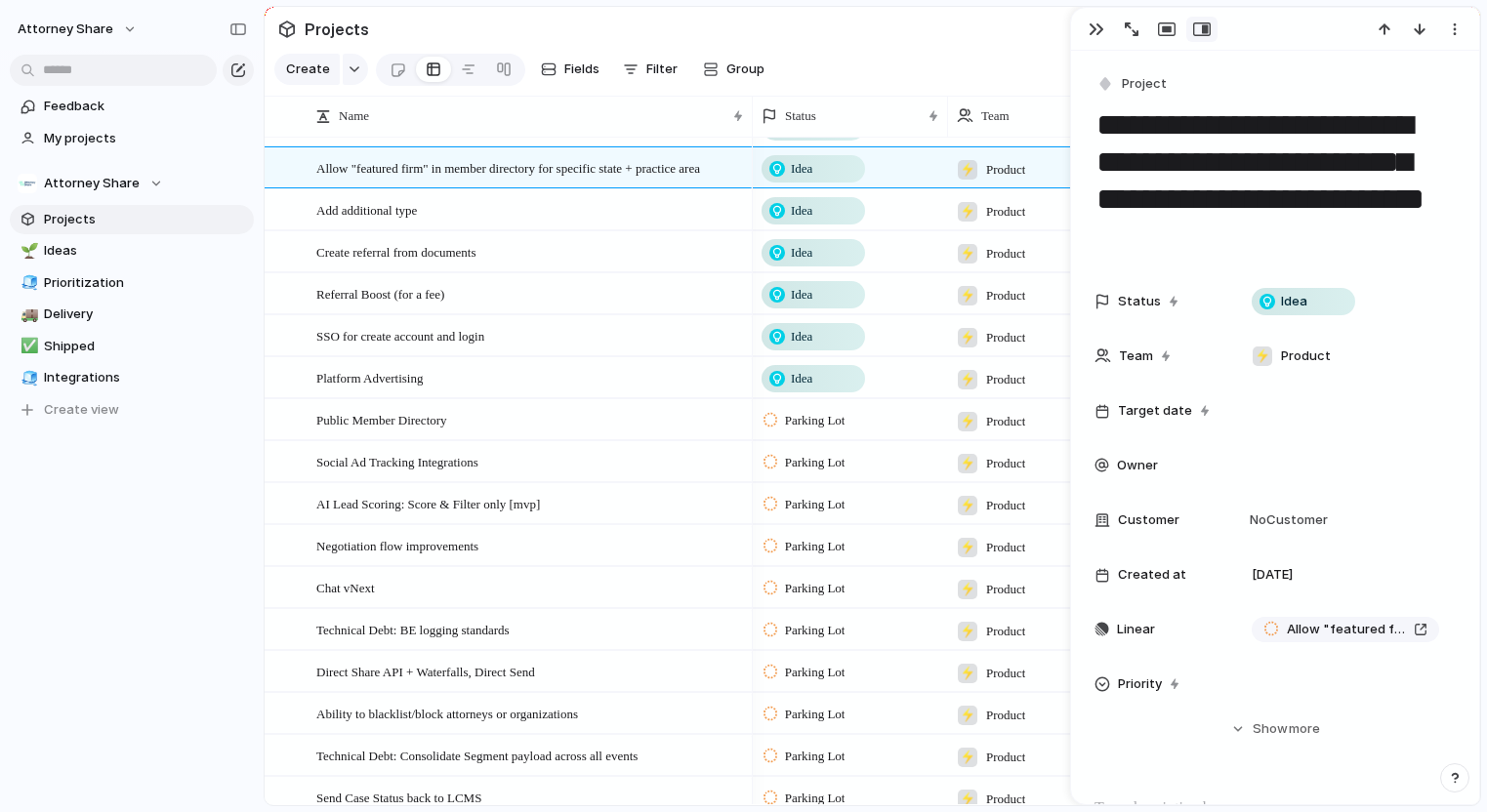 click on "Parking Lot" at bounding box center [815, 421] 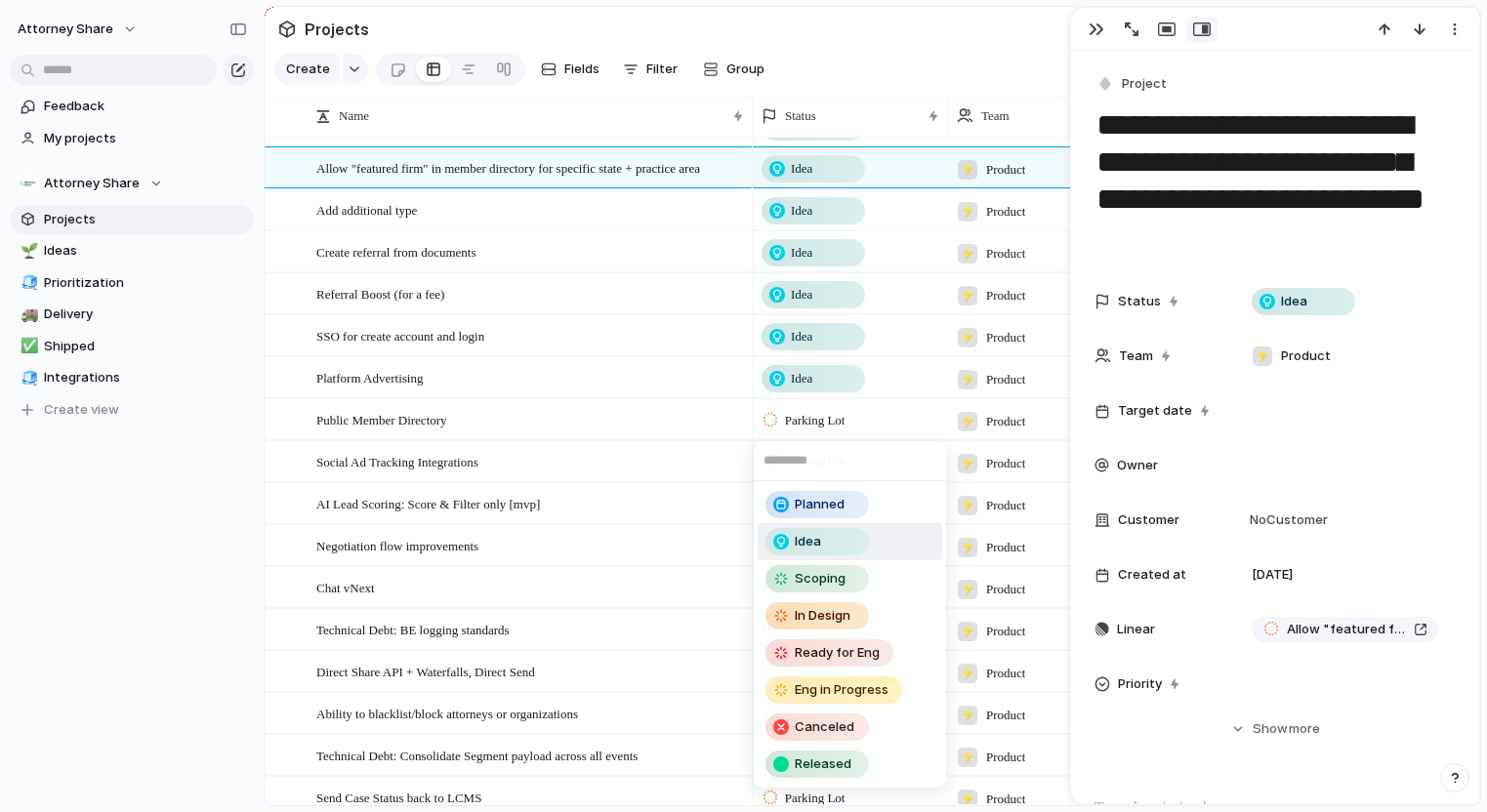 click on "Idea" at bounding box center (807, 542) 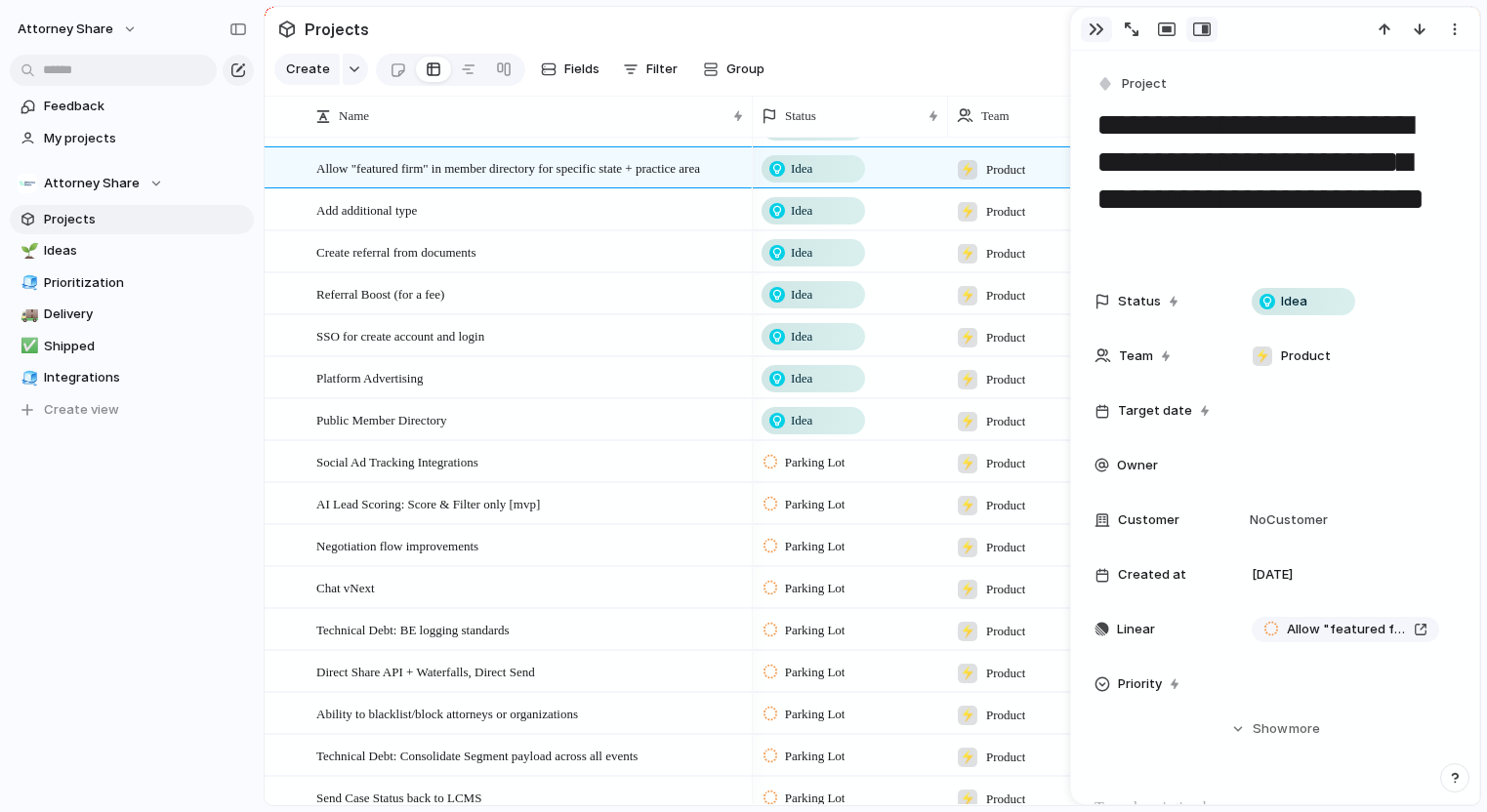 click at bounding box center [1096, 29] 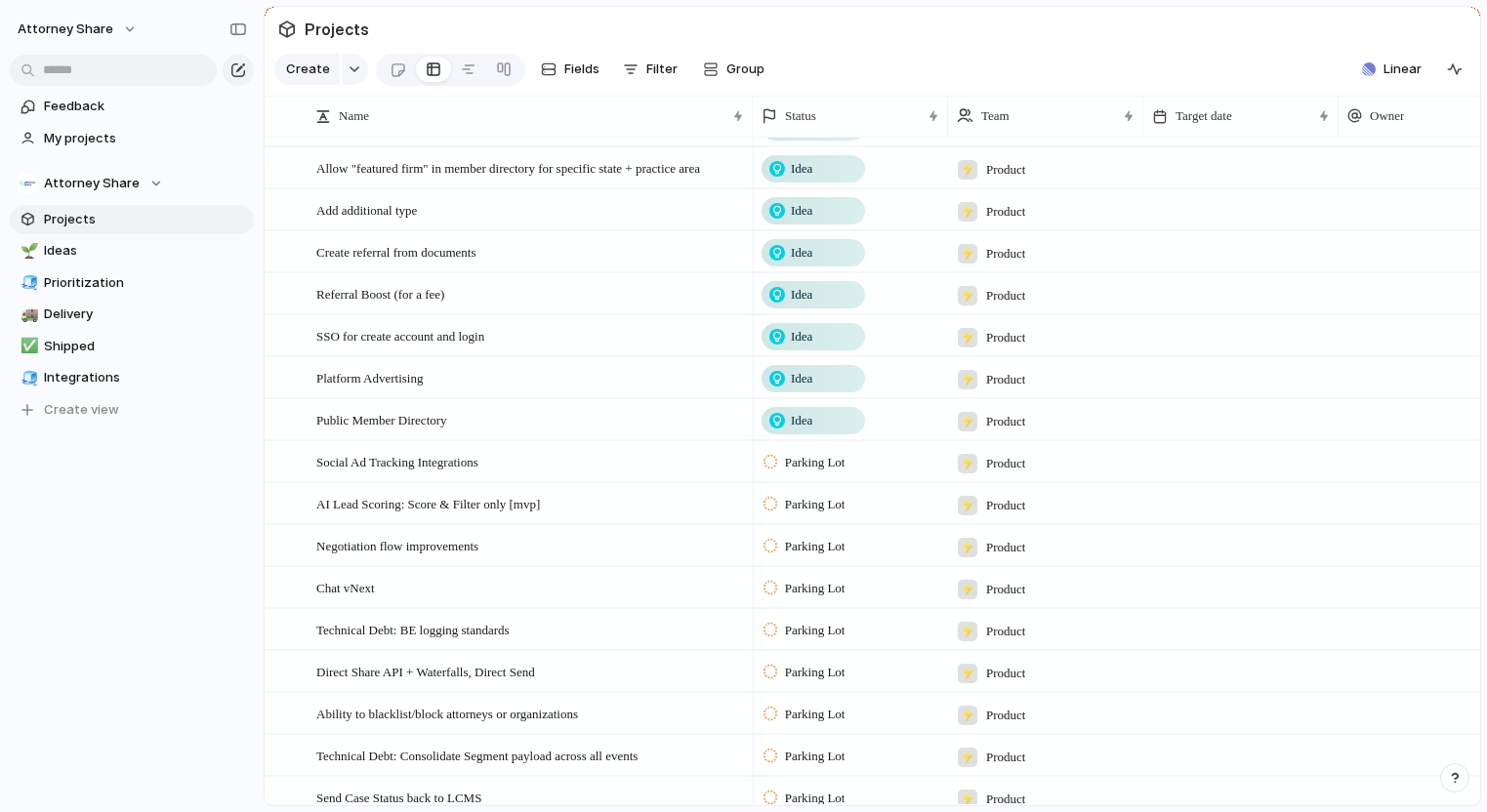 scroll, scrollTop: 342, scrollLeft: 0, axis: vertical 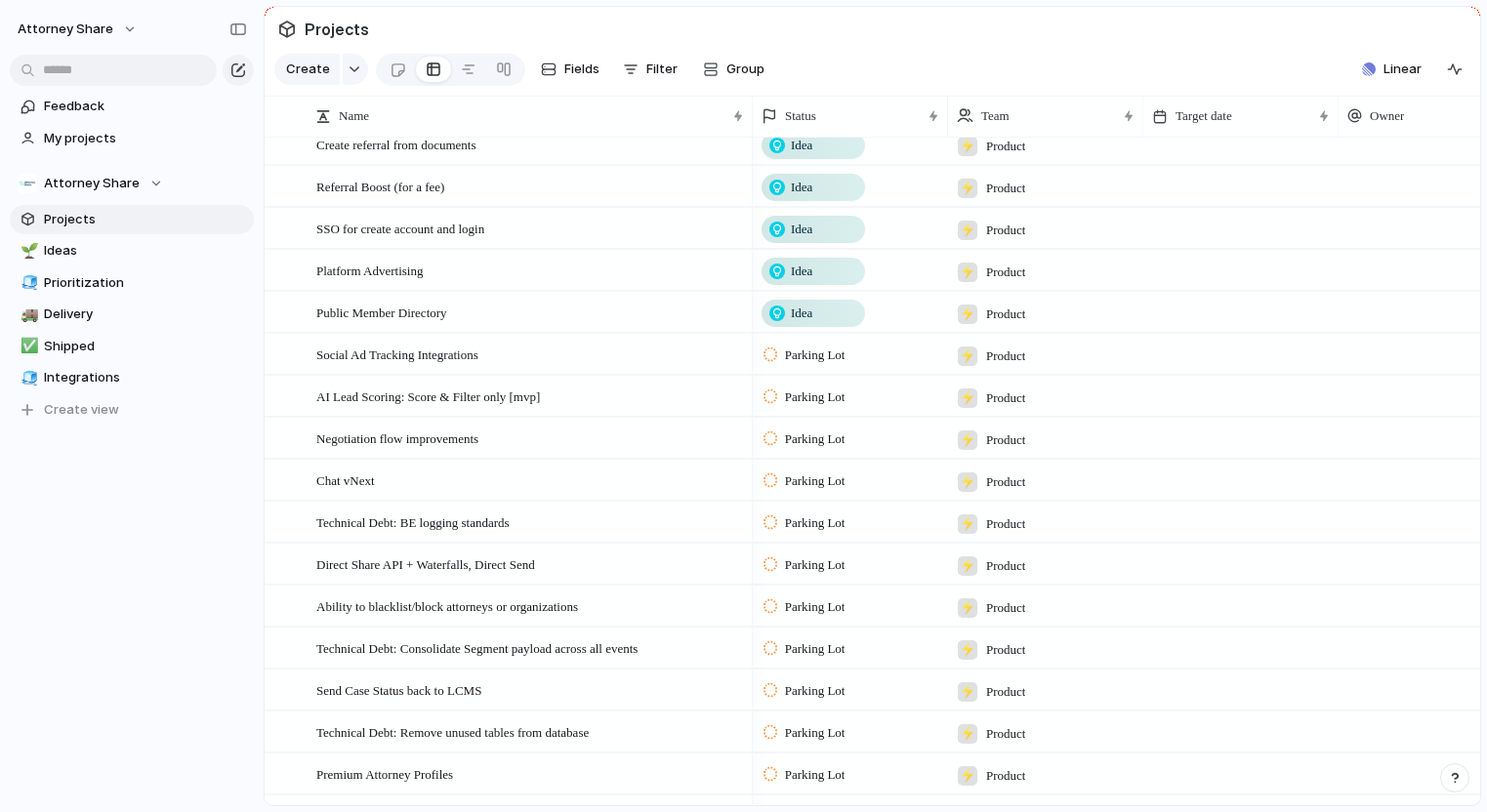 click on "Parking Lot" at bounding box center [815, 355] 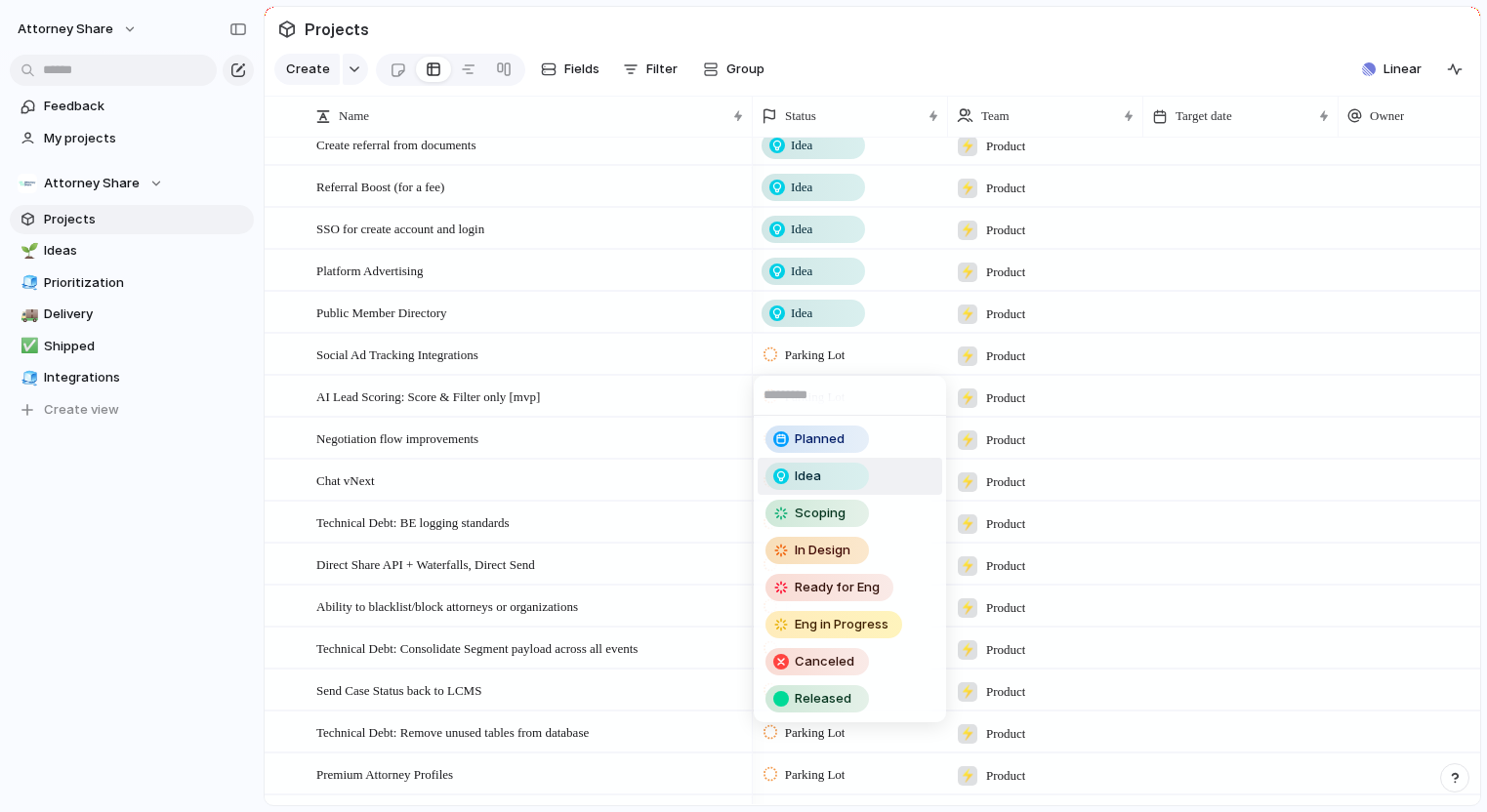 click on "Idea" at bounding box center (817, 476) 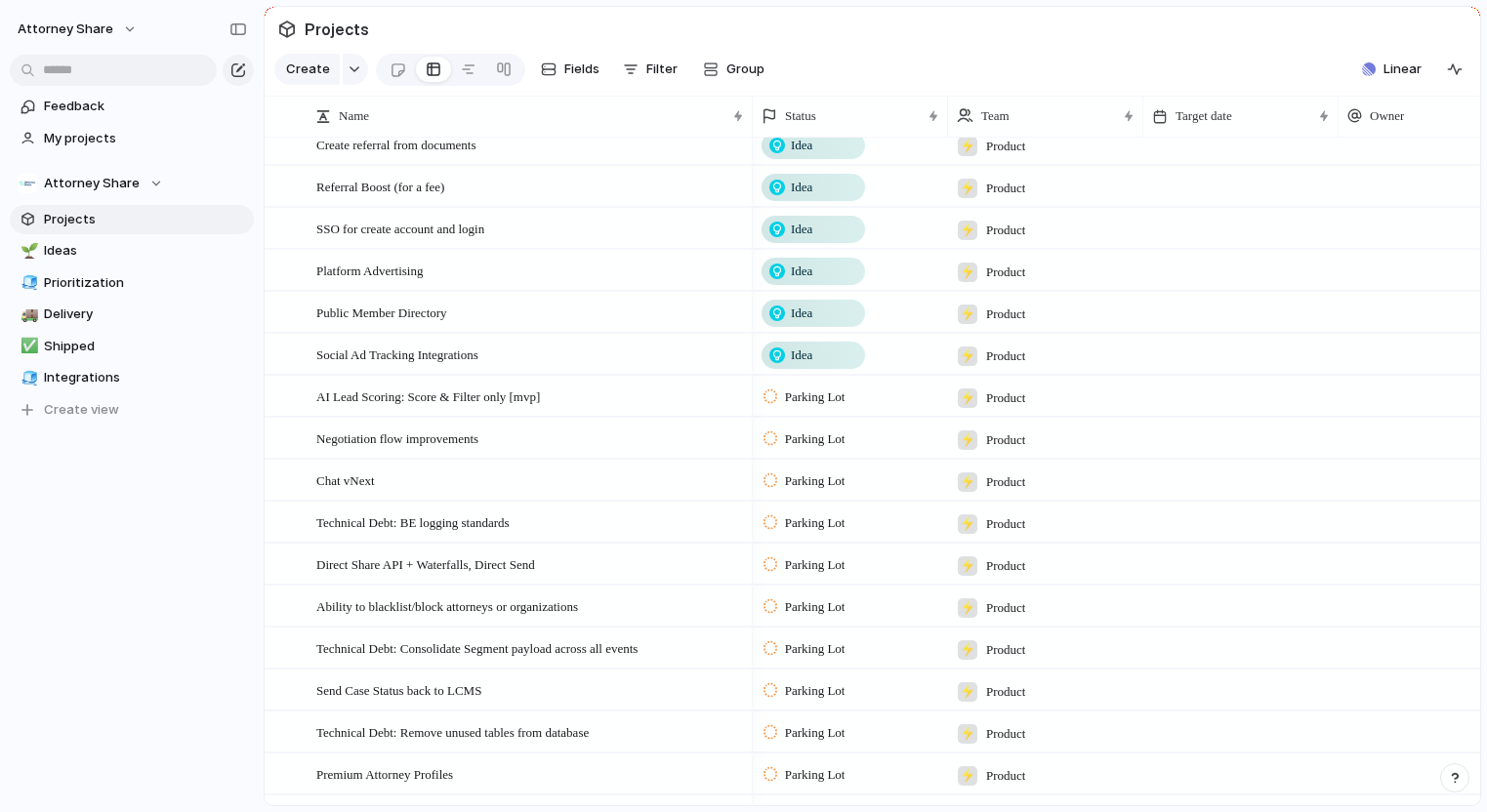 scroll, scrollTop: 397, scrollLeft: 0, axis: vertical 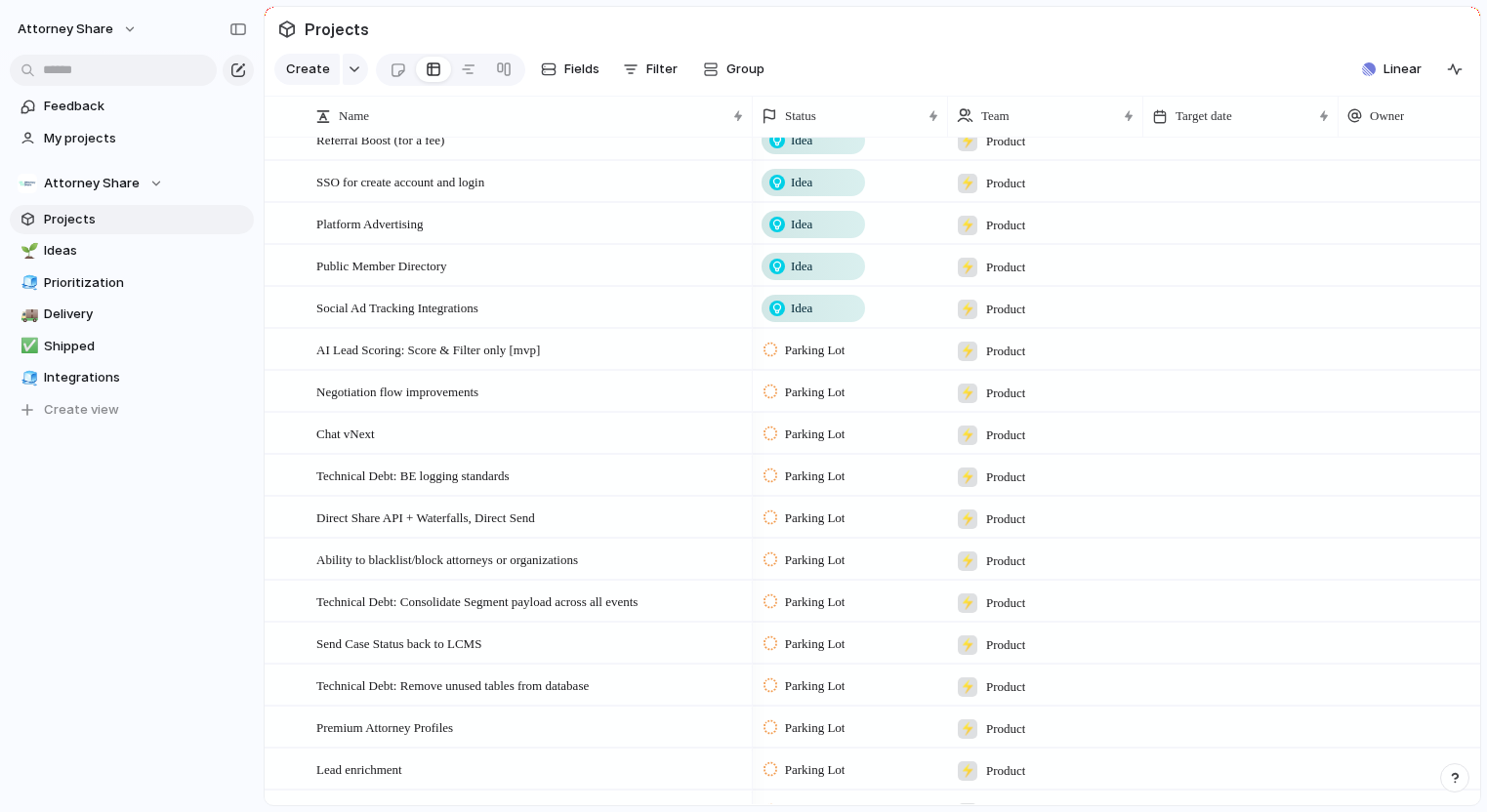 click on "Parking Lot" at bounding box center [815, 392] 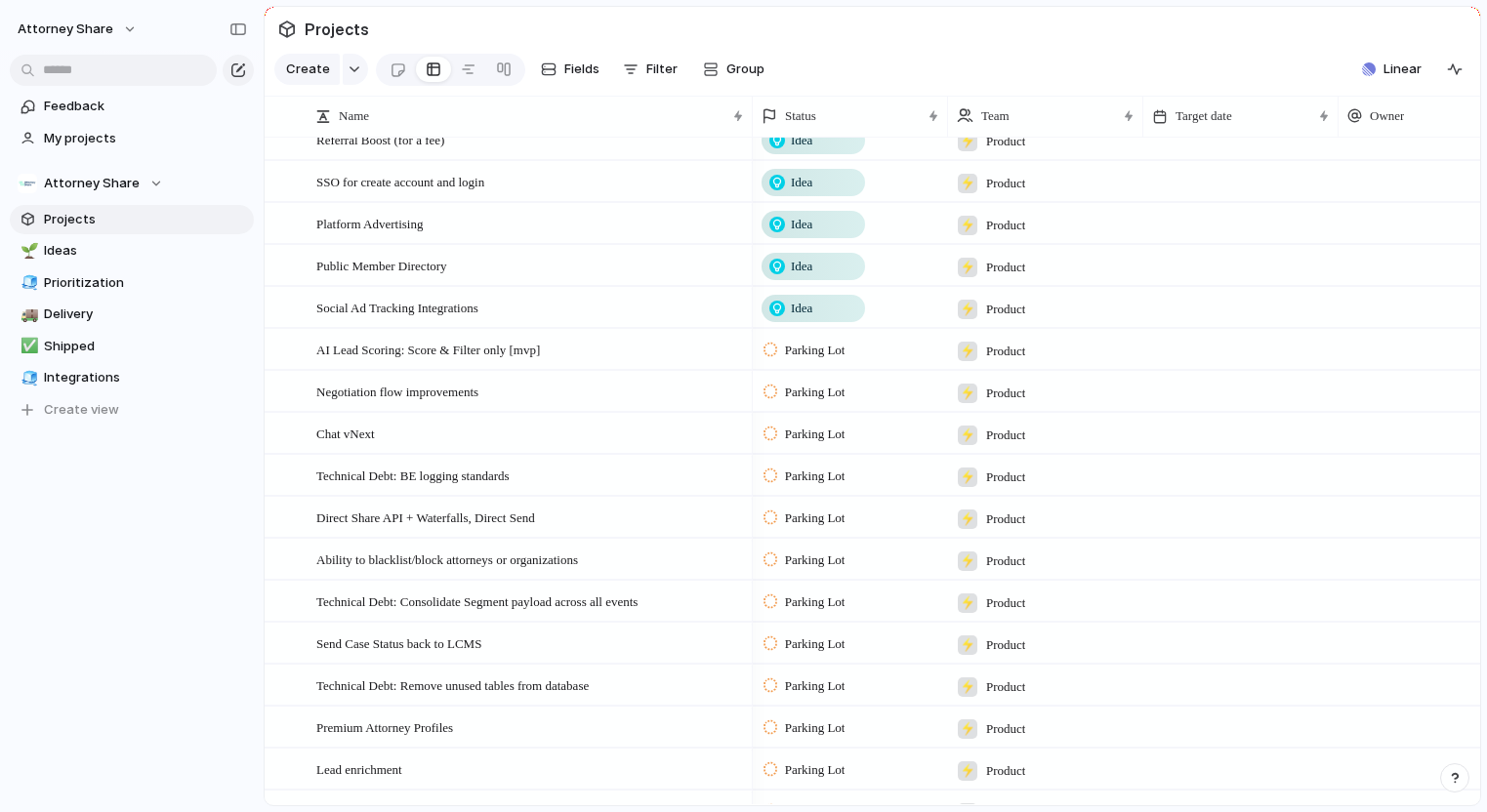 click on "Planned   Idea   Scoping   In Design   Ready for Eng   Eng in Progress    Canceled   Released" at bounding box center [743, 406] 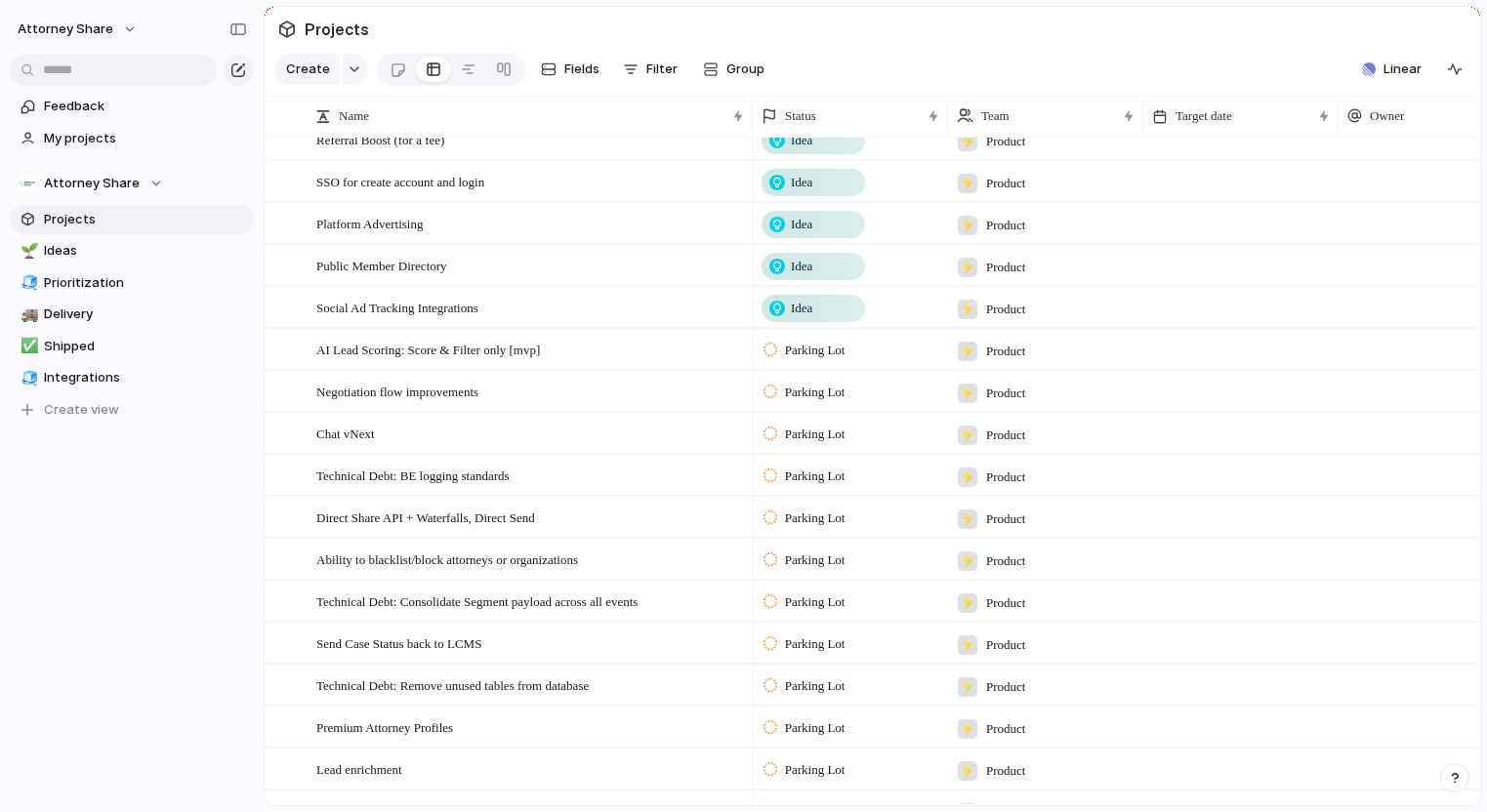 click on "Parking Lot" at bounding box center (815, 350) 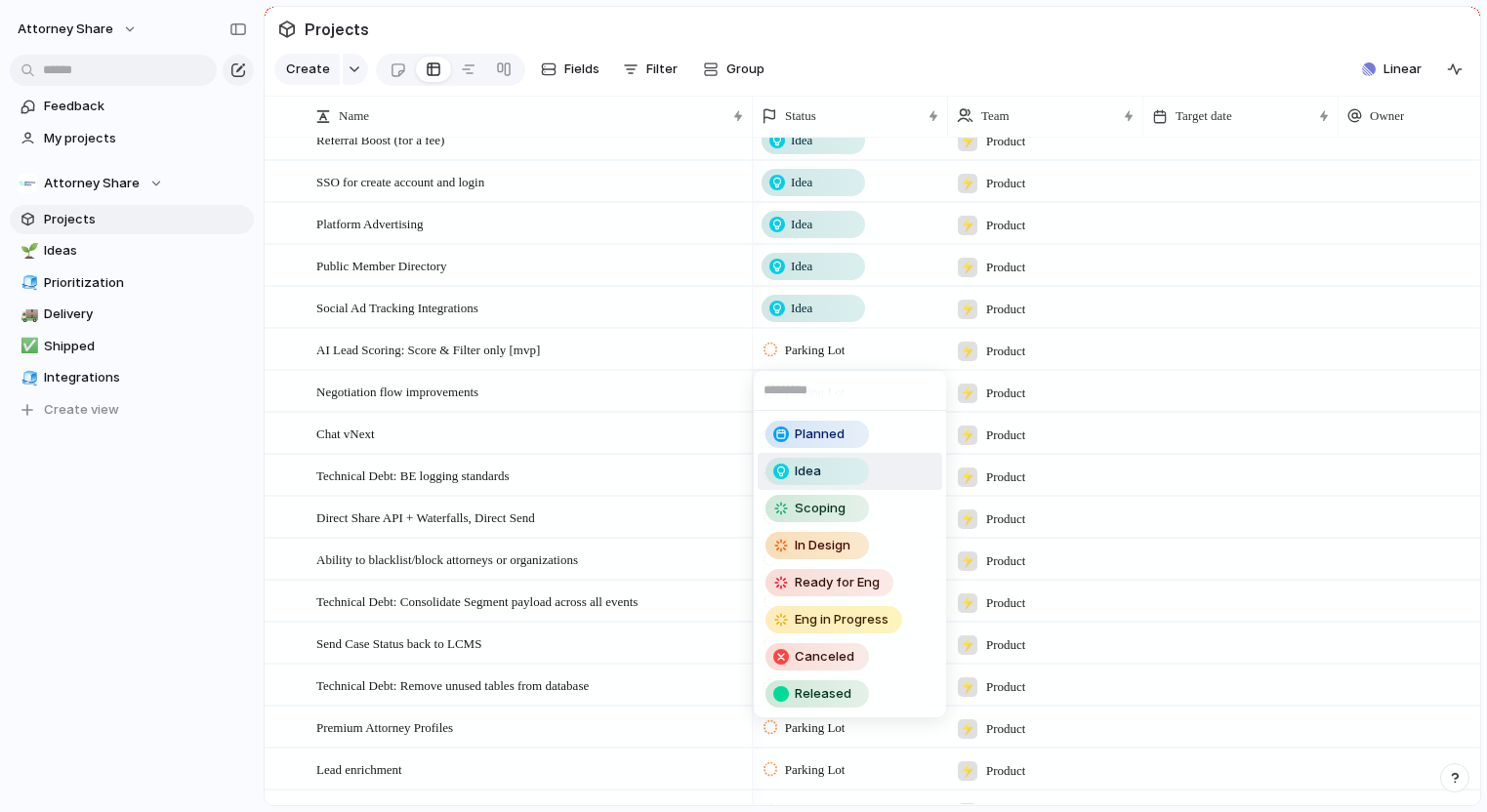 click on "Idea" at bounding box center (817, 471) 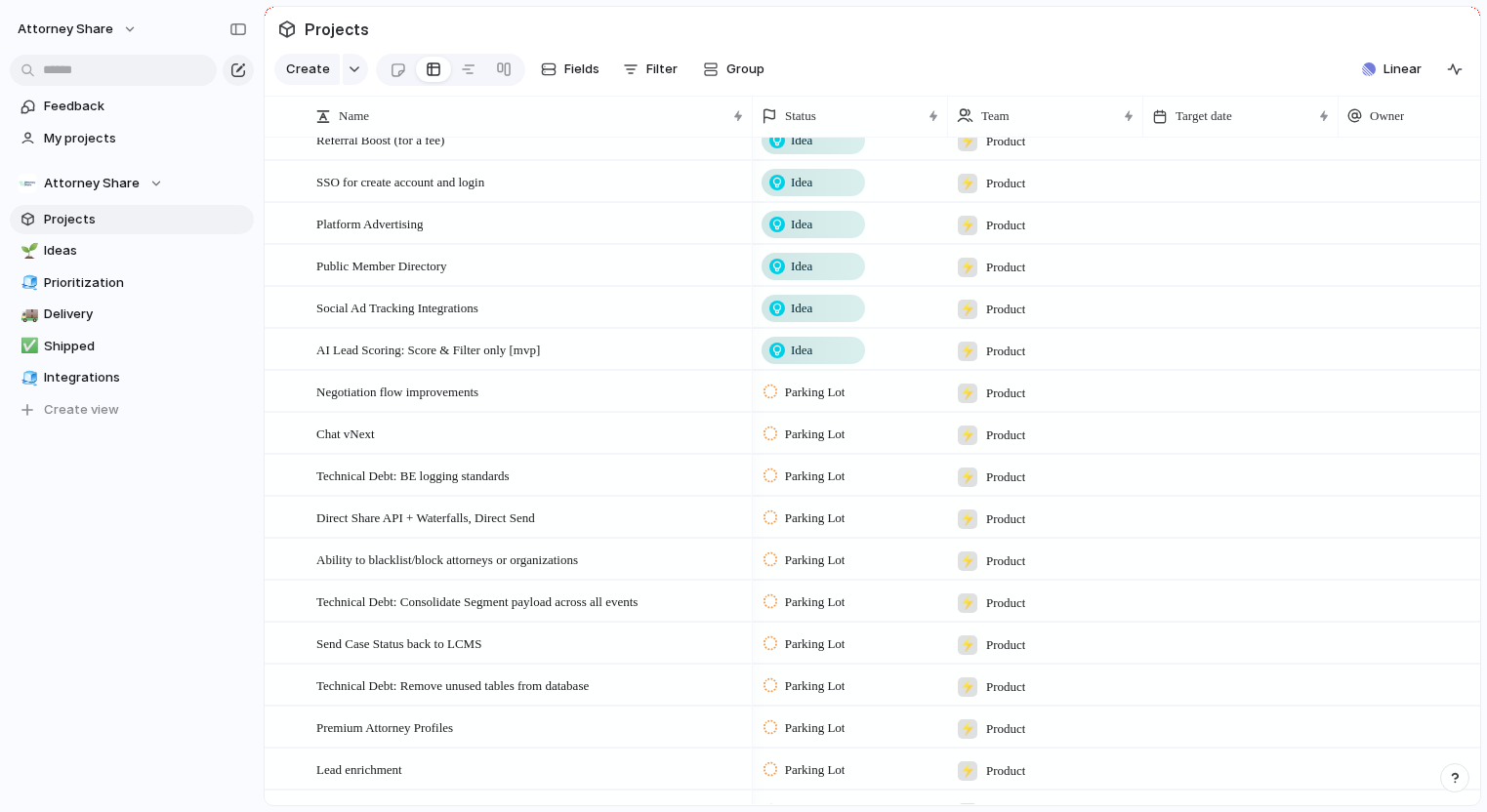 click on "Parking Lot" at bounding box center [850, 430] 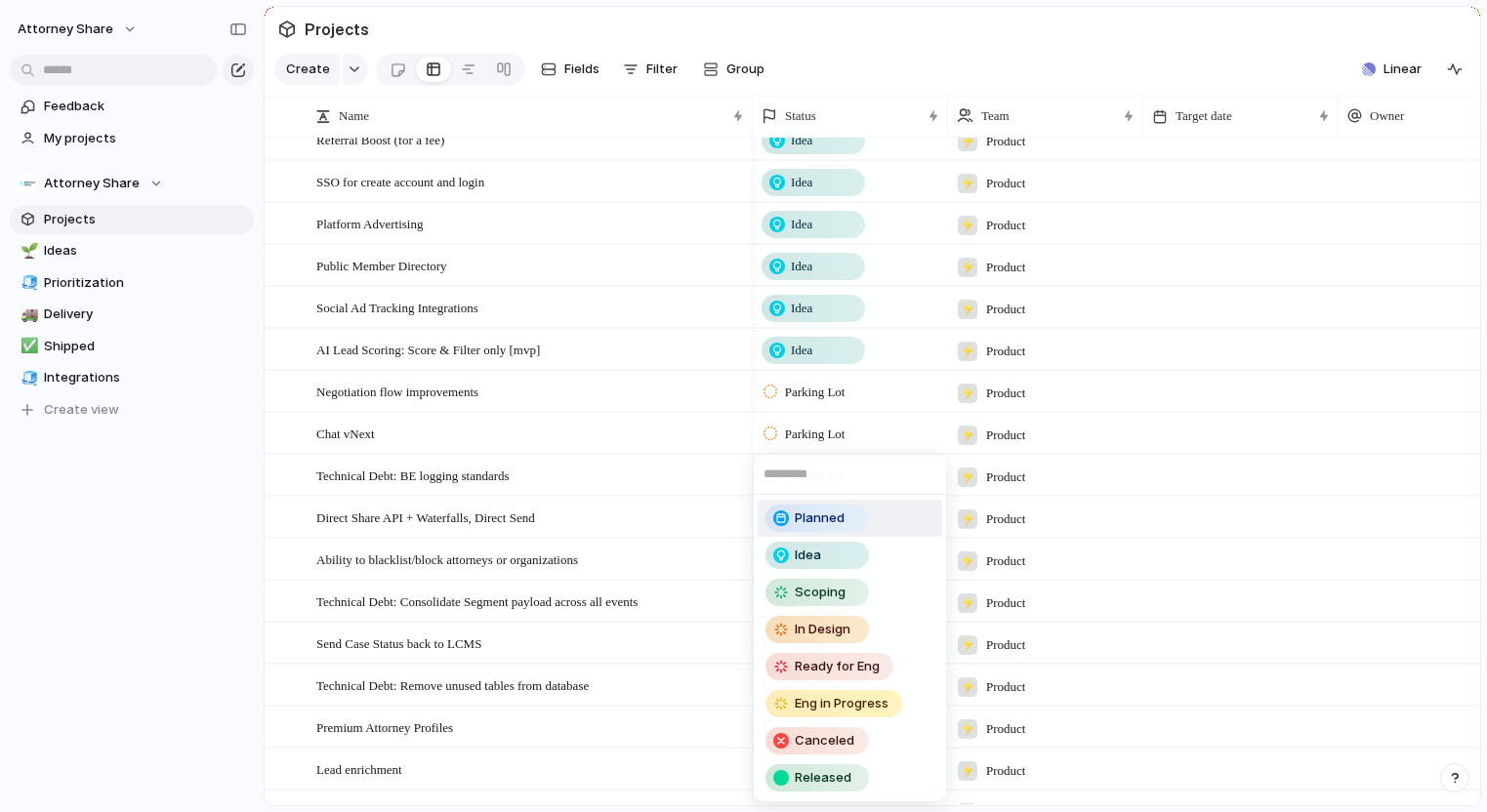click on "Planned   Idea   Scoping   In Design   Ready for Eng   Eng in Progress    Canceled   Released" at bounding box center [743, 406] 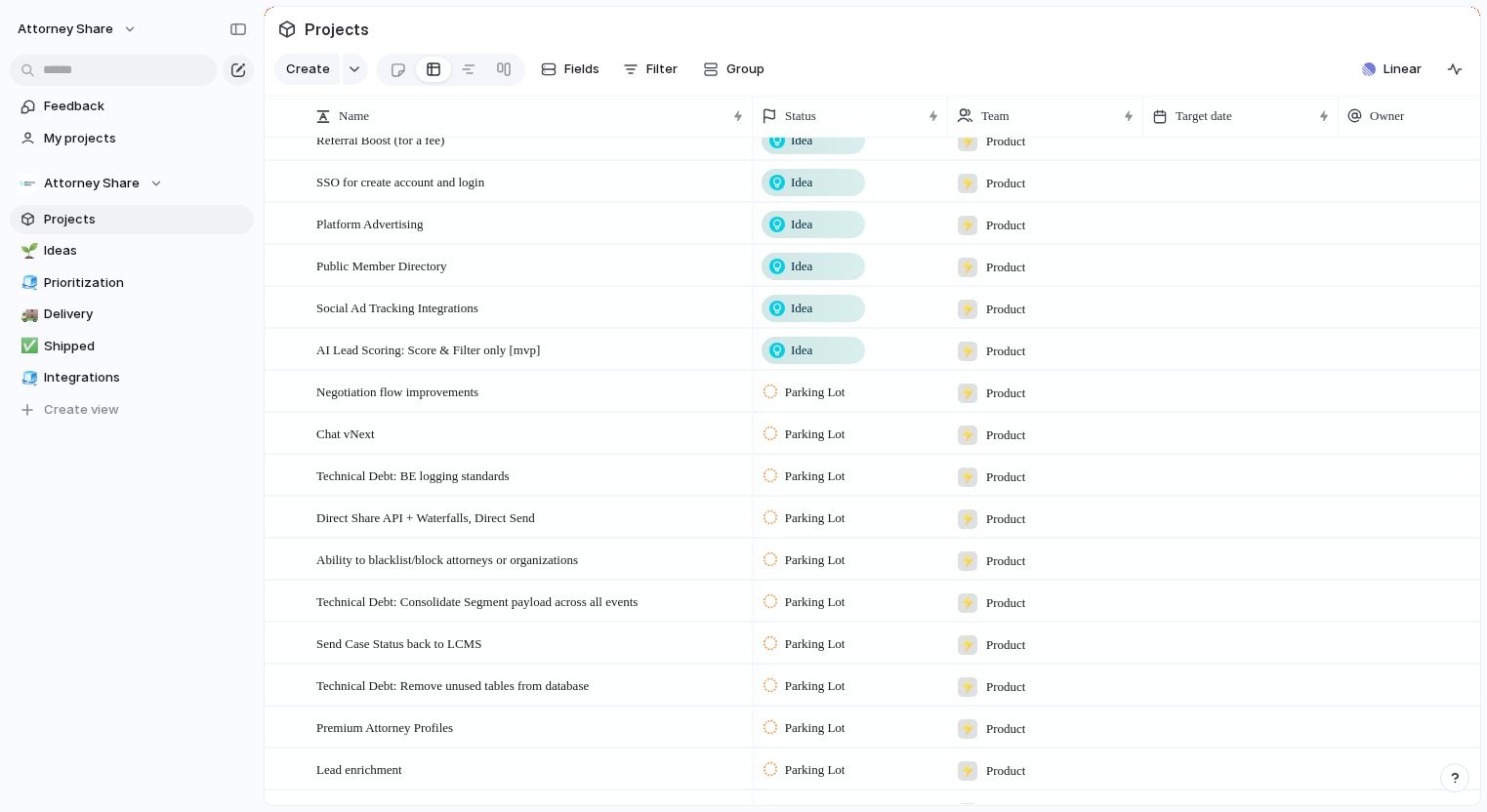 click on "Parking Lot" at bounding box center [815, 392] 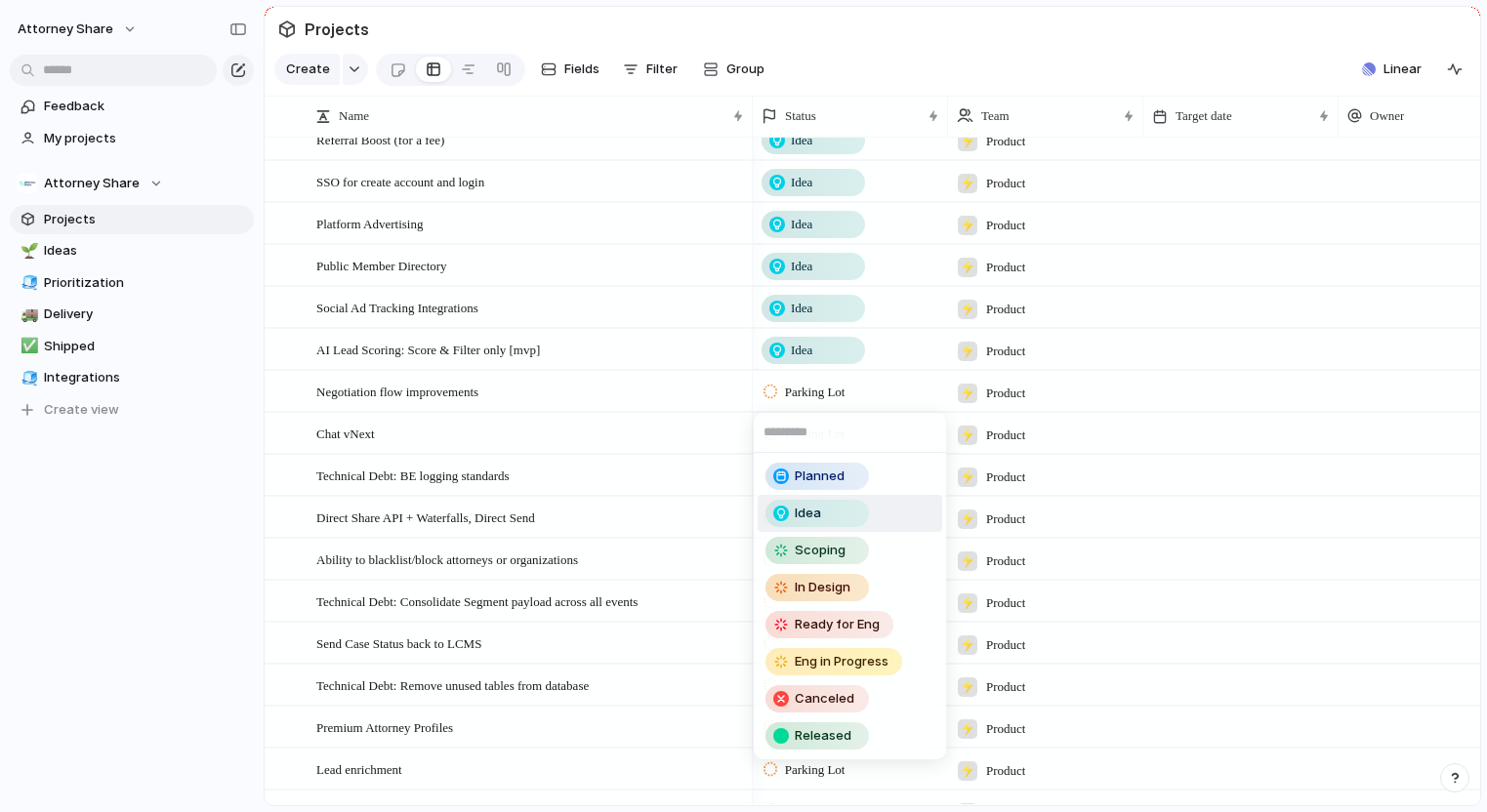 click on "Idea" at bounding box center (807, 513) 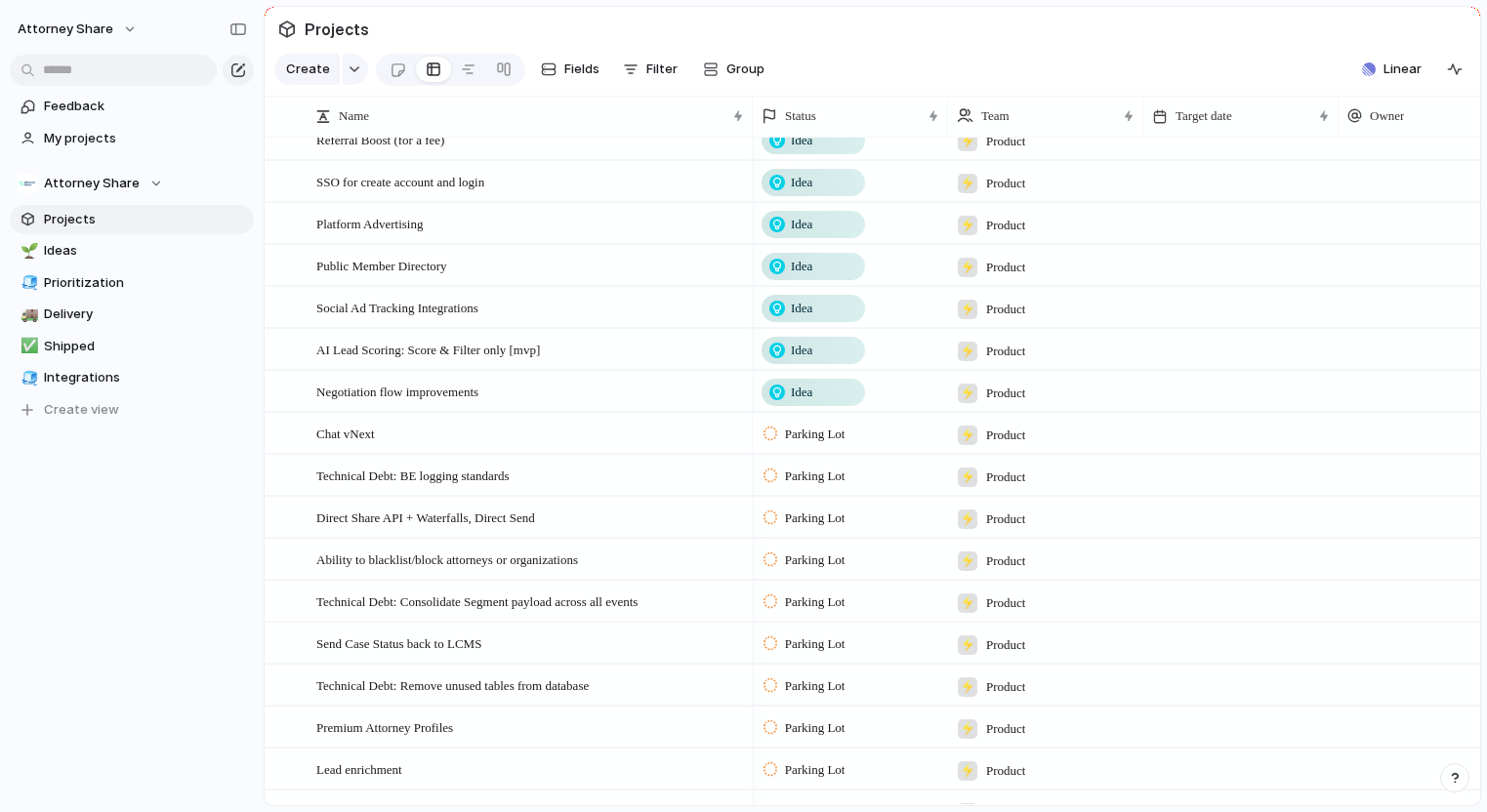 click on "Parking Lot" at bounding box center [815, 434] 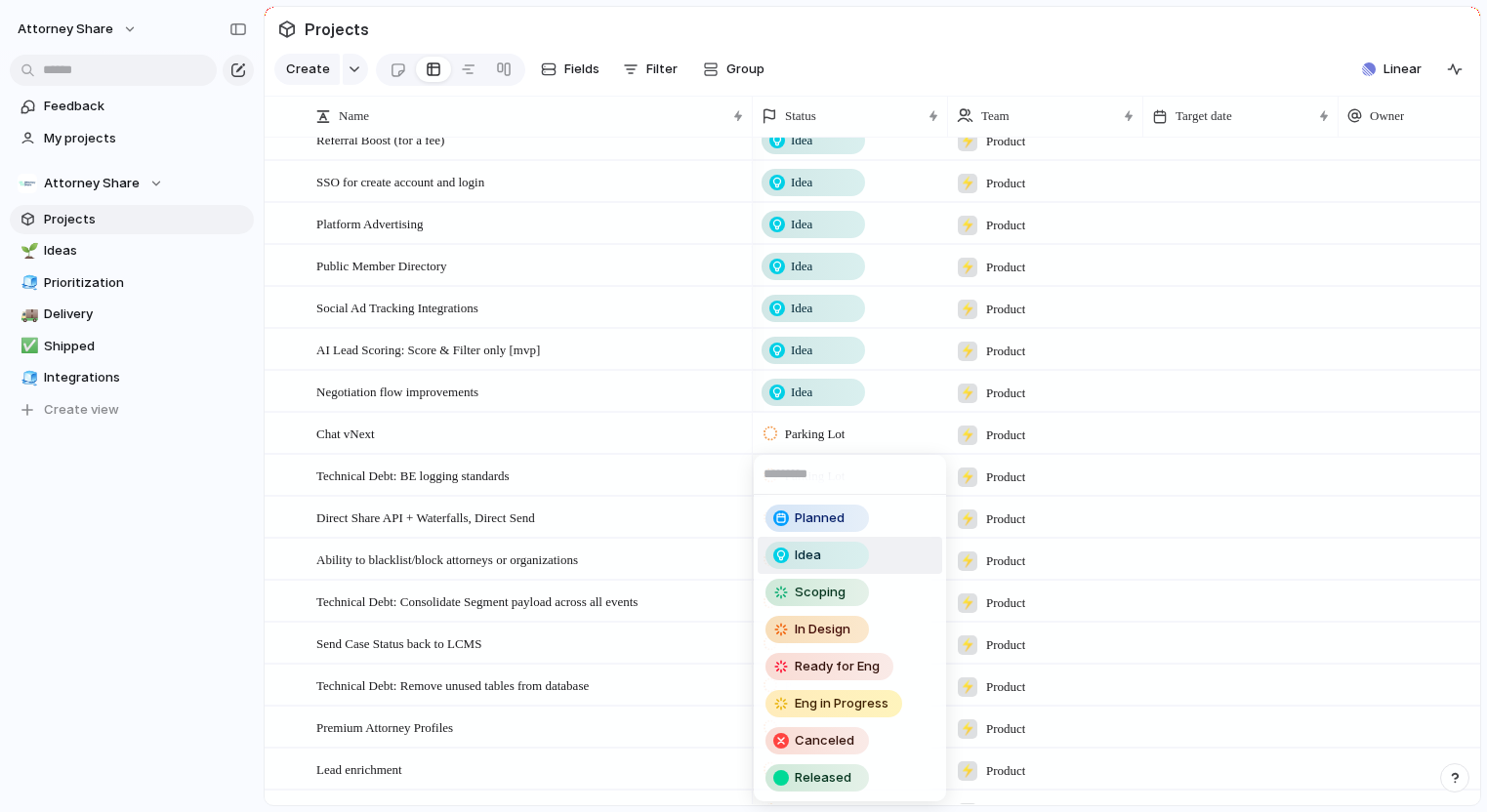 click on "Idea" at bounding box center (807, 555) 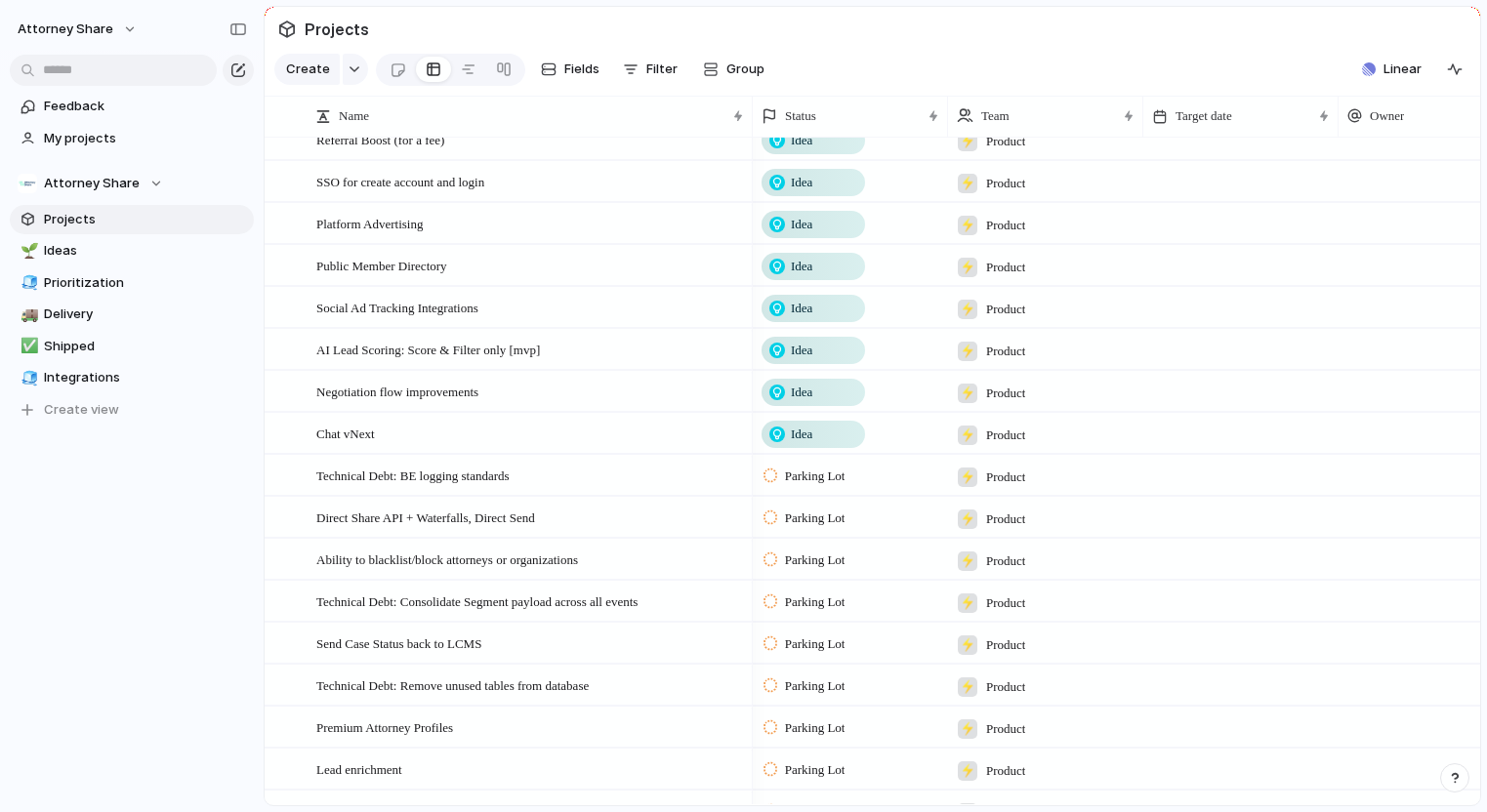 scroll, scrollTop: 457, scrollLeft: 0, axis: vertical 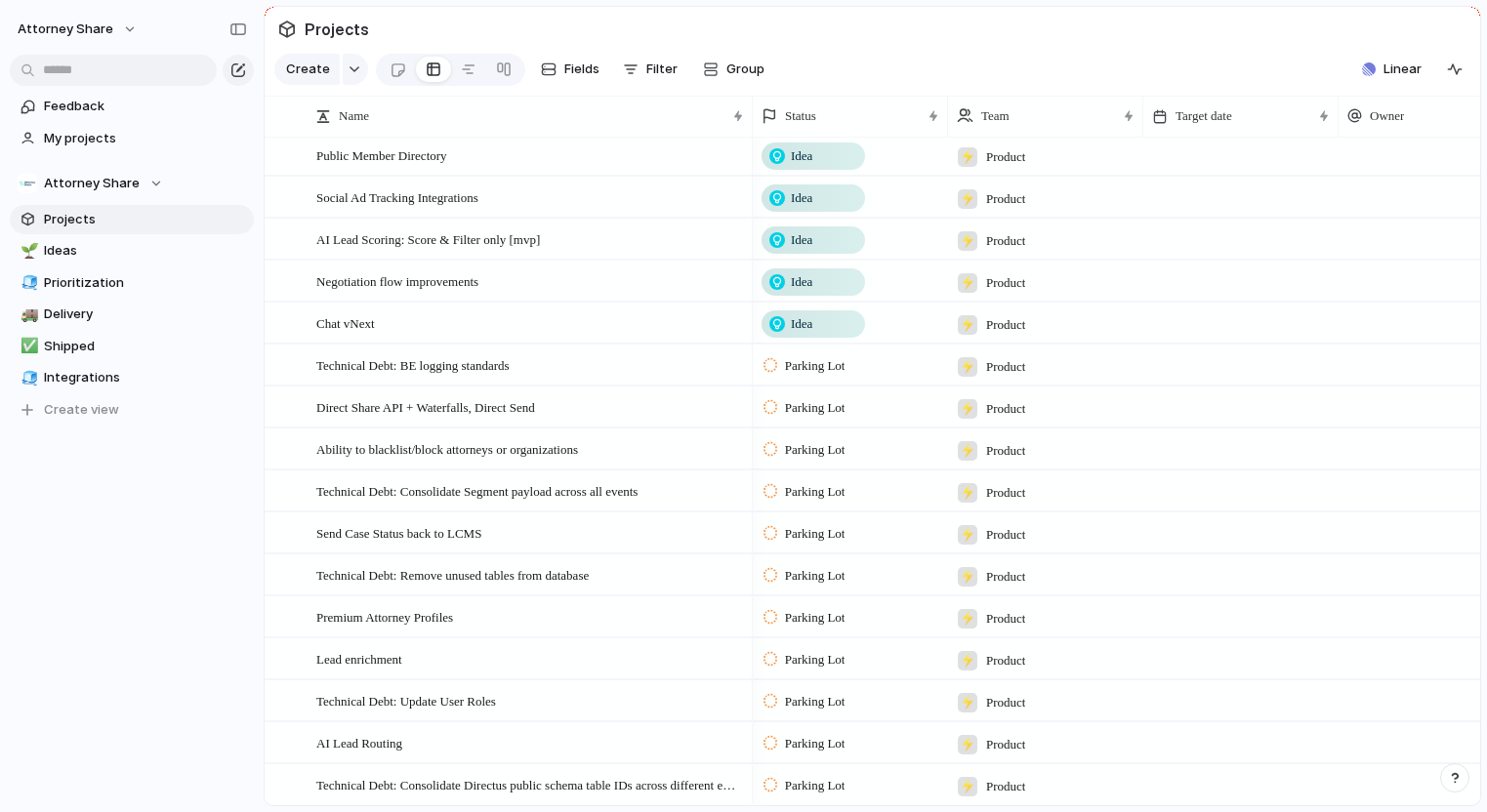 click on "Parking Lot" at bounding box center [815, 366] 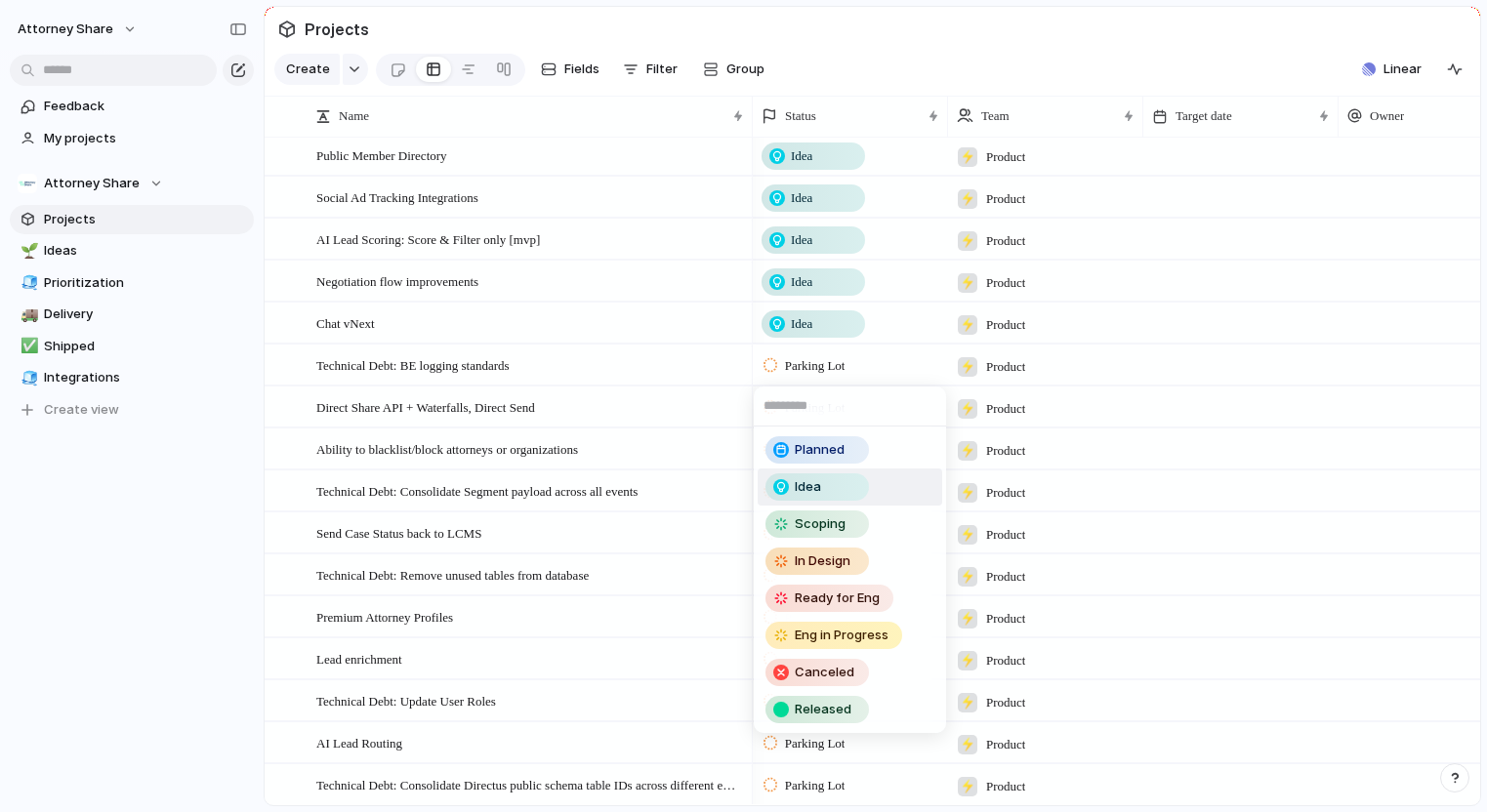 click on "Idea" at bounding box center [807, 487] 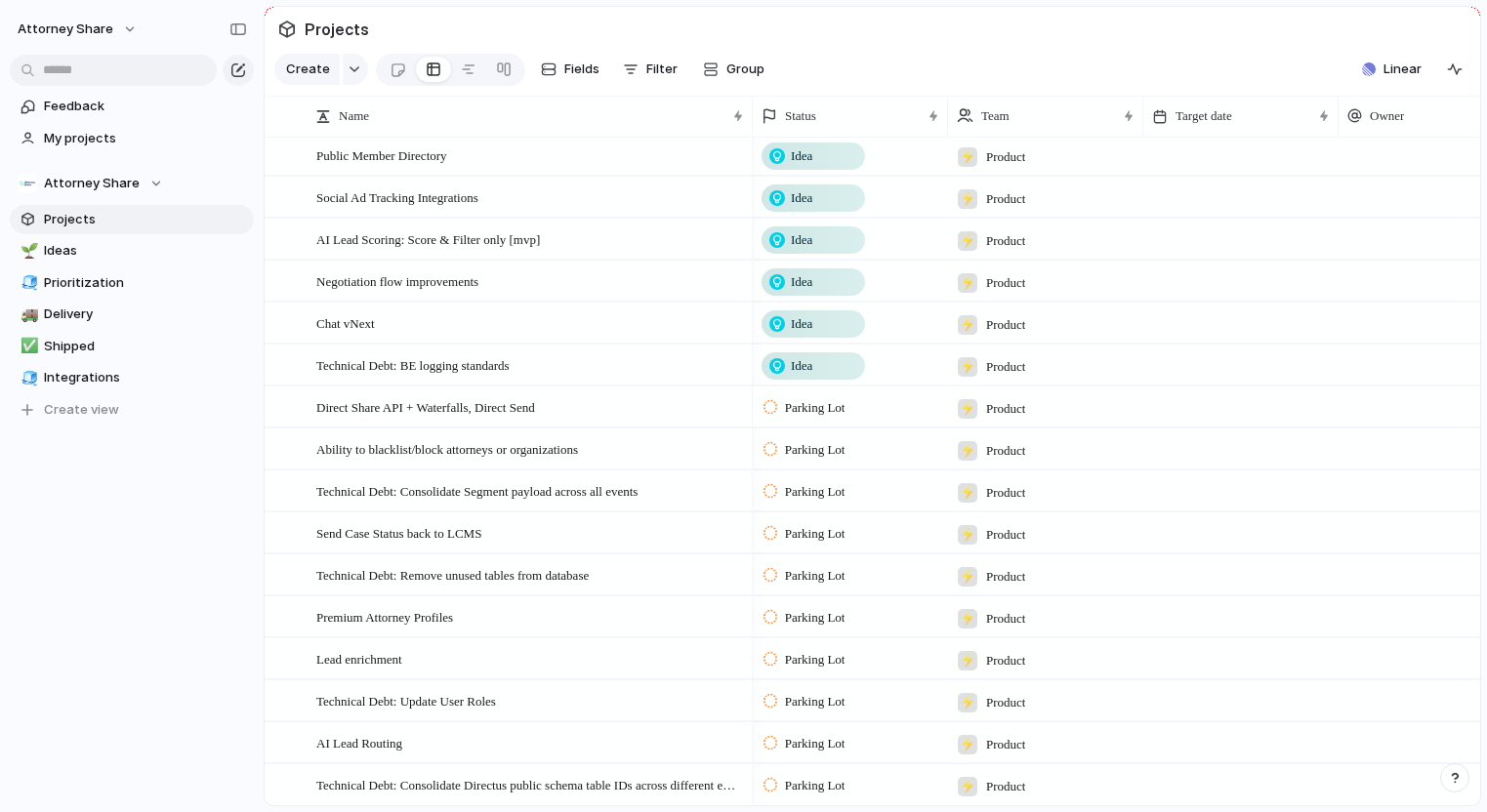 click on "Parking Lot" at bounding box center [815, 408] 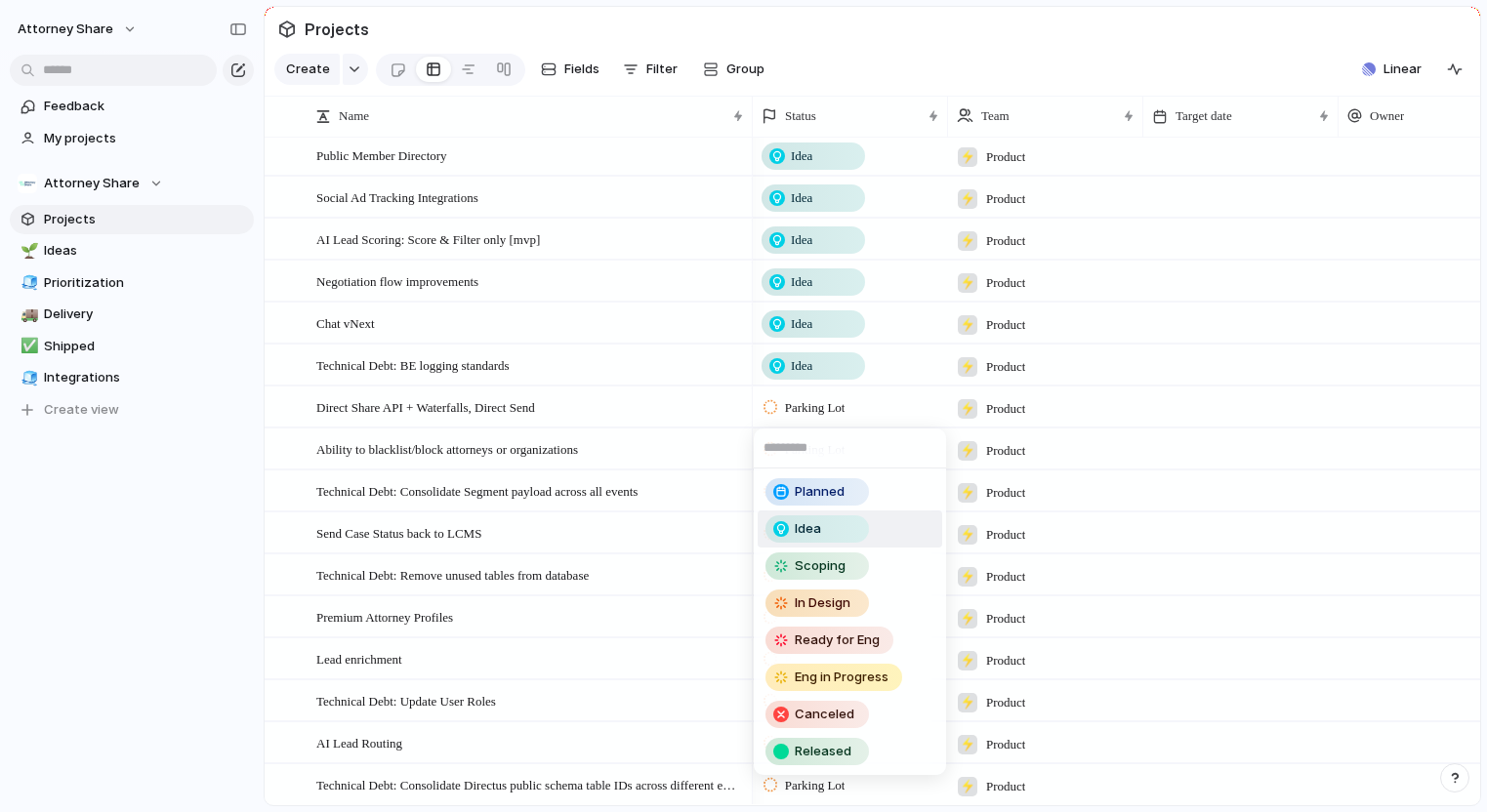 click on "Idea" at bounding box center [817, 529] 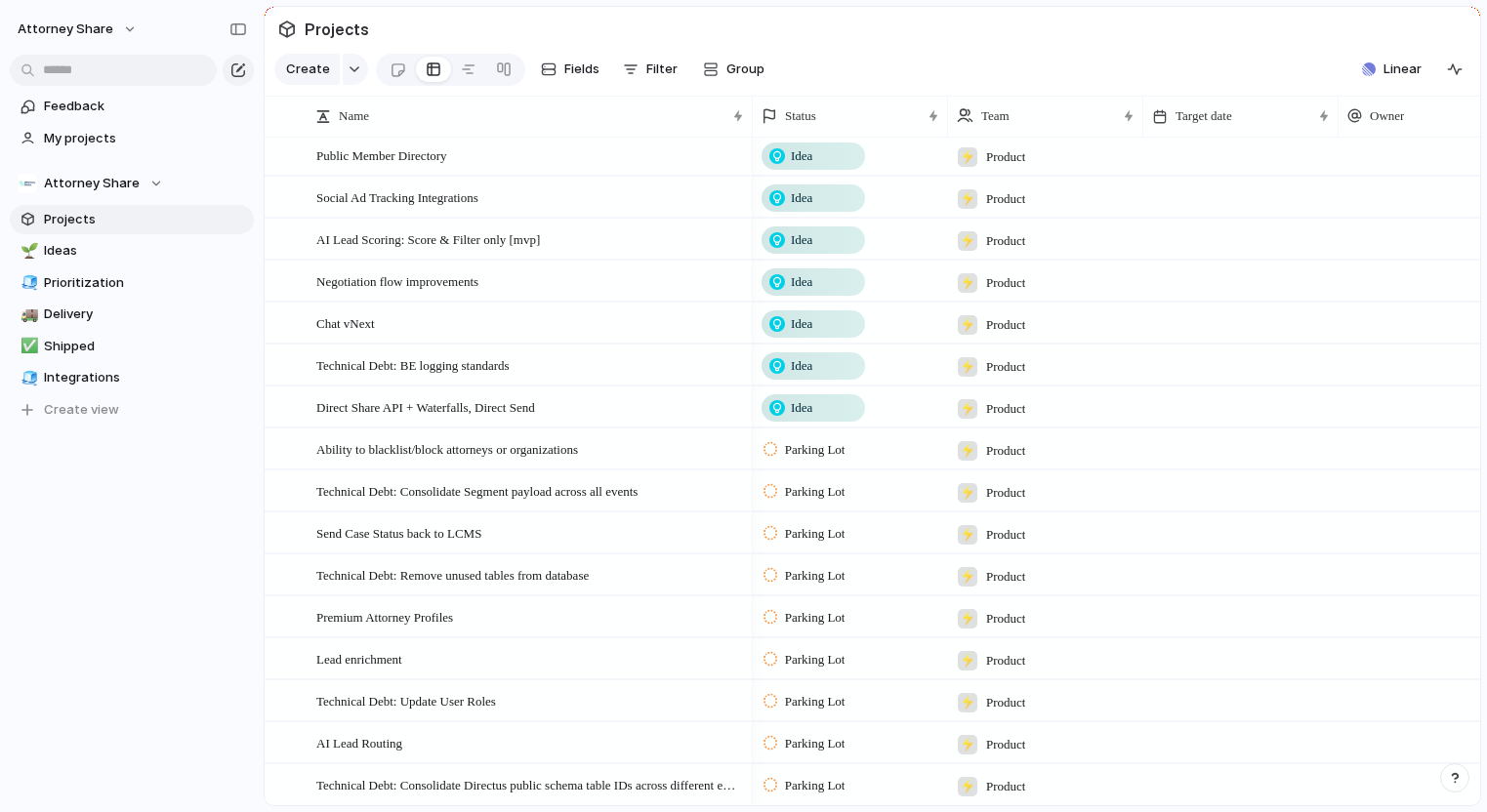 scroll, scrollTop: 560, scrollLeft: 0, axis: vertical 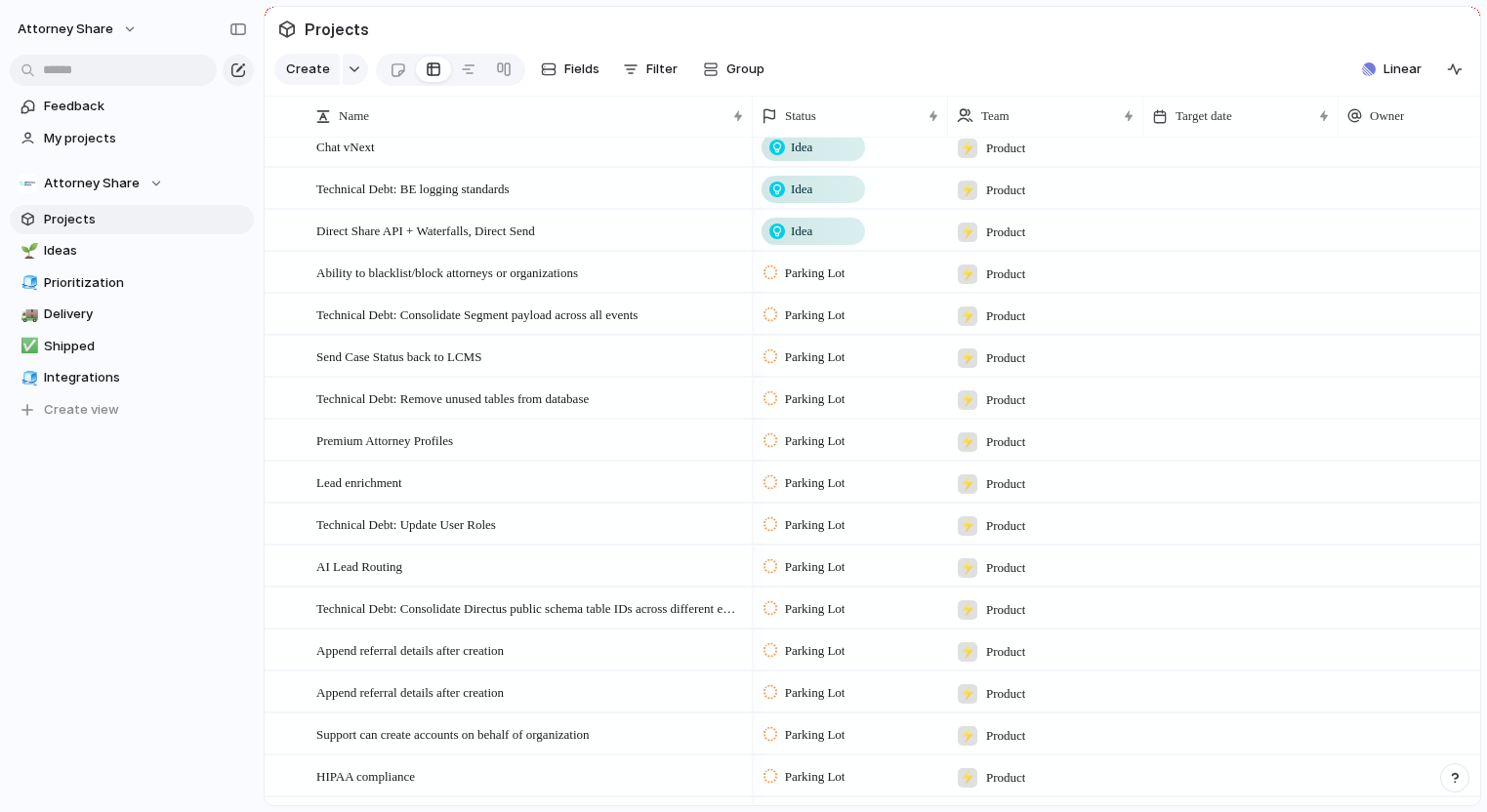 click on "Parking Lot" at bounding box center (815, 273) 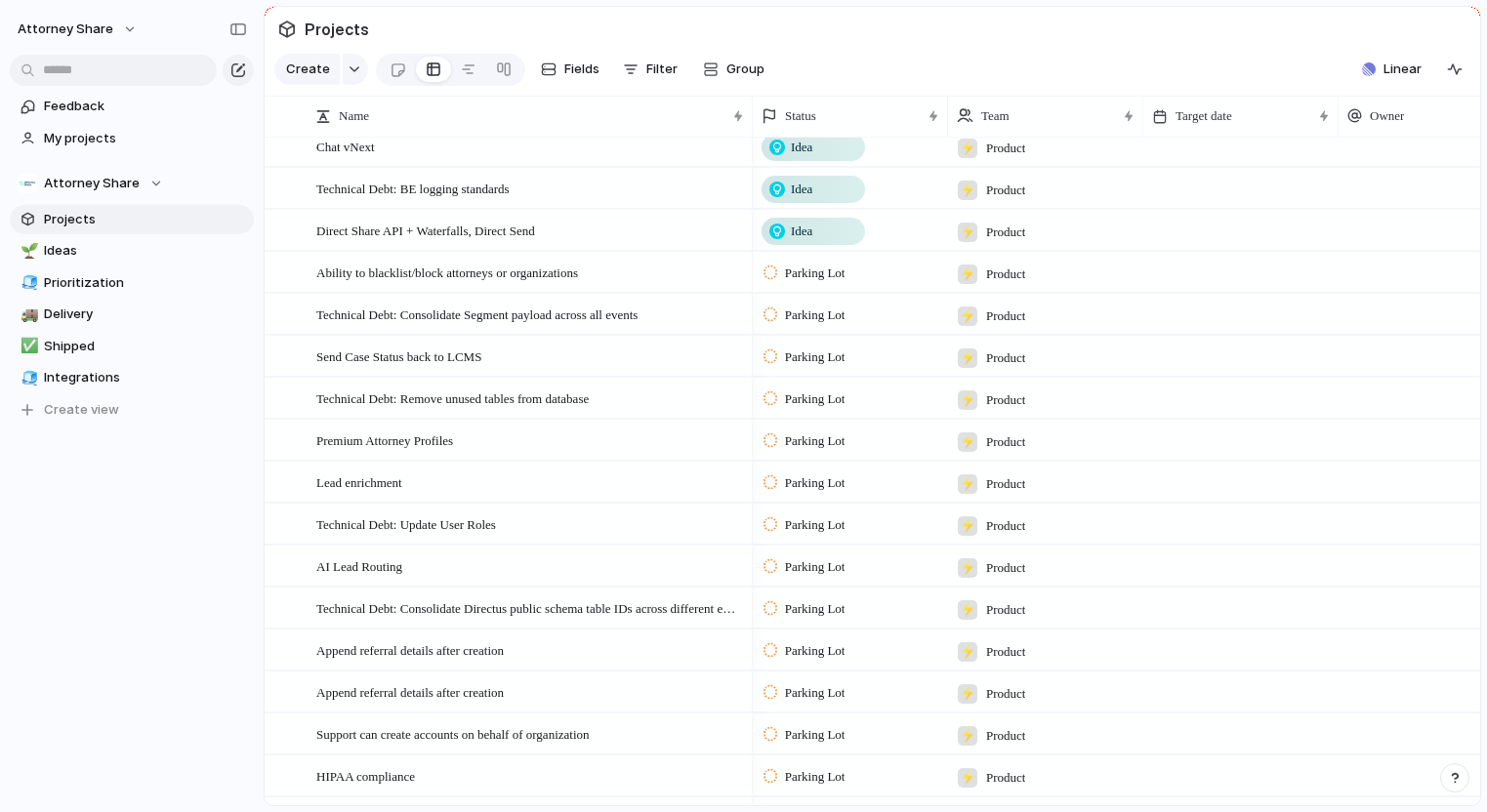 click on "Planned   Idea   Scoping   In Design   Ready for Eng   Eng in Progress    Canceled   Released" at bounding box center (743, 406) 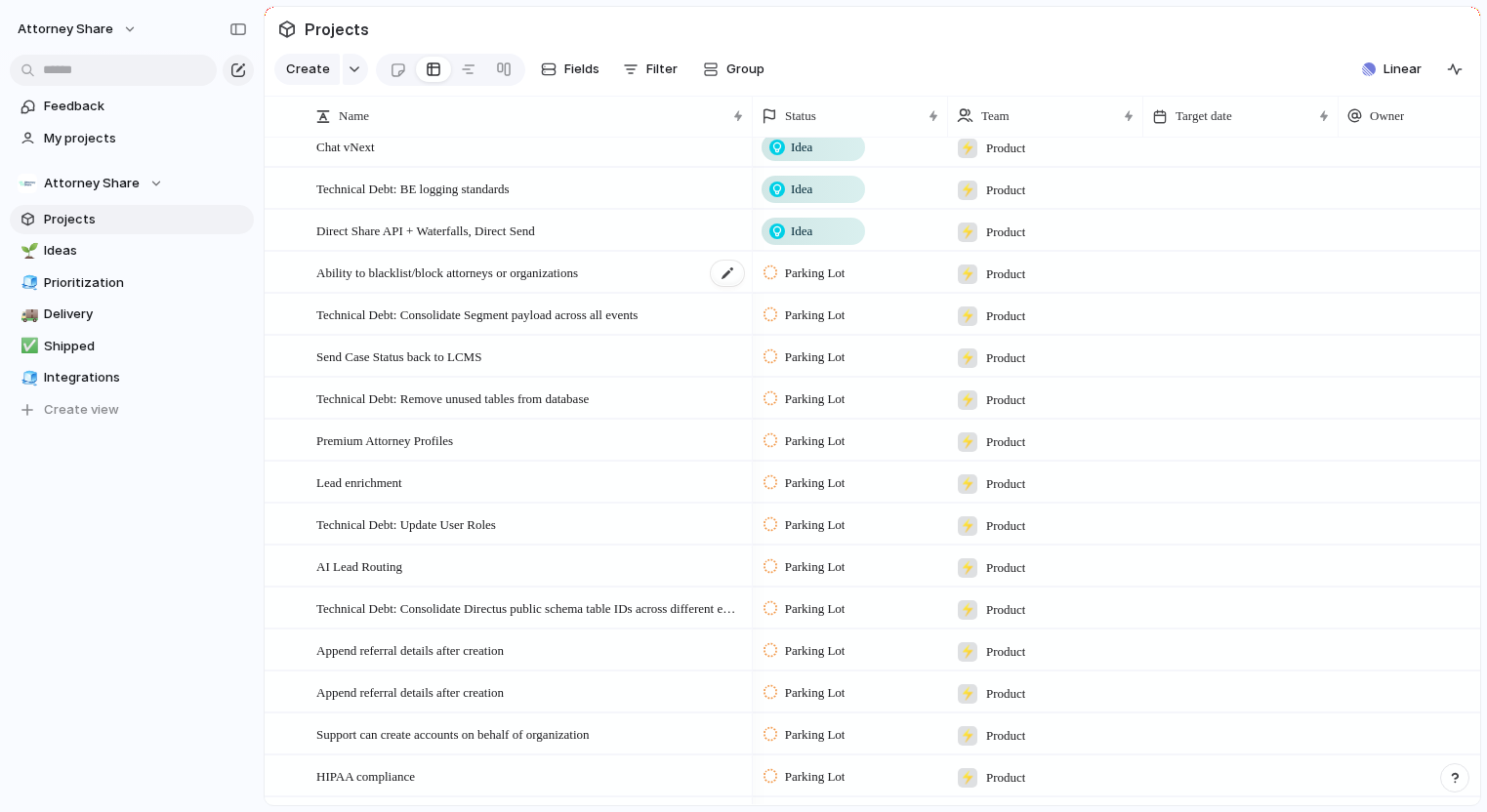 click on "Ability to blacklist/block attorneys or organizations" at bounding box center (531, 272) 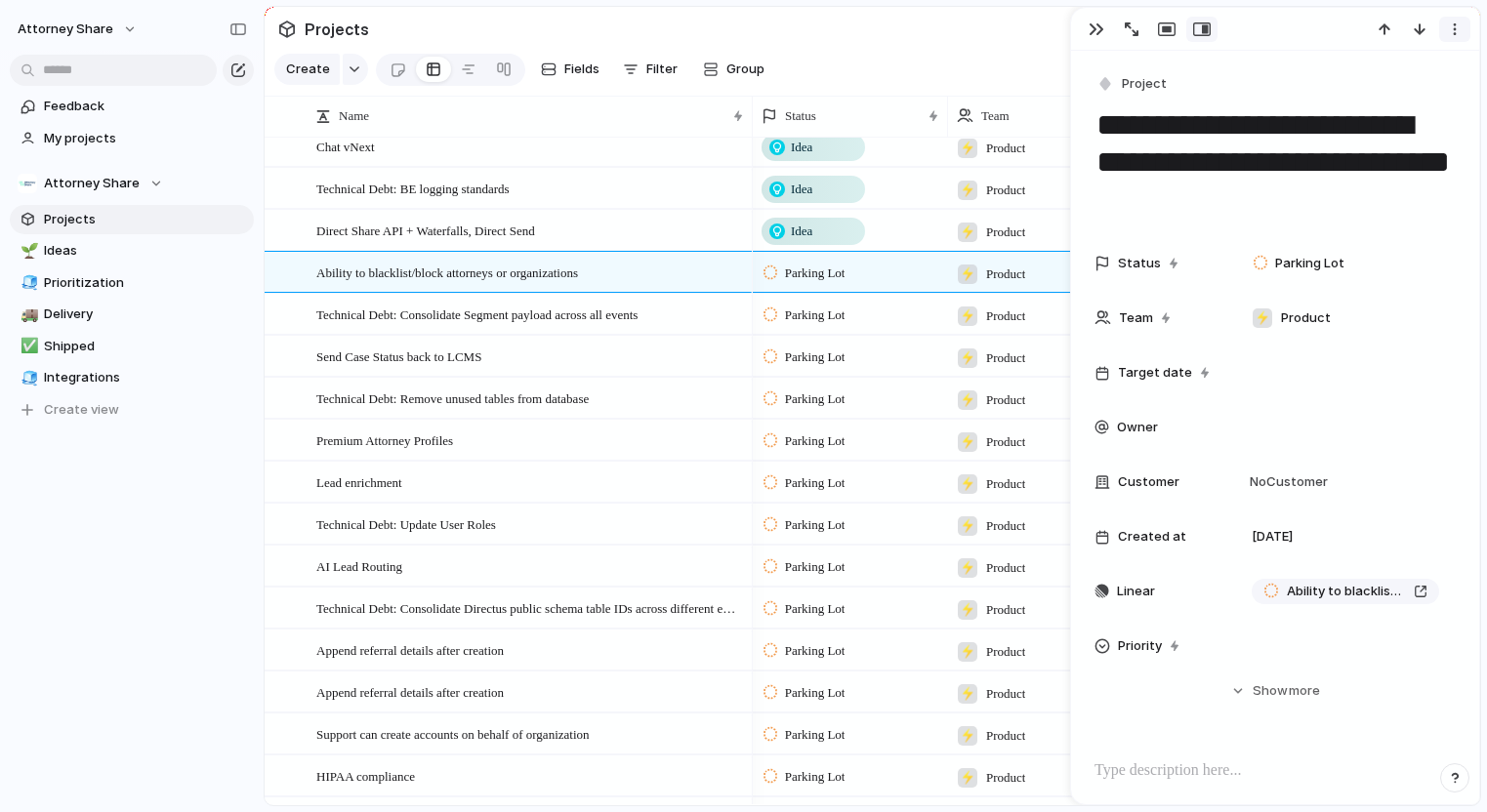 click at bounding box center (1455, 29) 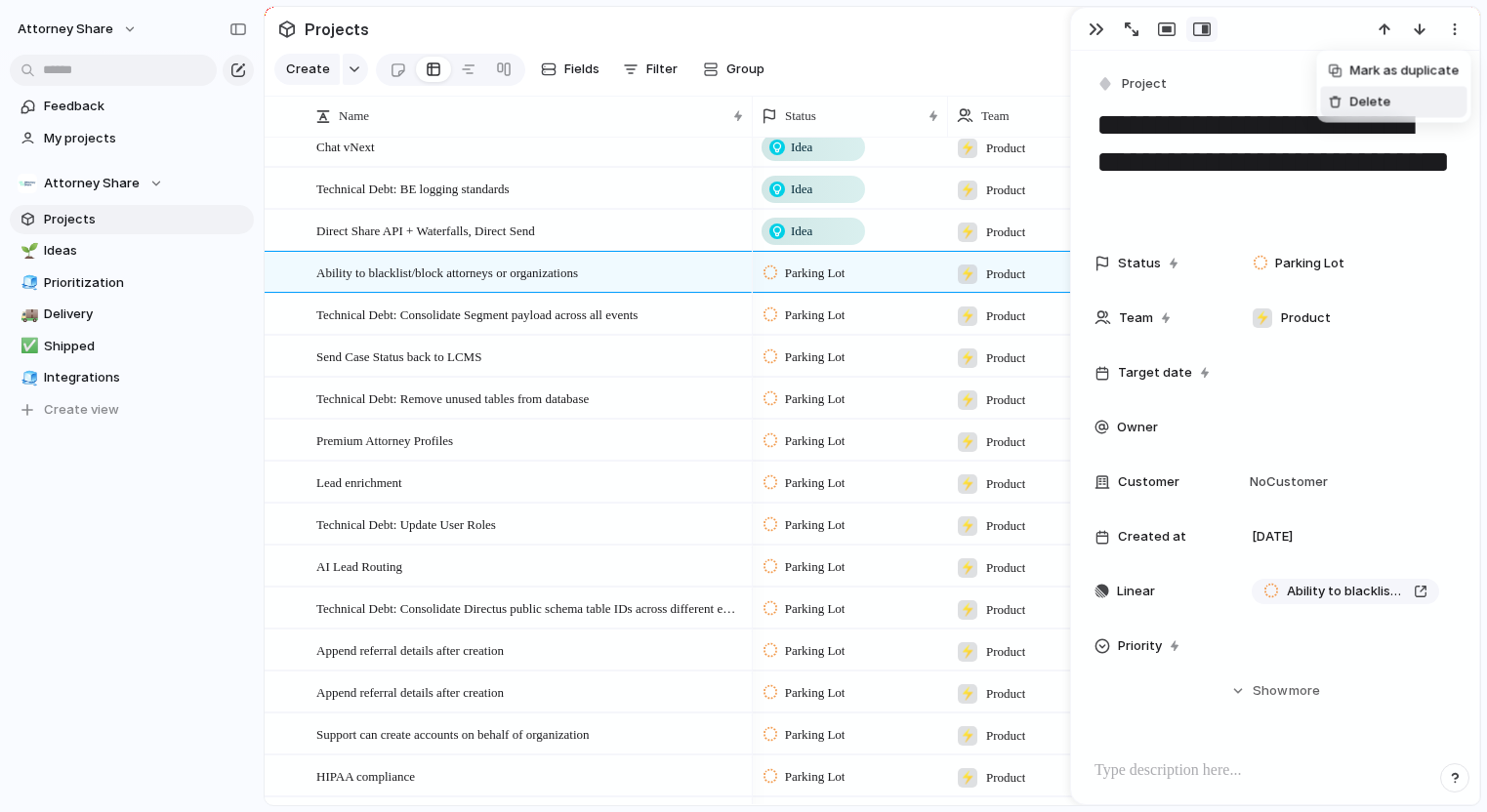 click on "Delete" at bounding box center [1394, 102] 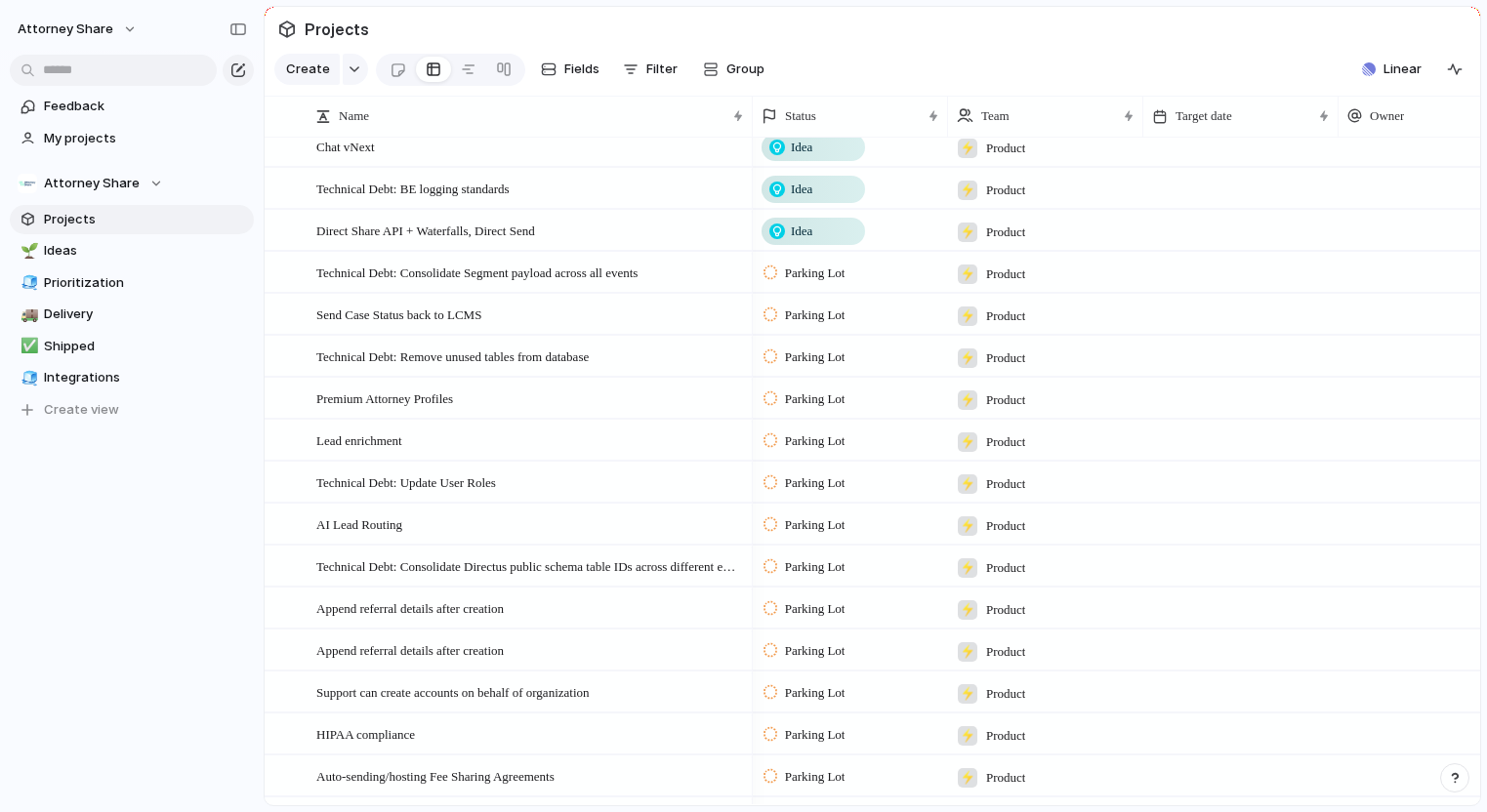 click on "Parking Lot" at bounding box center (806, 273) 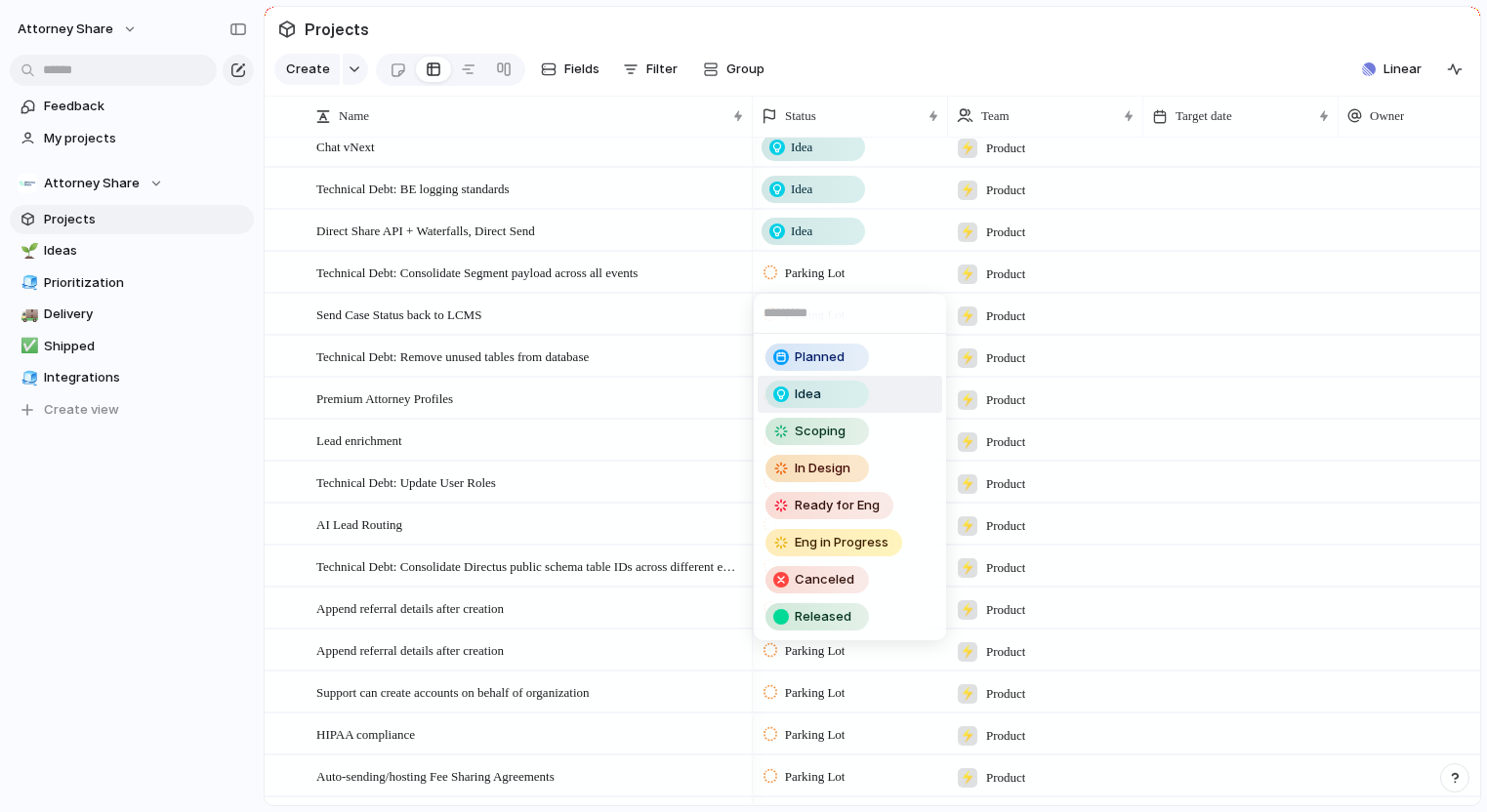 click on "Idea" at bounding box center [817, 394] 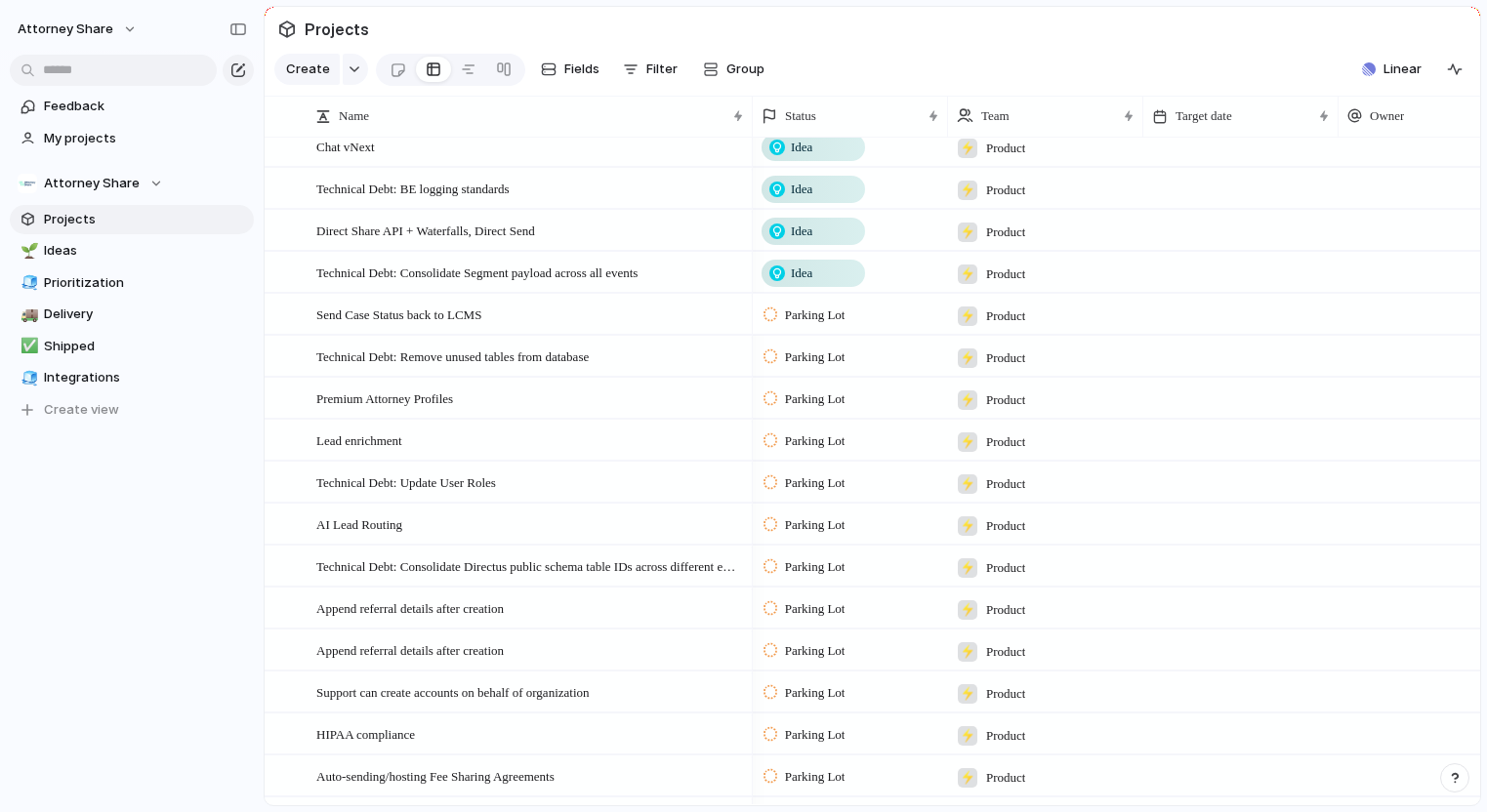 click on "Parking Lot" at bounding box center [815, 315] 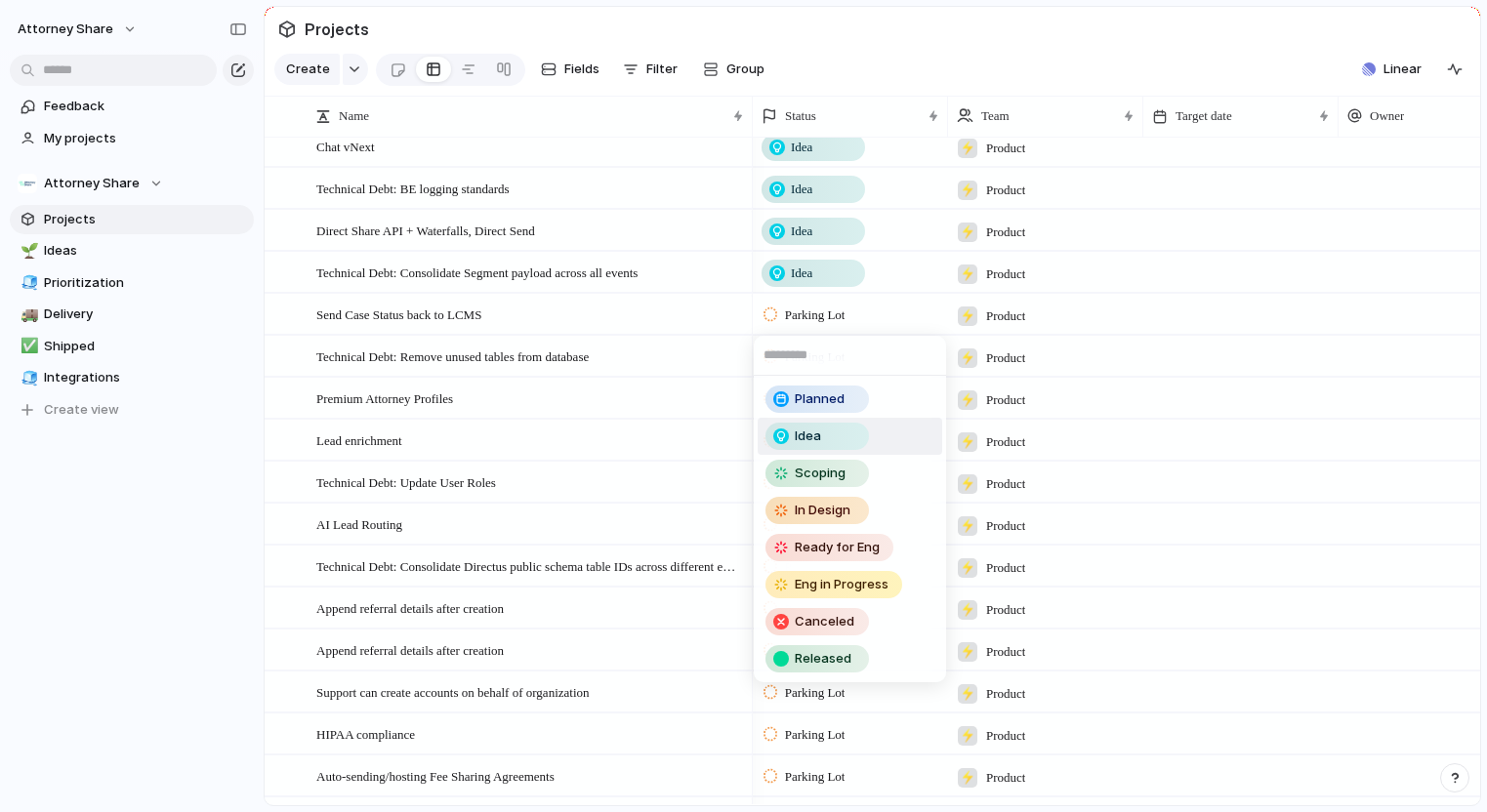 click on "Idea" at bounding box center [807, 436] 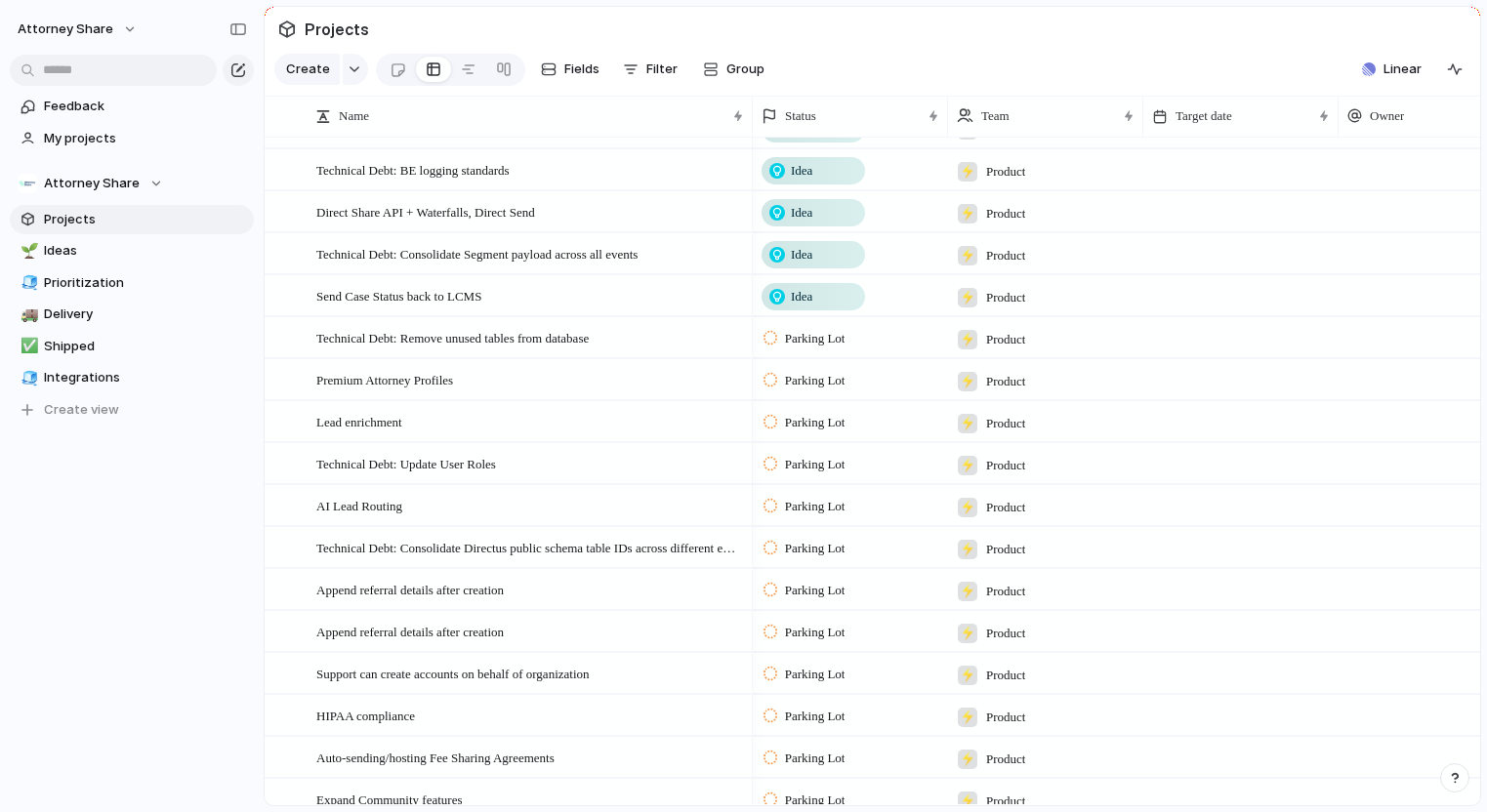 click on "Parking Lot" at bounding box center [850, 337] 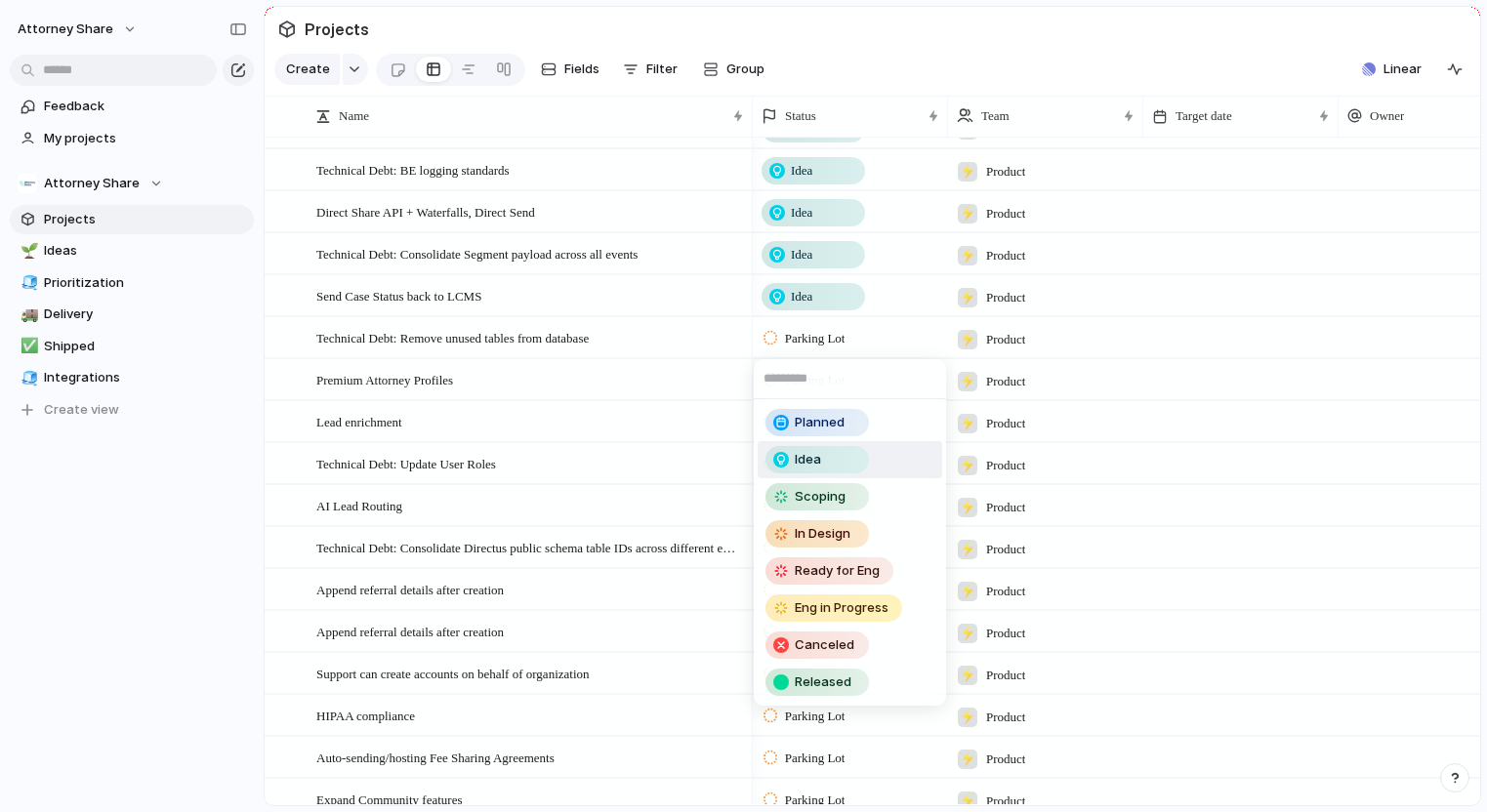 click on "Idea" at bounding box center (817, 460) 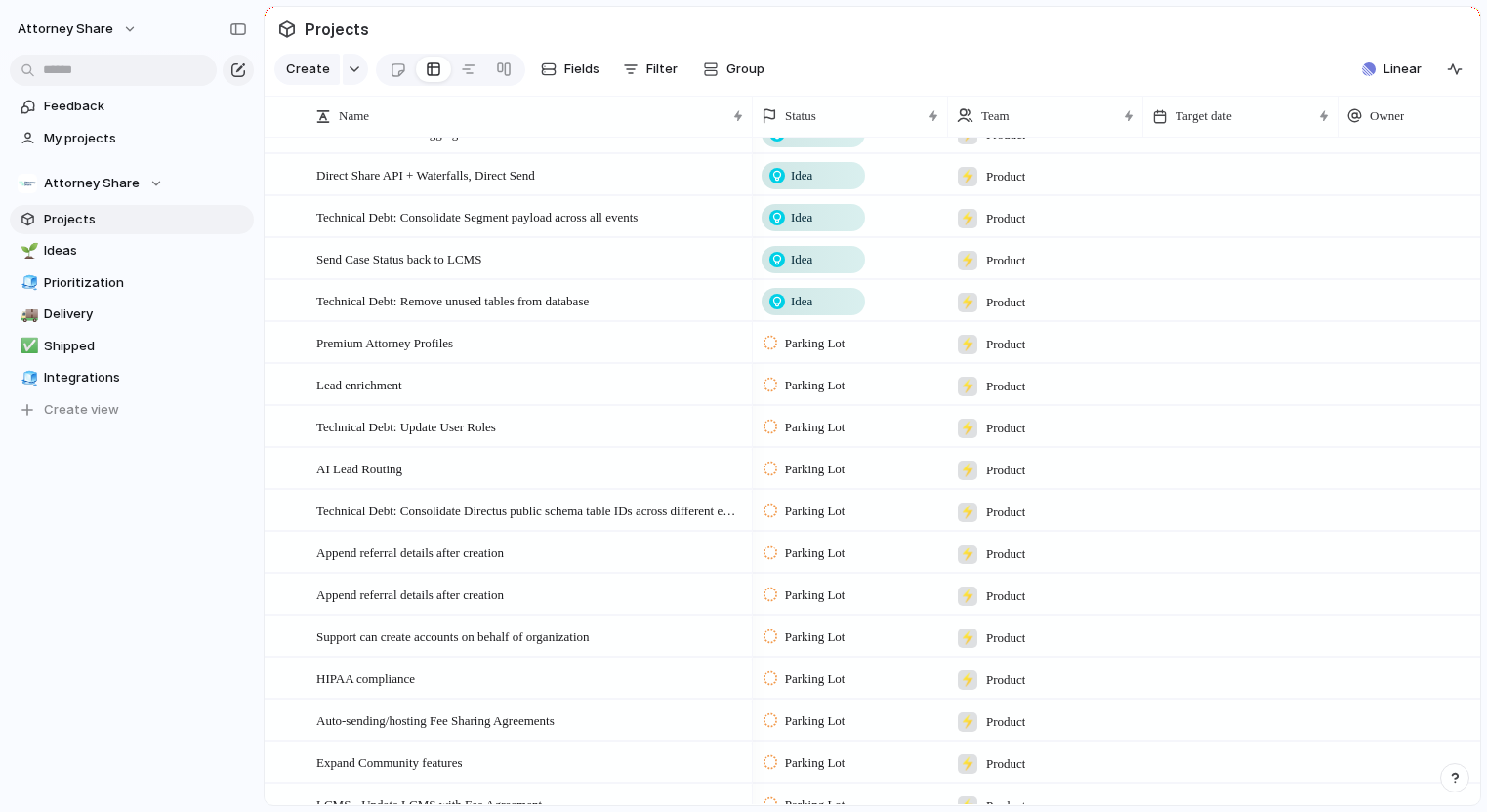 click on "Parking Lot" at bounding box center (815, 344) 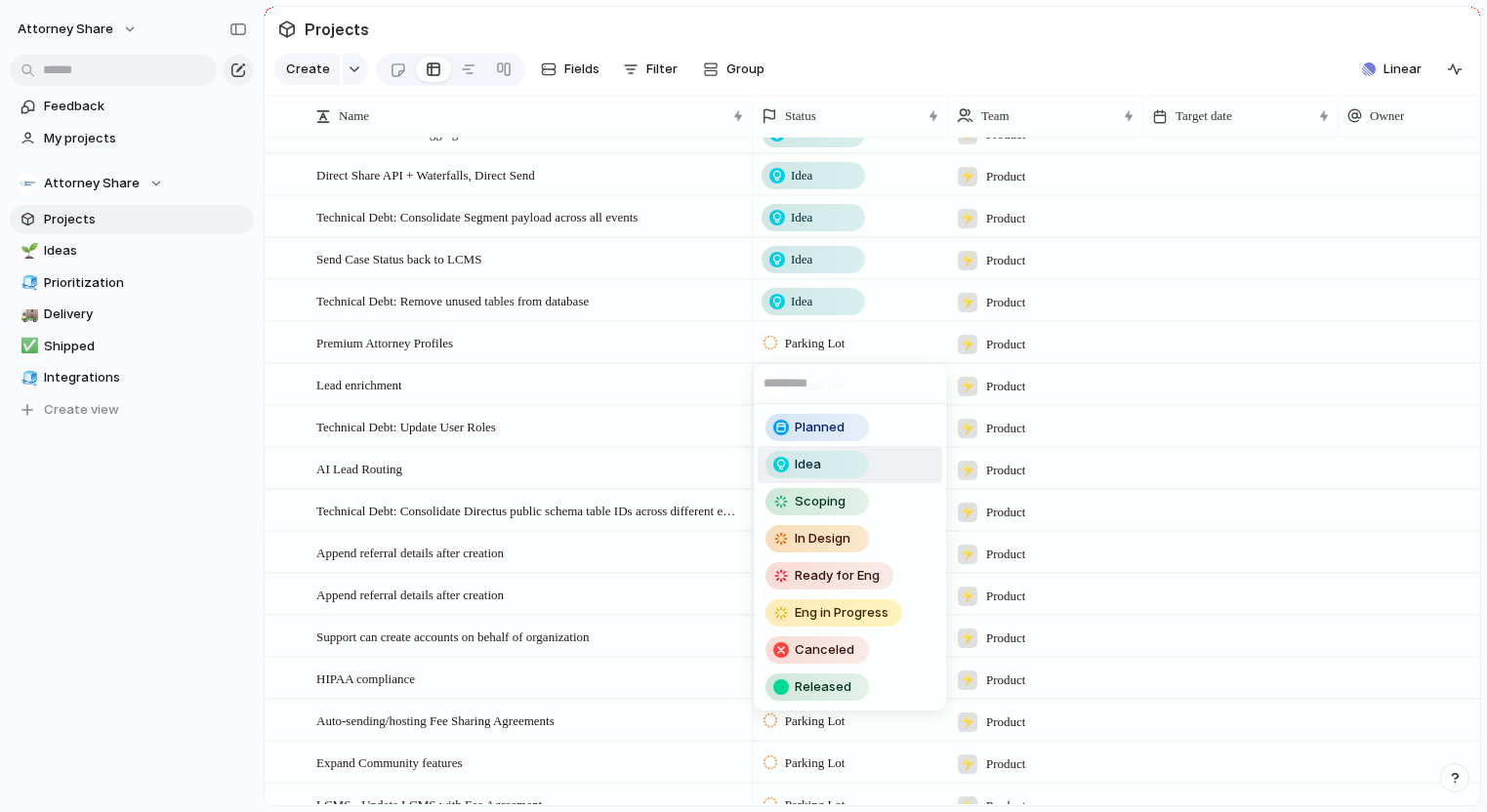 click on "Idea" at bounding box center [807, 465] 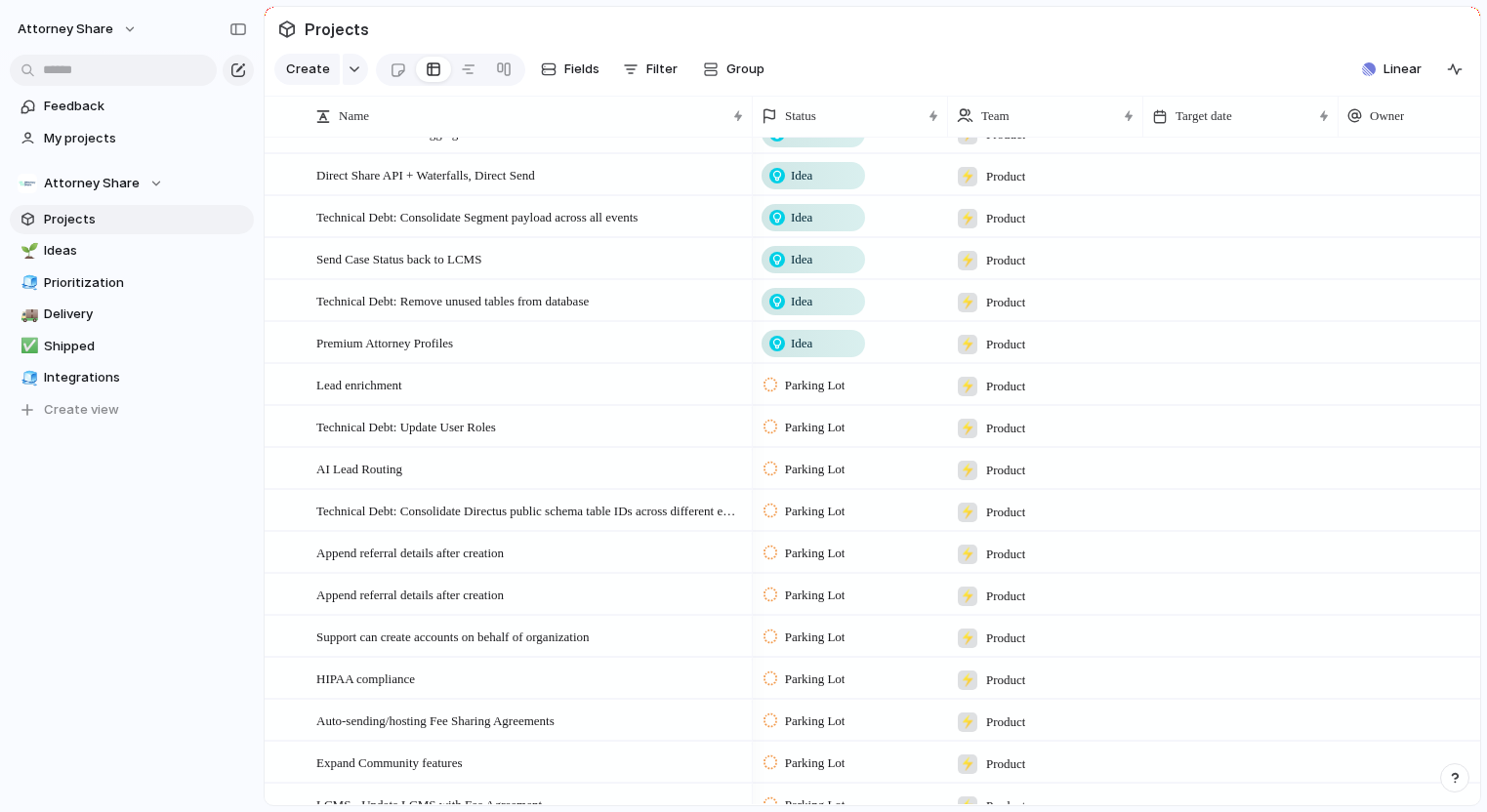 click on "Parking Lot" at bounding box center [815, 386] 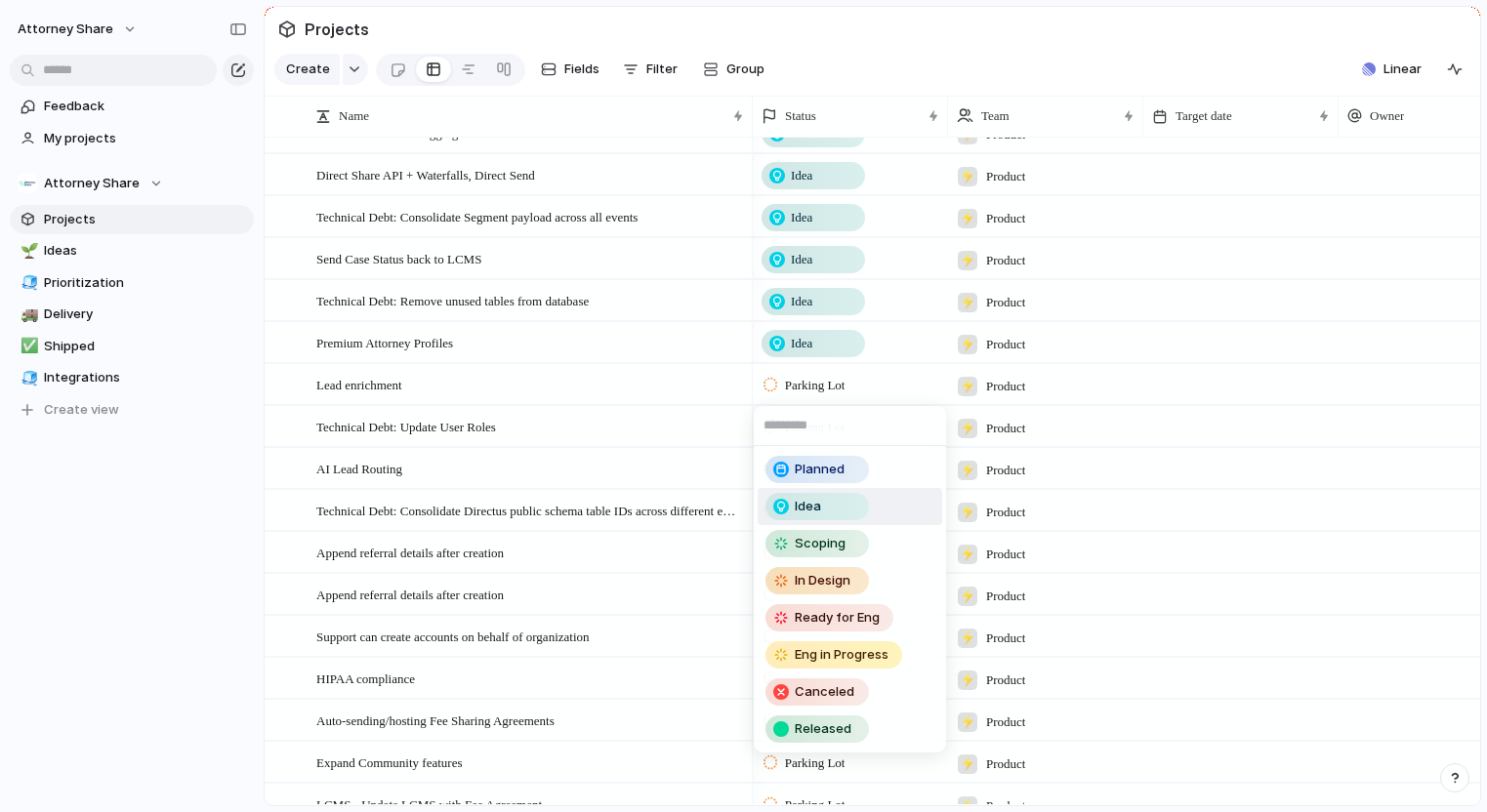 click on "Idea" at bounding box center (807, 507) 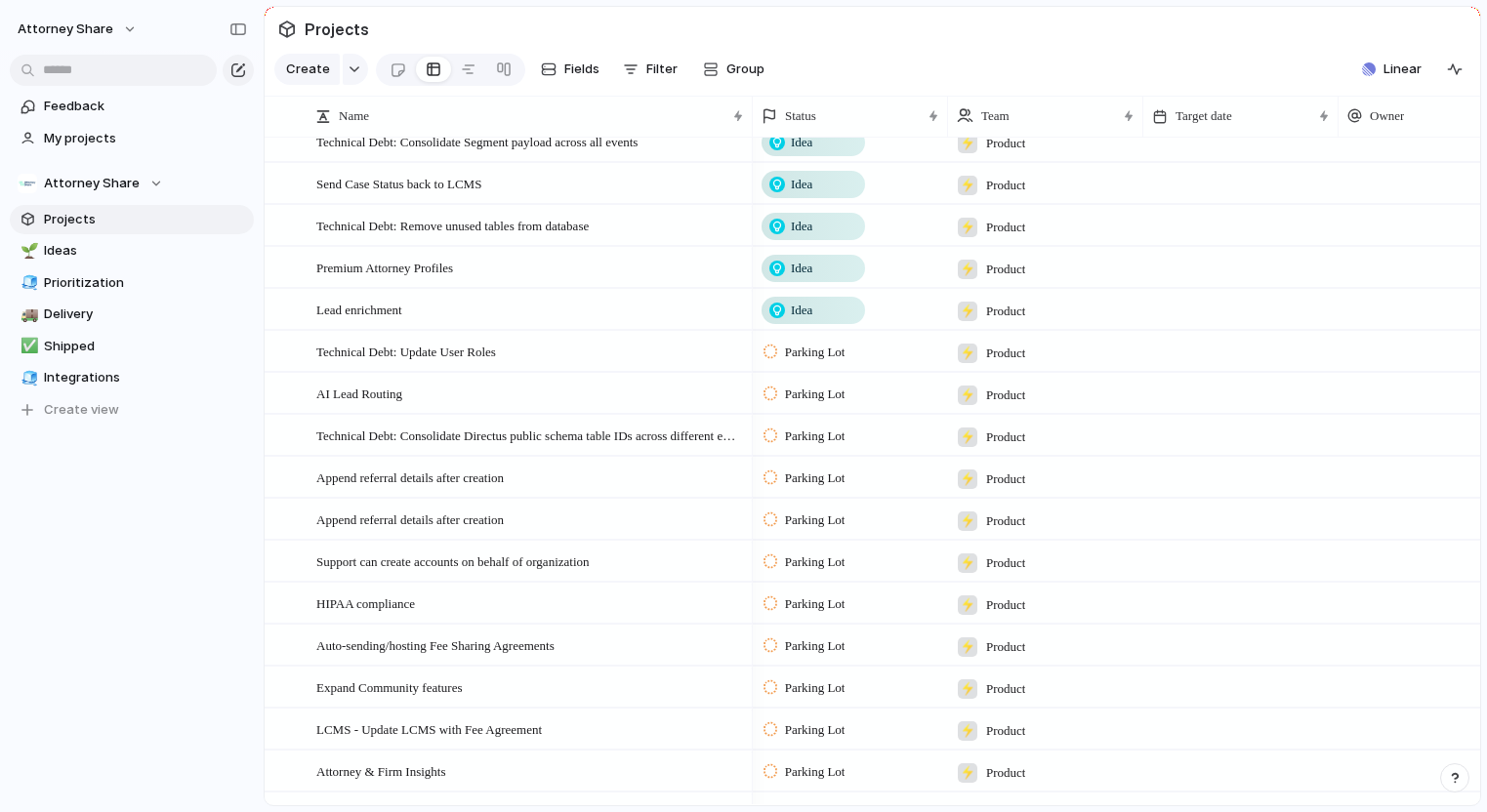 click on "Parking Lot" at bounding box center (815, 352) 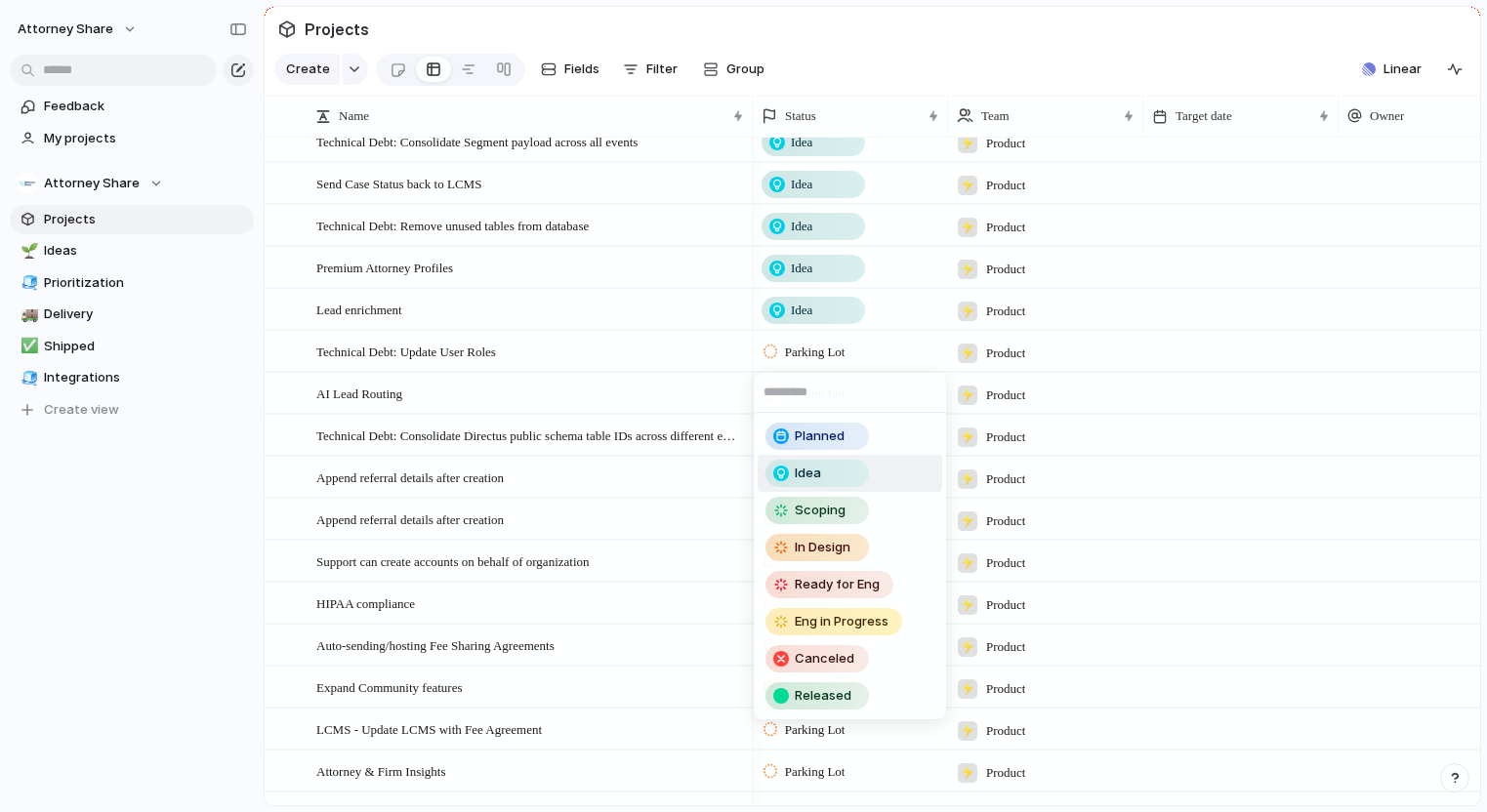 click on "Idea" at bounding box center [817, 473] 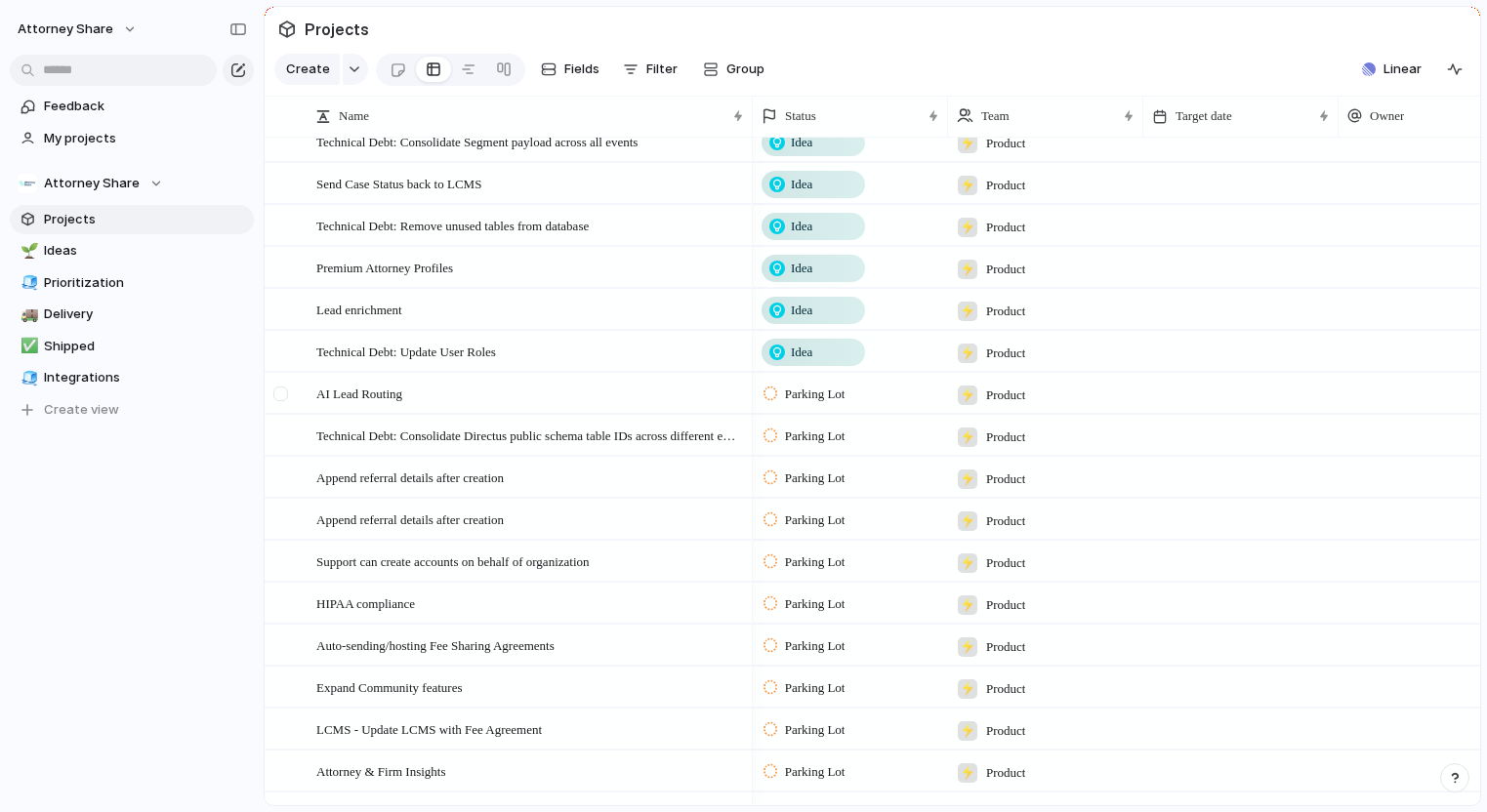 click at bounding box center [280, 393] 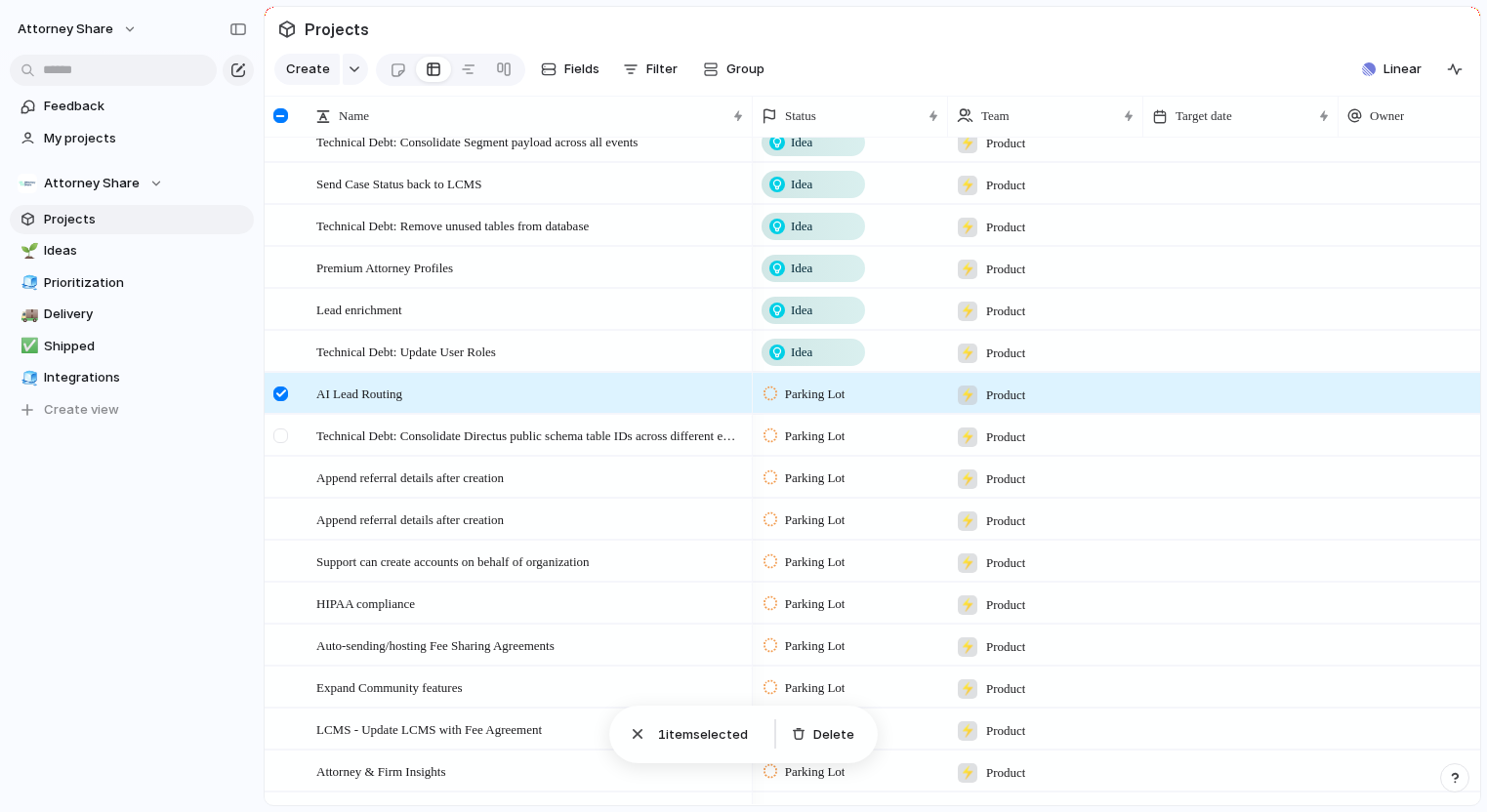 click at bounding box center (280, 435) 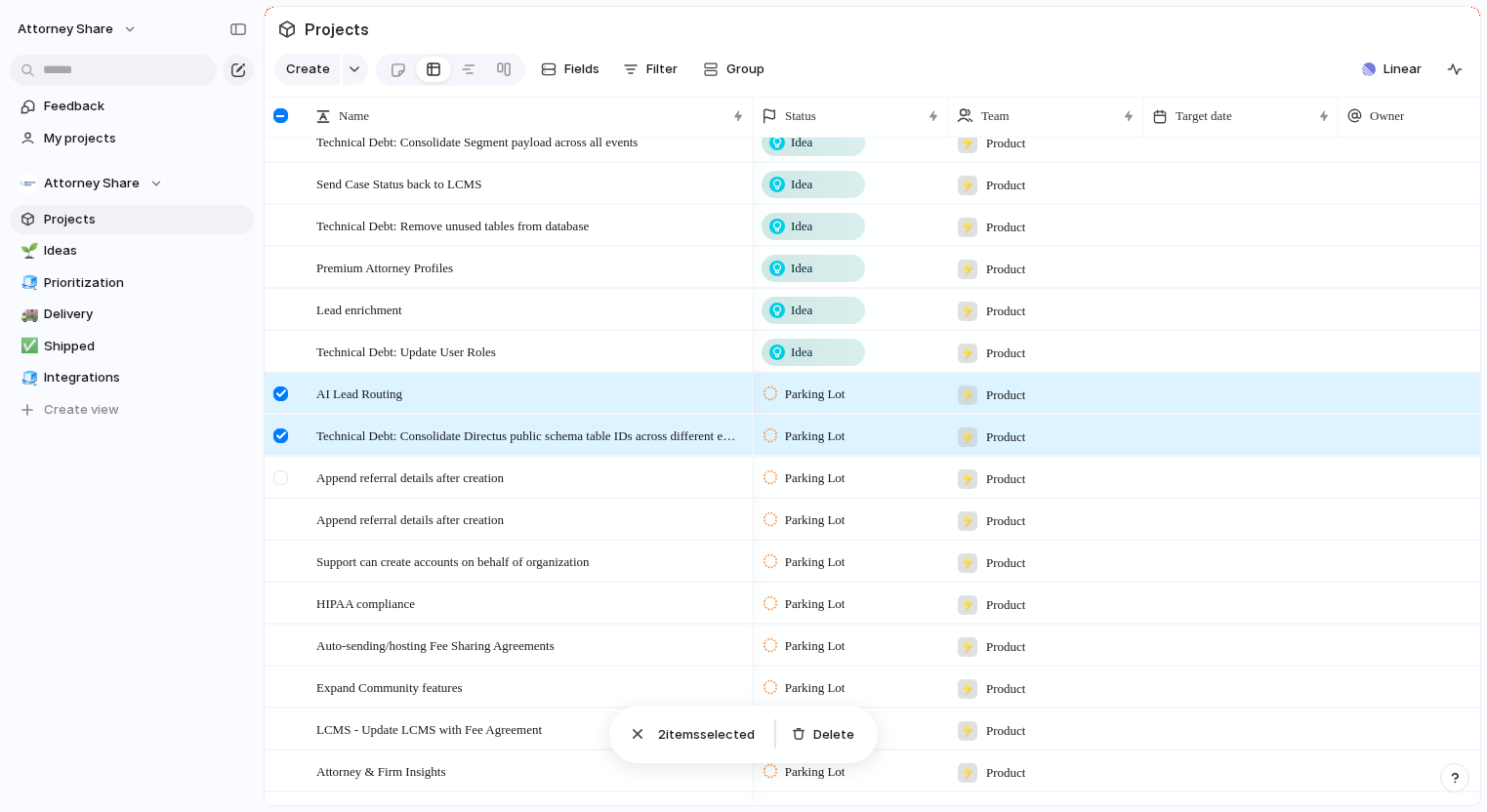 click at bounding box center [283, 484] 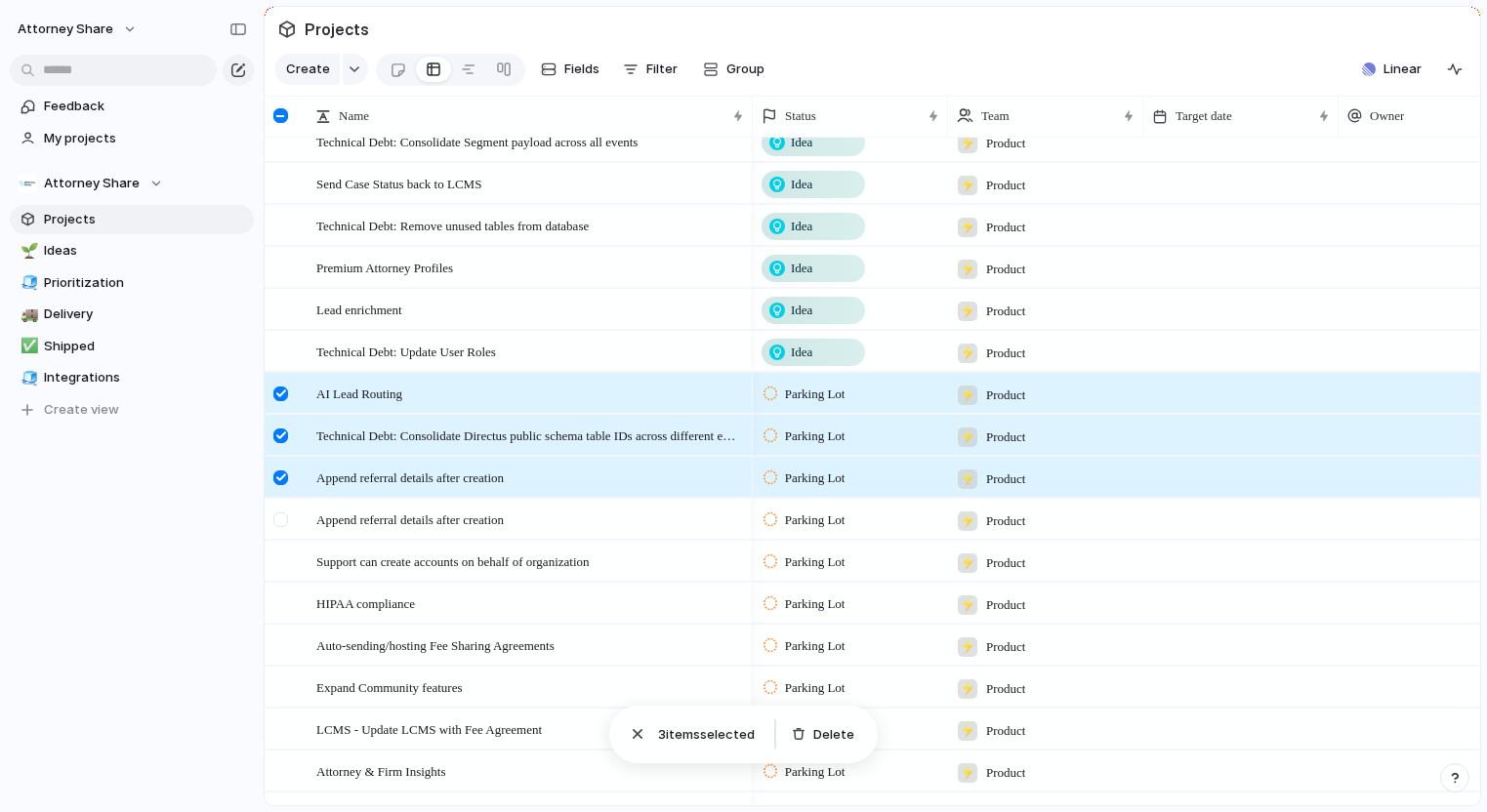 click at bounding box center (283, 526) 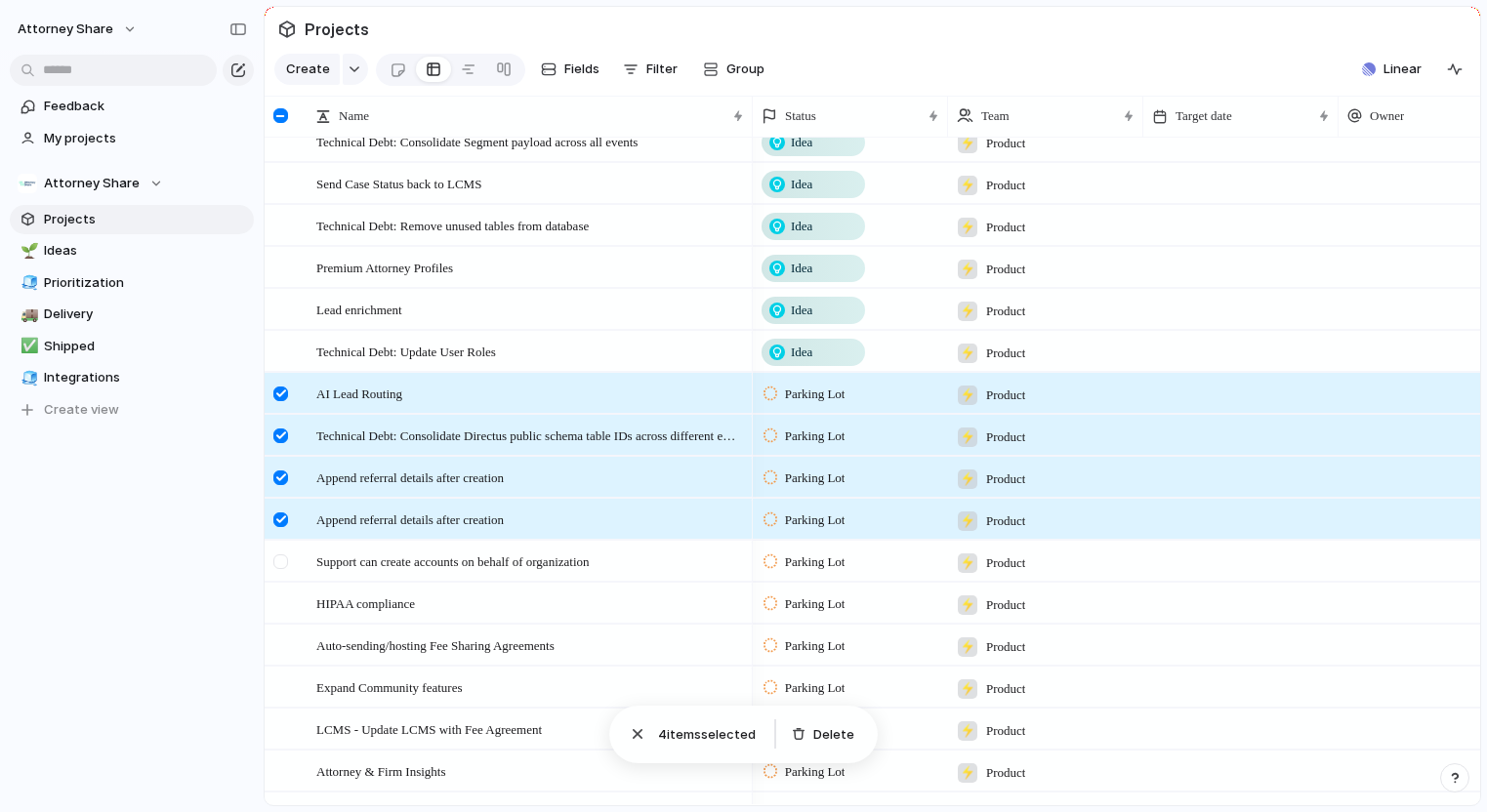 click at bounding box center (280, 561) 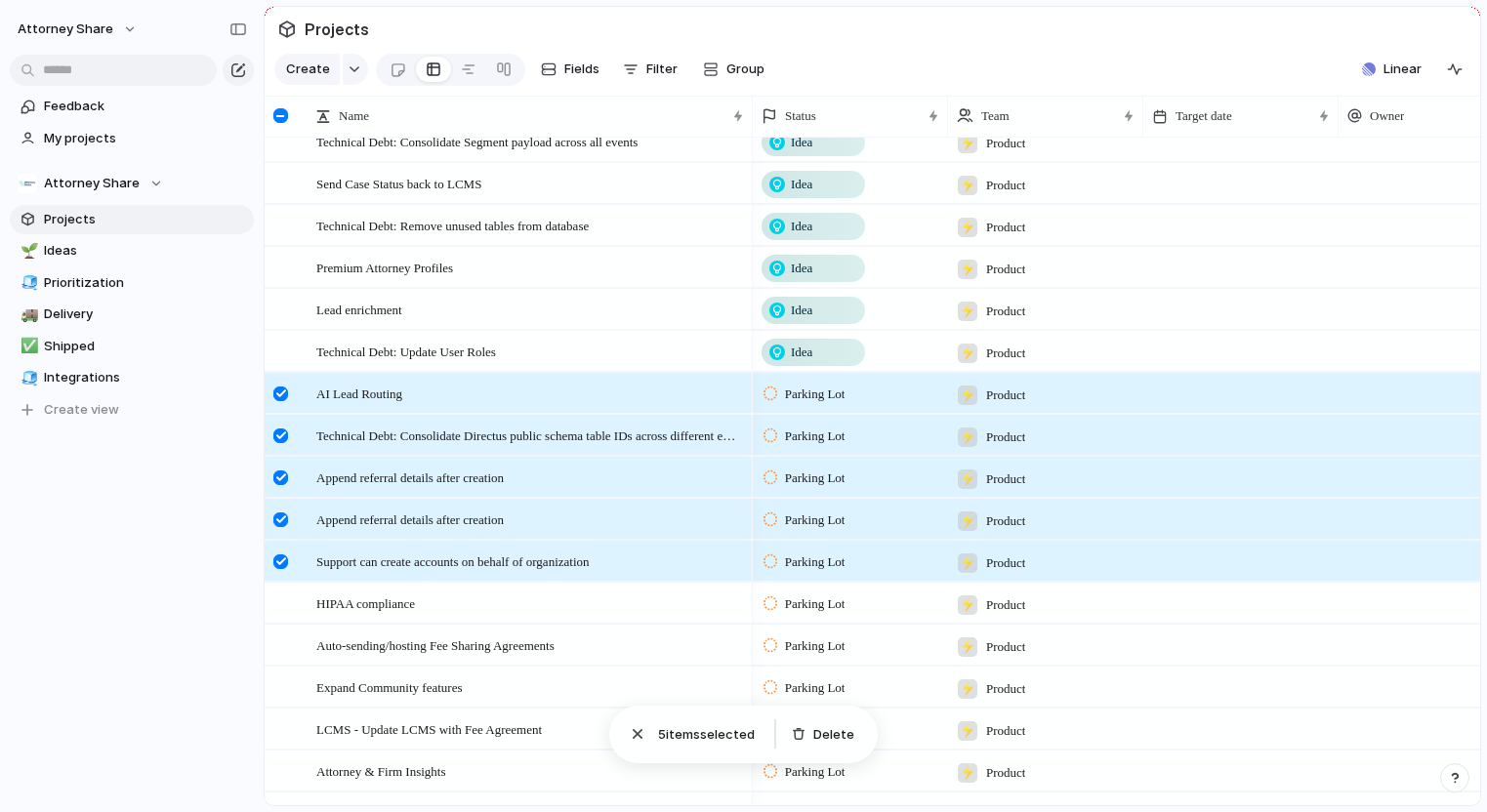 click on "Parking Lot" at bounding box center [815, 478] 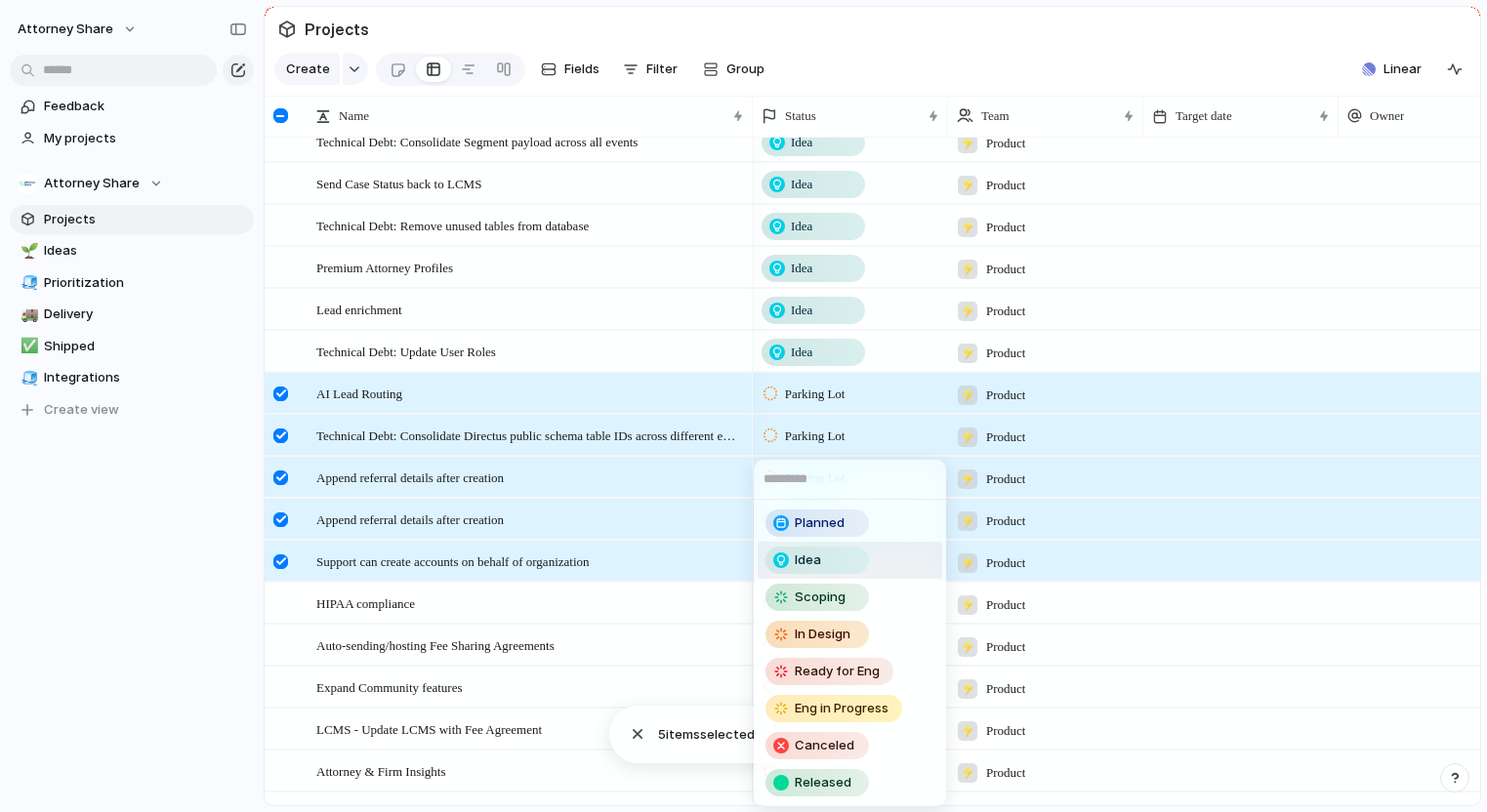 click on "Idea" at bounding box center [807, 560] 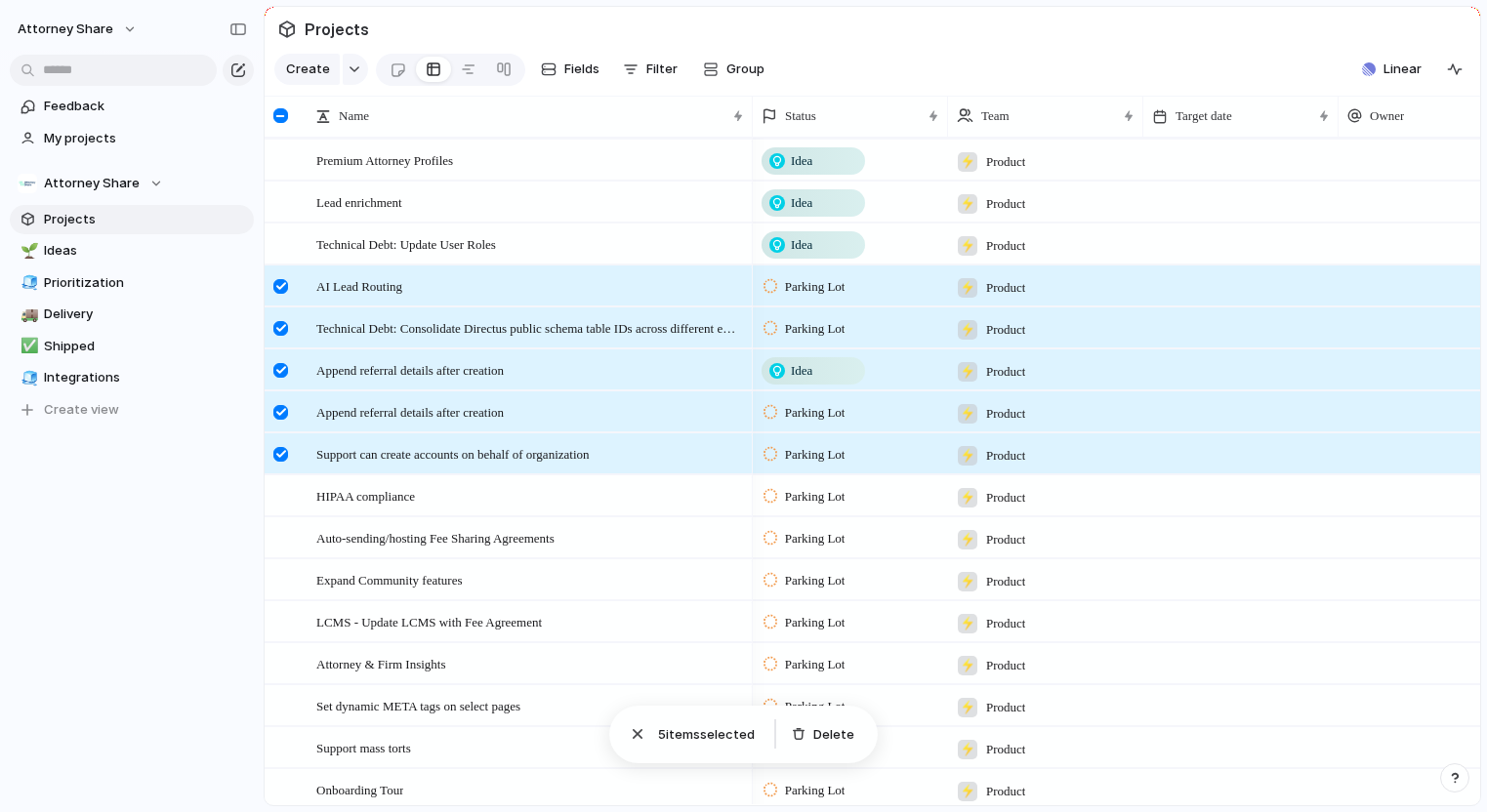 click on "Parking Lot" at bounding box center [850, 411] 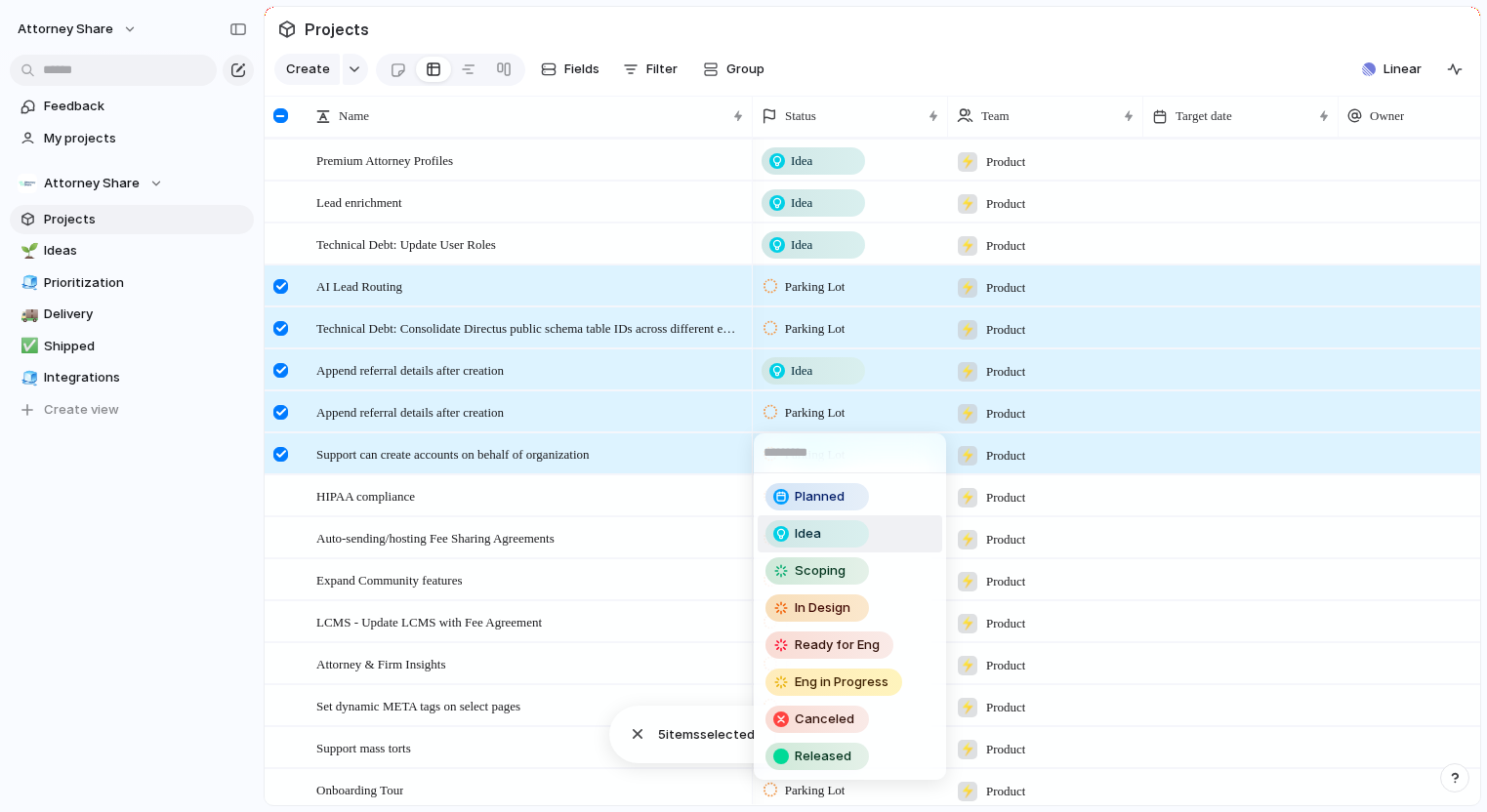 click on "Idea" at bounding box center [807, 534] 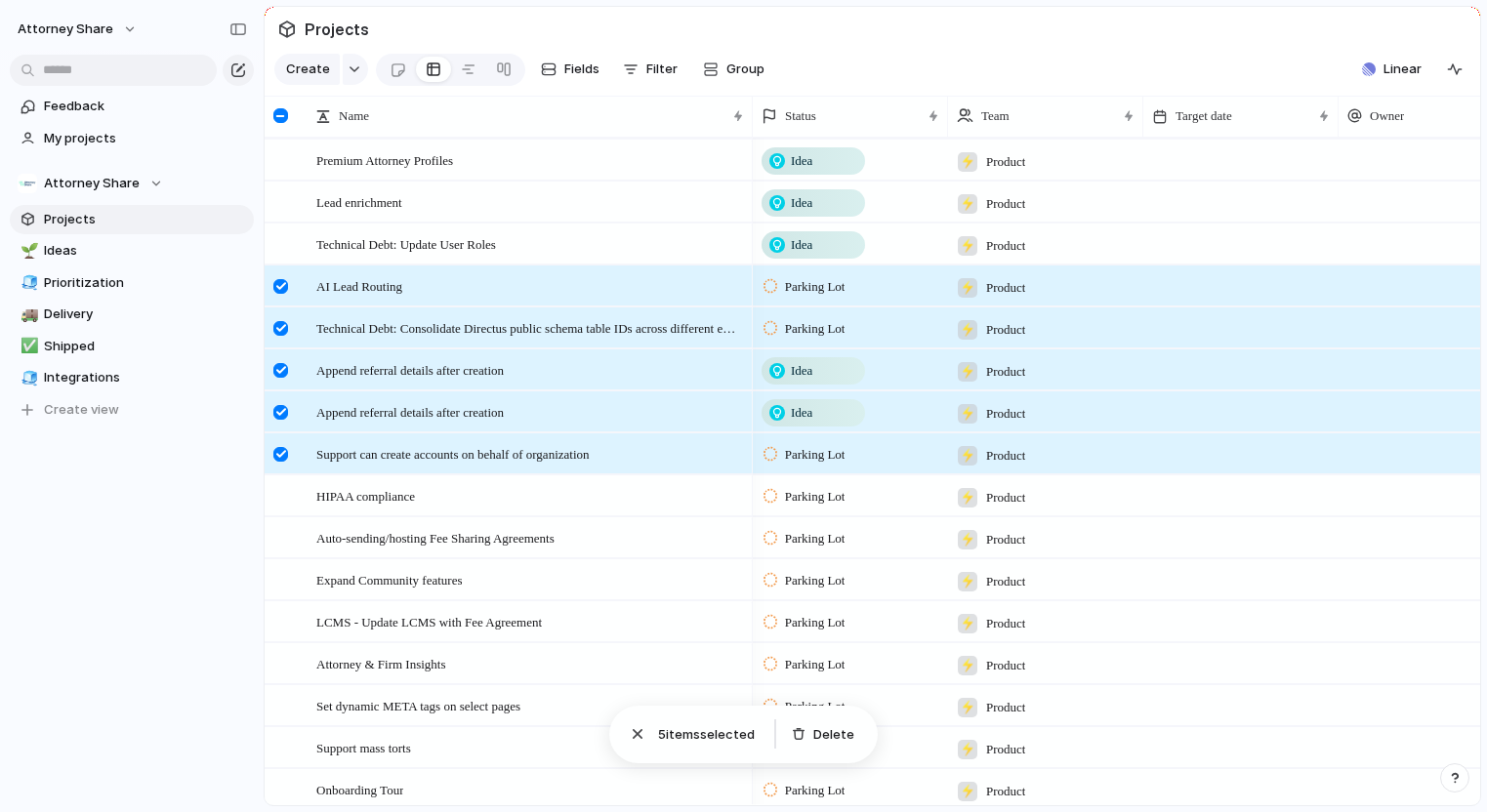click on "Idea ⚡ Product" at bounding box center (1363, 369) 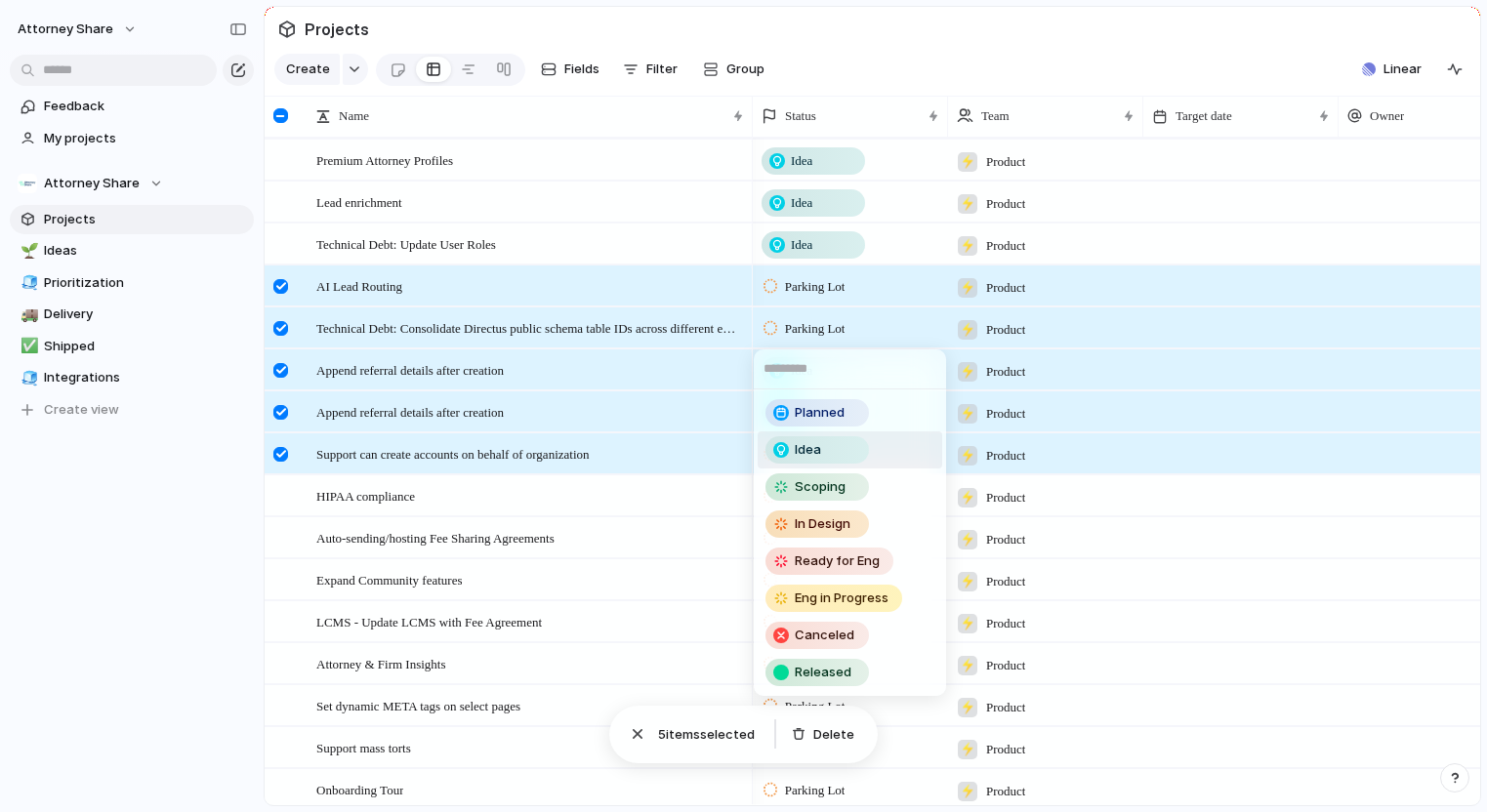 click on "Idea" at bounding box center (807, 450) 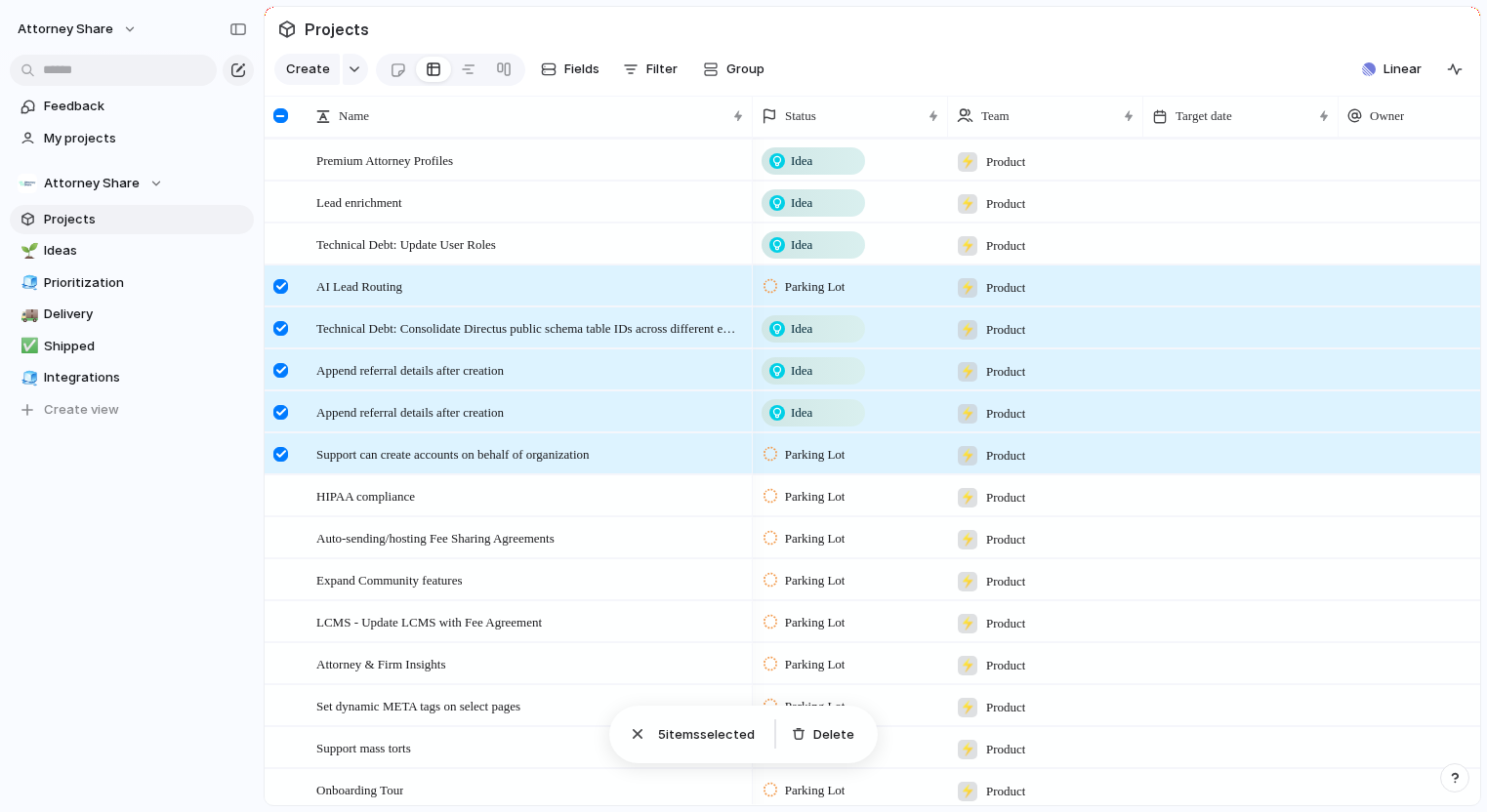 click at bounding box center (280, 115) 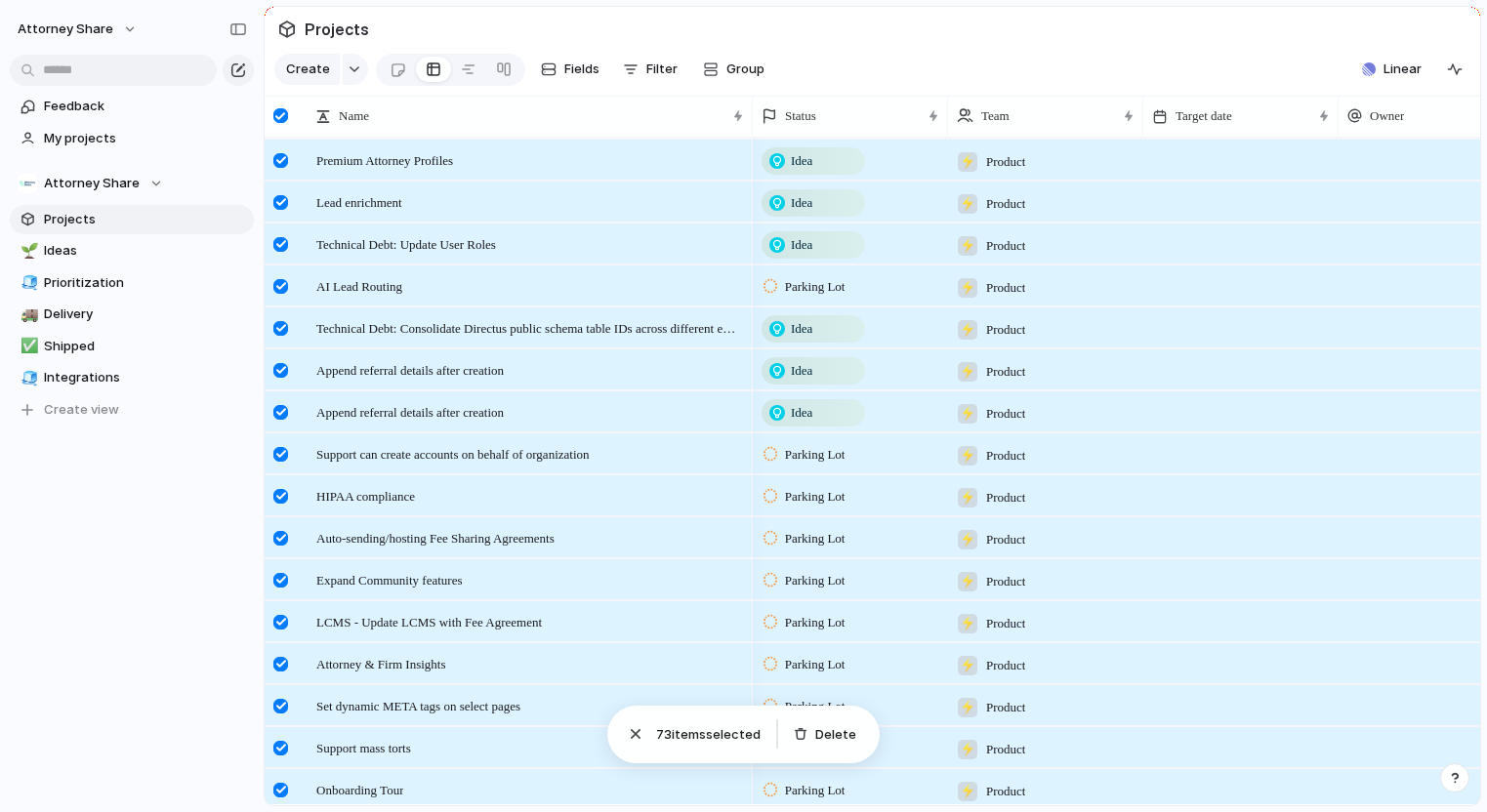 click at bounding box center (280, 115) 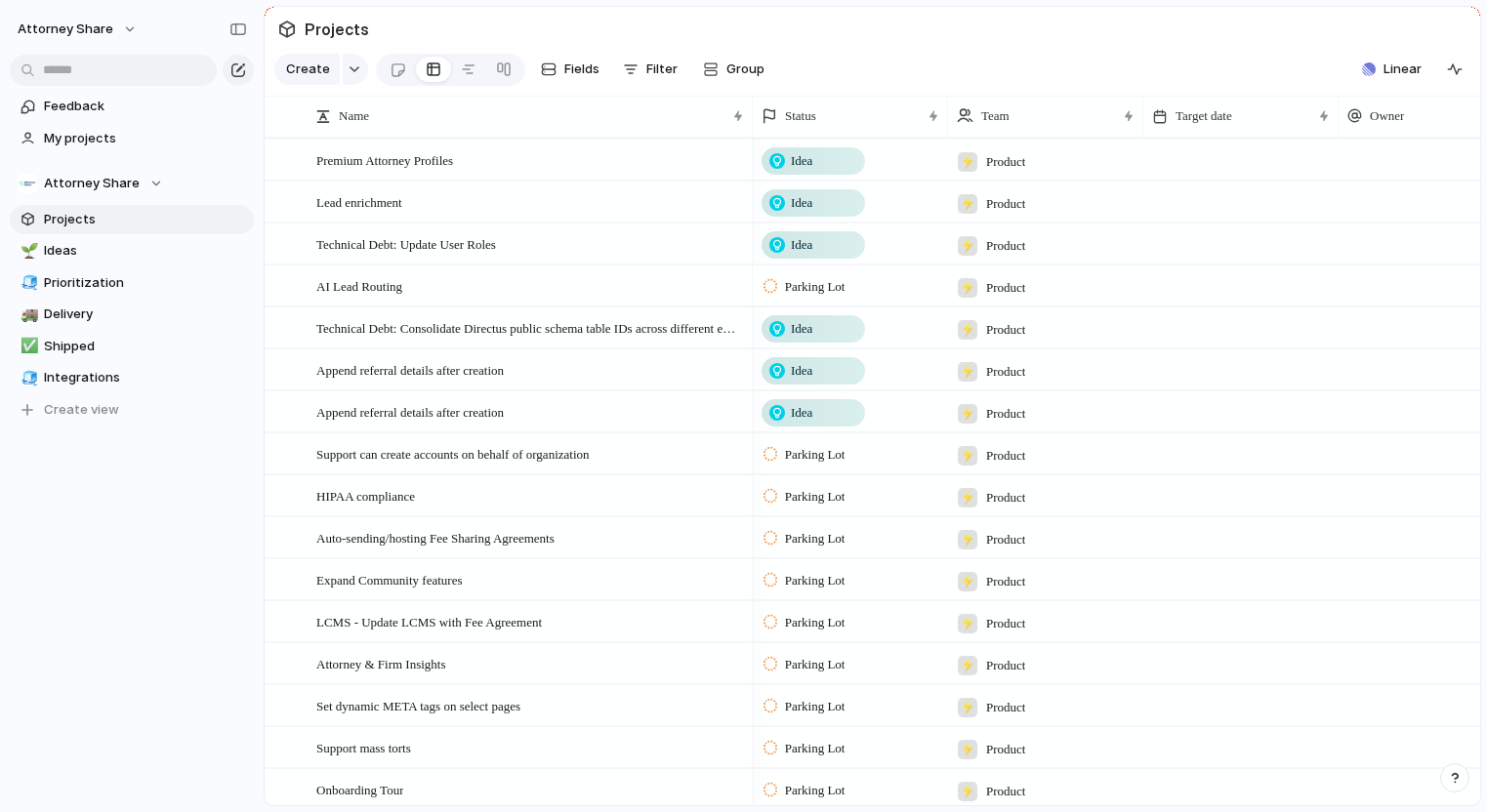 click on "Parking Lot" at bounding box center (815, 287) 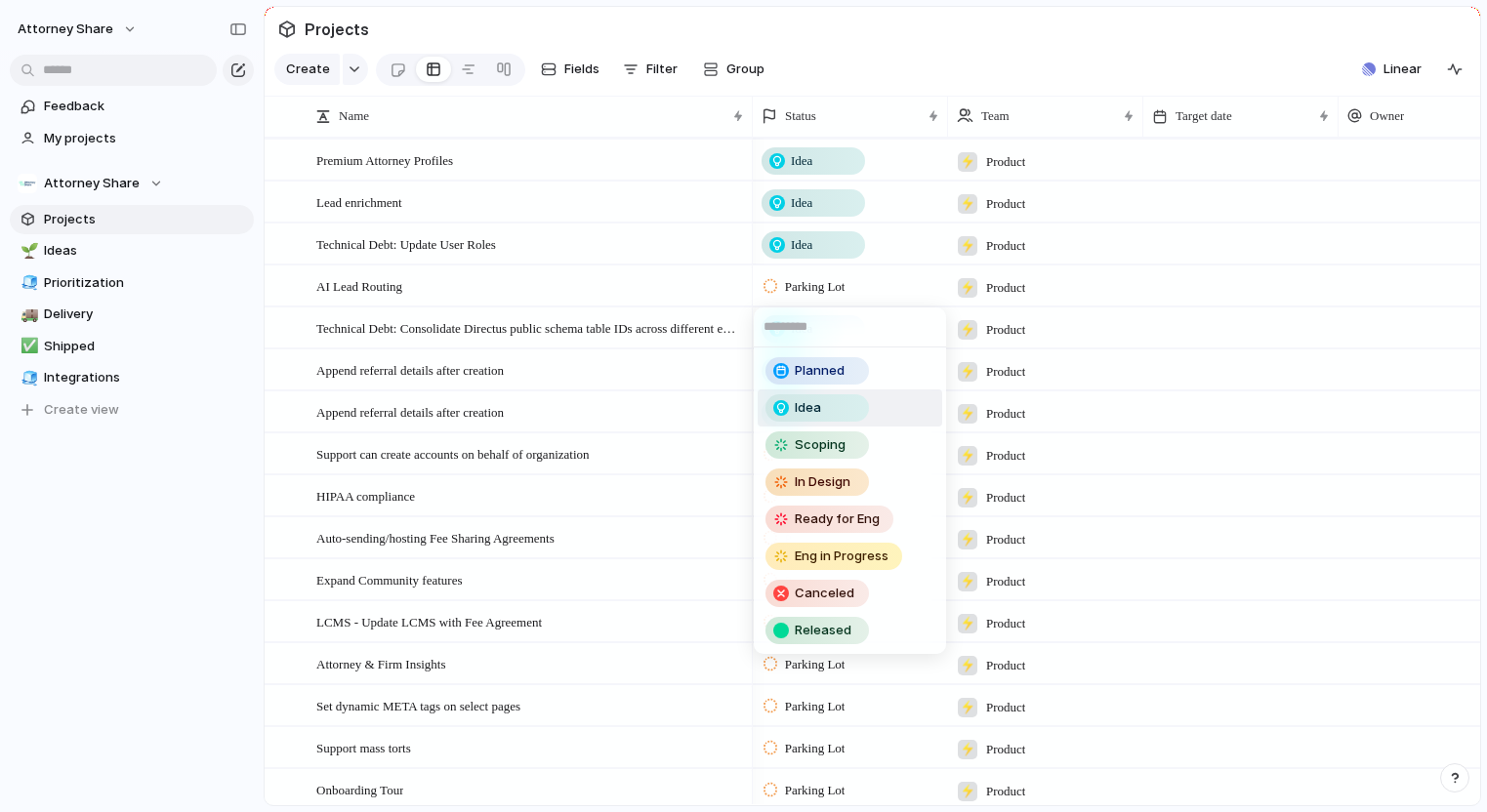 click on "Idea" at bounding box center (807, 408) 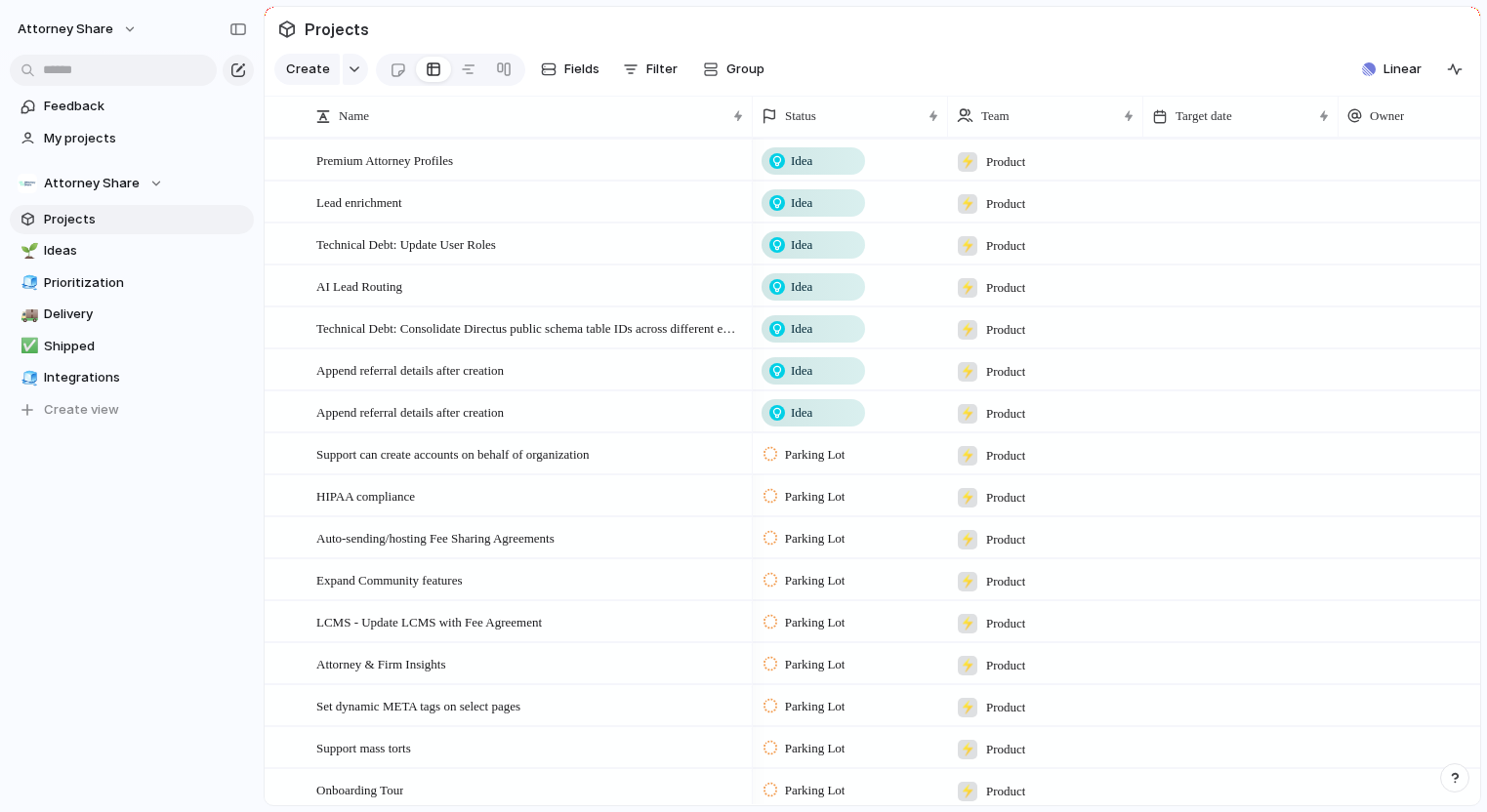 click on "Parking Lot" at bounding box center [815, 455] 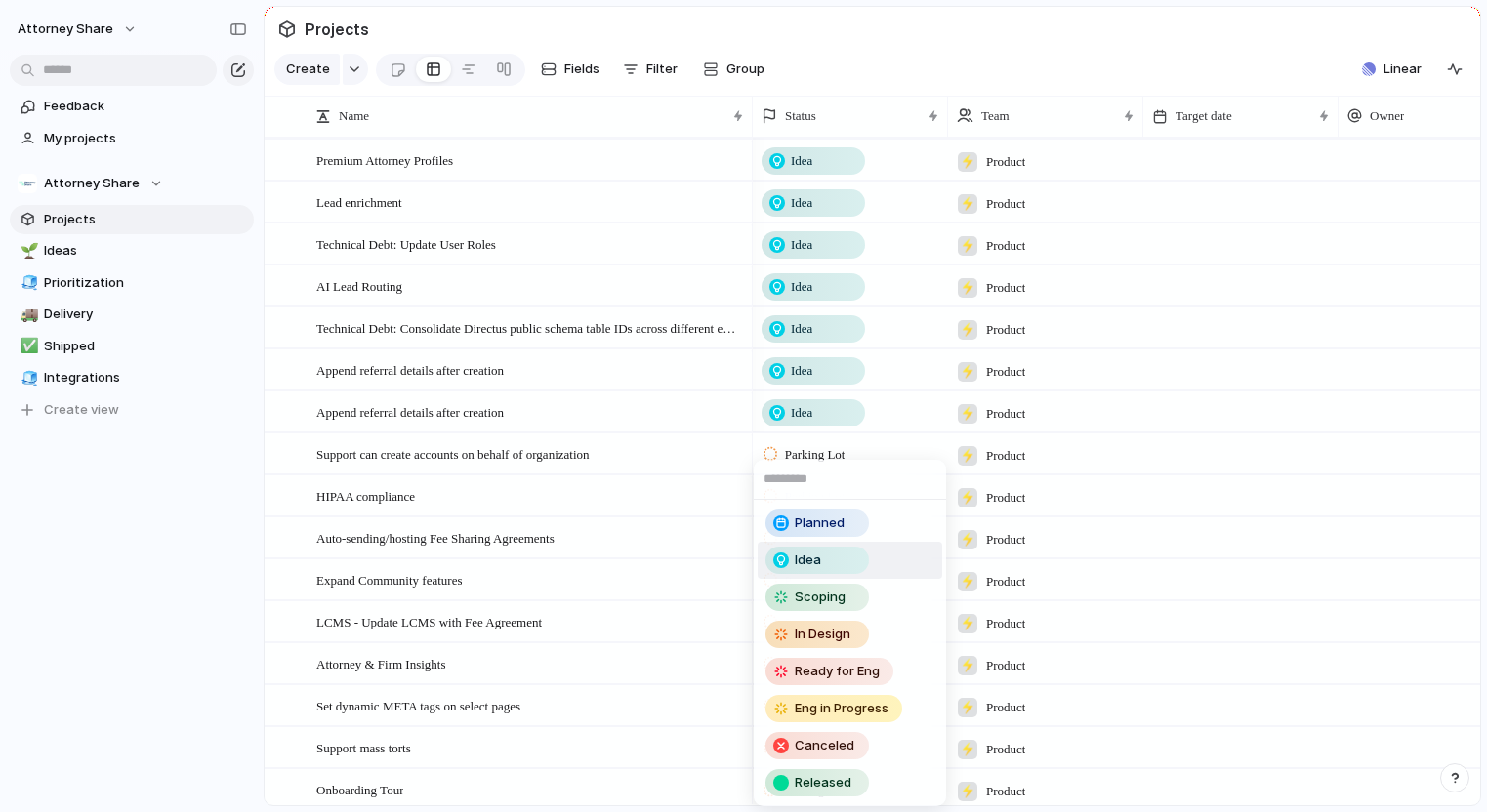 click on "Idea" at bounding box center [807, 560] 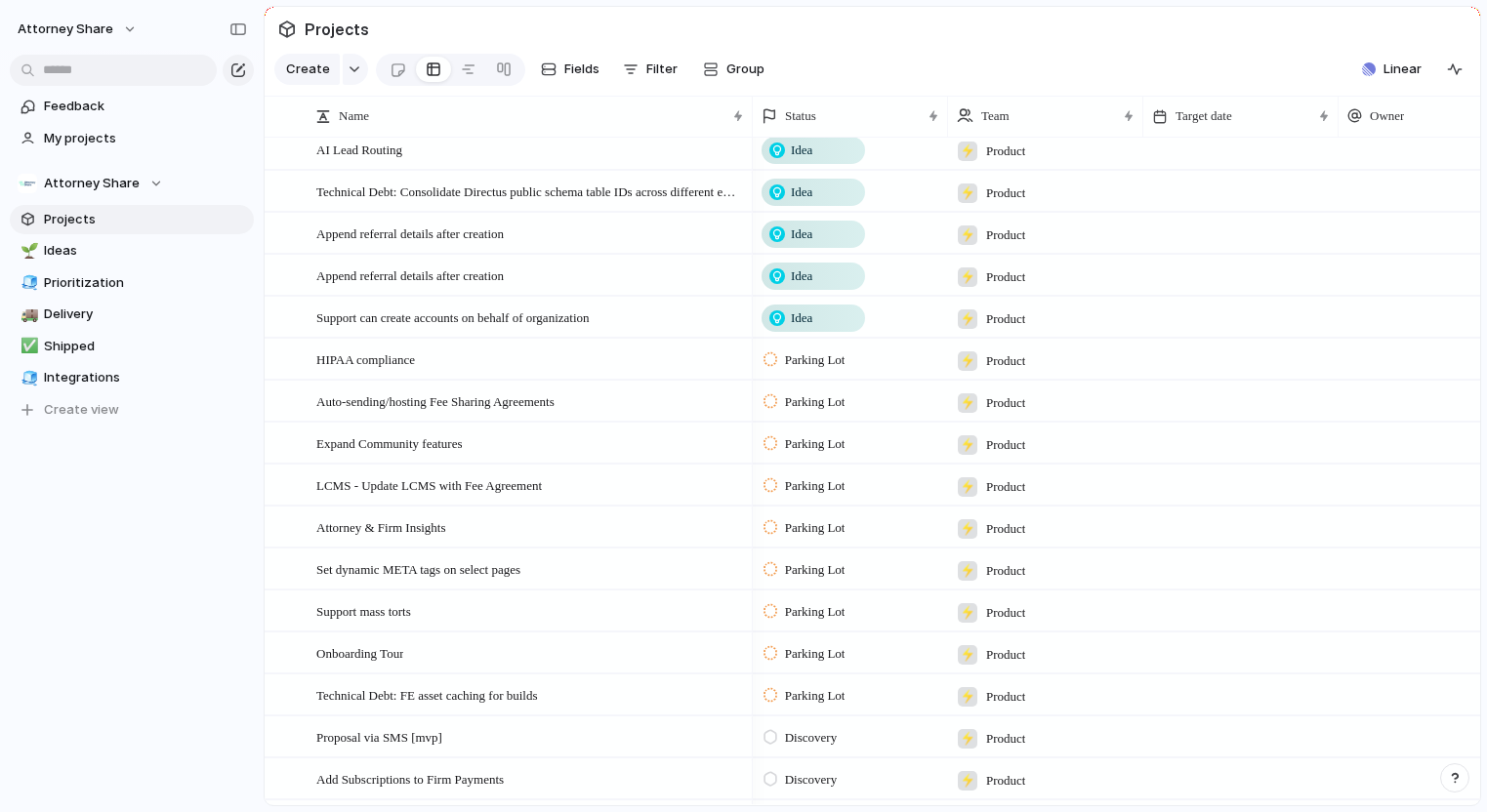 click on "Parking Lot" at bounding box center (850, 398) 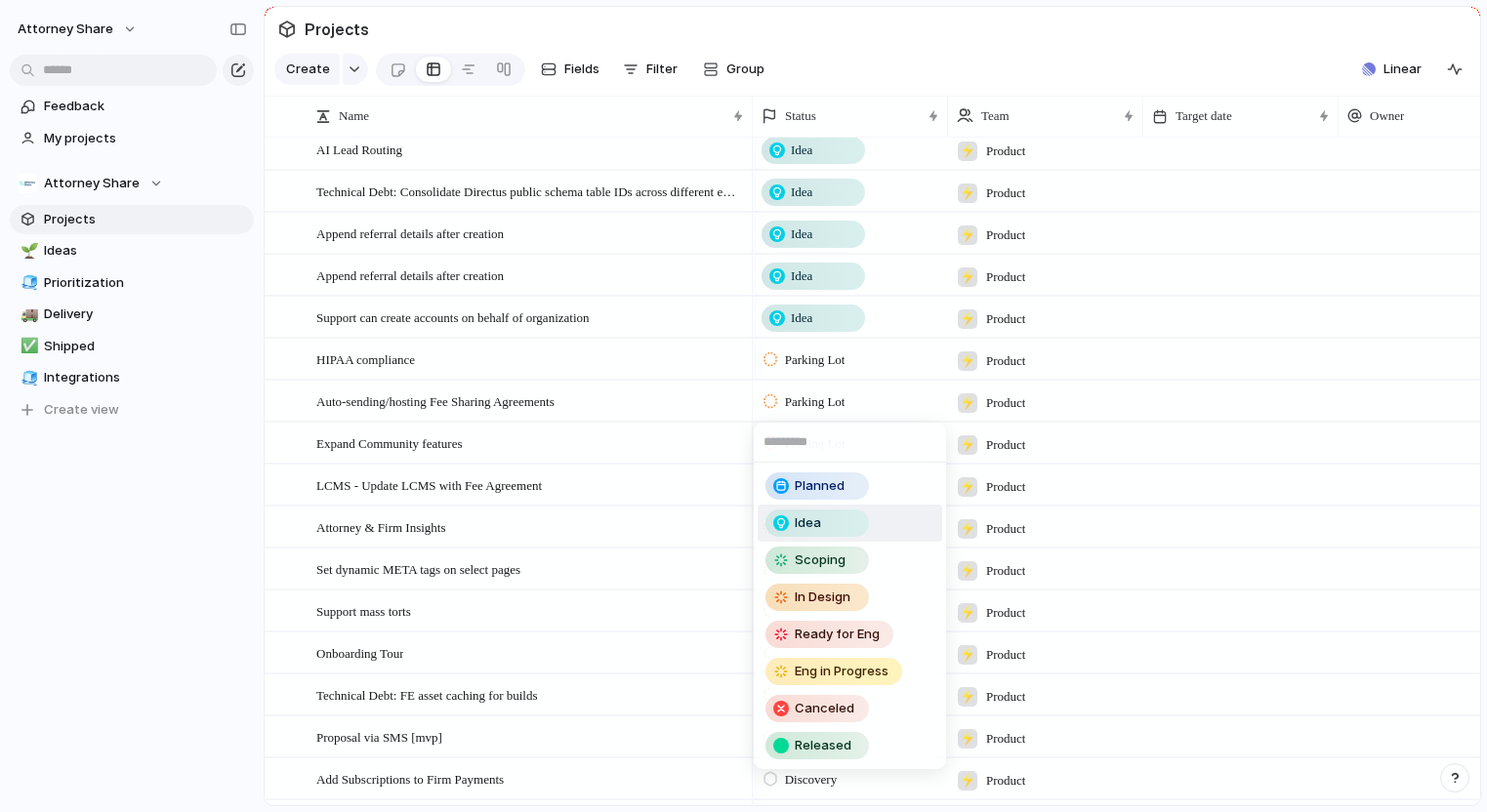 click on "Idea" at bounding box center [807, 523] 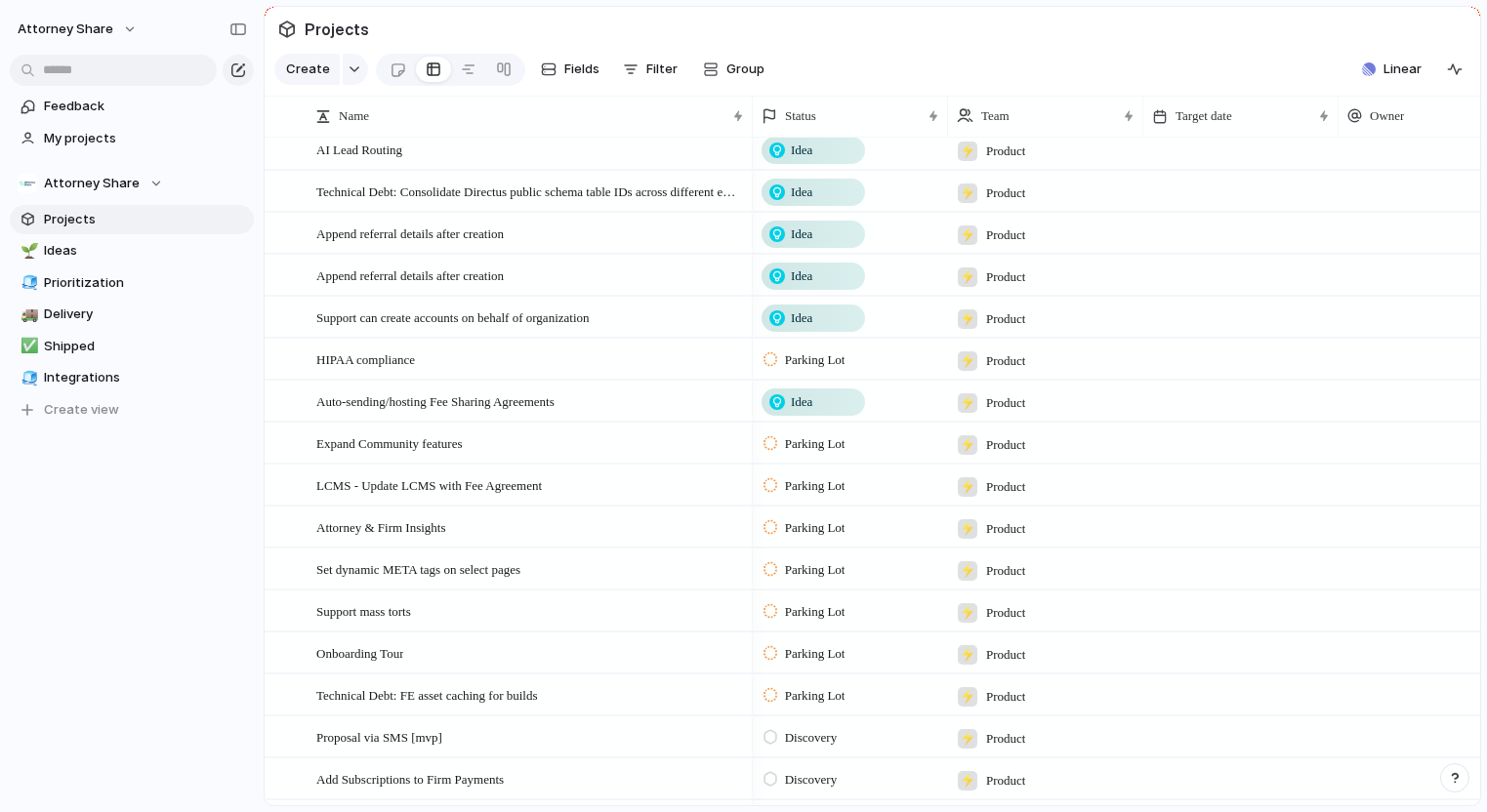 click on "Parking Lot" at bounding box center (815, 360) 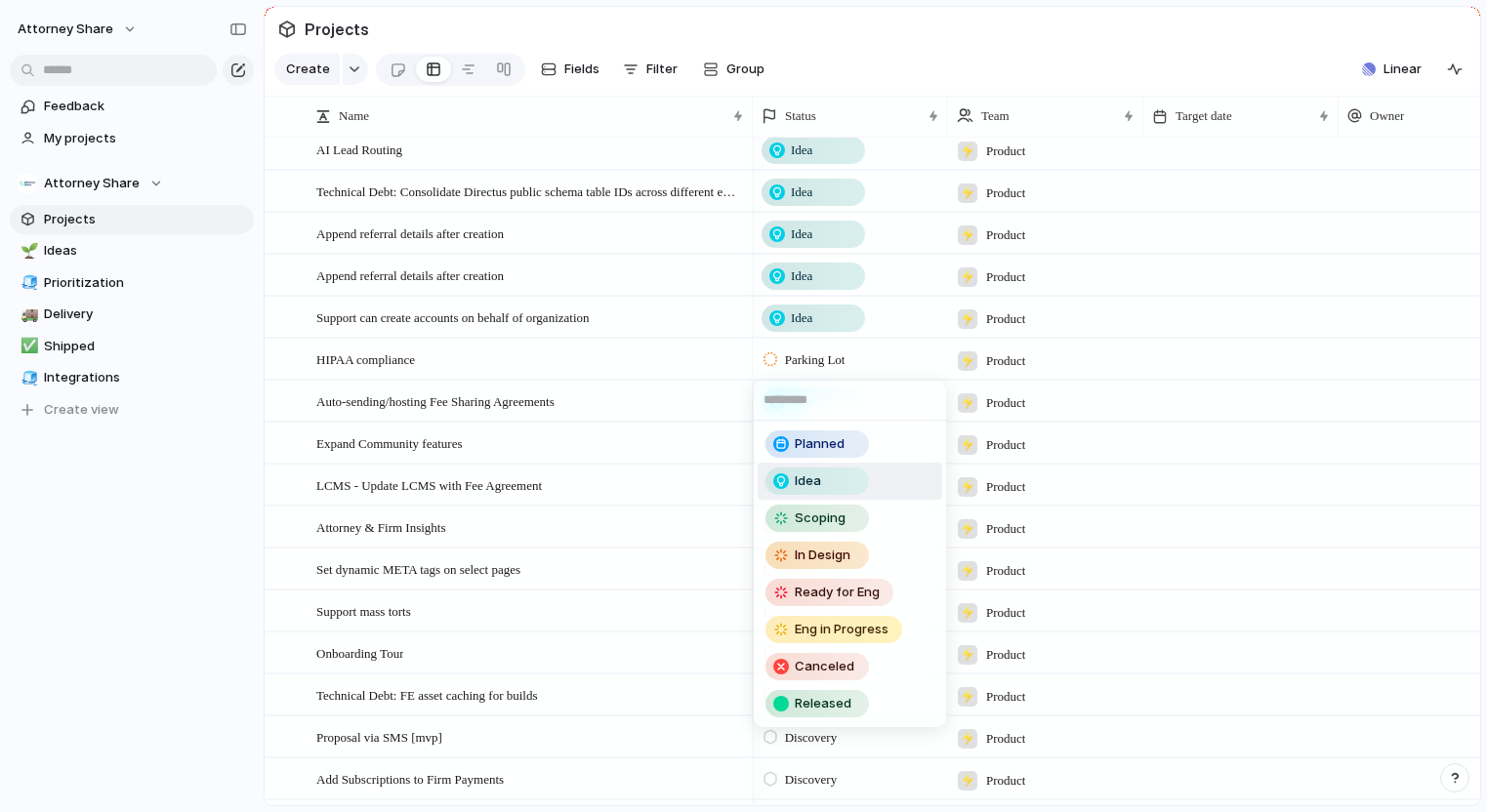 click on "Idea" at bounding box center [817, 481] 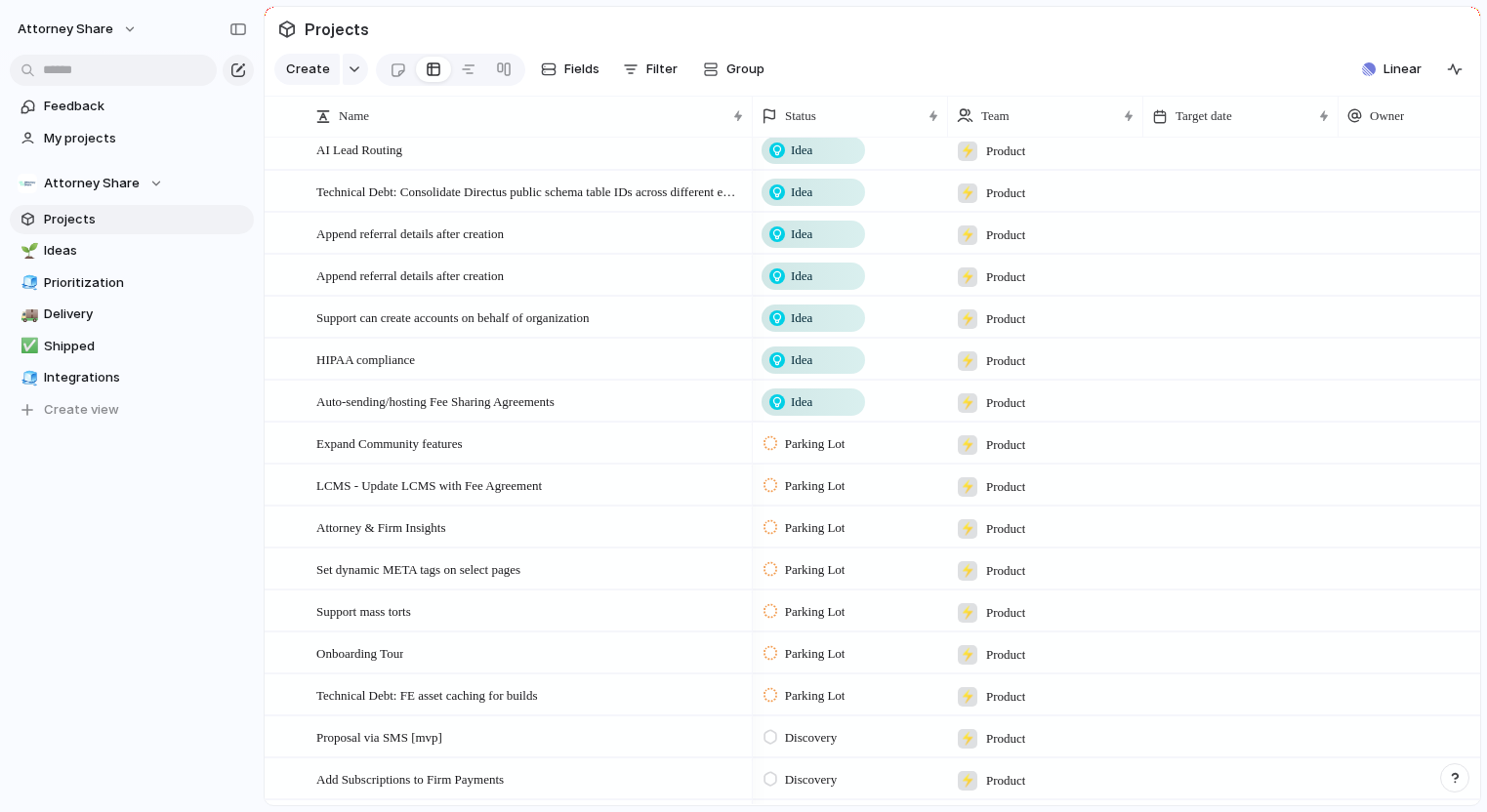 click on "Parking Lot" at bounding box center [815, 444] 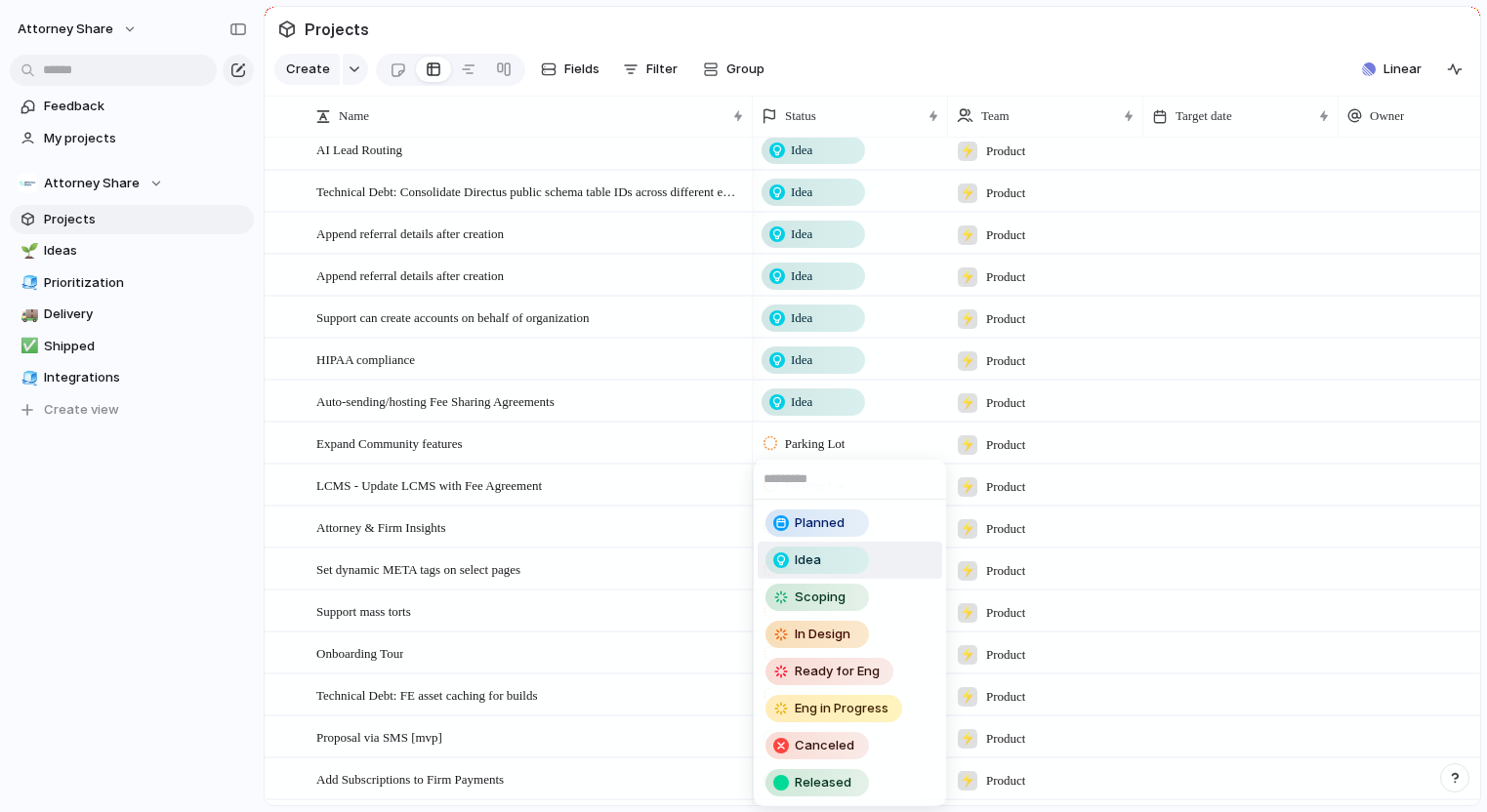 click on "Idea" at bounding box center [807, 560] 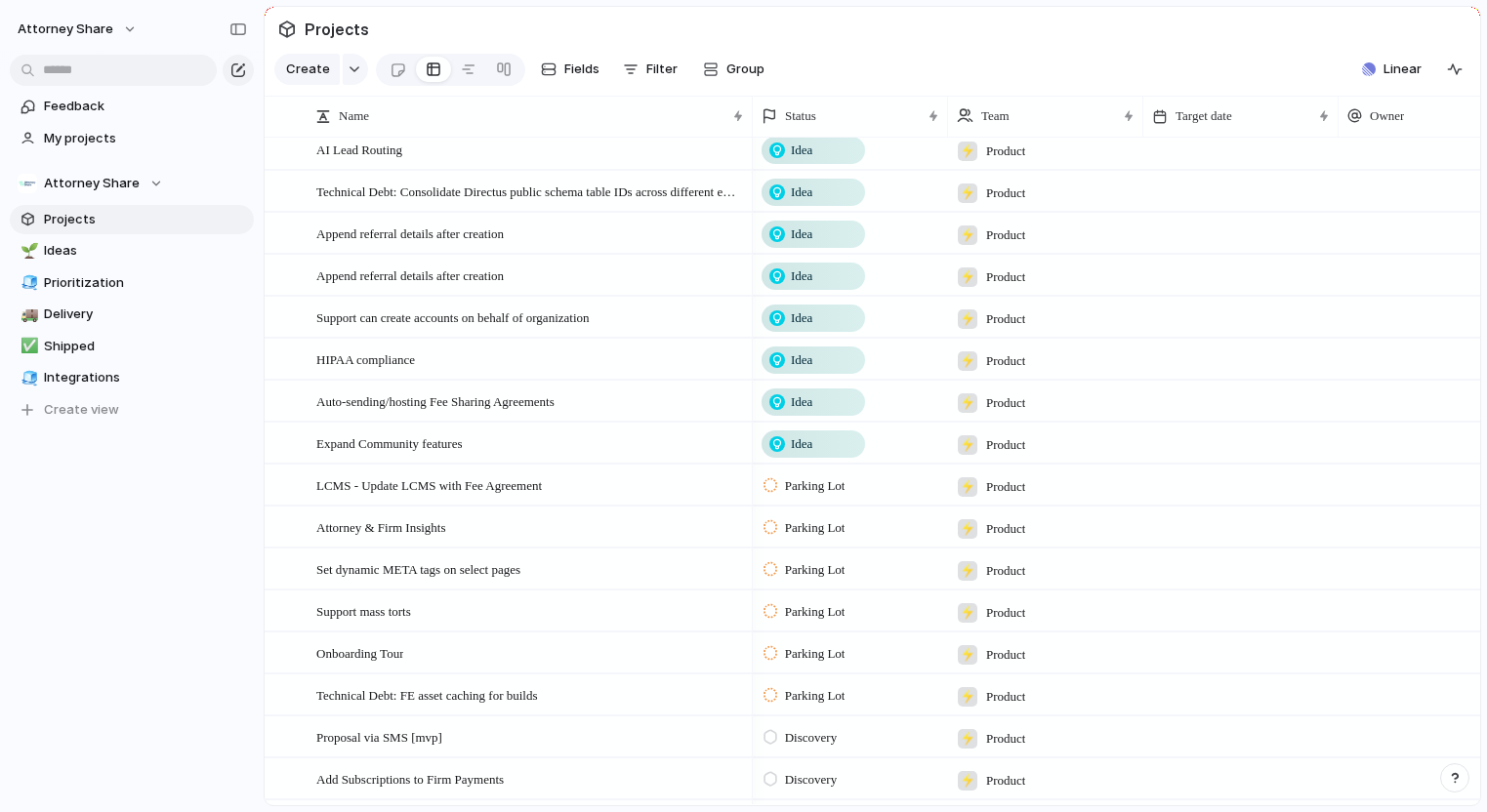 click on "Parking Lot" at bounding box center (815, 486) 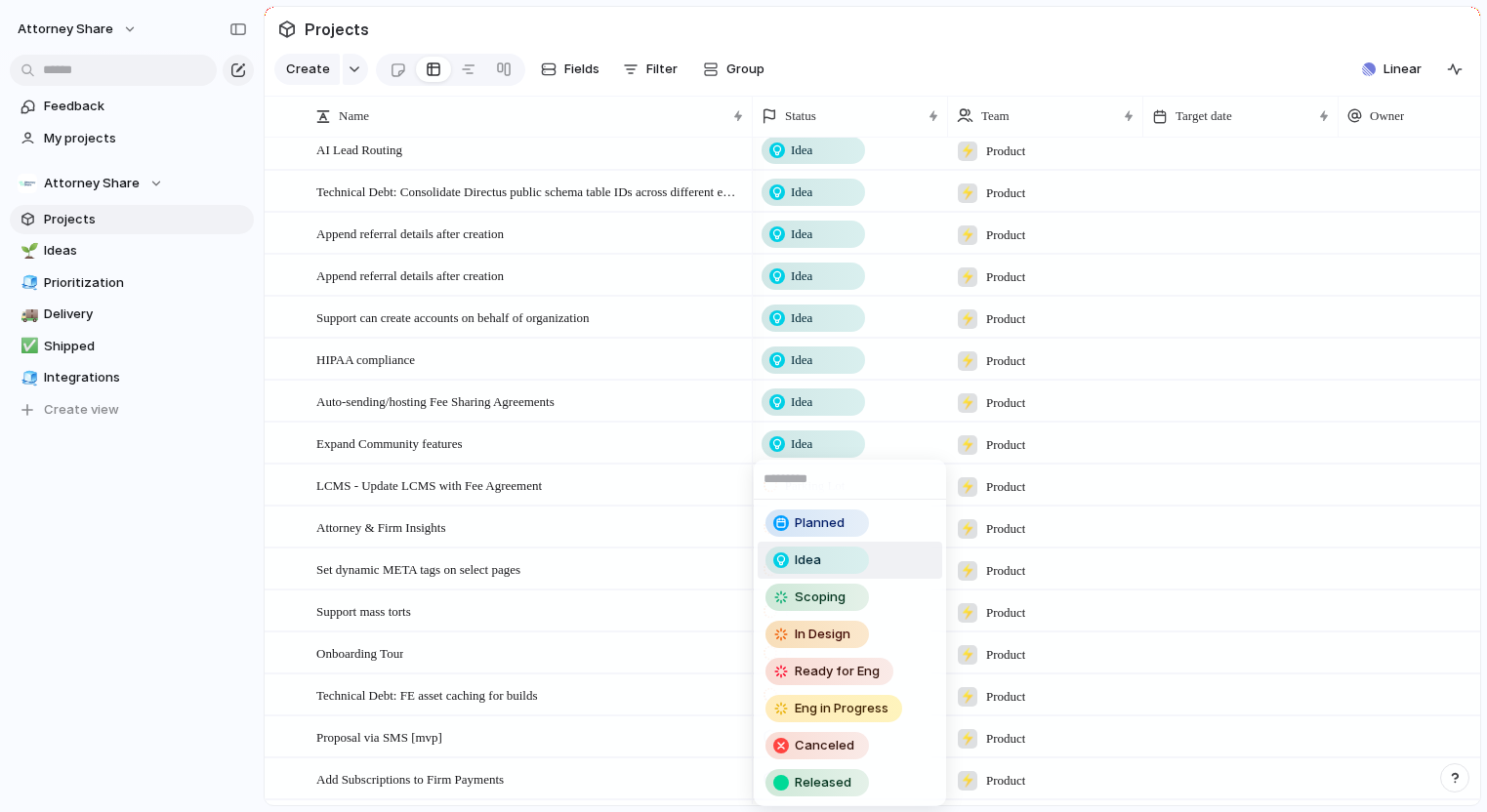 click on "Idea" at bounding box center [849, 560] 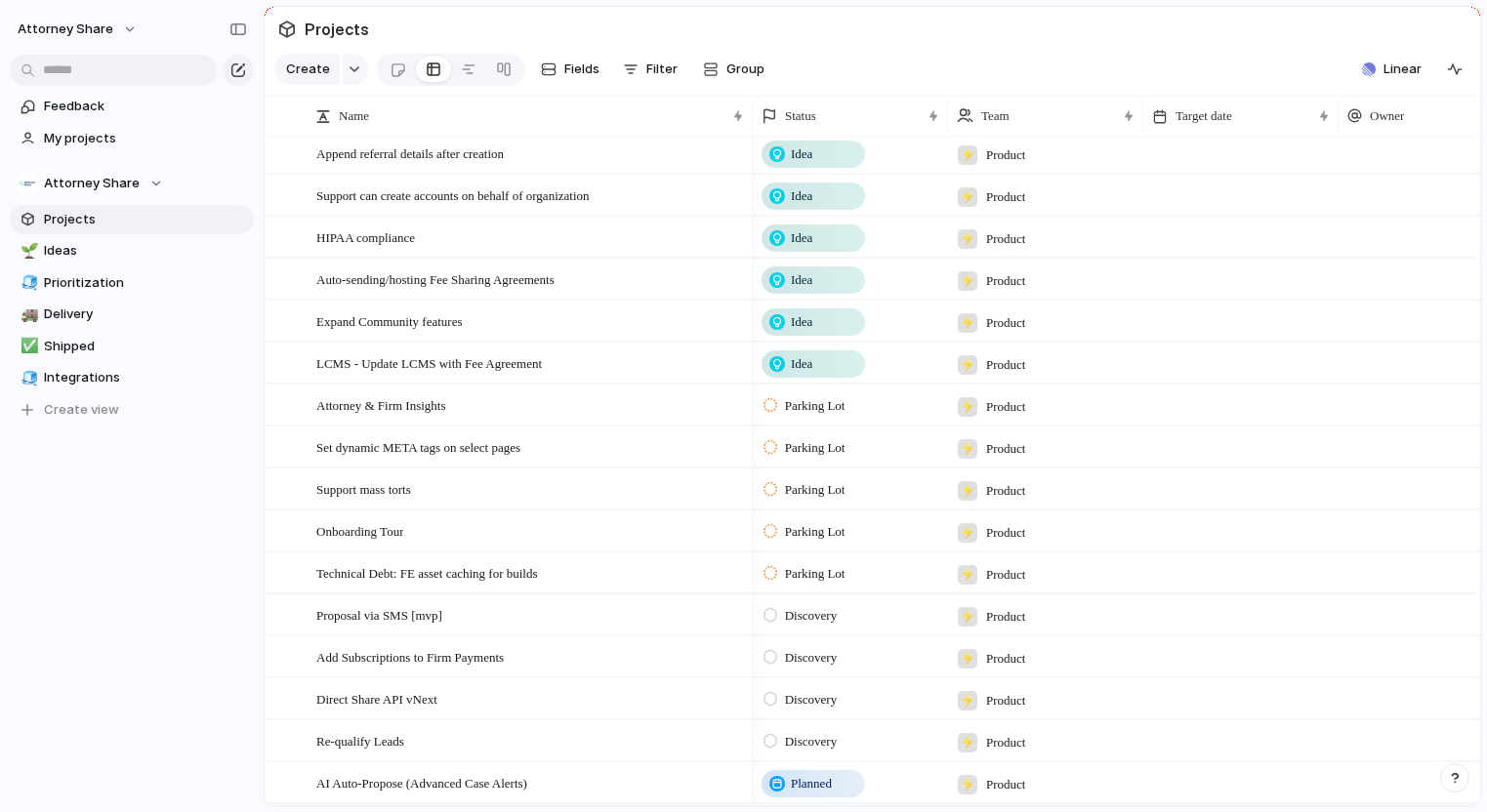 click on "Parking Lot" at bounding box center [815, 406] 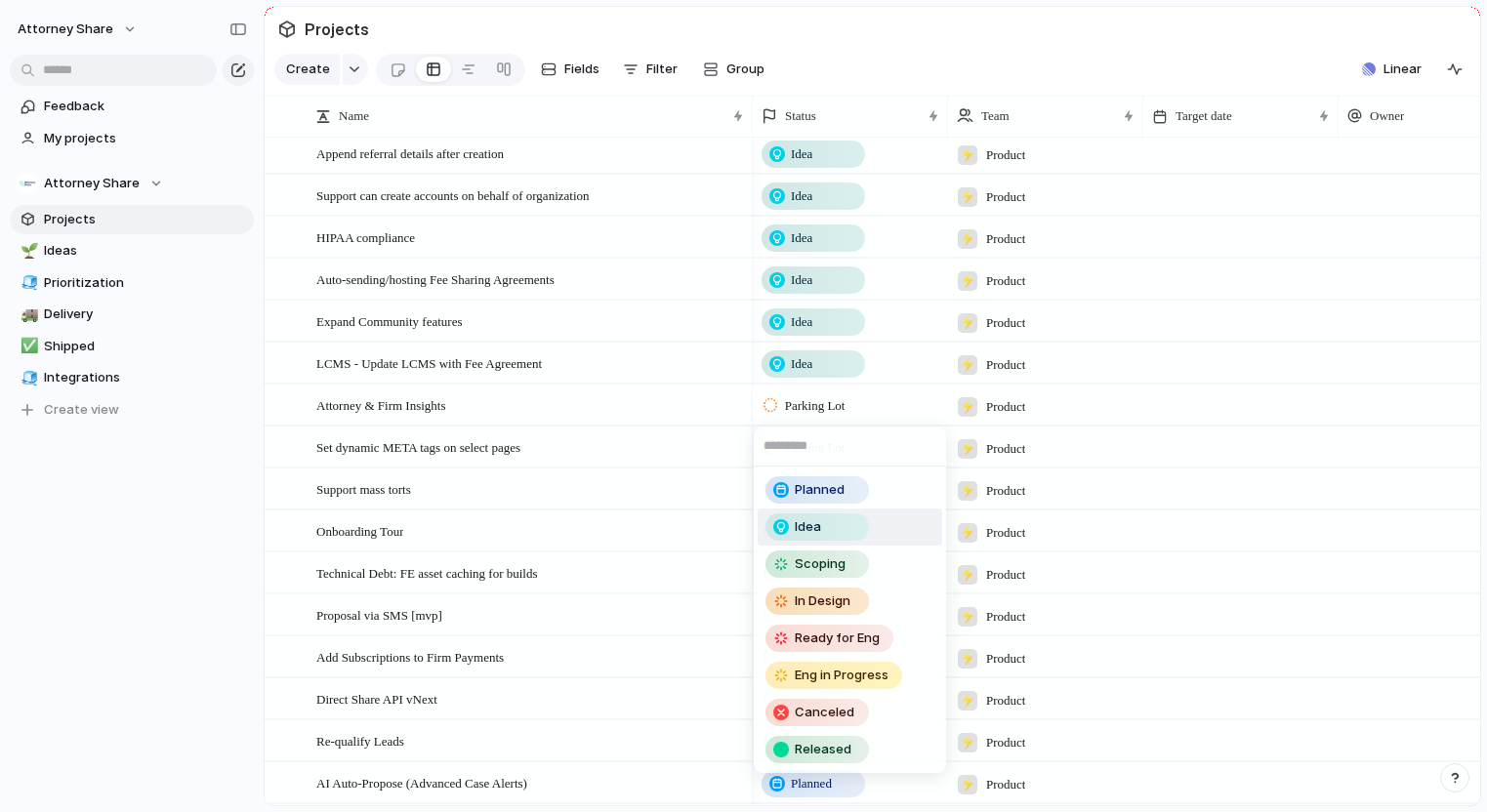 click on "Idea" at bounding box center [817, 527] 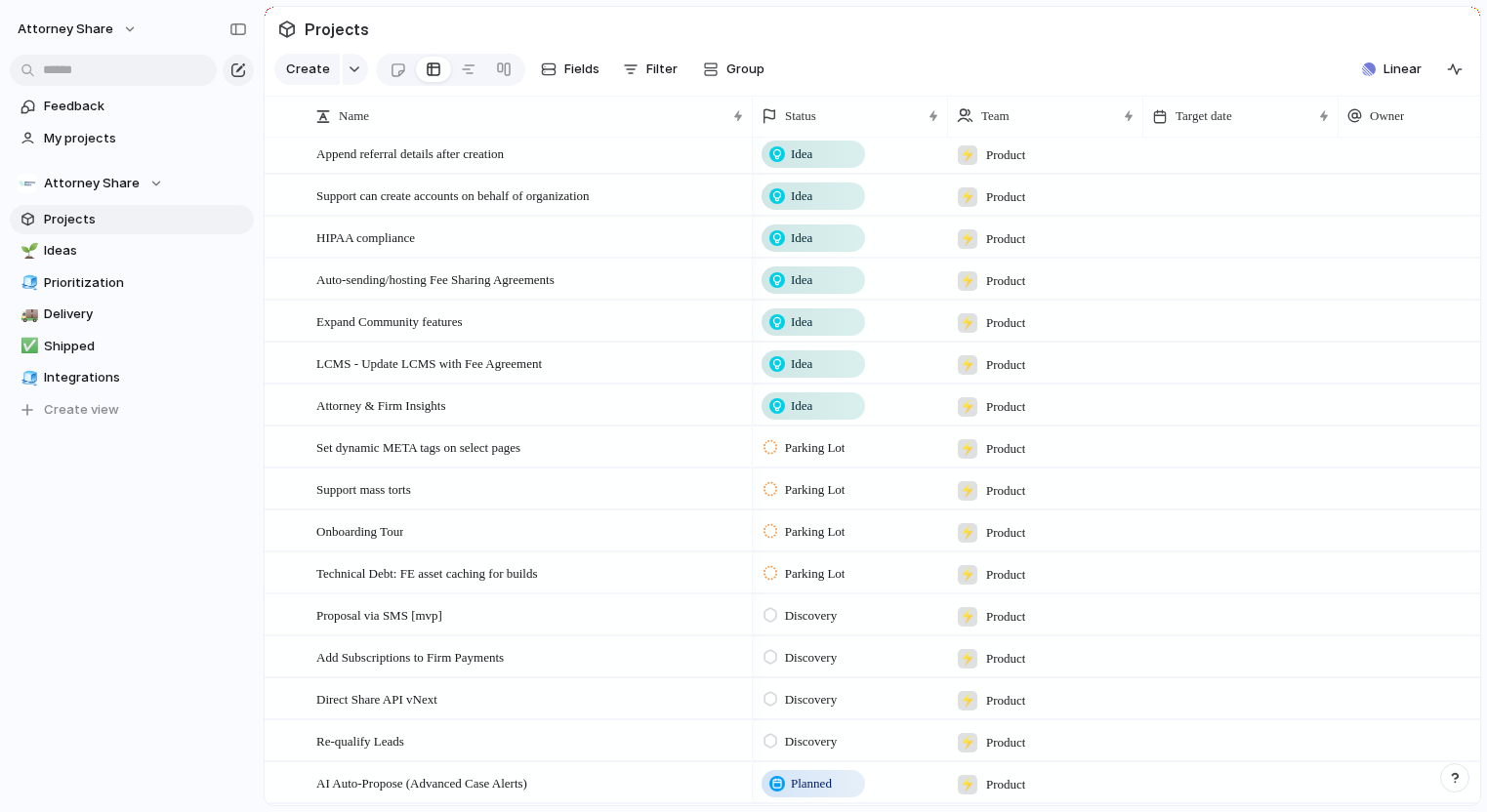 click on "Parking Lot" at bounding box center (815, 448) 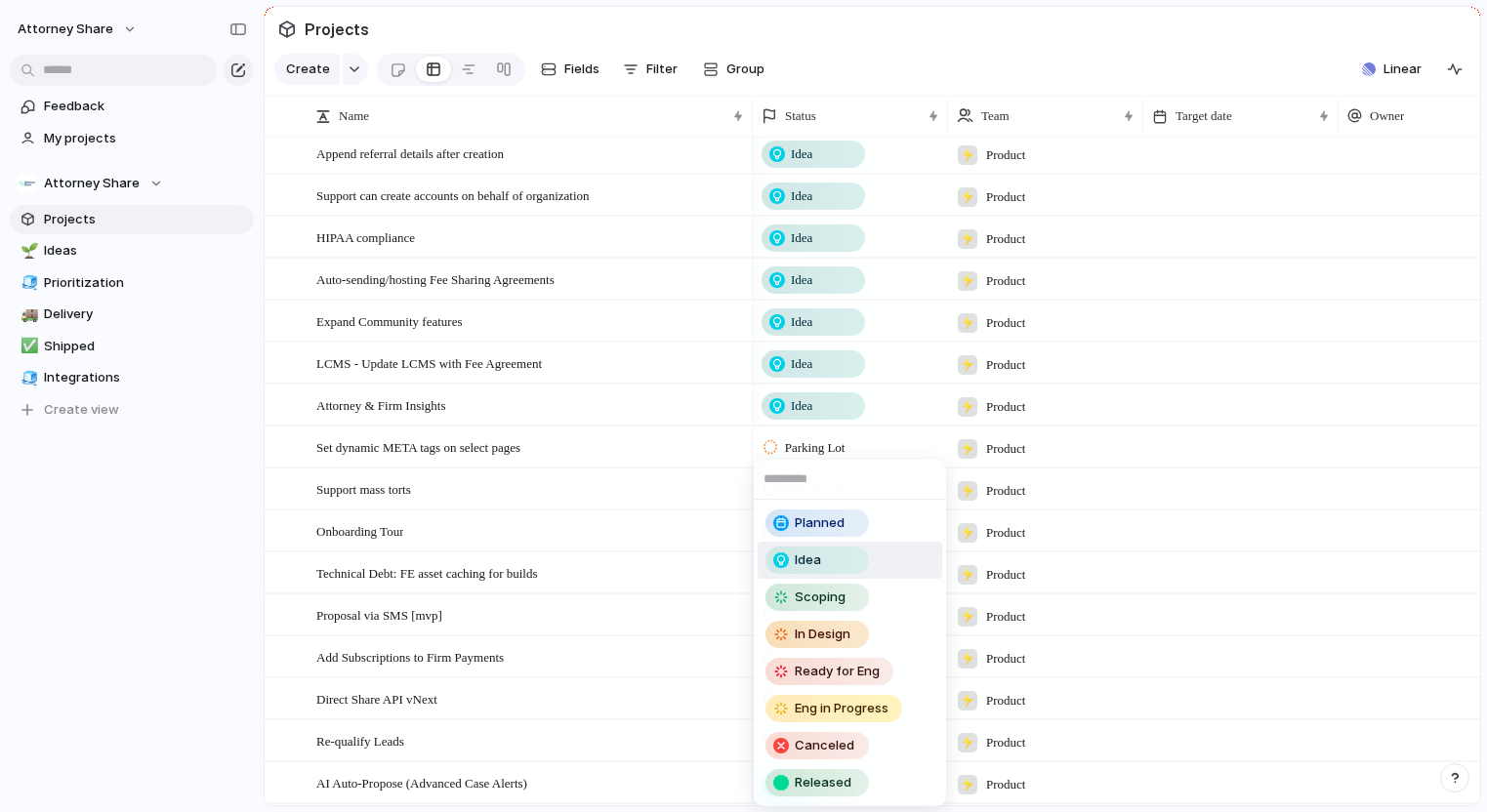 click on "Idea" at bounding box center [807, 560] 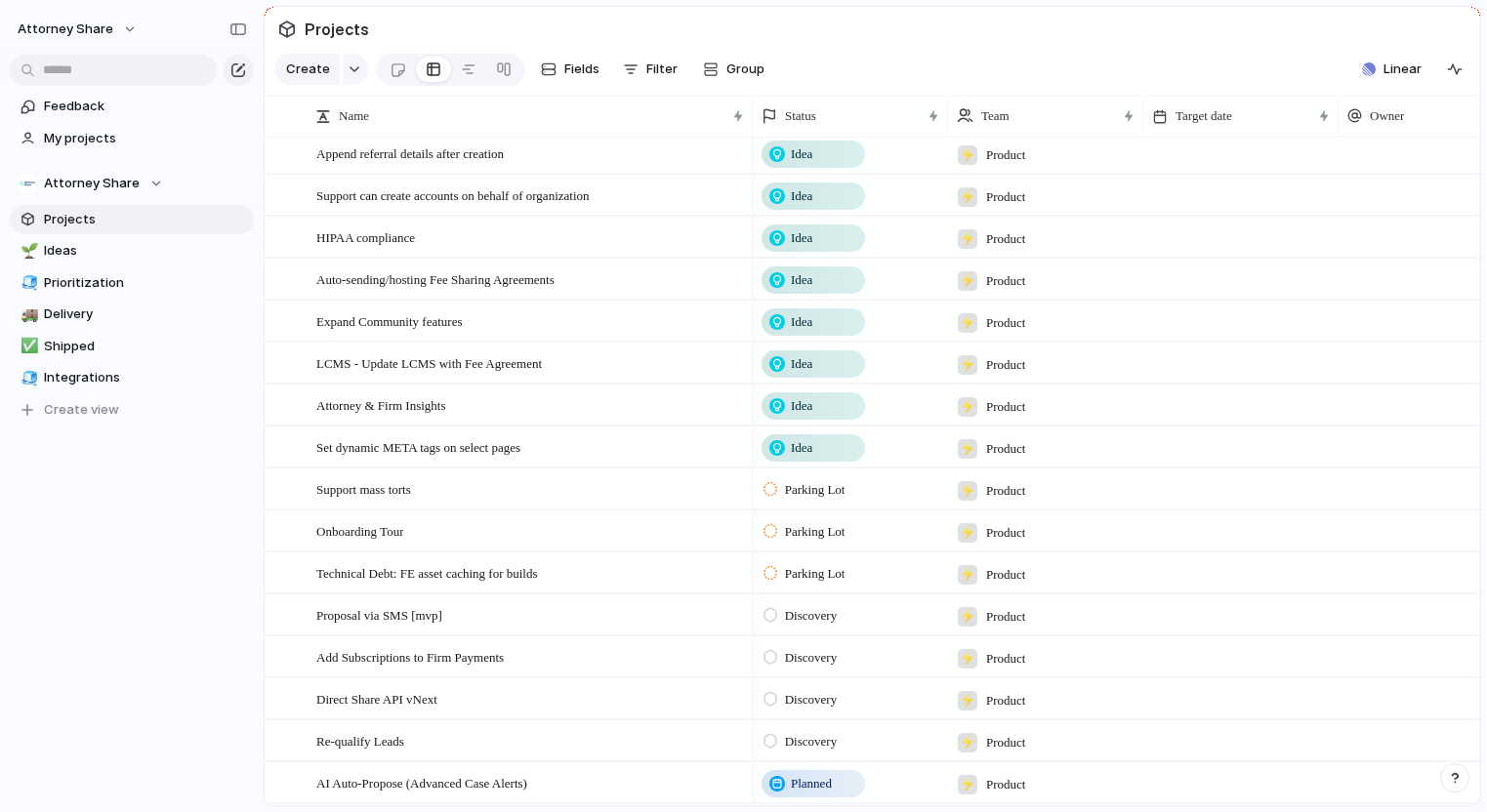 click on "Parking Lot" at bounding box center [815, 490] 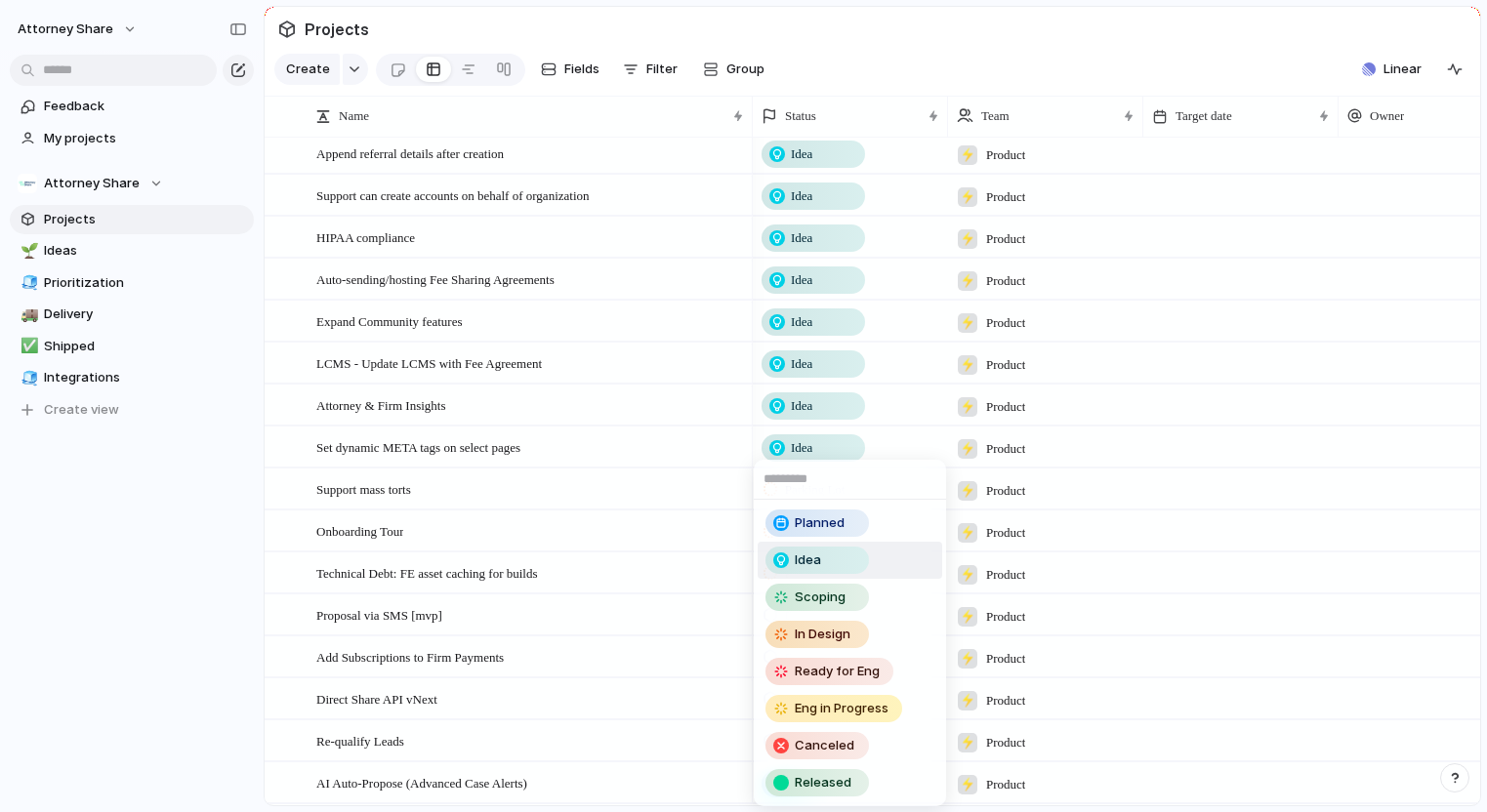 click on "Idea" at bounding box center [807, 560] 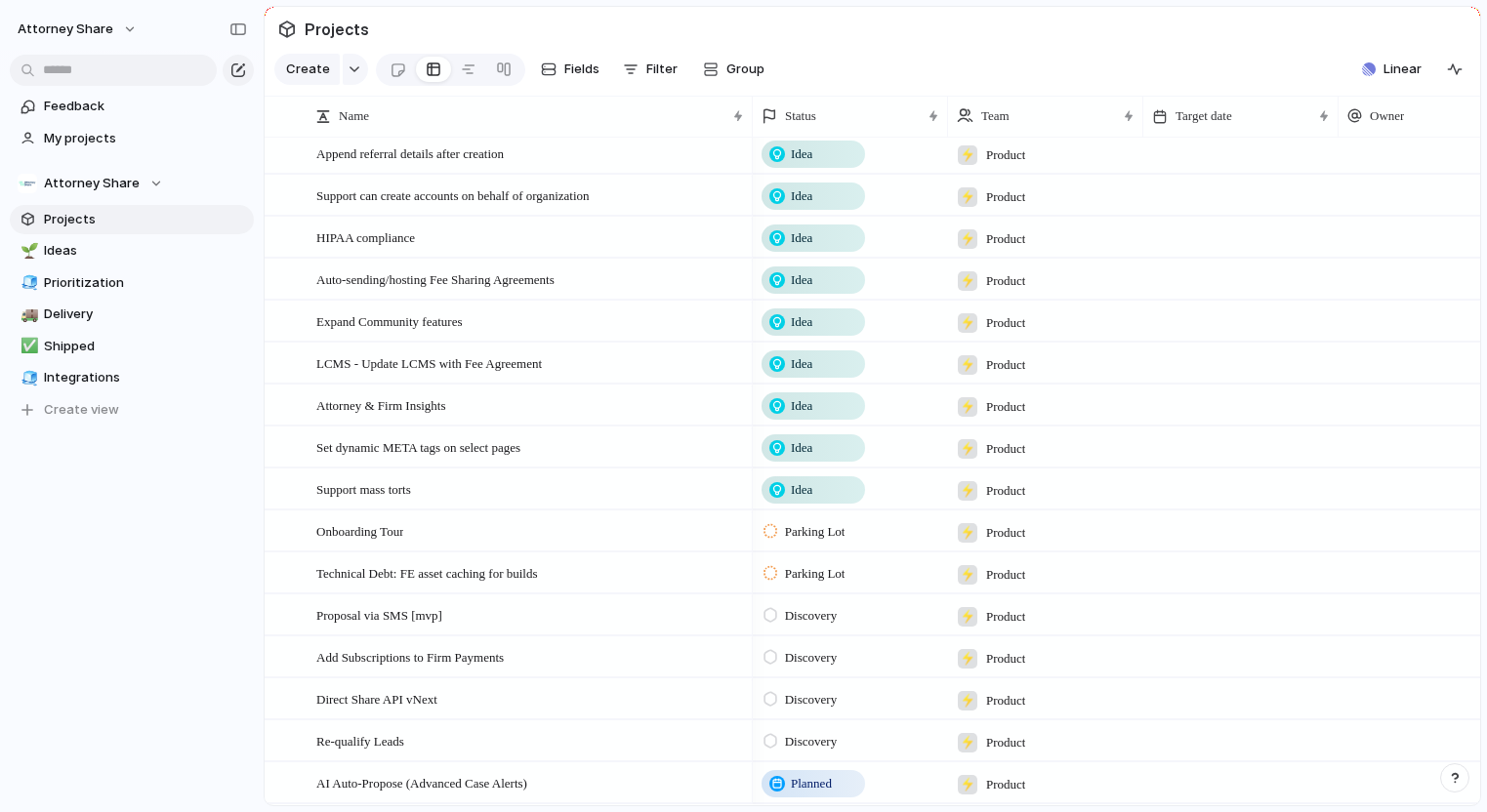 click on "Parking Lot" at bounding box center (815, 532) 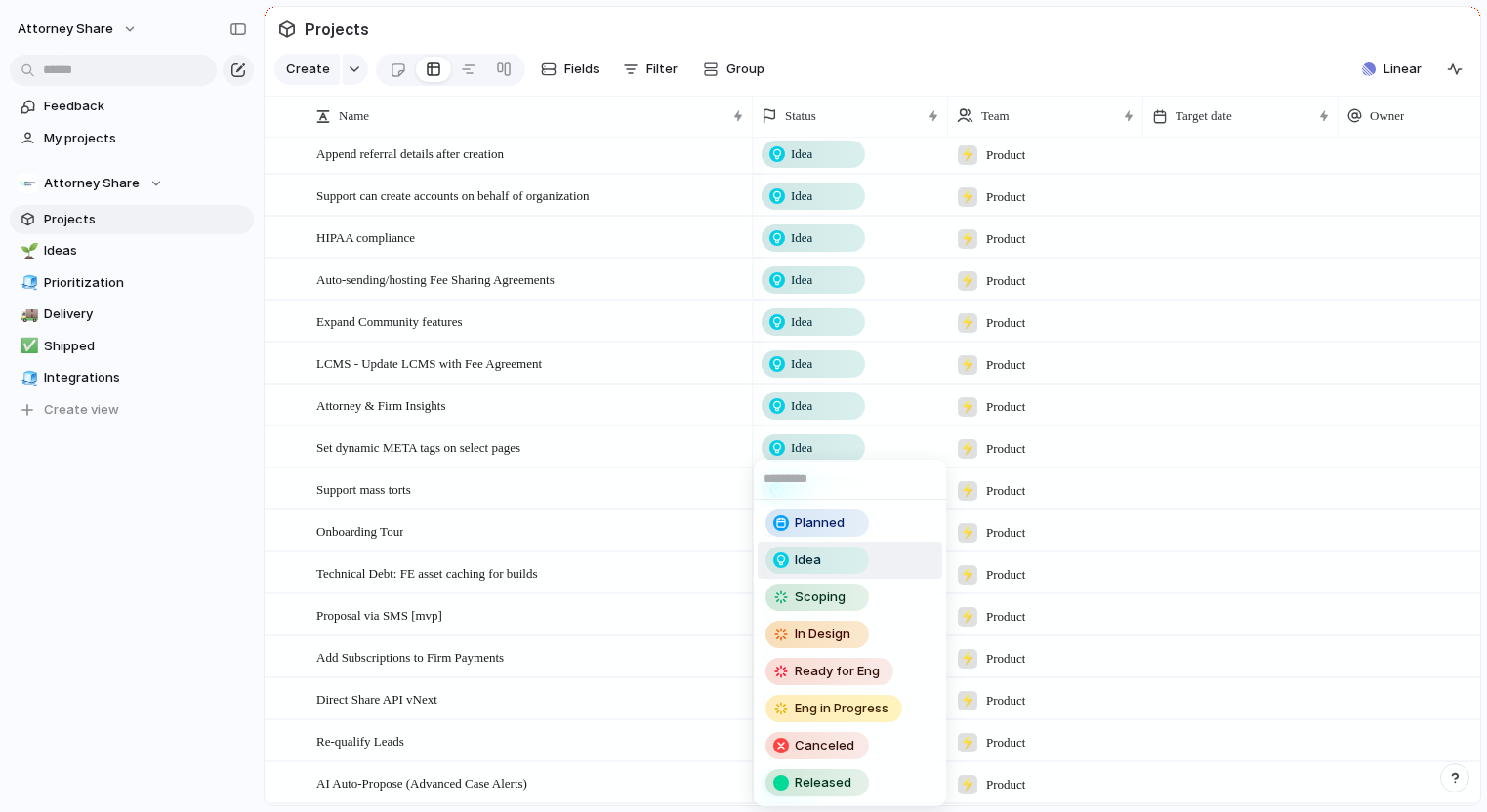 click on "Idea" at bounding box center (807, 560) 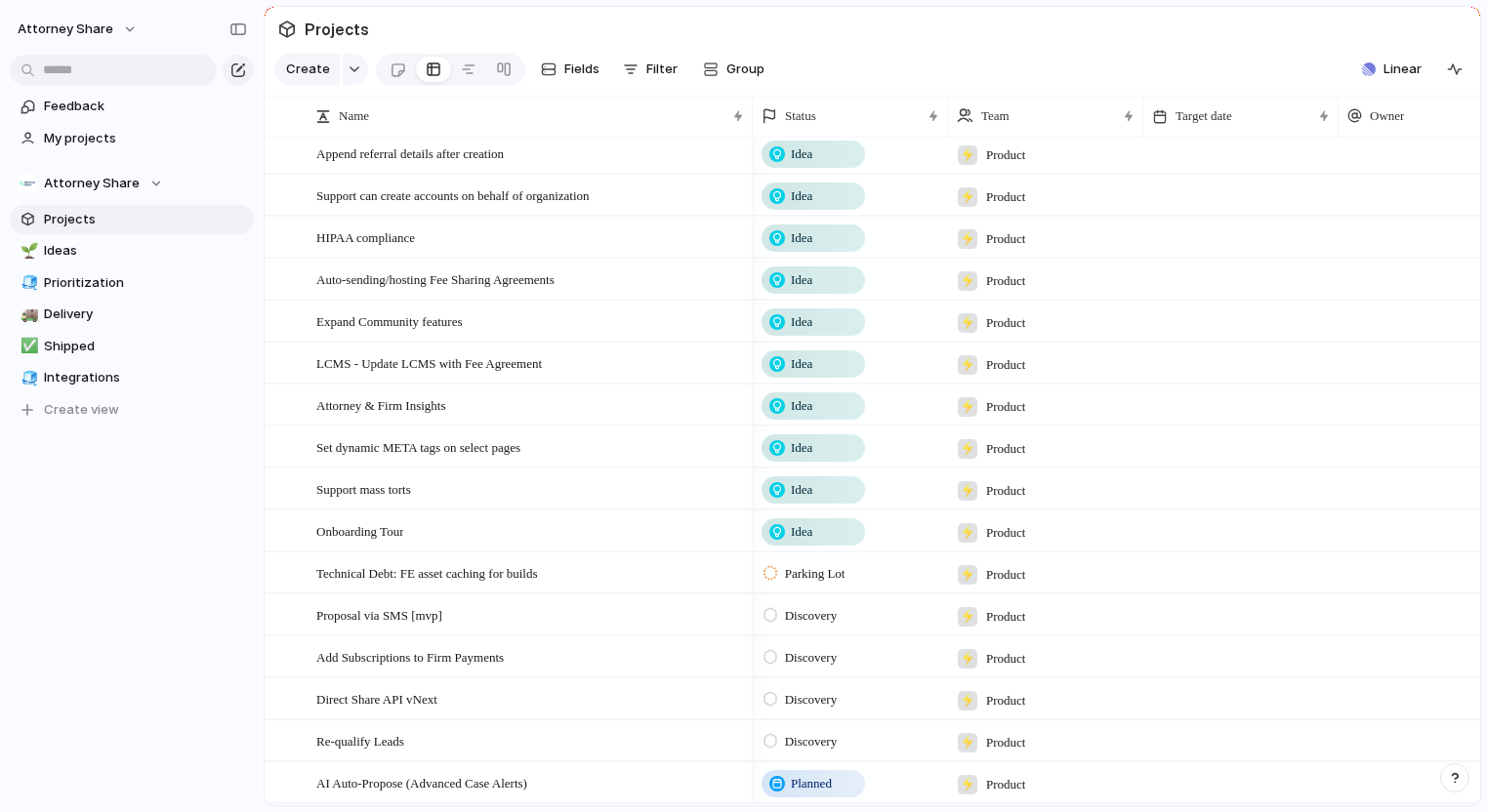 click on "Parking Lot" at bounding box center [815, 574] 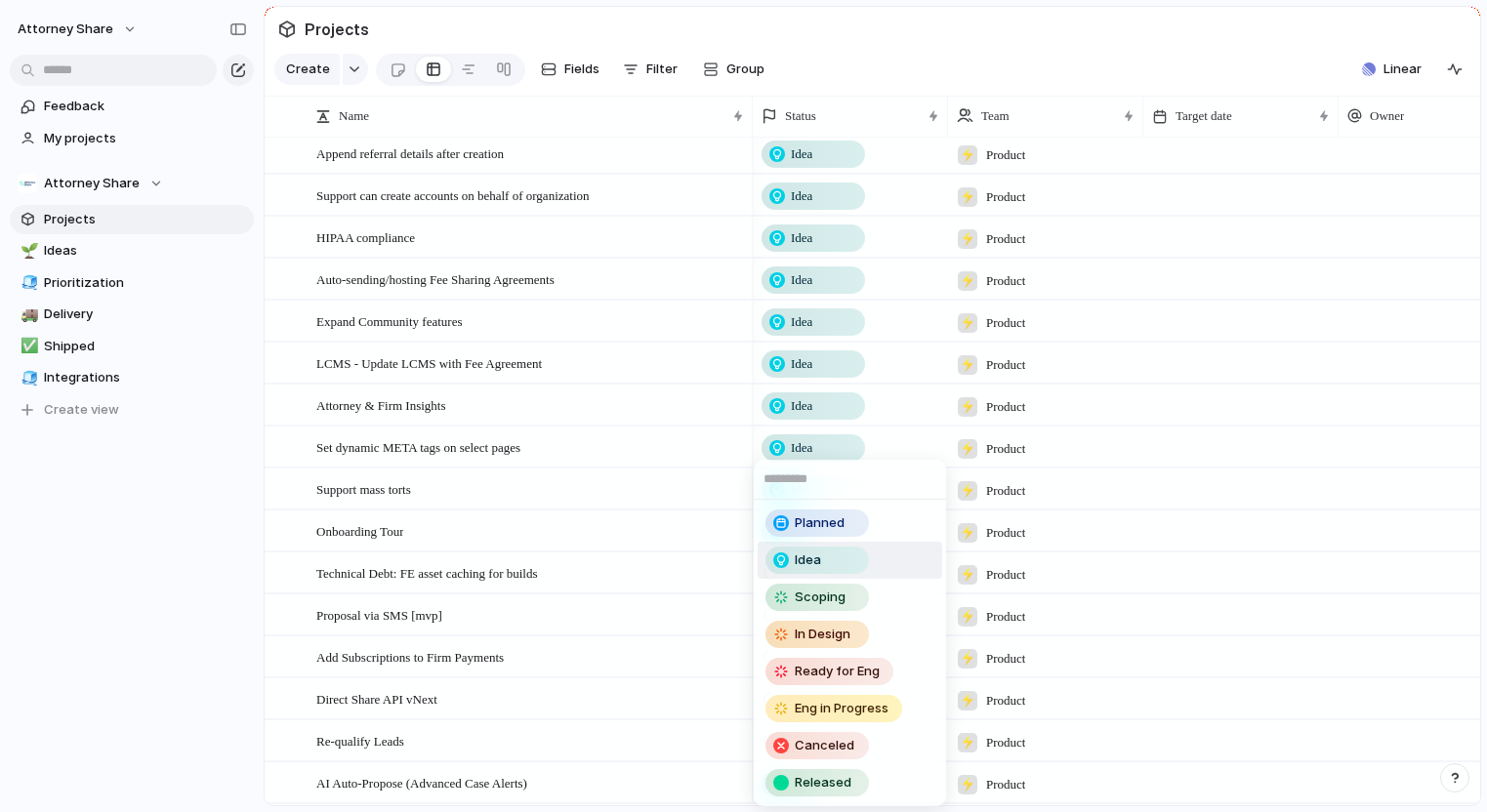 click on "Idea" at bounding box center (807, 560) 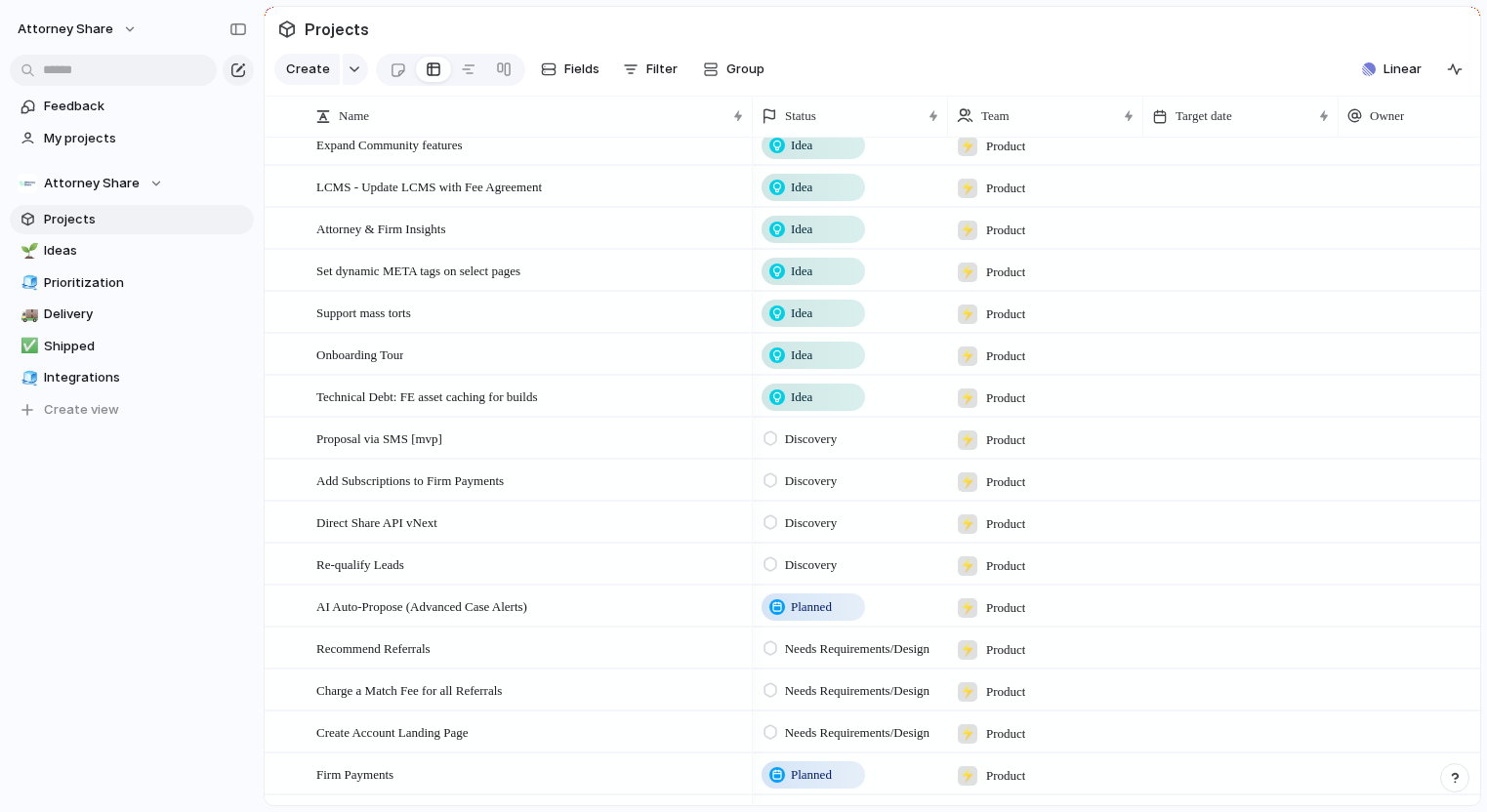 click on "Discovery" at bounding box center [810, 439] 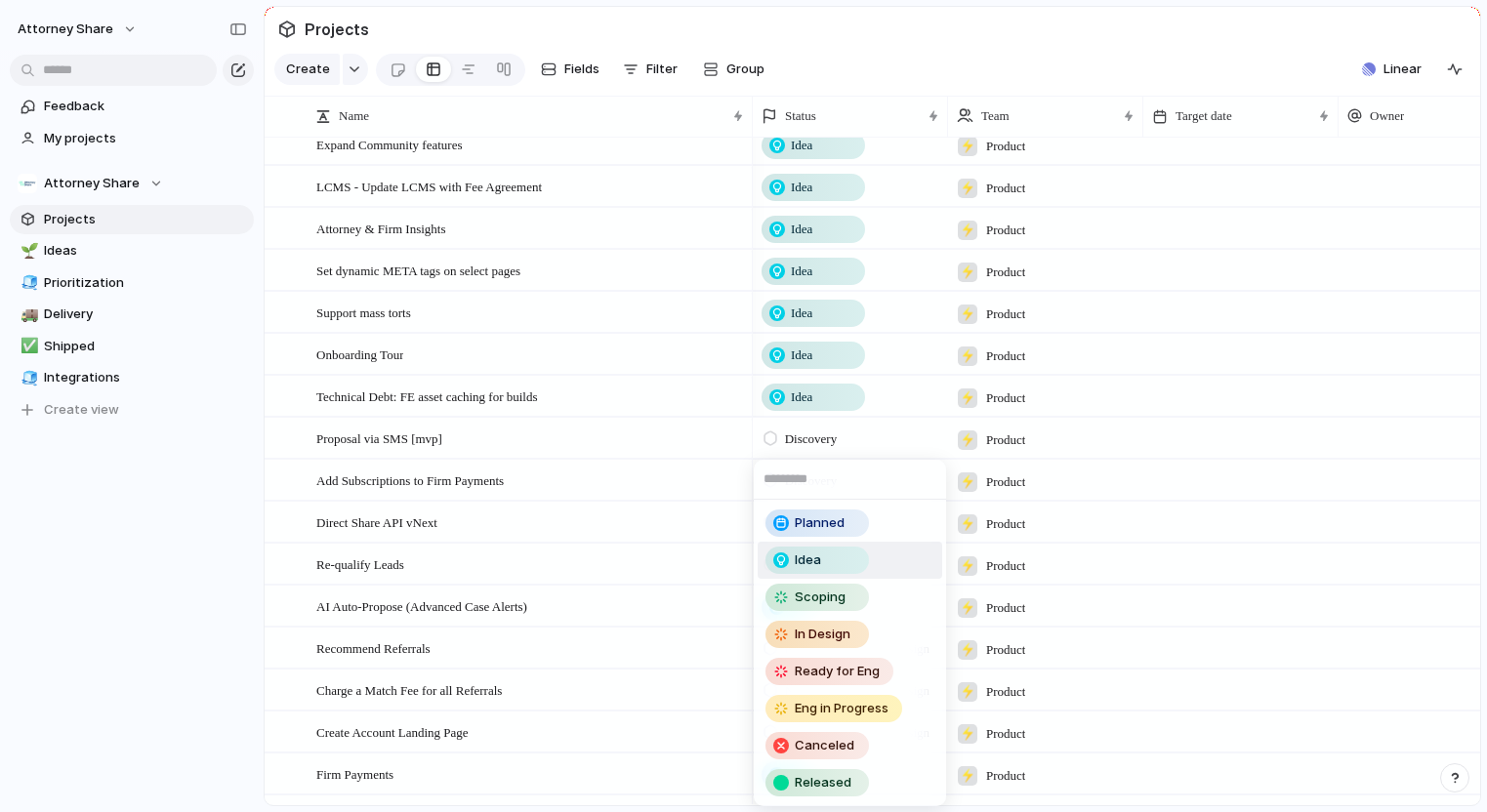 click on "Planned   Idea   Scoping   In Design   Ready for Eng   Eng in Progress    Canceled   Released" at bounding box center [743, 406] 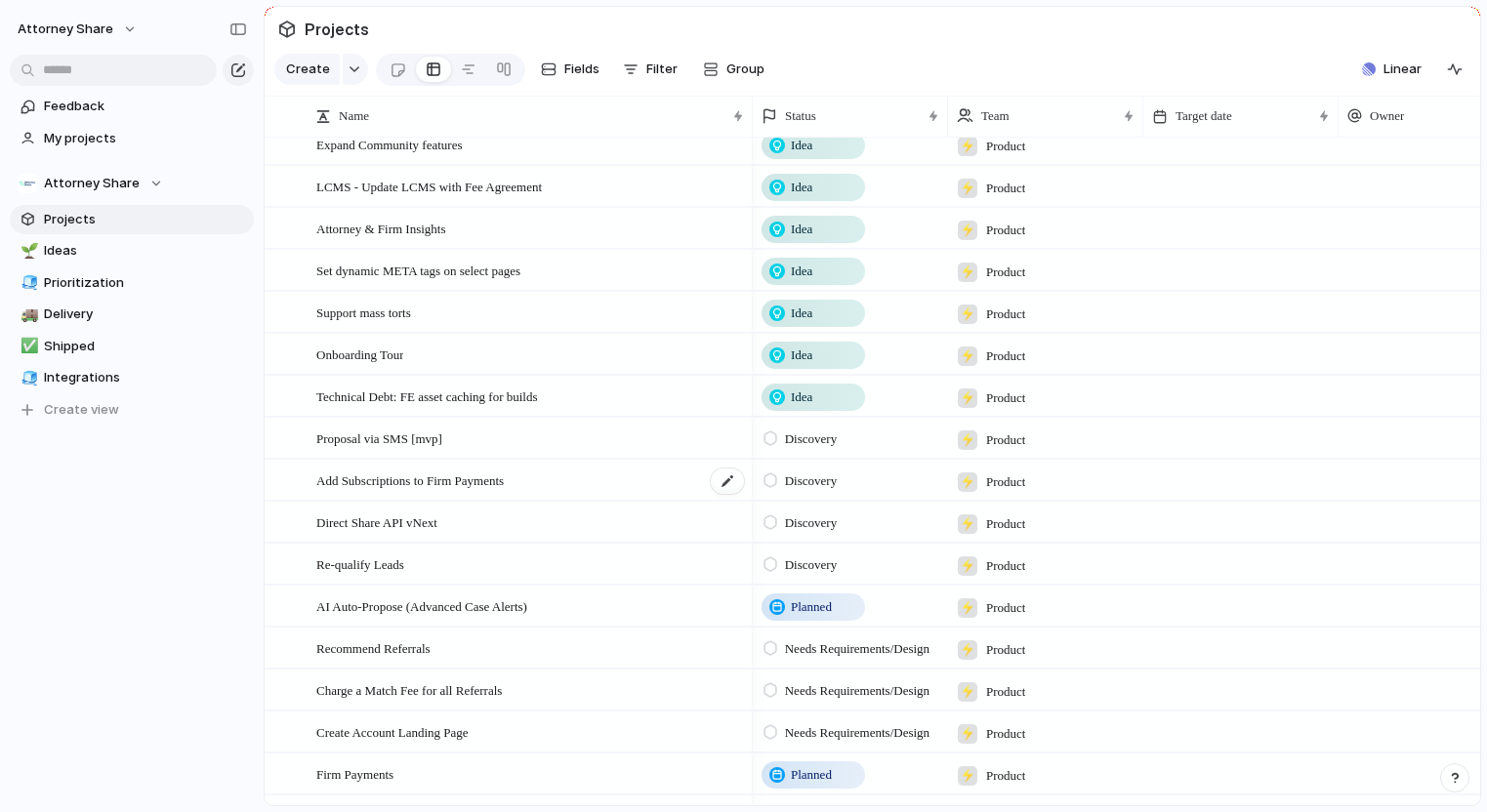 click on "Add Subscriptions to Firm Payments" at bounding box center (410, 479) 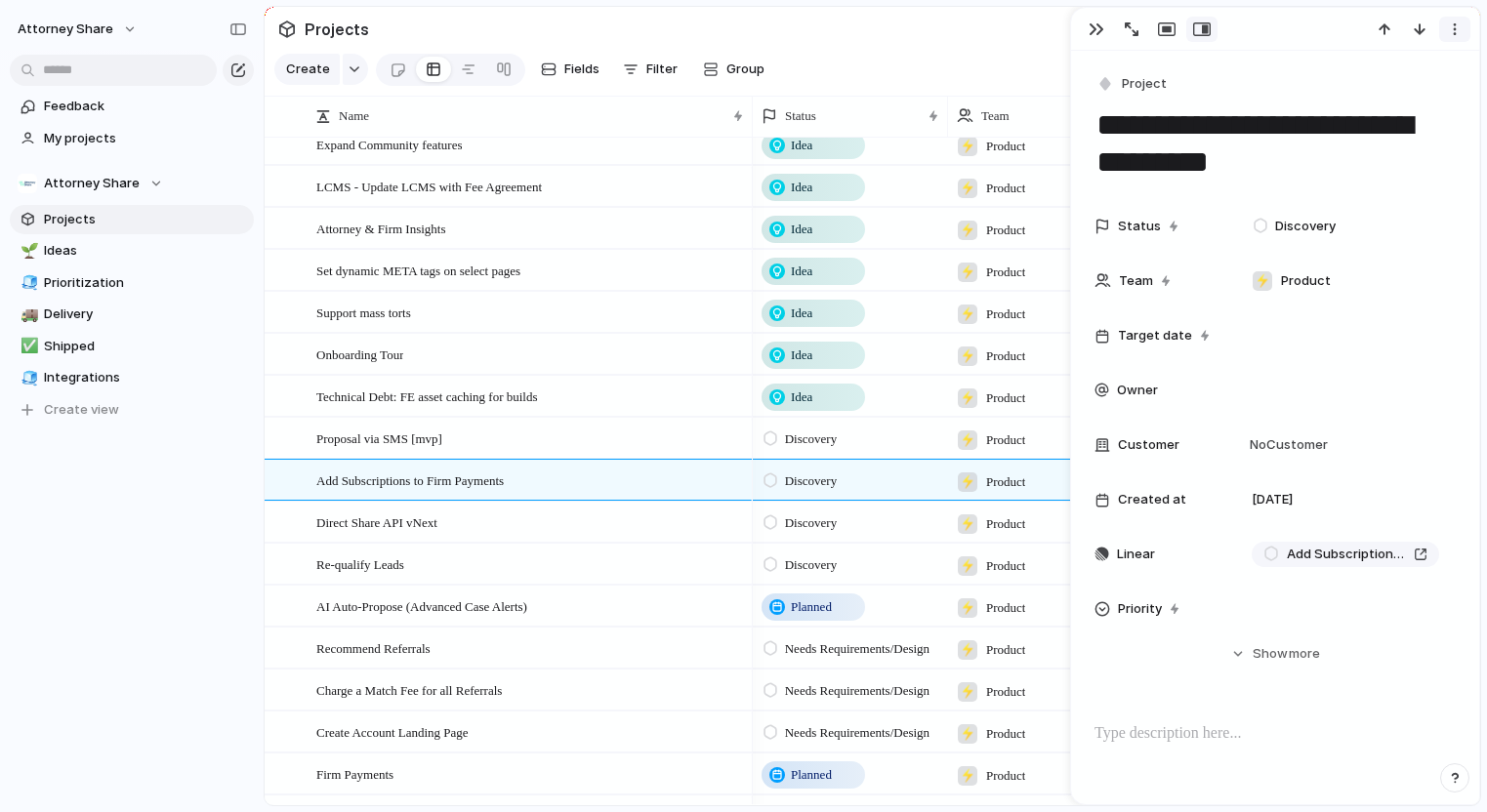 click at bounding box center [1455, 29] 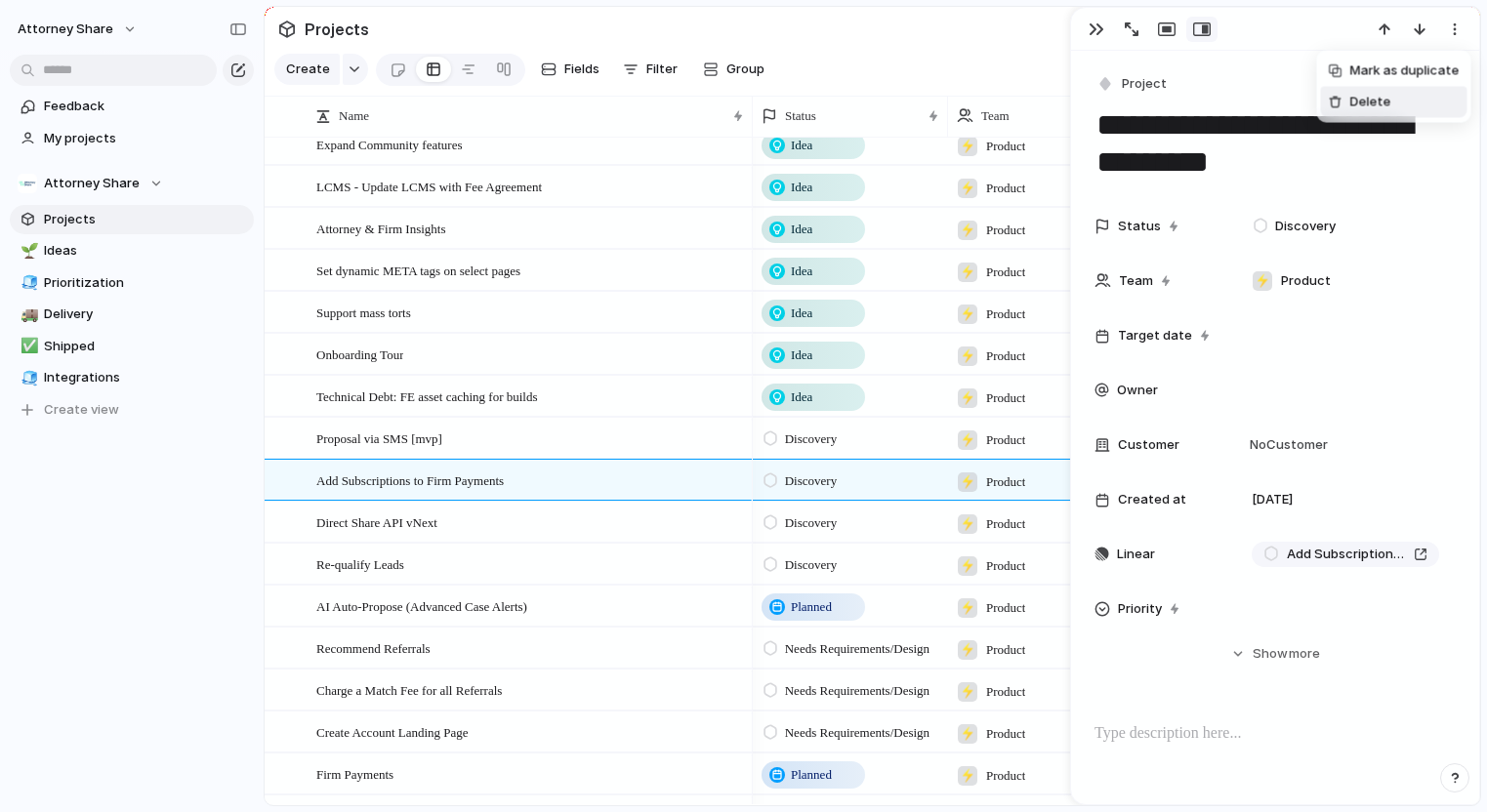 click on "Delete" at bounding box center (1394, 102) 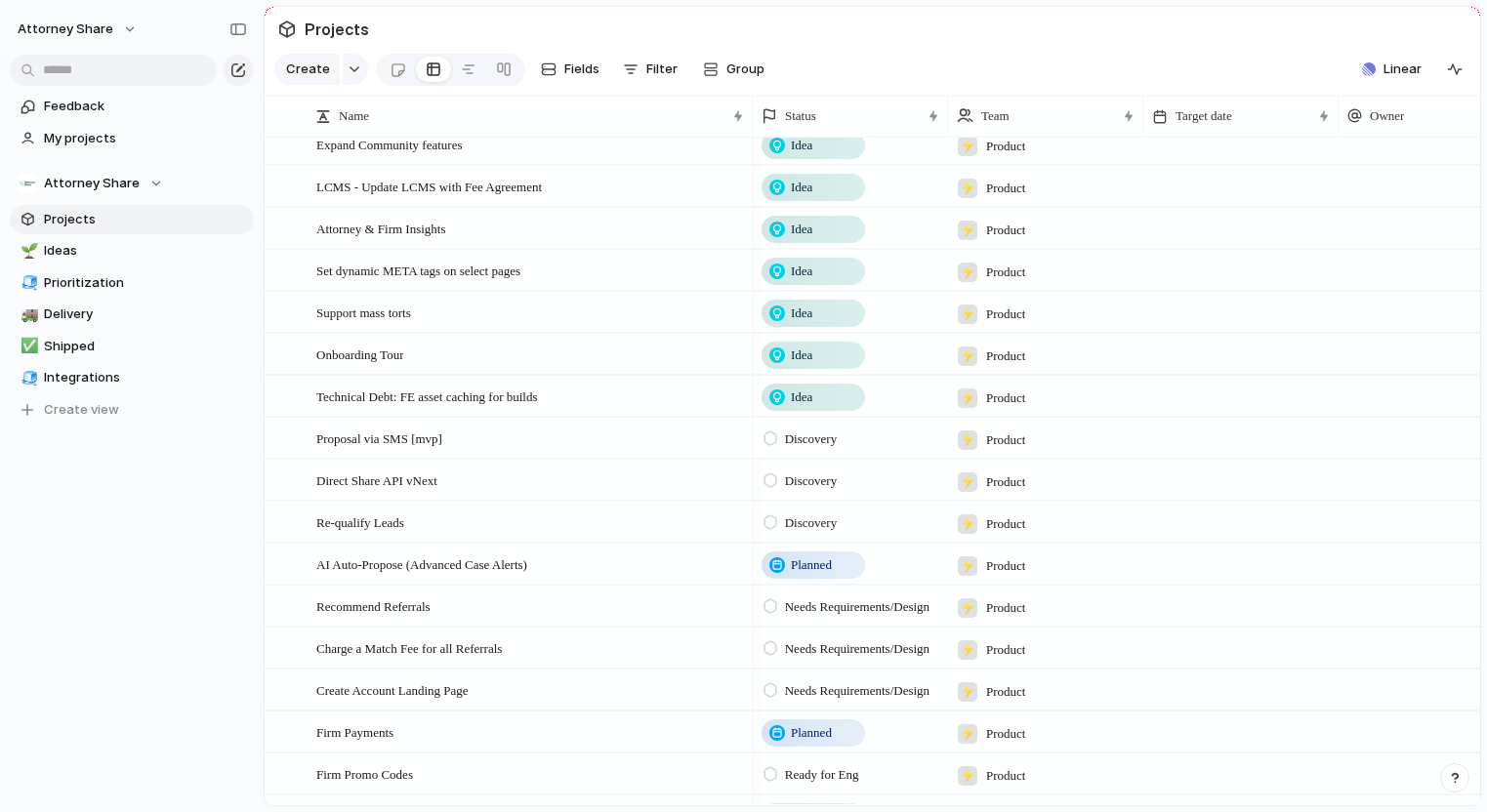 click on "Discovery" at bounding box center (850, 435) 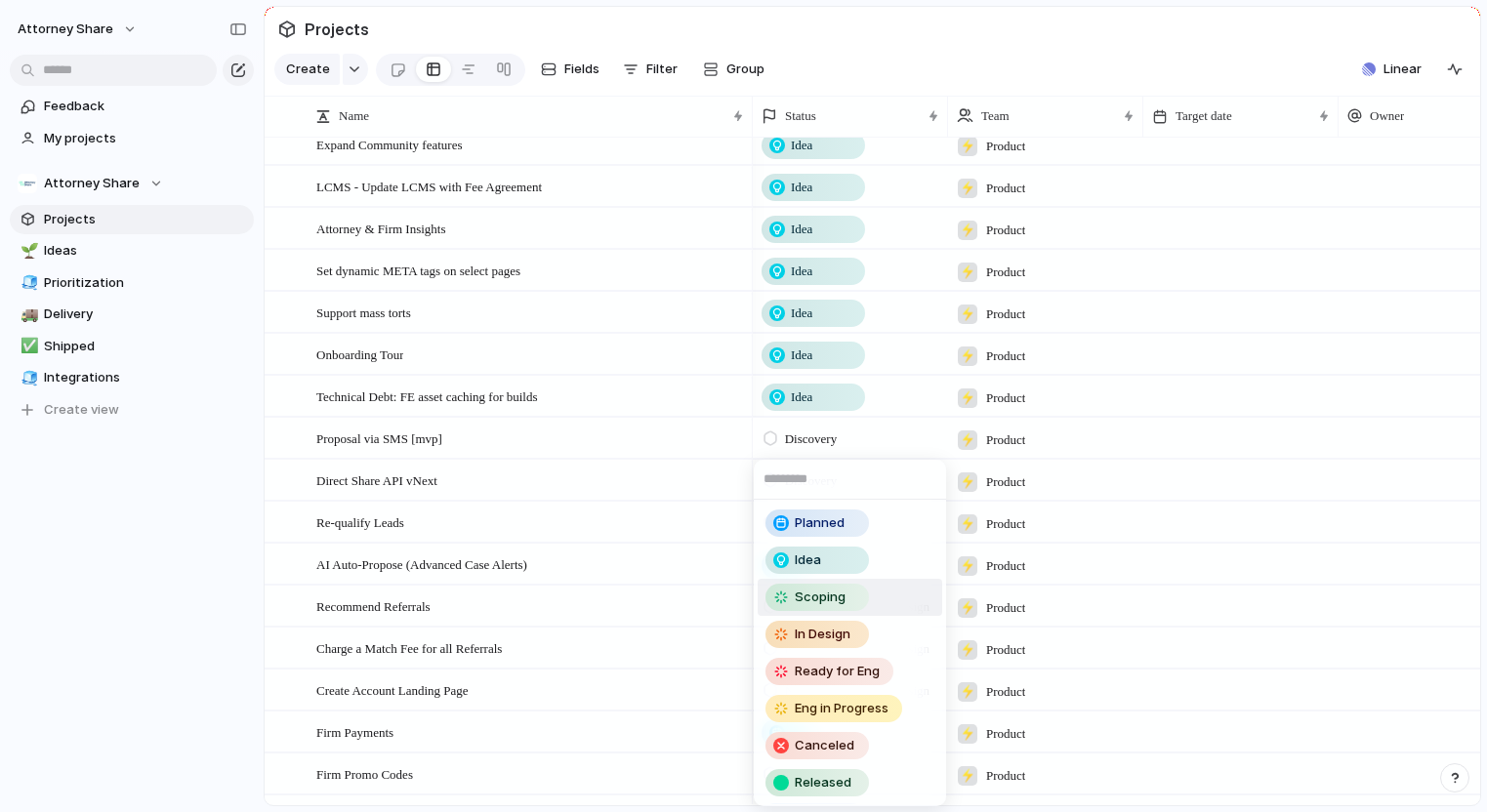 click on "Scoping" at bounding box center (820, 597) 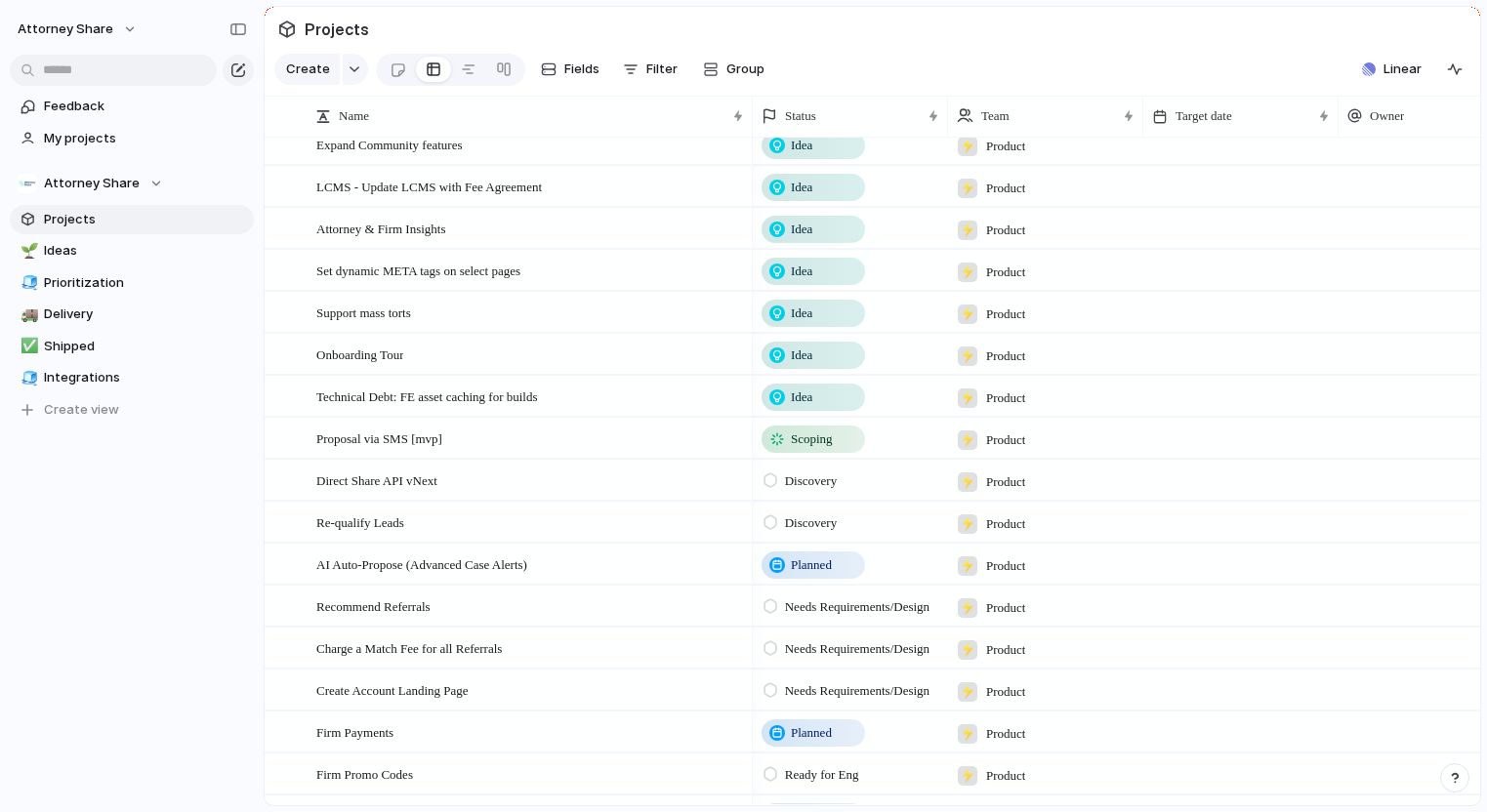 scroll, scrollTop: 1381, scrollLeft: 0, axis: vertical 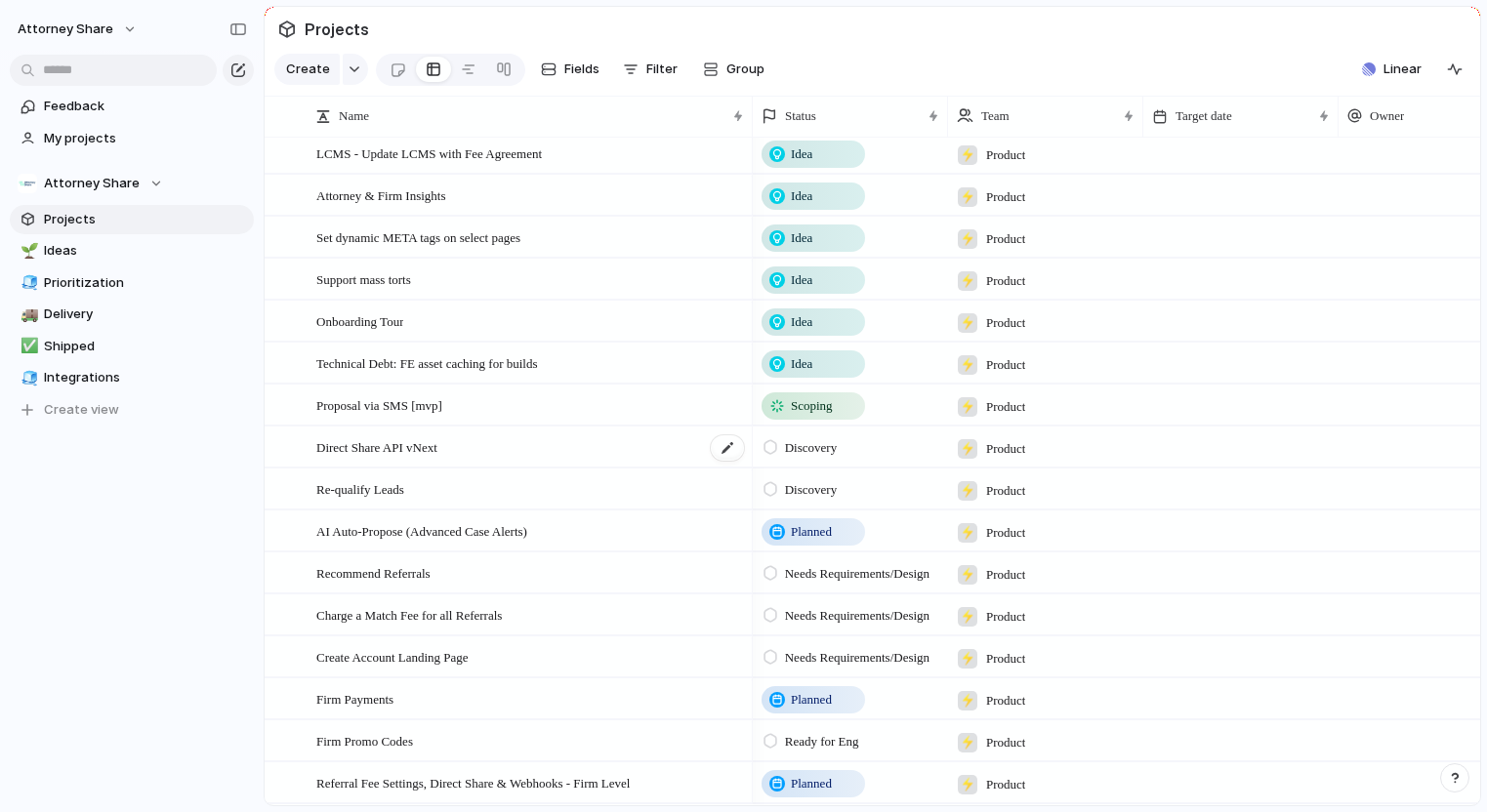 click on "Direct Share API vNext" at bounding box center (377, 446) 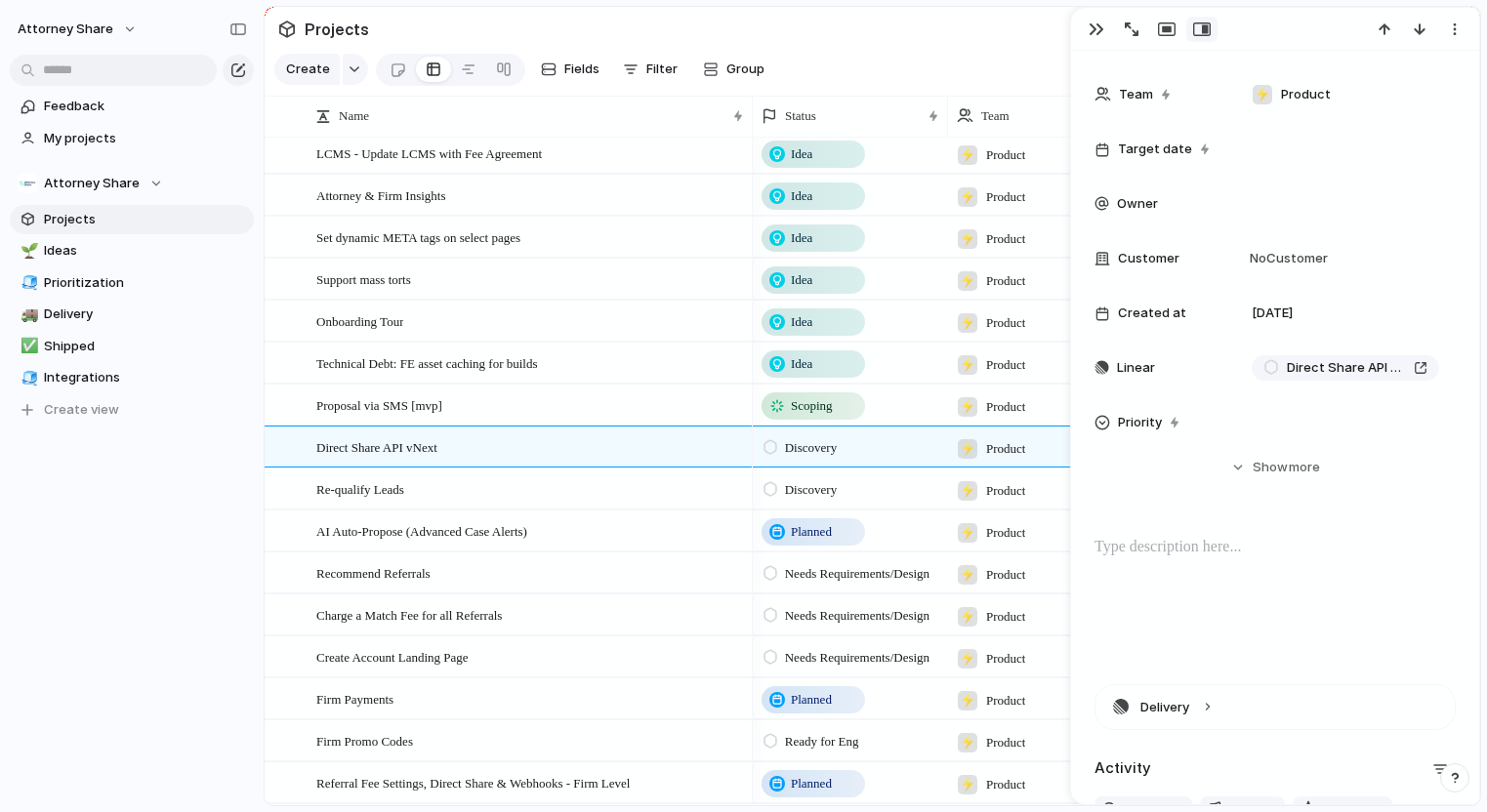 scroll, scrollTop: 327, scrollLeft: 0, axis: vertical 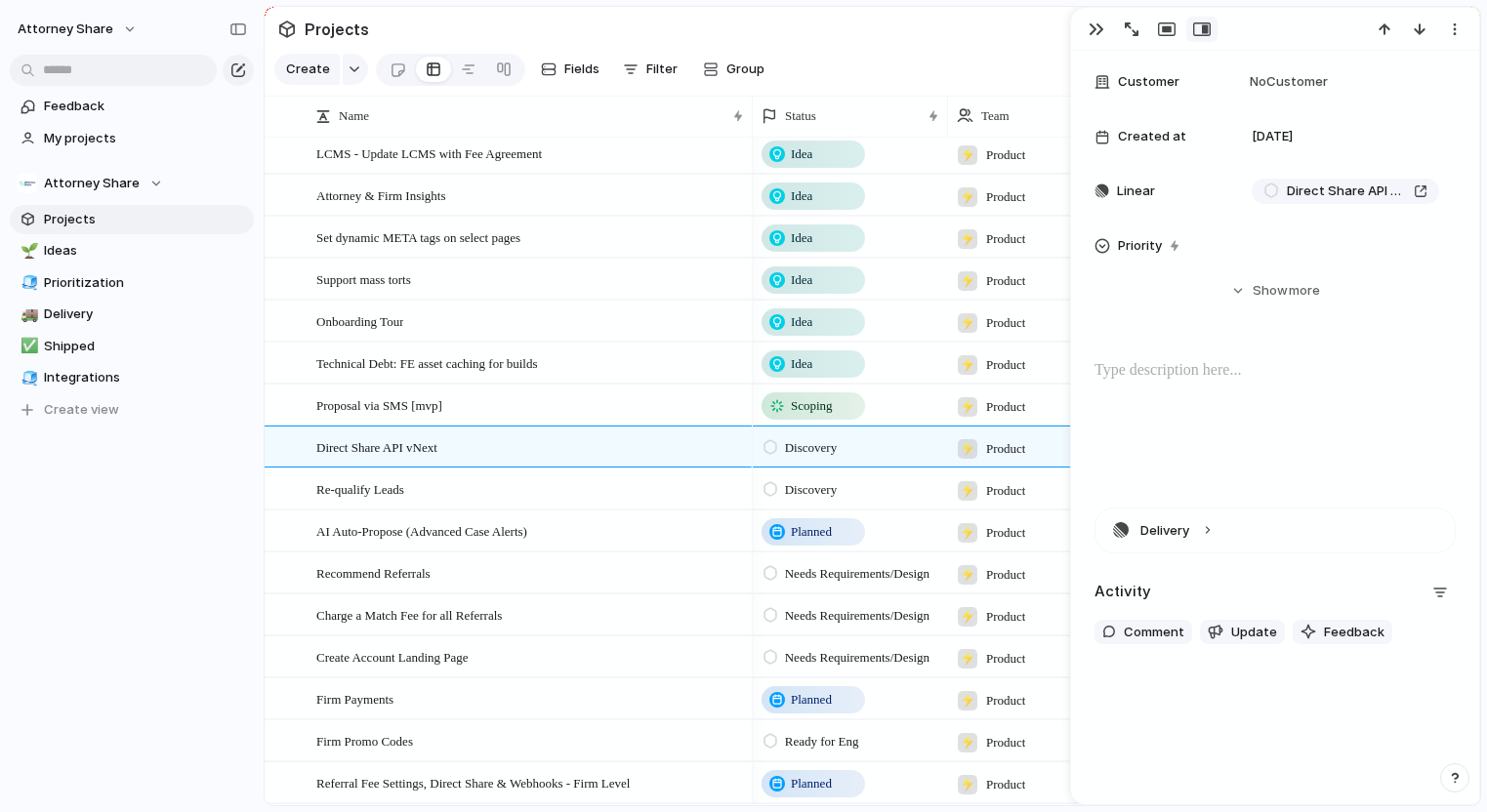 click on "**********" at bounding box center [1275, 194] 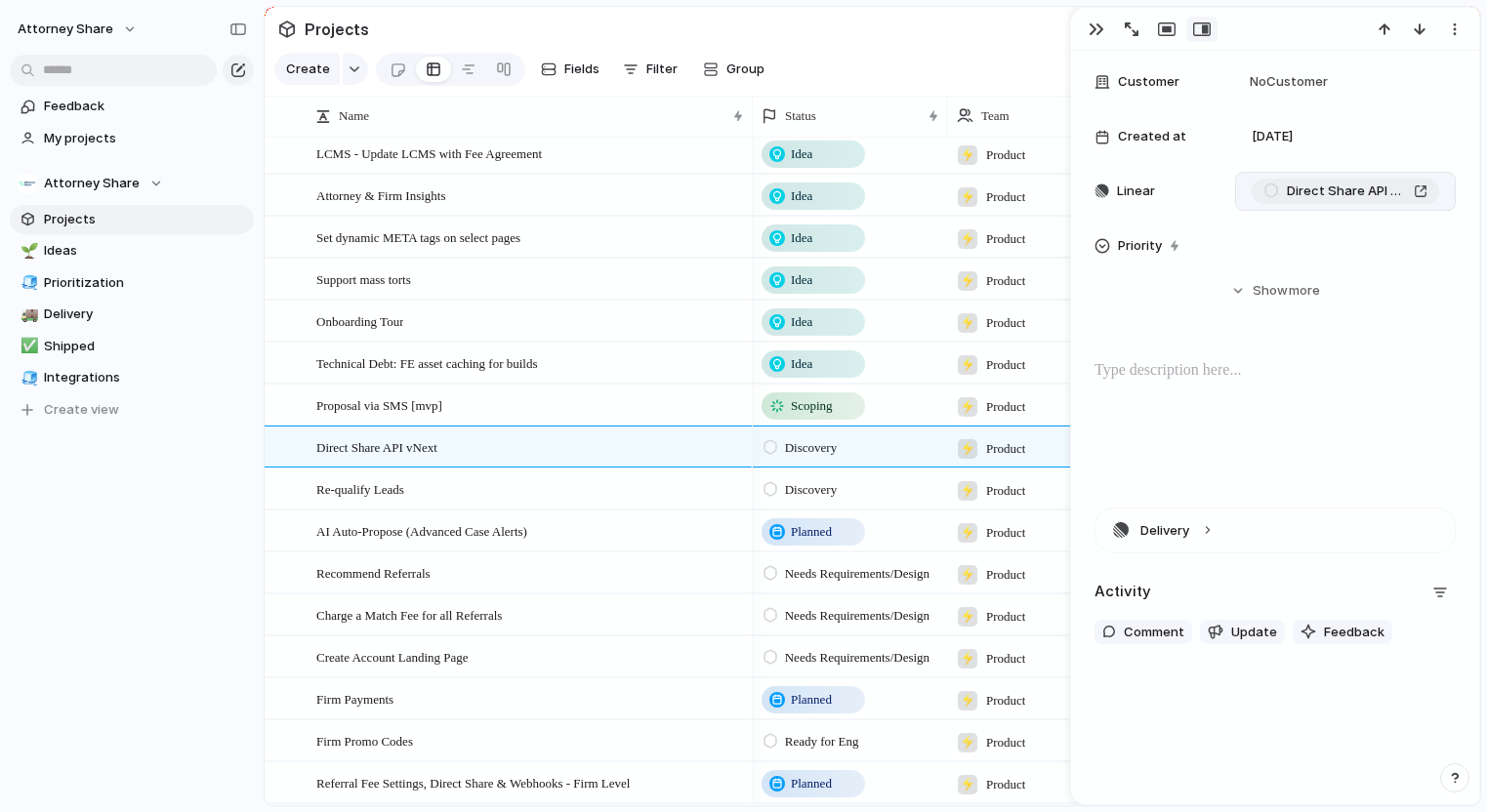 click on "Direct Share API vNext" at bounding box center [1346, 191] 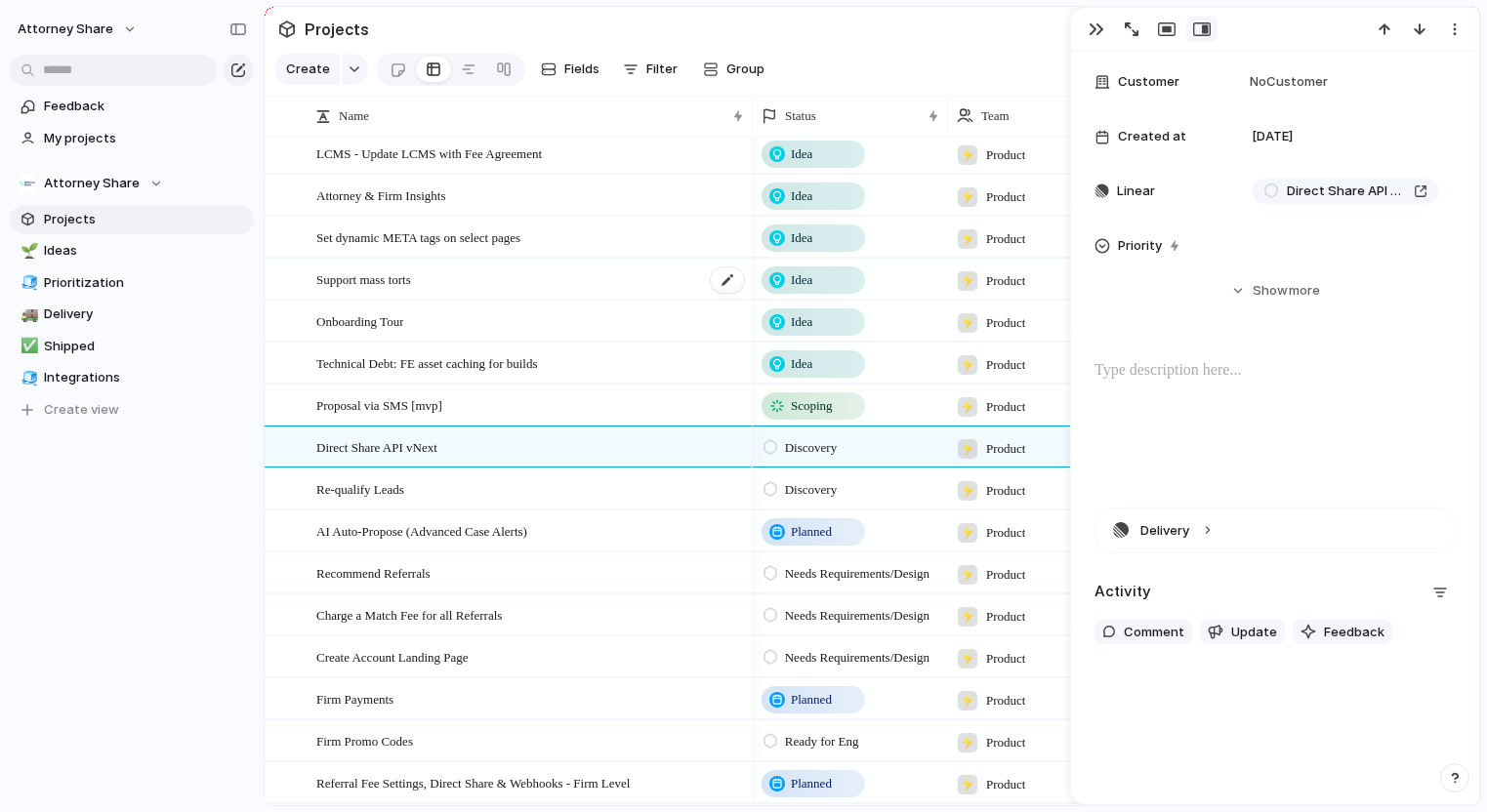 click on "Support mass torts" at bounding box center [363, 278] 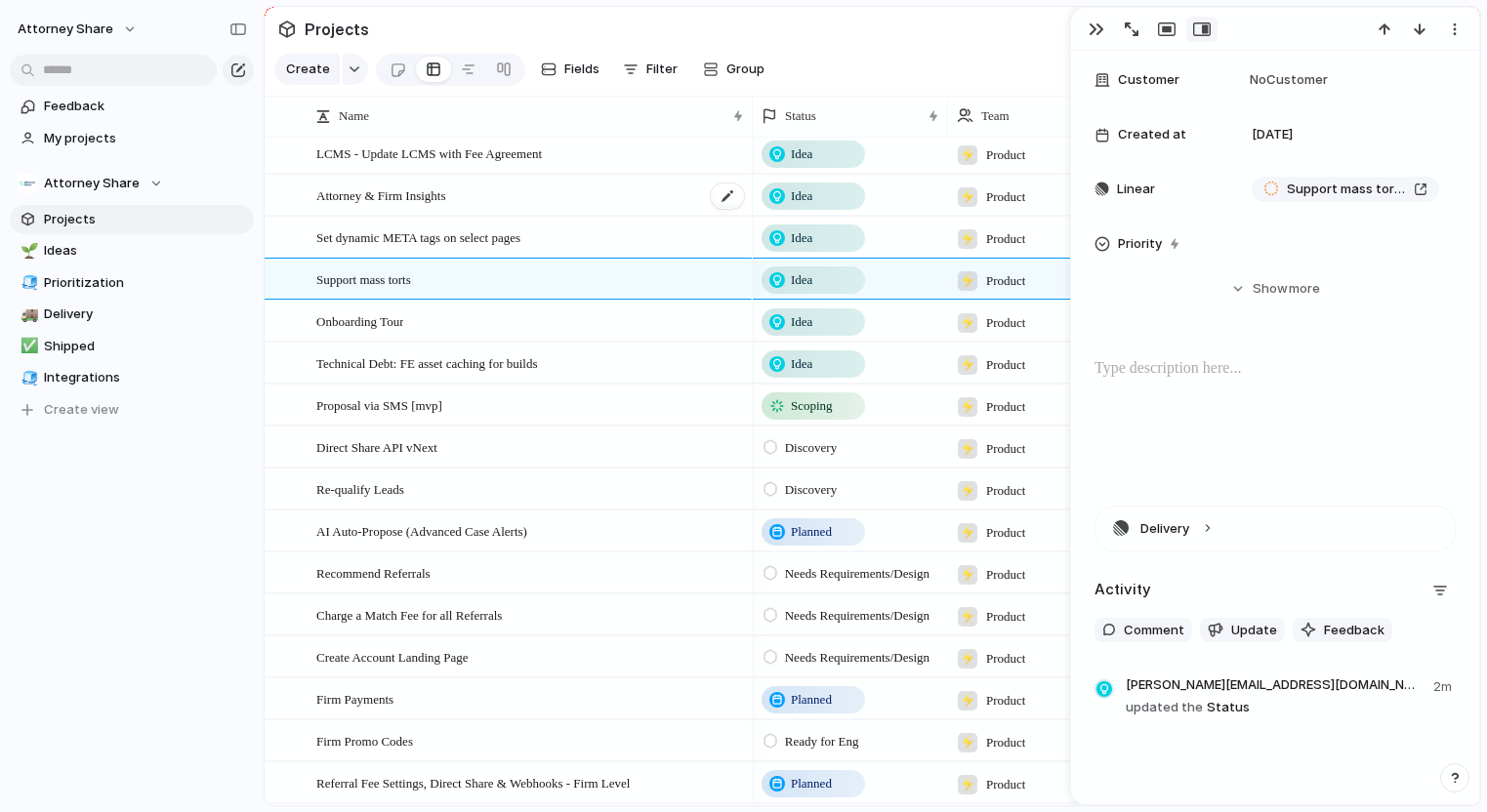 click on "Attorney & Firm Insights" at bounding box center [531, 195] 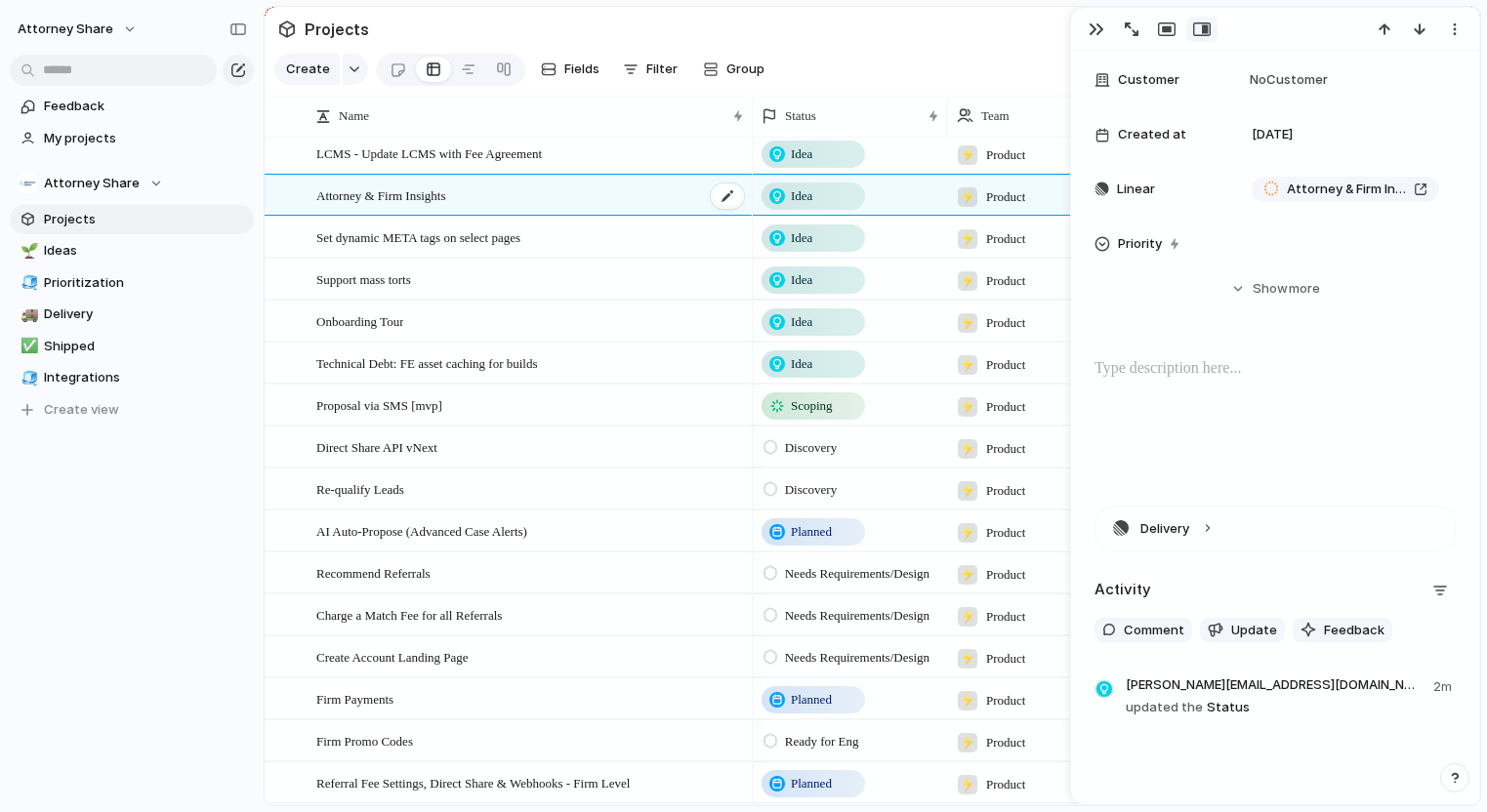 scroll, scrollTop: 1333, scrollLeft: 0, axis: vertical 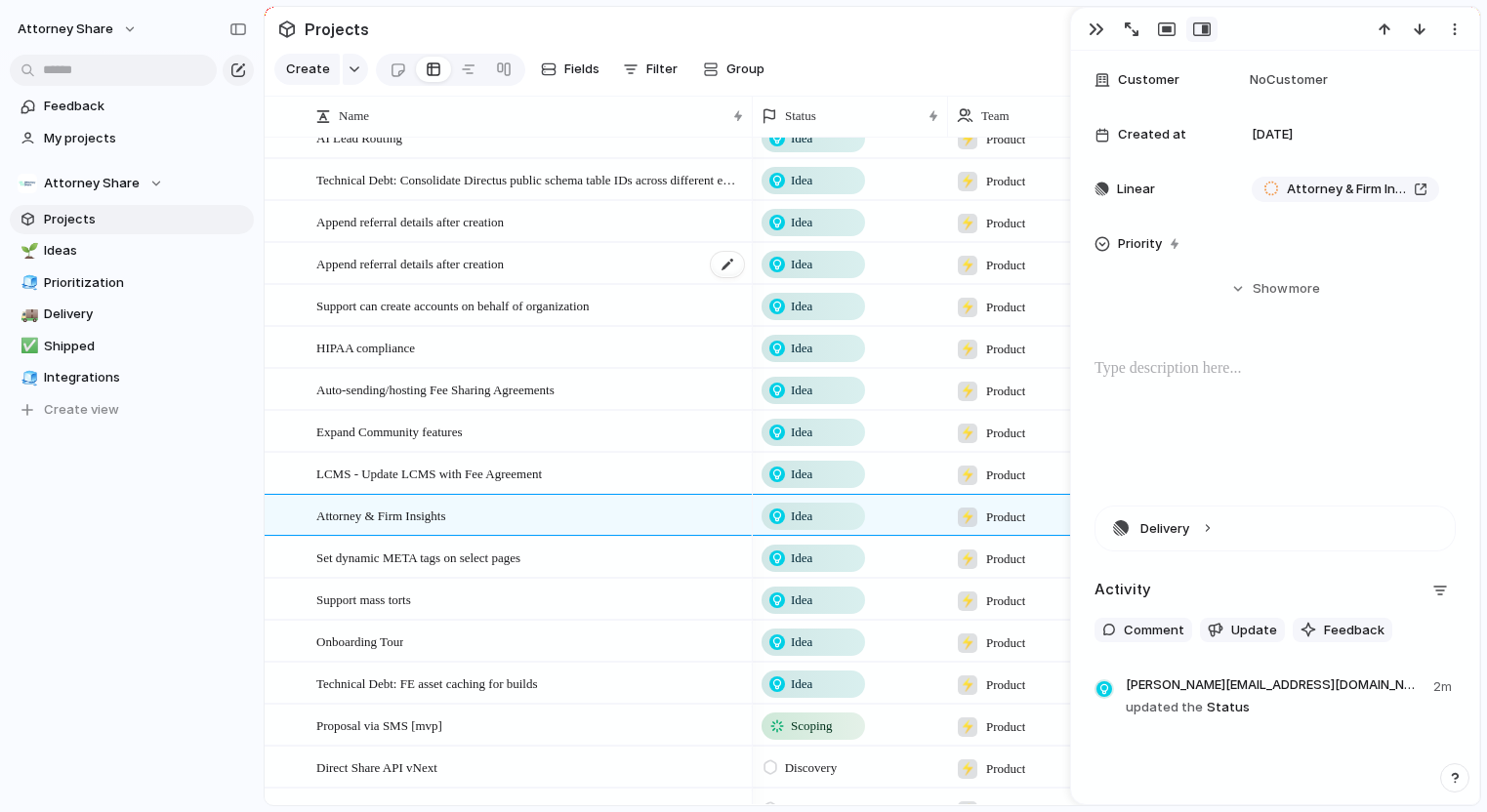 click on "Append referral details after creation" at bounding box center [410, 263] 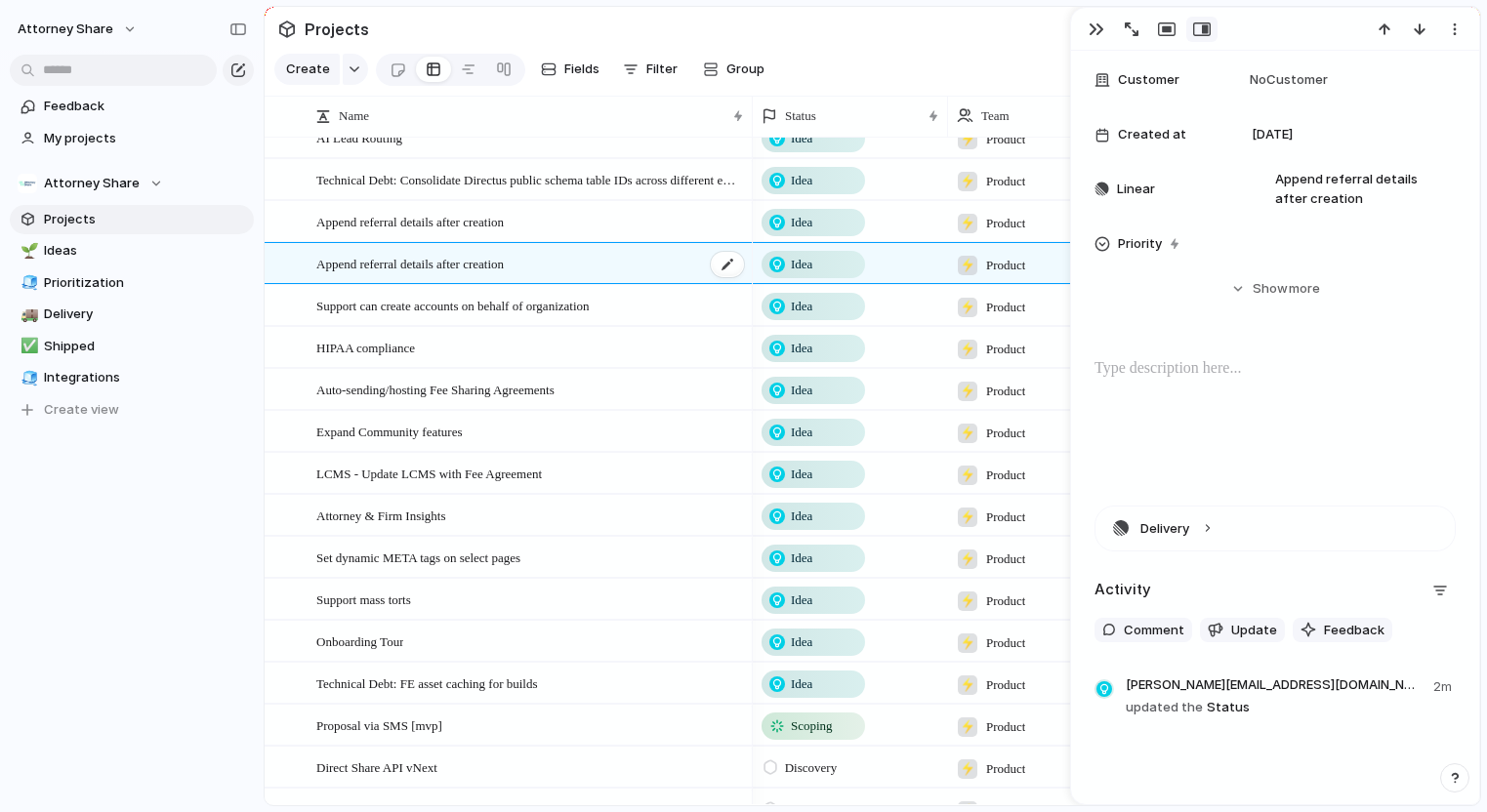 type on "**********" 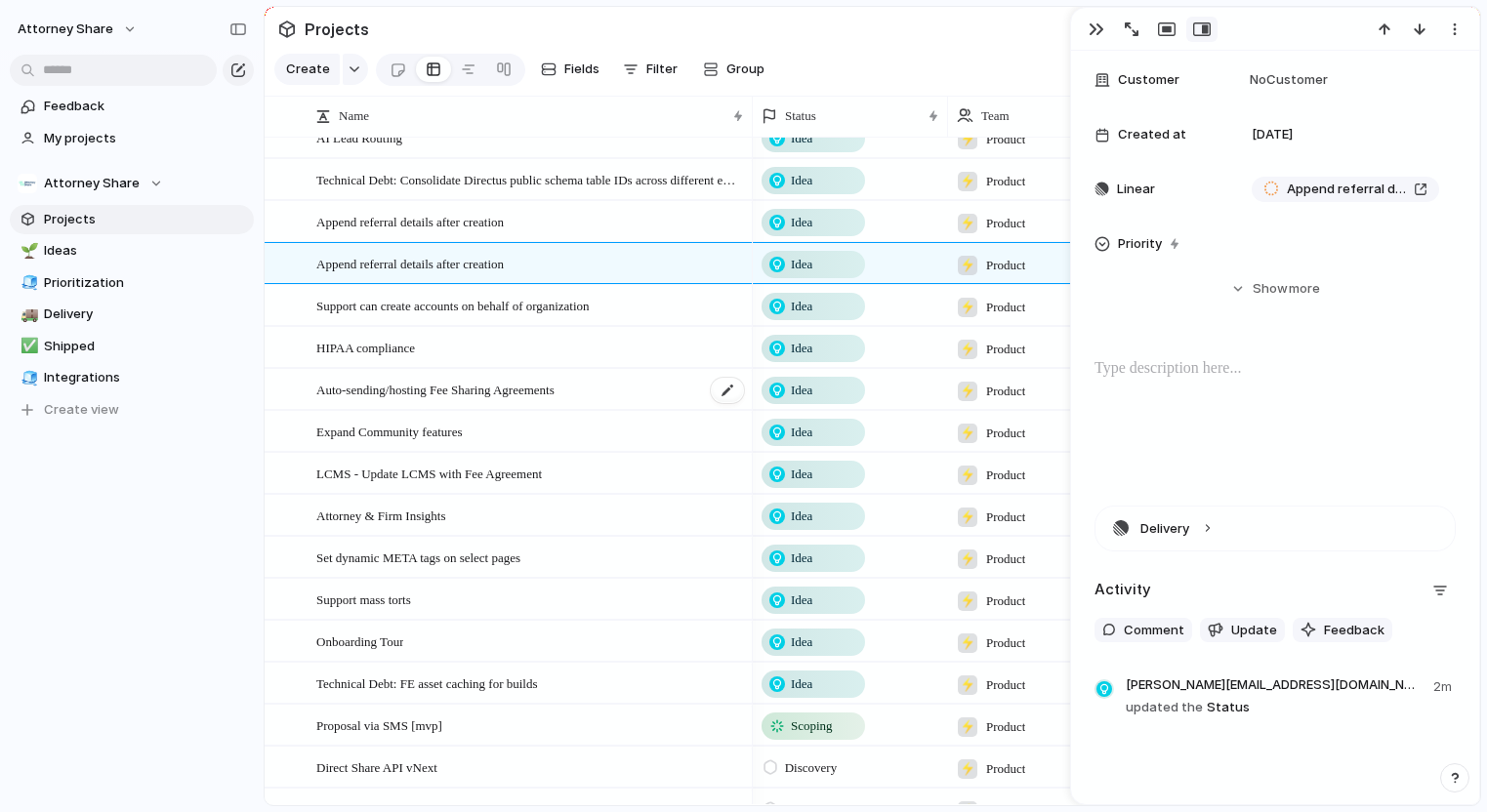 scroll, scrollTop: 1636, scrollLeft: 0, axis: vertical 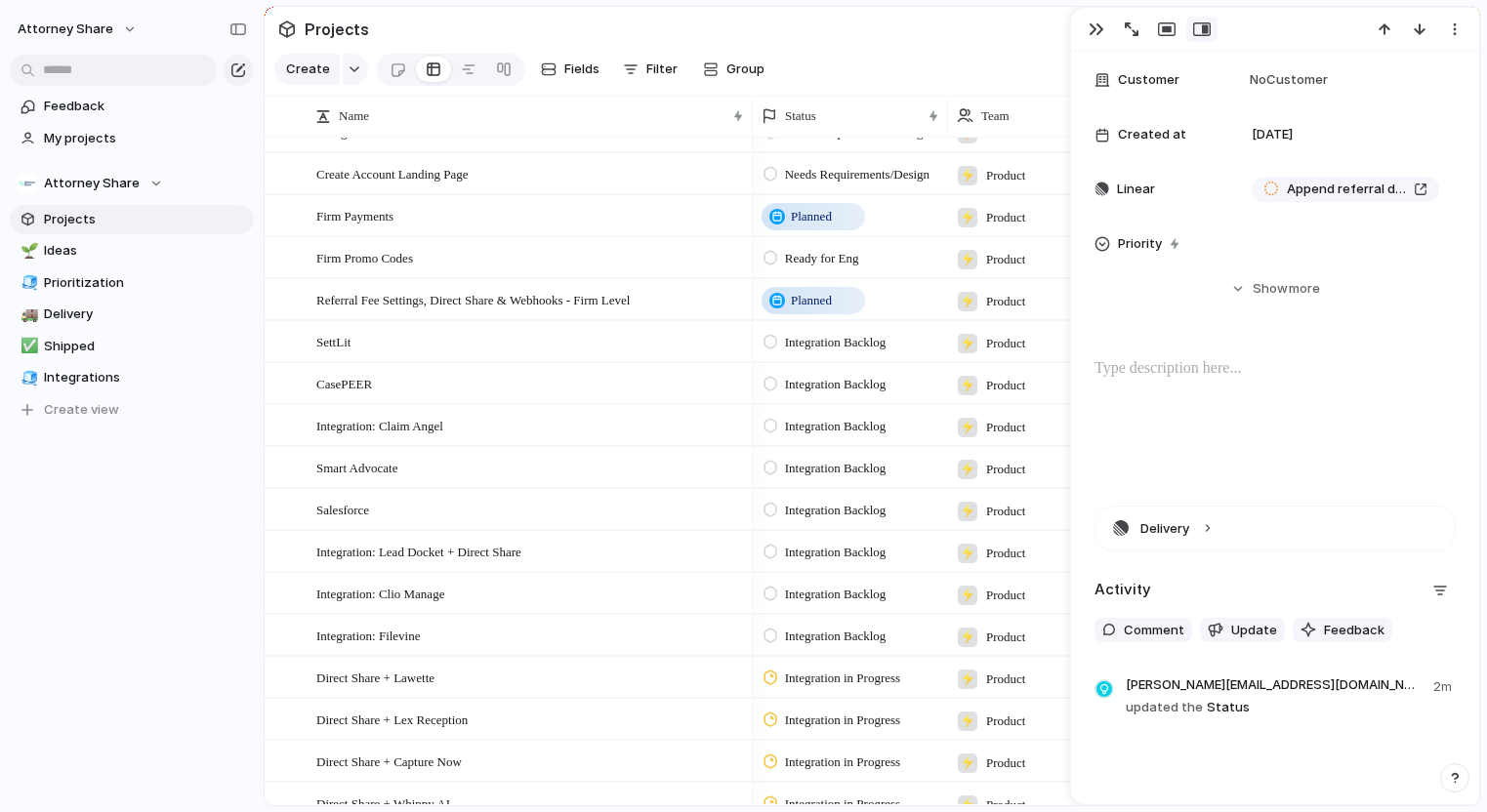 click on "Integration Backlog" at bounding box center [836, 343] 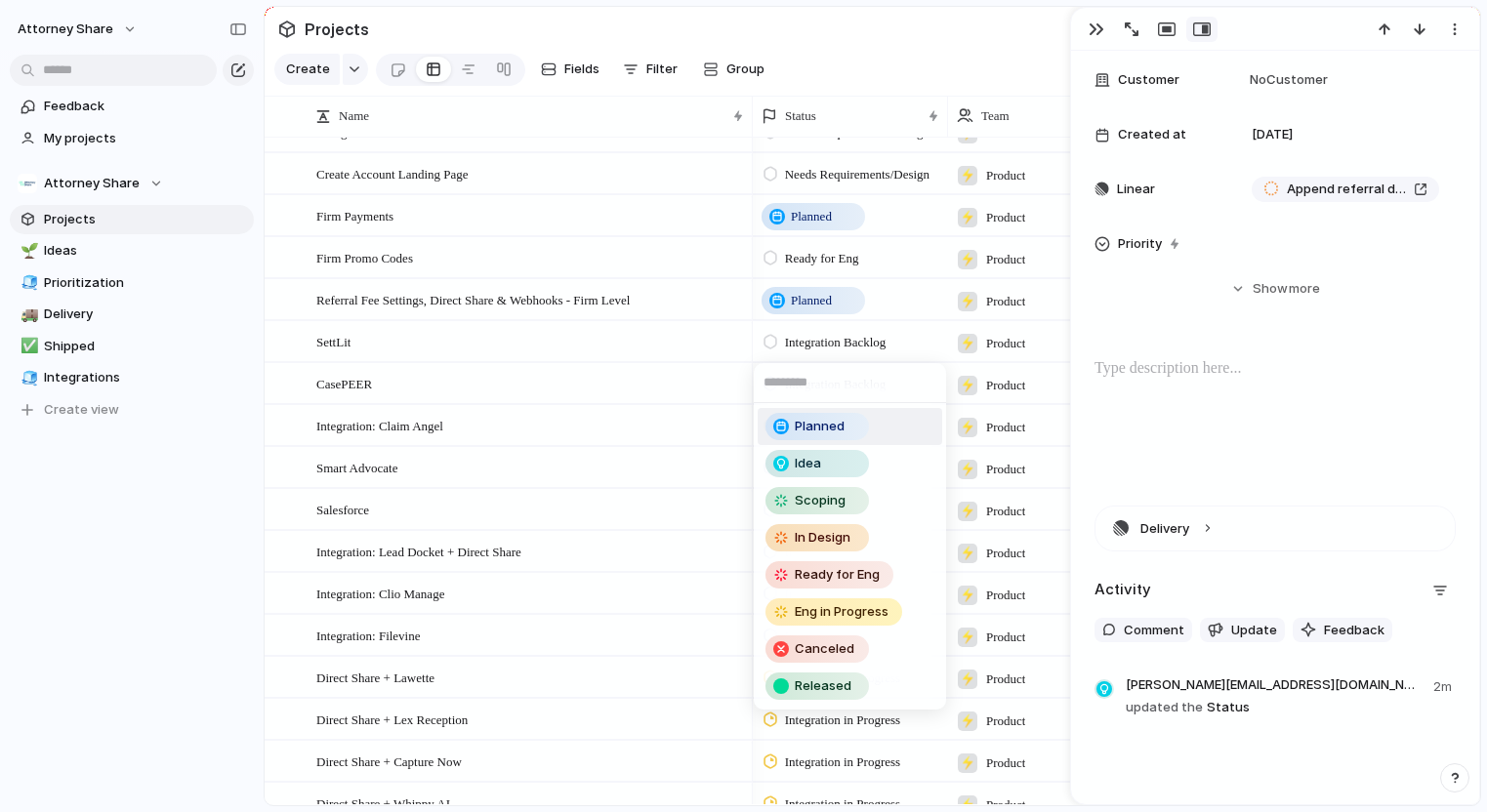 click at bounding box center [849, 383] 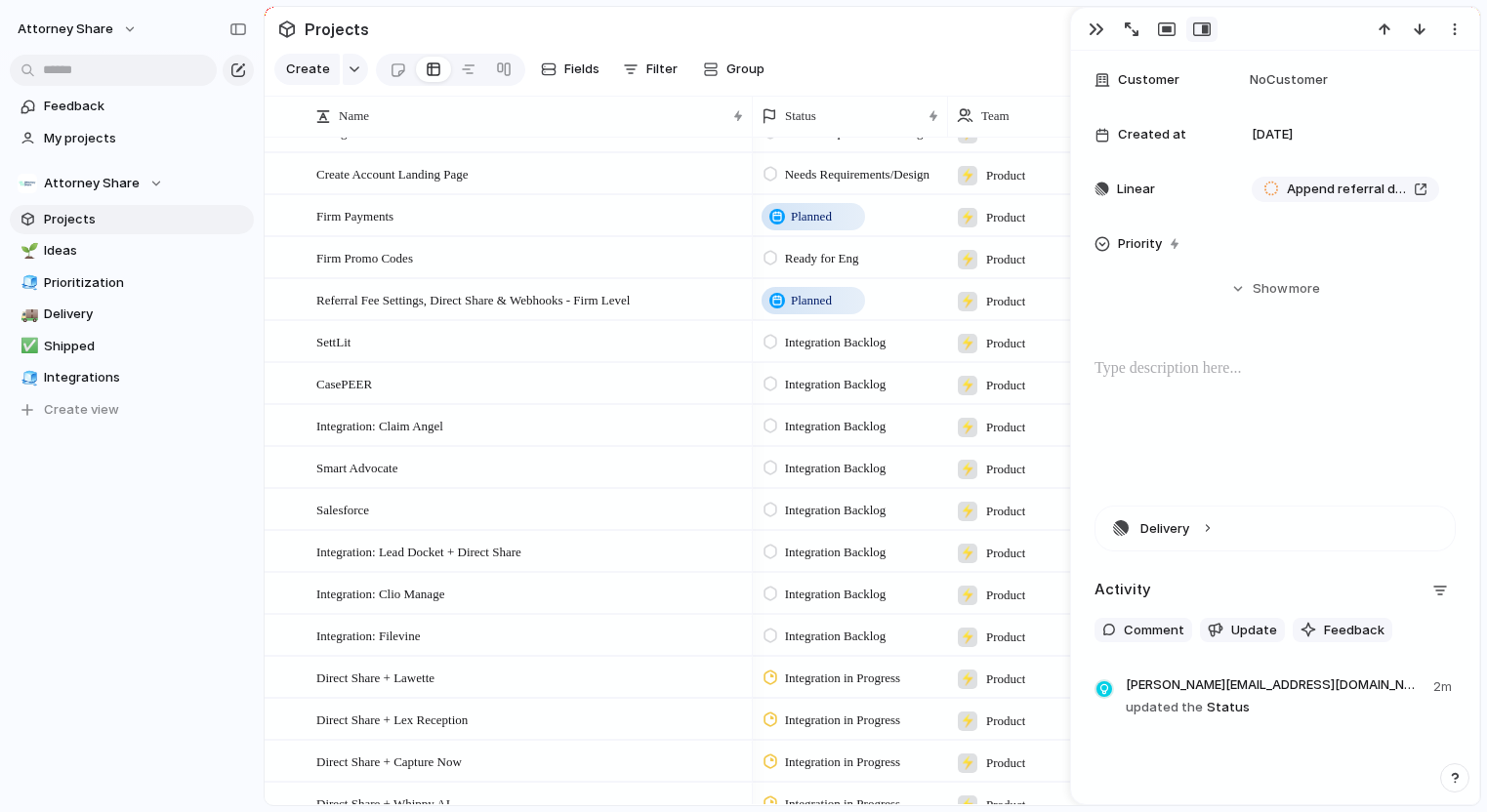 click on "Planned   Idea   Scoping   In Design   Ready for Eng   Eng in Progress    Canceled   Released" at bounding box center [743, 406] 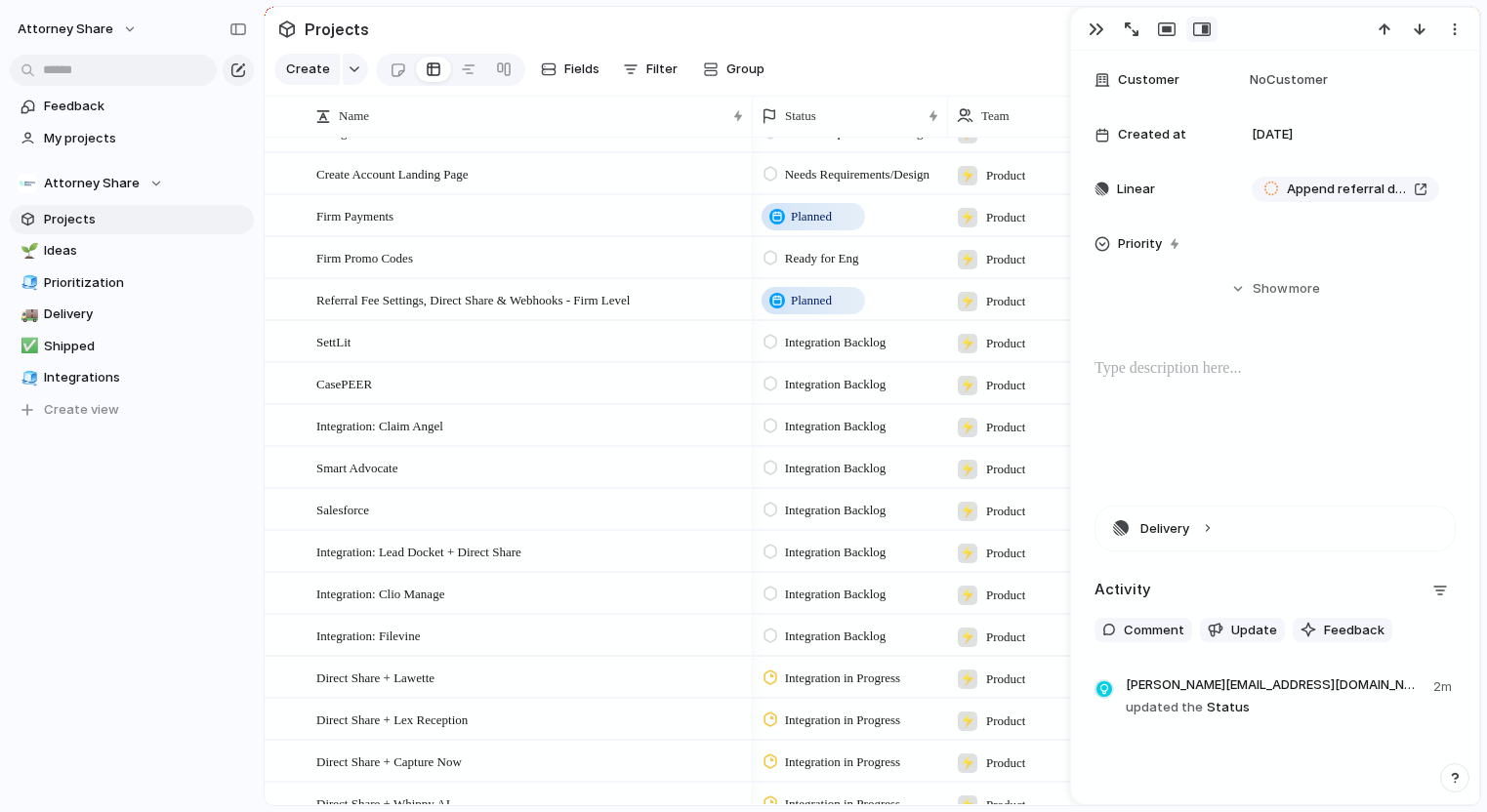scroll, scrollTop: 2150, scrollLeft: 0, axis: vertical 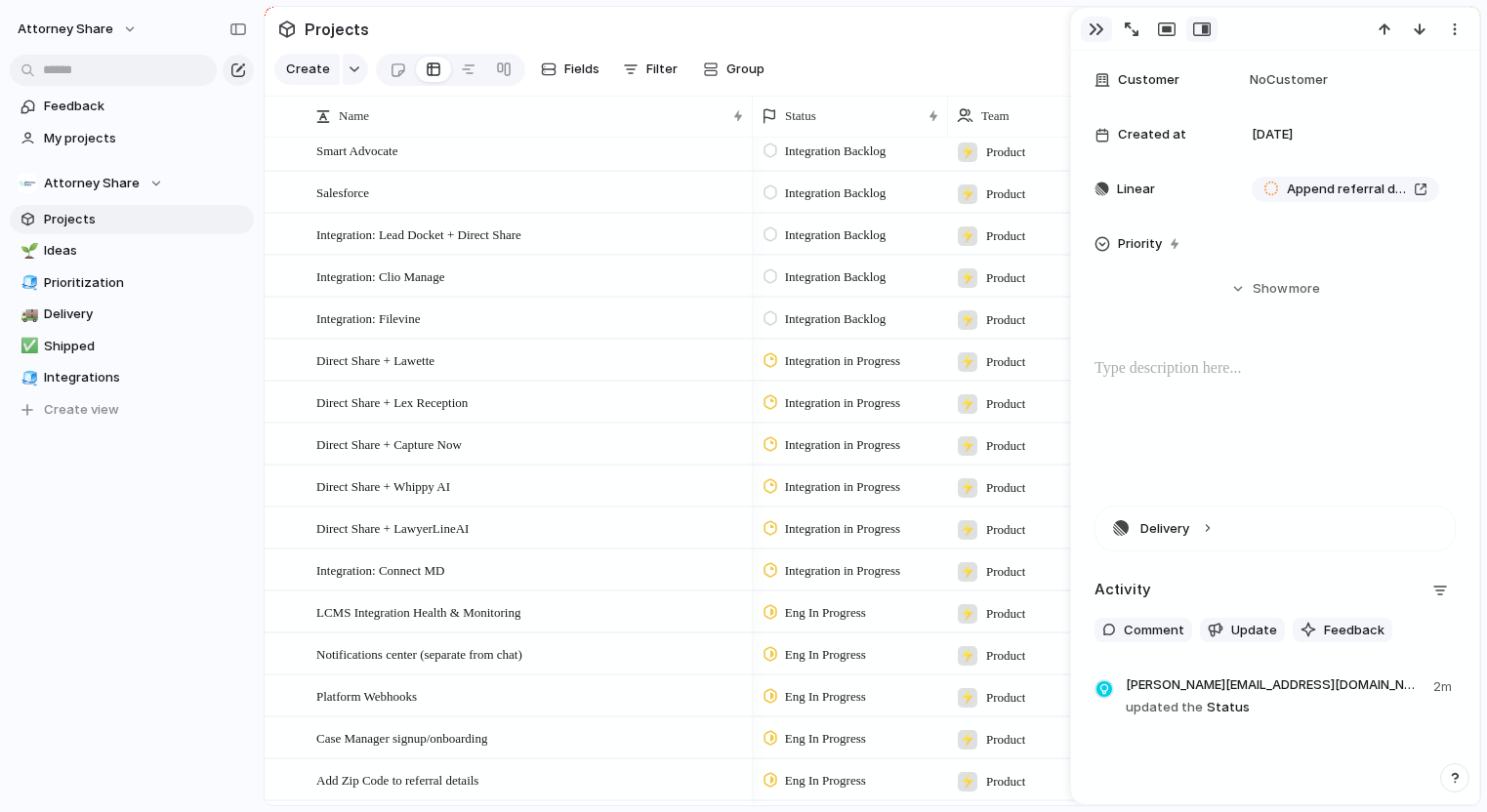 click at bounding box center (1096, 29) 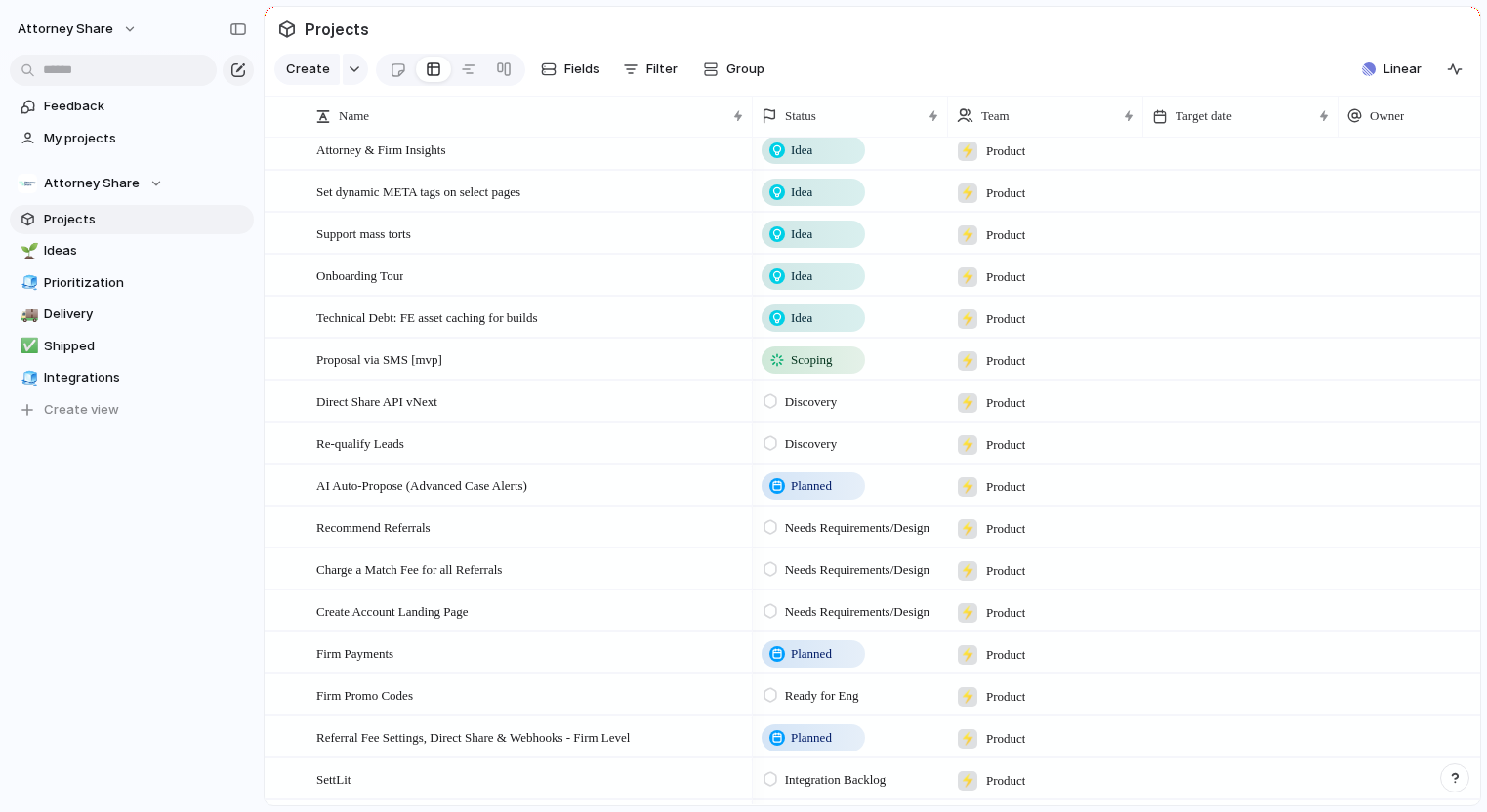 click on "Idea" at bounding box center (802, 234) 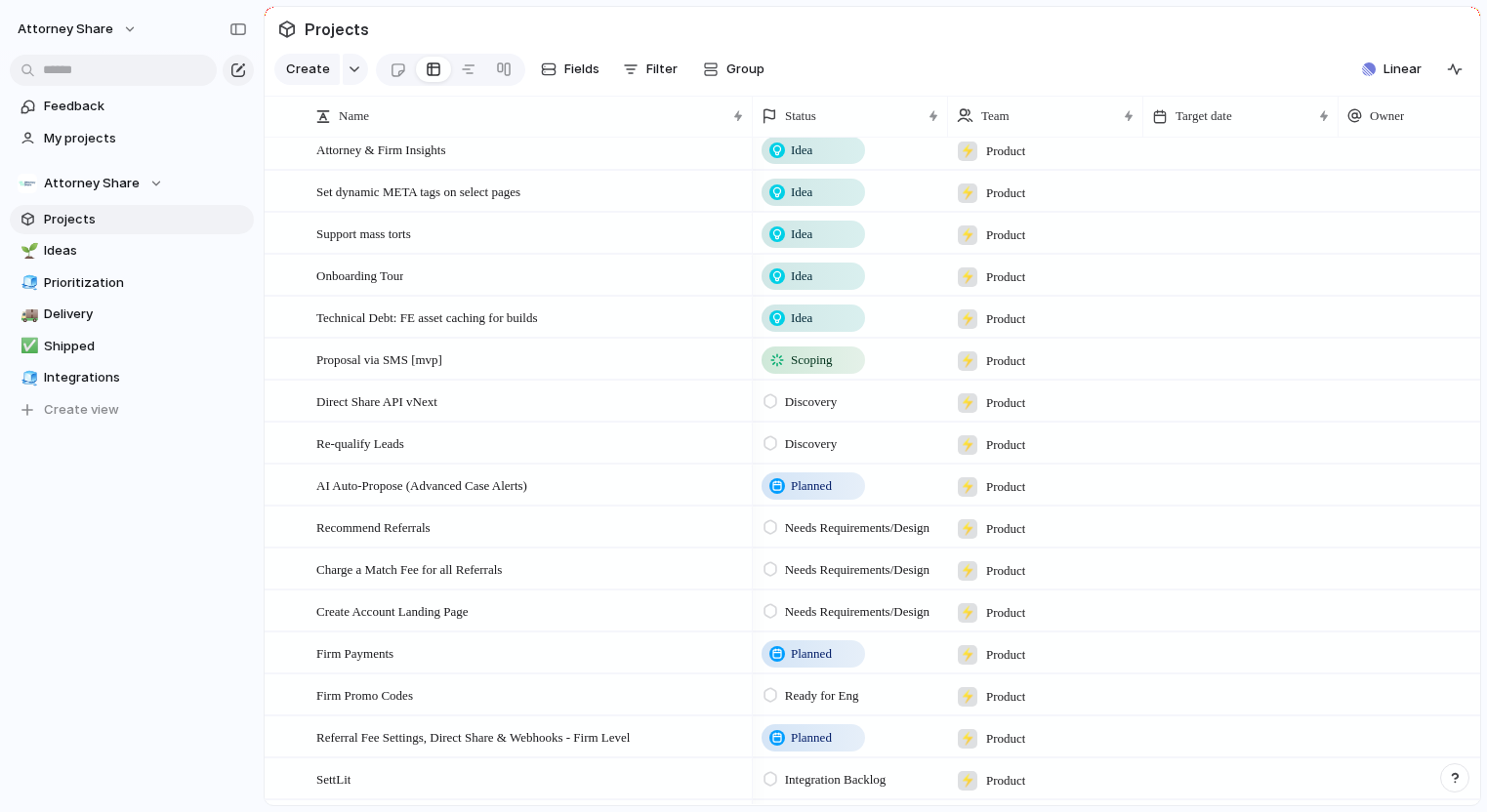 click on "Planned   Idea   Scoping   In Design   Ready for Eng   Eng in Progress    Canceled   Released" at bounding box center [743, 406] 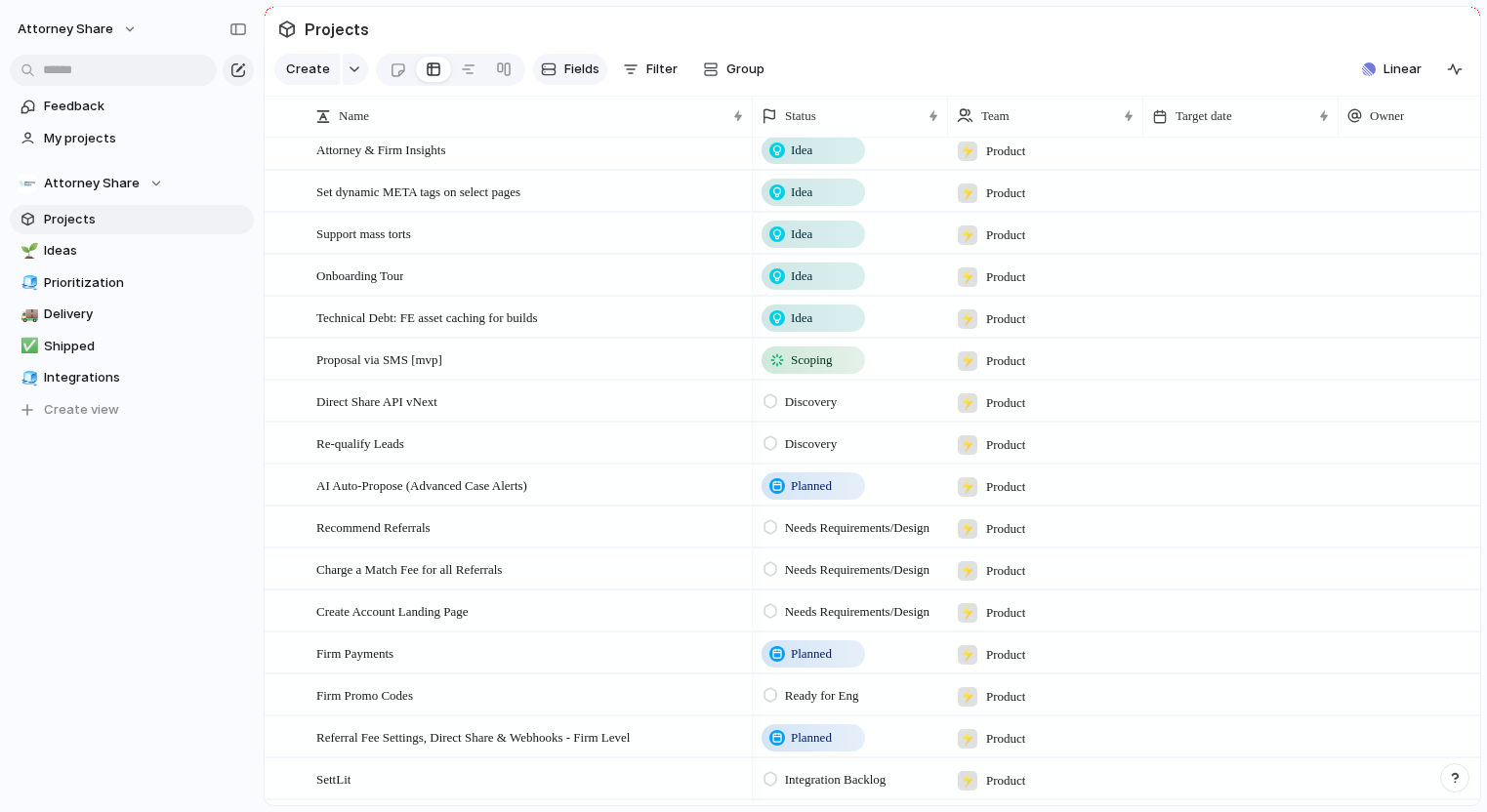 click on "Fields" at bounding box center [582, 69] 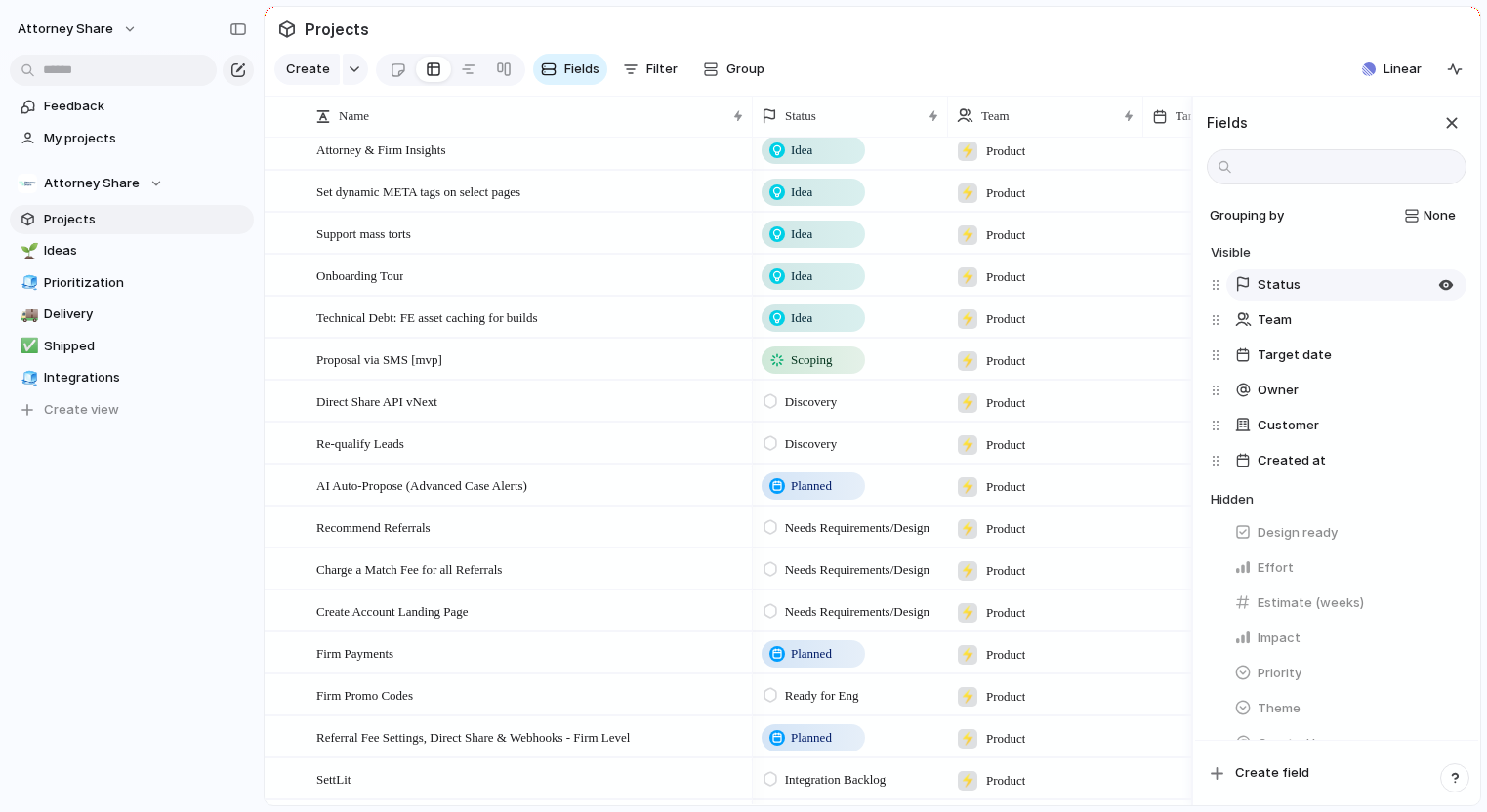 click on "Status" at bounding box center (1279, 285) 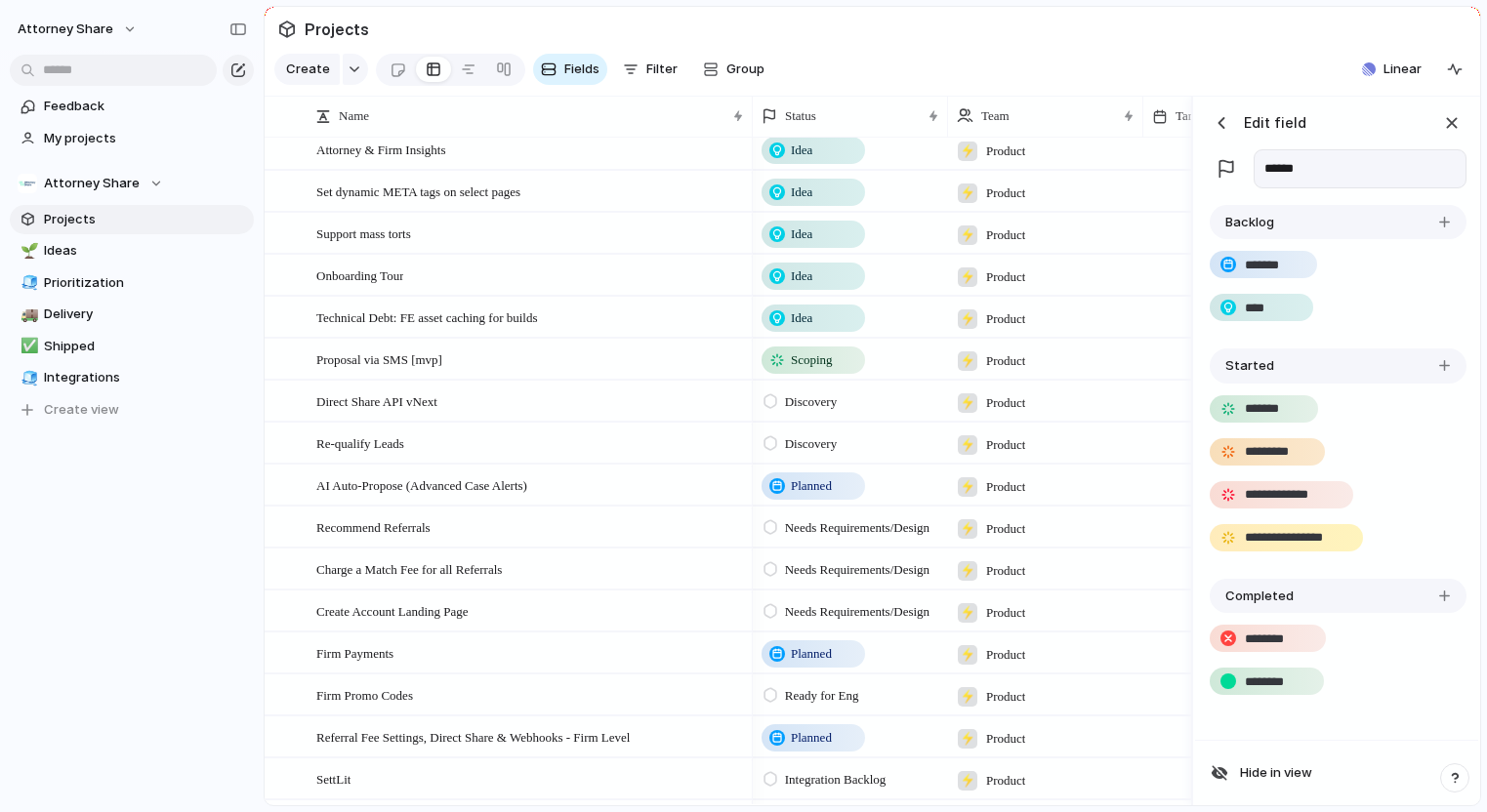 click at bounding box center (1444, 222) 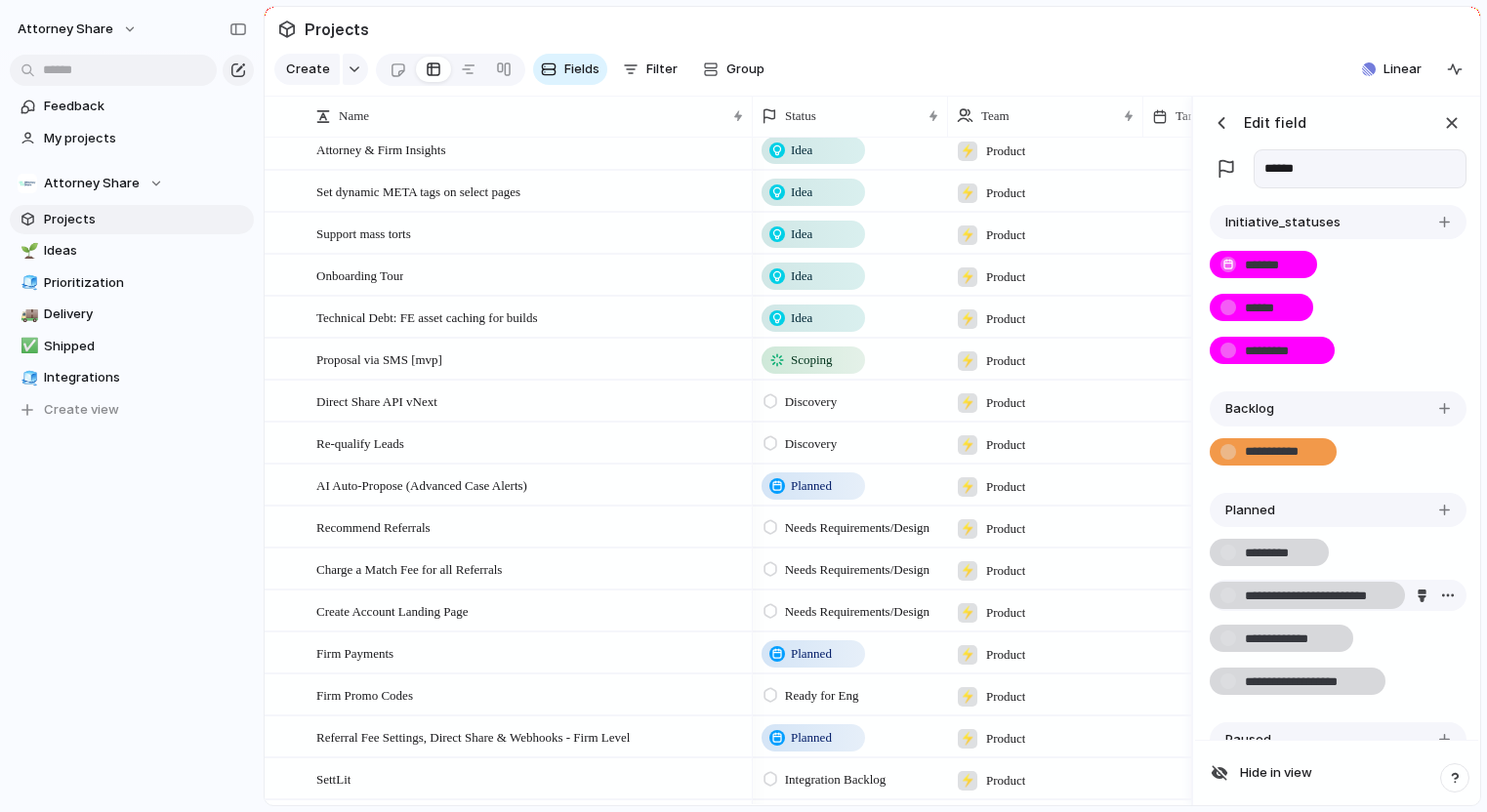 click on "**********" at bounding box center [1318, 596] 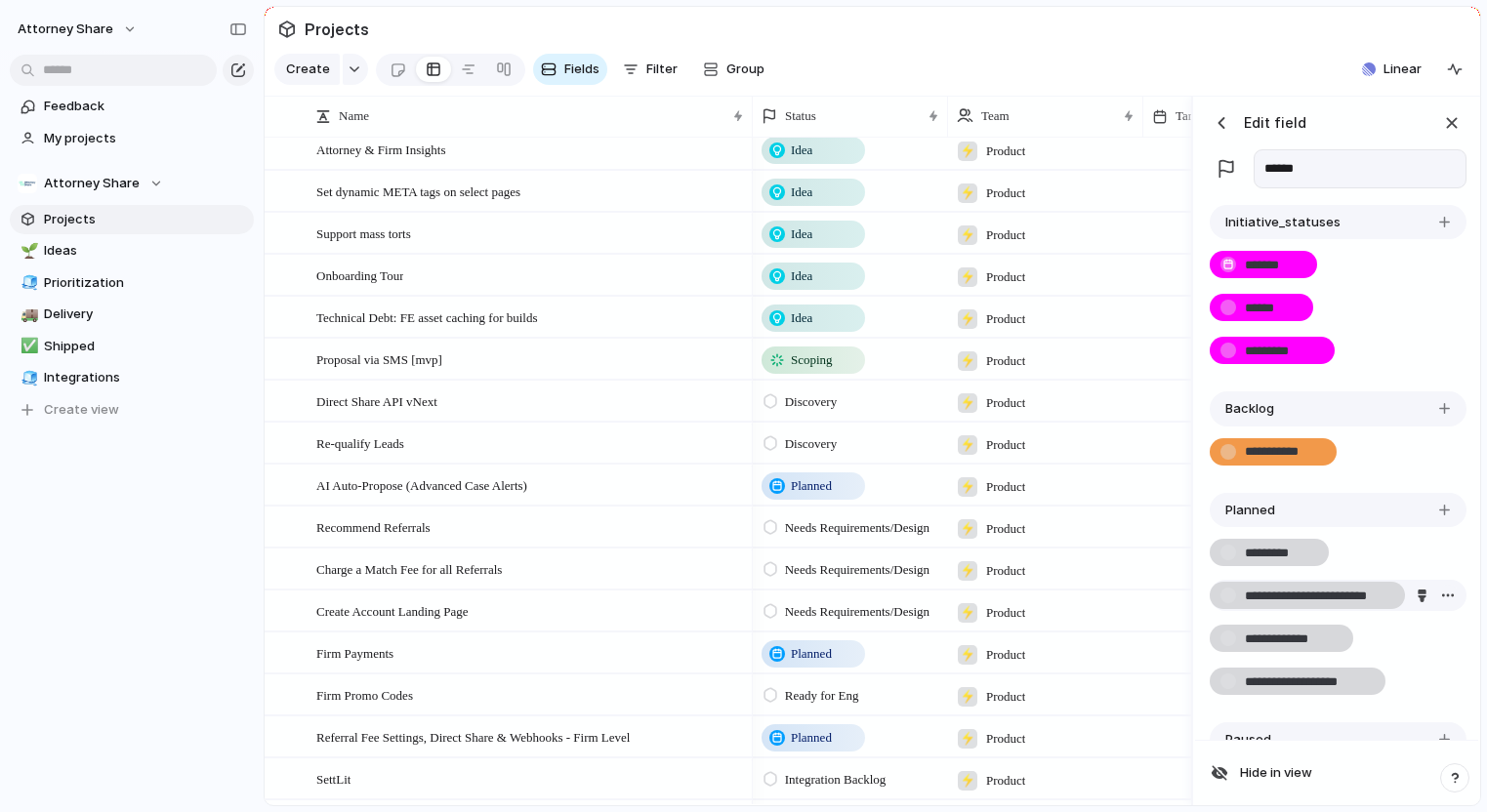 click at bounding box center [1448, 595] 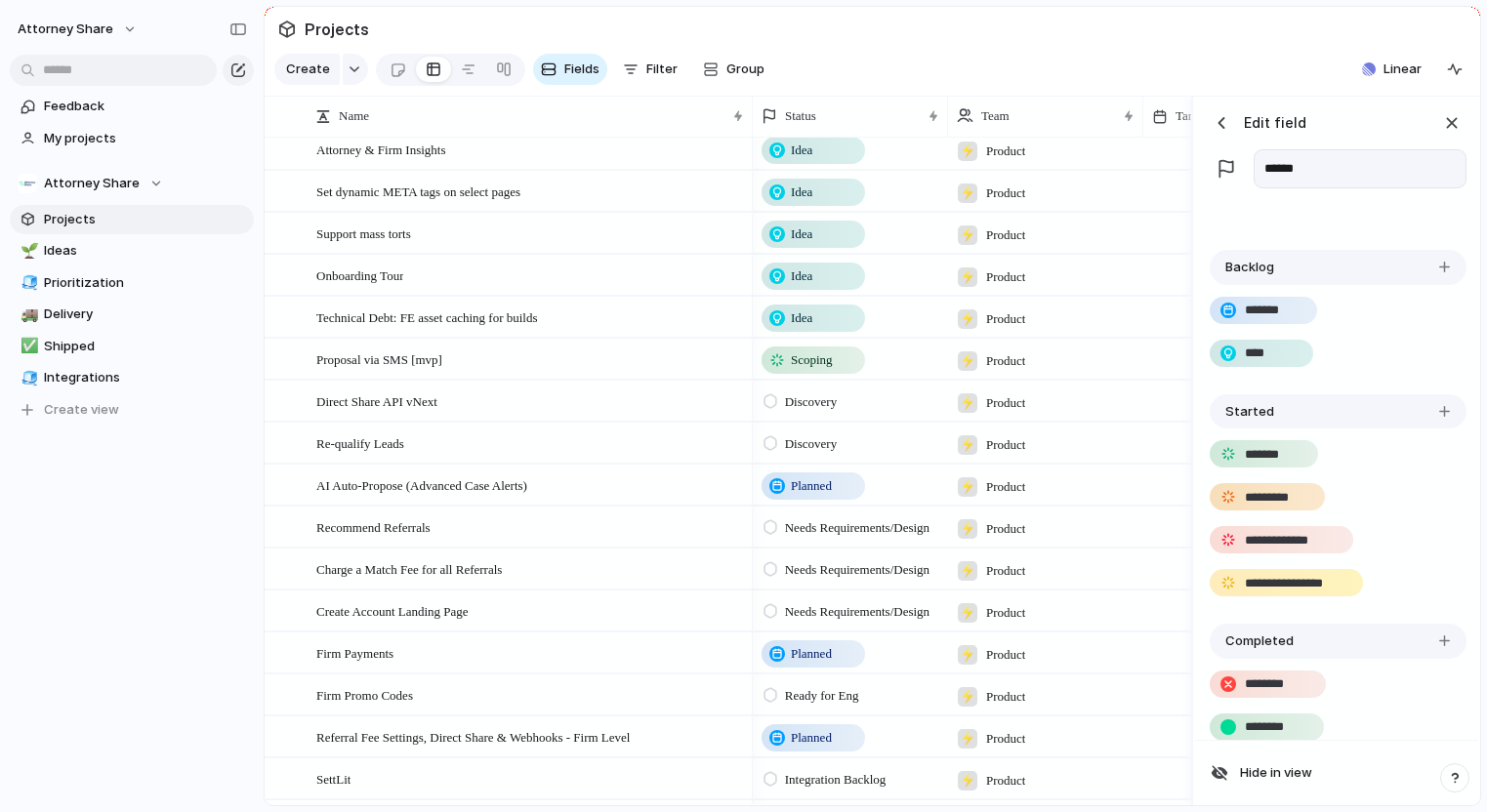 click at bounding box center (1444, 266) 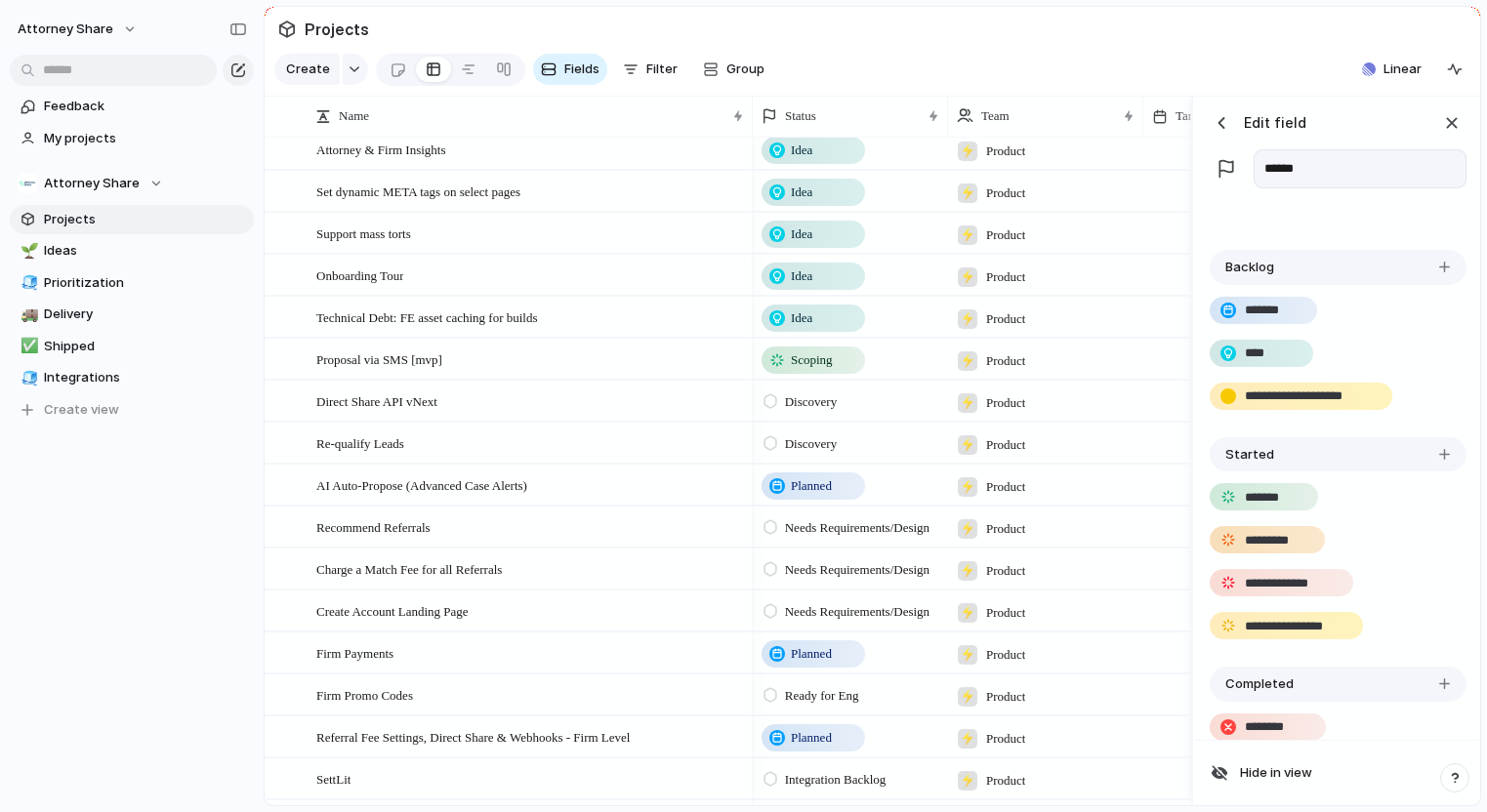 type on "**********" 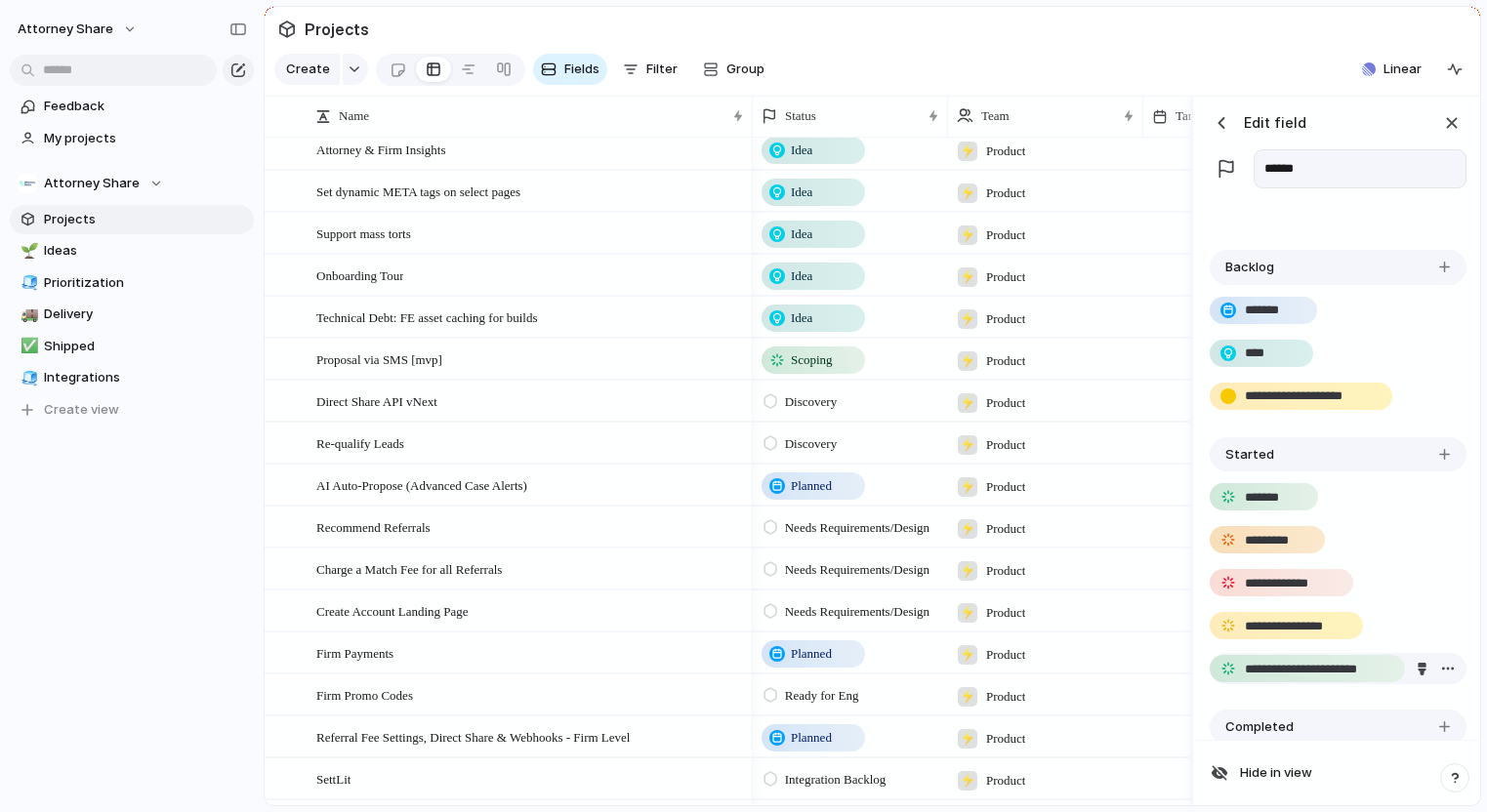 type on "**********" 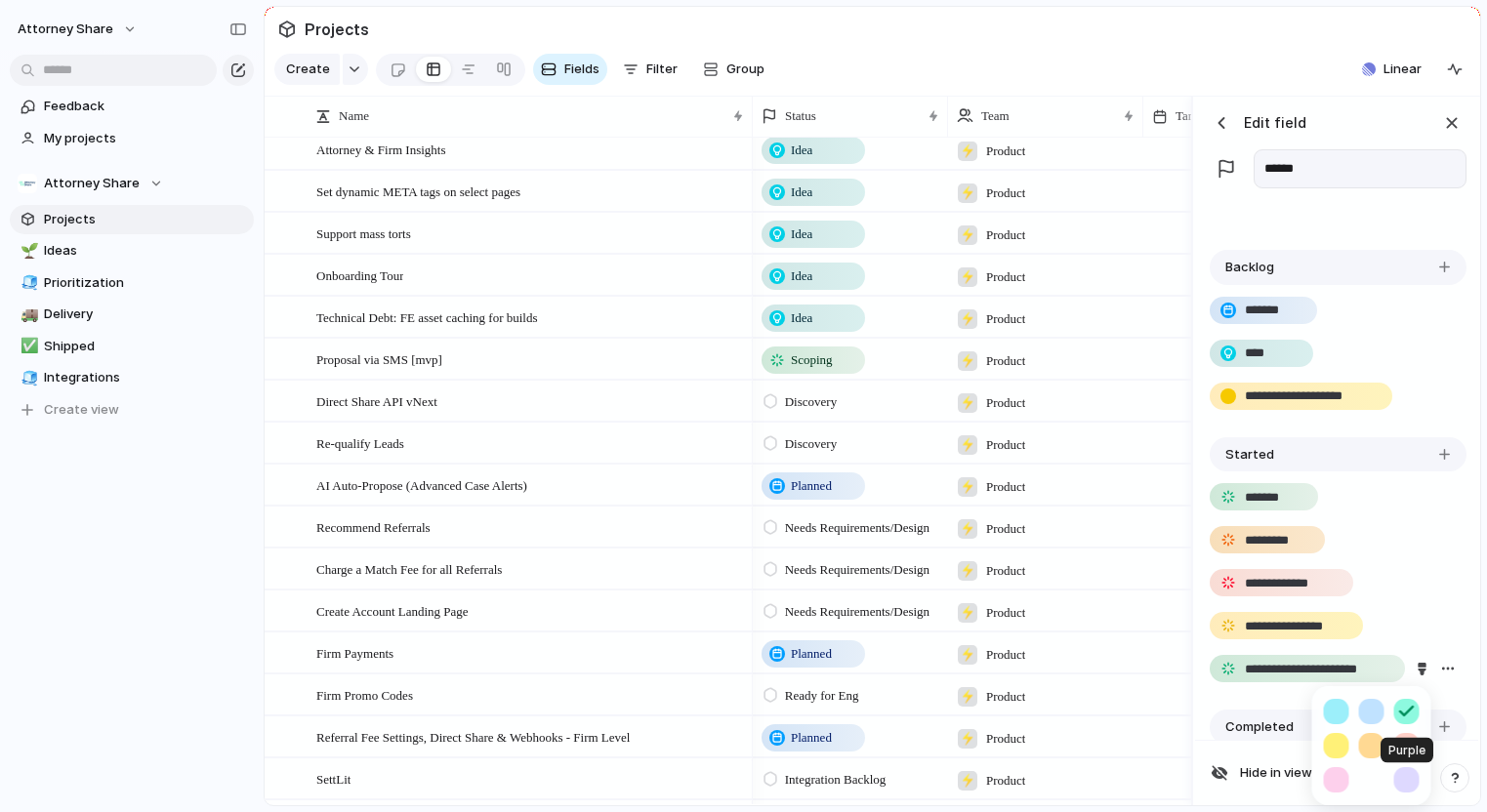 click at bounding box center (1407, 780) 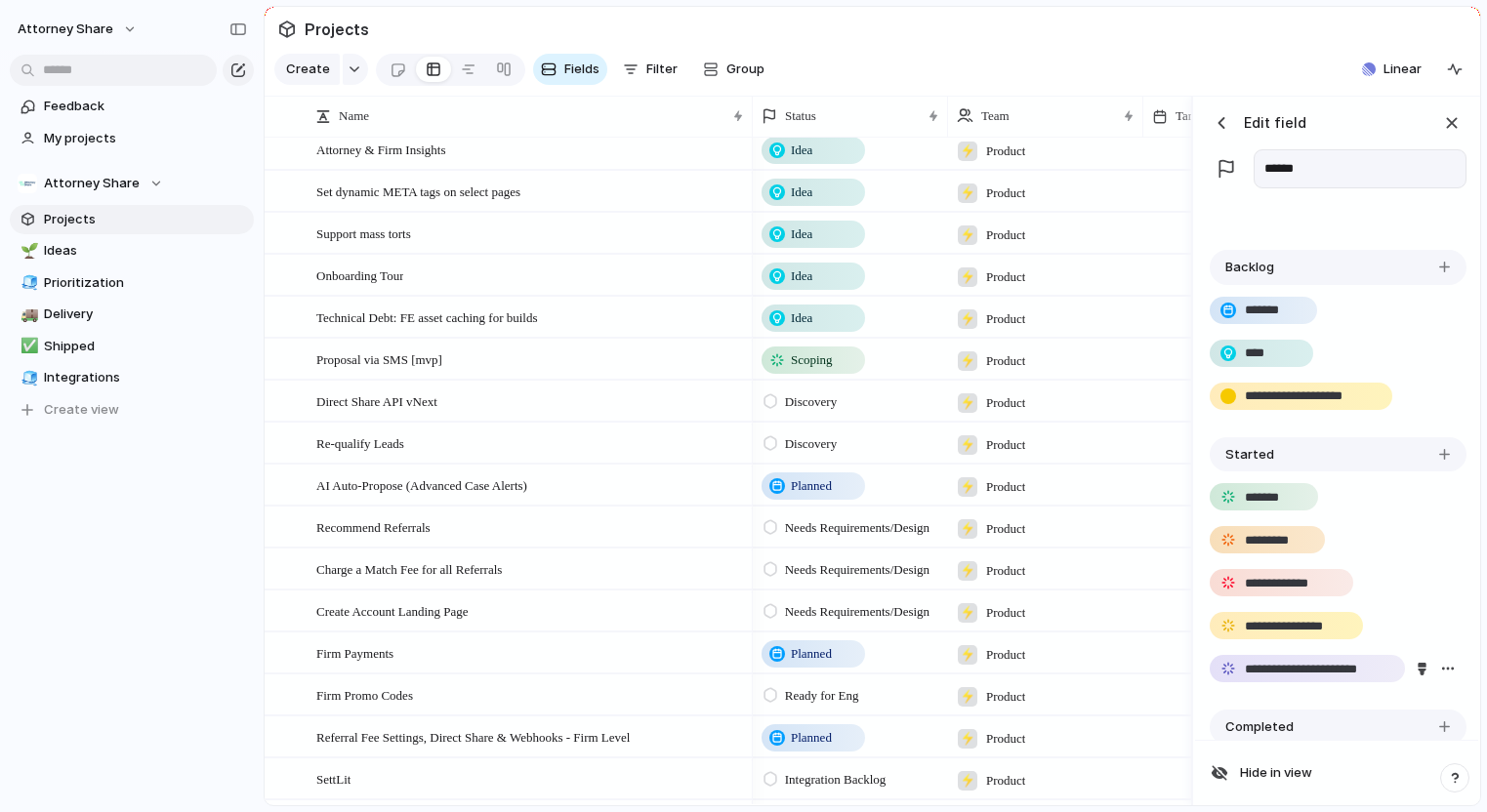 click at bounding box center (743, 406) 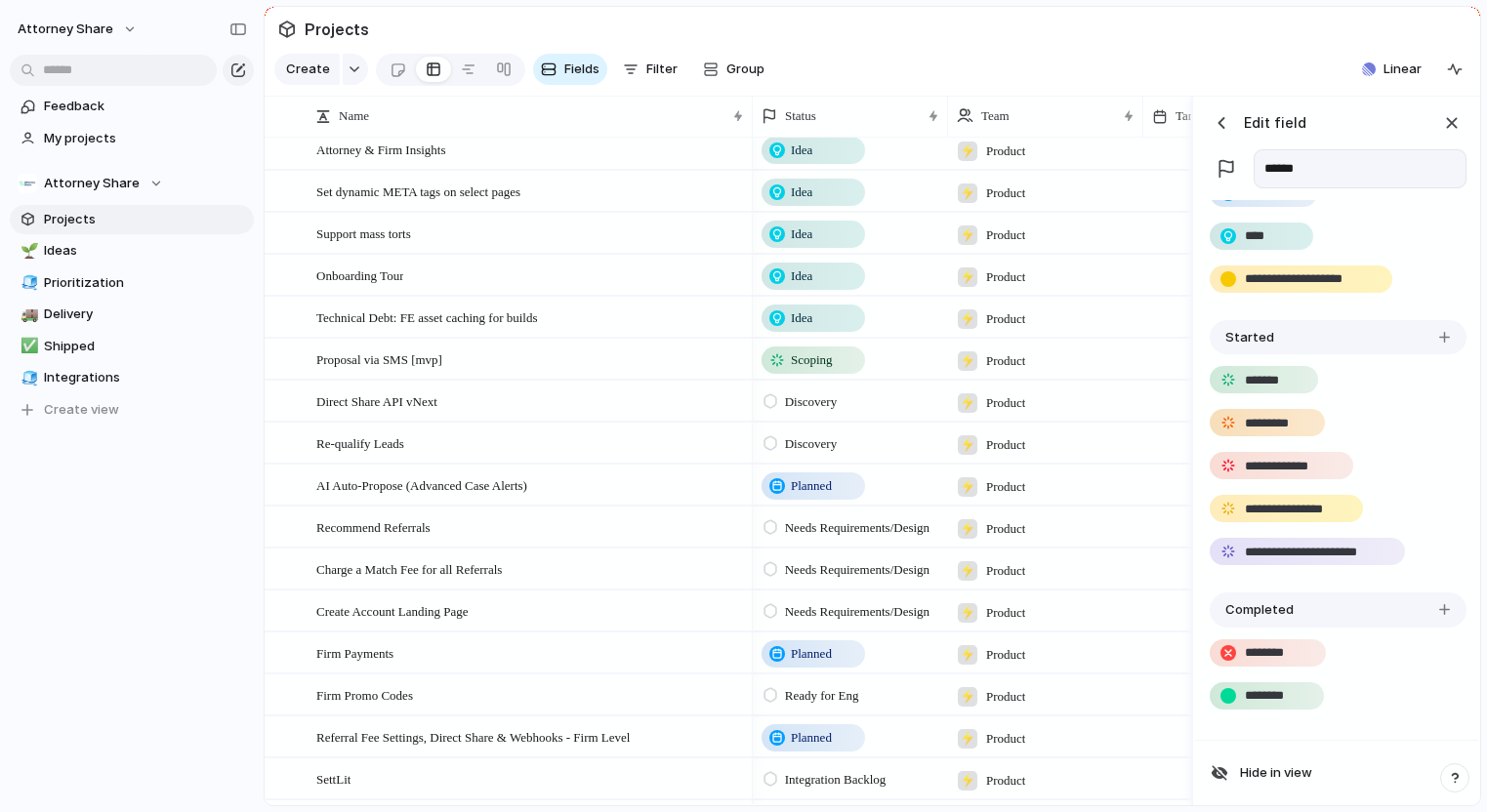 scroll, scrollTop: 1663, scrollLeft: 0, axis: vertical 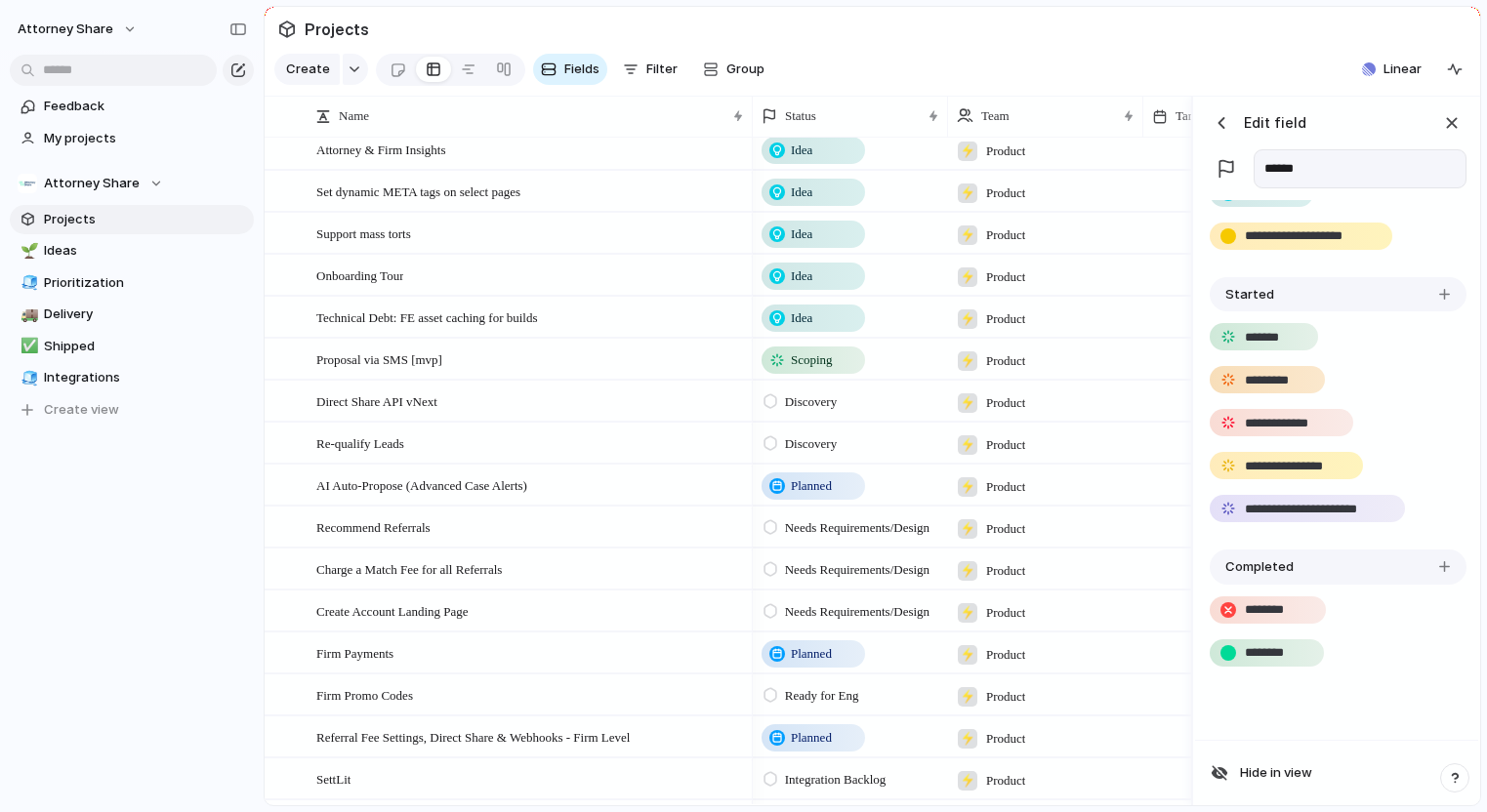 click at bounding box center [1444, 566] 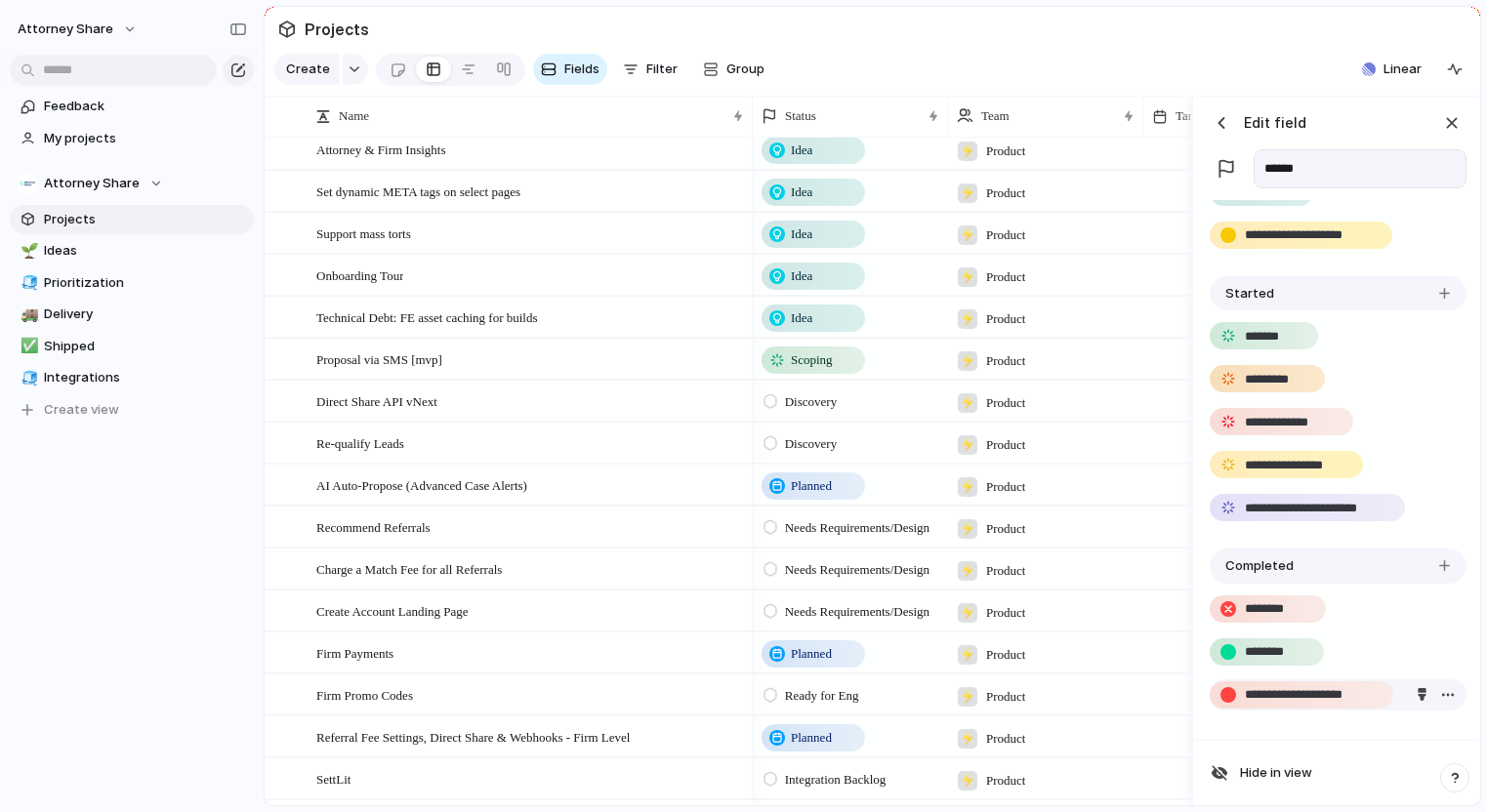 type on "**********" 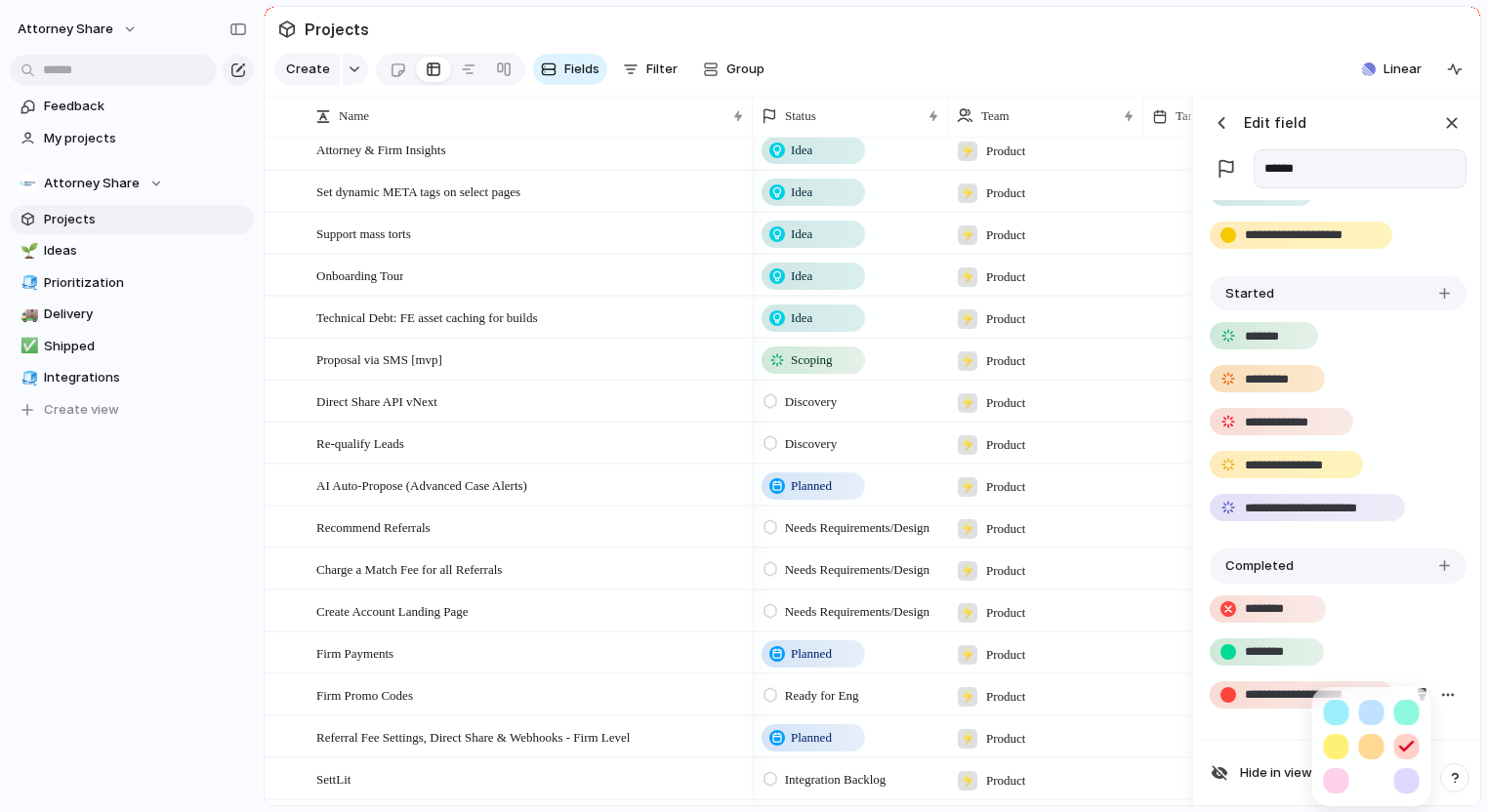 click at bounding box center [1372, 712] 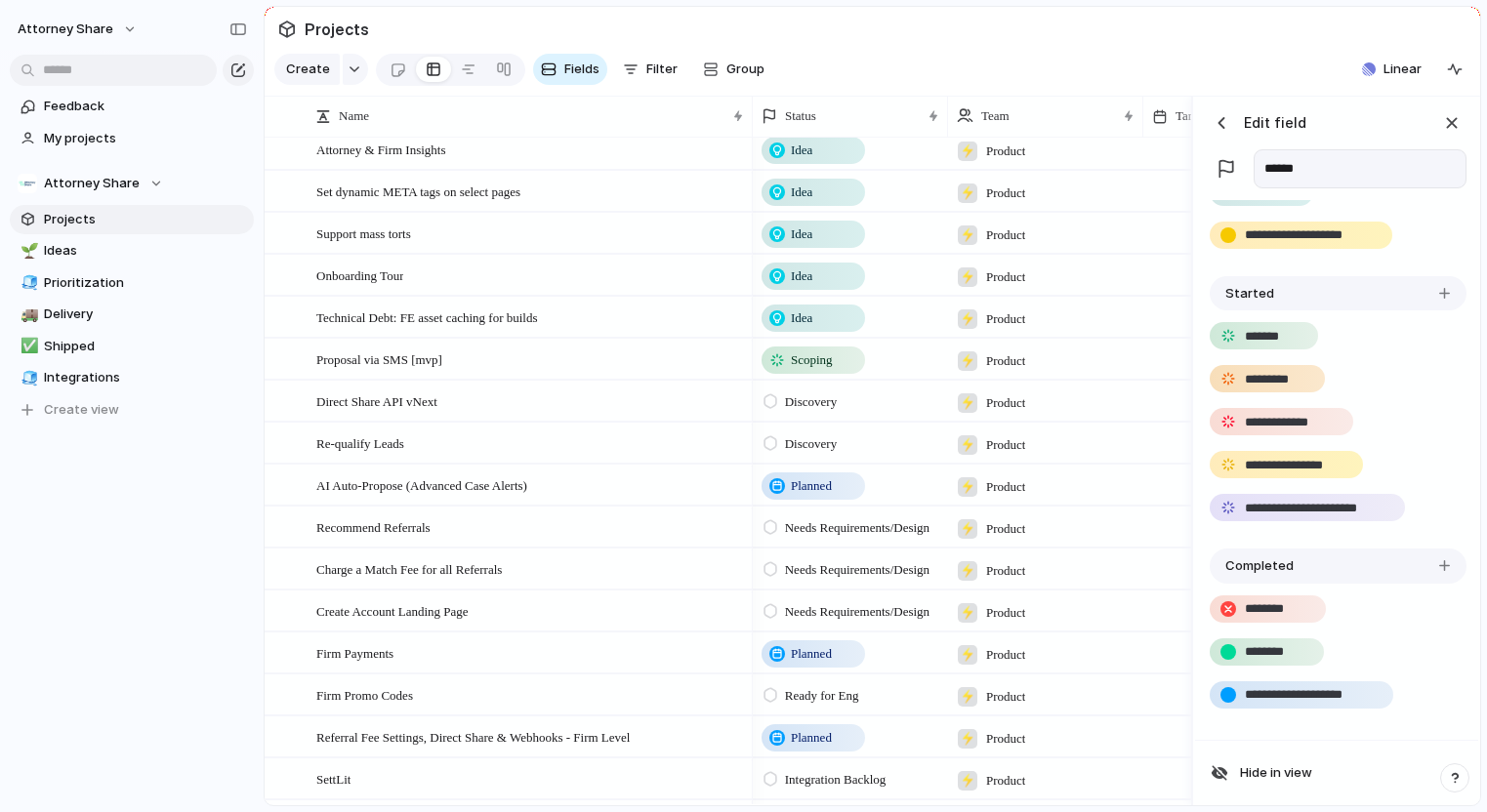 click at bounding box center (1221, 123) 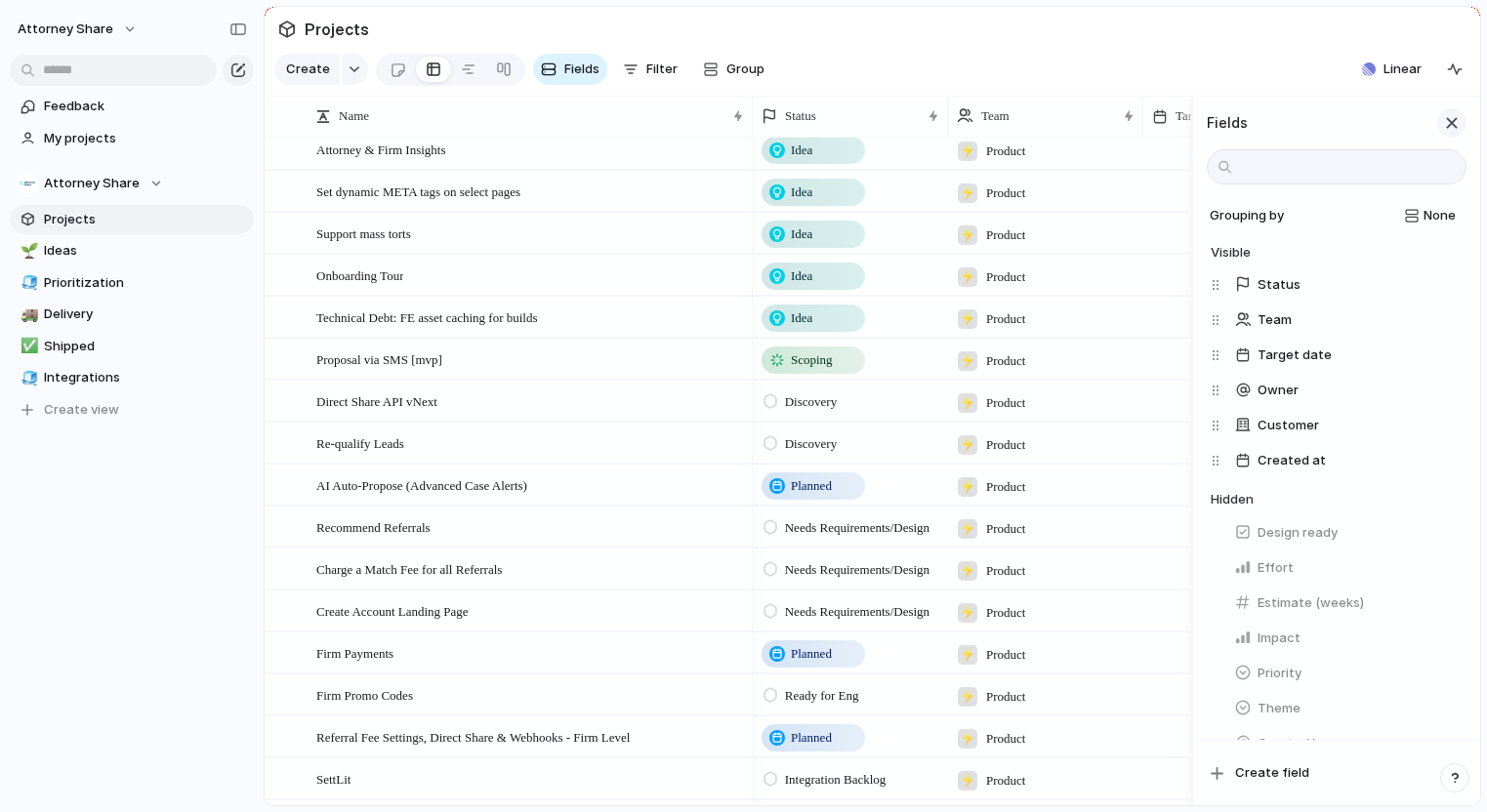 click at bounding box center [1452, 123] 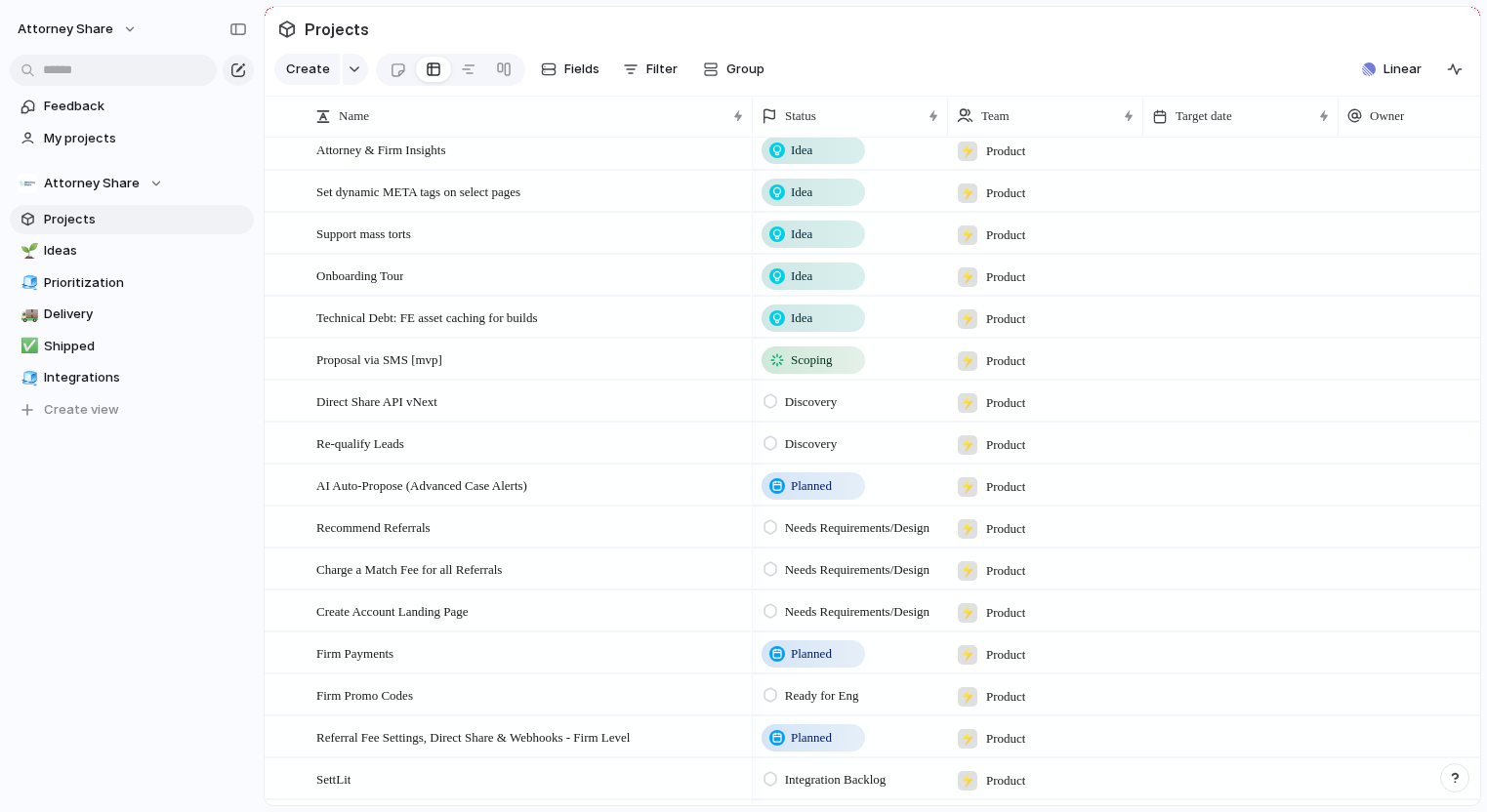scroll, scrollTop: 1460, scrollLeft: 0, axis: vertical 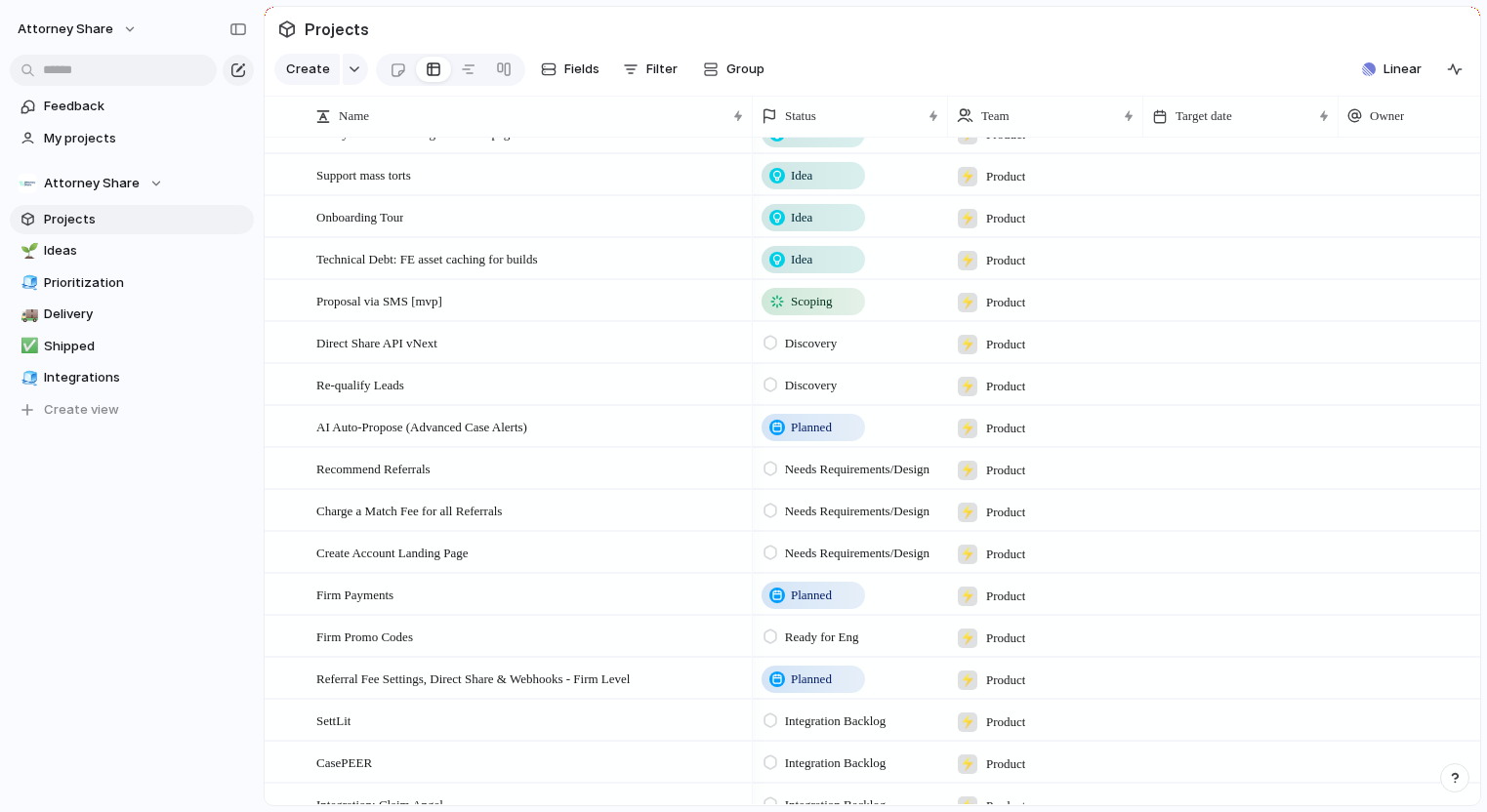 click on "Discovery" at bounding box center (810, 344) 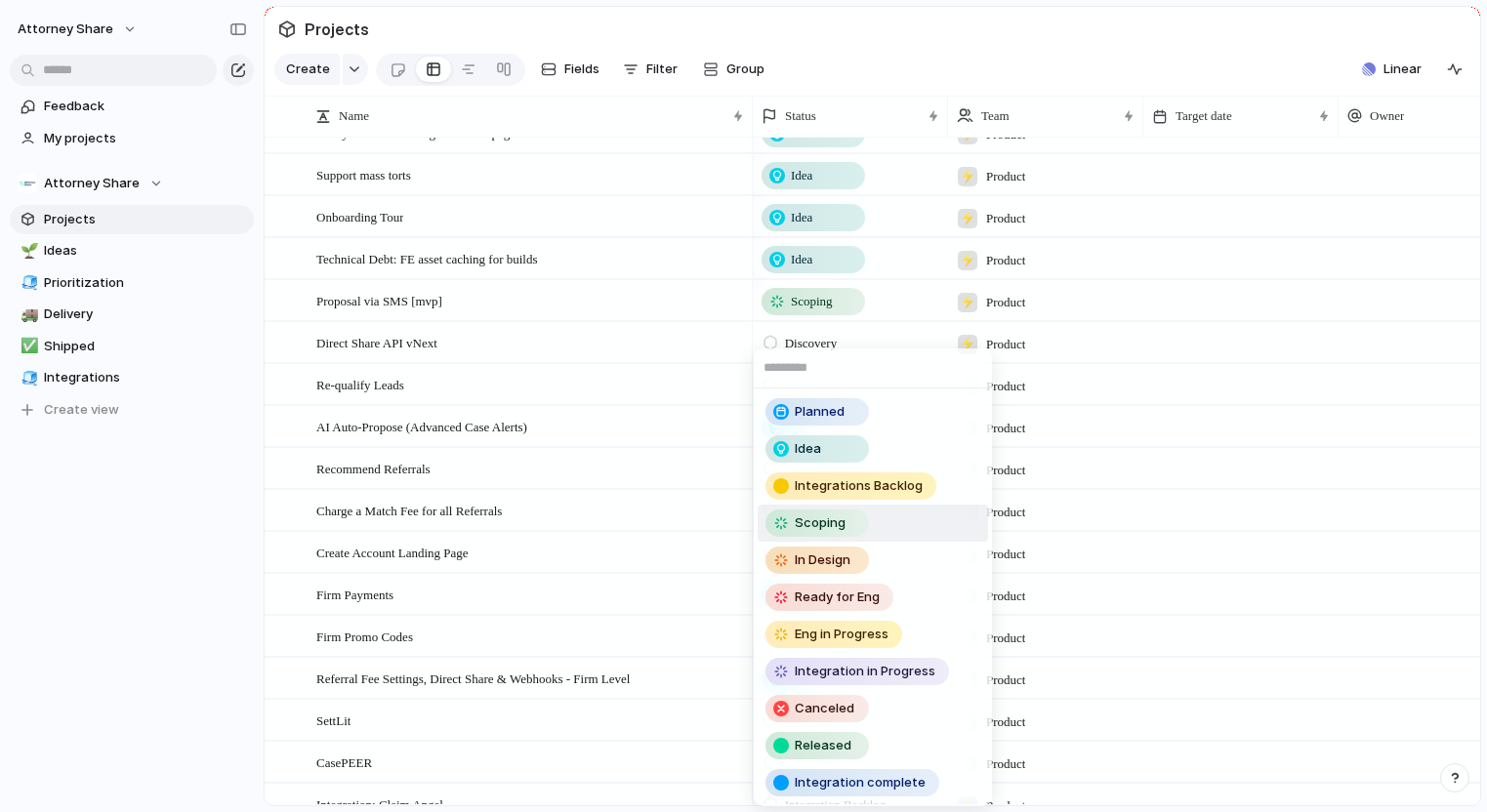click on "Scoping" at bounding box center (820, 523) 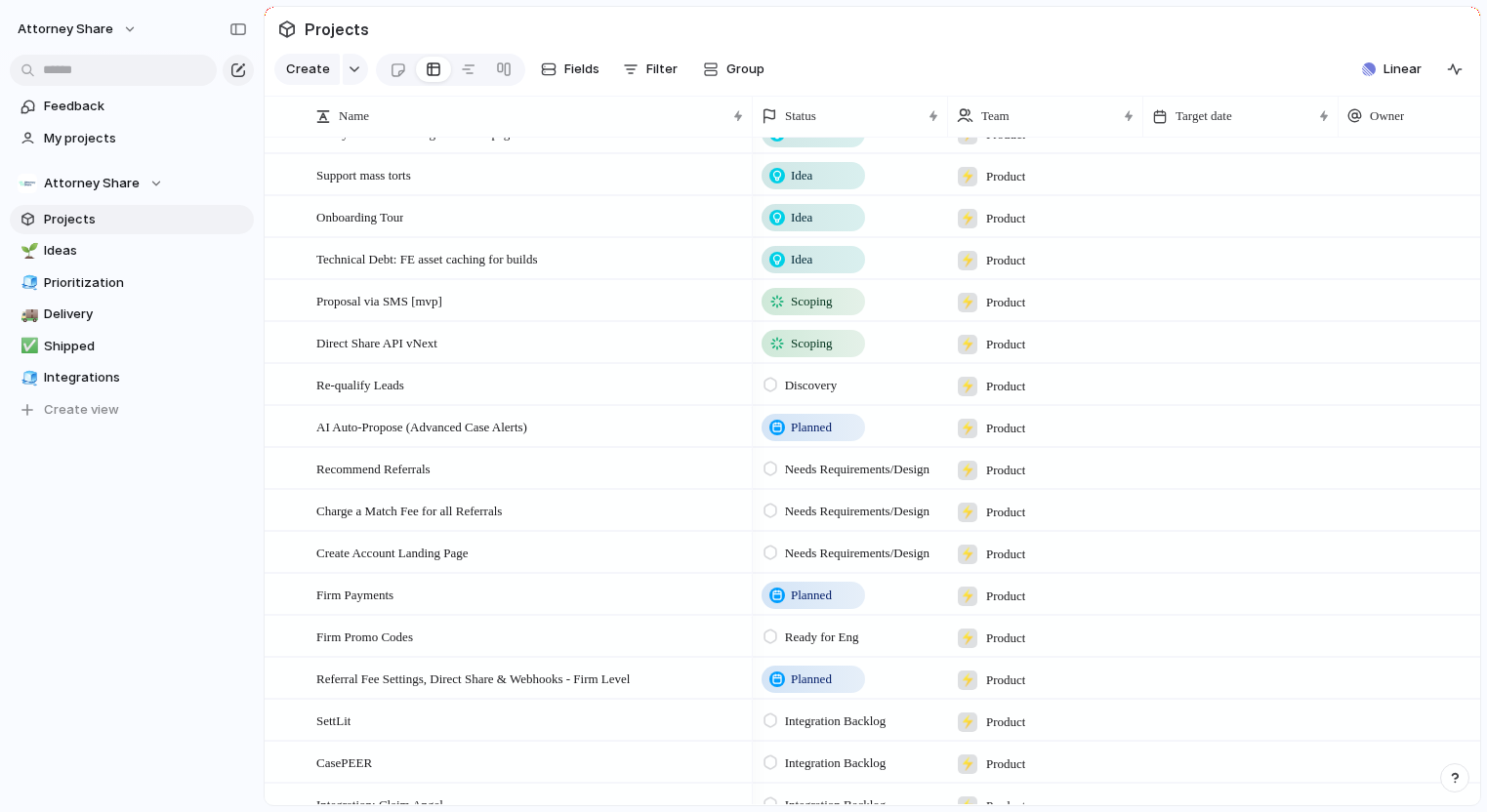 click on "Discovery" at bounding box center [810, 386] 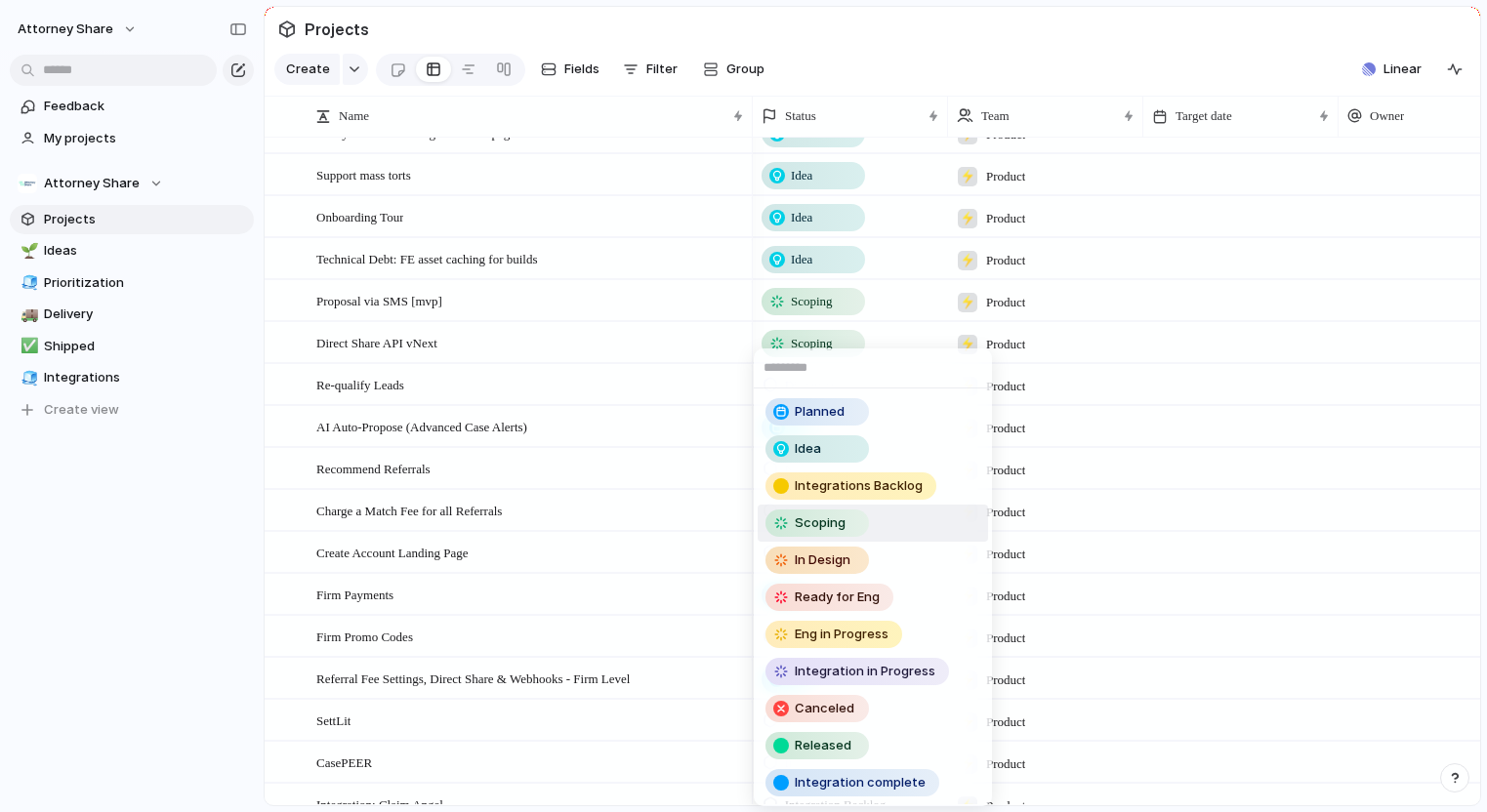 click on "Scoping" at bounding box center (820, 523) 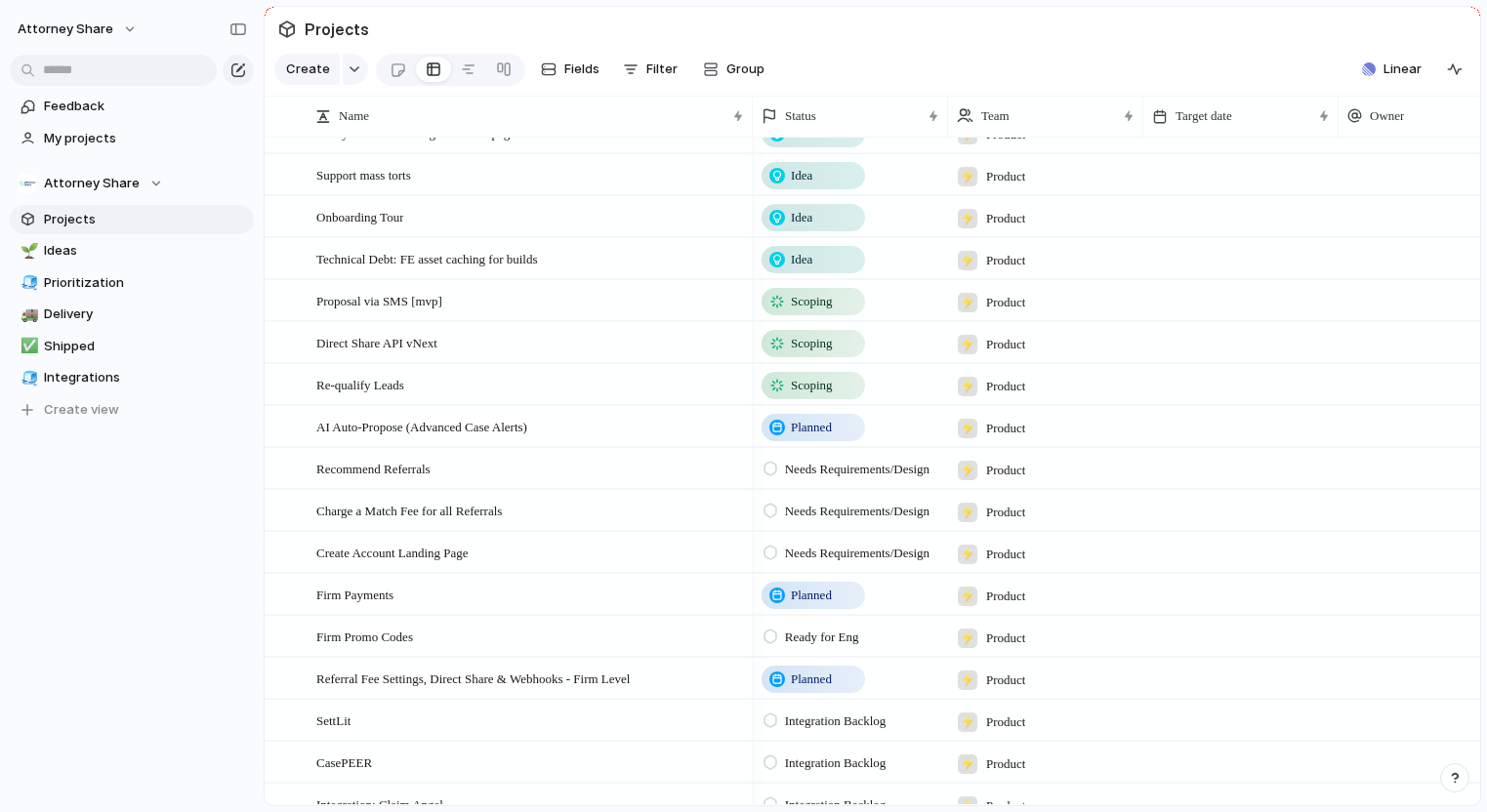 scroll, scrollTop: 1525, scrollLeft: 0, axis: vertical 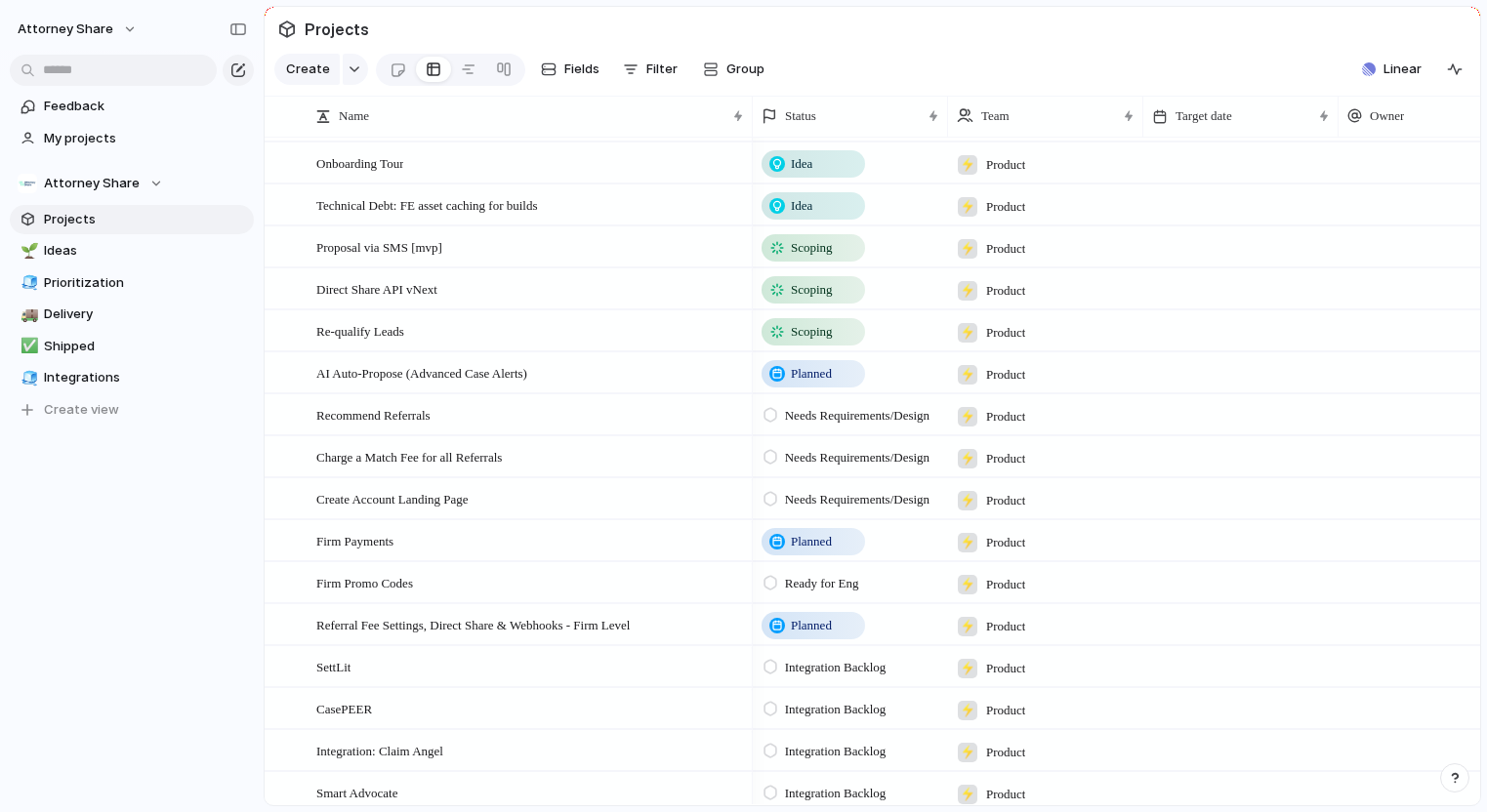 click on "Needs Requirements/Design" at bounding box center [857, 416] 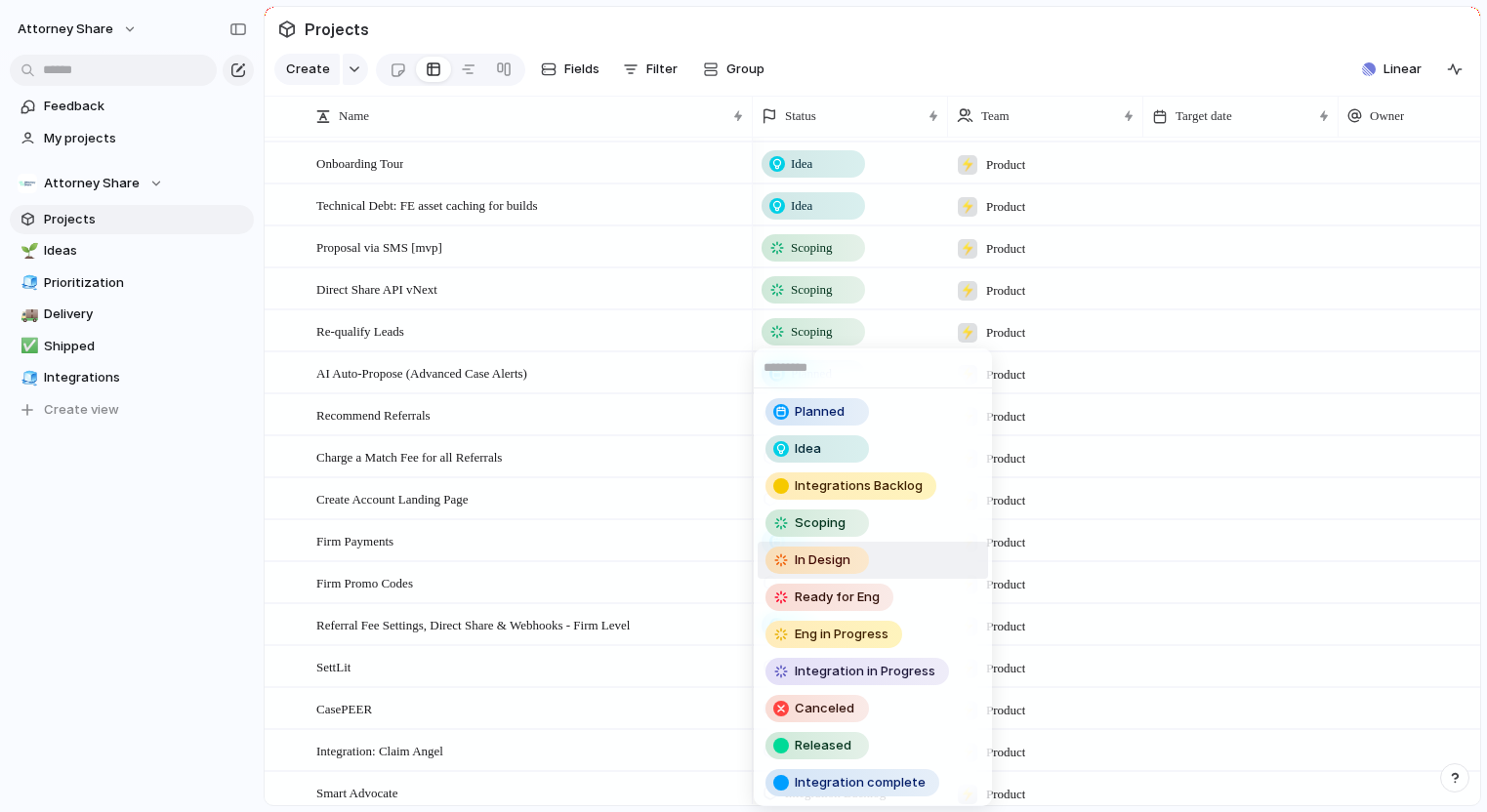 click on "In Design" at bounding box center (822, 560) 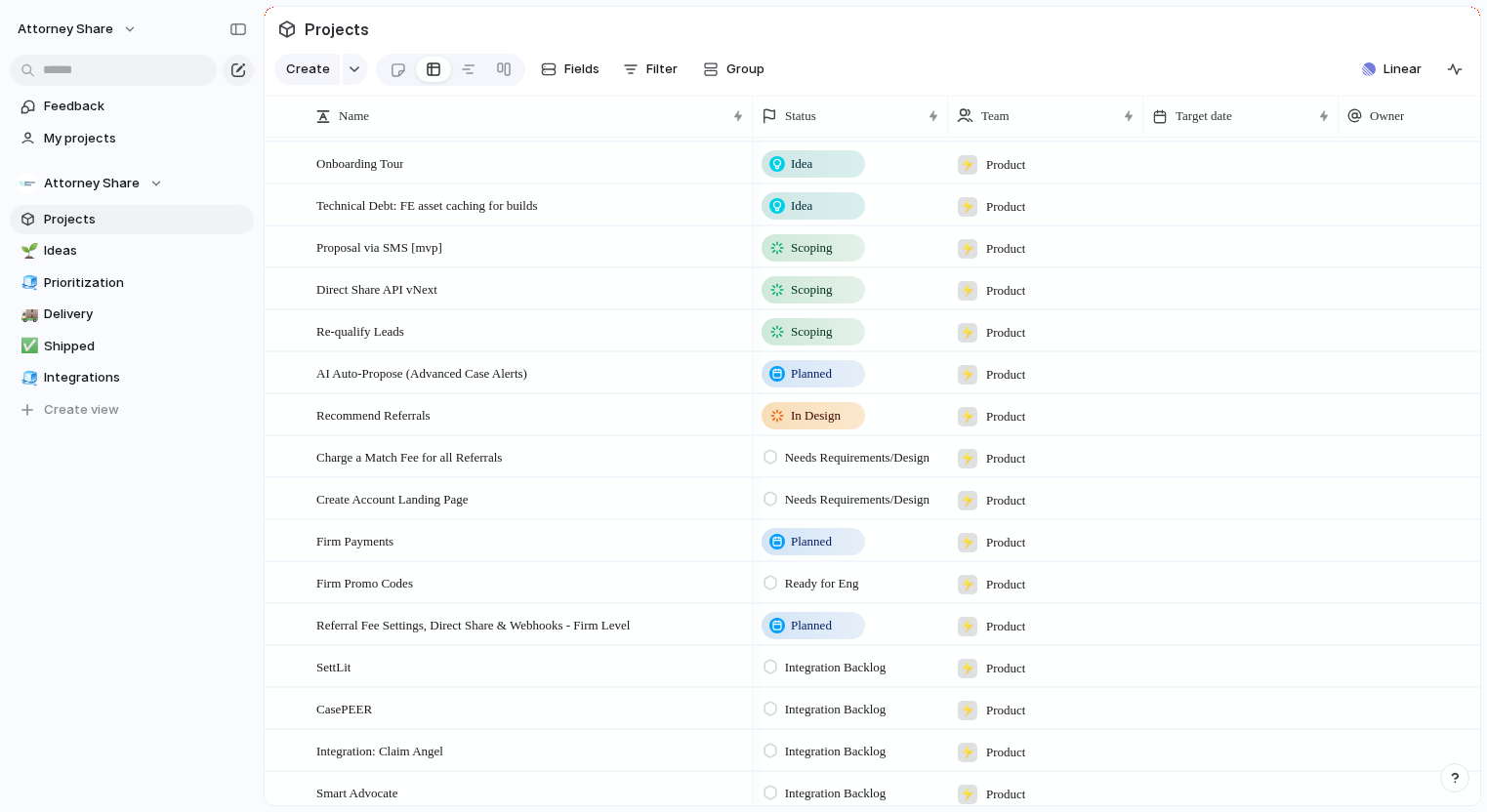 click on "Needs Requirements/Design" at bounding box center [857, 458] 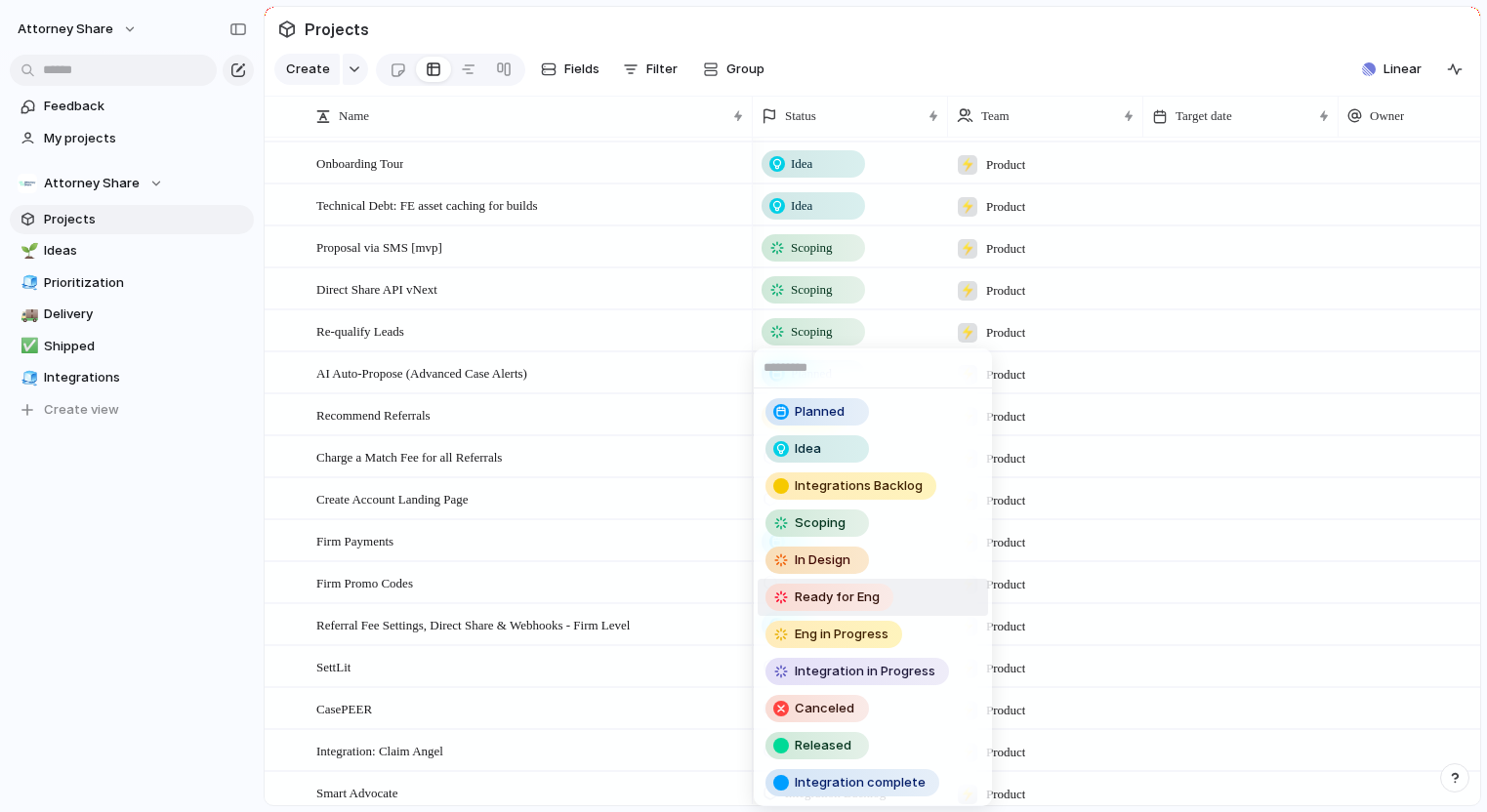 click on "Ready for Eng" at bounding box center (829, 597) 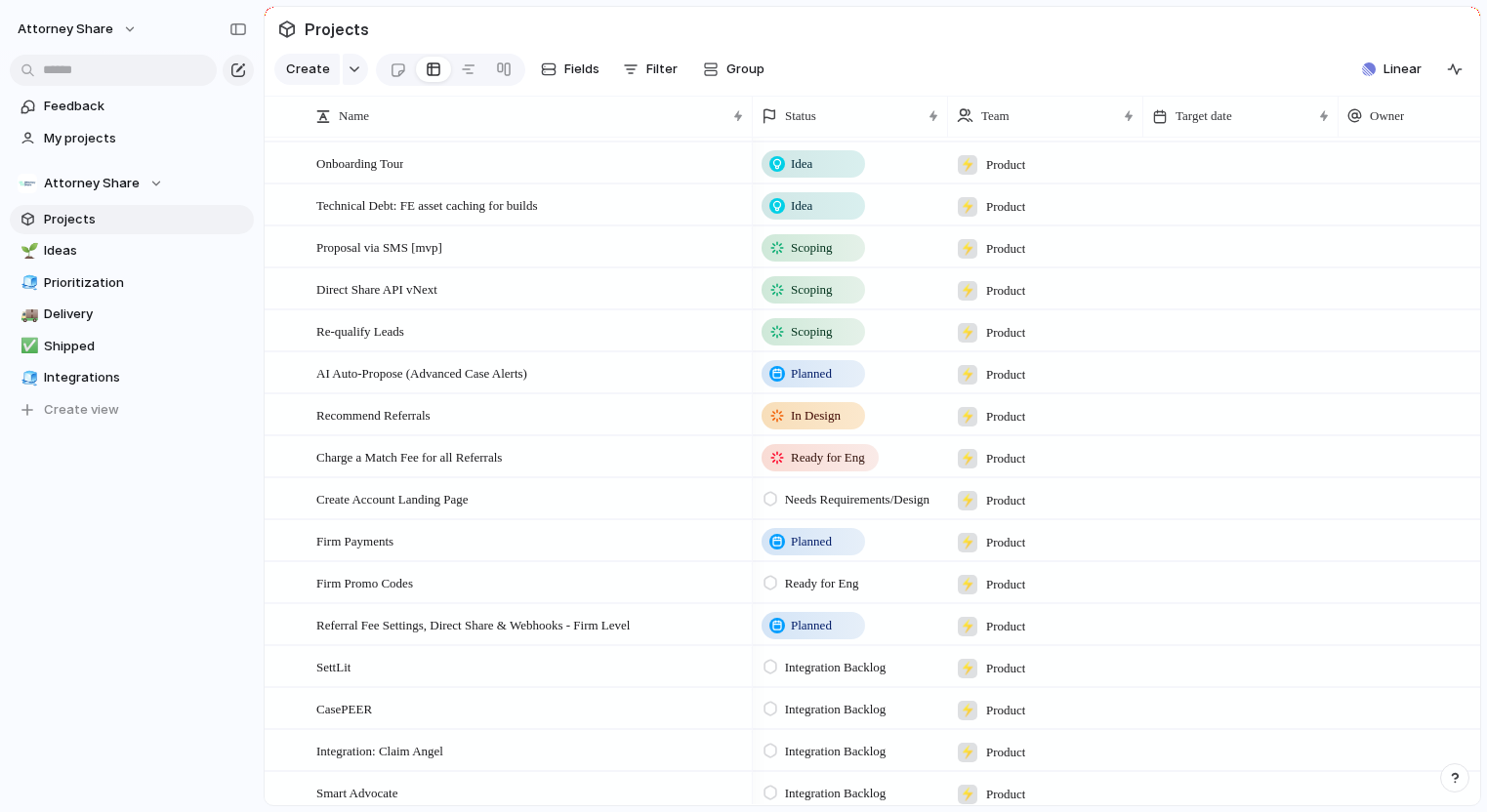 scroll, scrollTop: 1562, scrollLeft: 0, axis: vertical 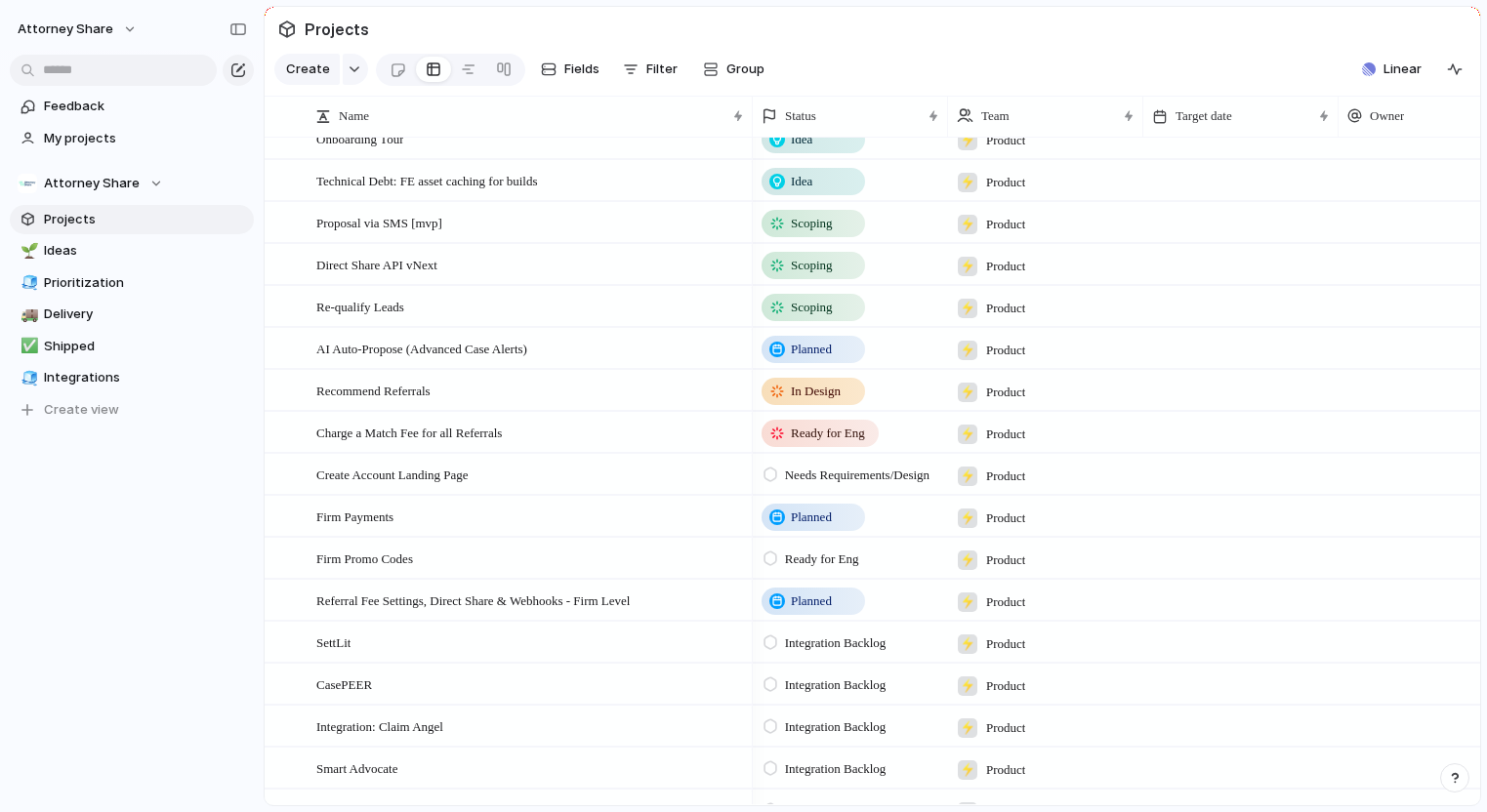 click on "Needs Requirements/Design" at bounding box center [857, 475] 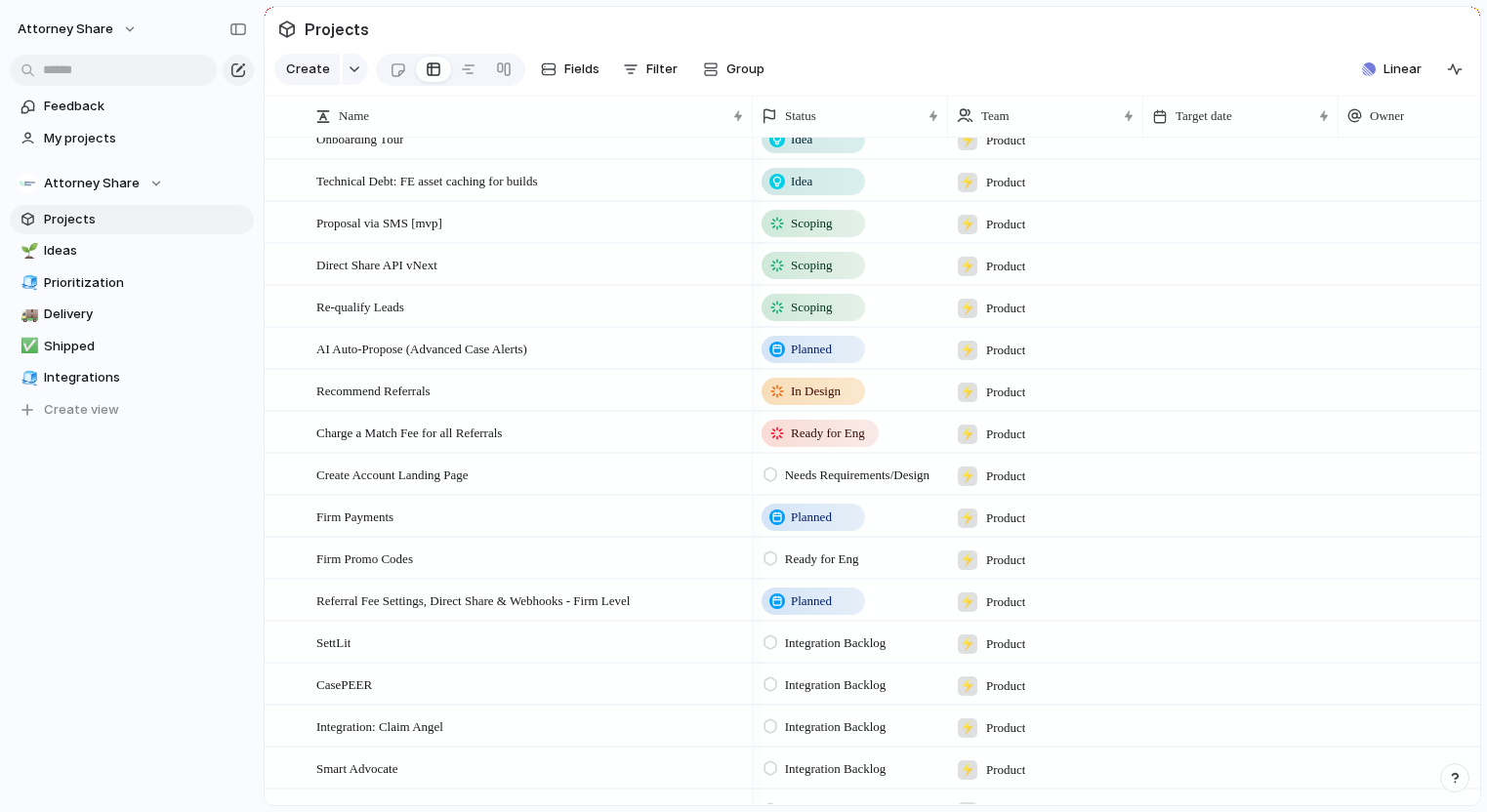 click on "Planned   Idea   Integrations Backlog   Scoping   In Design   Ready for Eng   Eng in Progress    Integration in Progress   Canceled   Released   Integration complete" at bounding box center [743, 406] 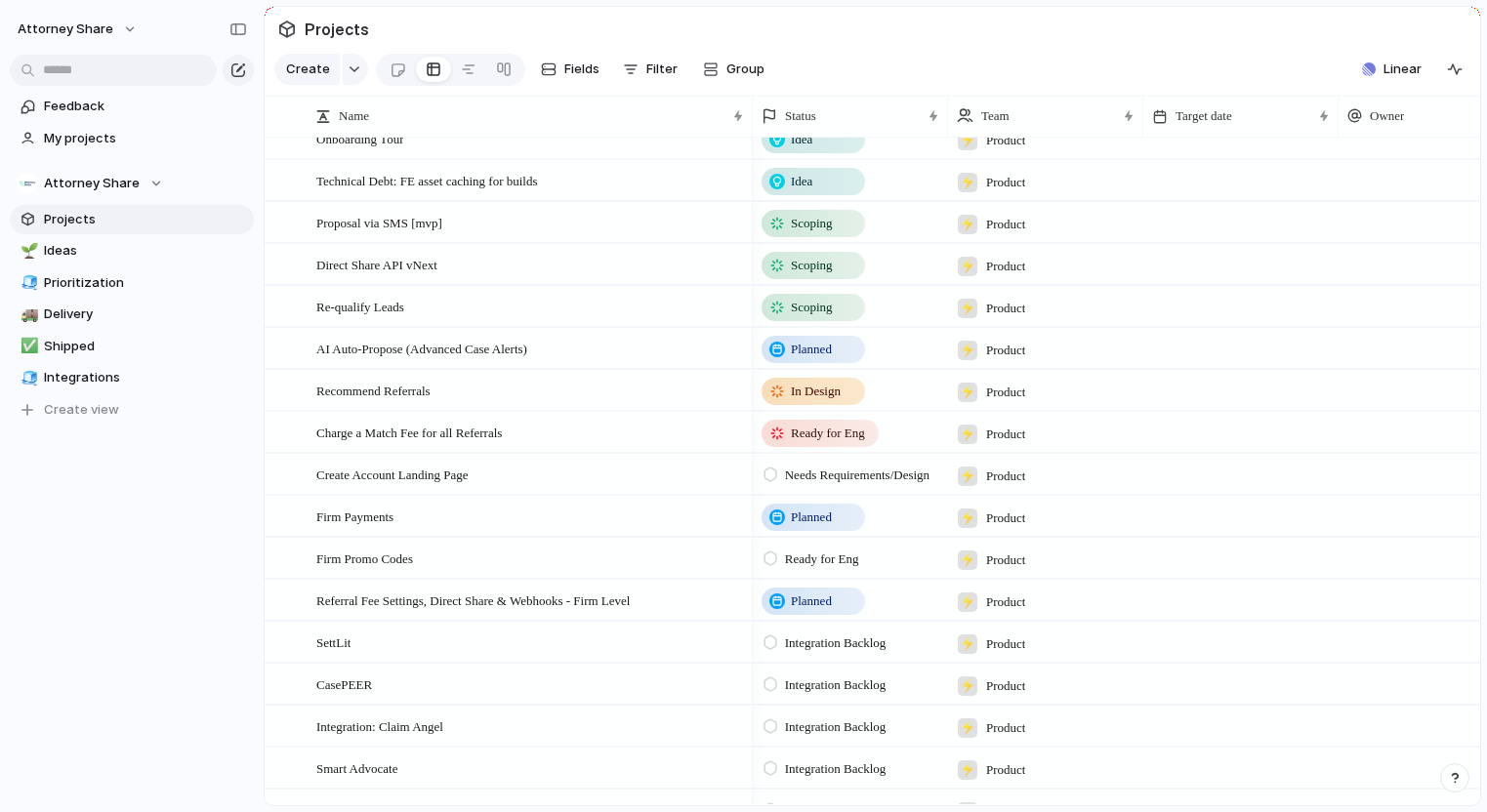 click on "Needs Requirements/Design" at bounding box center [857, 475] 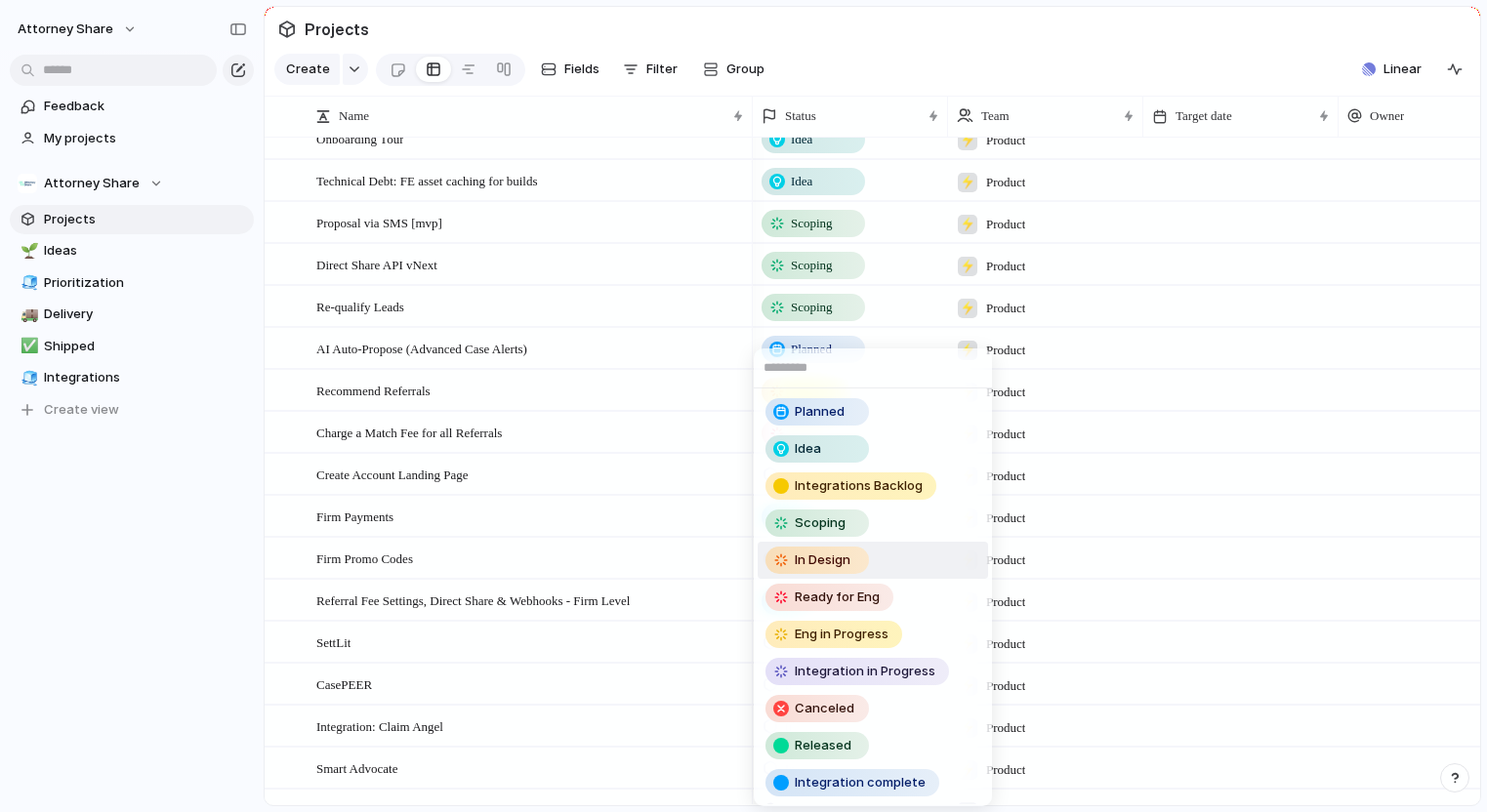 click on "In Design" at bounding box center [822, 560] 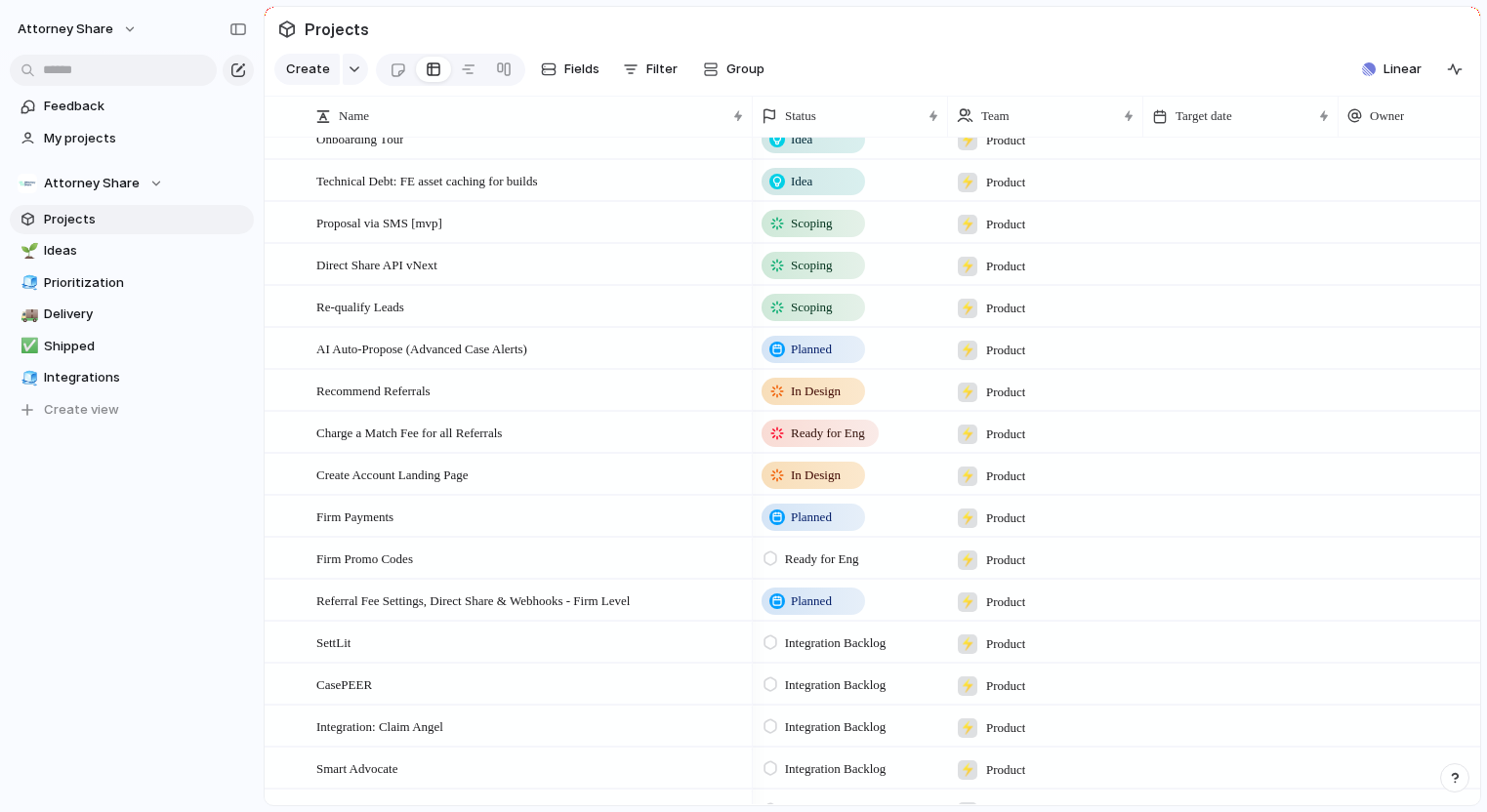 scroll, scrollTop: 1637, scrollLeft: 0, axis: vertical 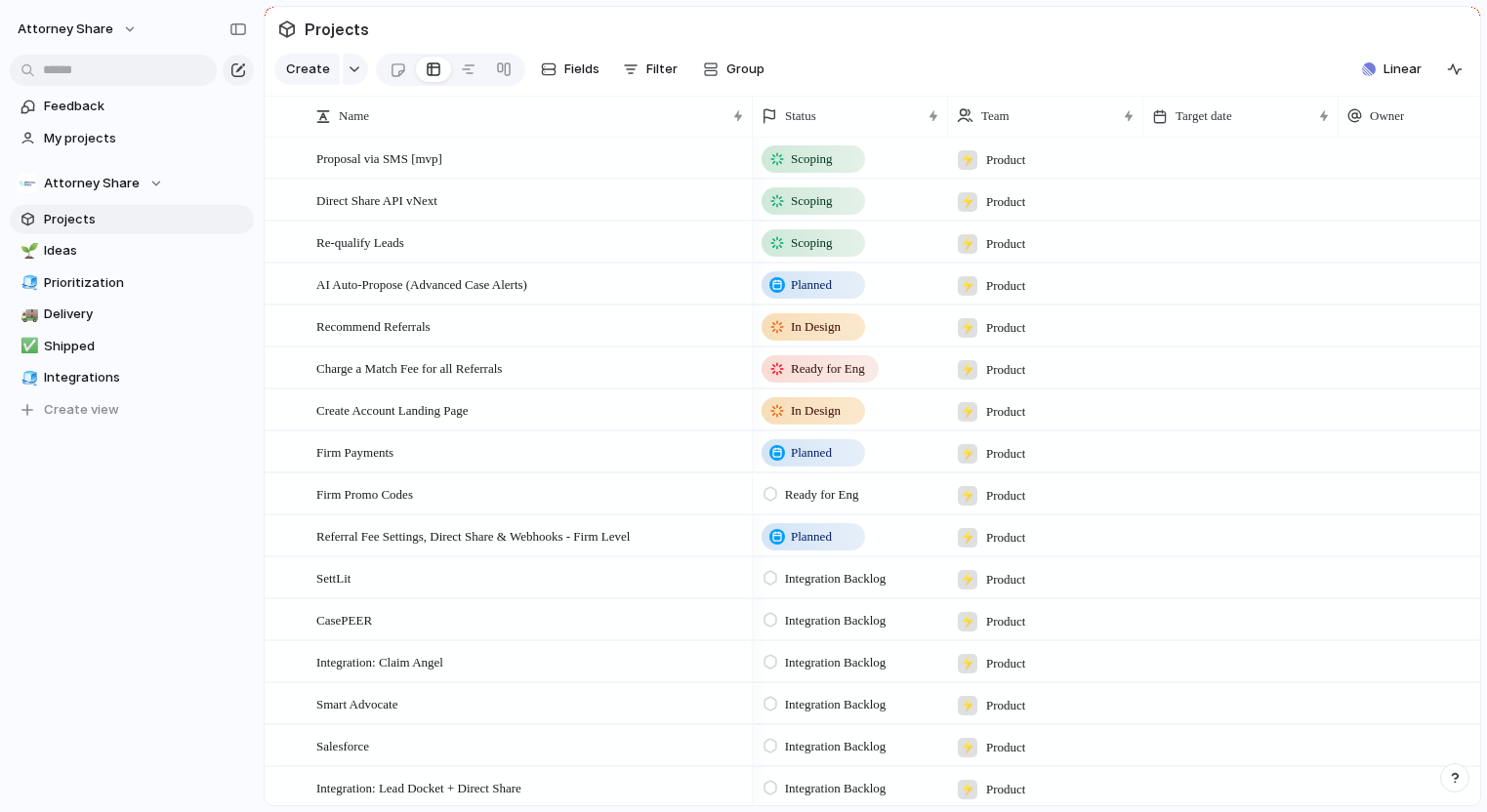 click on "Ready for Eng" at bounding box center (822, 495) 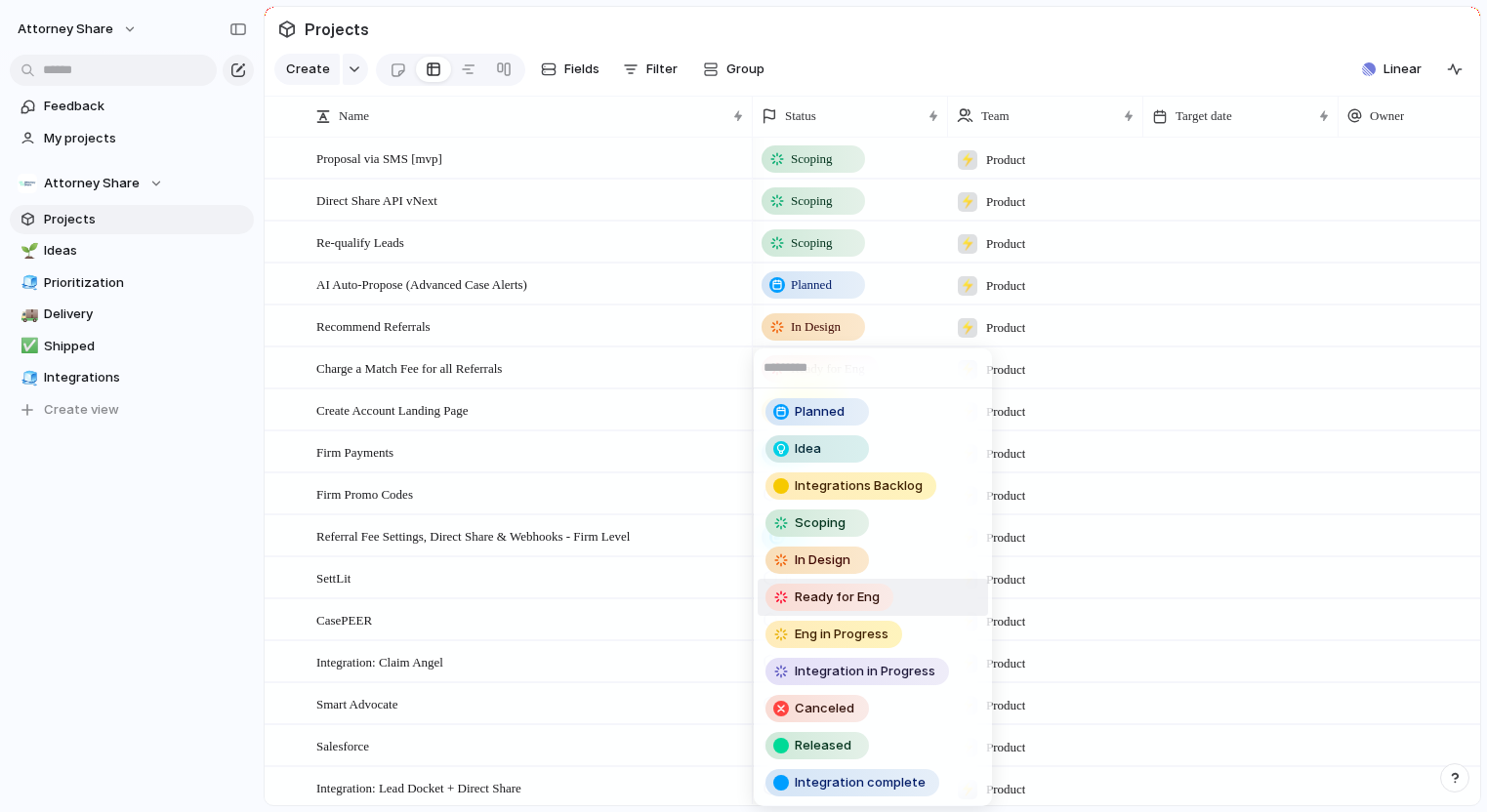 click on "Ready for Eng" at bounding box center (837, 597) 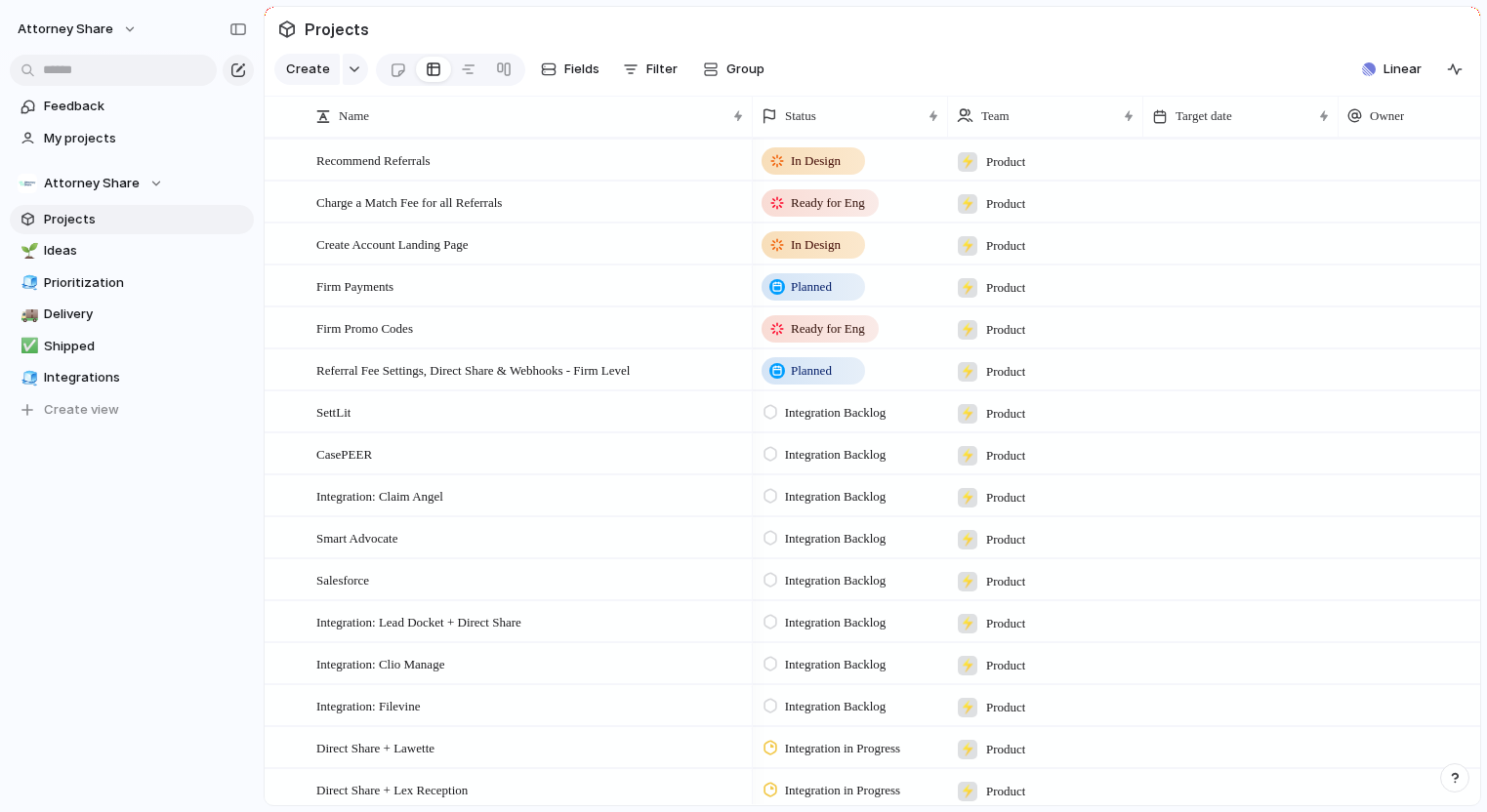 click on "Integration Backlog" at bounding box center (836, 413) 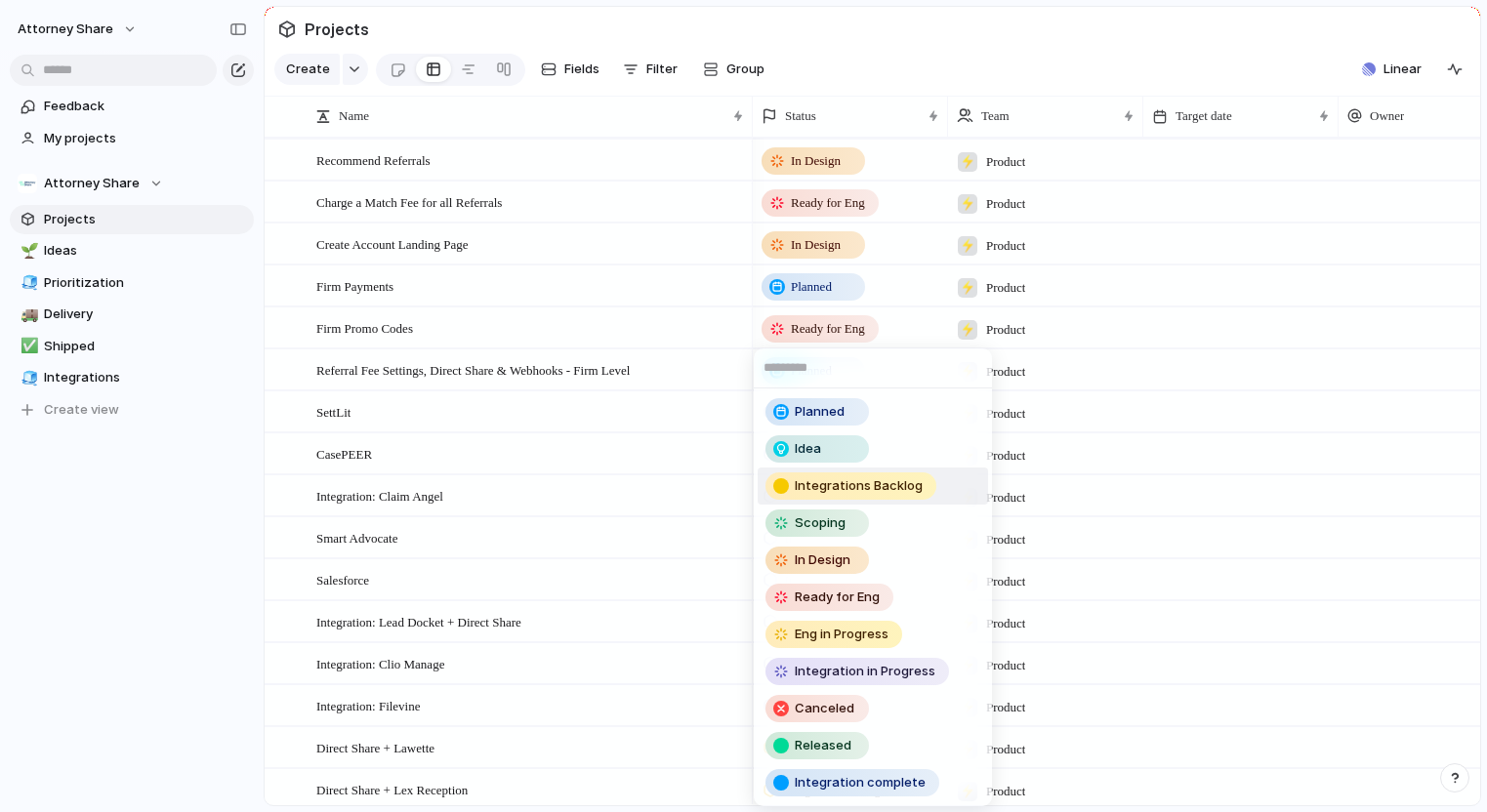 click on "Integrations Backlog" at bounding box center [858, 486] 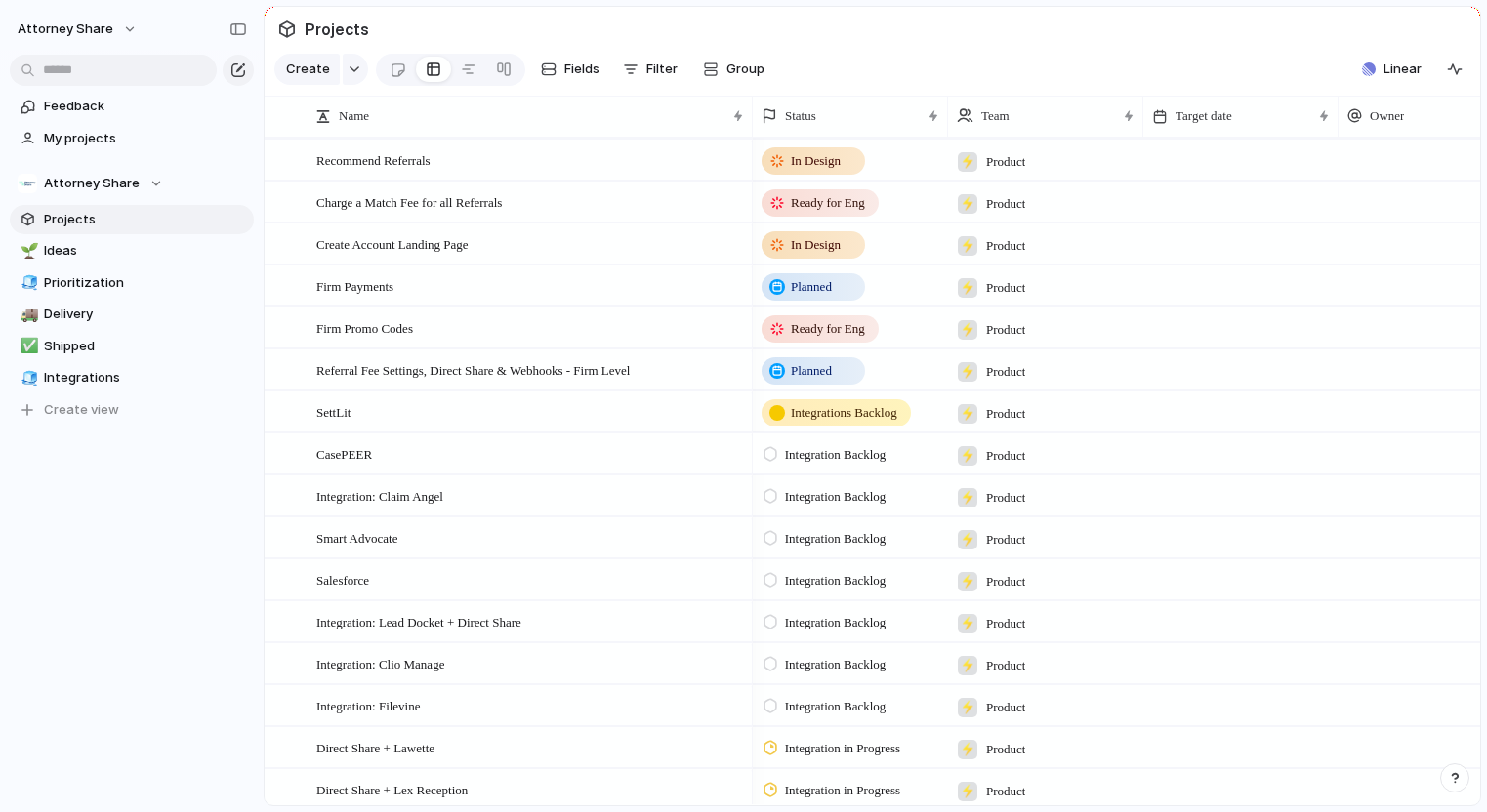 click on "Integration Backlog" at bounding box center (836, 455) 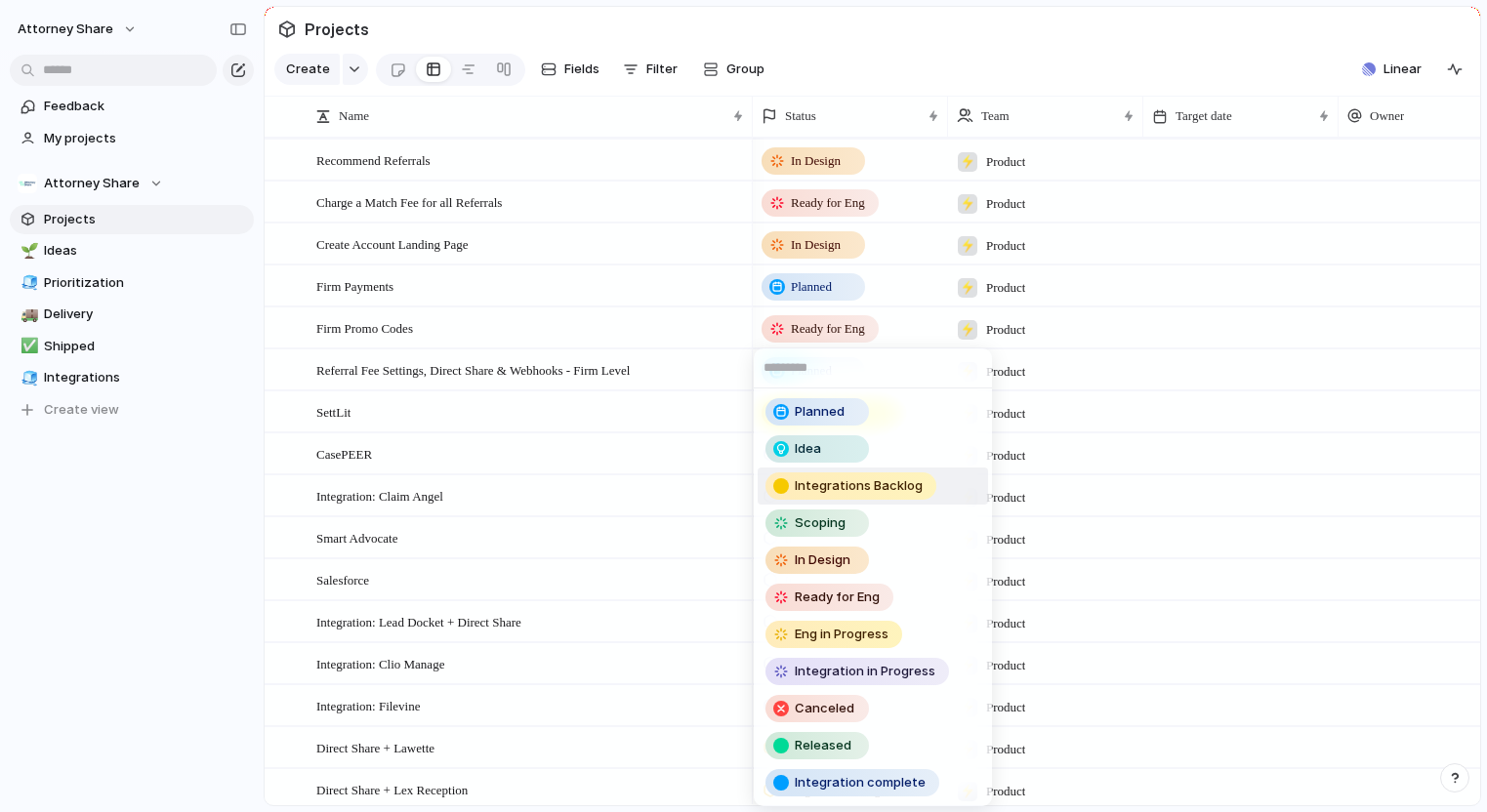 click on "Integrations Backlog" at bounding box center [858, 486] 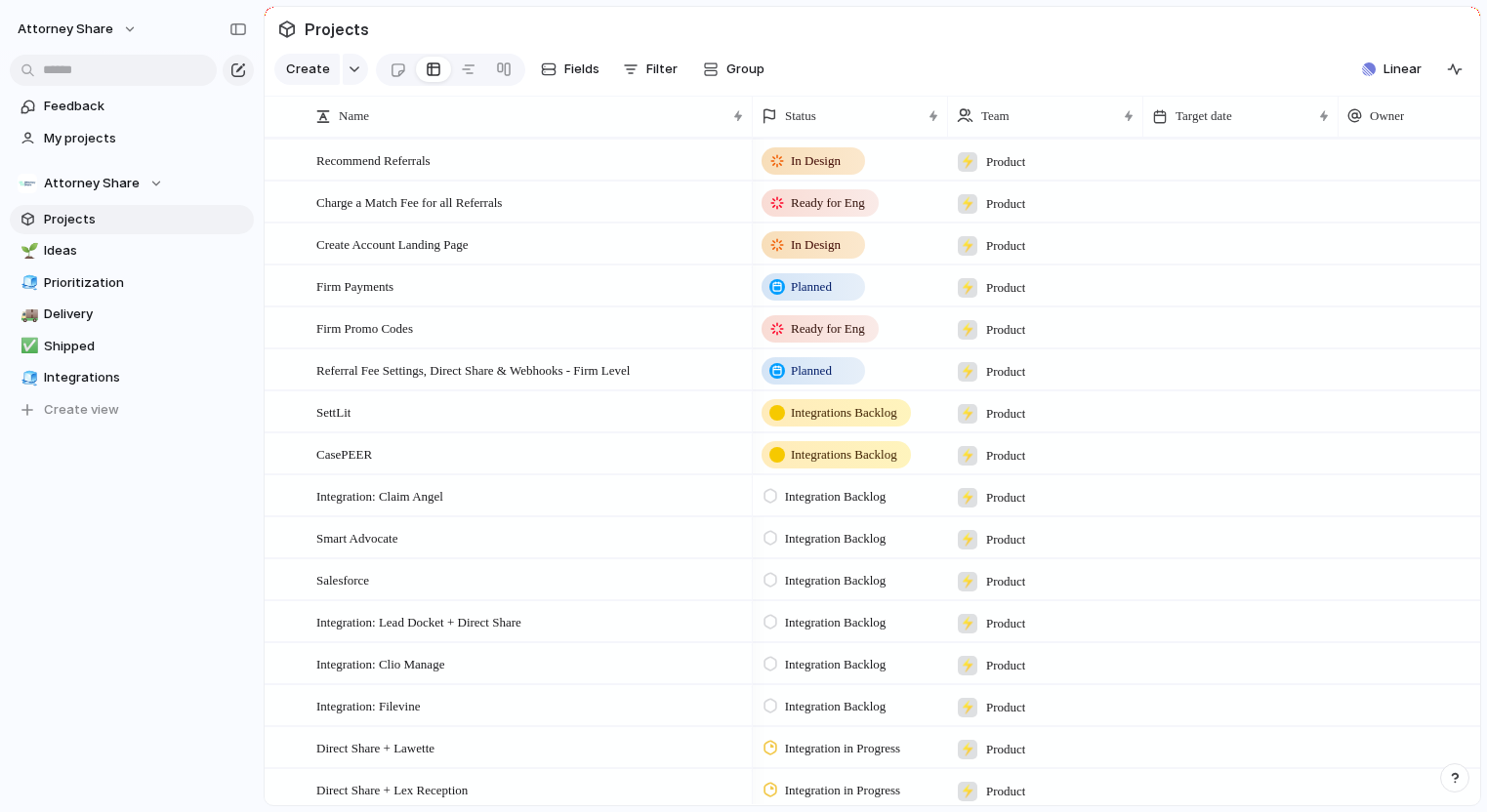click on "Integration Backlog" at bounding box center (850, 493) 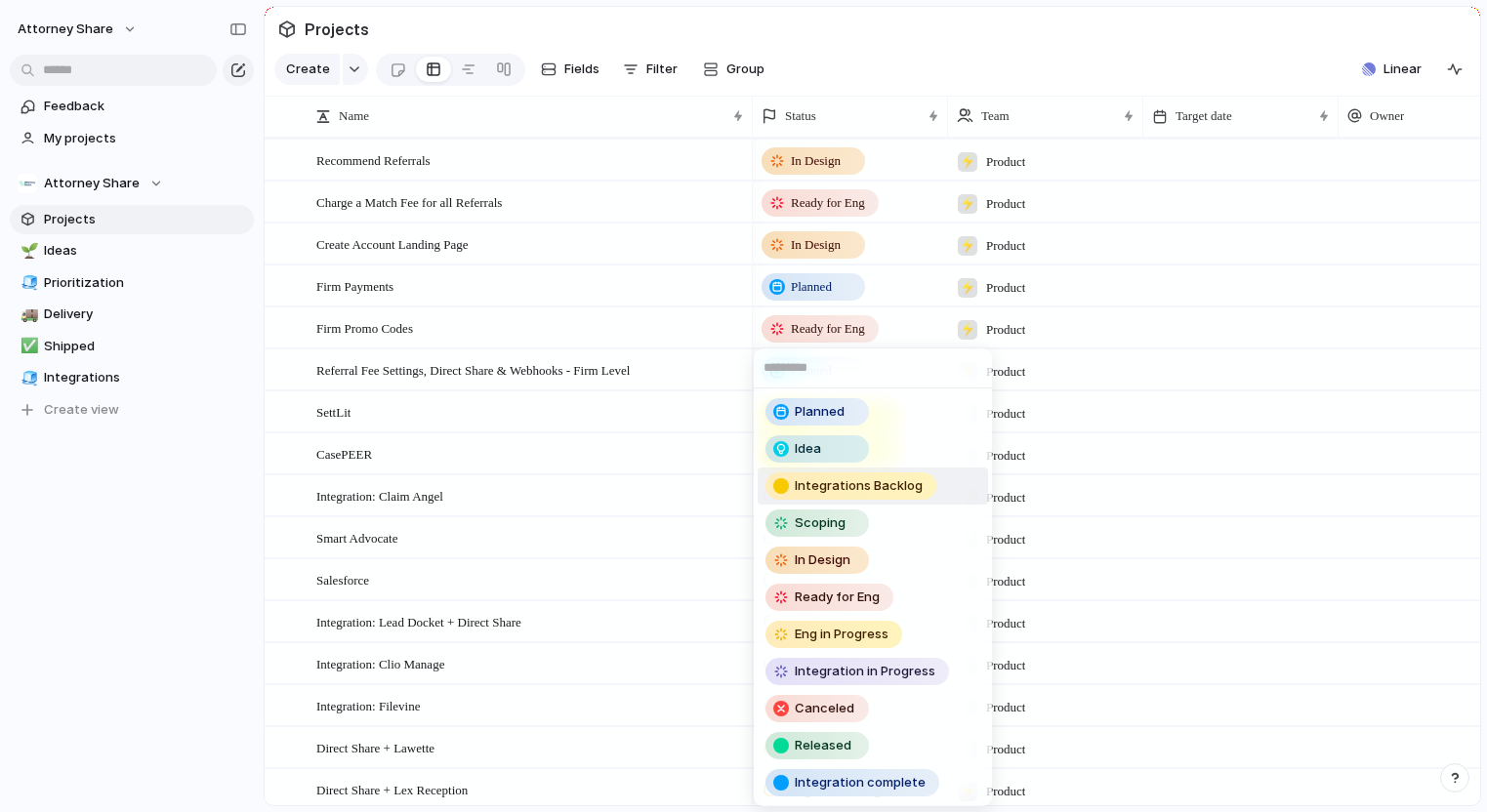 click on "Integrations Backlog" at bounding box center (850, 486) 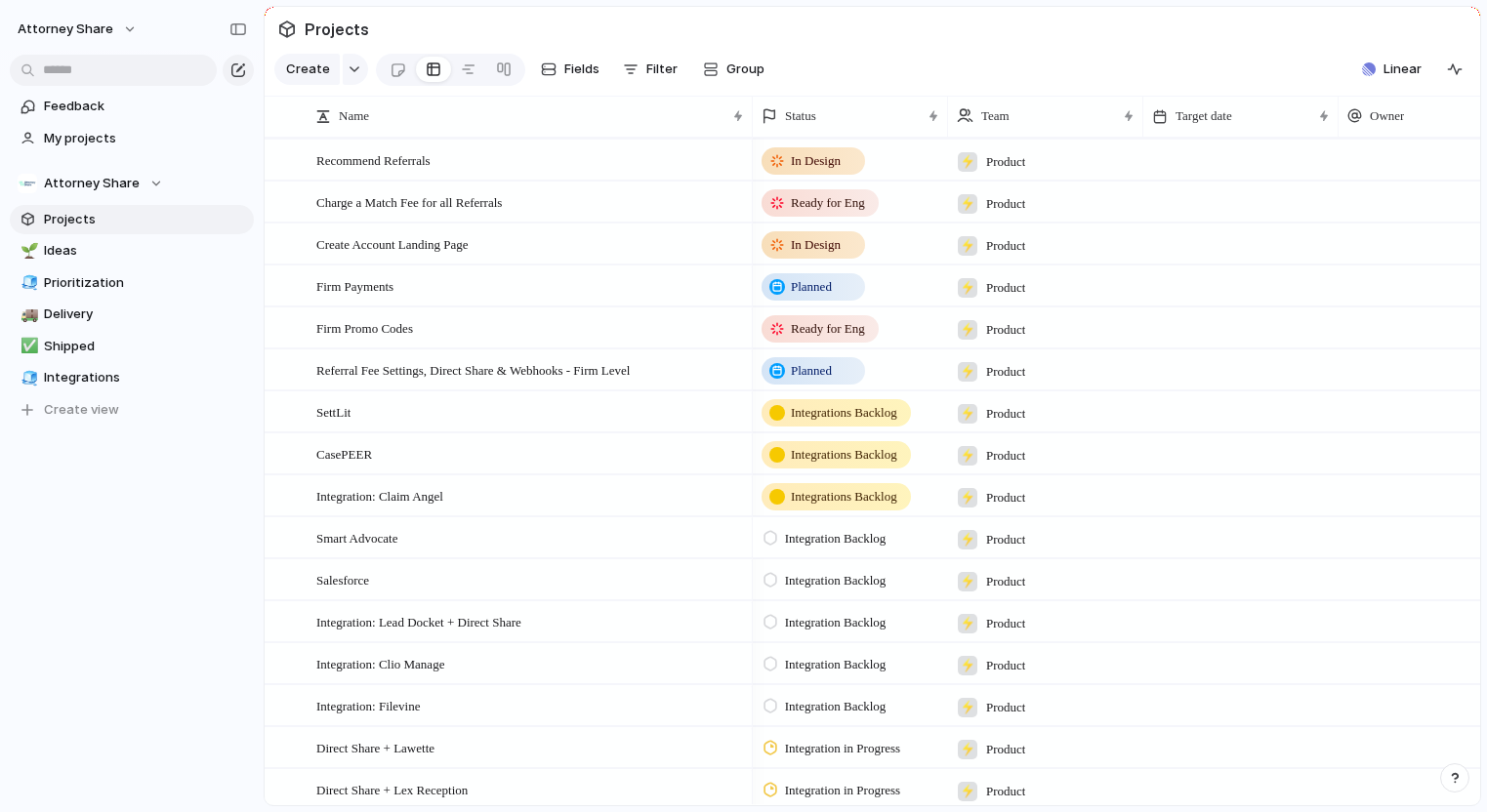 click on "Integration Backlog" at bounding box center [836, 539] 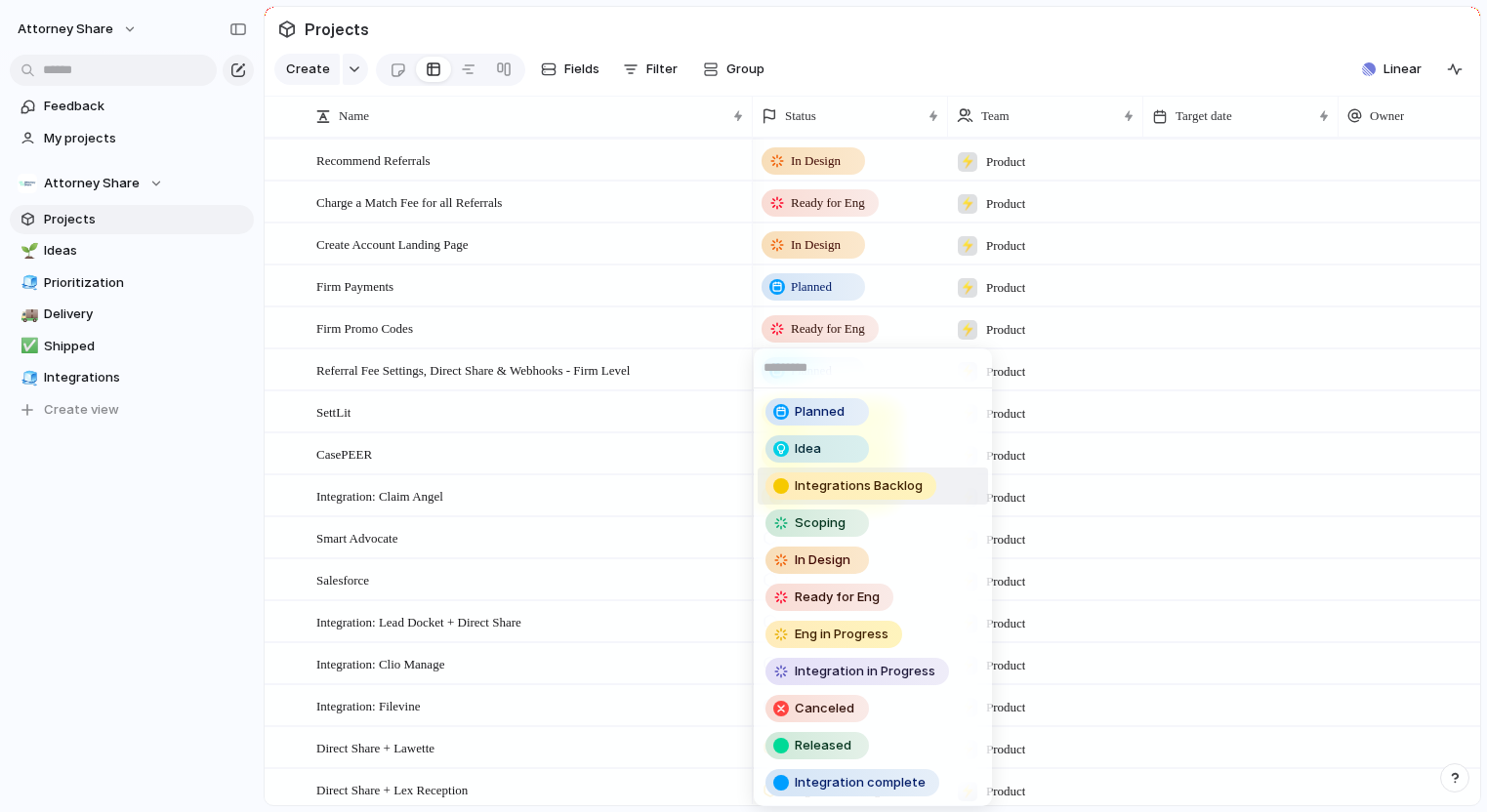 click on "Integrations Backlog" at bounding box center (873, 486) 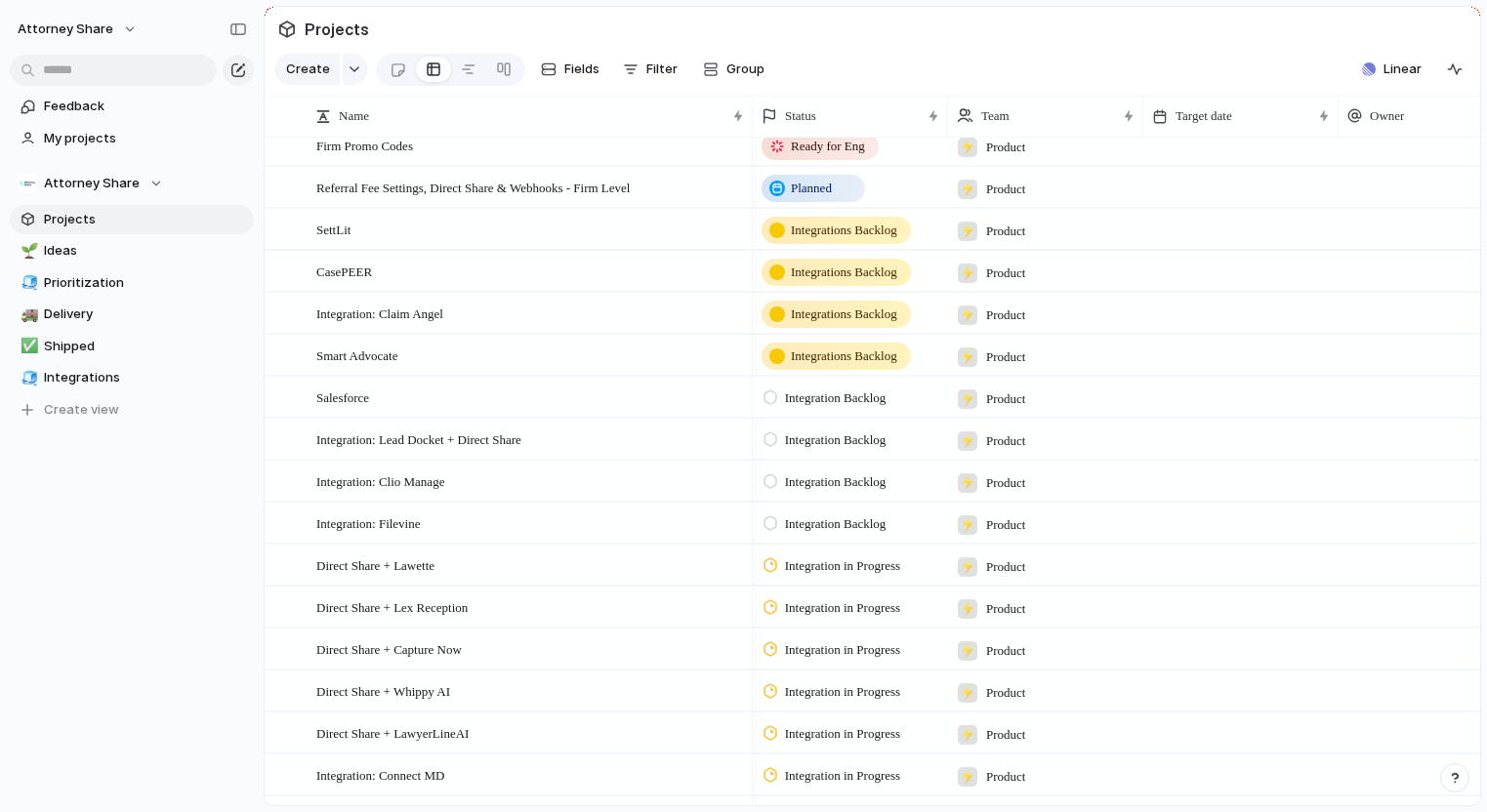 click on "Integration Backlog" at bounding box center [836, 398] 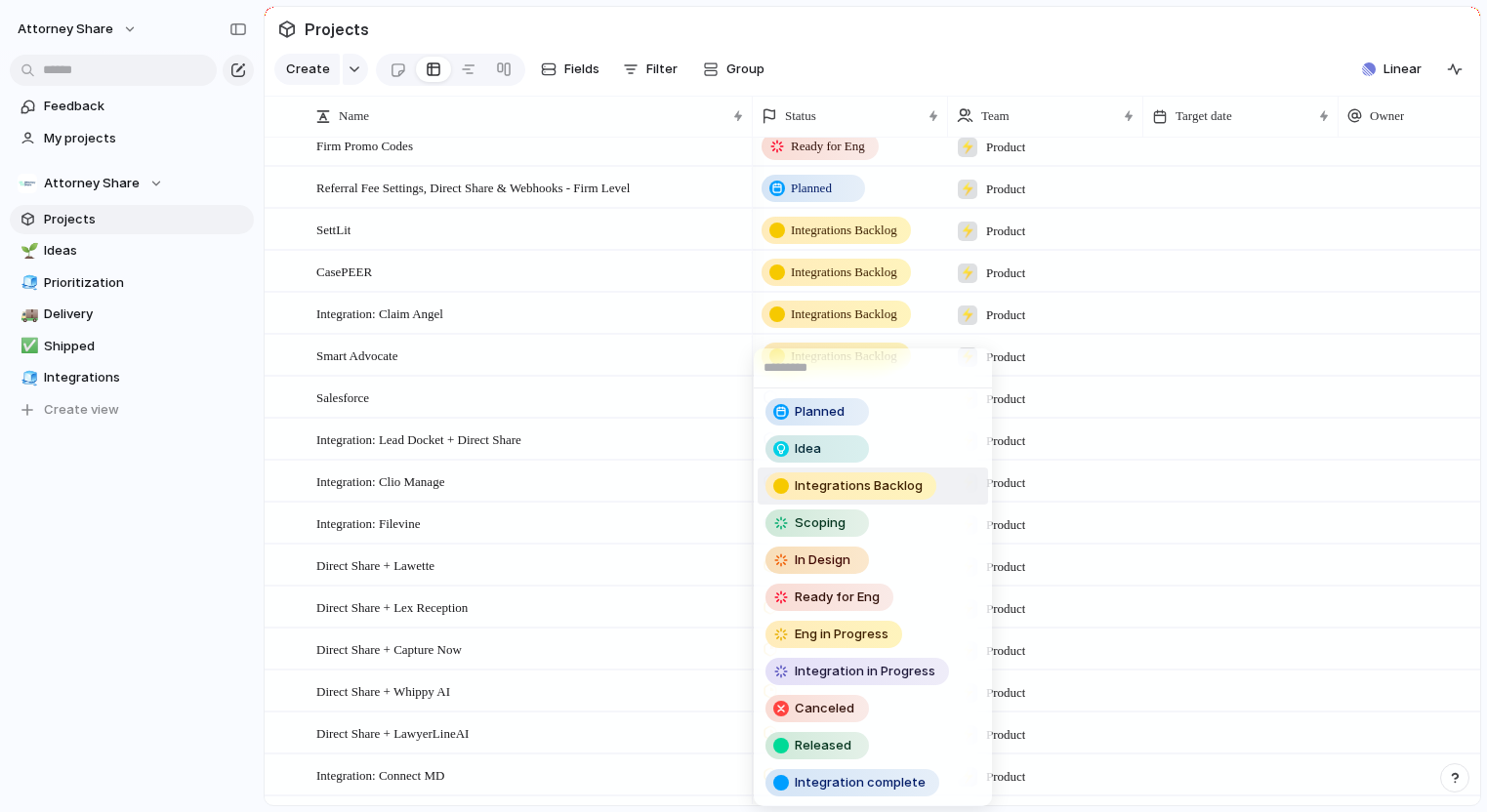 click on "Integrations Backlog" at bounding box center (858, 486) 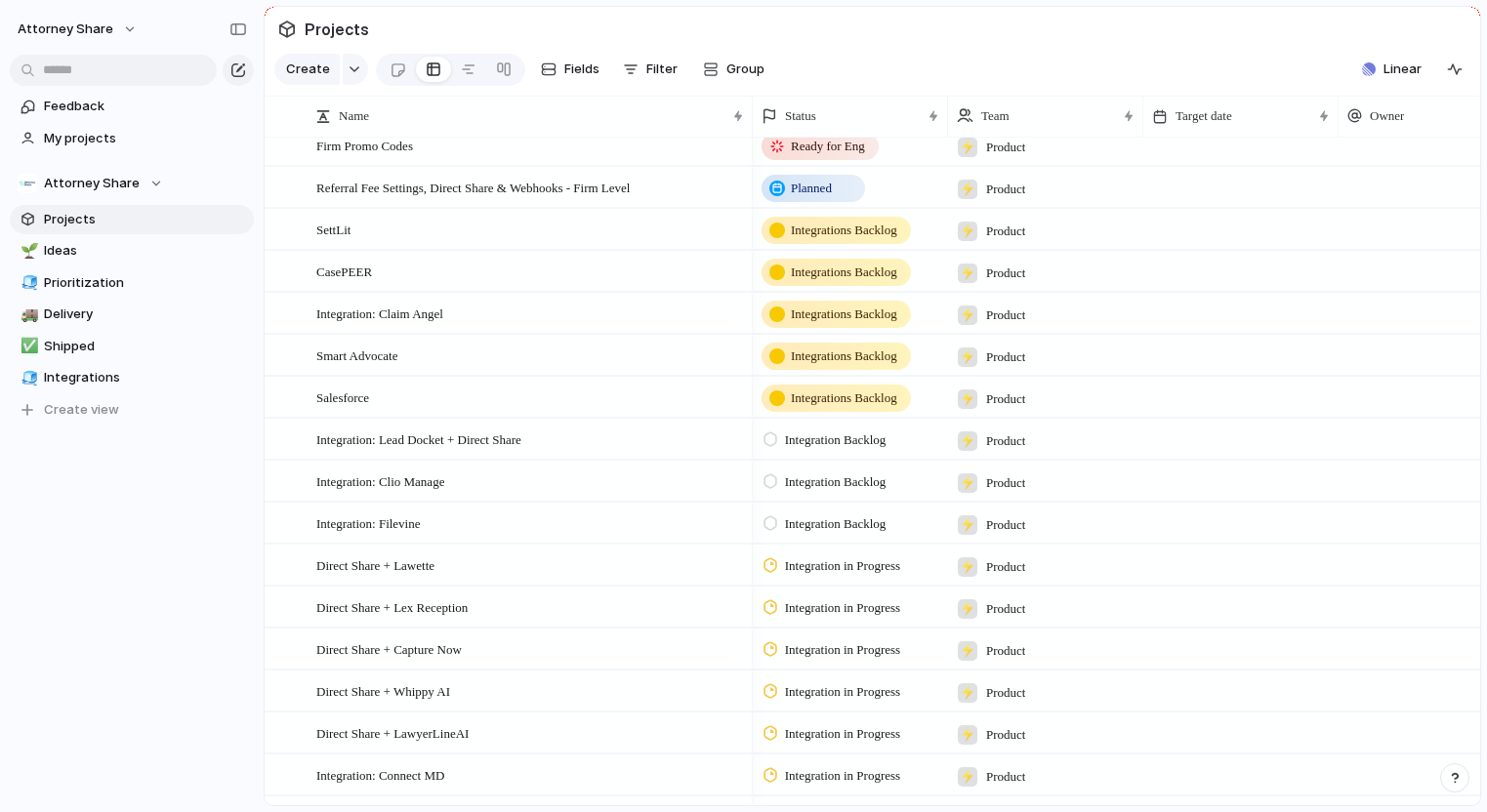 click on "Integration Backlog" at bounding box center (836, 440) 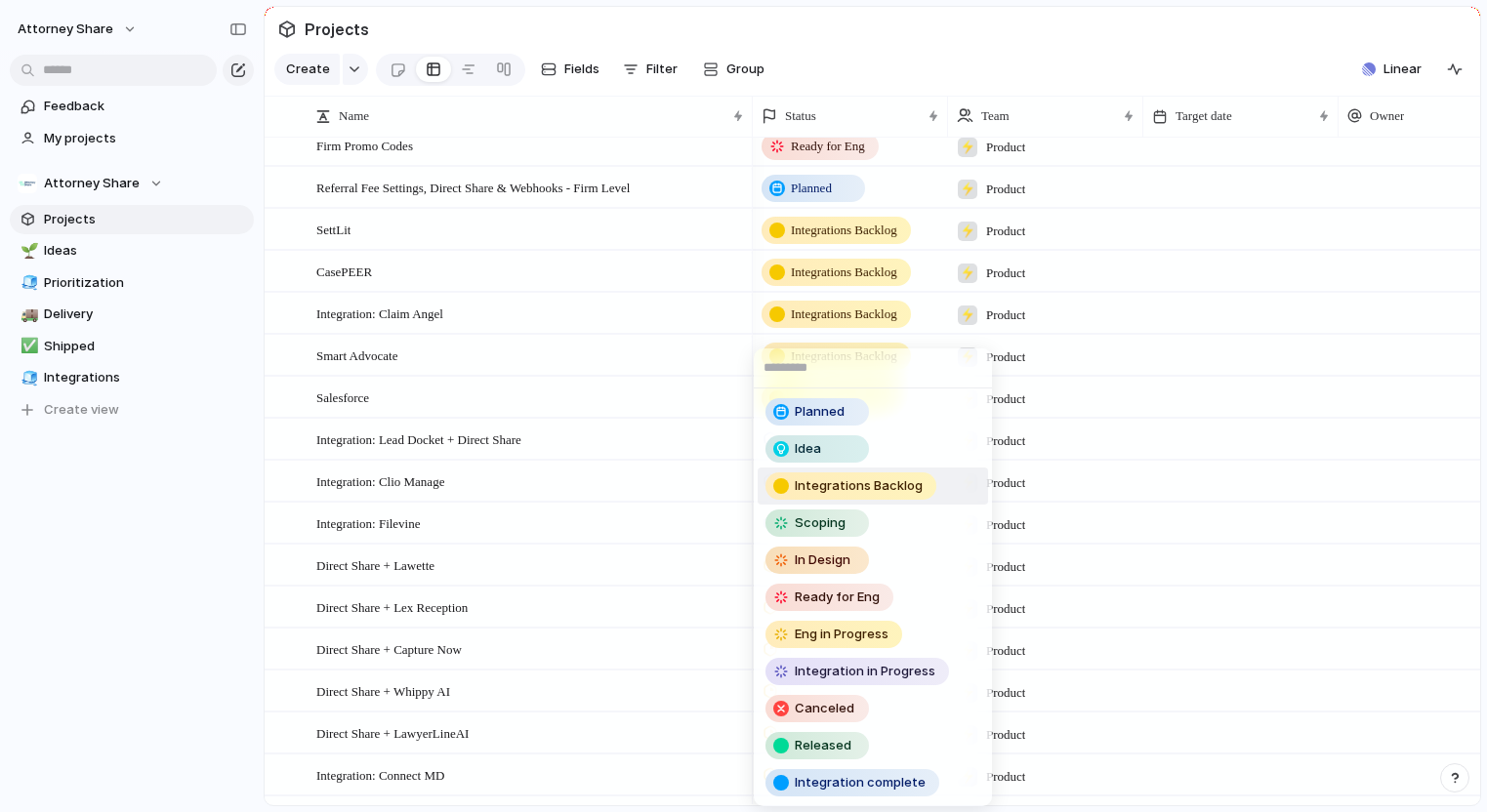 click on "Integrations Backlog" at bounding box center (850, 486) 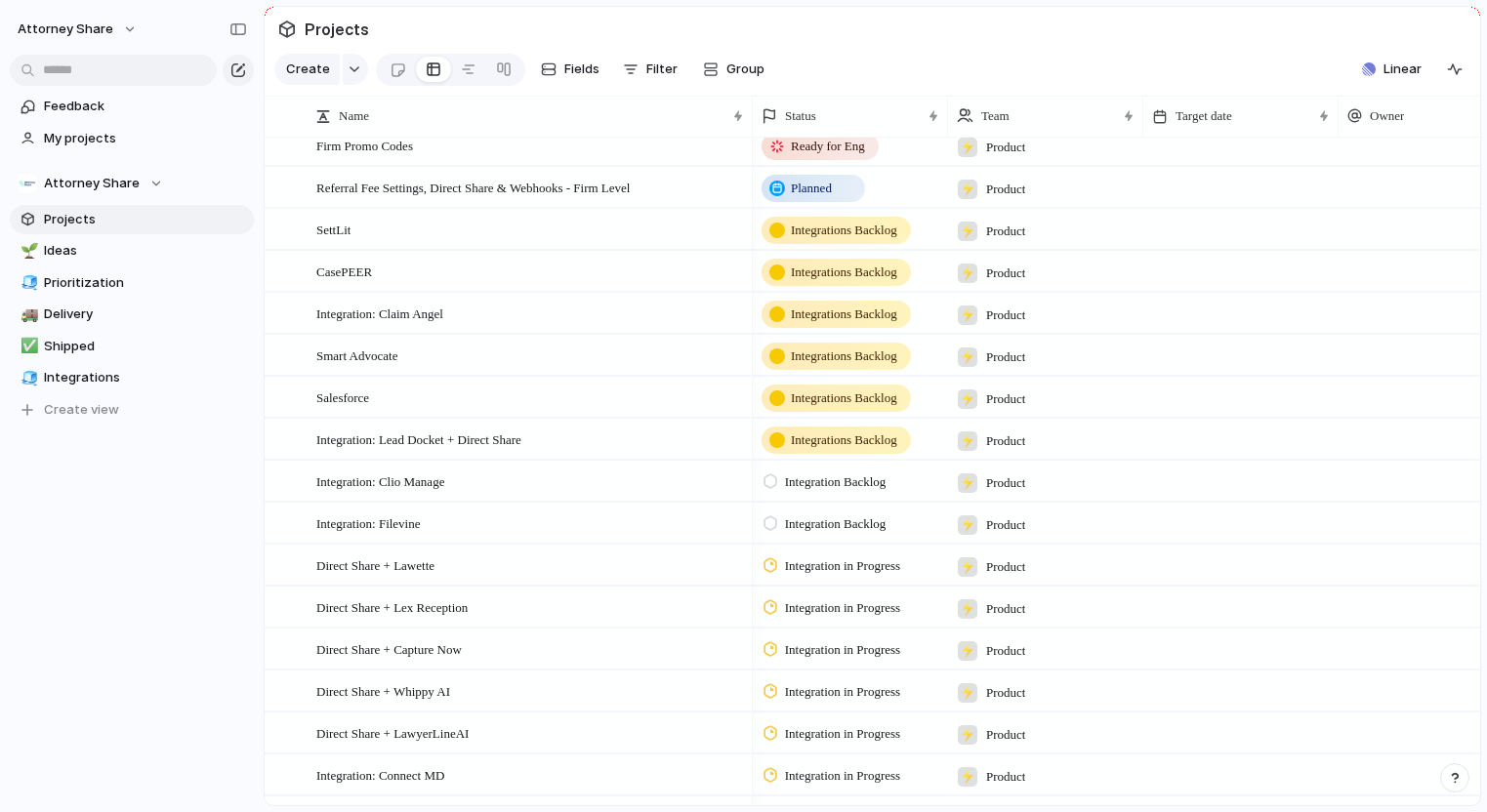 click on "Integration Backlog" at bounding box center [836, 482] 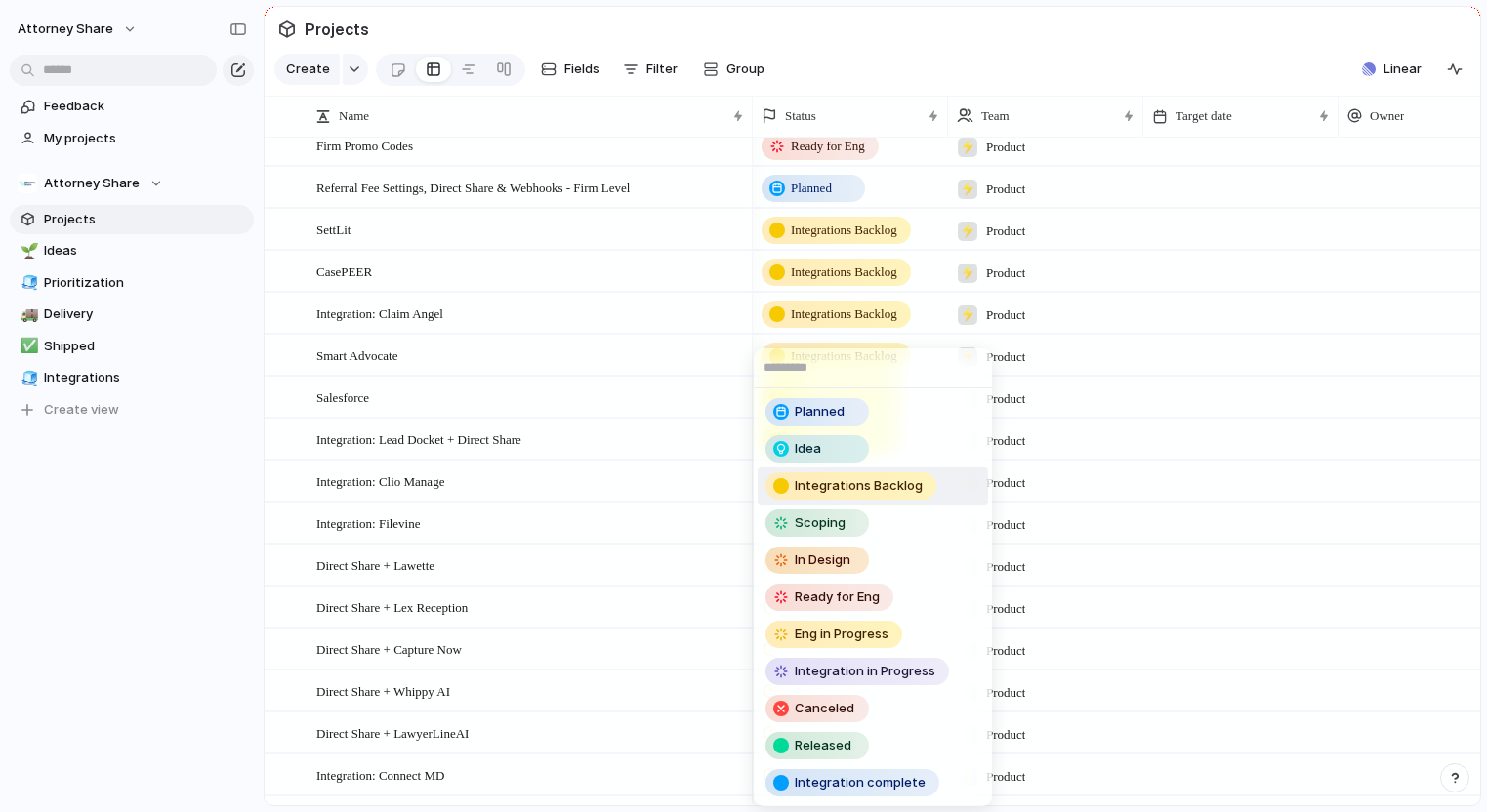 click on "Integrations Backlog" at bounding box center [858, 486] 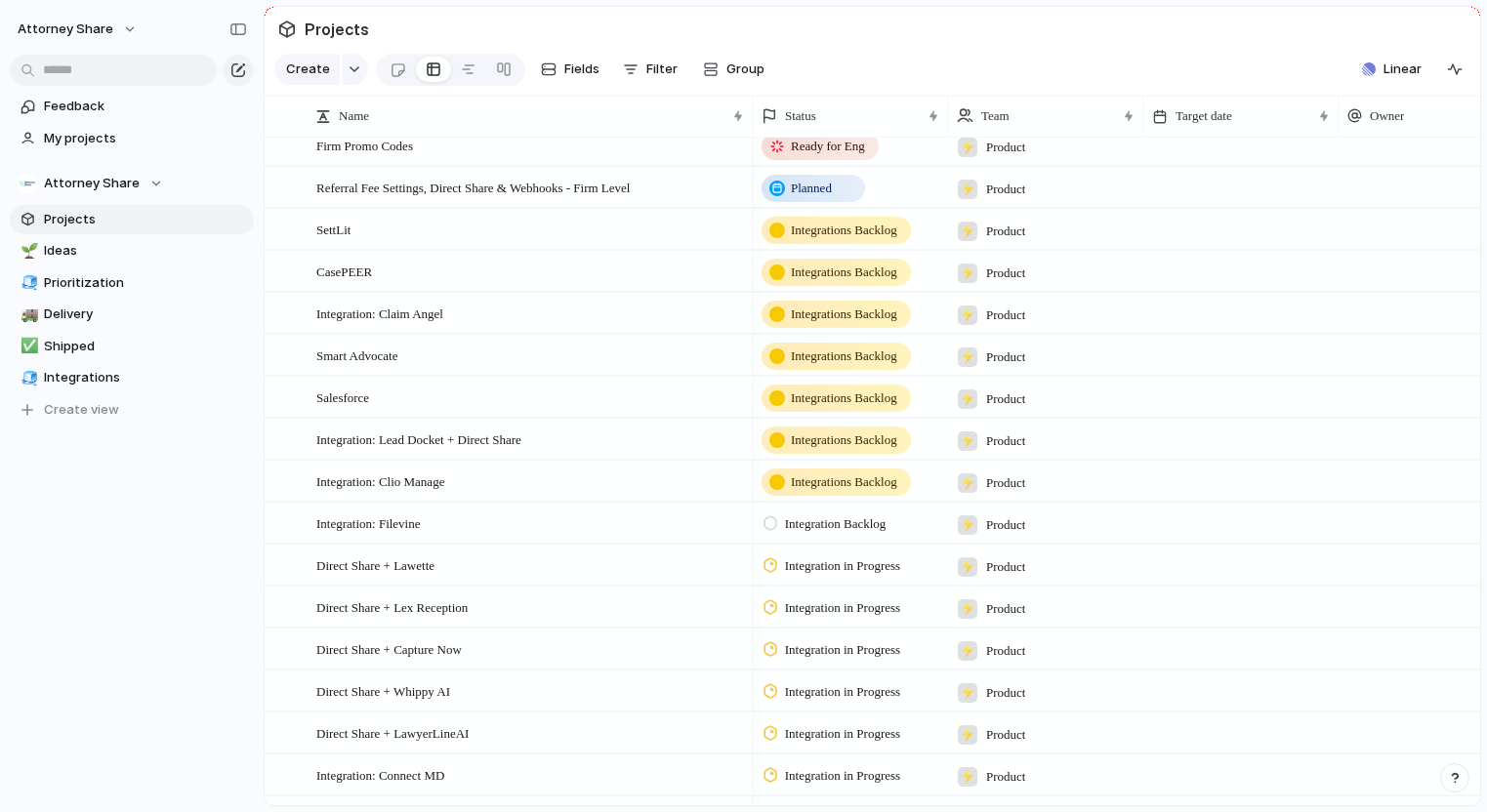 click on "Integration Backlog" at bounding box center [850, 520] 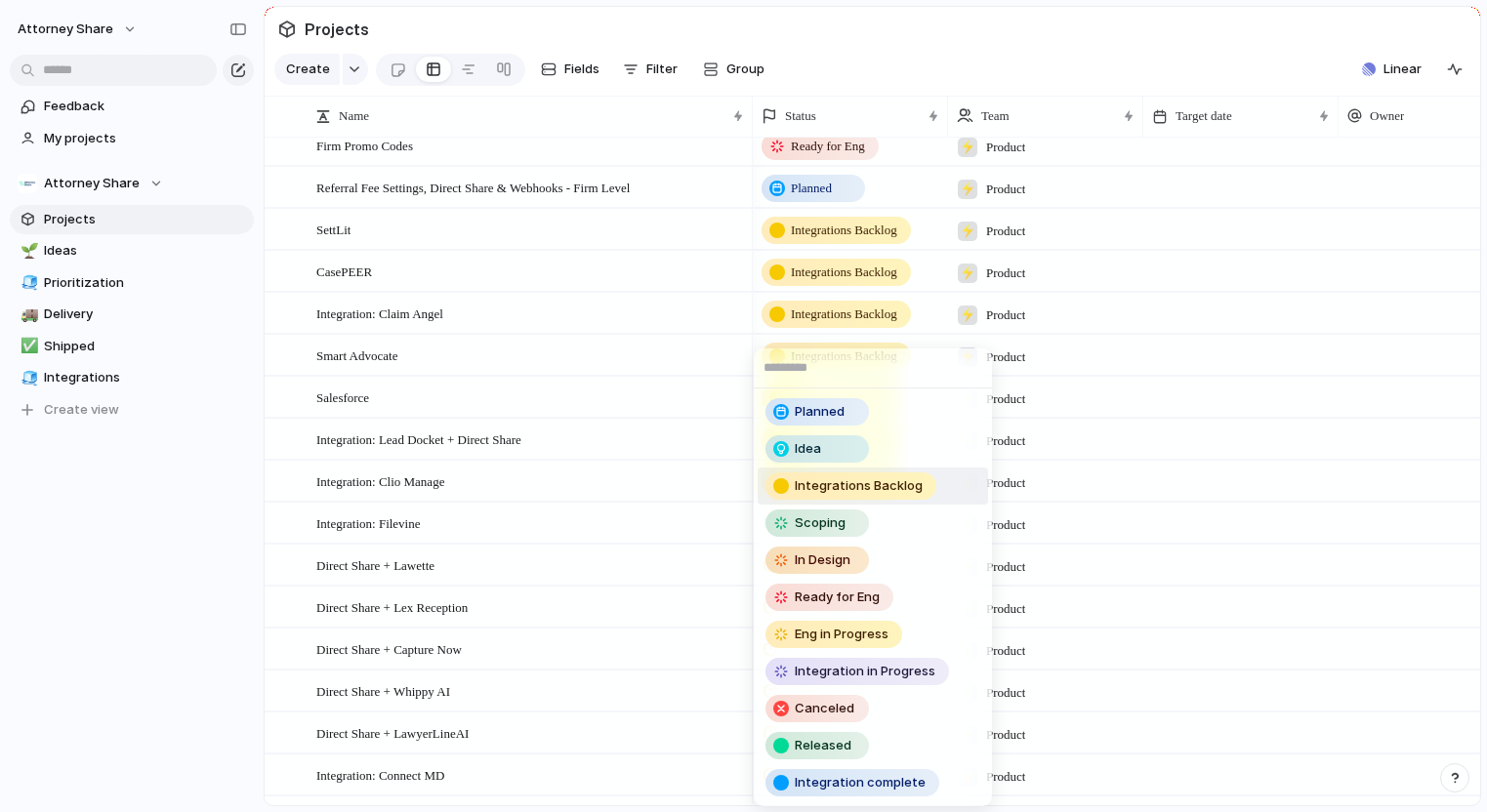 click on "Integrations Backlog" at bounding box center [858, 486] 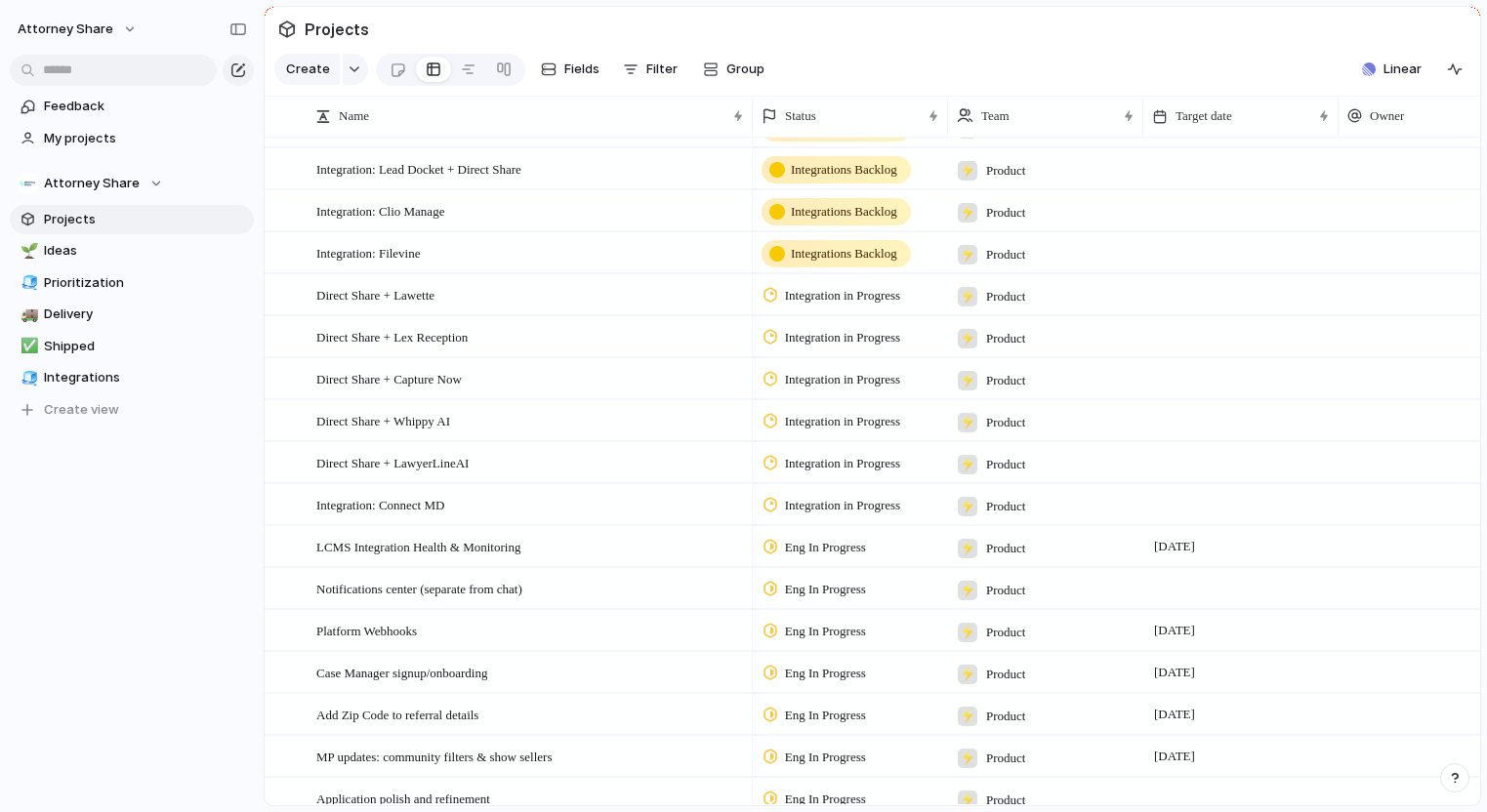 click on "Integration in Progress" at bounding box center [843, 296] 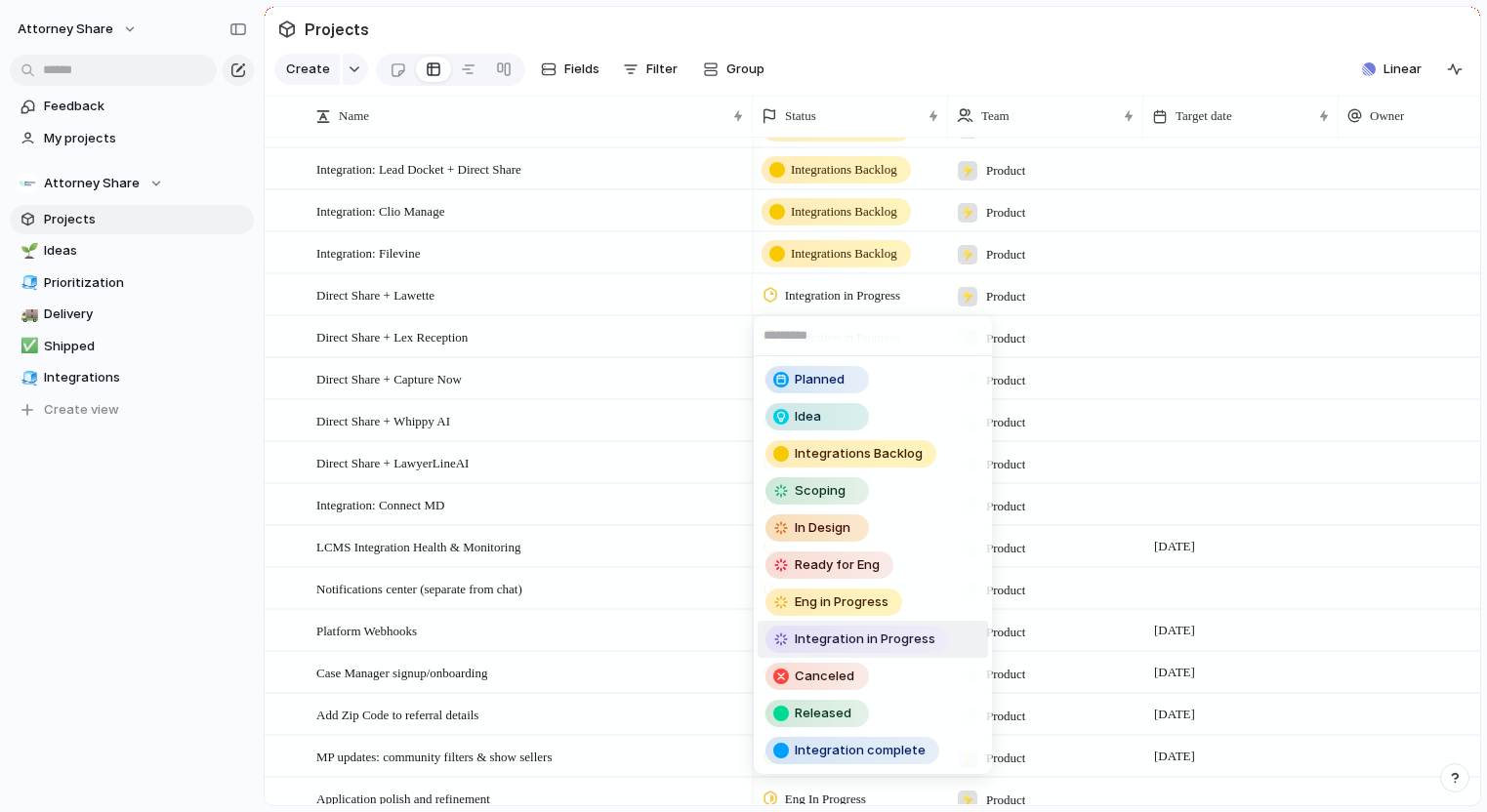 click on "Integration in Progress" at bounding box center (865, 639) 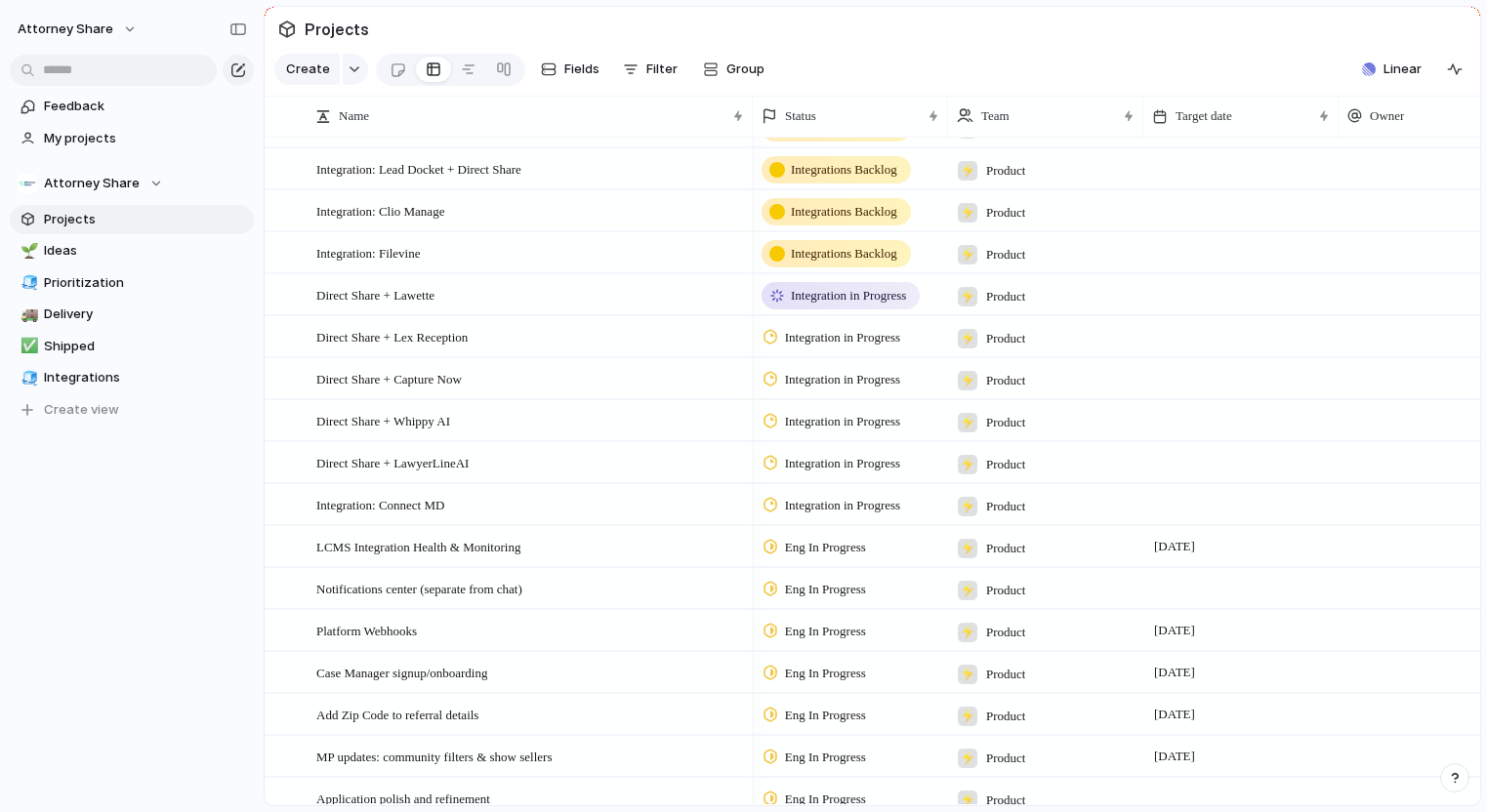 click on "Integration in Progress" at bounding box center (835, 338) 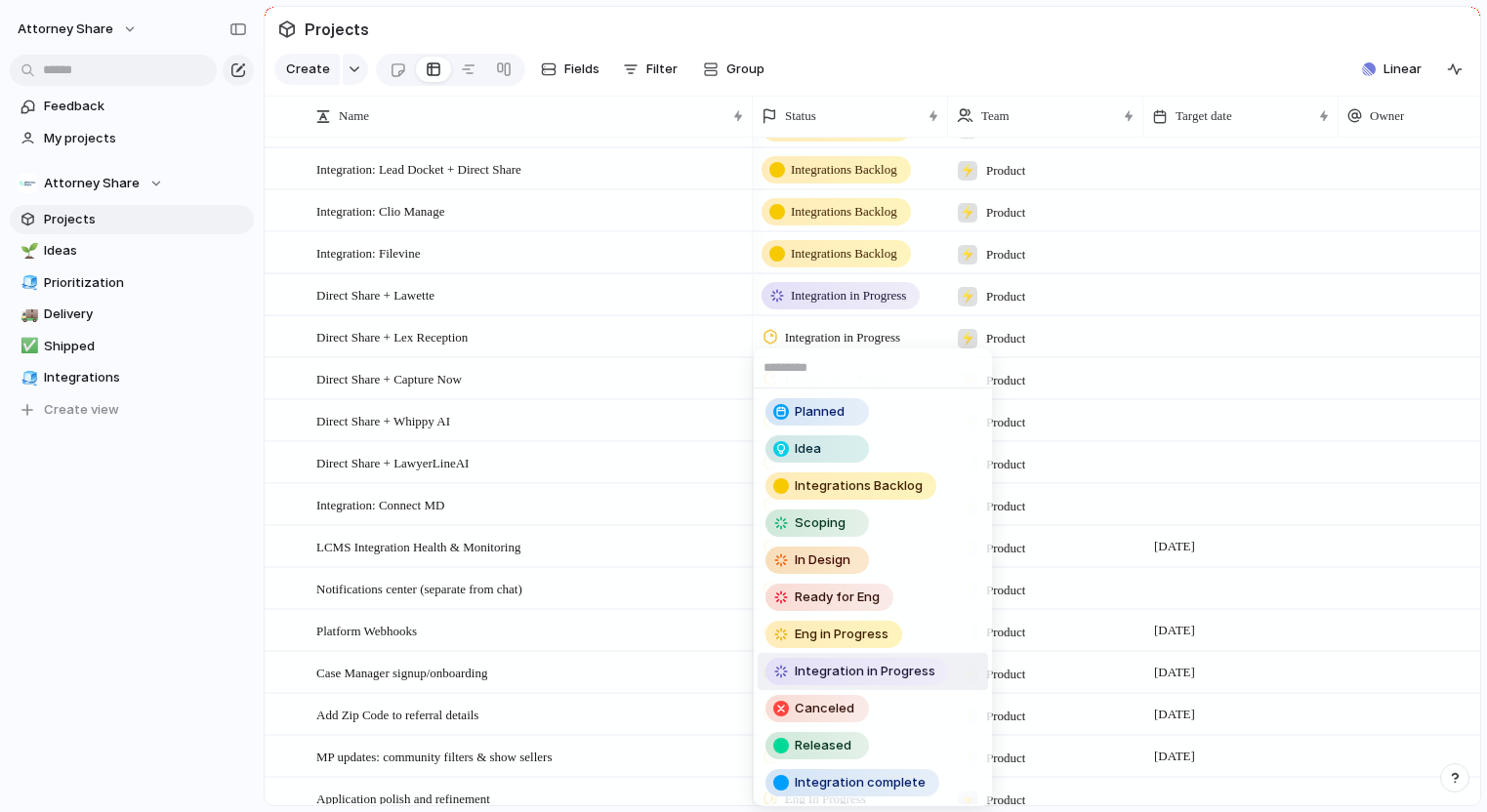 click on "Integration in Progress" at bounding box center (865, 671) 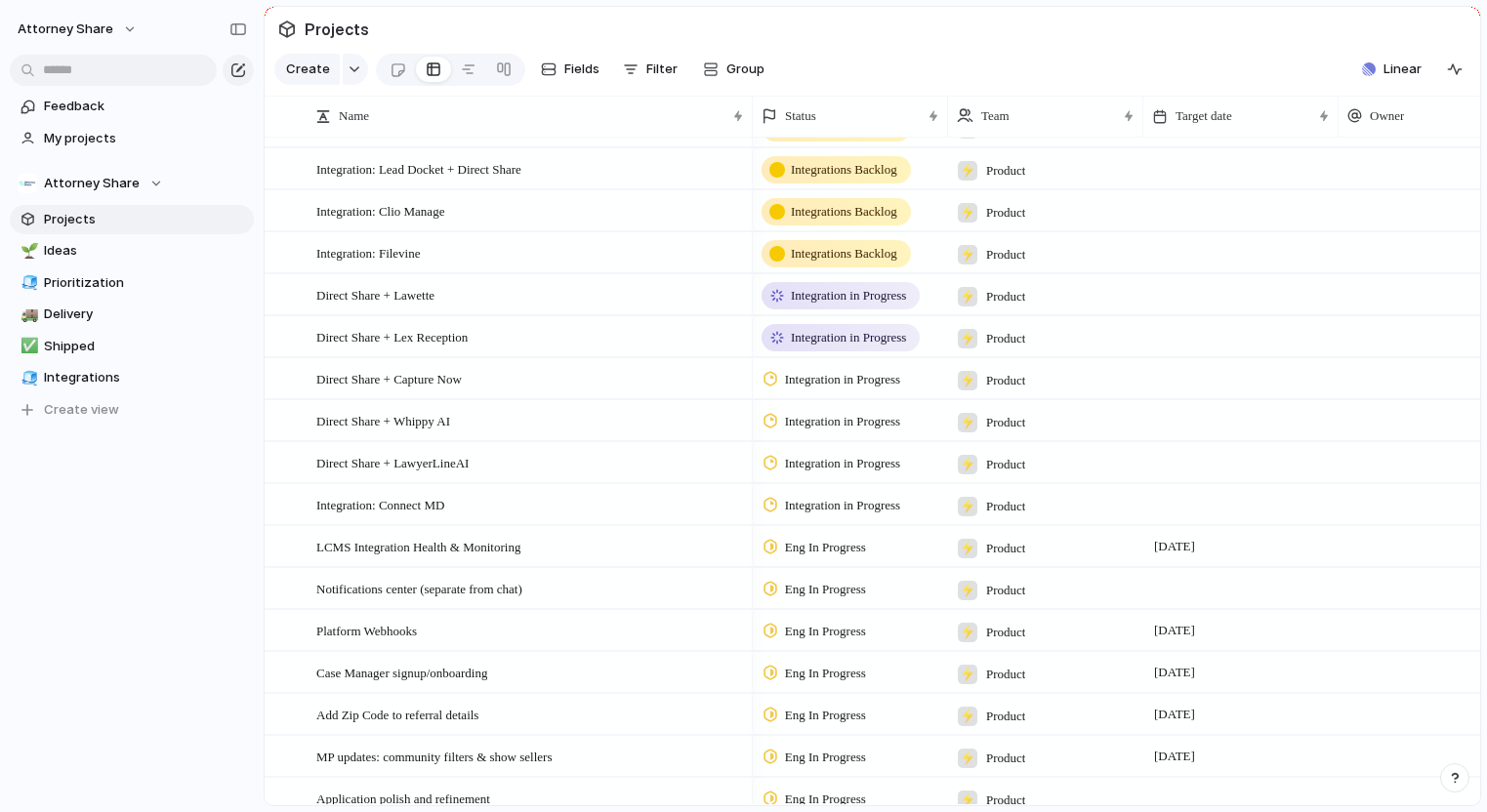 click on "Integration in Progress" at bounding box center [843, 380] 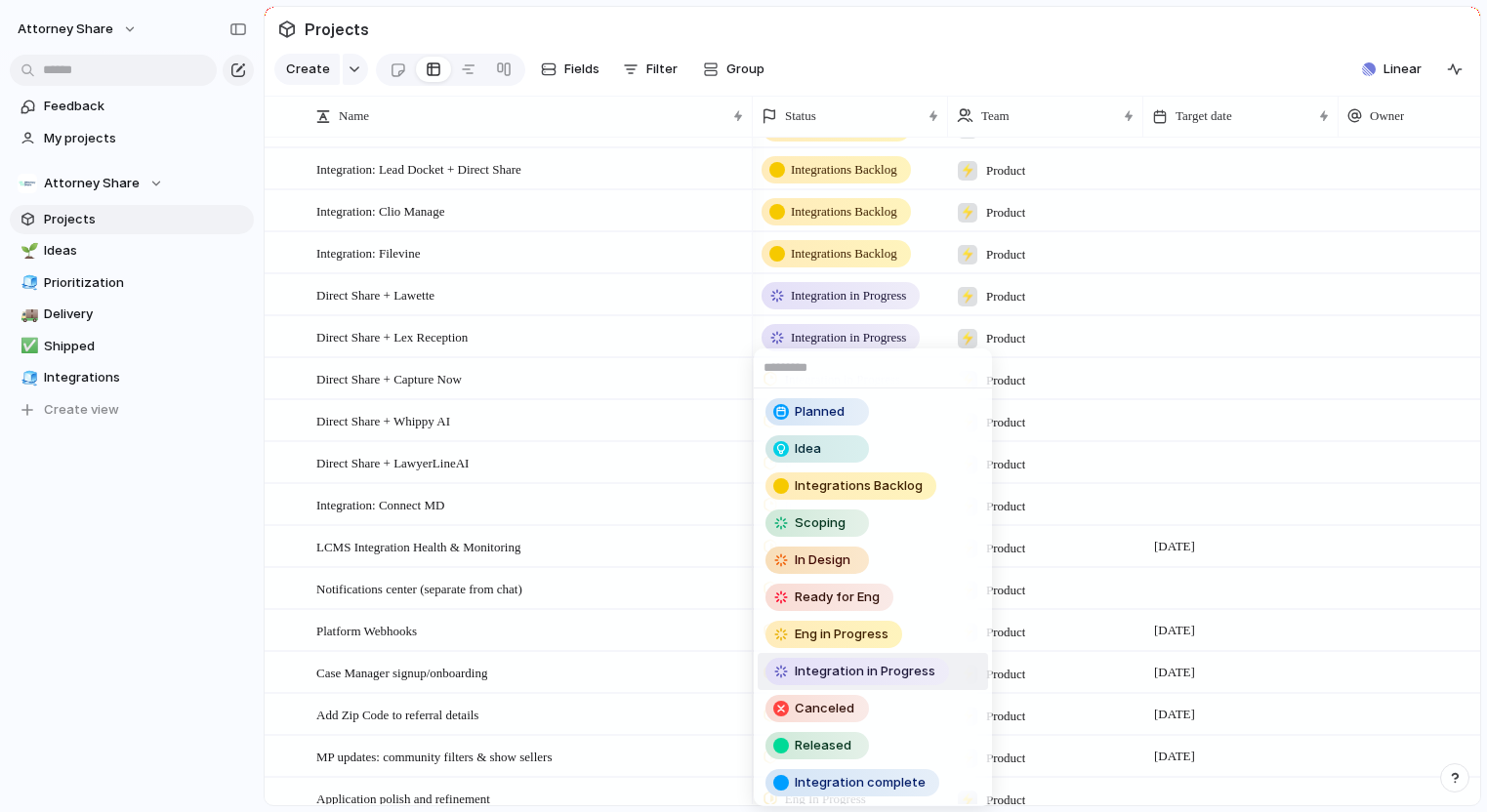 click on "Integration in Progress" at bounding box center [865, 671] 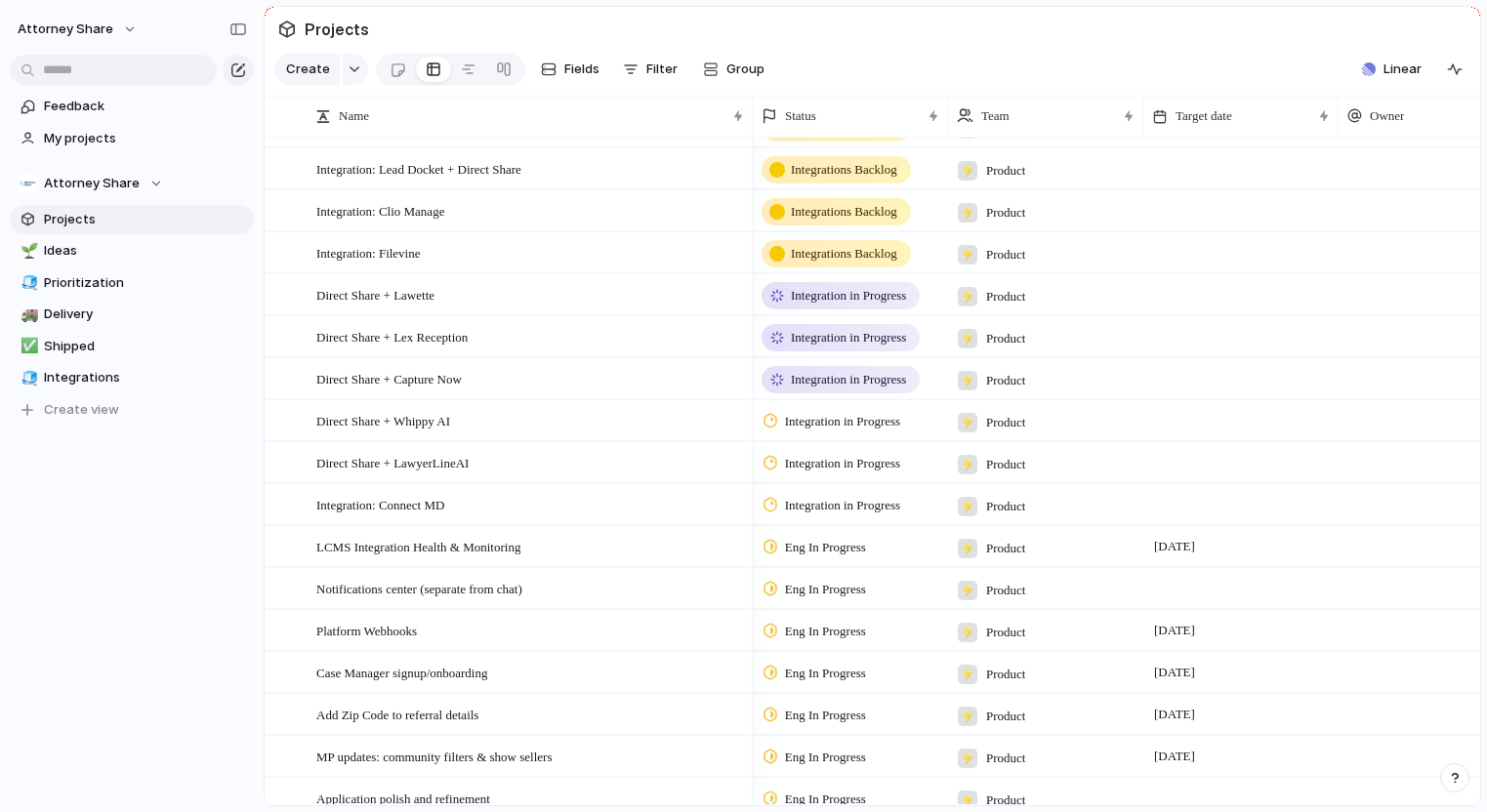 click on "Integration in Progress" at bounding box center [850, 418] 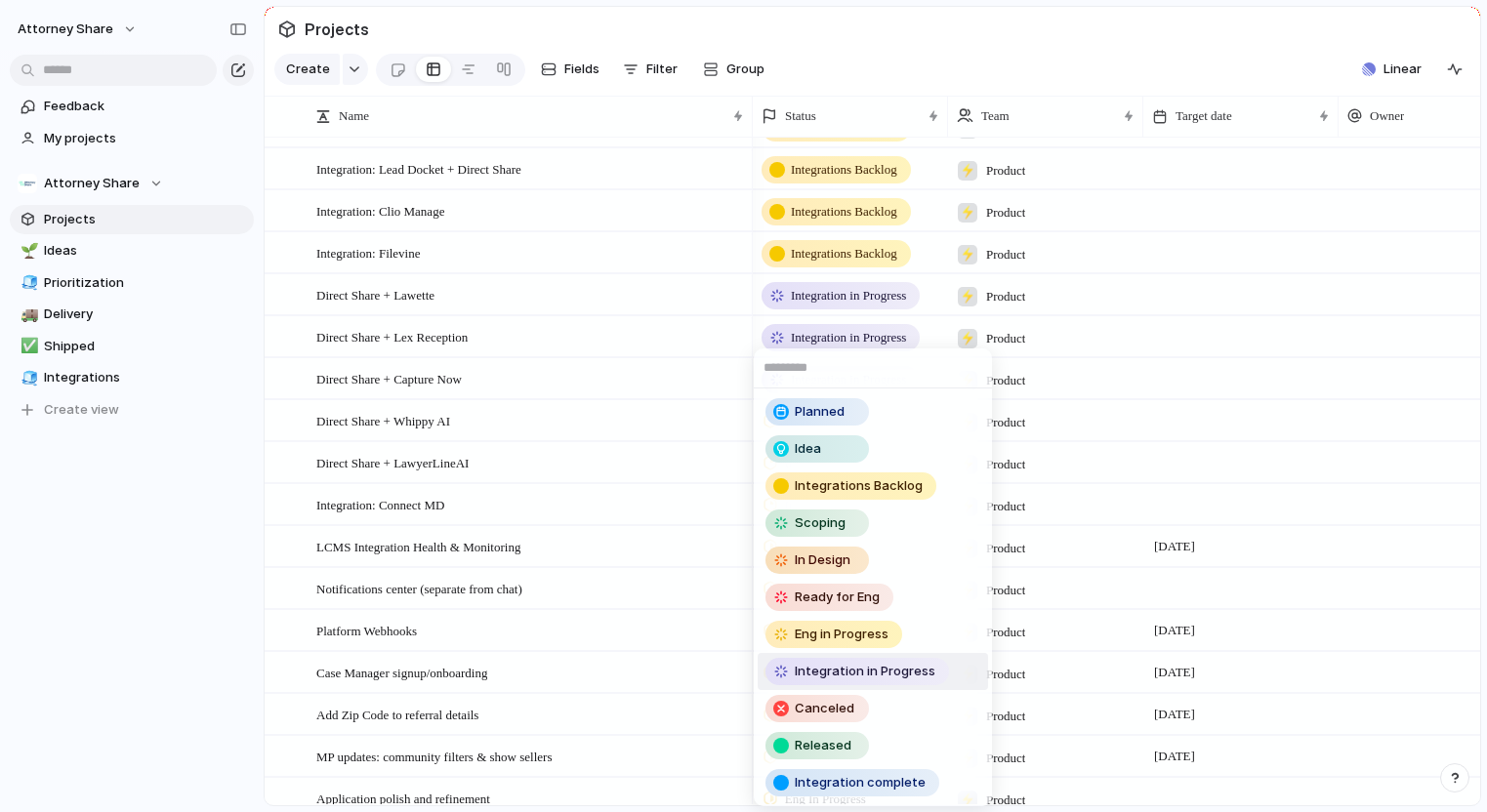 click on "Integration in Progress" at bounding box center [865, 671] 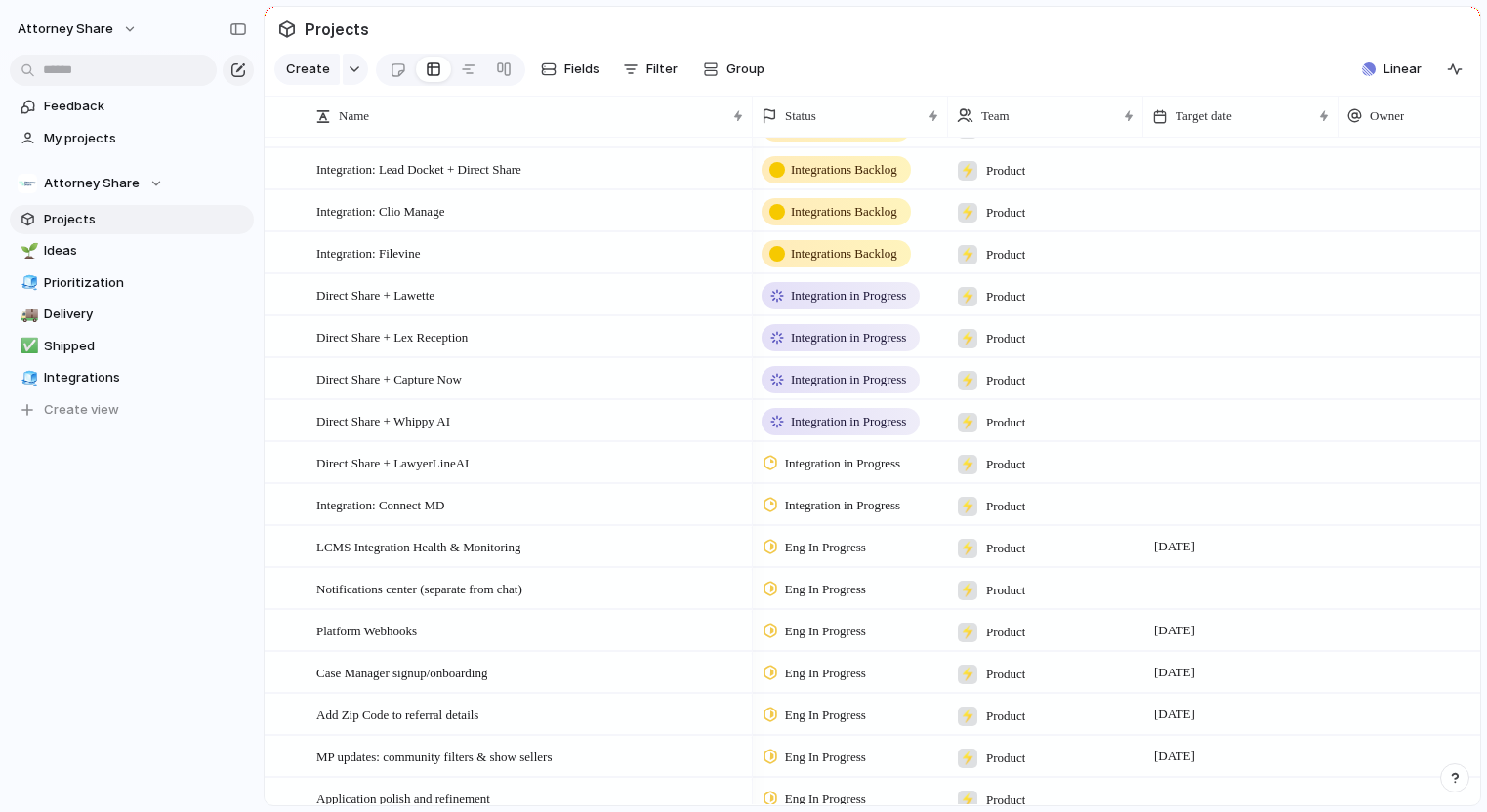 click on "Integration in Progress" at bounding box center [843, 464] 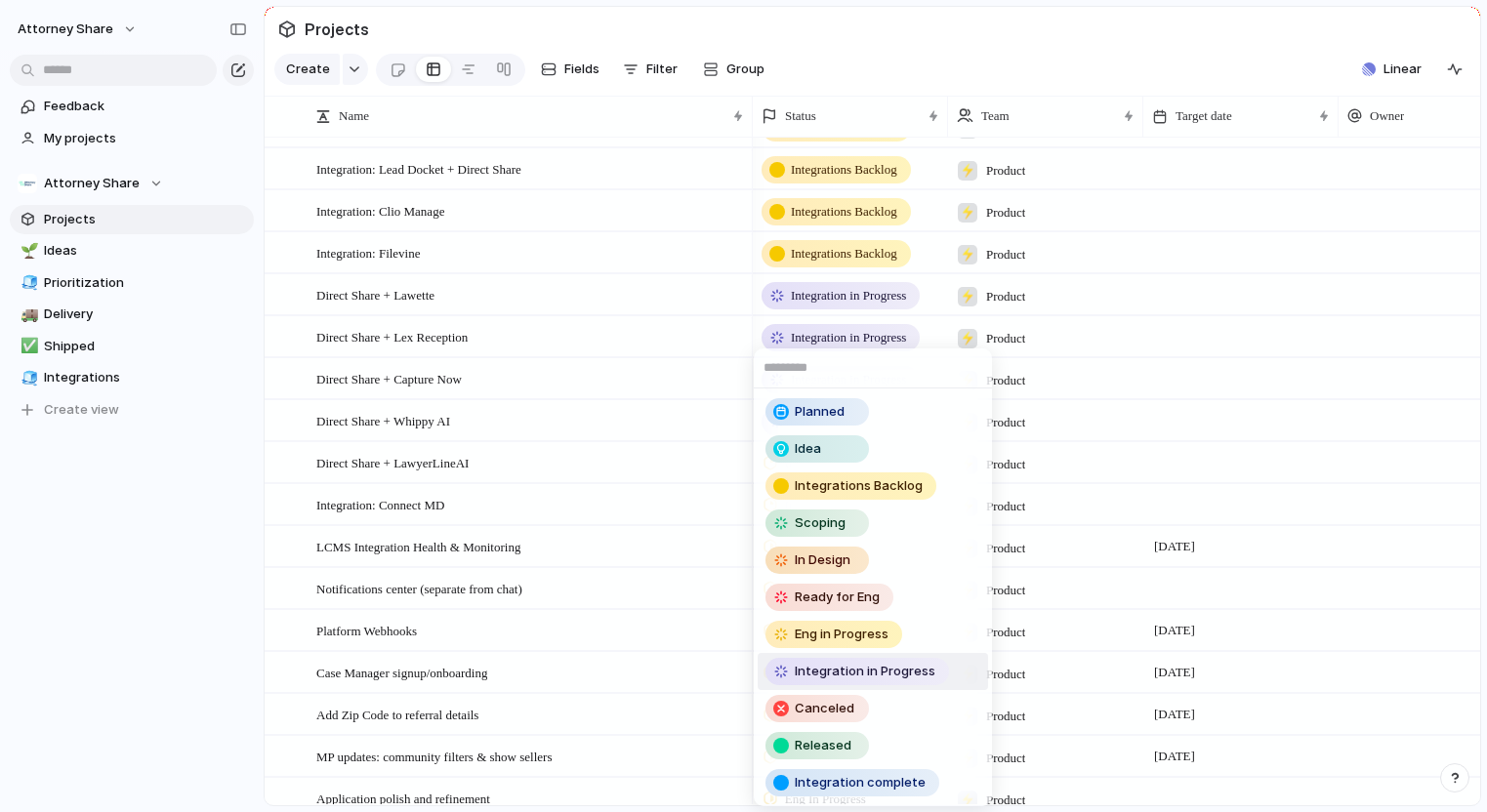 click on "Integration in Progress" at bounding box center [865, 671] 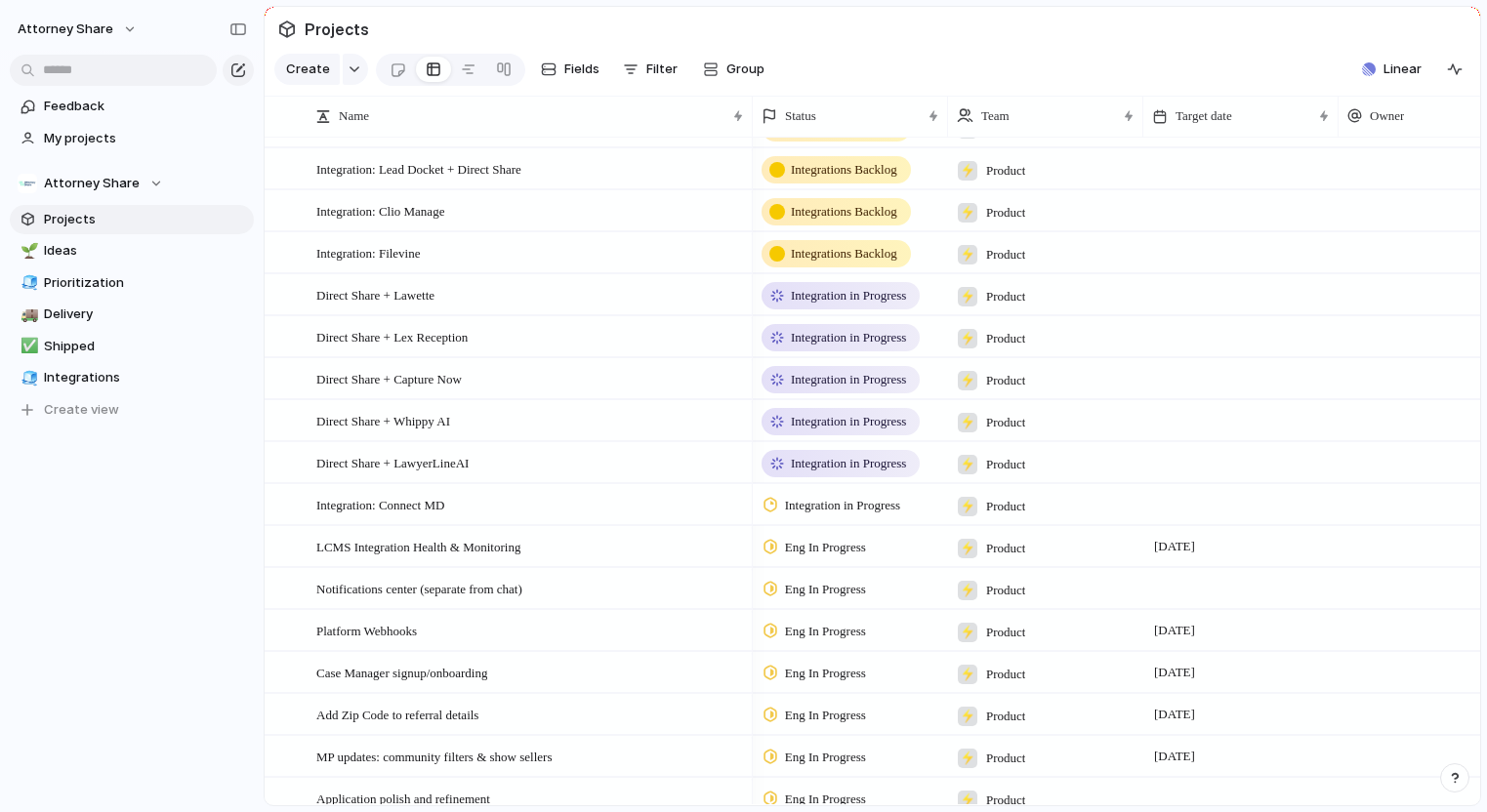 click on "Integration in Progress" at bounding box center (843, 506) 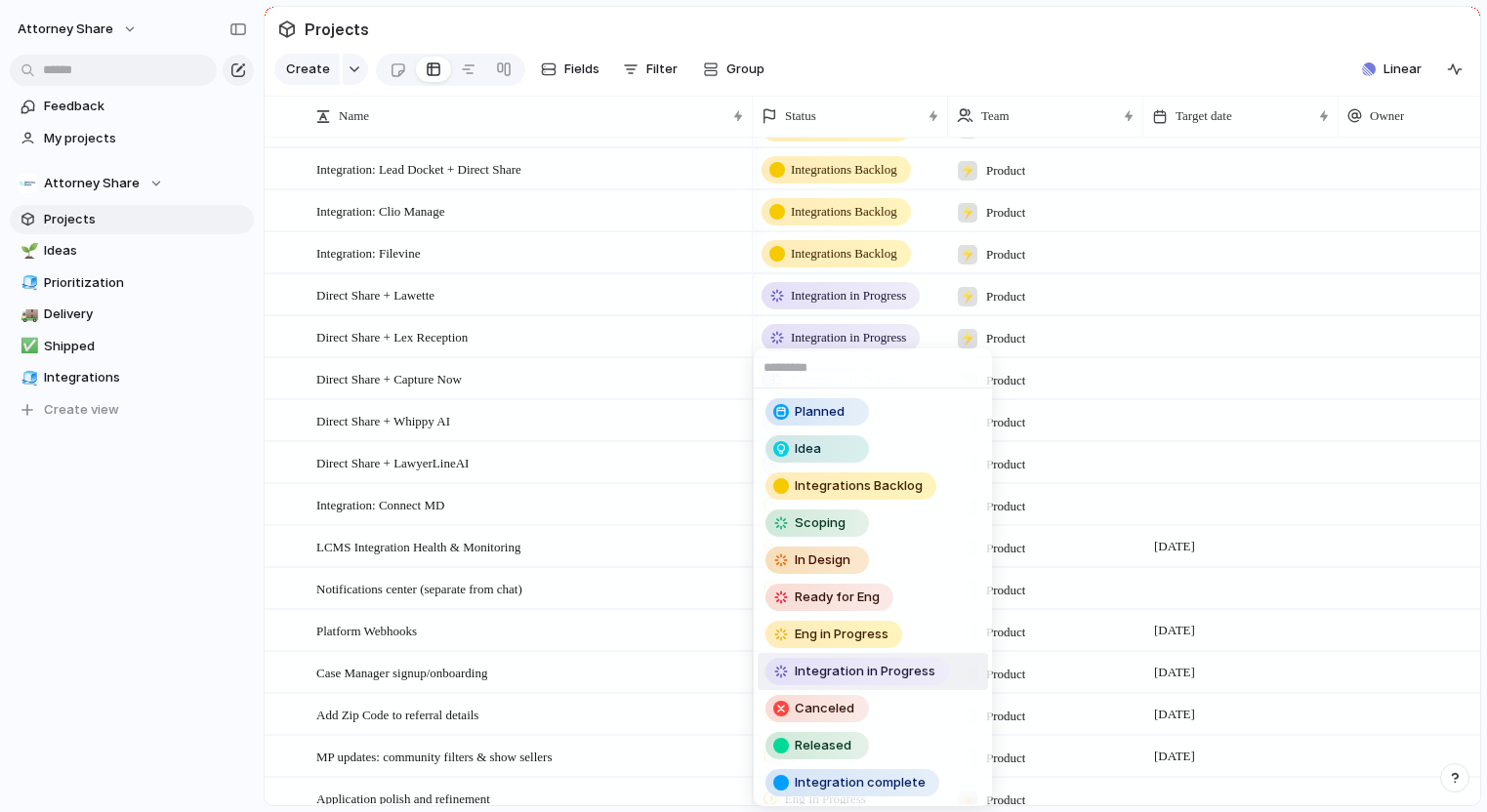click on "Integration in Progress" at bounding box center (865, 671) 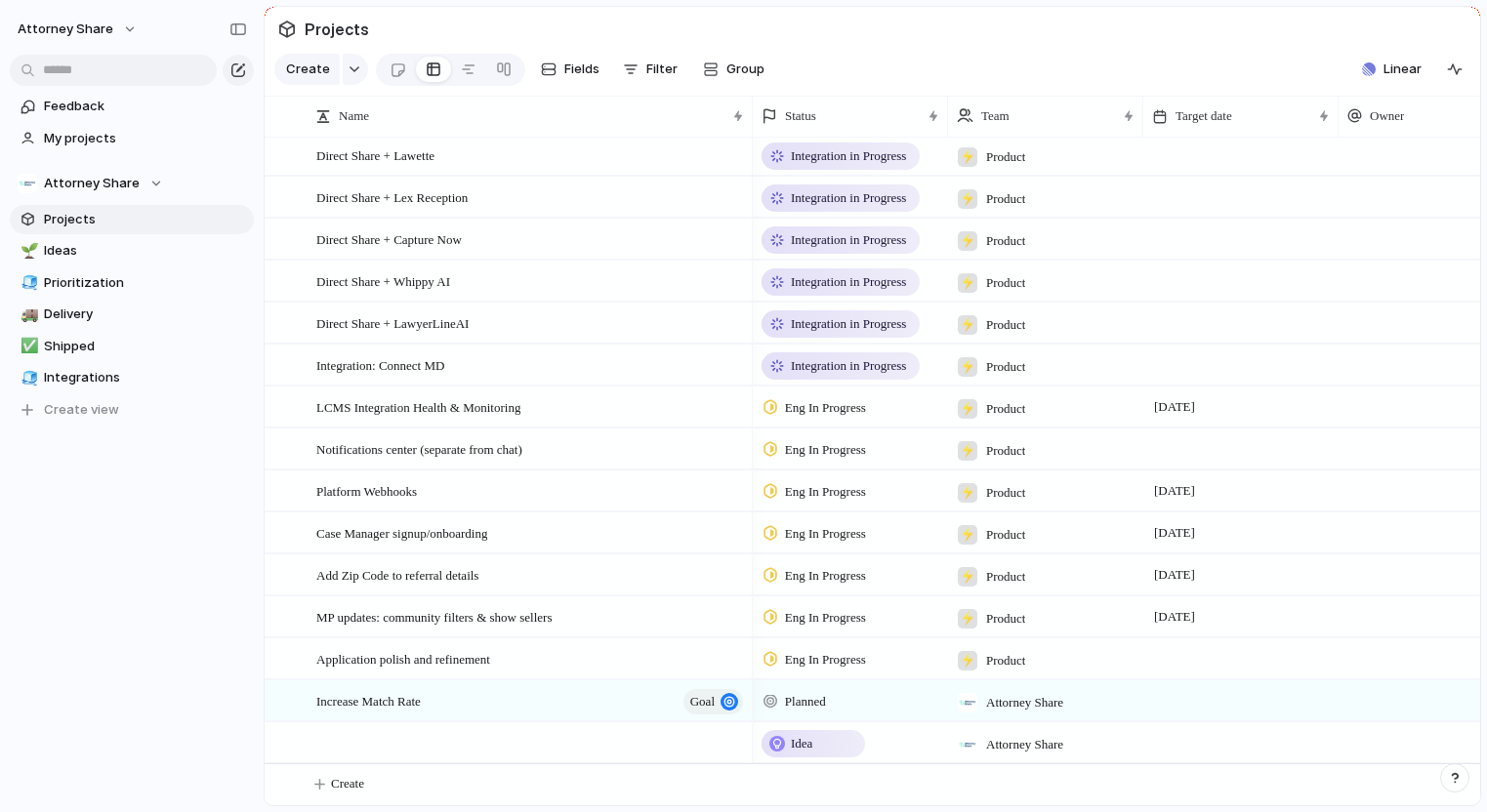 click on "Eng In Progress" at bounding box center [825, 408] 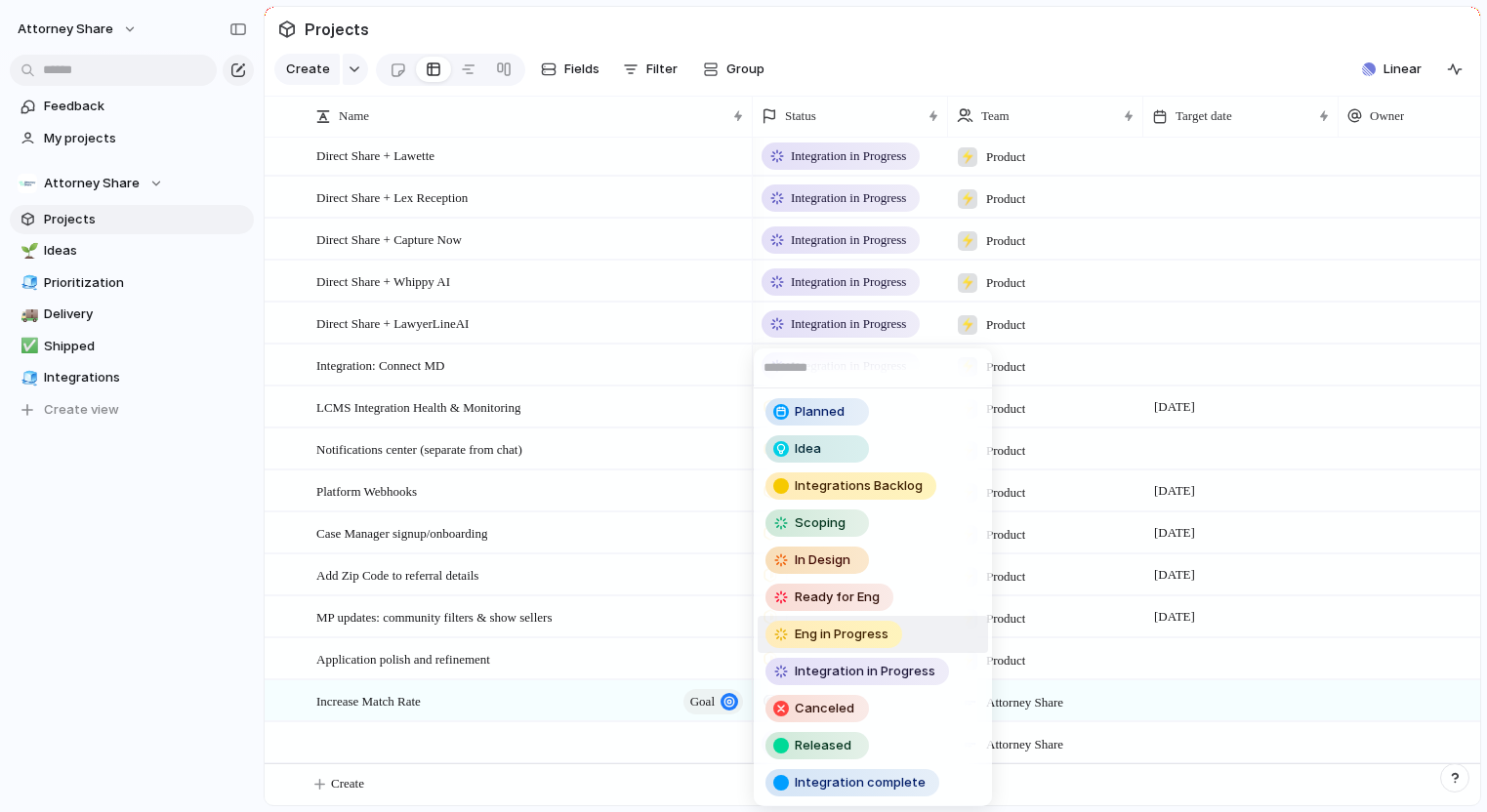 click on "Eng in Progress" at bounding box center (842, 634) 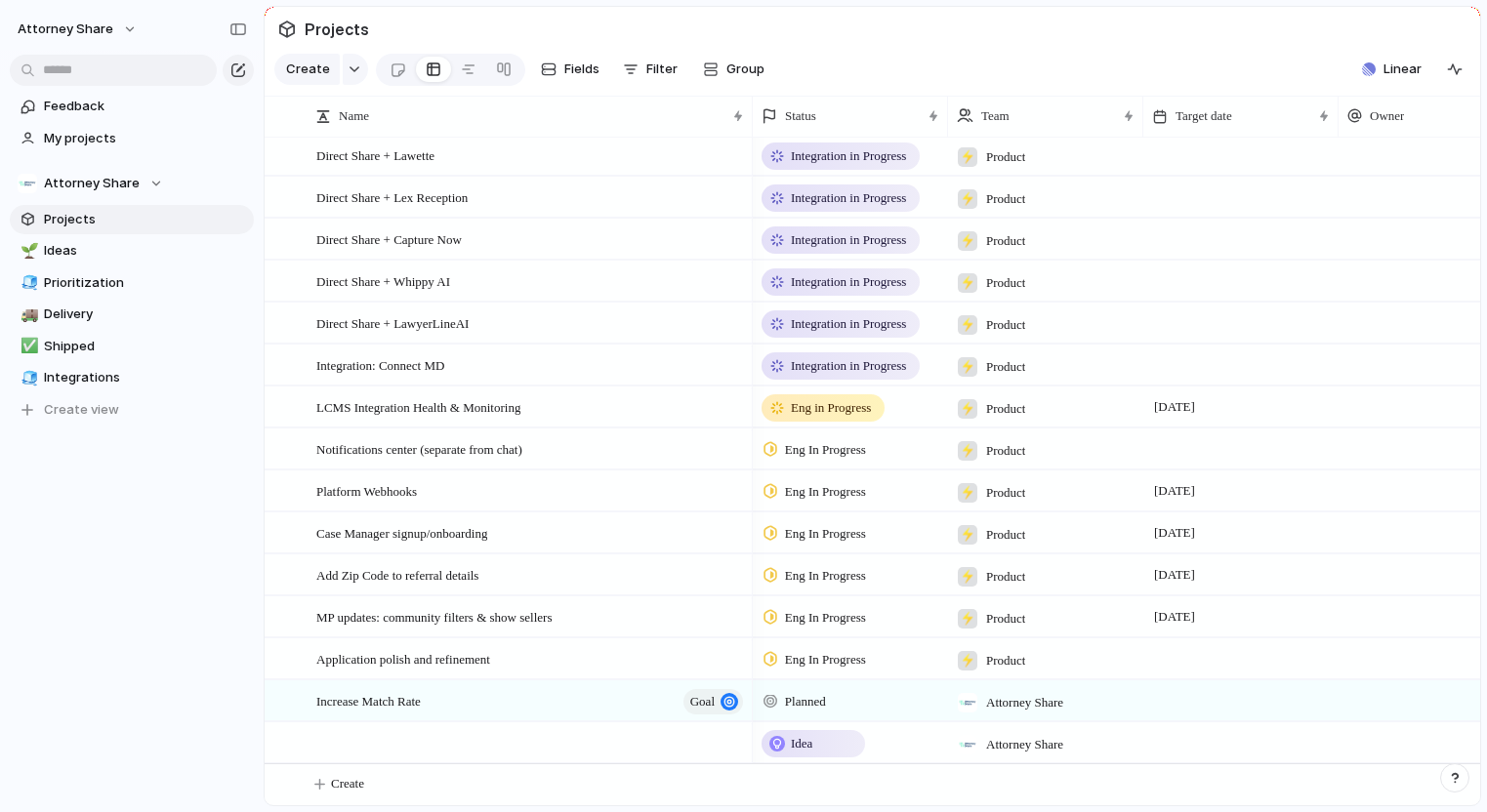 click on "Eng In Progress" at bounding box center [825, 450] 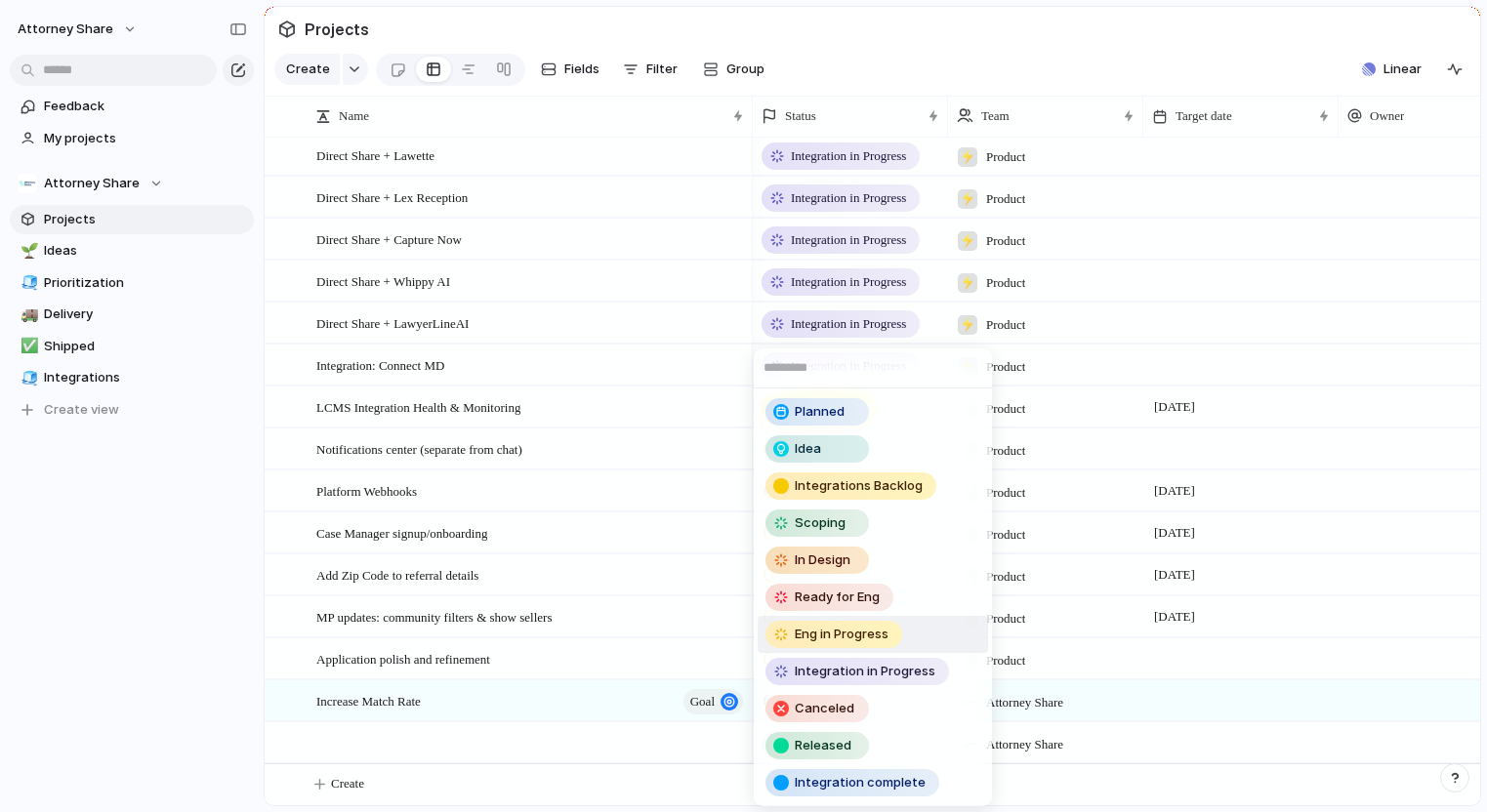 click on "Eng in Progress" at bounding box center [842, 634] 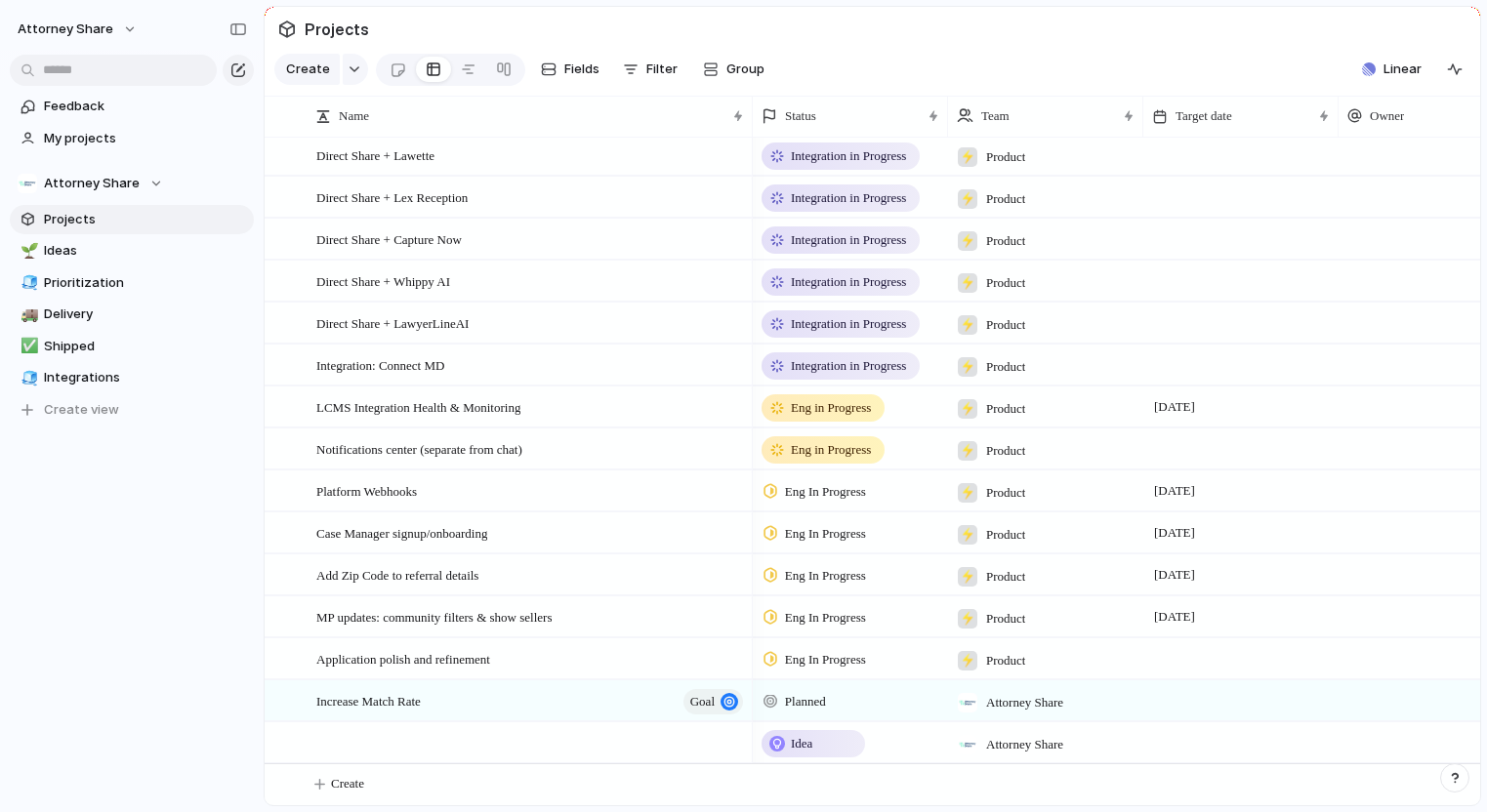 click on "Eng In Progress" at bounding box center (850, 488) 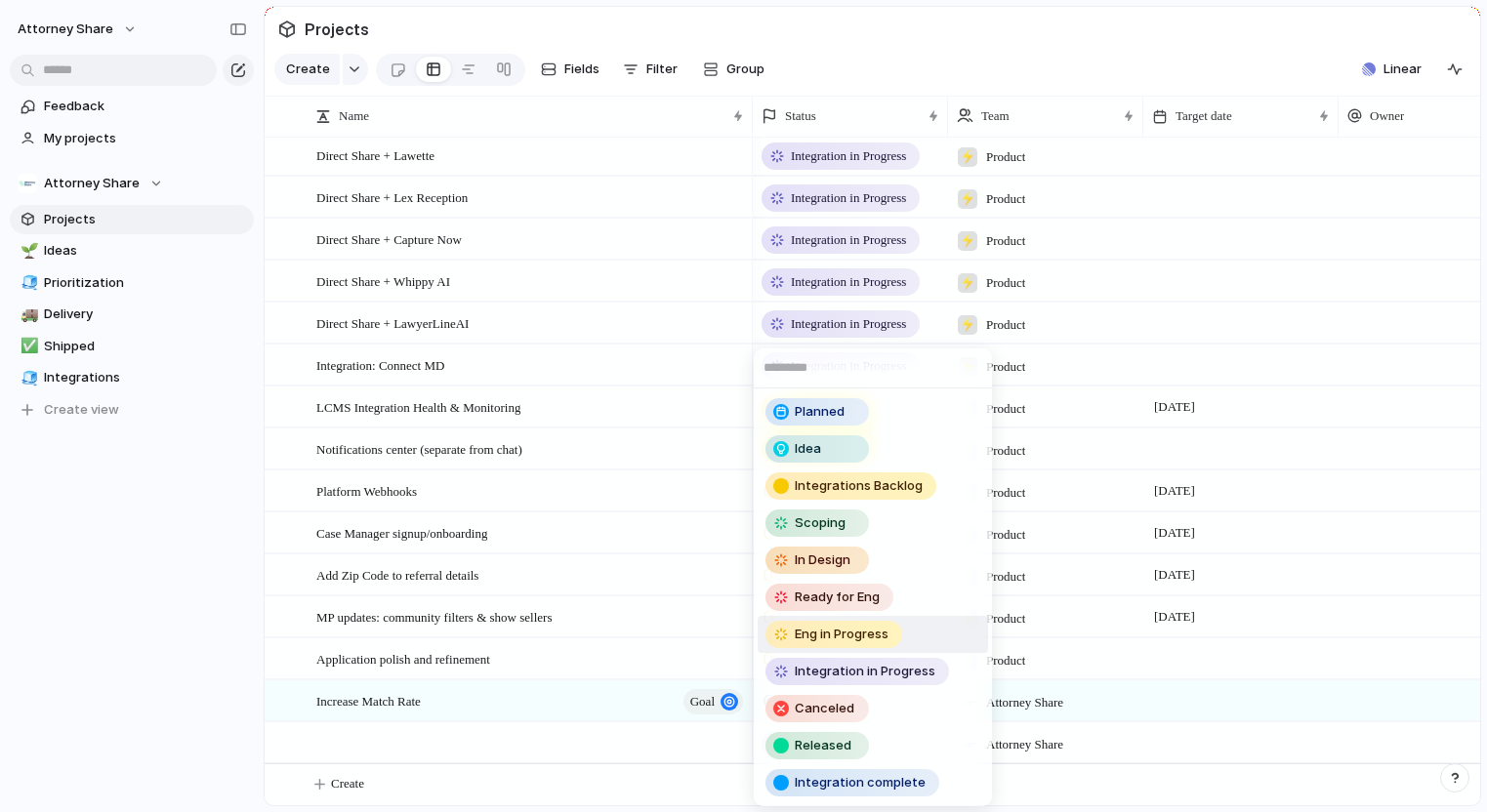 click on "Eng in Progress" at bounding box center (842, 634) 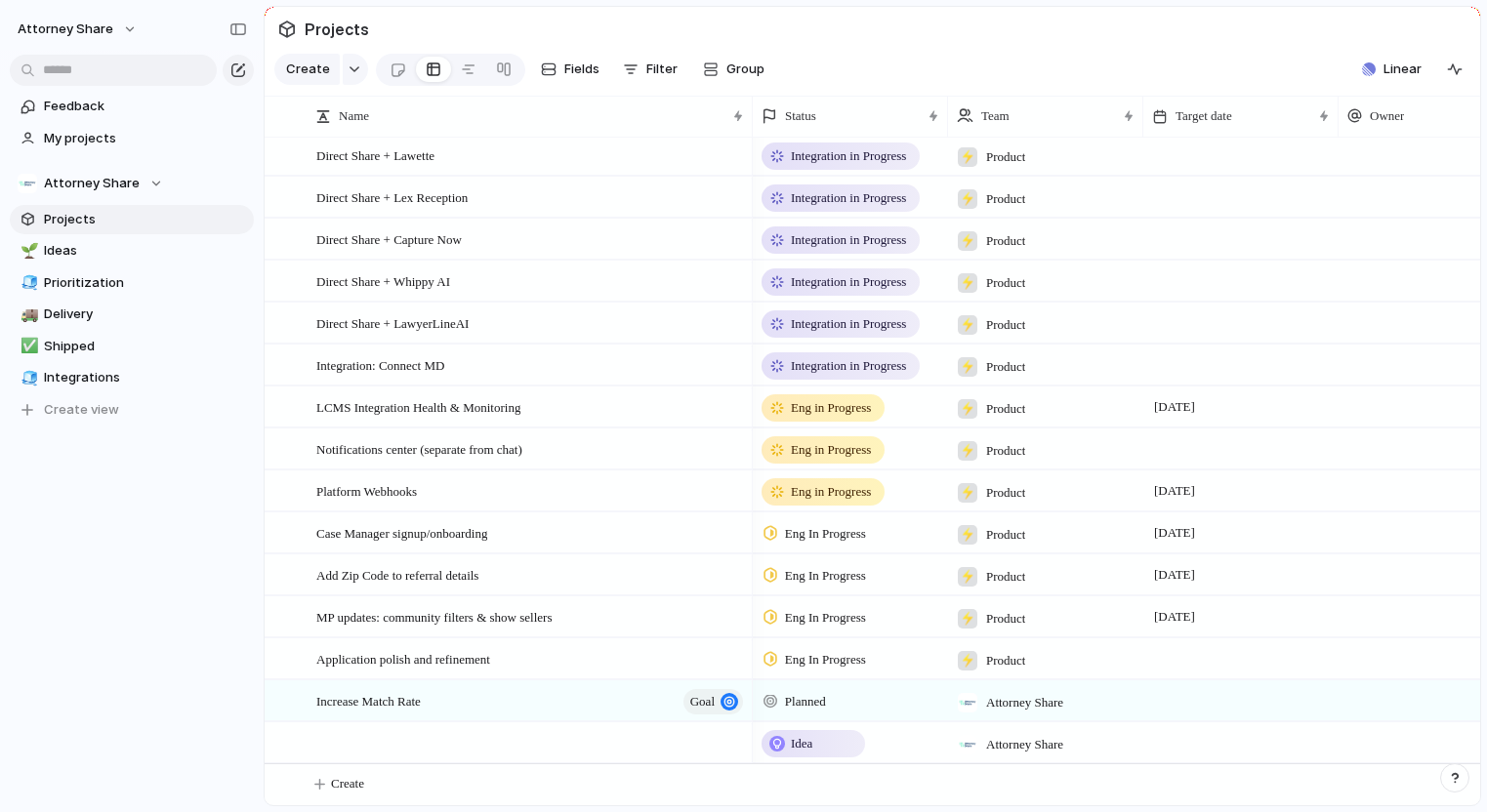 click on "Eng In Progress" at bounding box center (825, 534) 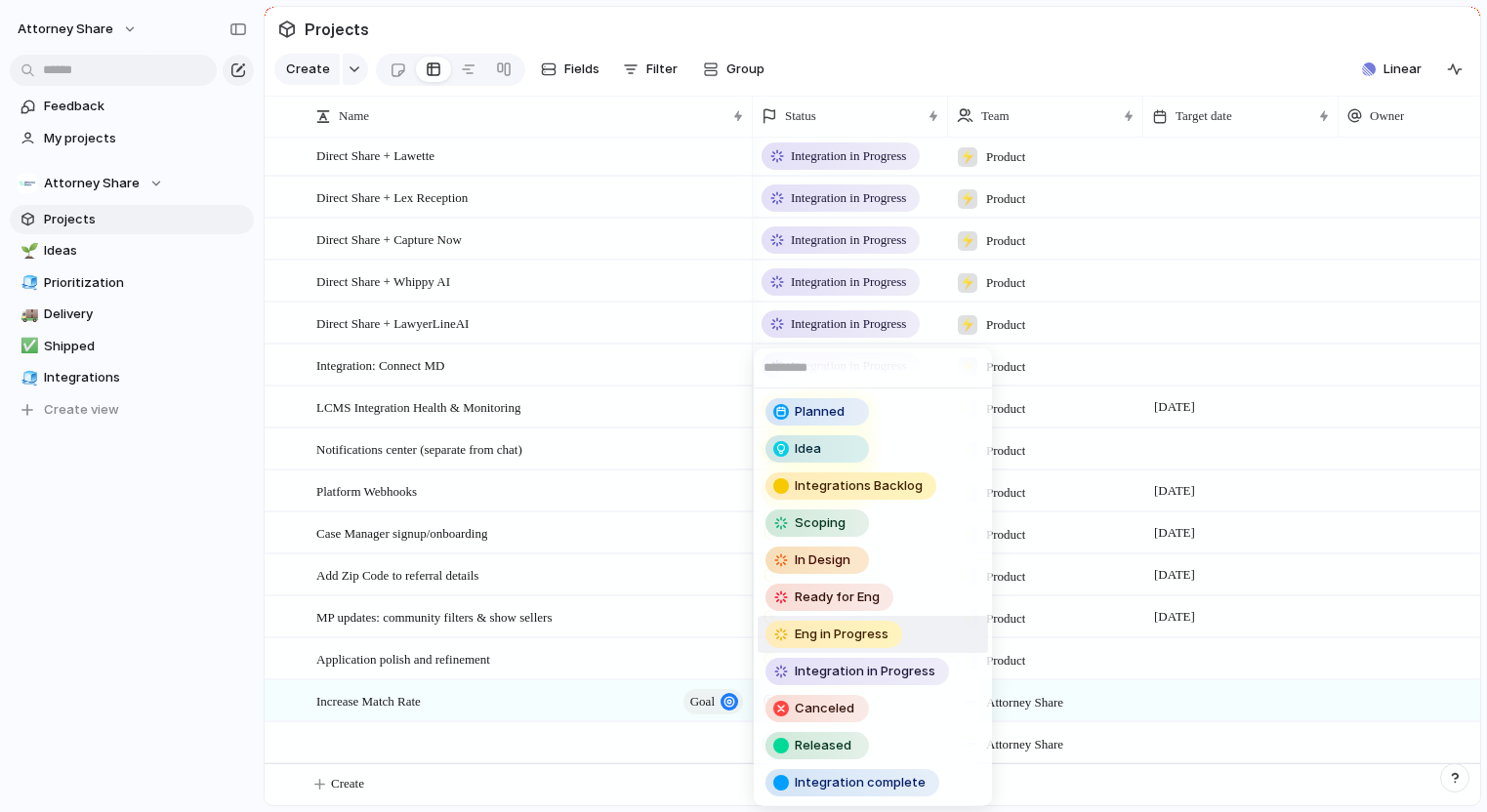 click on "Eng in Progress" at bounding box center (842, 634) 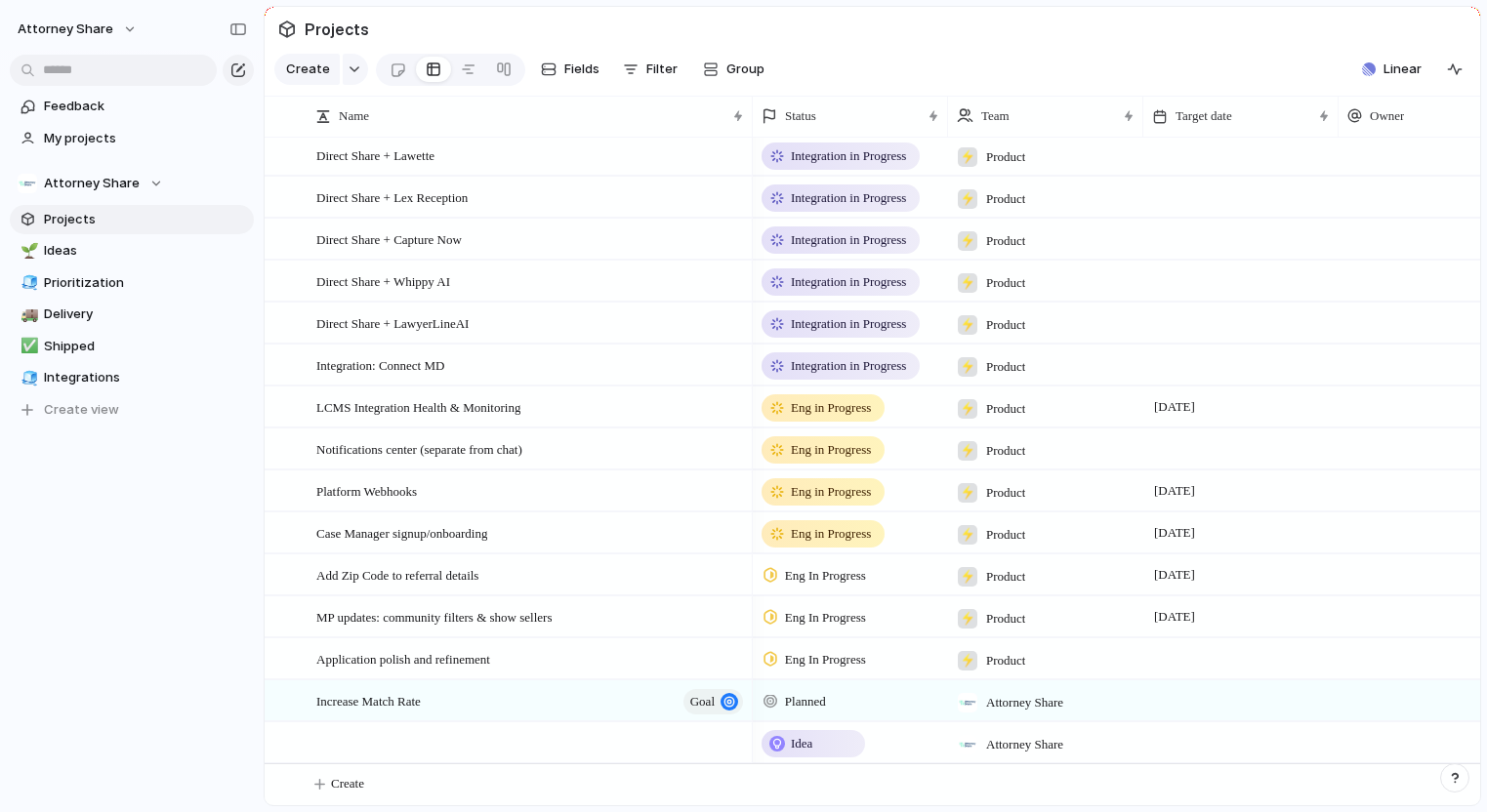 click on "Eng In Progress" at bounding box center (825, 576) 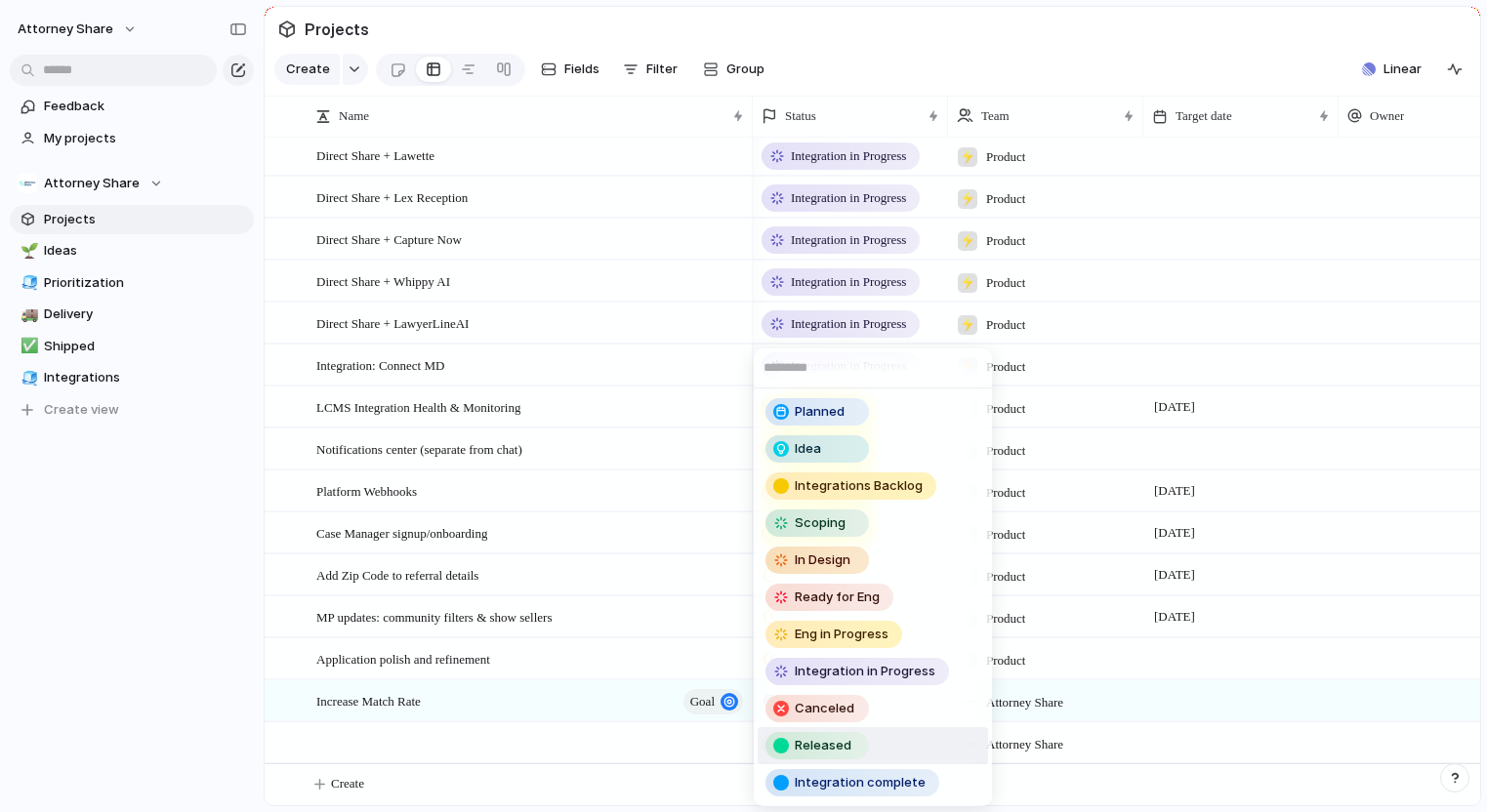click on "Released" at bounding box center (823, 746) 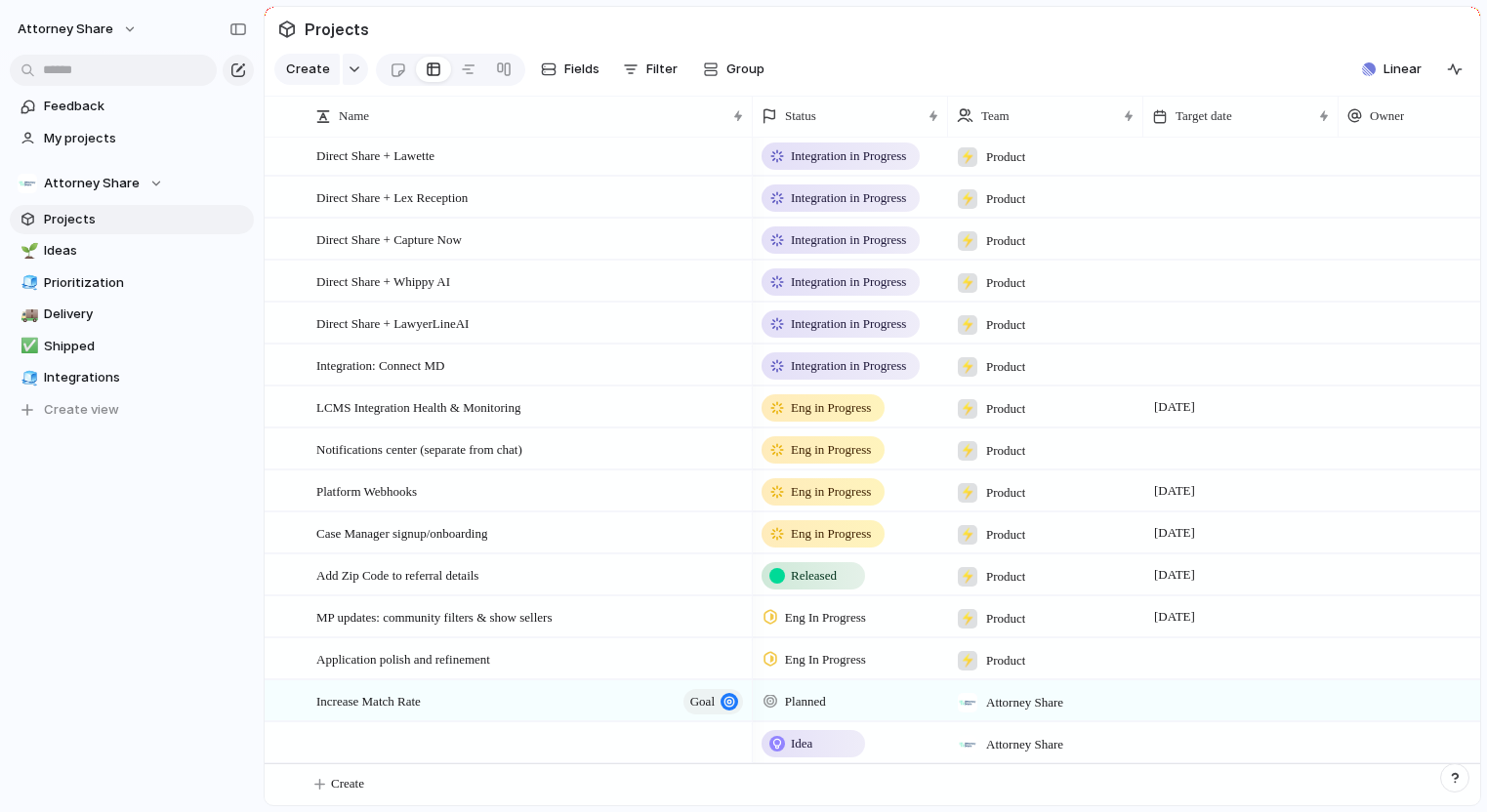 click on "Eng In Progress" at bounding box center [825, 618] 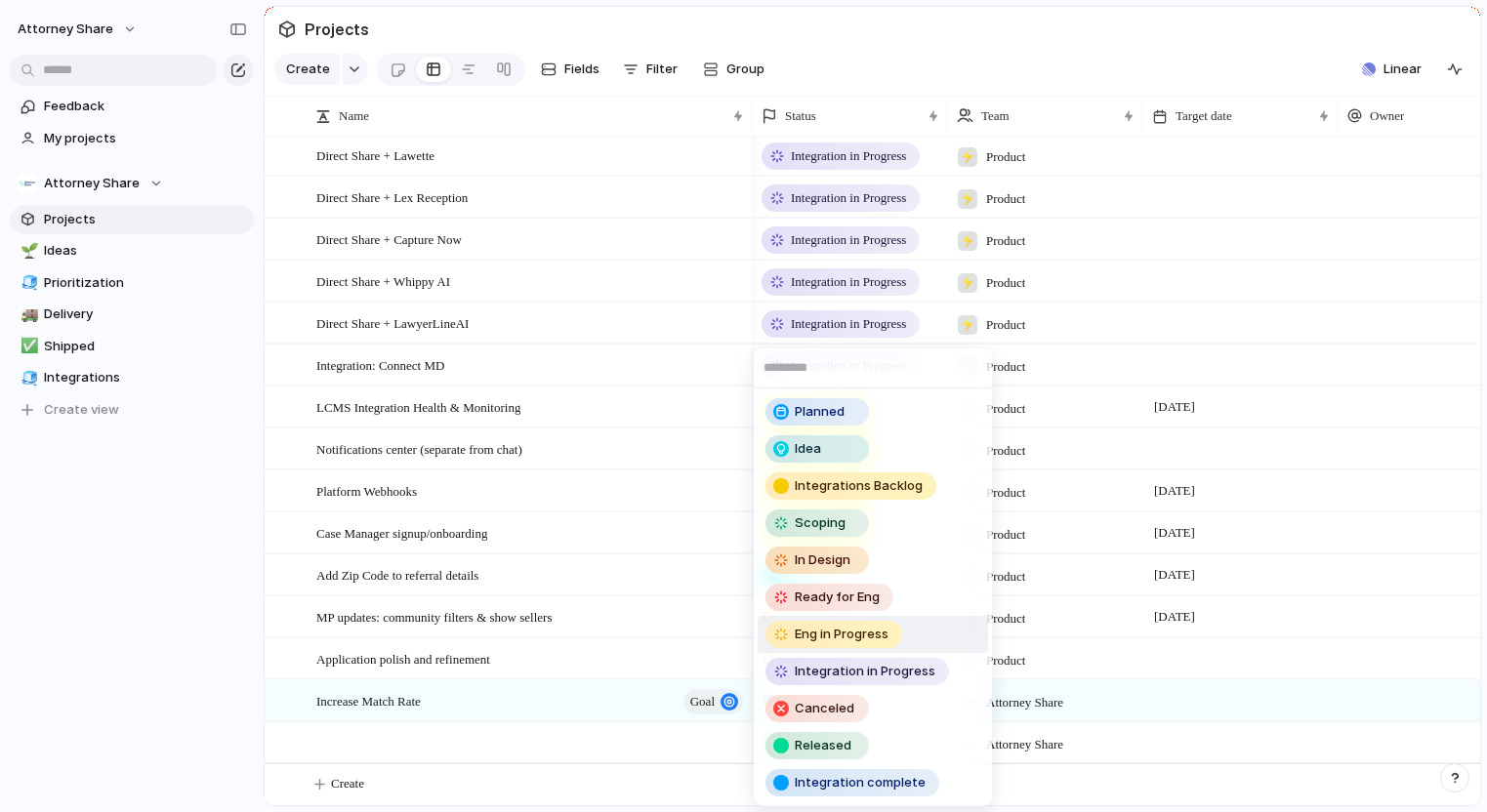 click on "Eng in Progress" at bounding box center (834, 634) 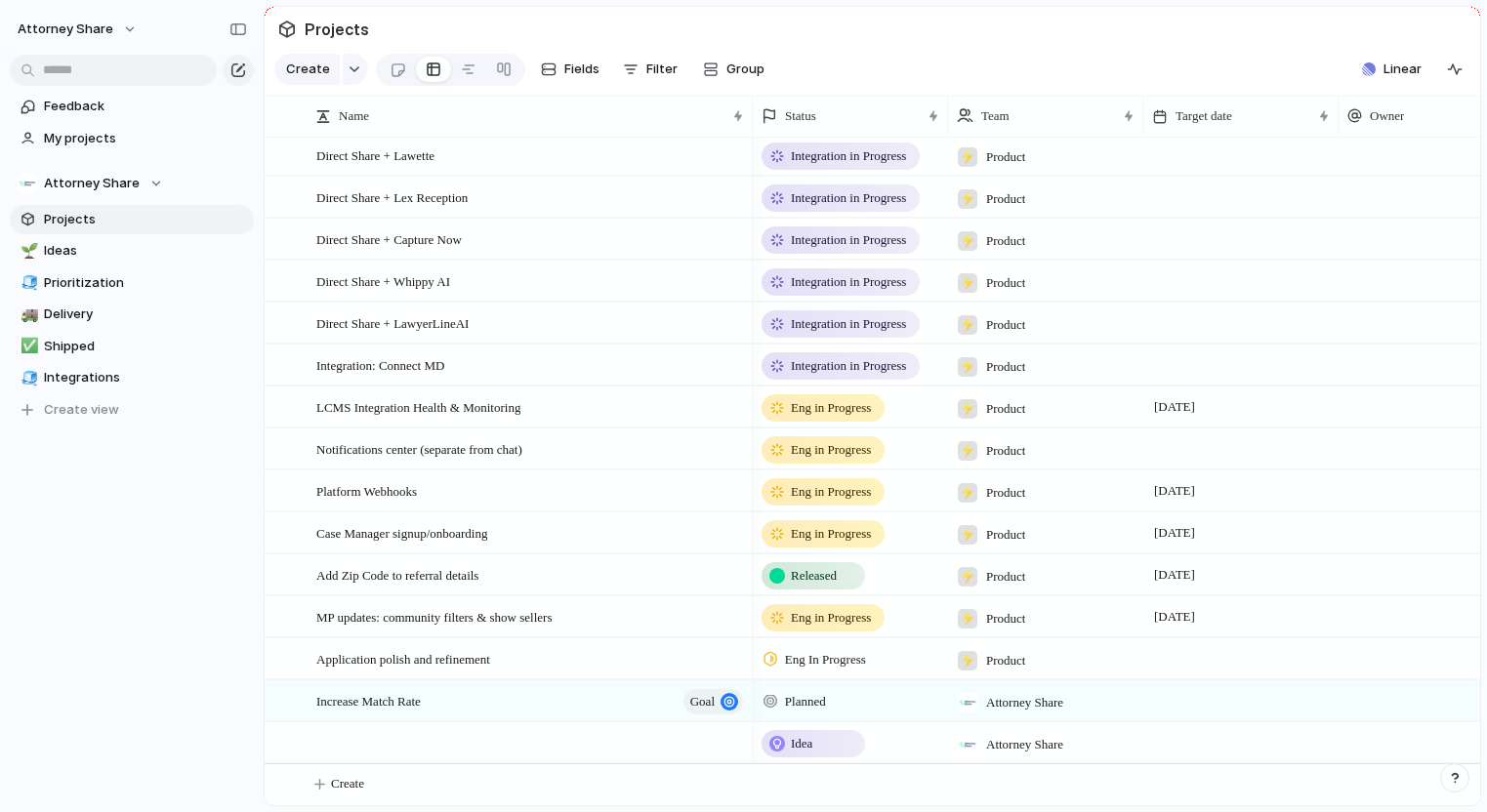 click on "Eng In Progress" at bounding box center [825, 660] 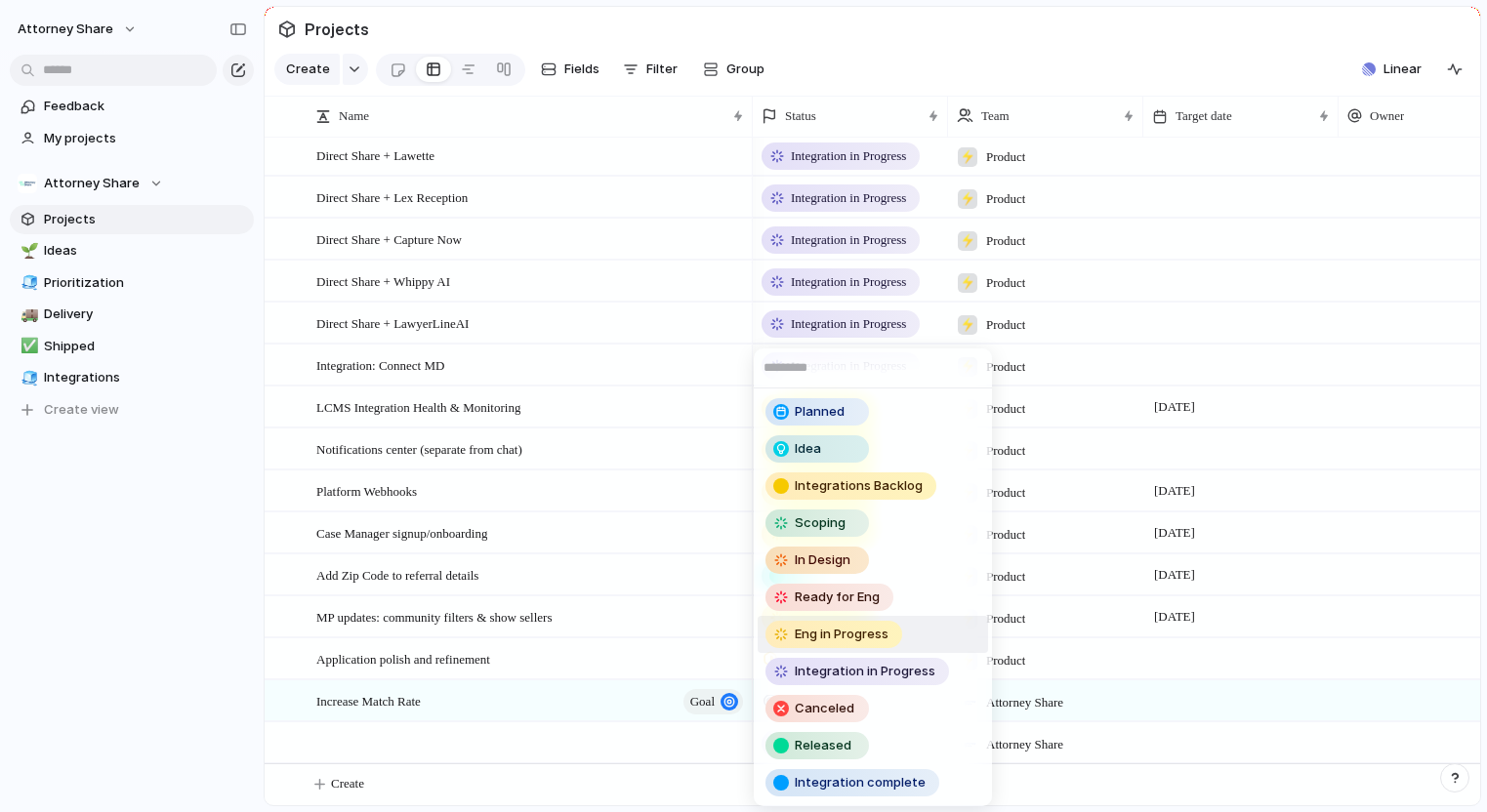 click on "Eng in Progress" at bounding box center (842, 634) 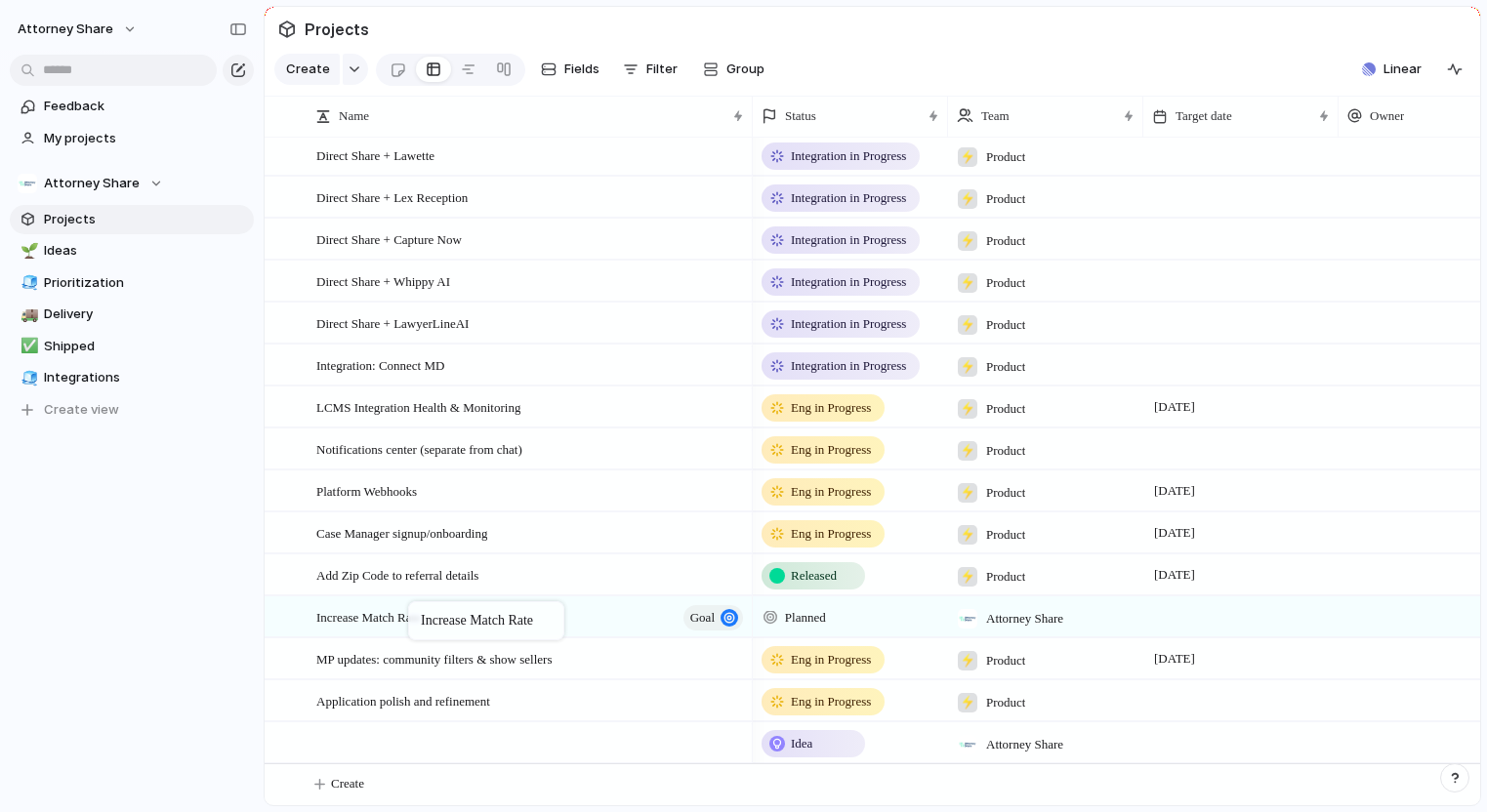 drag, startPoint x: 418, startPoint y: 694, endPoint x: 418, endPoint y: 605, distance: 89 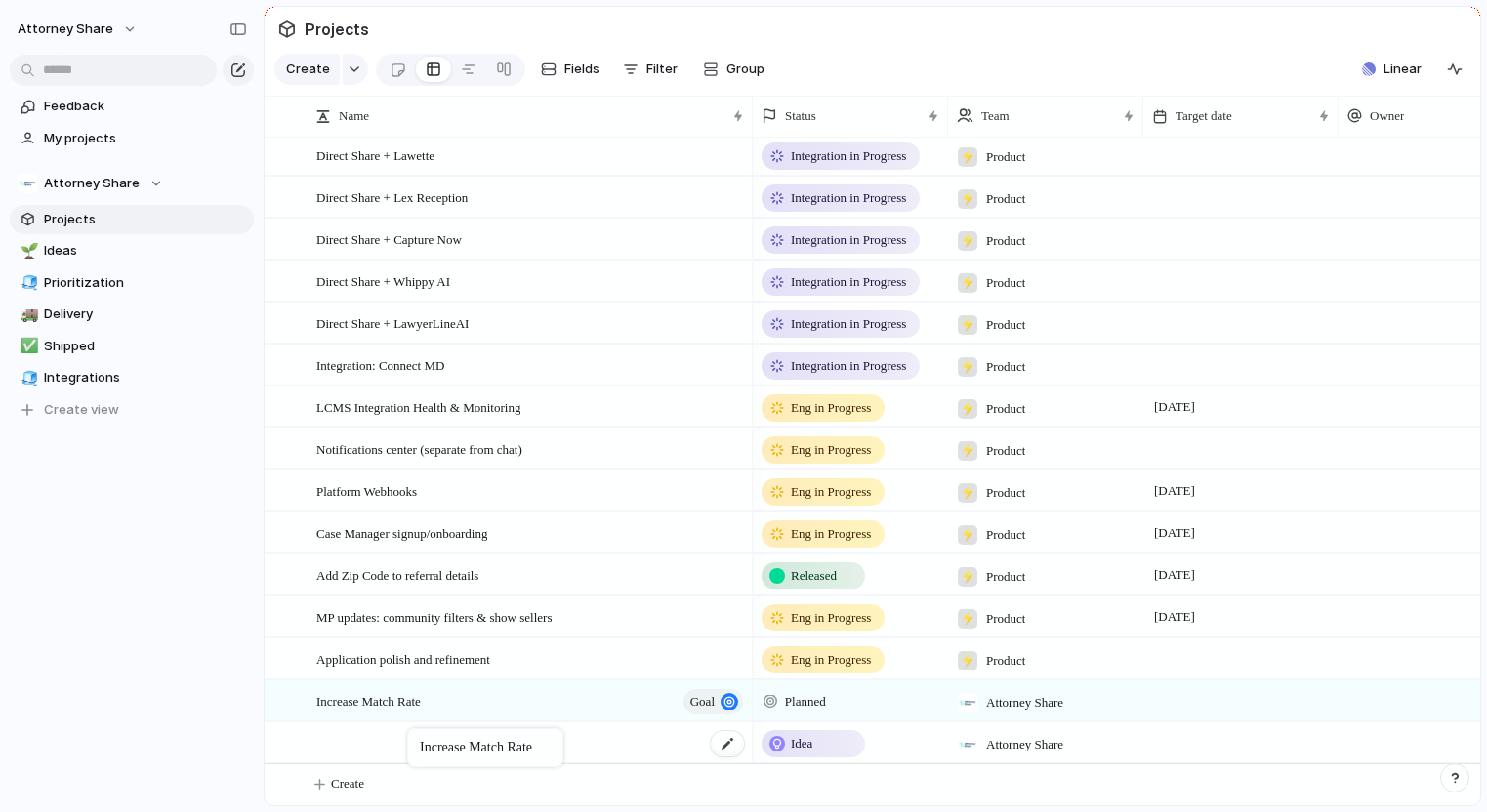 drag, startPoint x: 424, startPoint y: 615, endPoint x: 417, endPoint y: 732, distance: 117.209215 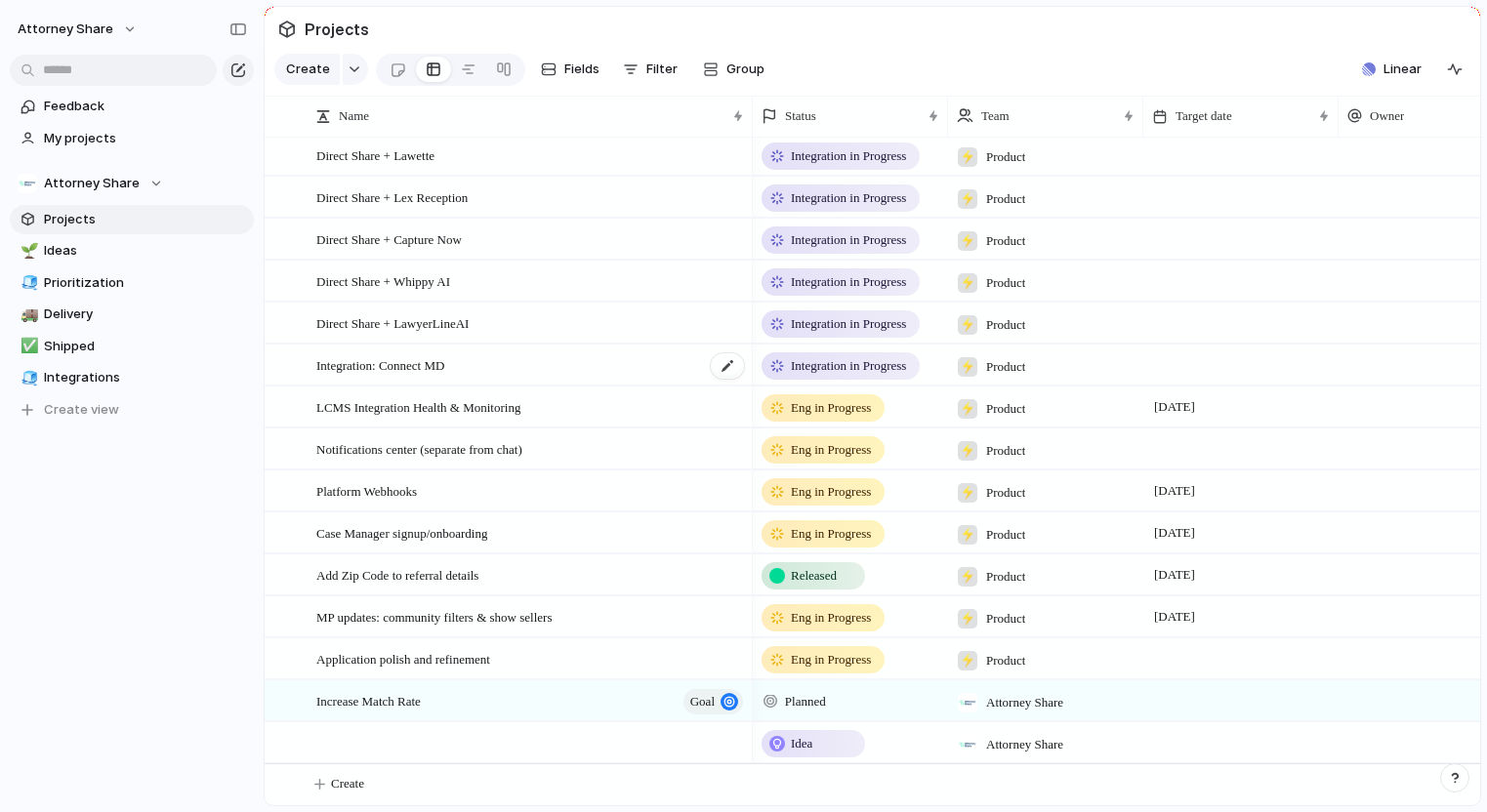scroll, scrollTop: 890, scrollLeft: 0, axis: vertical 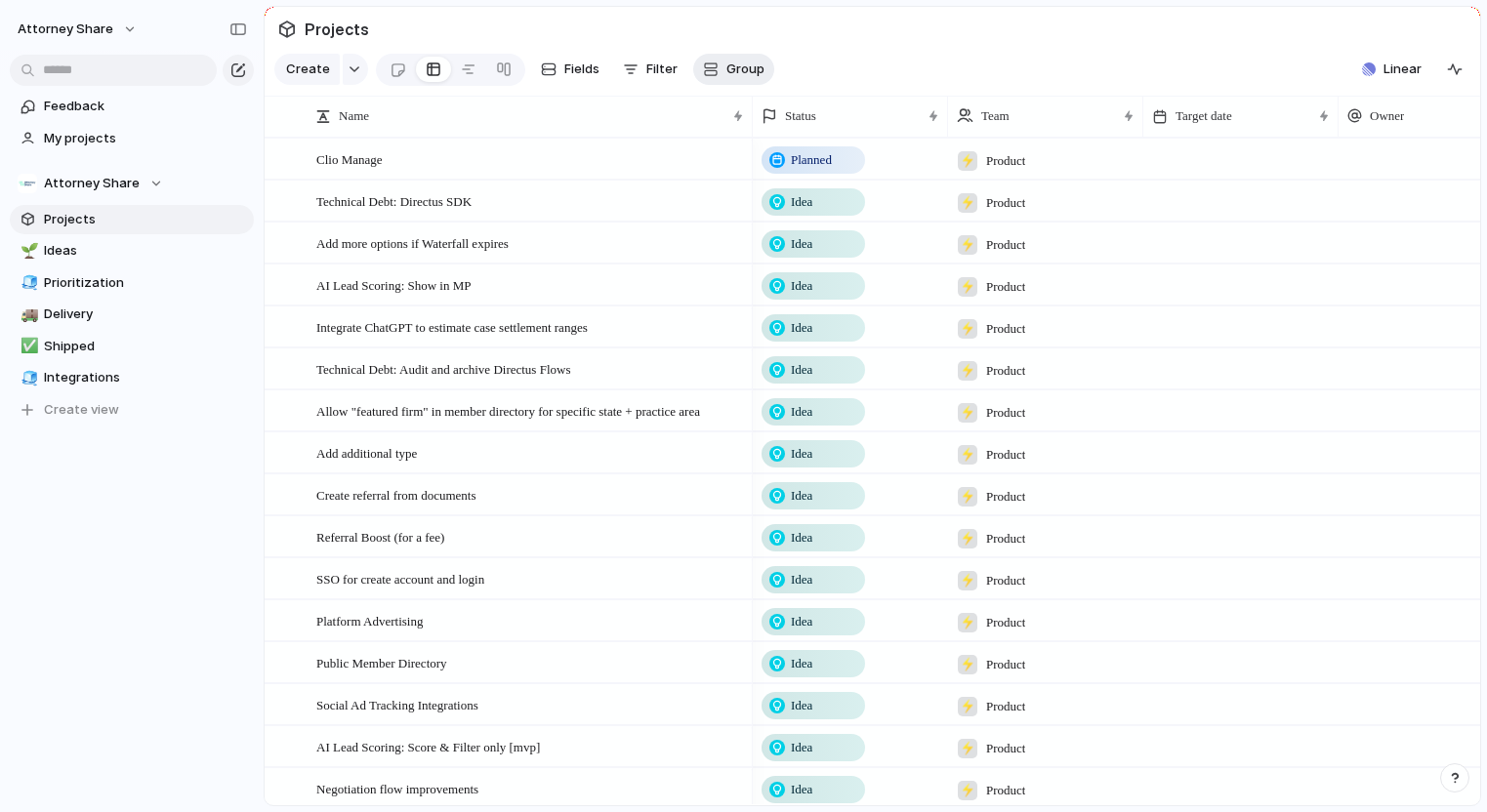 click on "Group" at bounding box center (745, 69) 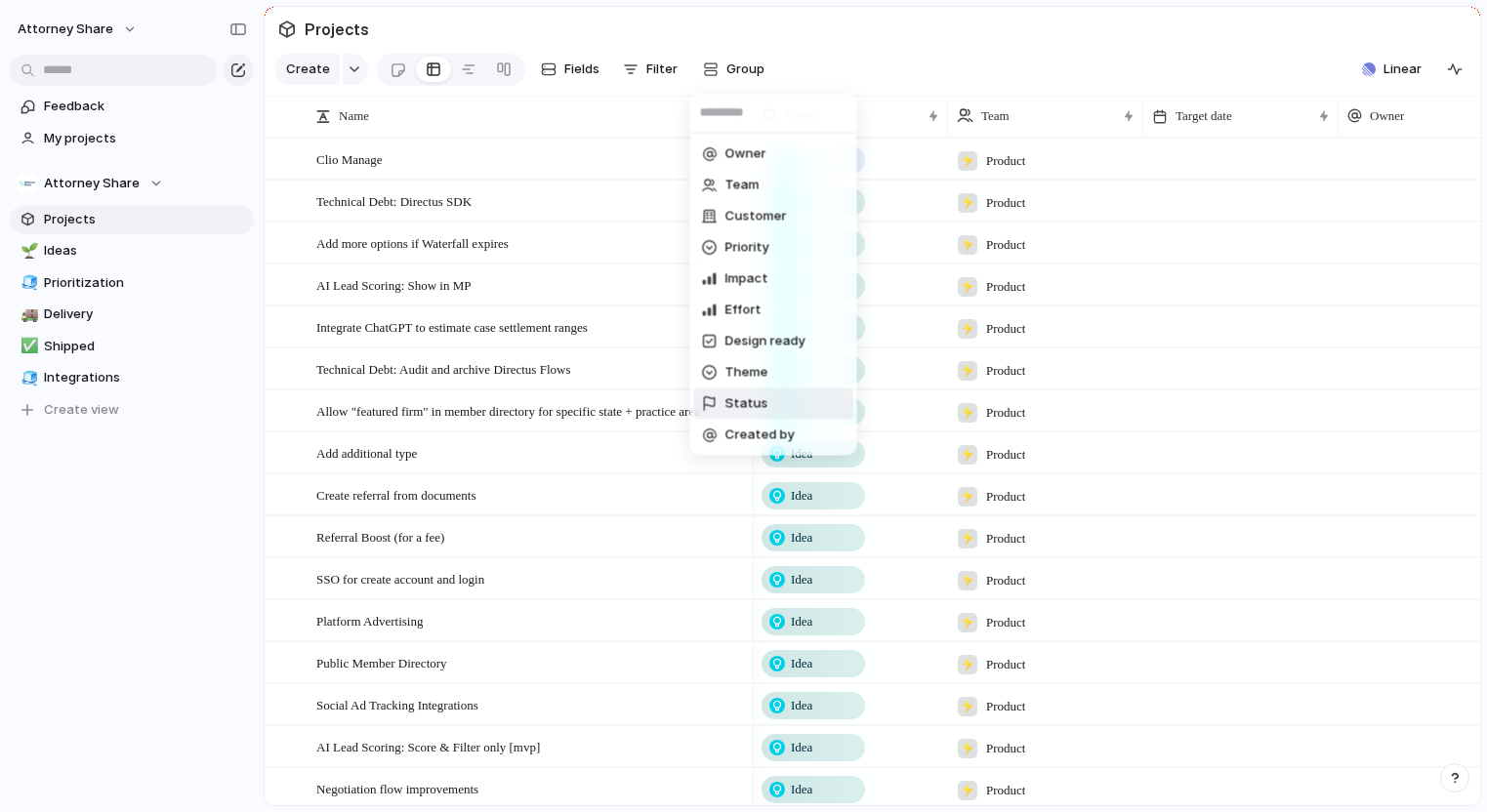 click on "Status" at bounding box center (773, 404) 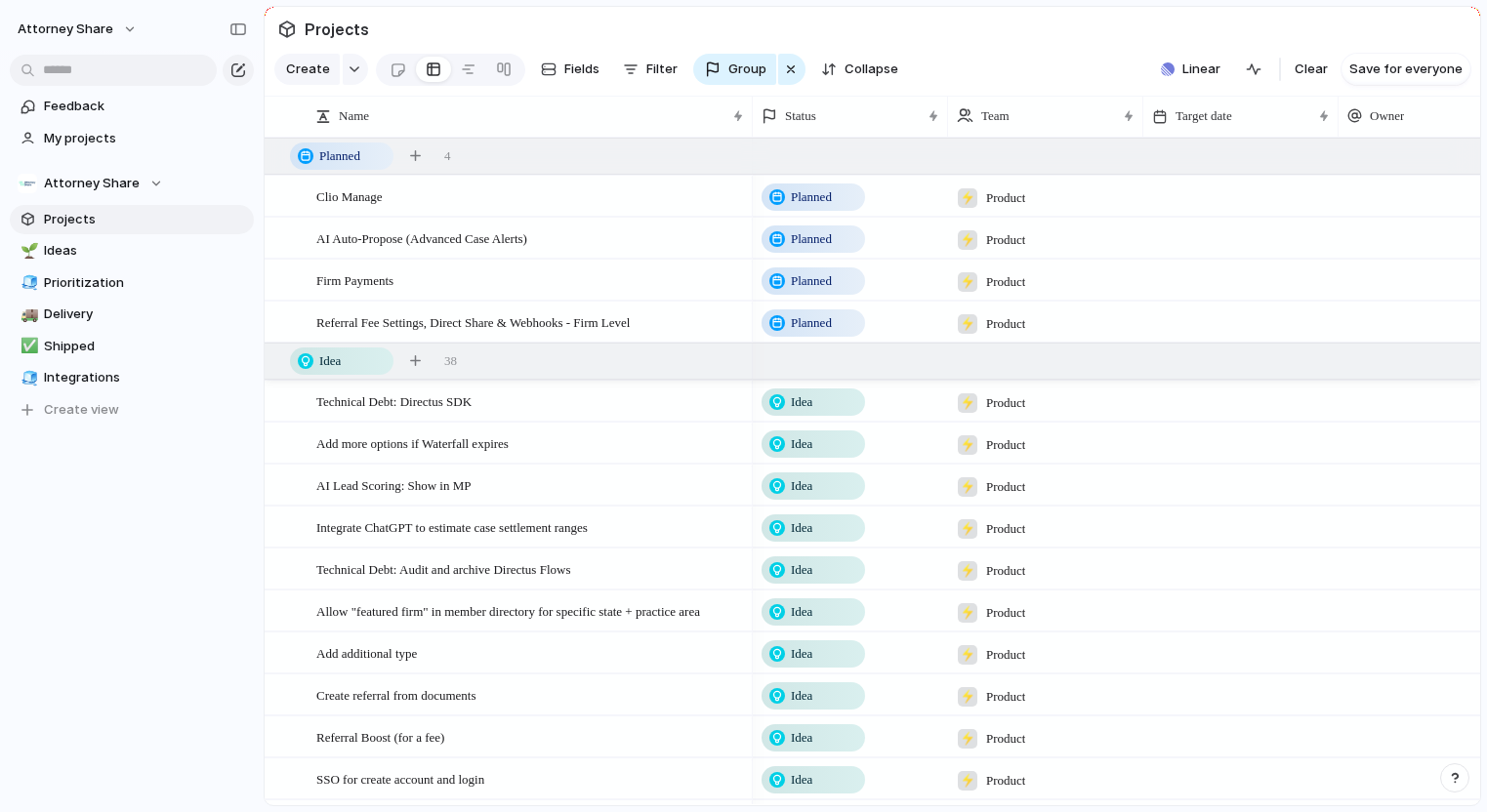 scroll, scrollTop: 552, scrollLeft: 0, axis: vertical 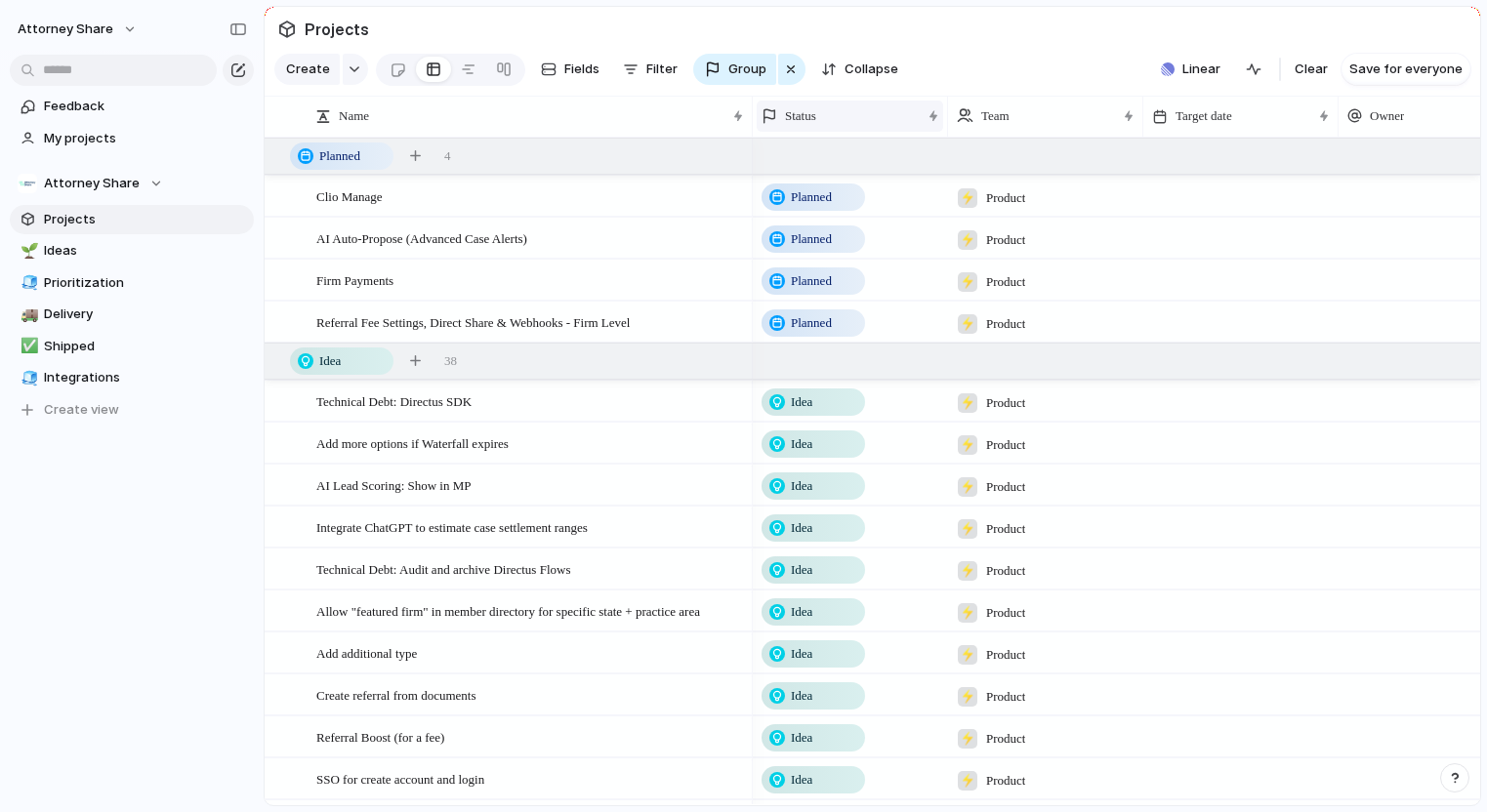 click on "Status" at bounding box center [841, 116] 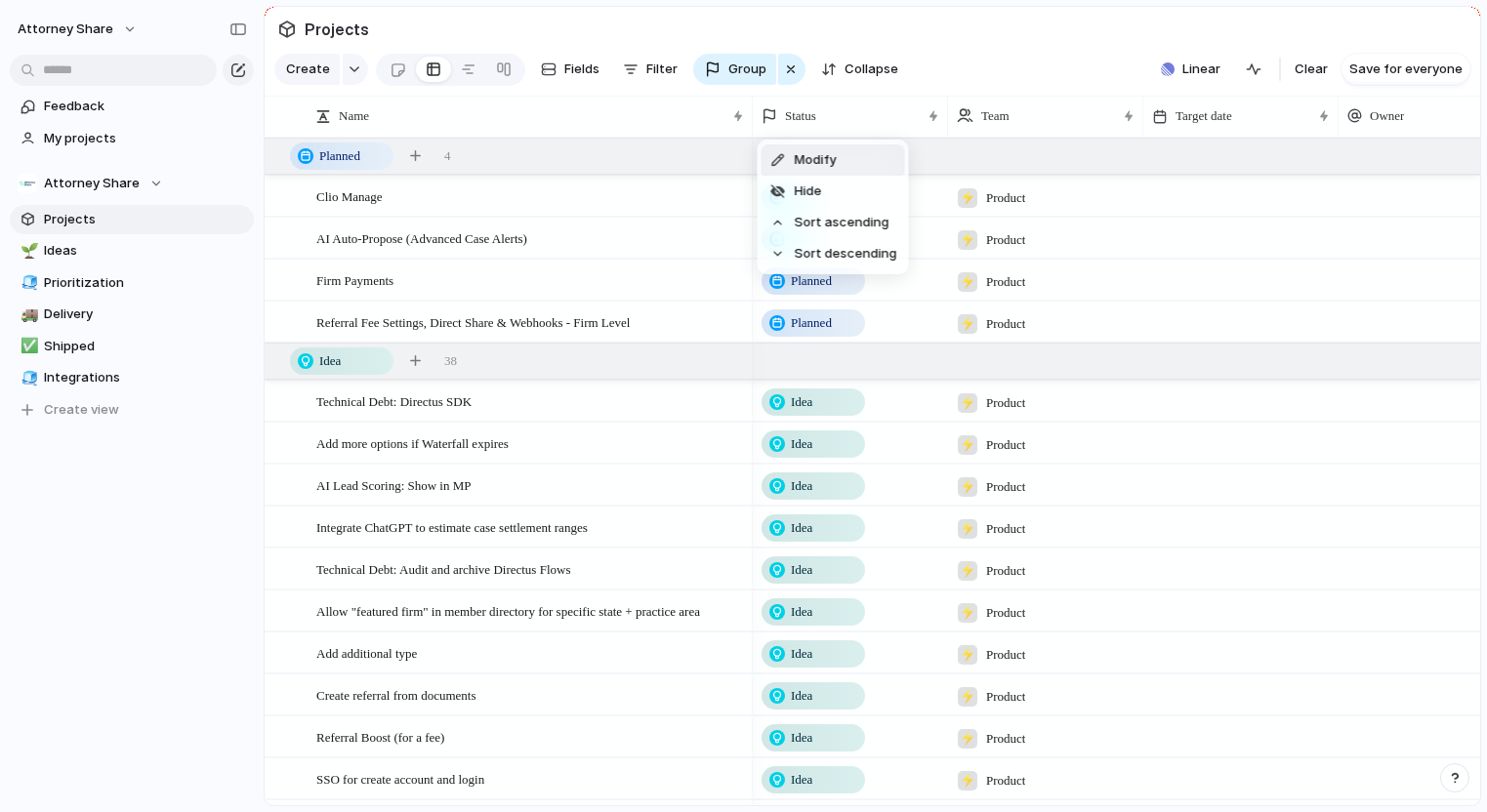 click on "Modify   Hide   Sort ascending   Sort descending" at bounding box center [743, 406] 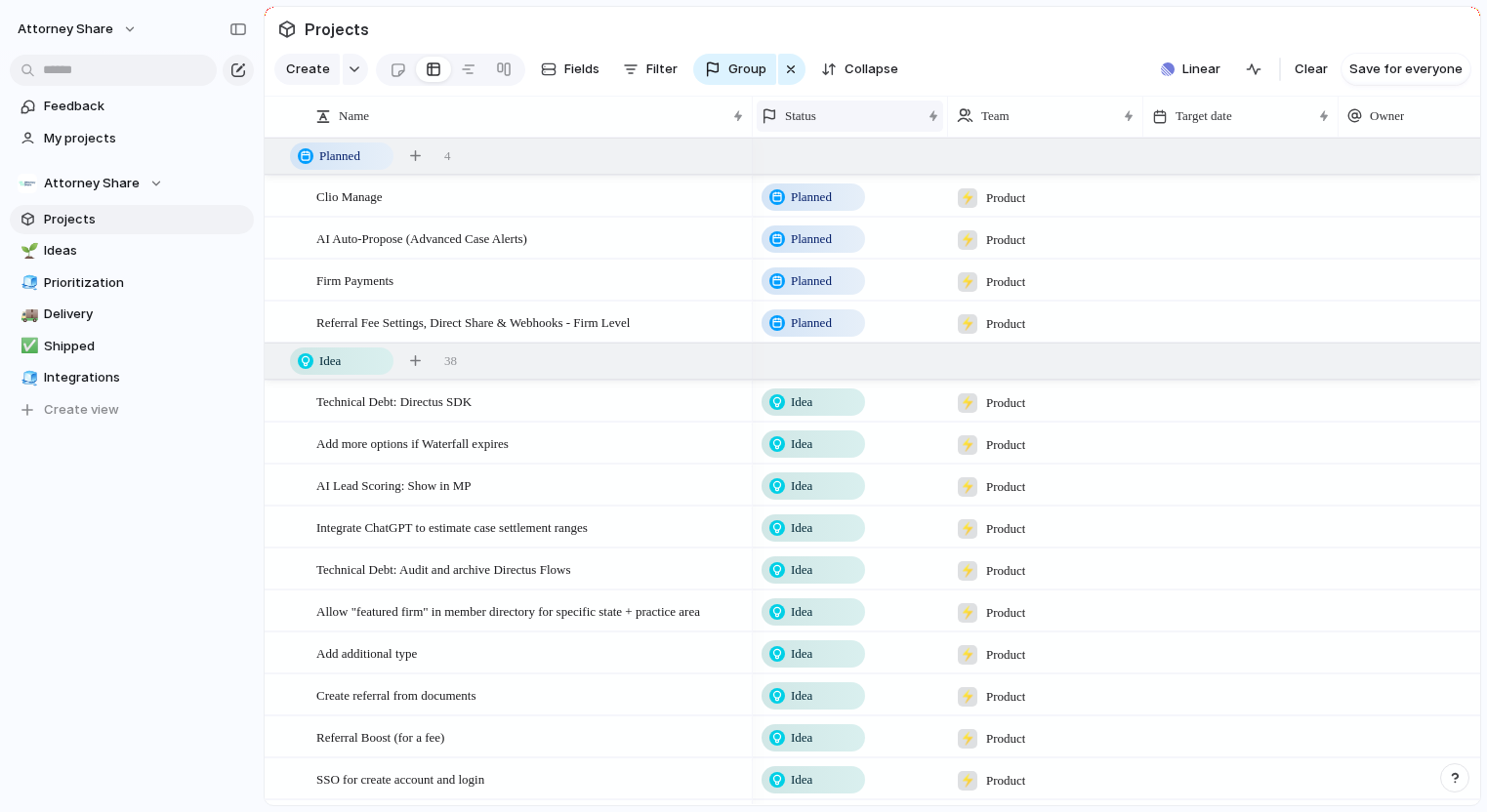click at bounding box center (933, 116) 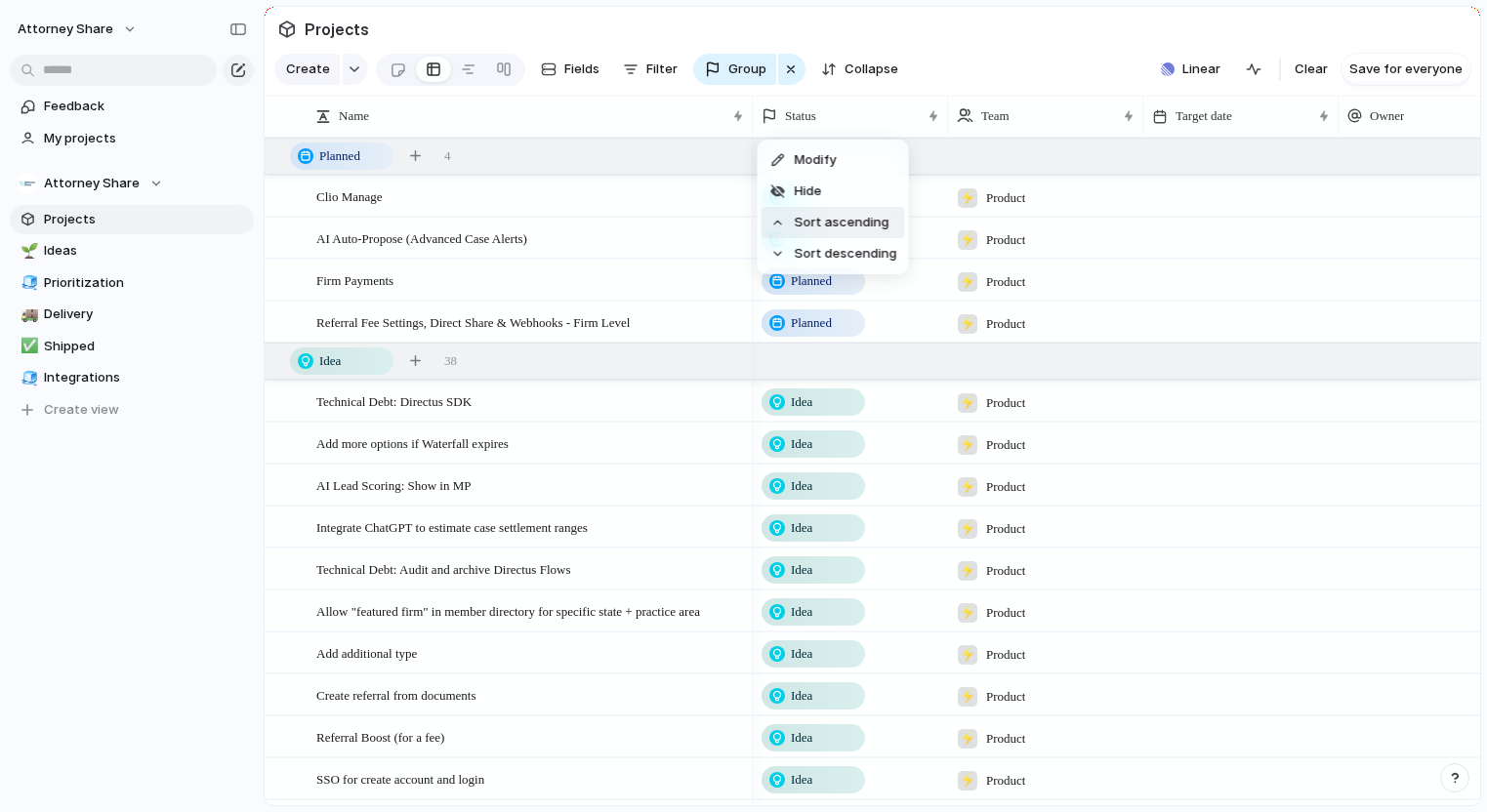 click on "Sort ascending" at bounding box center [842, 223] 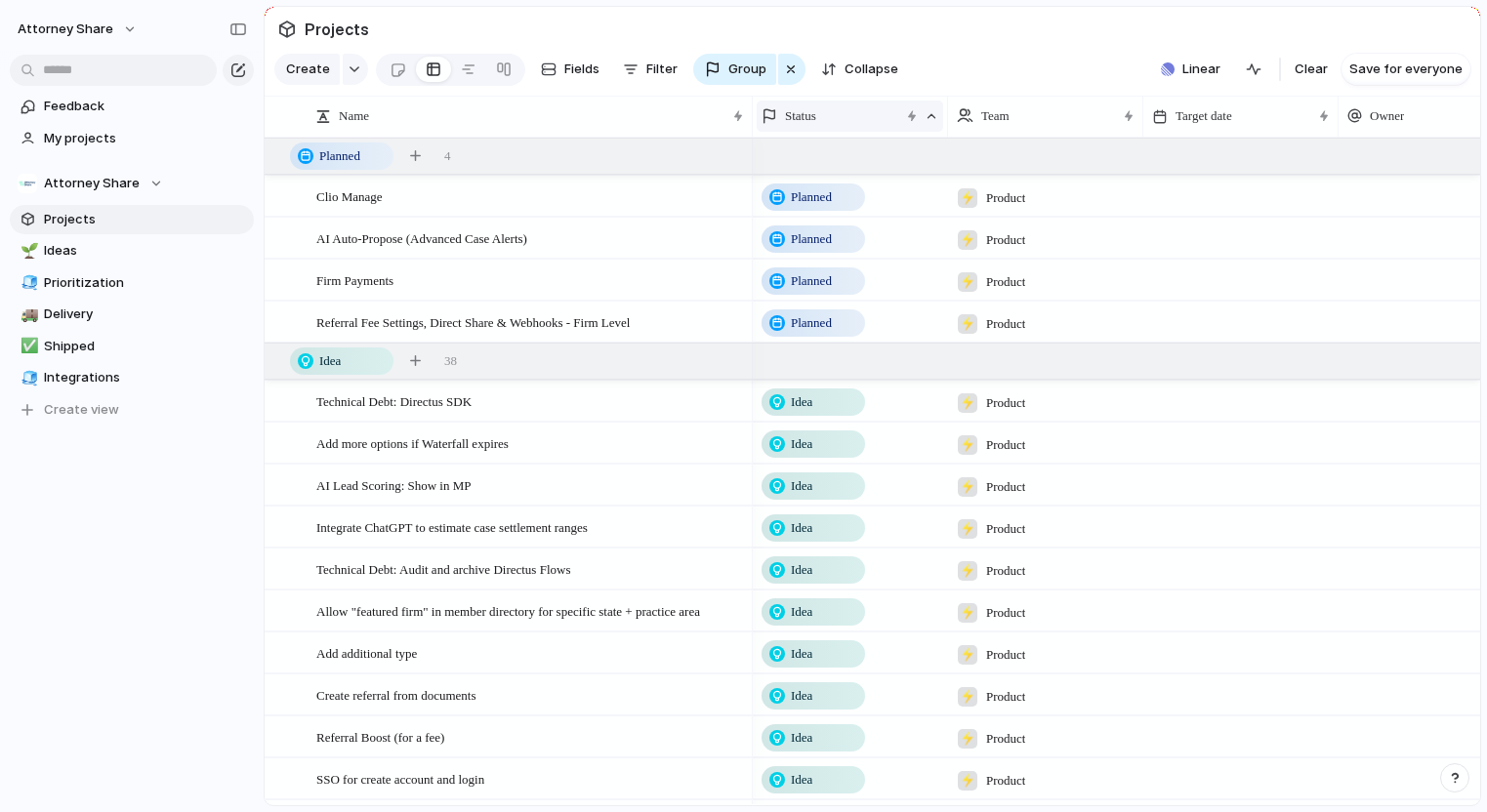 click on "Status" at bounding box center (849, 116) 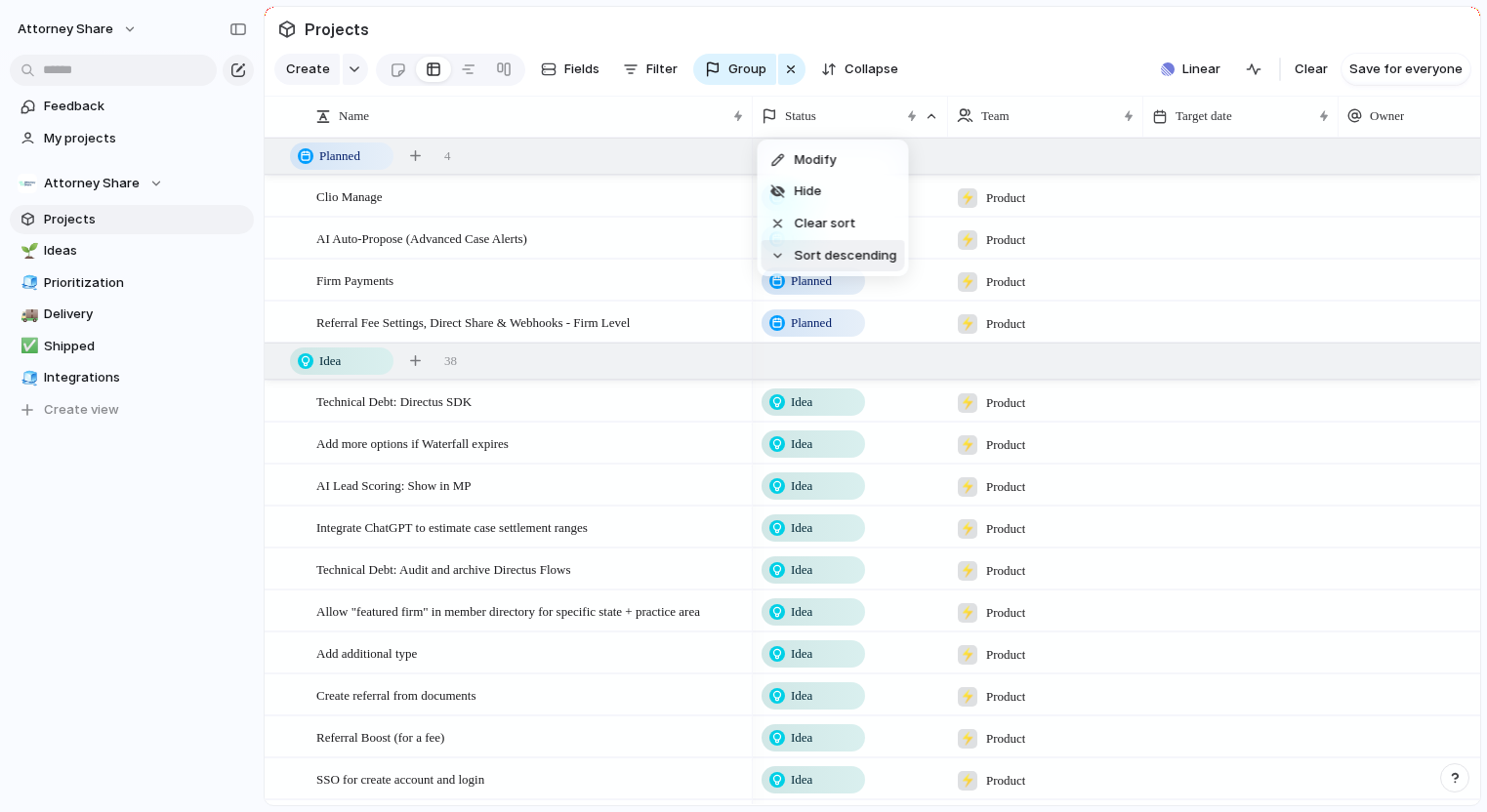 click on "Sort descending" at bounding box center [846, 256] 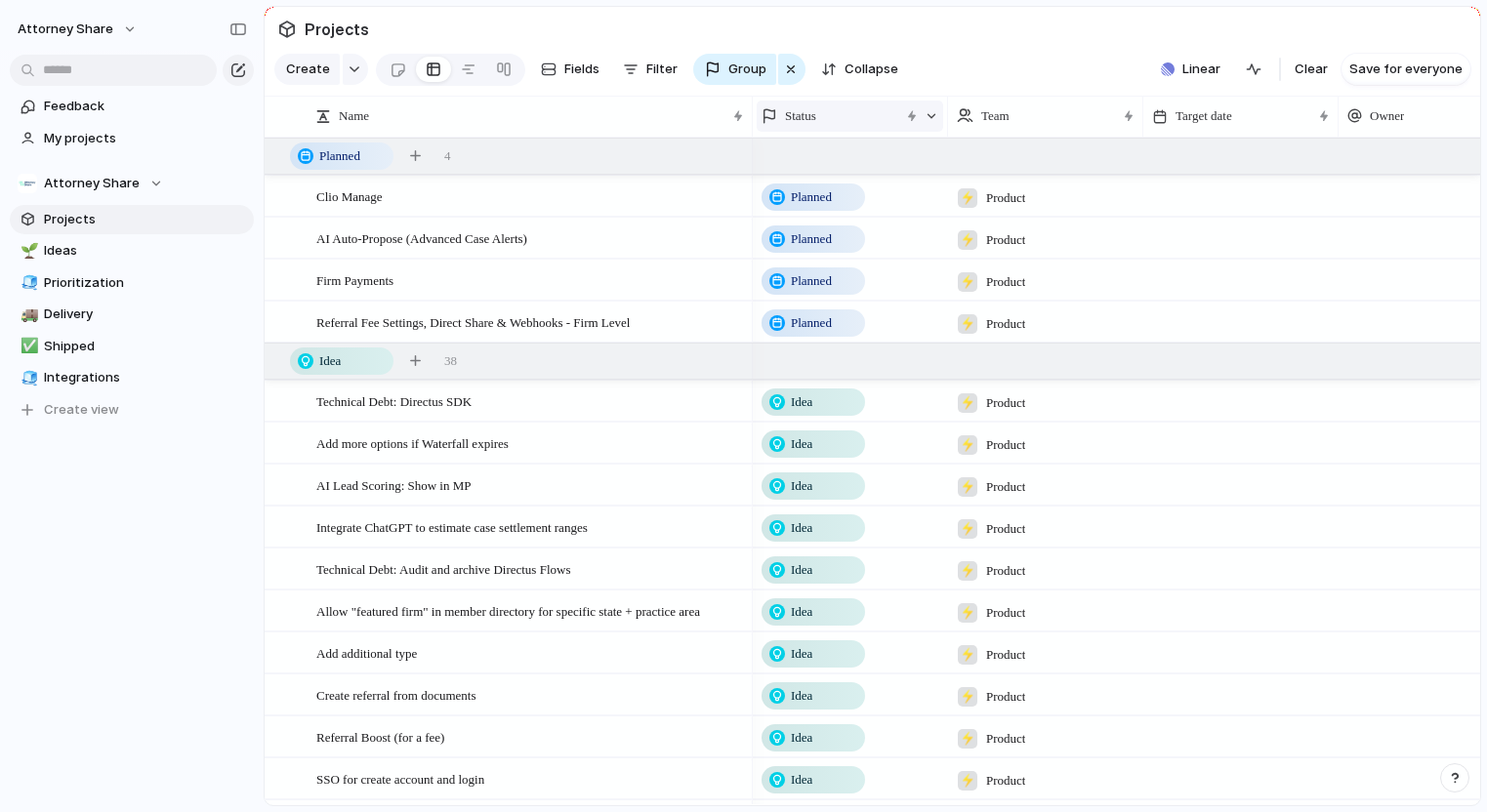 click on "Status" at bounding box center (849, 116) 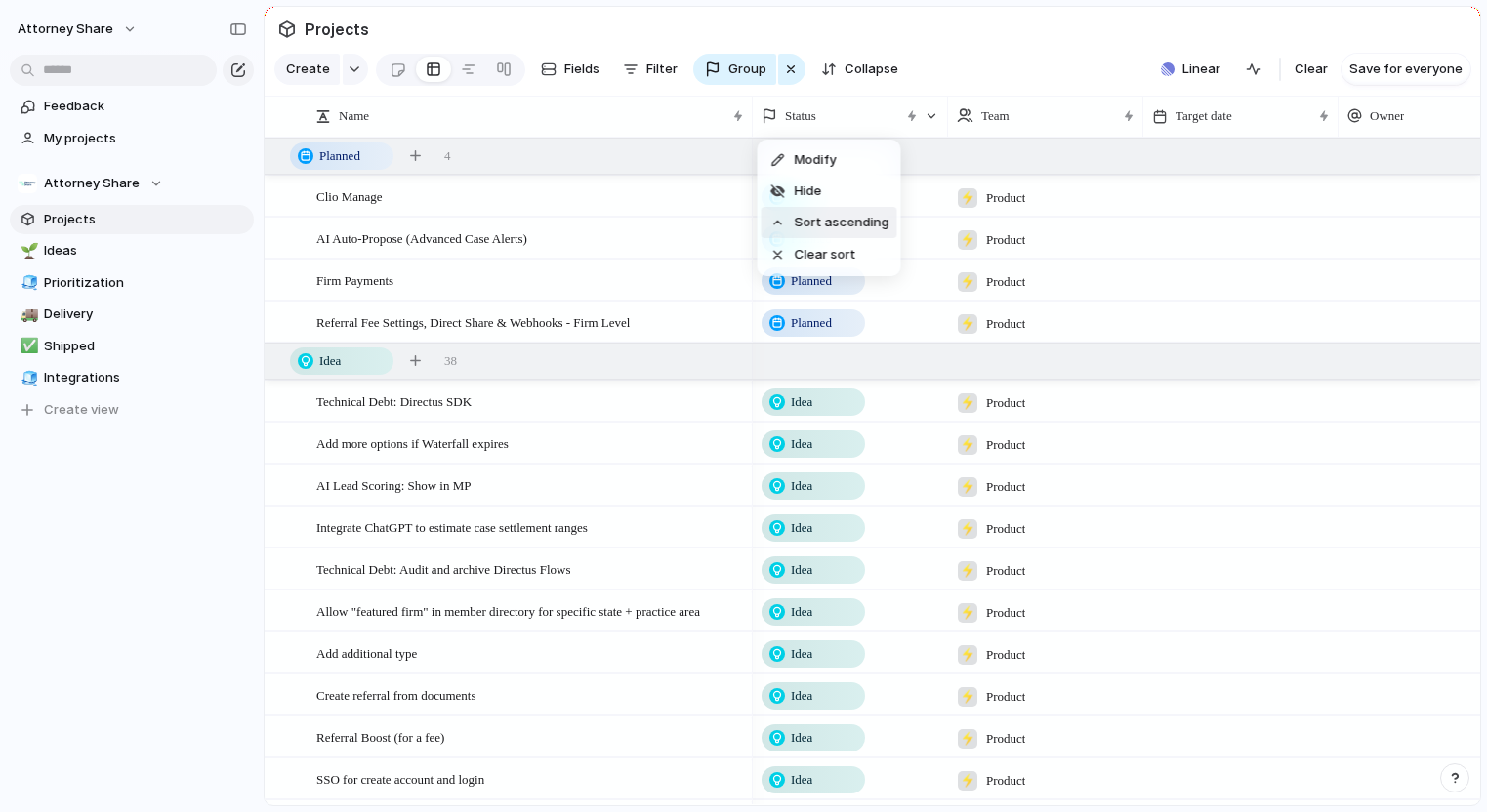 click on "Sort ascending" at bounding box center (842, 223) 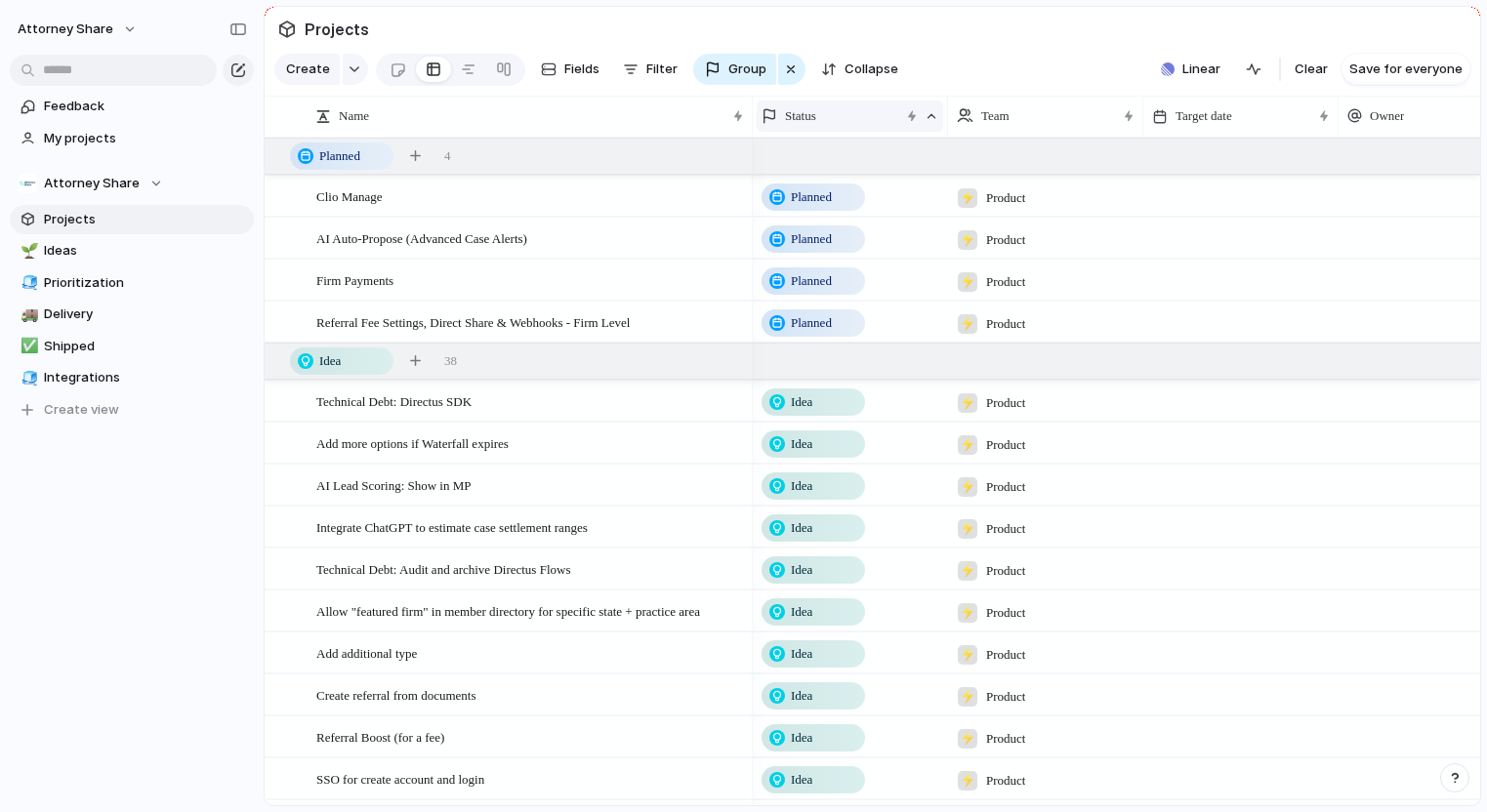 click on "Status" at bounding box center [849, 116] 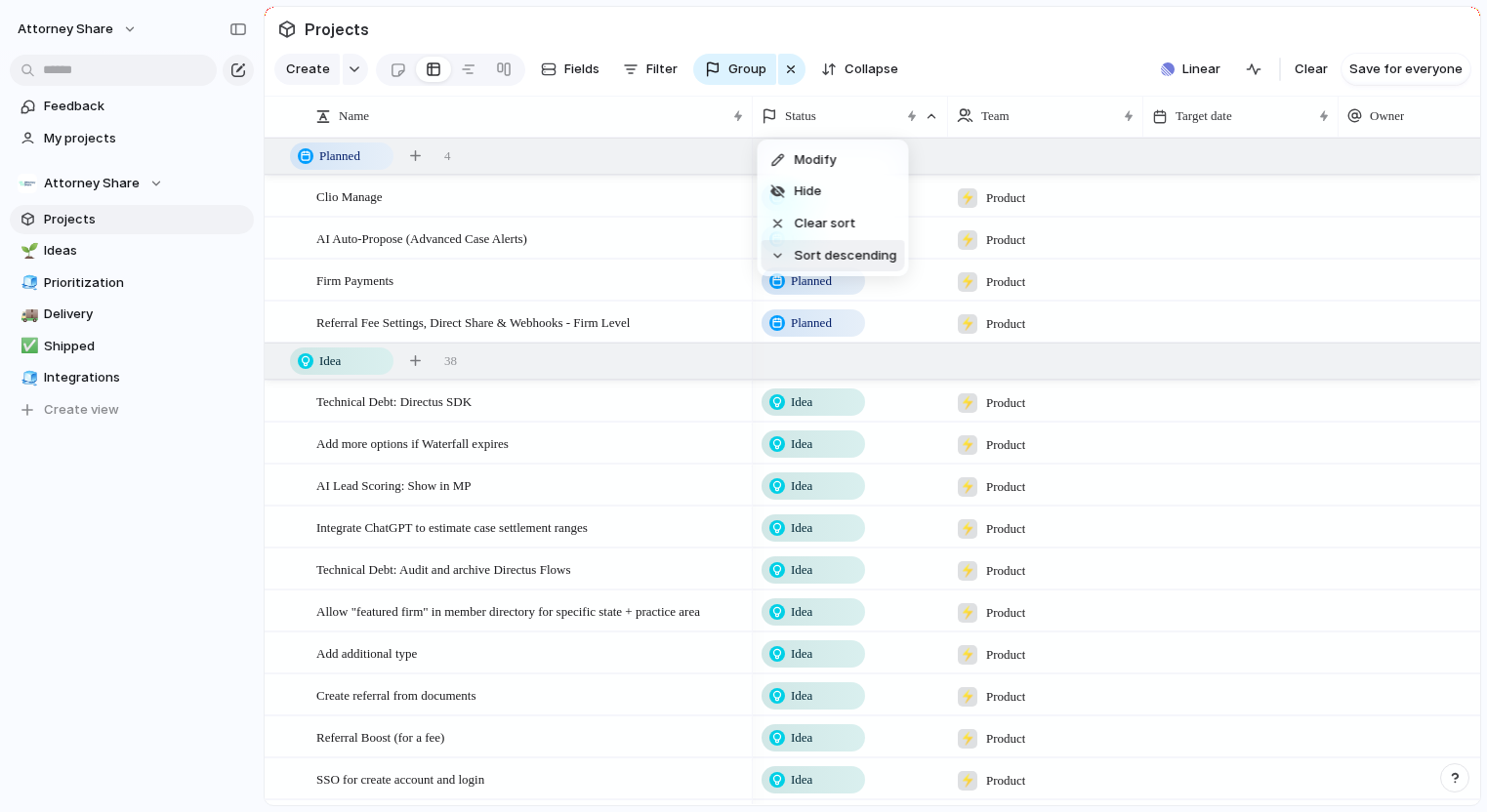 click on "Sort descending" at bounding box center [846, 256] 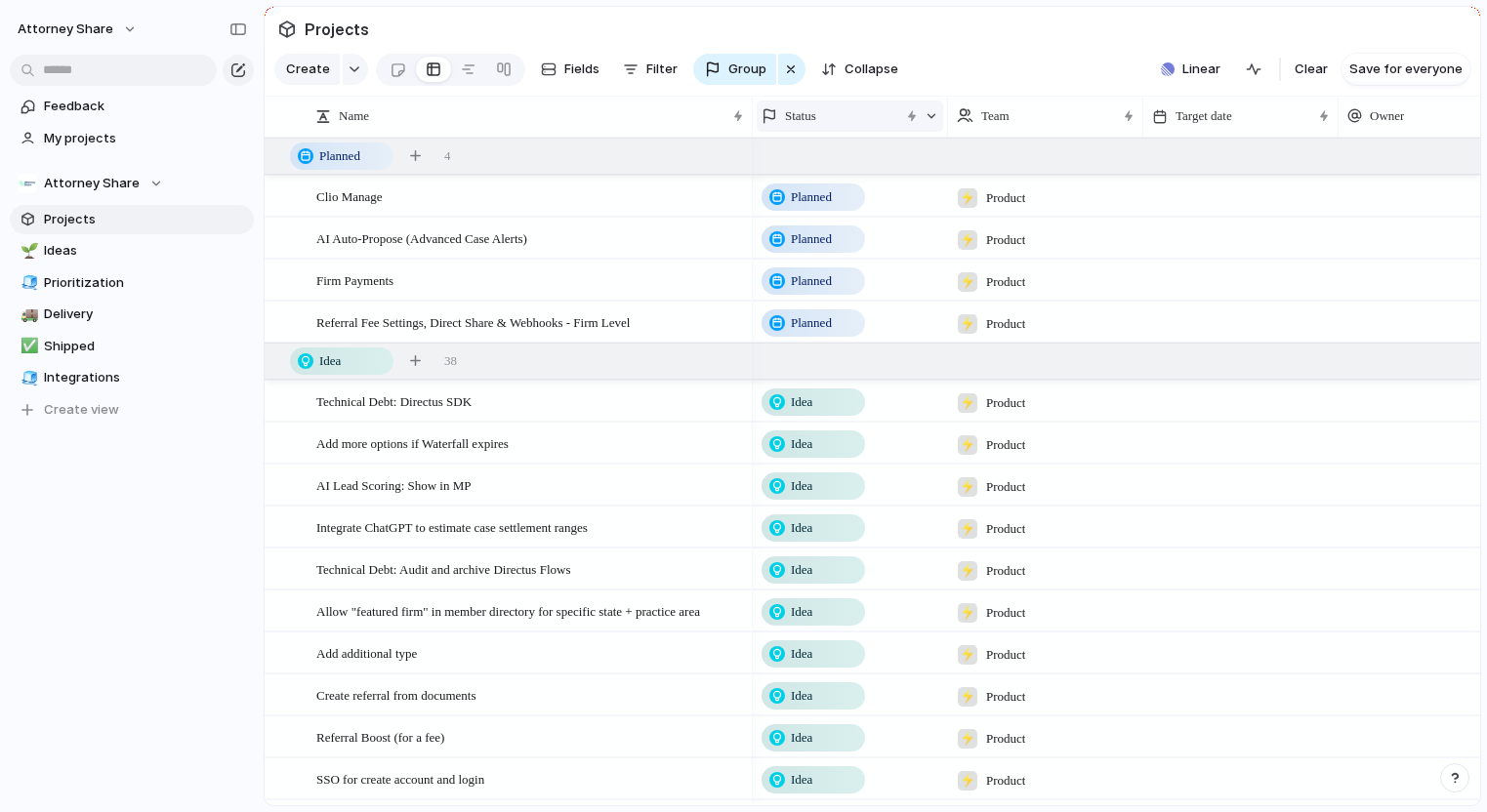 click at bounding box center (931, 116) 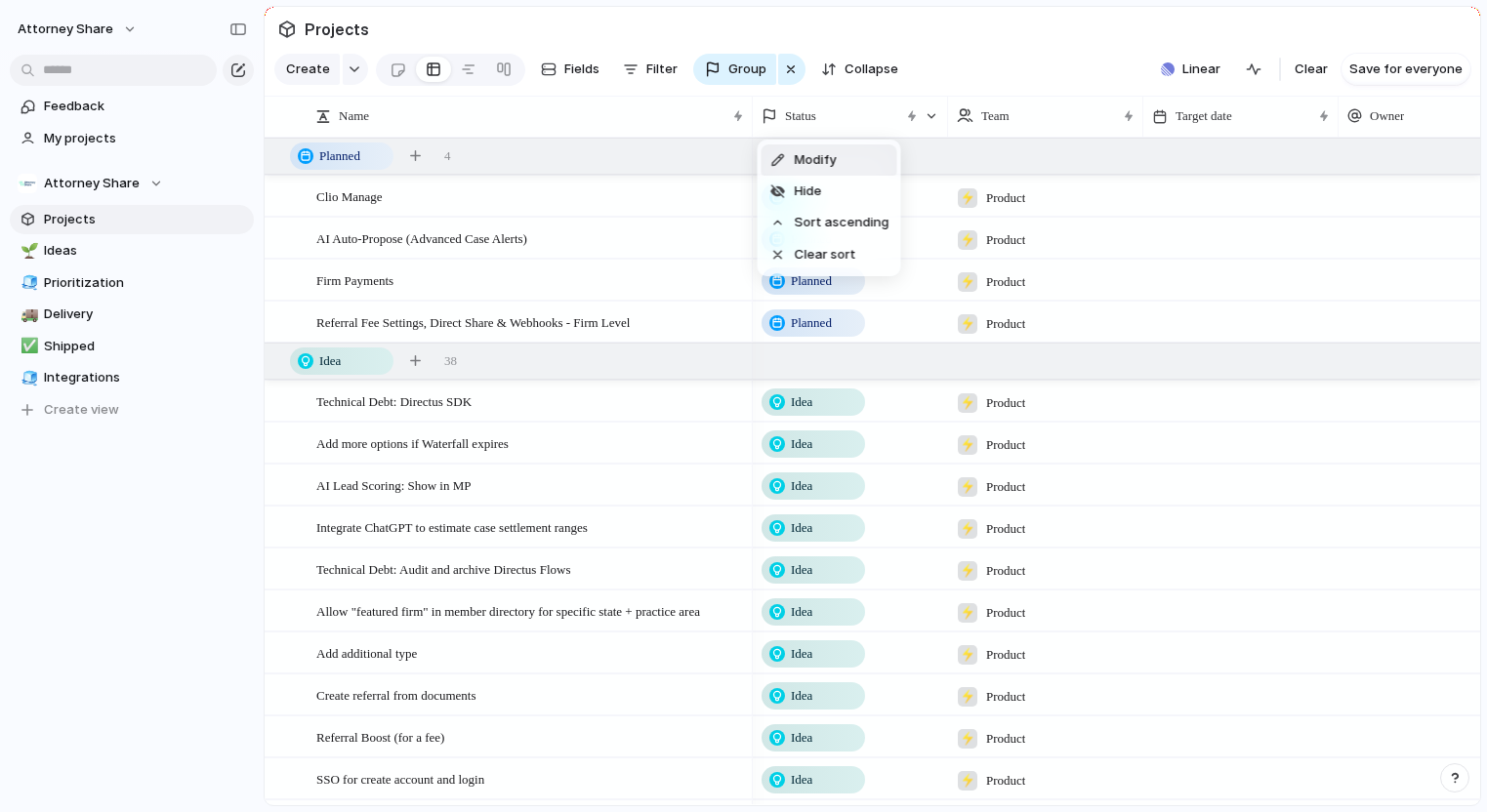 click on "Modify" at bounding box center (829, 160) 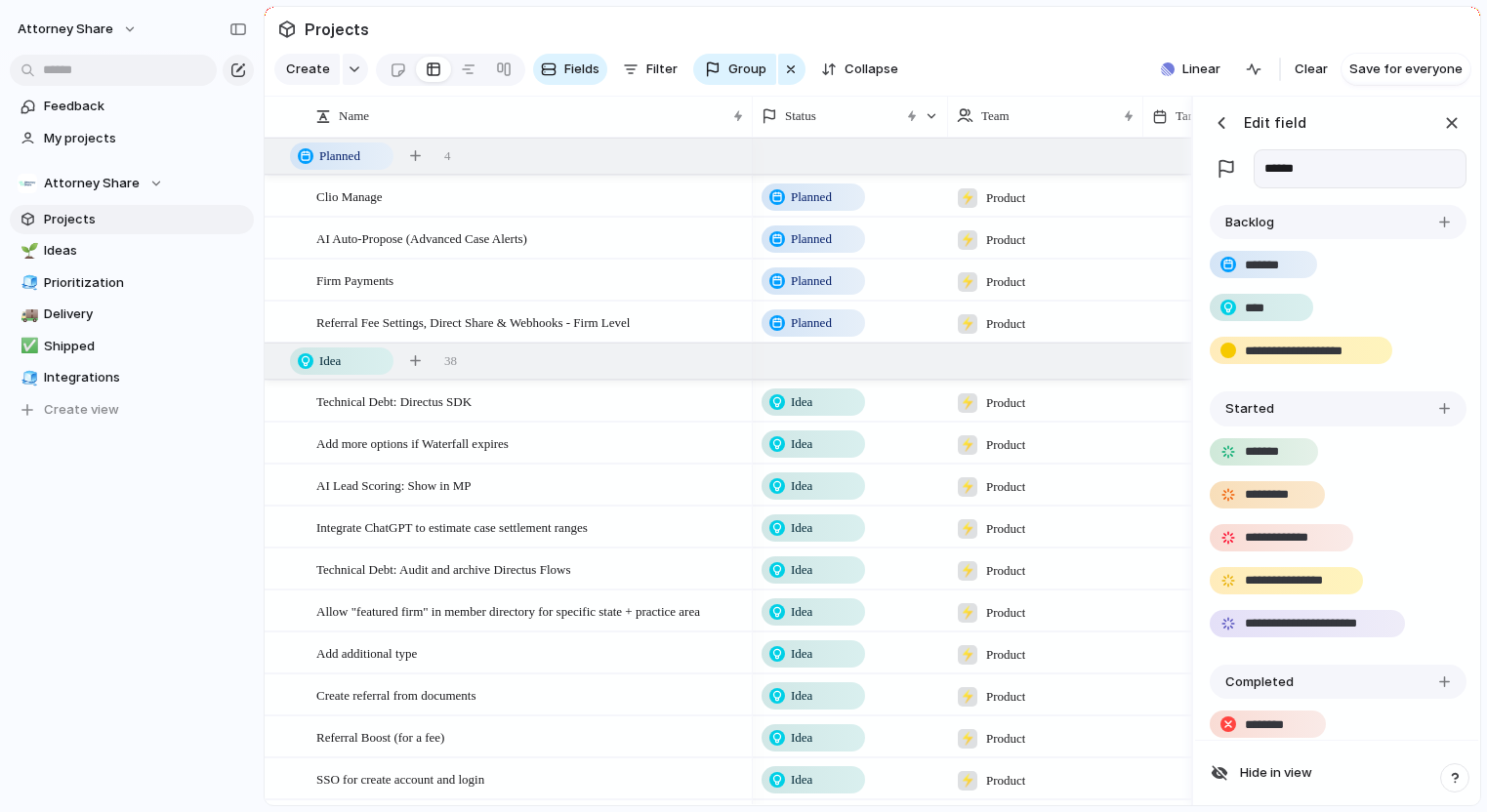 drag, startPoint x: 1230, startPoint y: 409, endPoint x: 1232, endPoint y: 203, distance: 206.00971 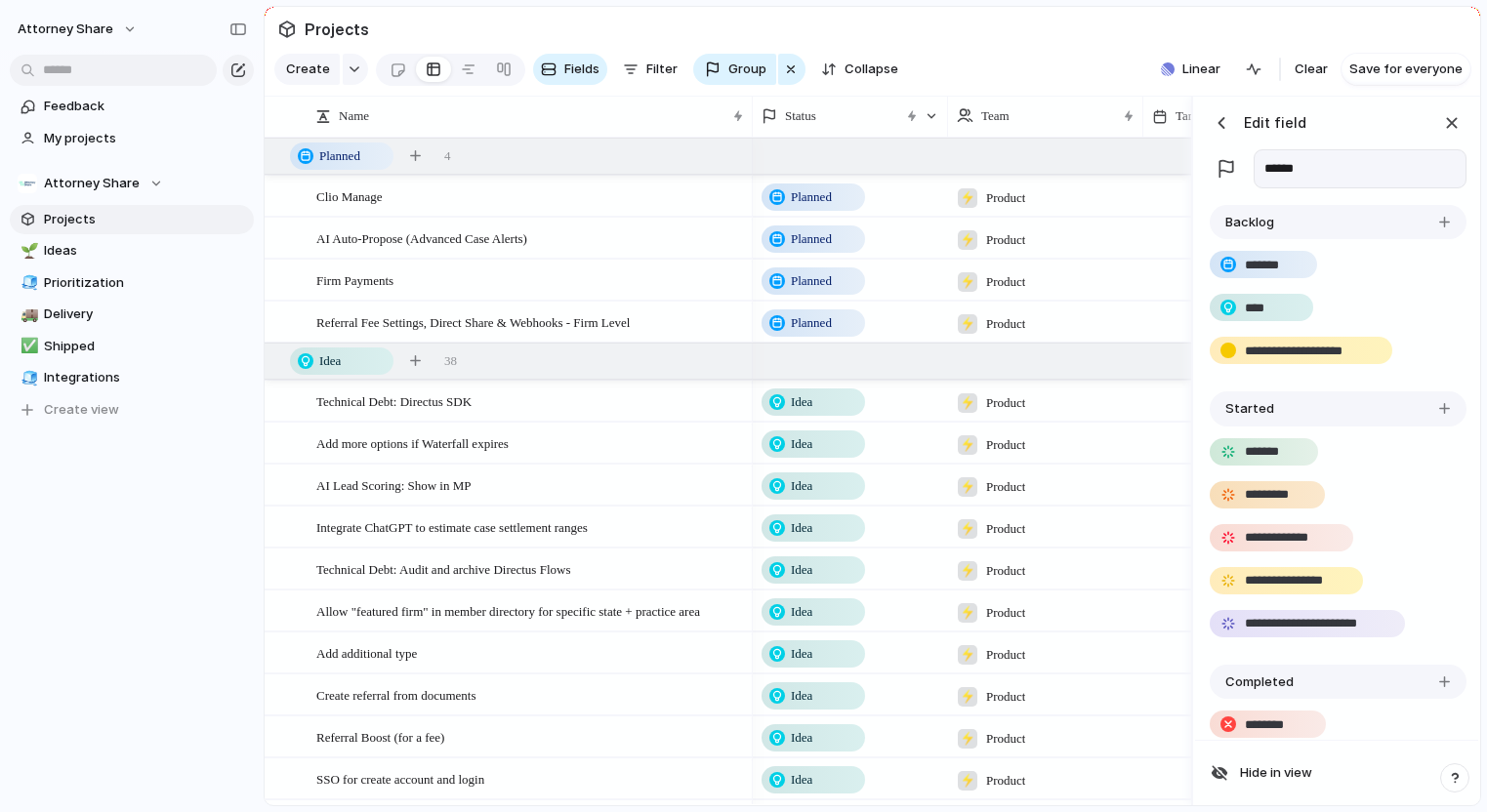 click on "**********" at bounding box center (1337, 549) 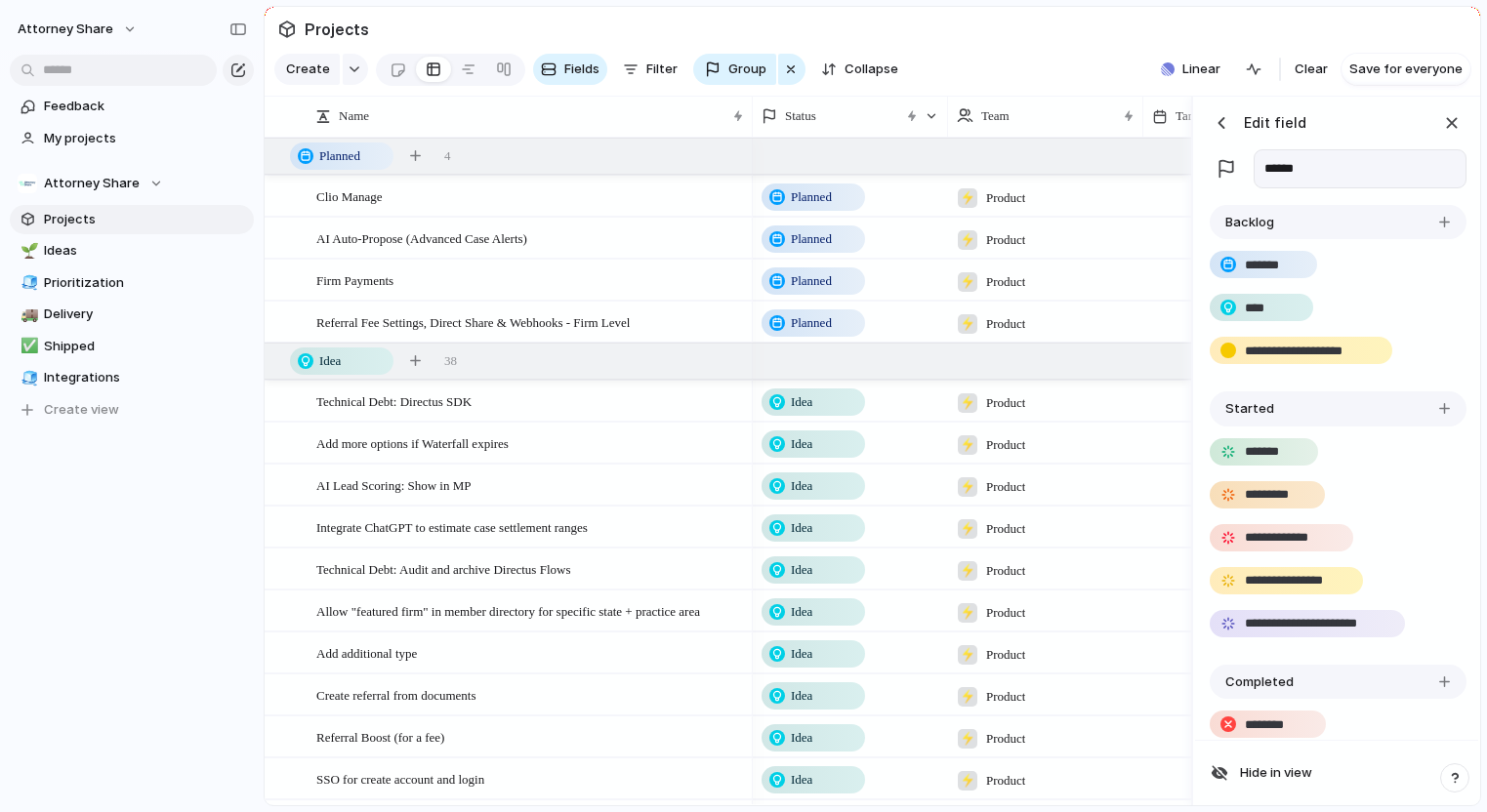 drag, startPoint x: 1231, startPoint y: 685, endPoint x: 1262, endPoint y: 29, distance: 656.7321 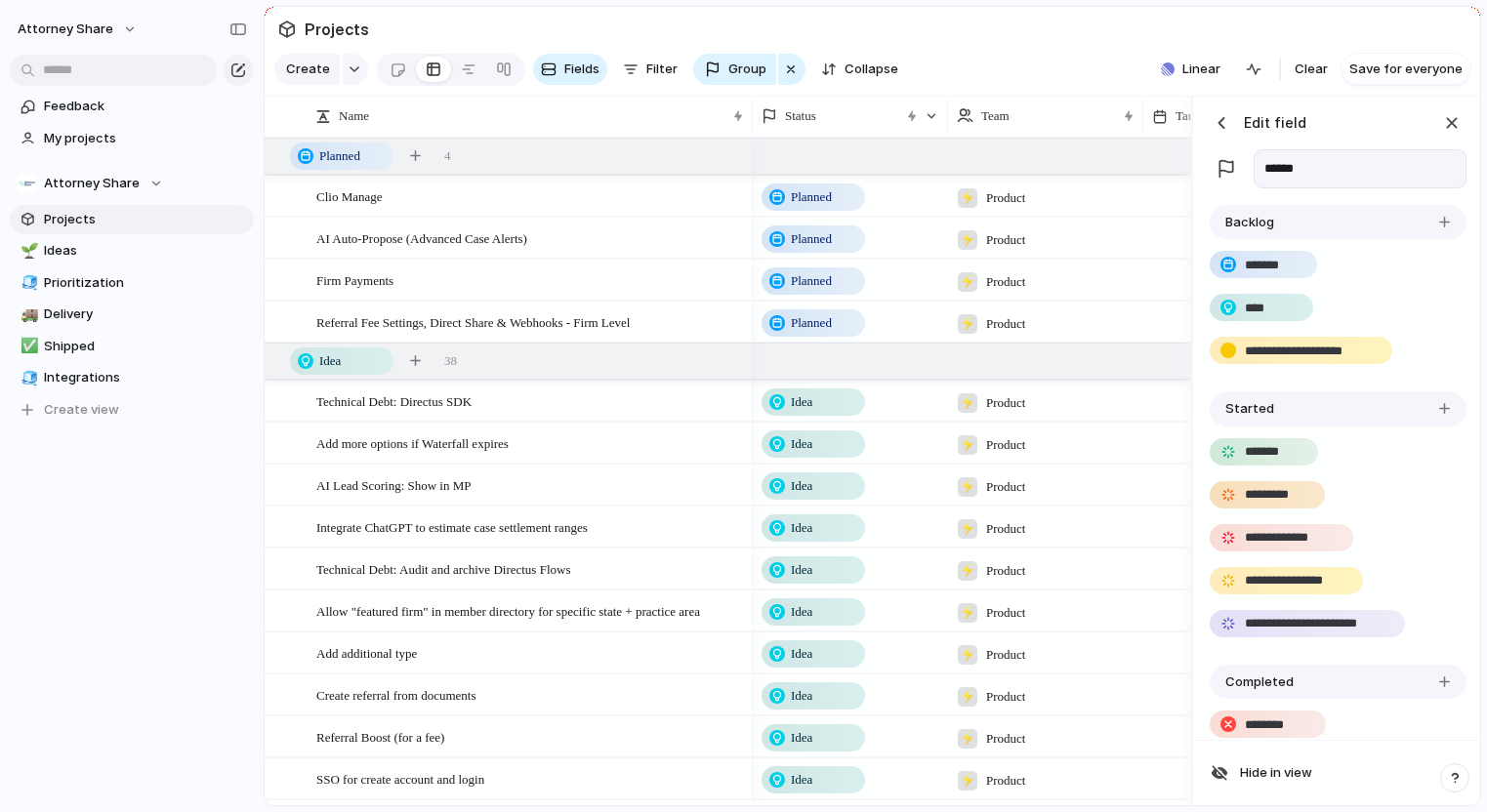 click on "Projects Create Fields Filter Group Zoom Collapse Linear Clear Save for everyone Press ENTER to sort
Name
Status
Team
Target date
Owner Clio Manage AI Auto-Propose (Advanced Case Alerts) Firm Payments Referral Fee Settings, Direct Share & Webhooks - Firm Level Technical Debt: Directus SDK Add more options if Waterfall expires AI Lead Scoring: Show in MP Integrate ChatGPT to estimate case settlement ranges Technical Debt: Audit and archive Directus Flows Allow "featured firm" in member directory for specific state + practice area Add additional type SettLit 4" at bounding box center [872, 406] 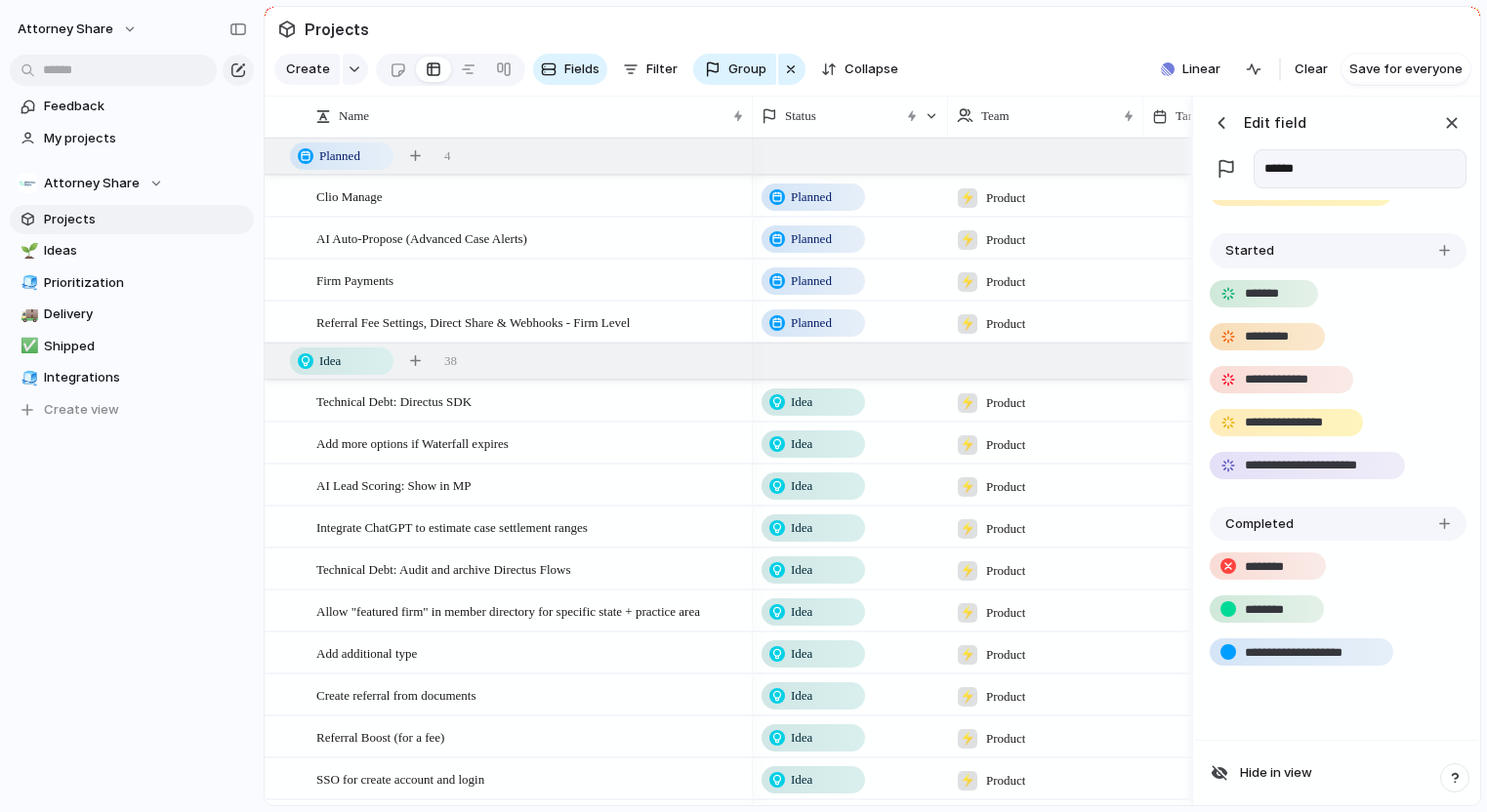 scroll, scrollTop: 0, scrollLeft: 0, axis: both 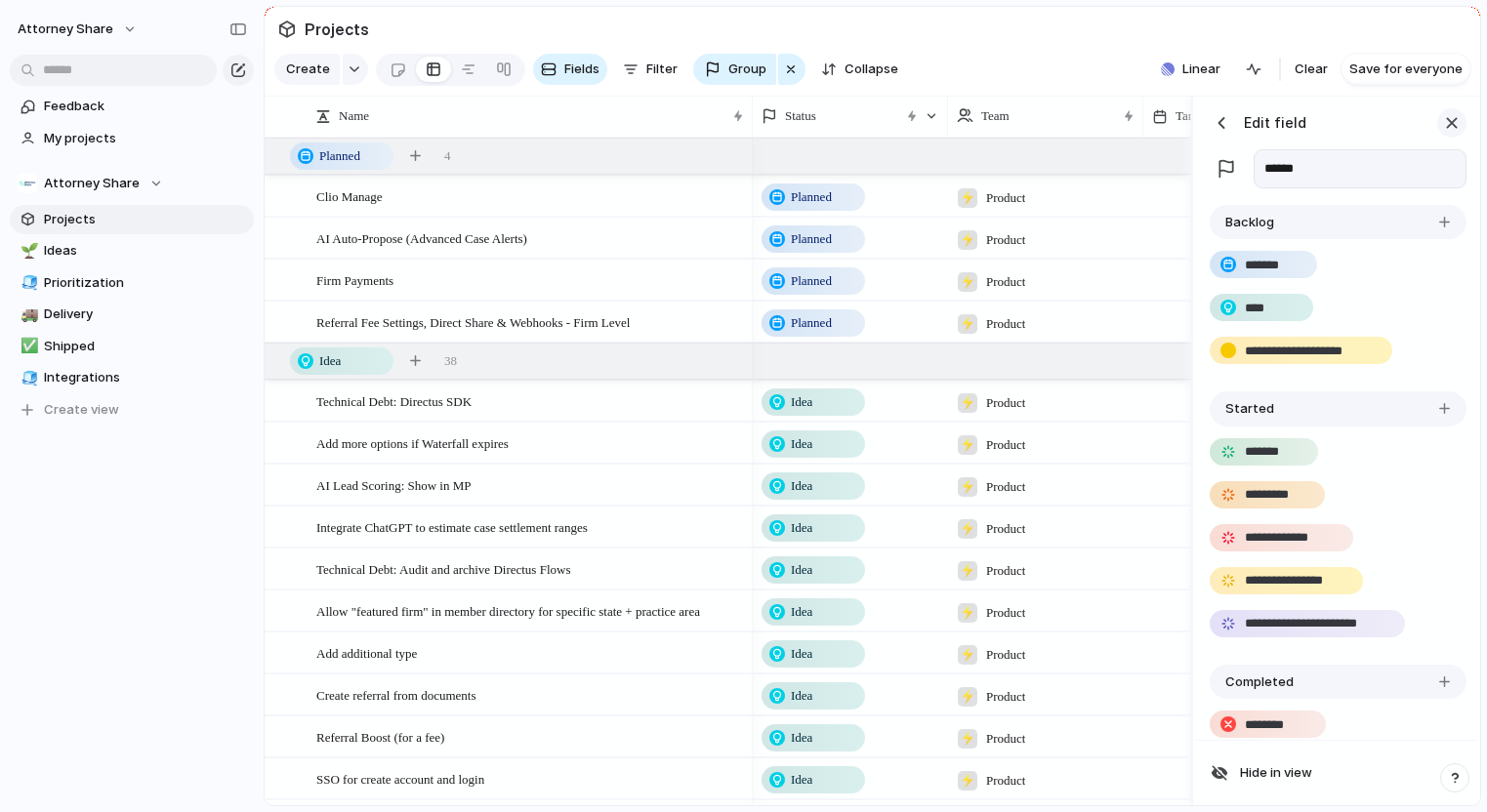 click at bounding box center [1452, 123] 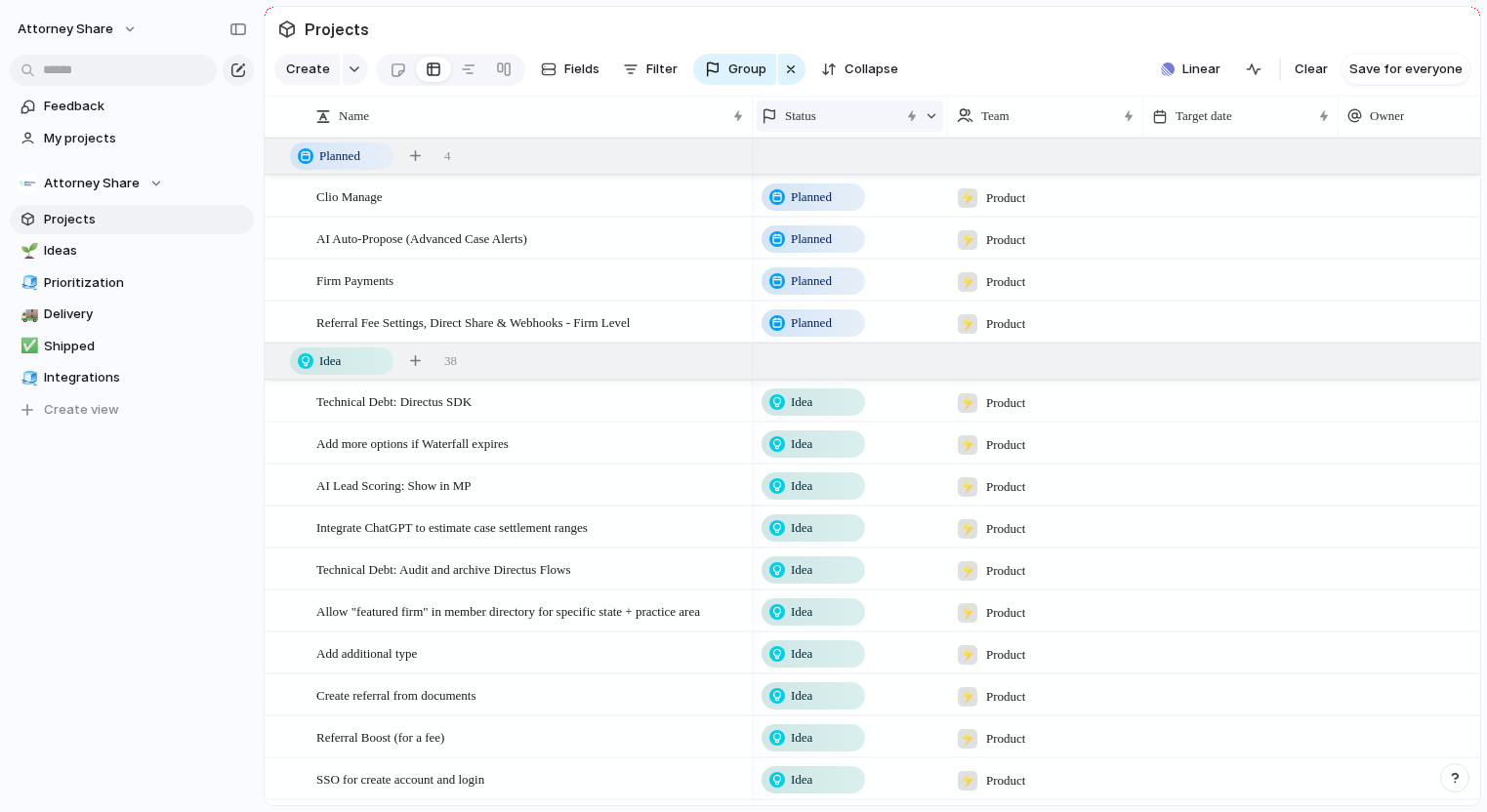 click on "Status" at bounding box center (830, 116) 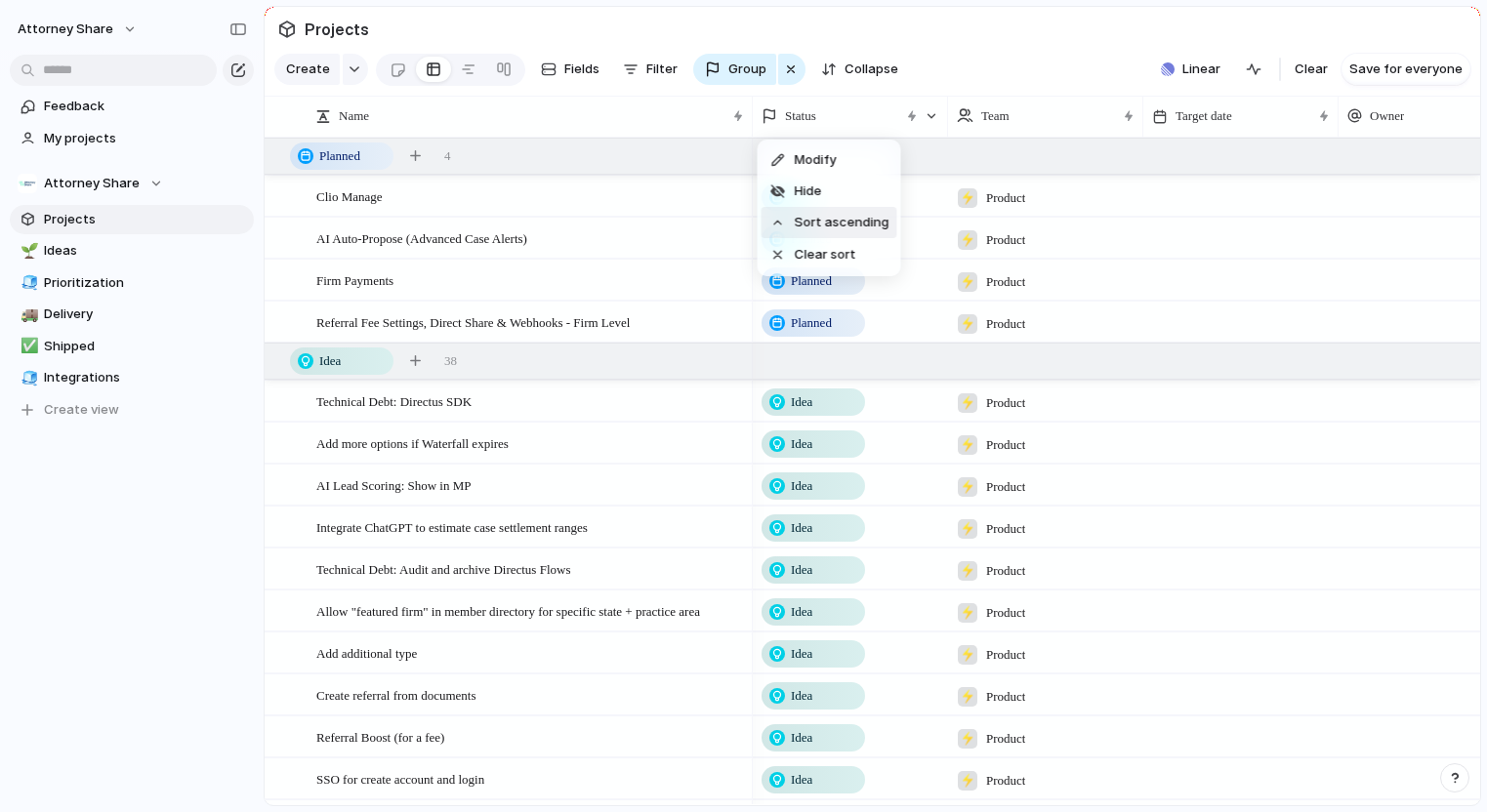 click on "Sort ascending" at bounding box center [842, 223] 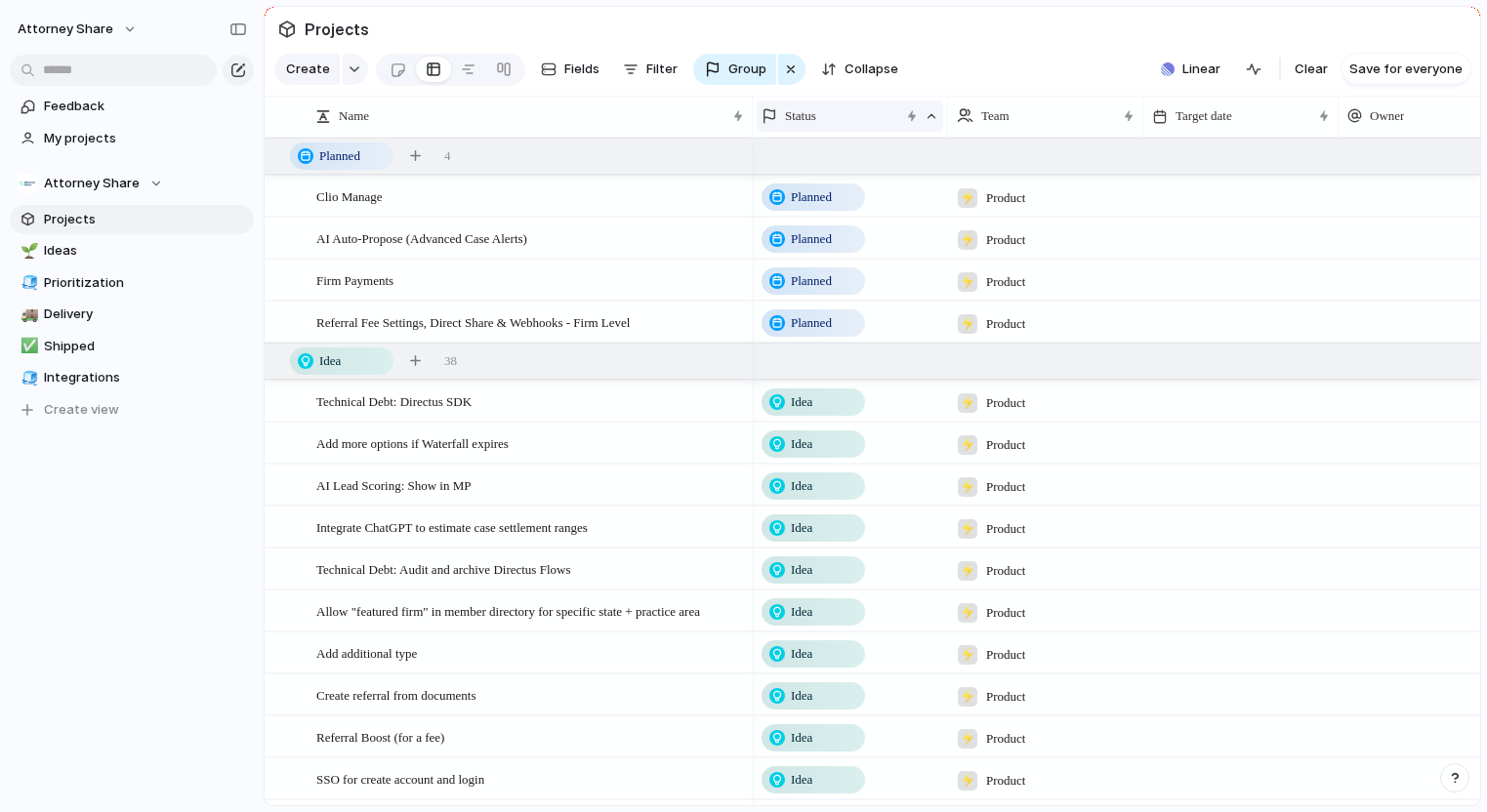 click on "Status" at bounding box center [801, 116] 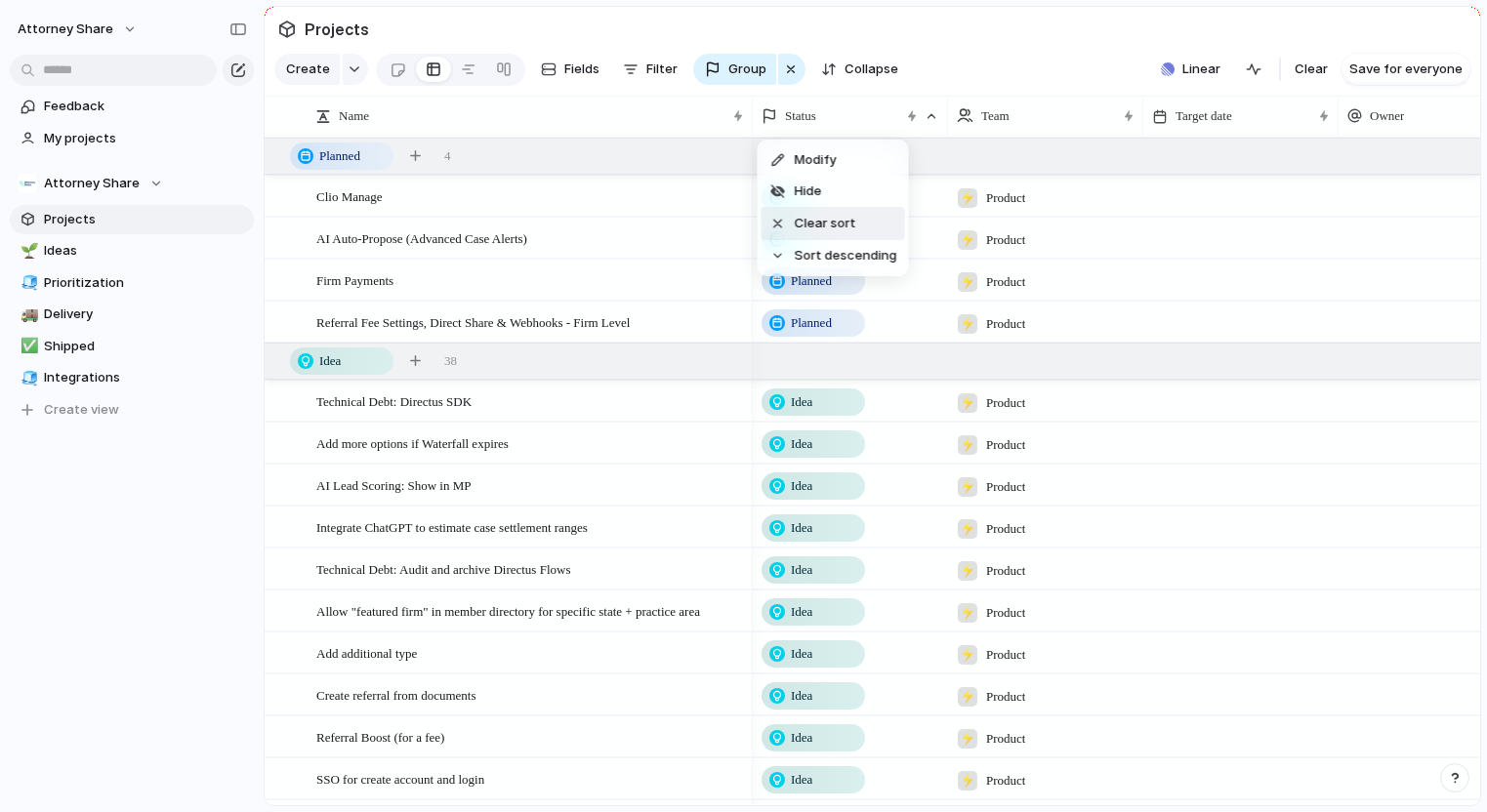 click on "Clear sort" at bounding box center [825, 223] 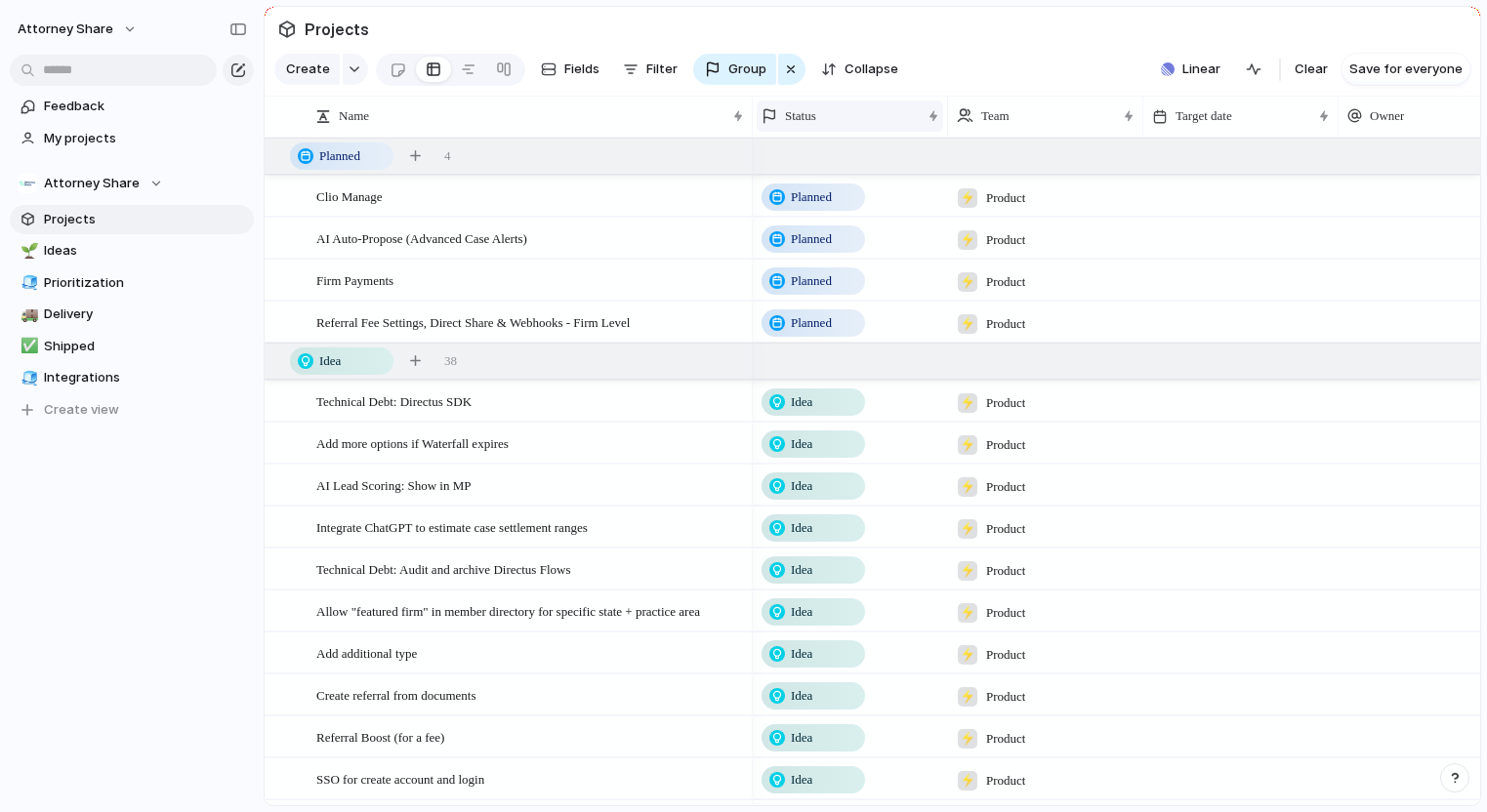 click on "Status" at bounding box center [841, 116] 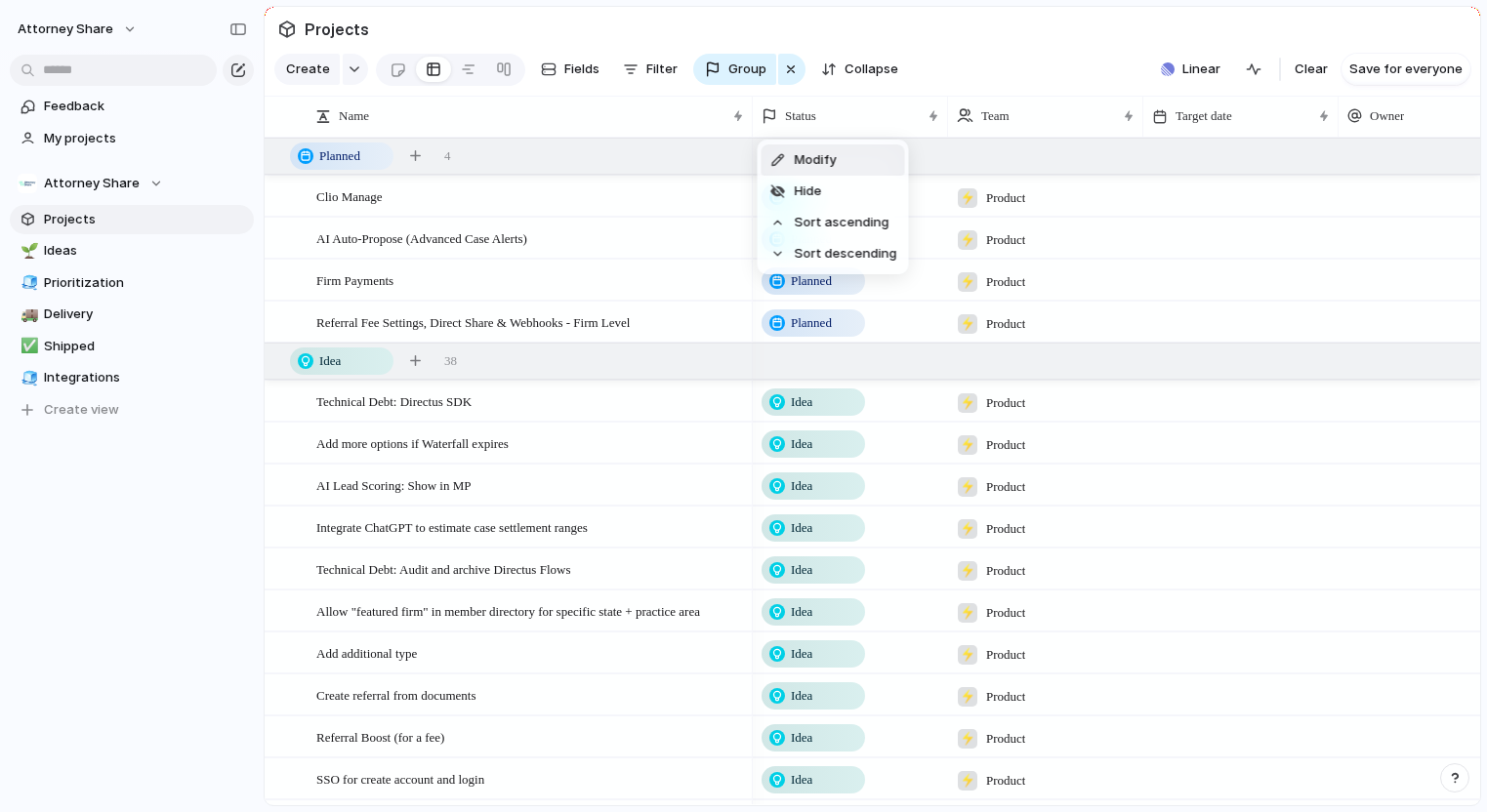 click on "Modify" at bounding box center [833, 160] 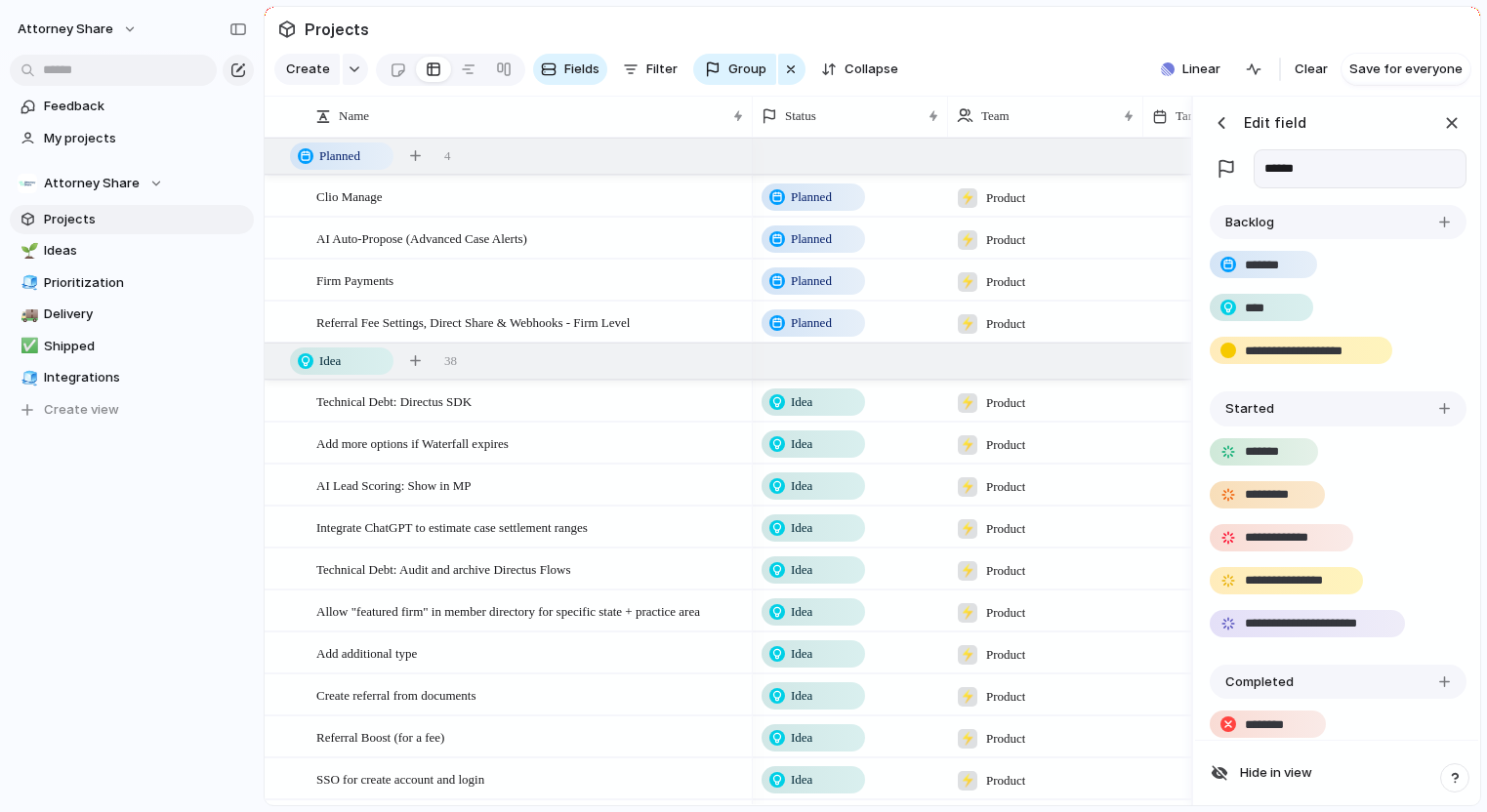 scroll, scrollTop: 159, scrollLeft: 0, axis: vertical 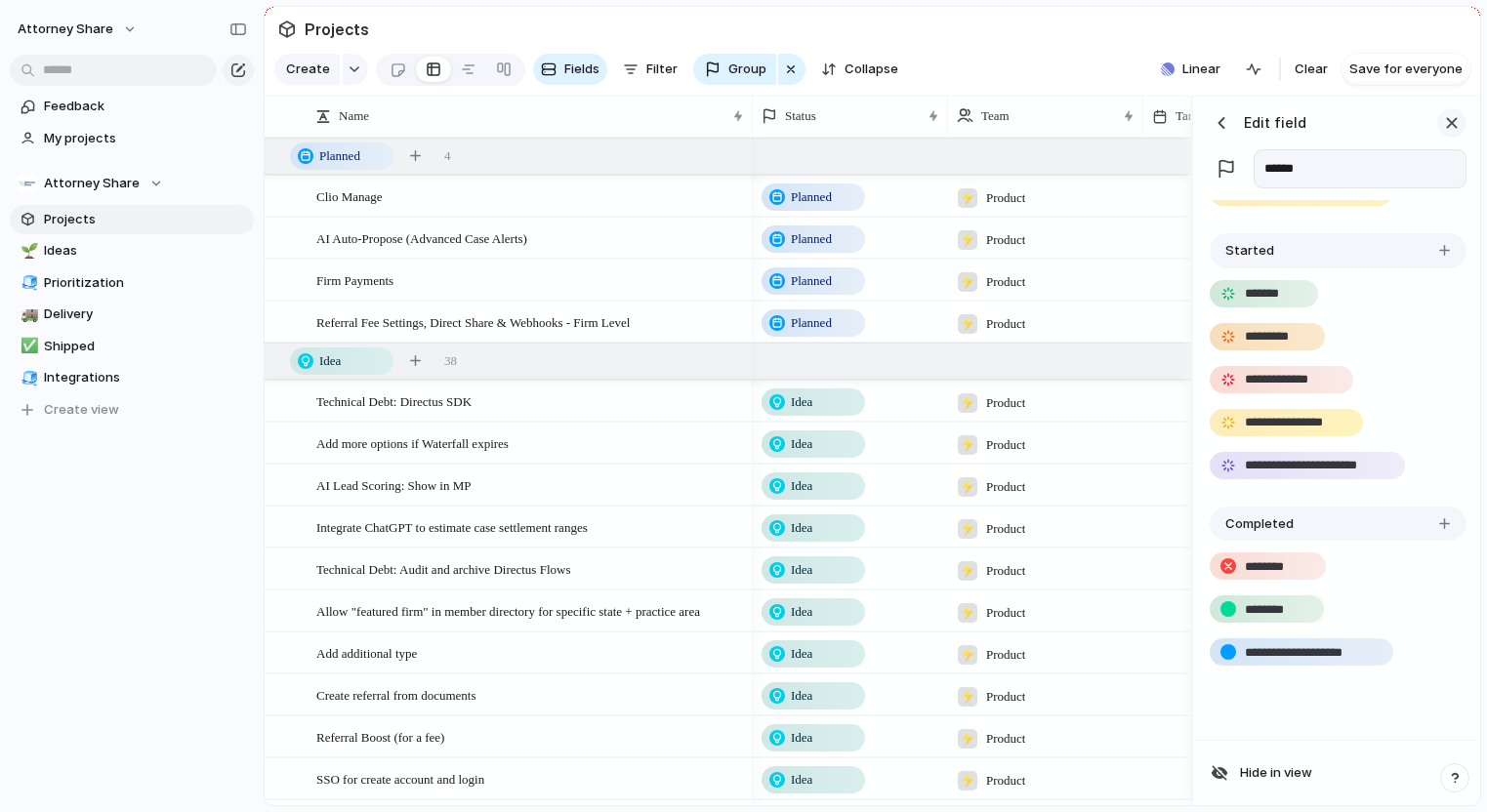 click at bounding box center [1452, 123] 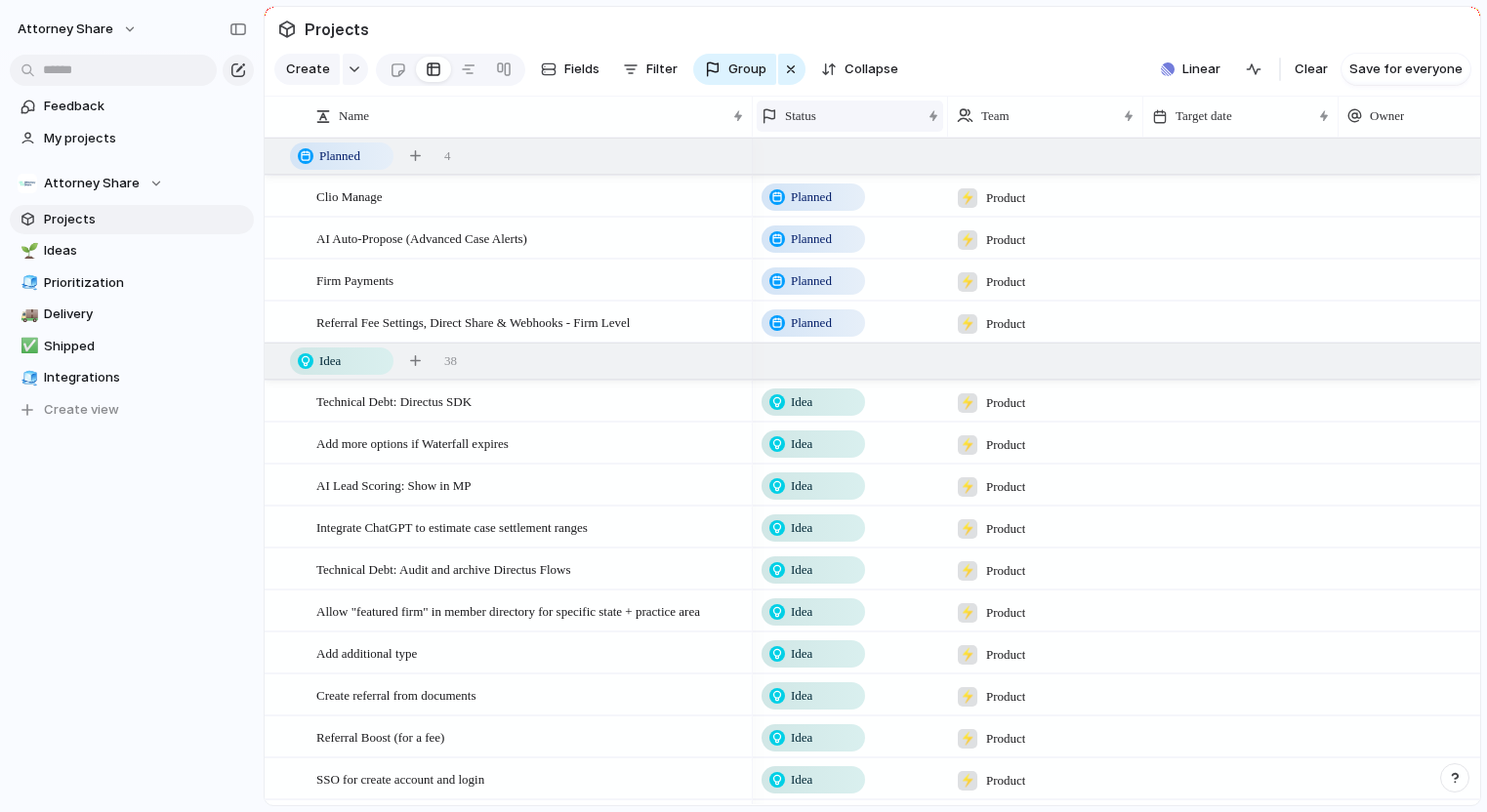 click on "Status" at bounding box center [841, 116] 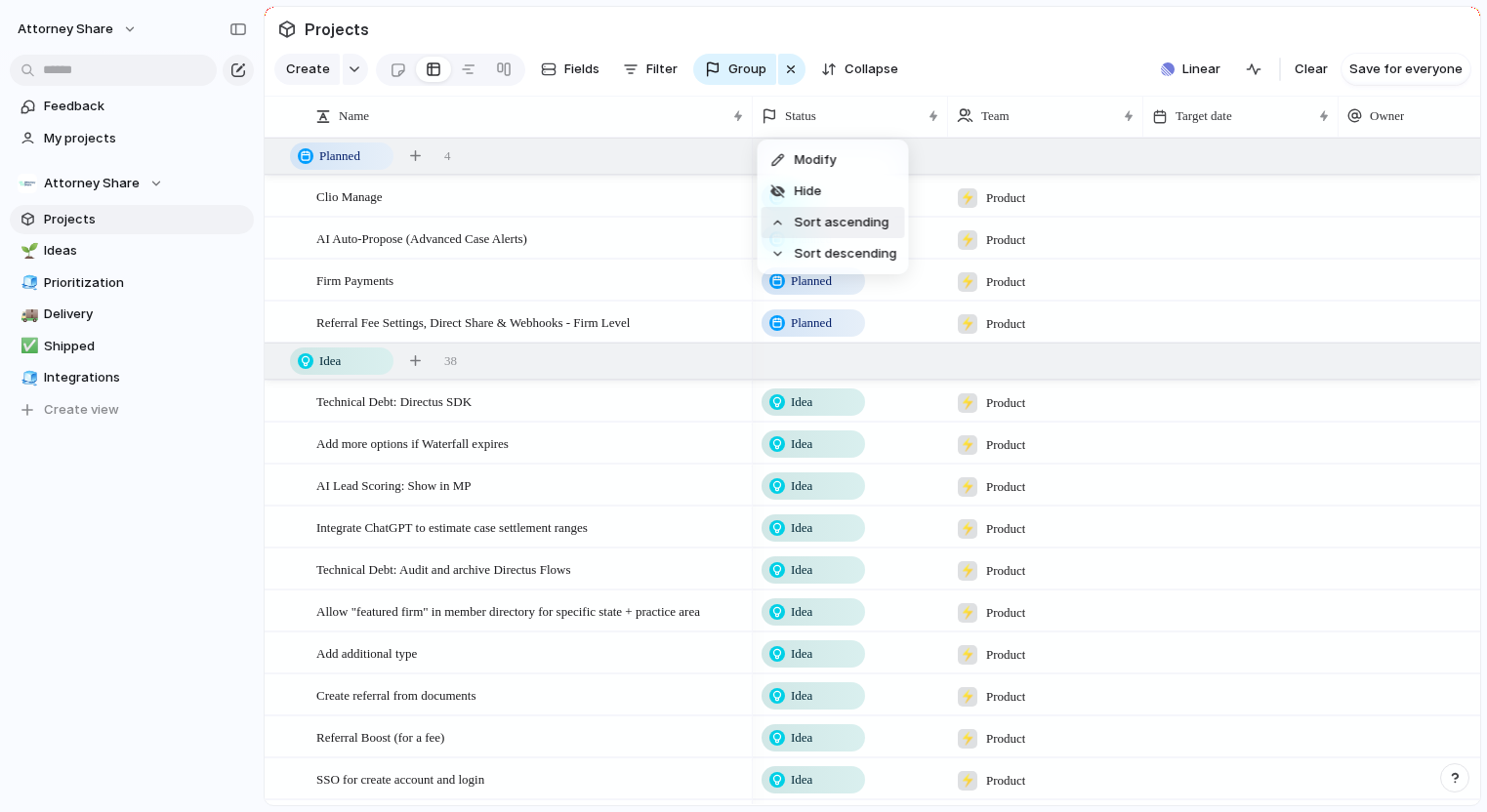 click on "Sort ascending" at bounding box center (842, 223) 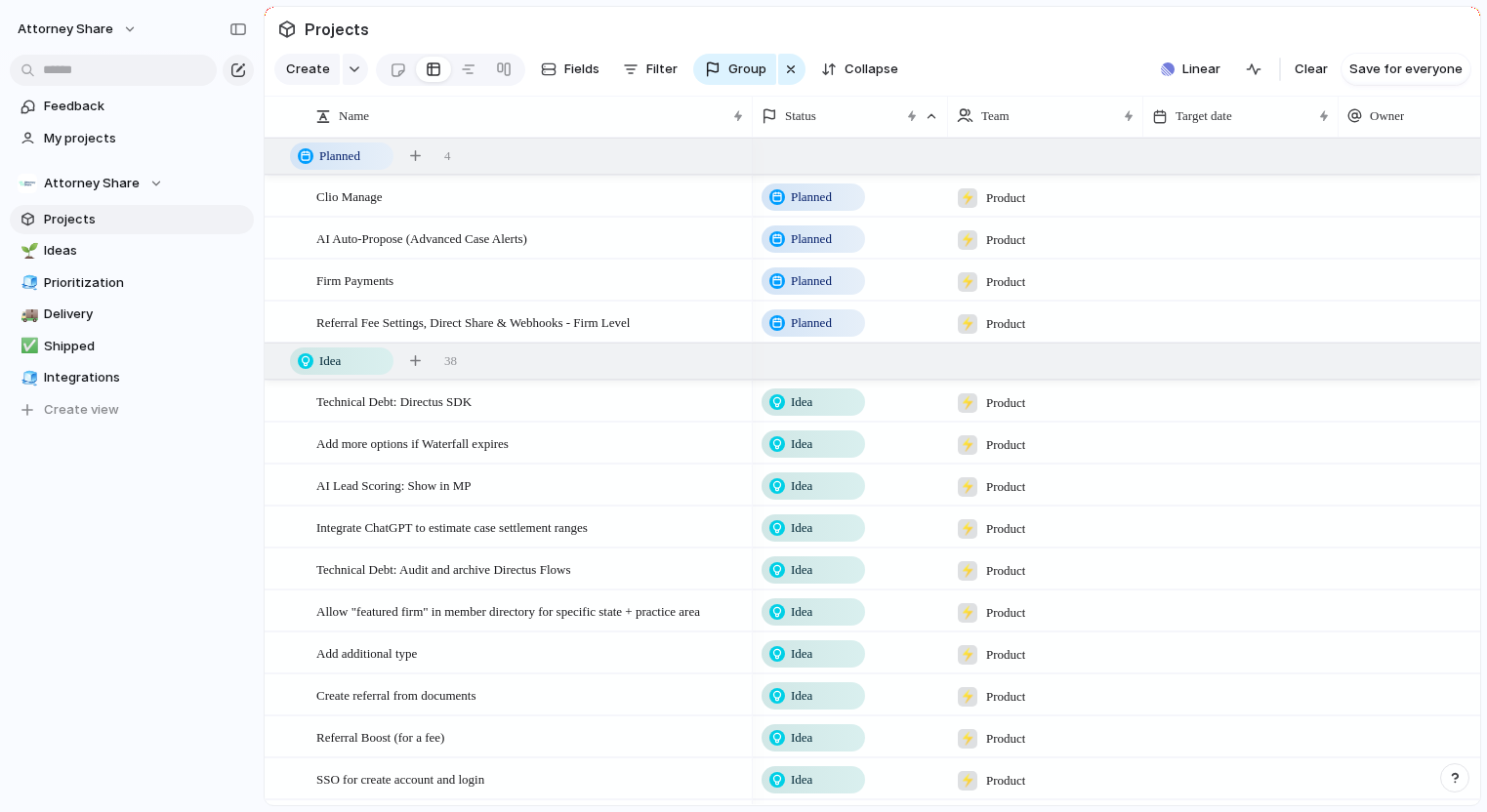 scroll, scrollTop: 0, scrollLeft: 0, axis: both 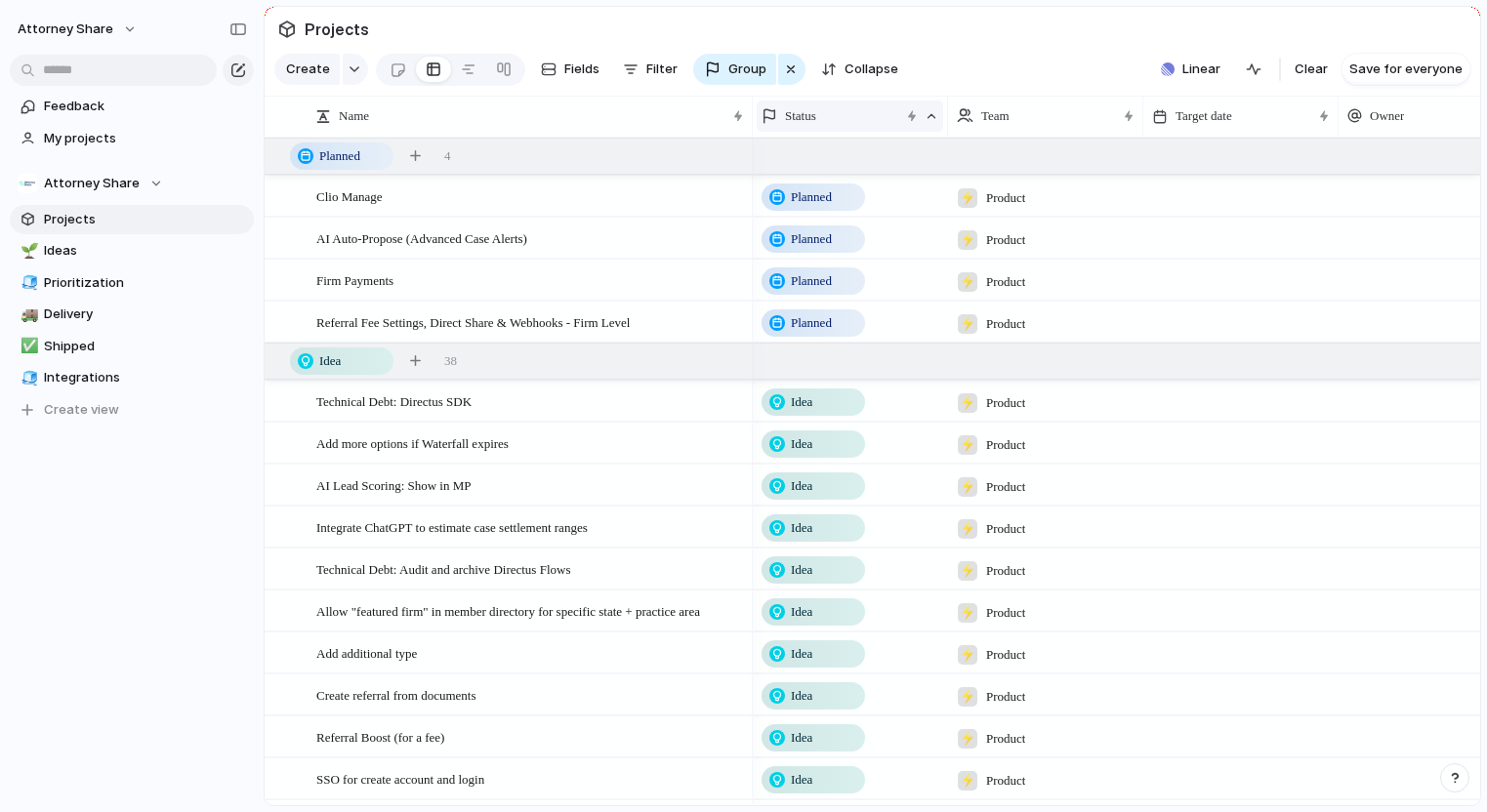 click on "Status" at bounding box center [830, 116] 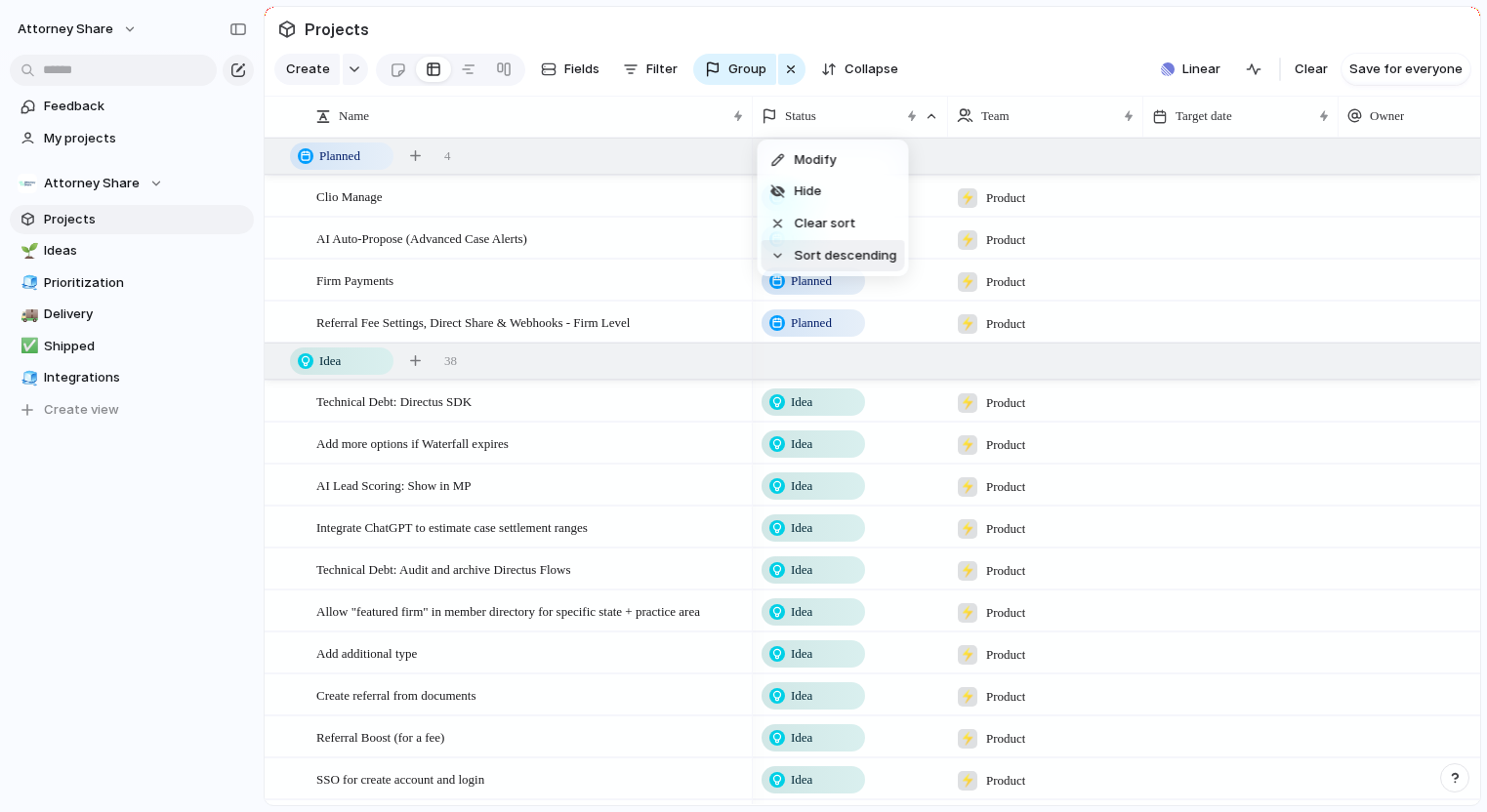 click on "Sort descending" at bounding box center (846, 256) 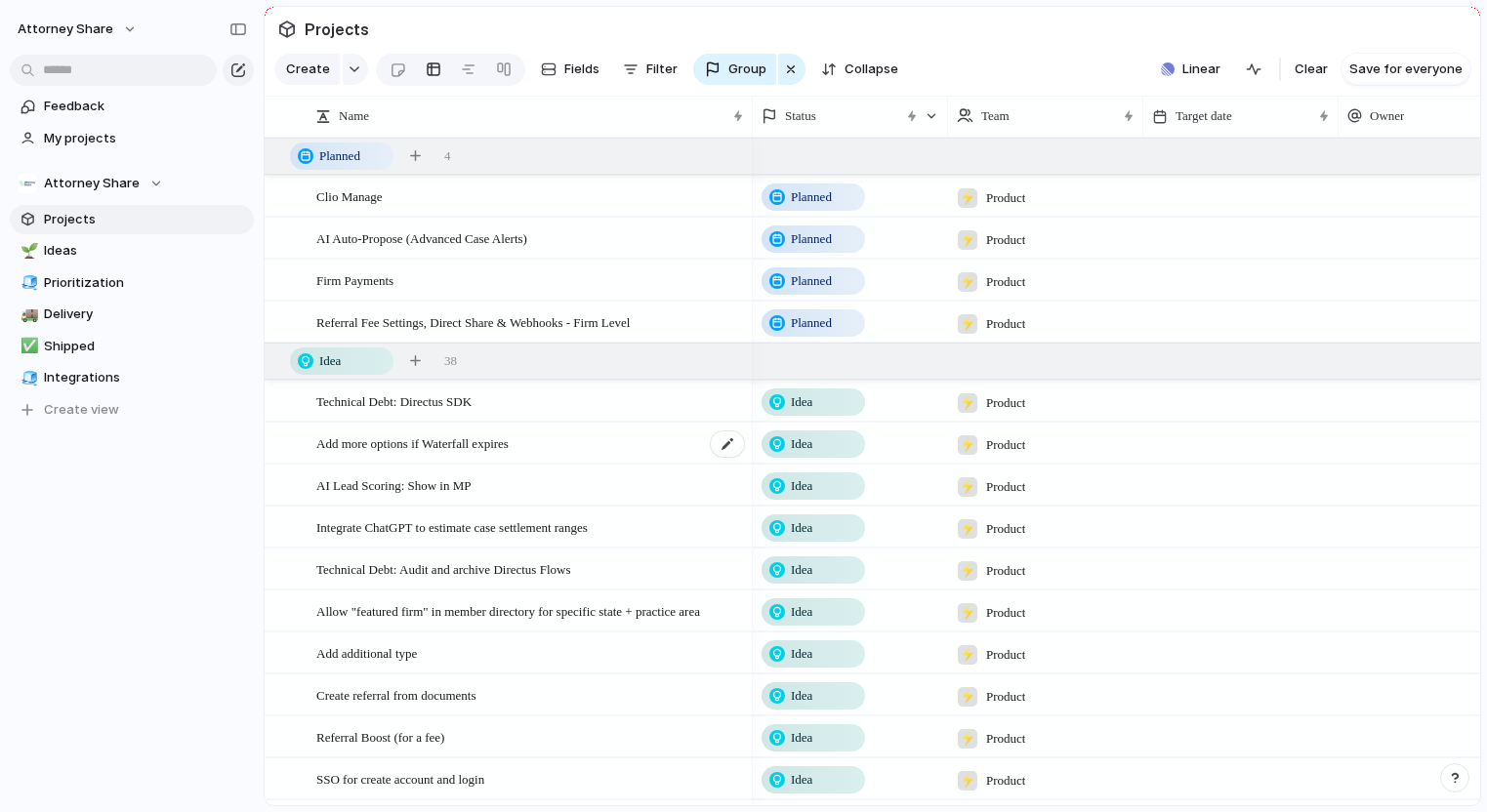 scroll, scrollTop: 0, scrollLeft: 0, axis: both 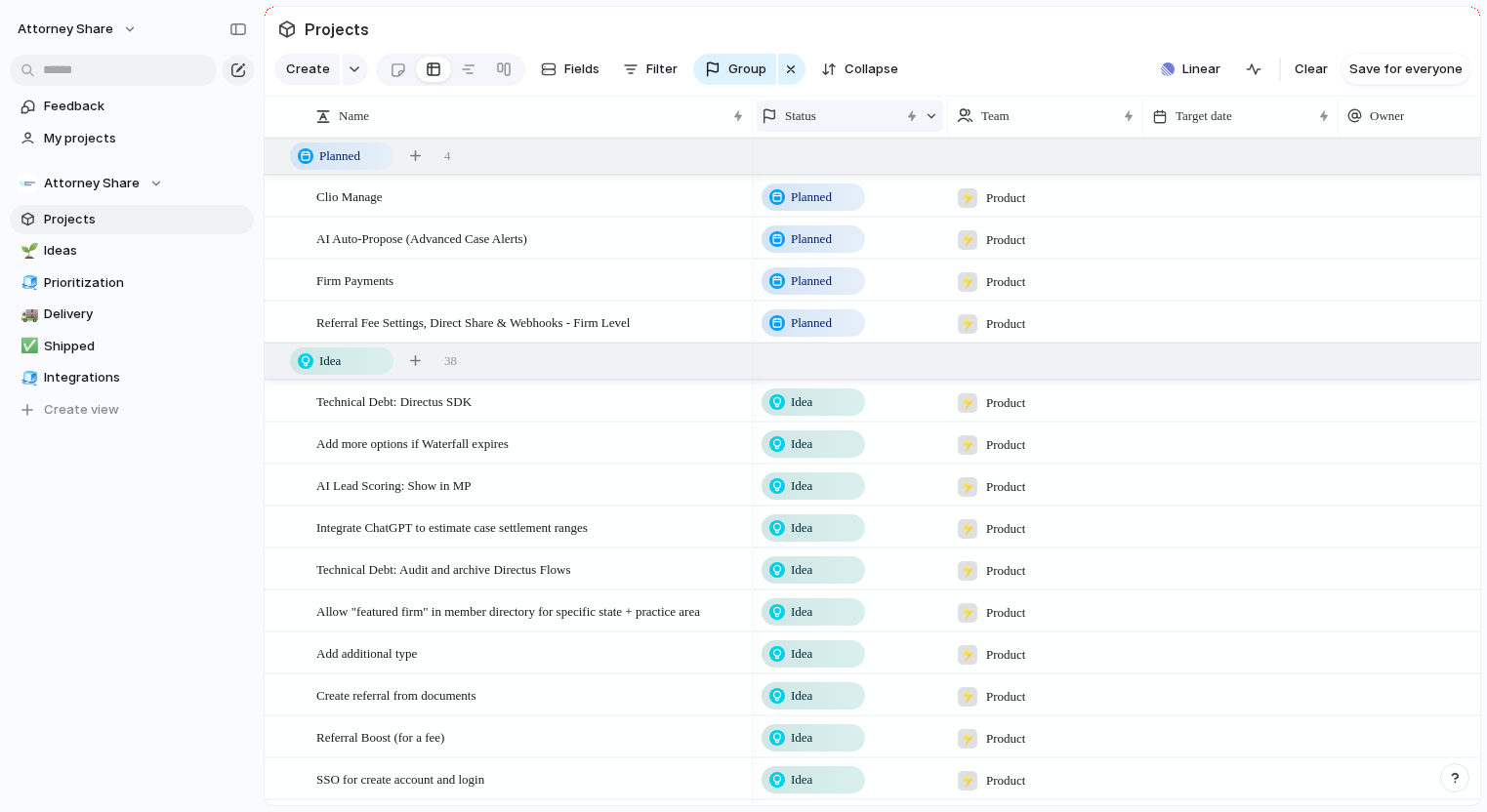 click at bounding box center (931, 116) 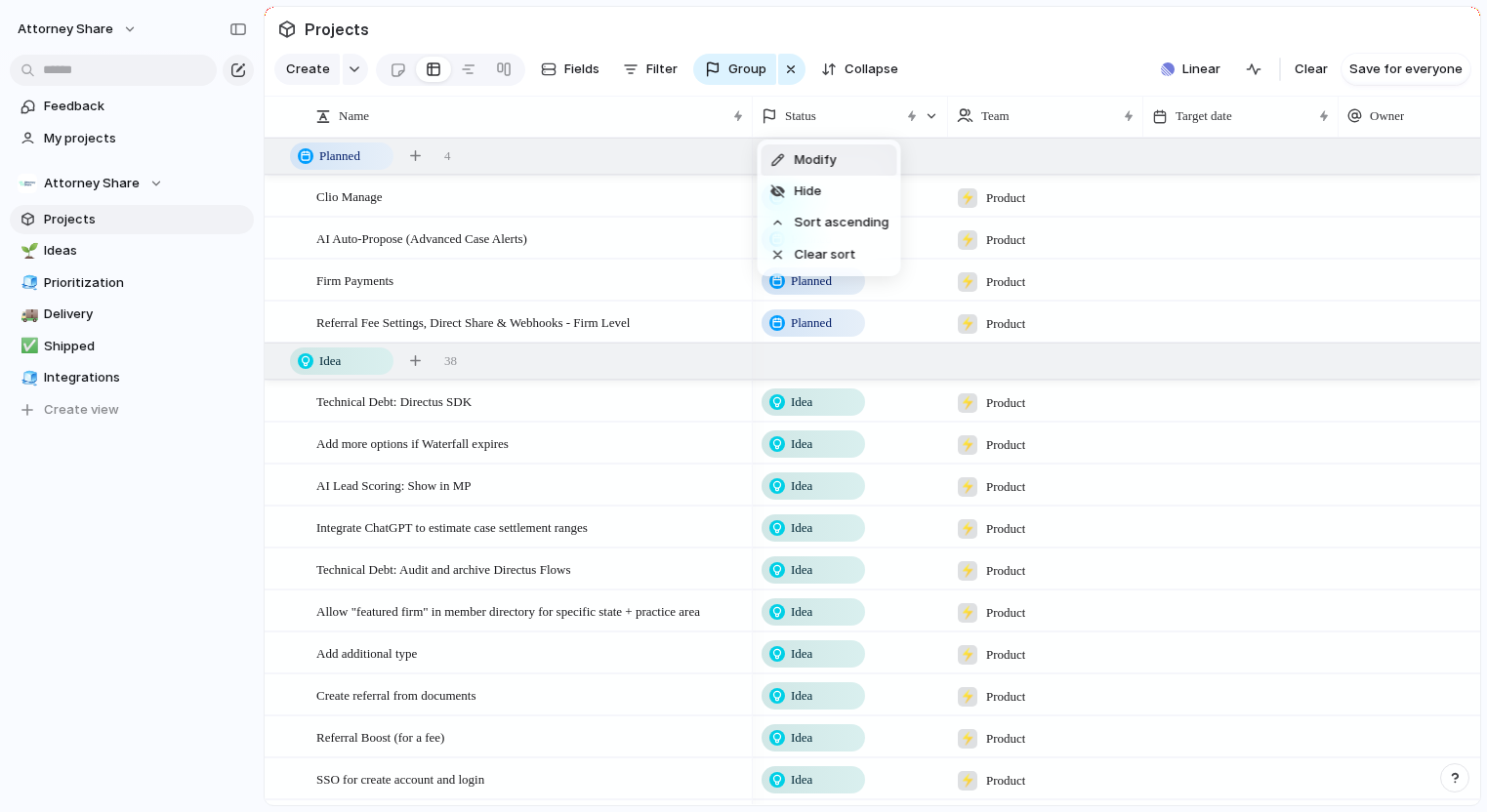 click on "Modify   Hide   Sort ascending   Clear sort" at bounding box center (743, 406) 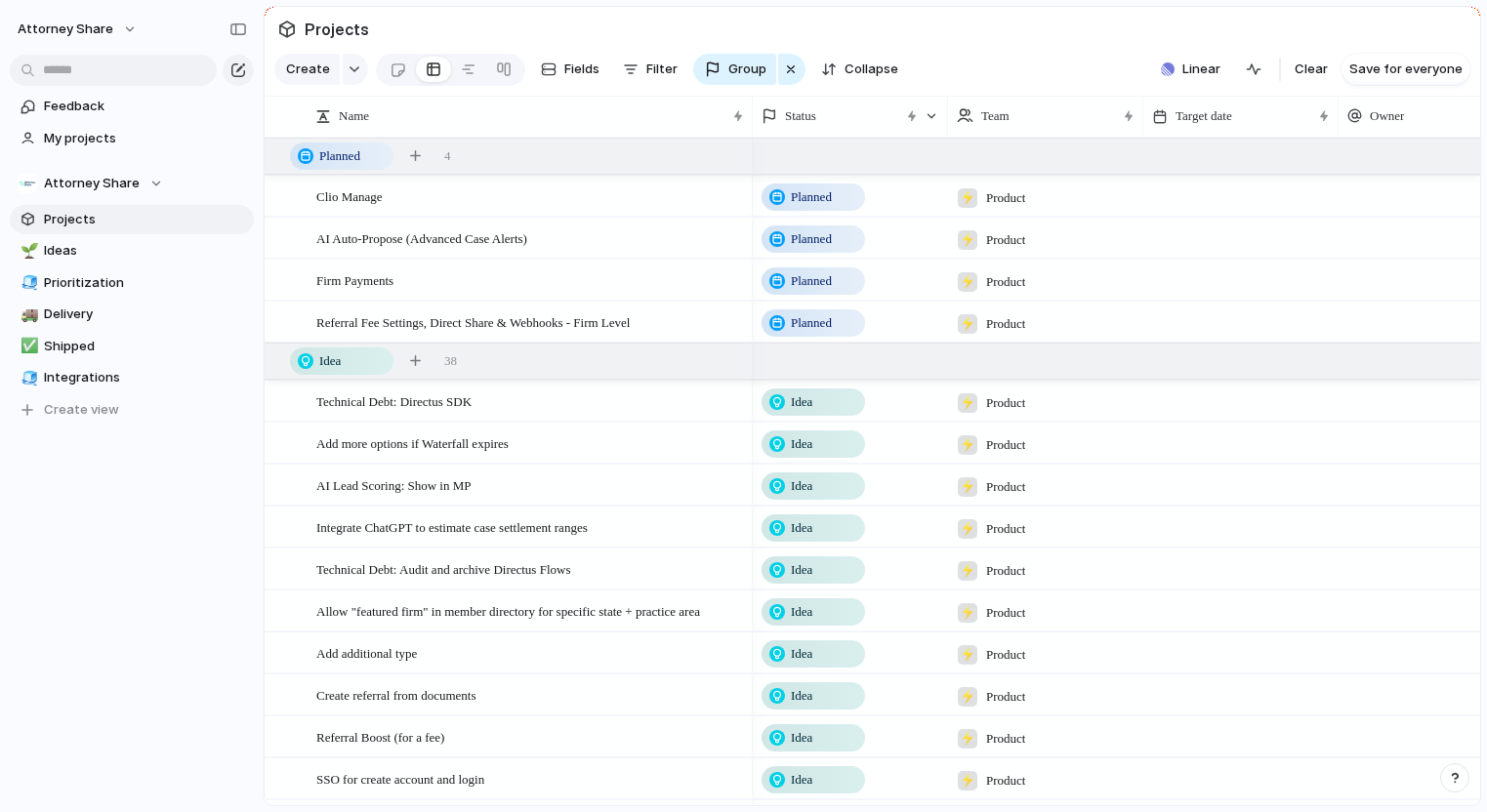 scroll, scrollTop: 361, scrollLeft: 0, axis: vertical 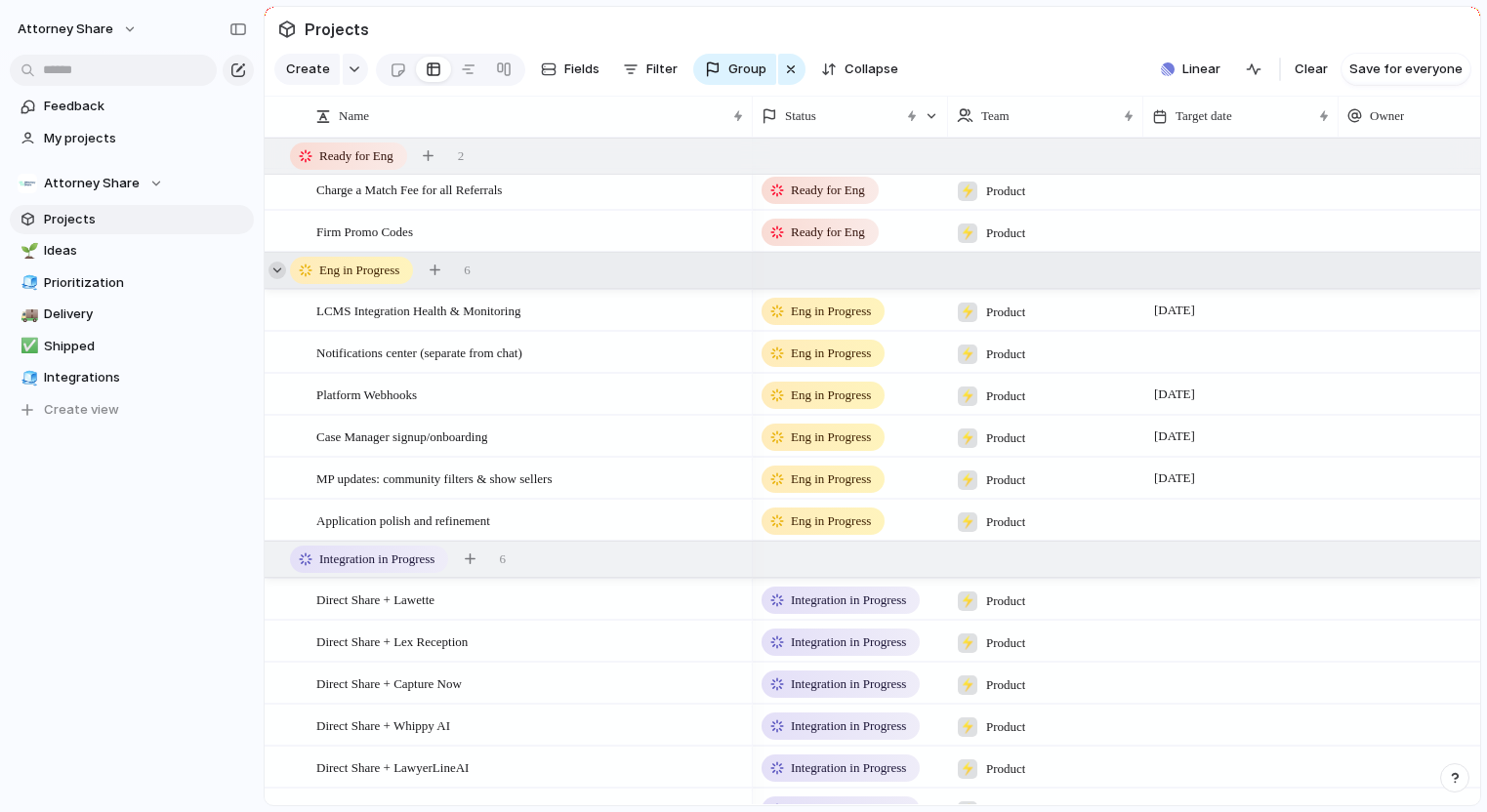 click at bounding box center [277, 270] 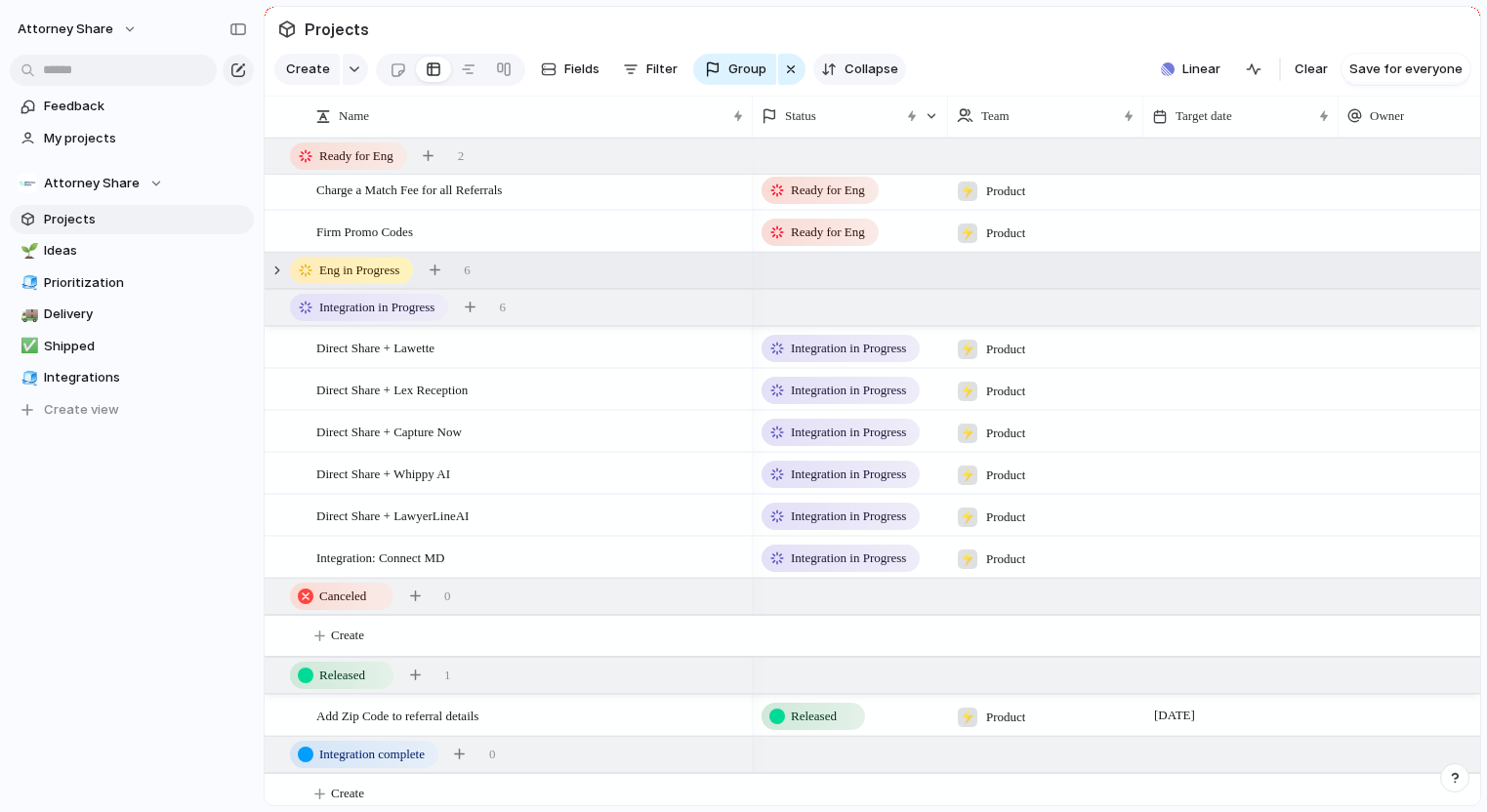 click on "Collapse" at bounding box center [871, 69] 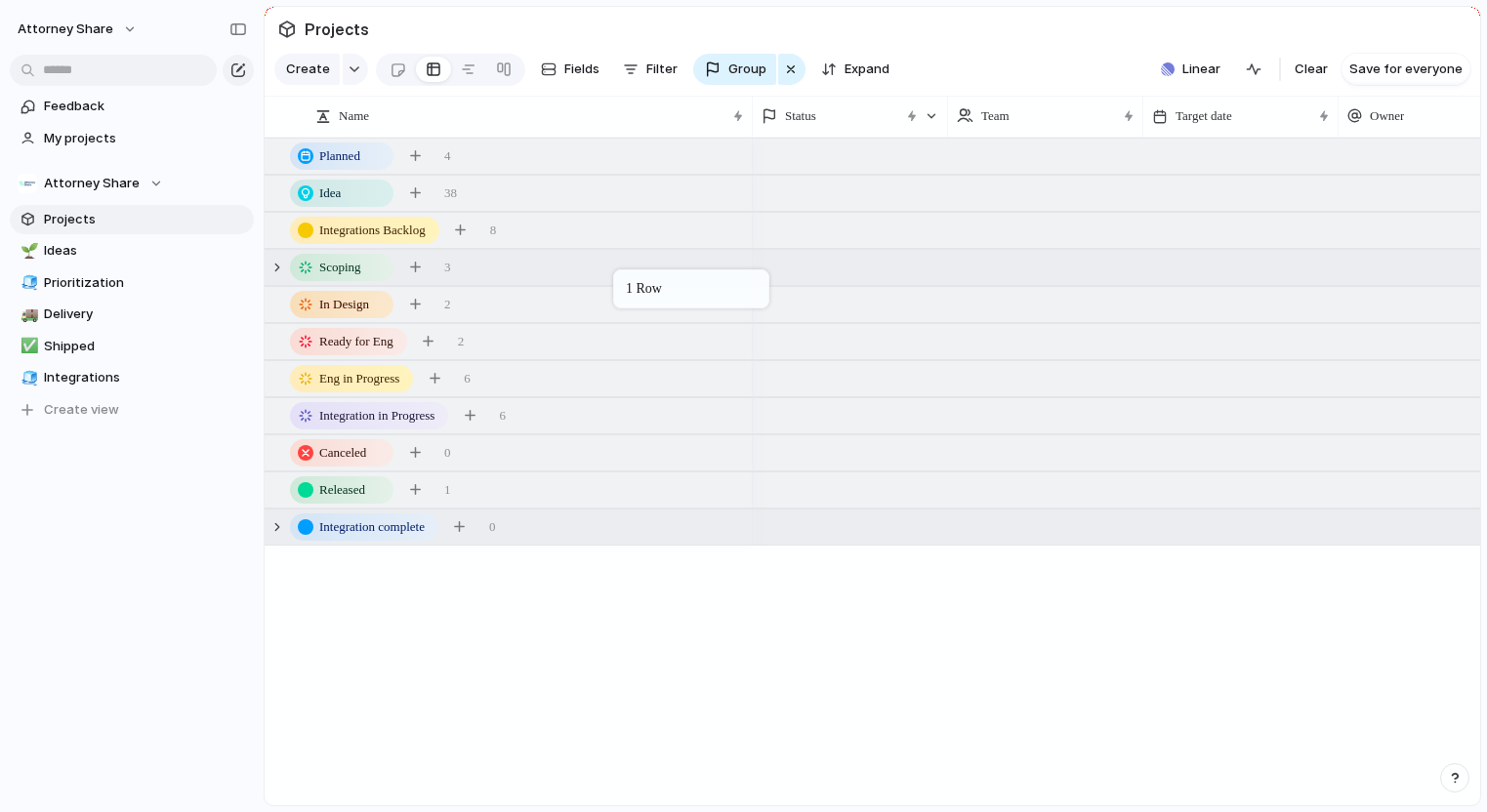 drag, startPoint x: 607, startPoint y: 533, endPoint x: 622, endPoint y: 273, distance: 260.4323 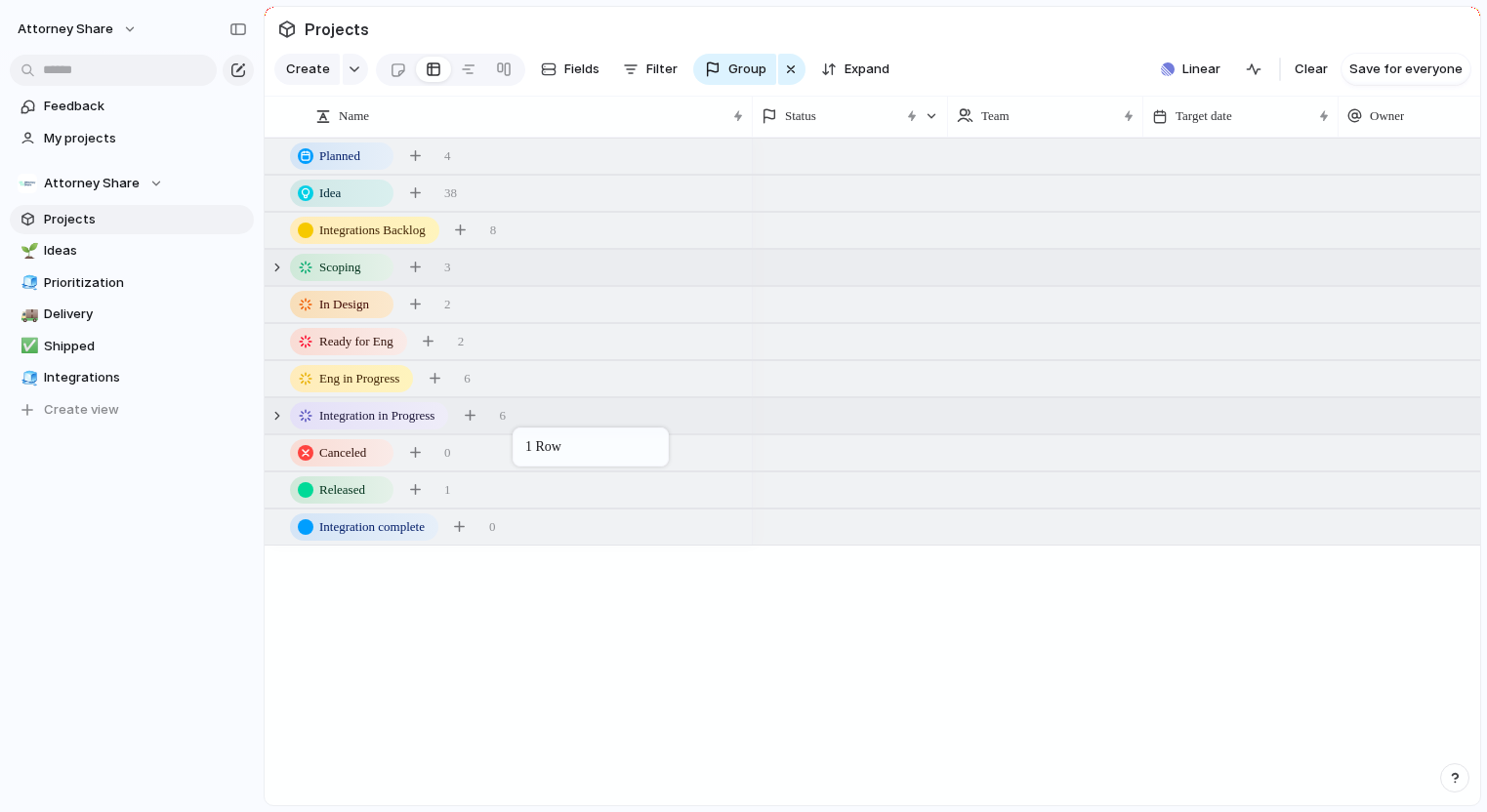 drag, startPoint x: 558, startPoint y: 266, endPoint x: 519, endPoint y: 426, distance: 164.68455 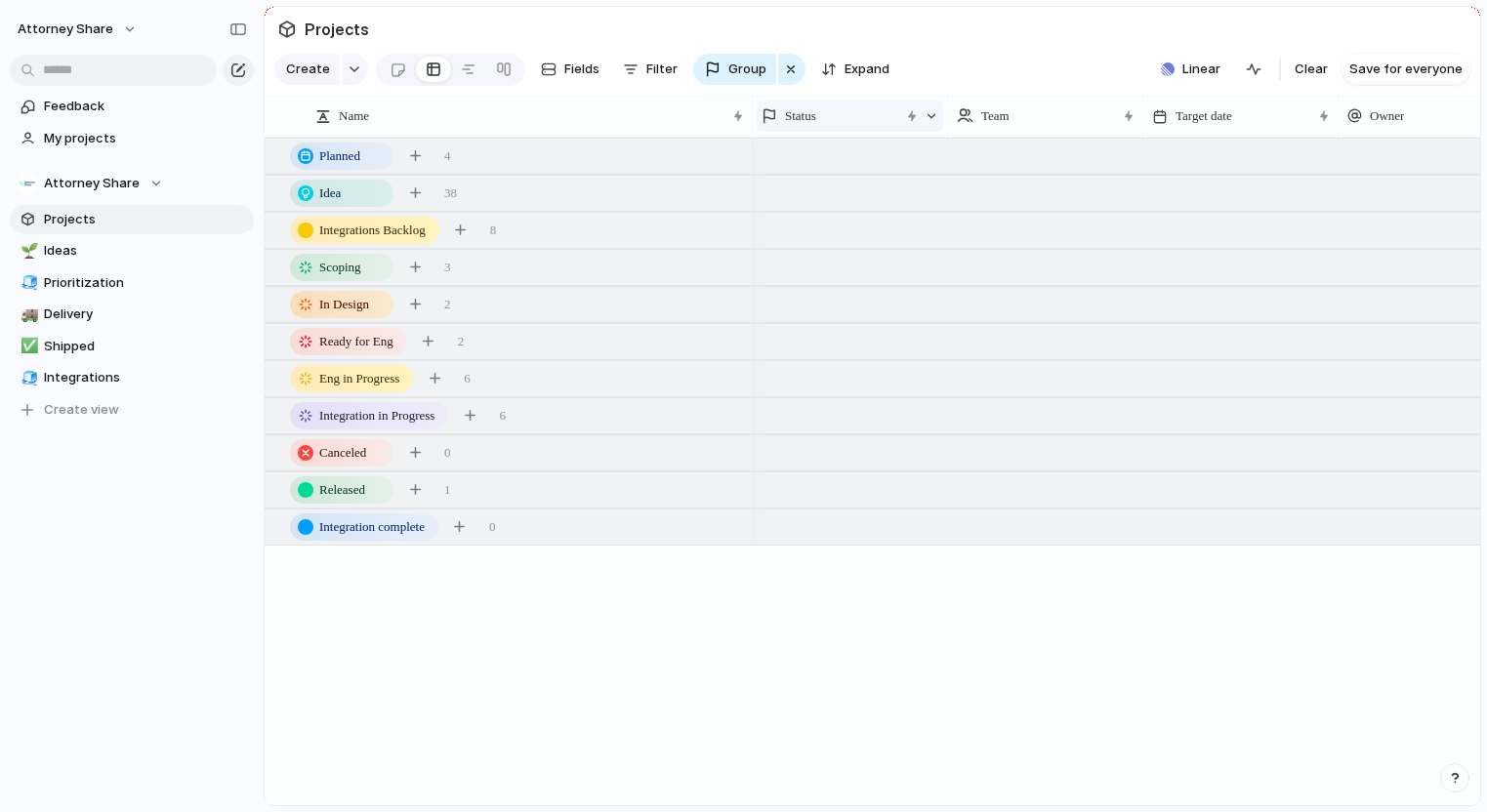 click on "Status" at bounding box center [801, 116] 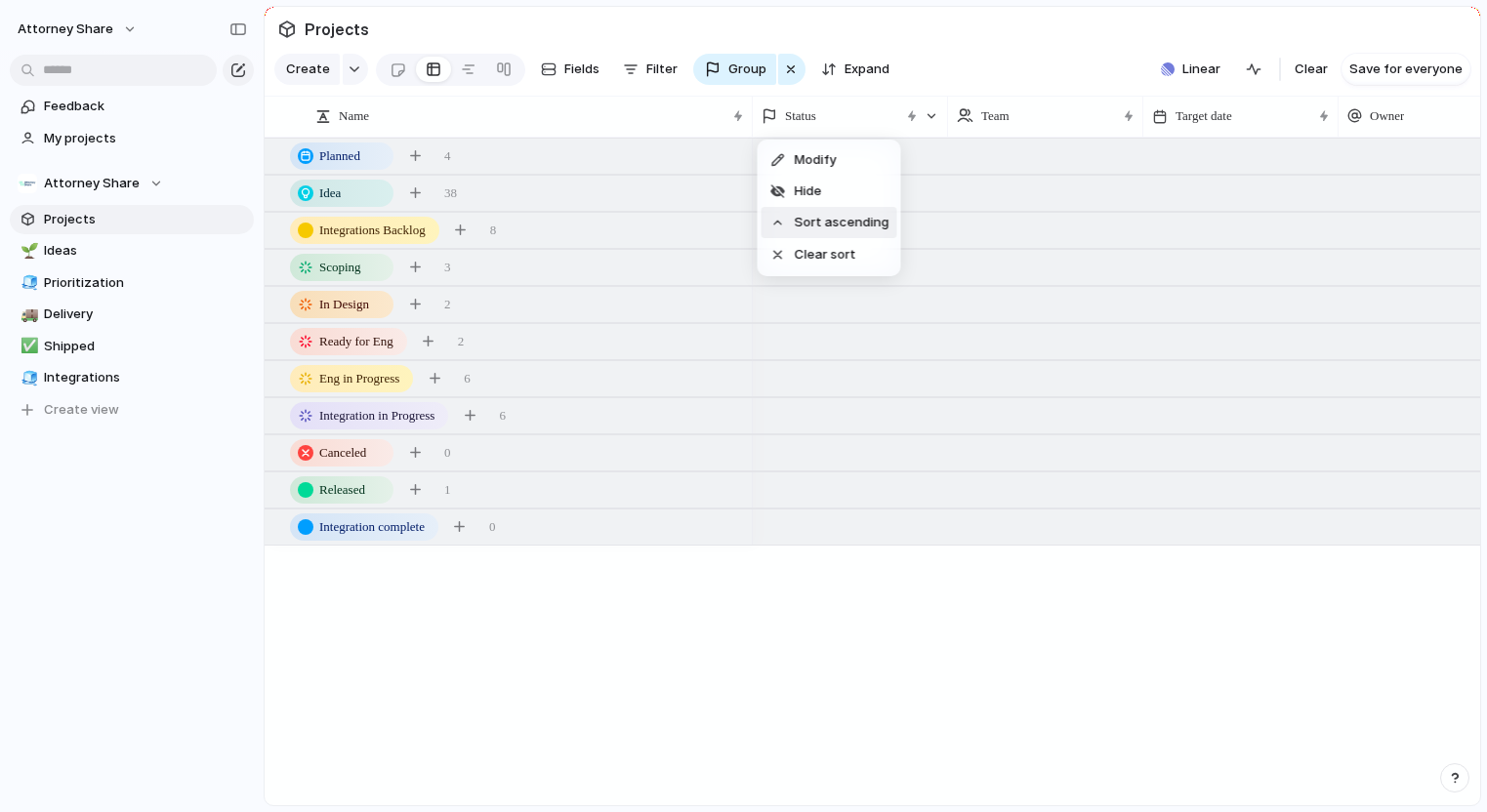 click on "Sort ascending" at bounding box center (842, 223) 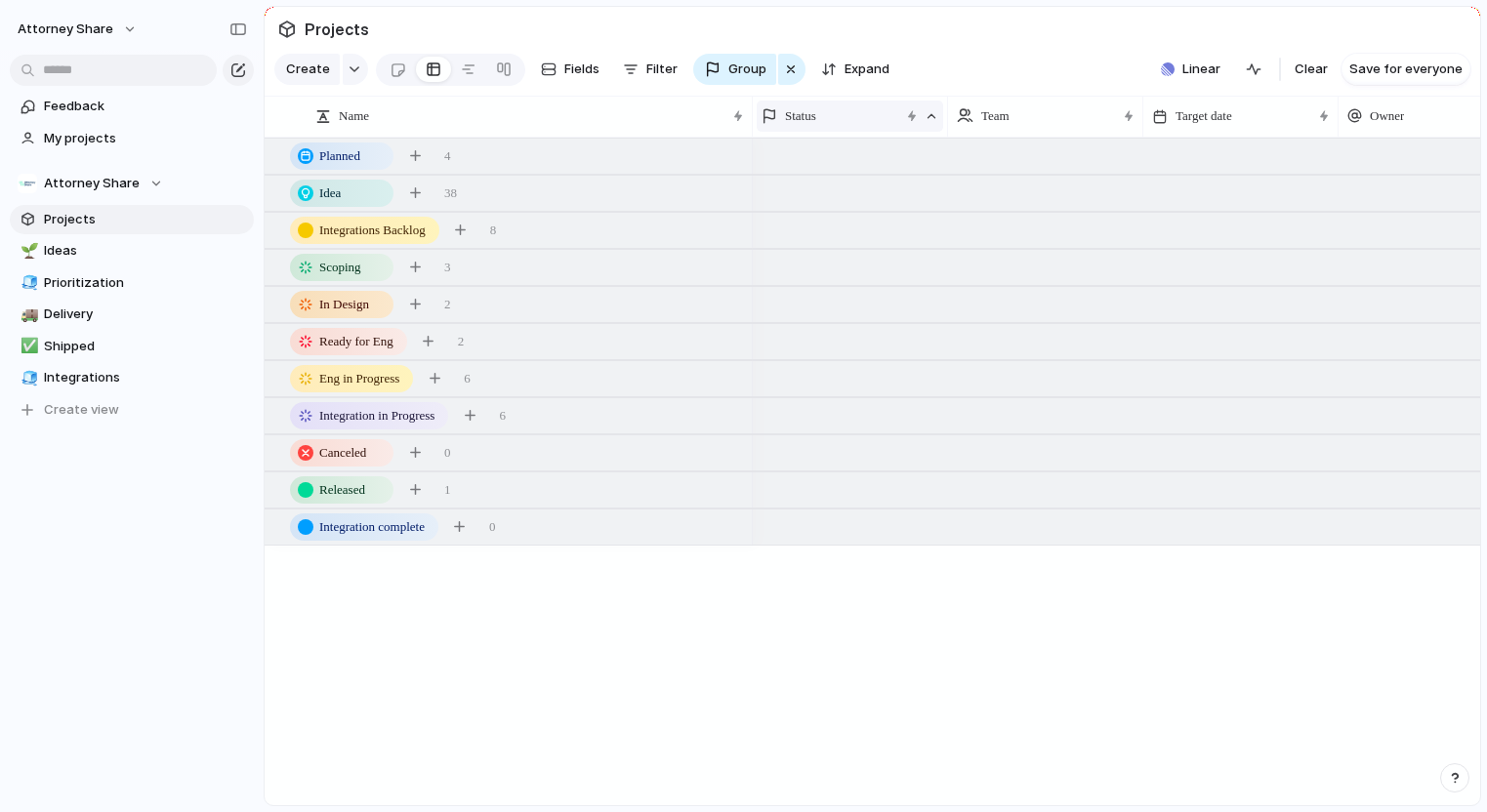 click on "Status" at bounding box center (849, 116) 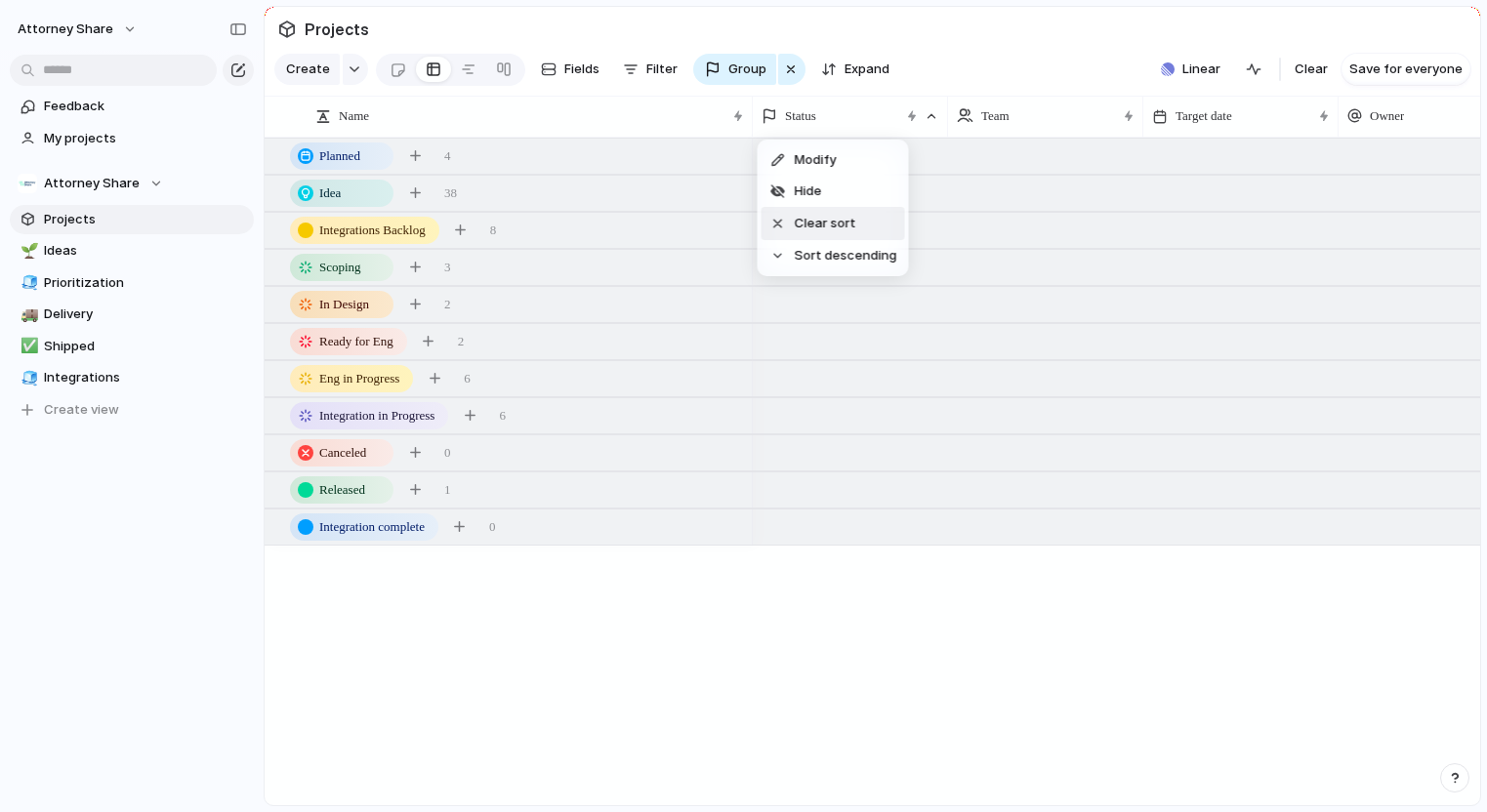 click on "Clear sort" at bounding box center (825, 223) 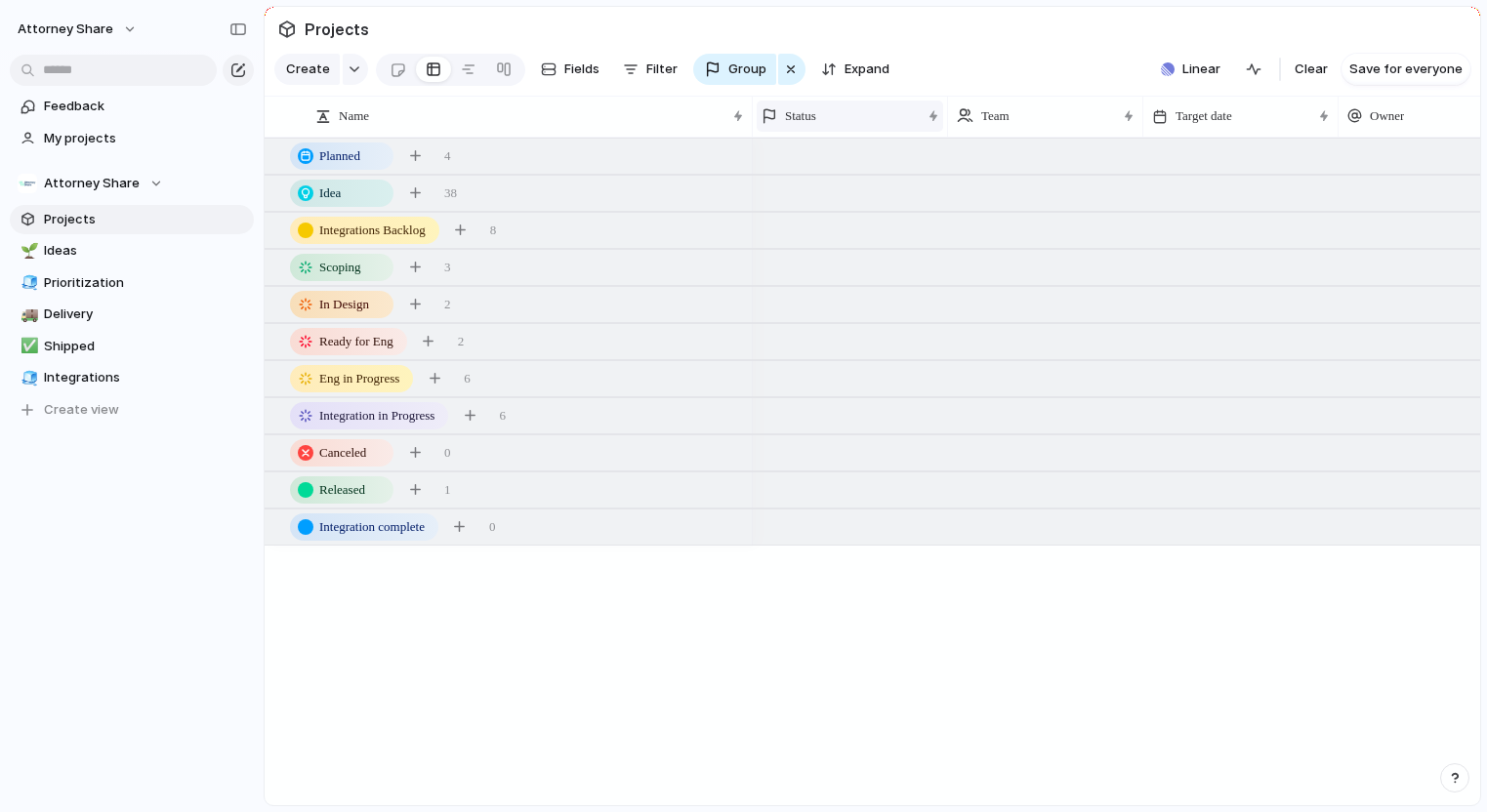 click on "Status" at bounding box center [841, 116] 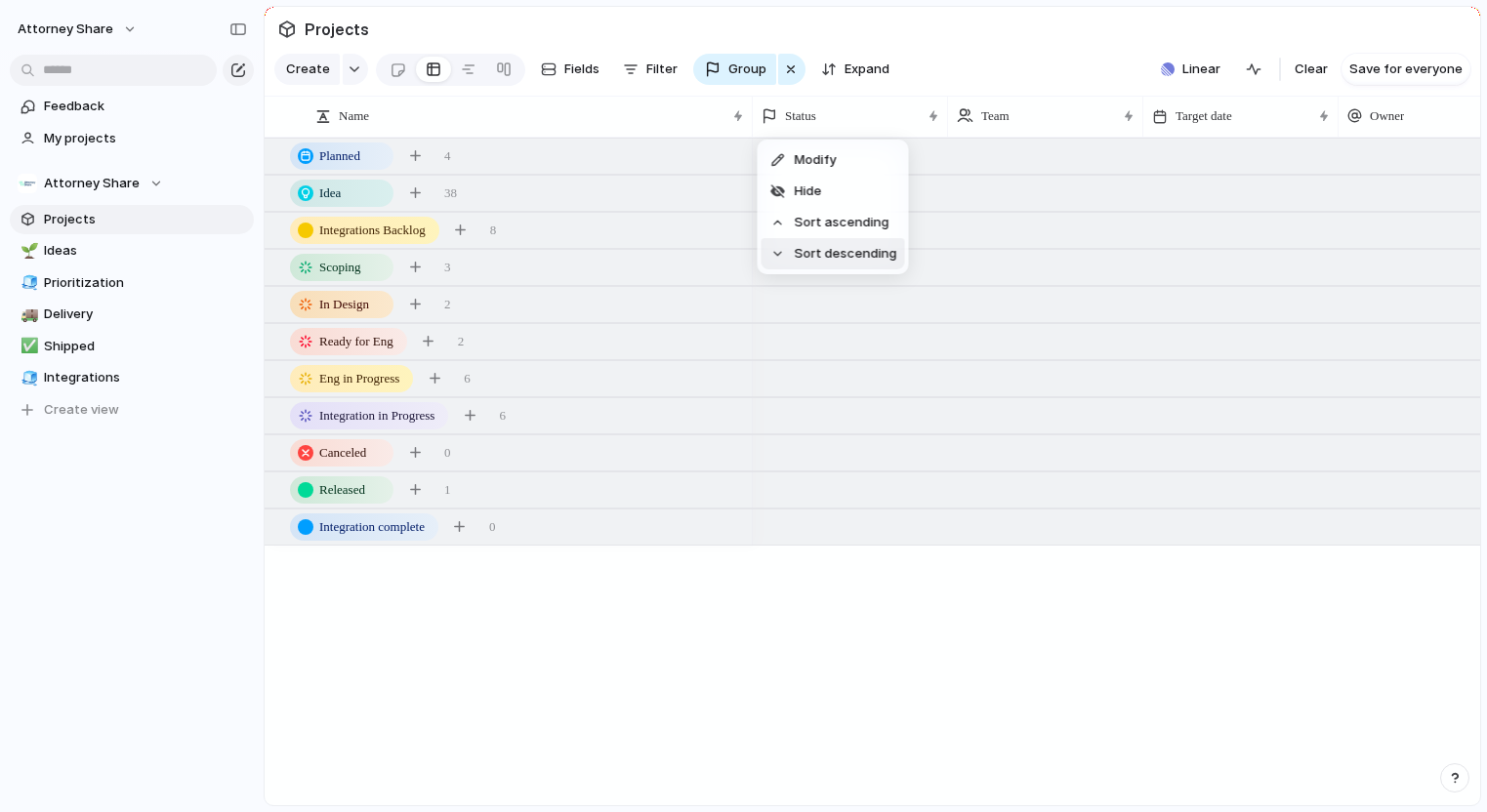 click on "Sort descending" at bounding box center [846, 254] 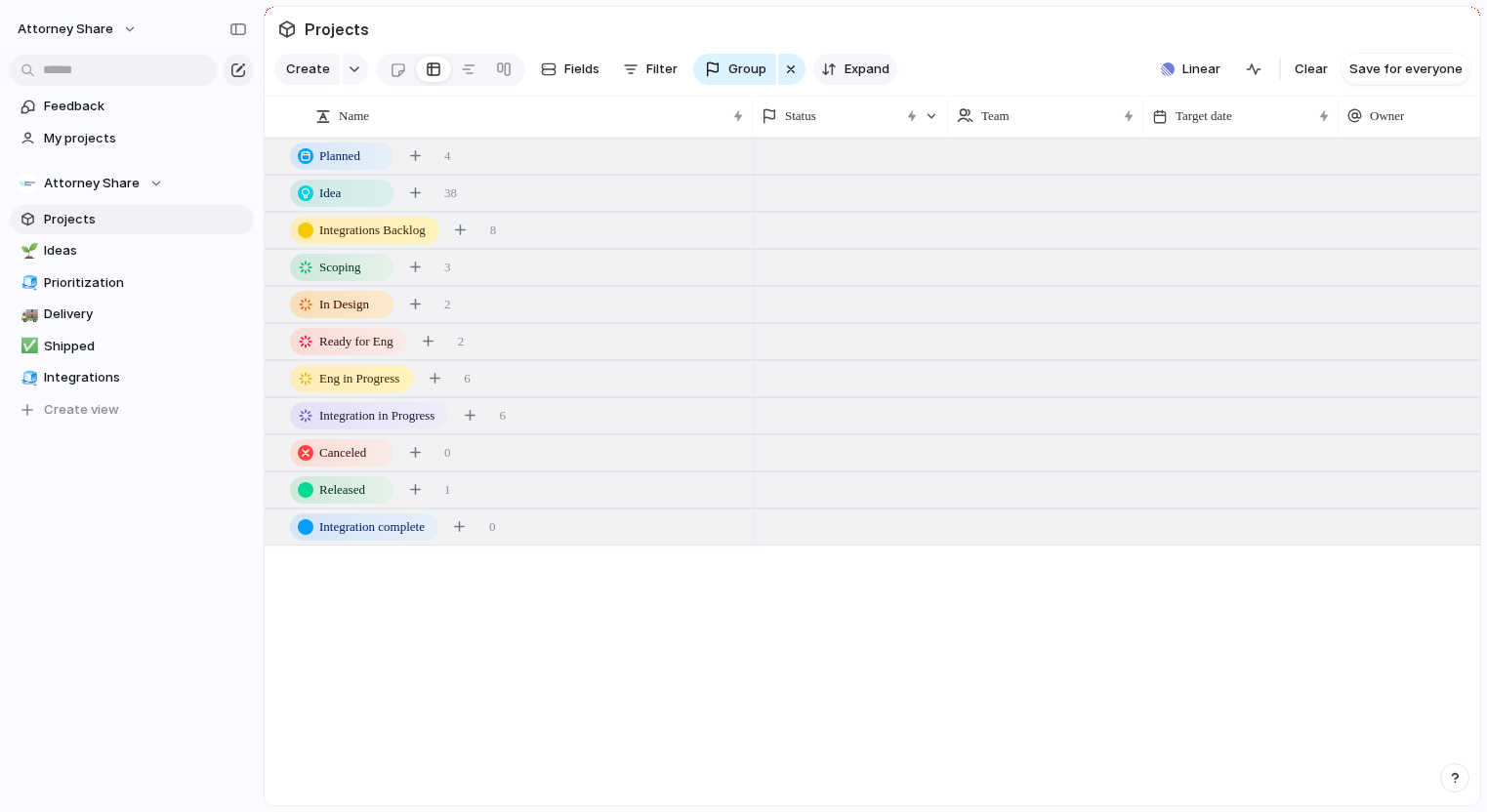 click on "Expand" at bounding box center [867, 69] 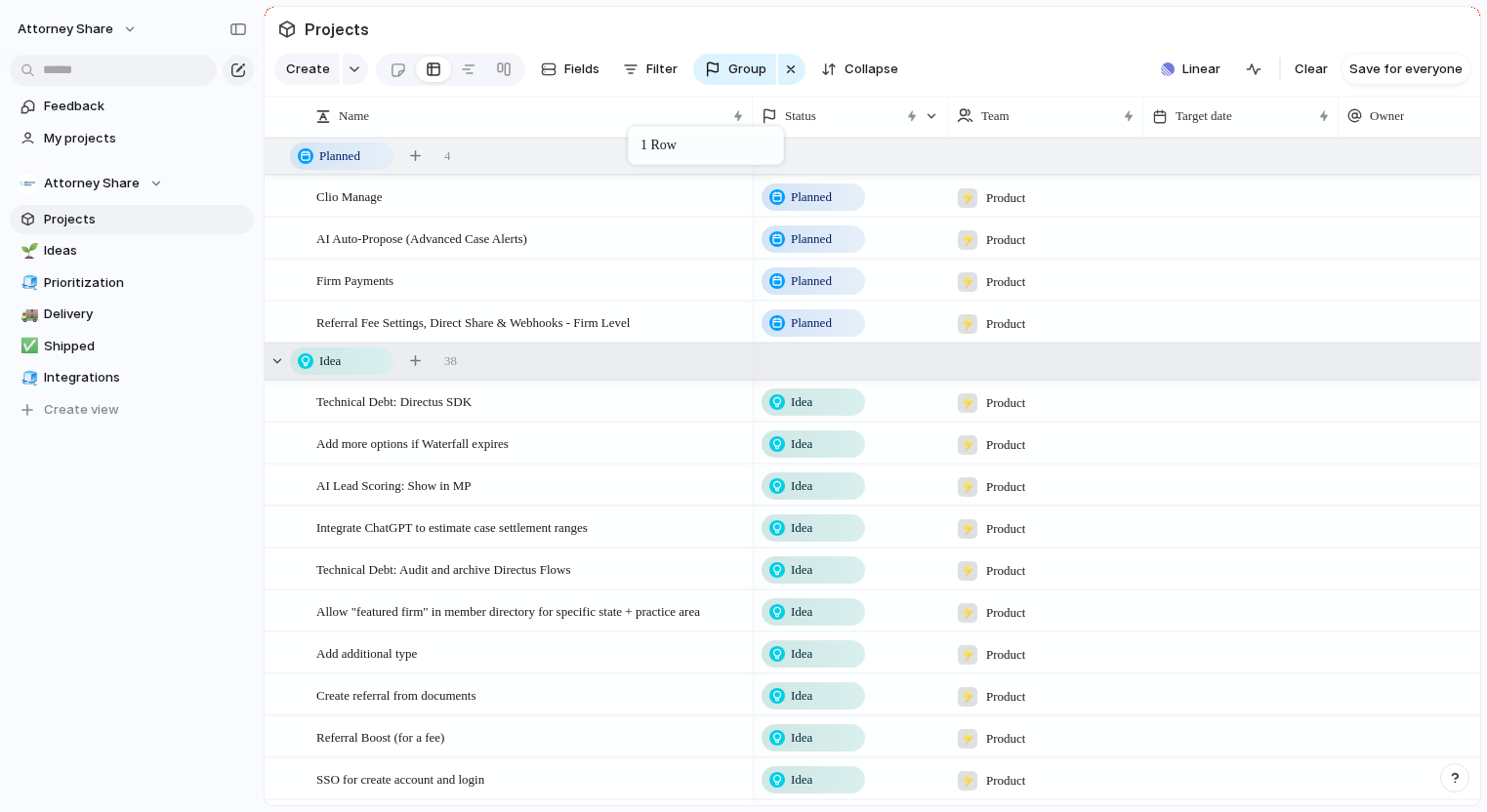 drag, startPoint x: 606, startPoint y: 368, endPoint x: 638, endPoint y: 130, distance: 240.14162 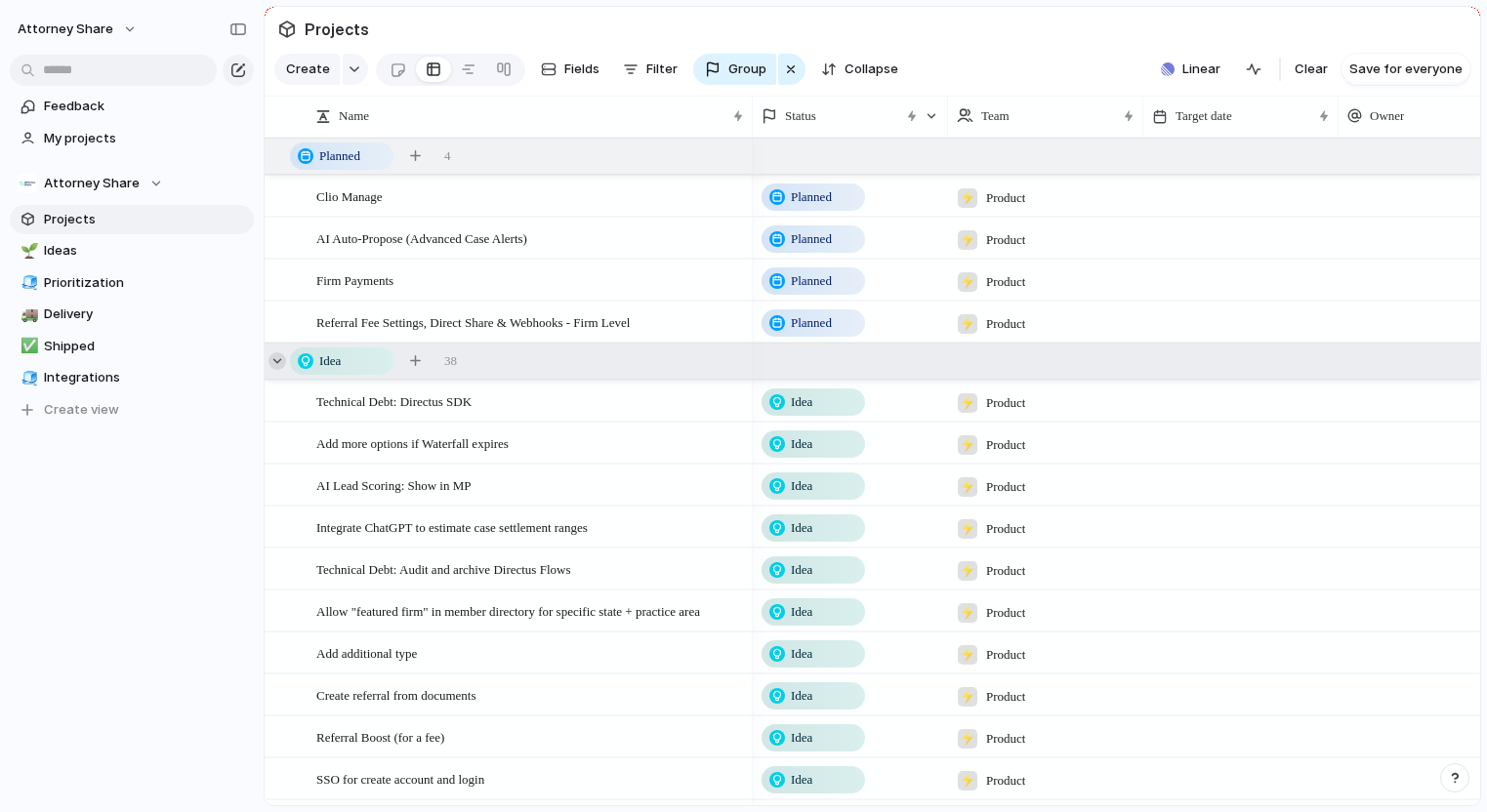 click at bounding box center (277, 361) 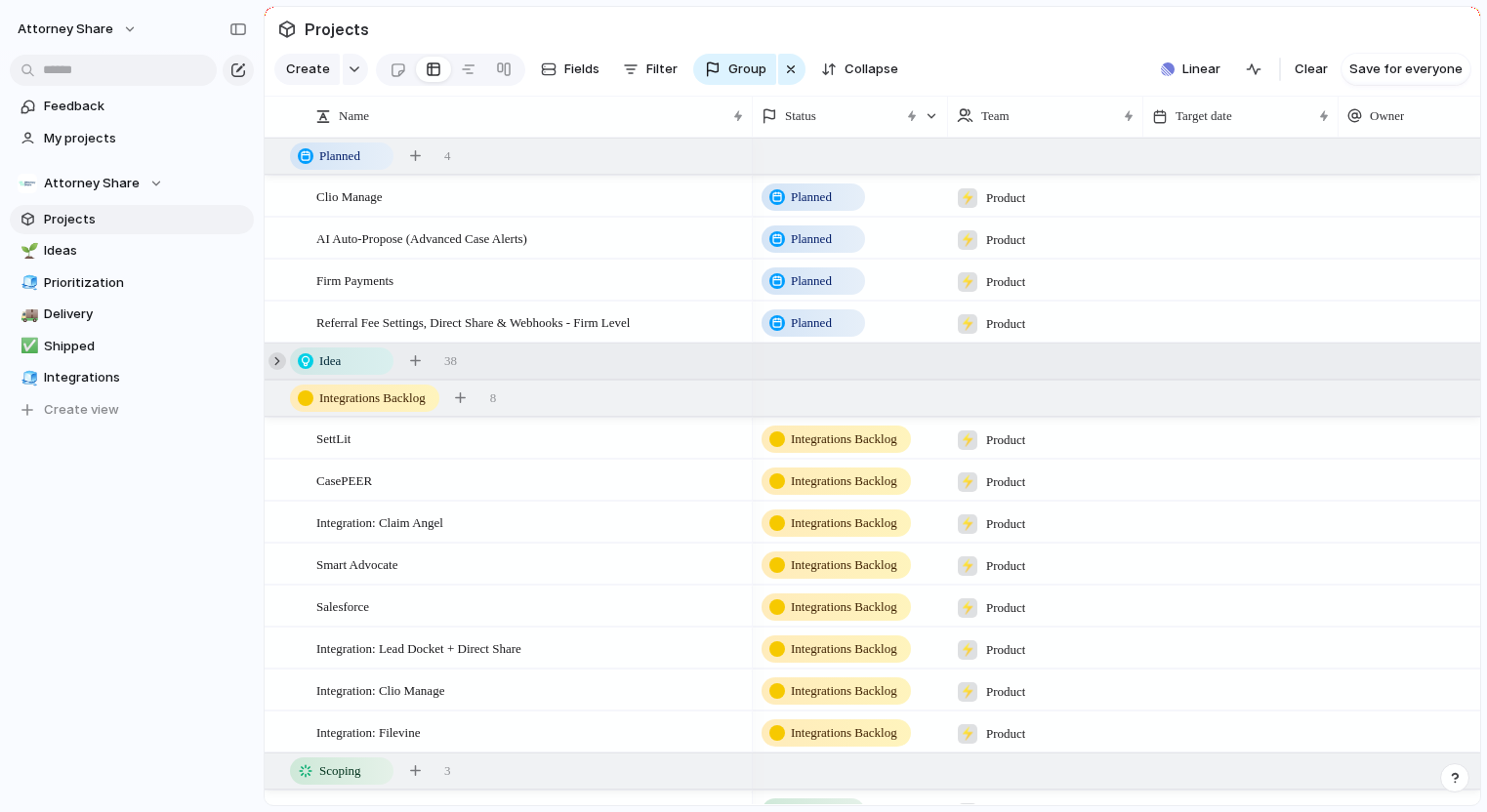 click at bounding box center [277, 361] 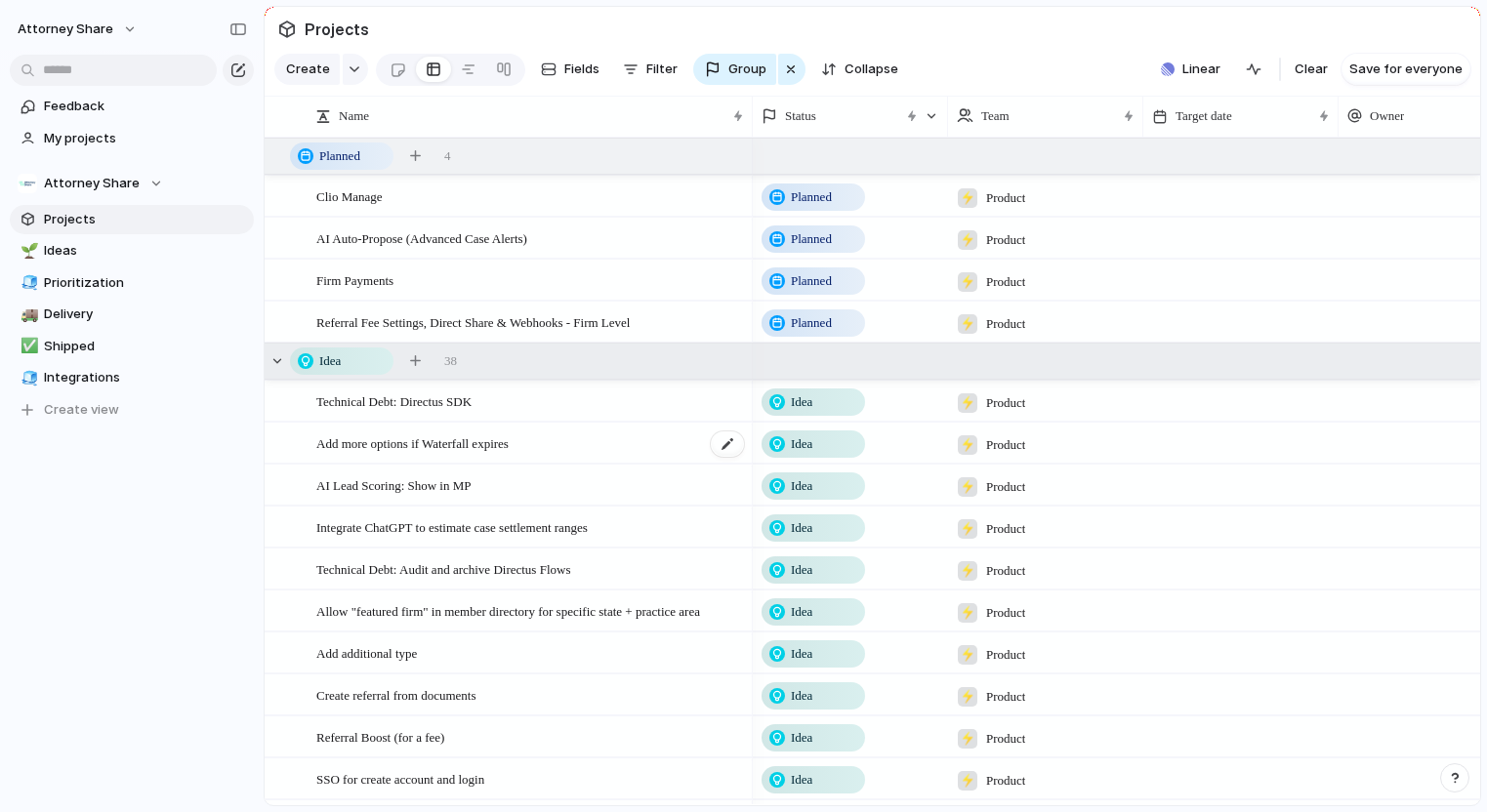 scroll, scrollTop: 893, scrollLeft: 0, axis: vertical 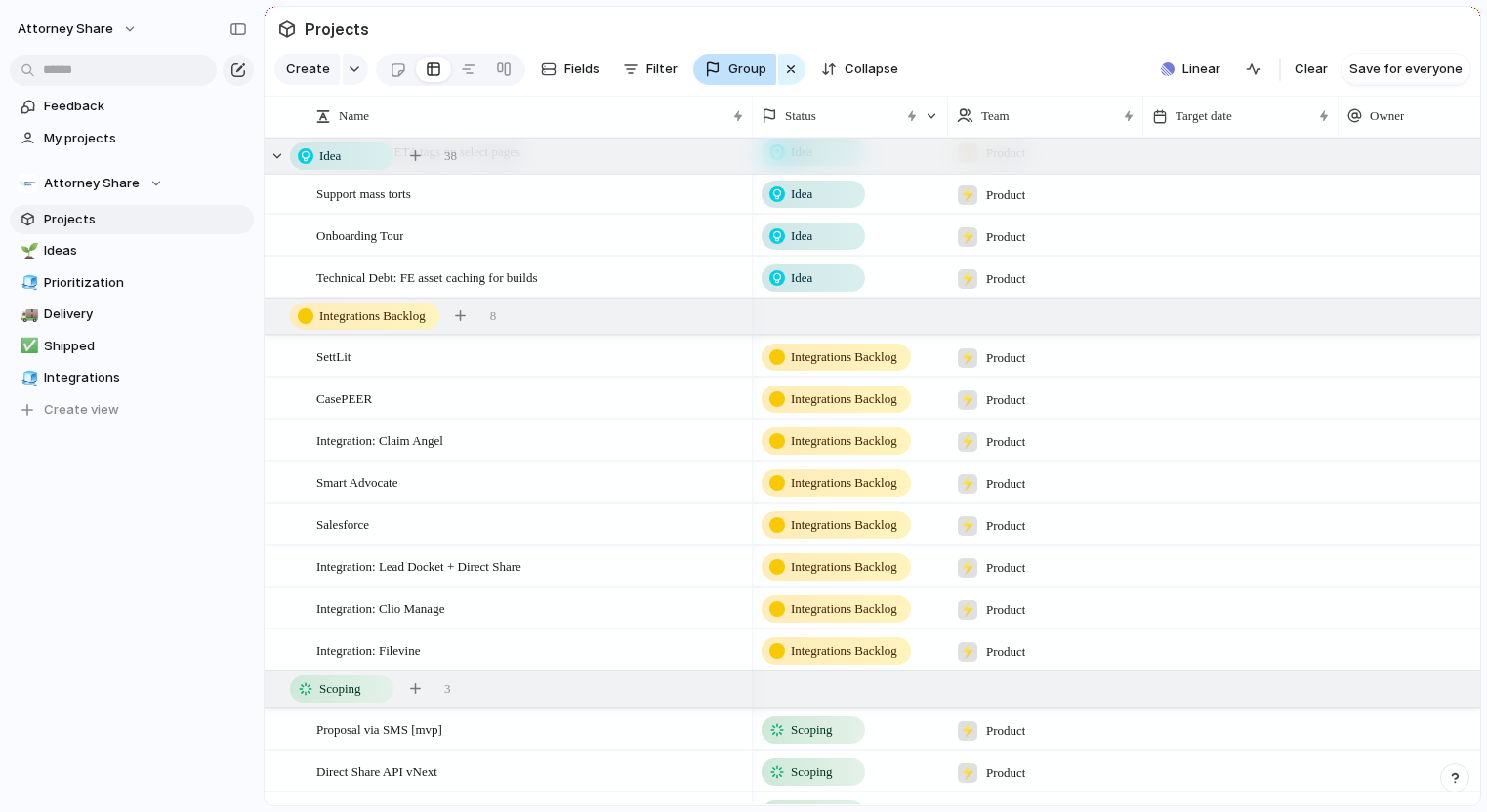 click on "Group" at bounding box center [734, 69] 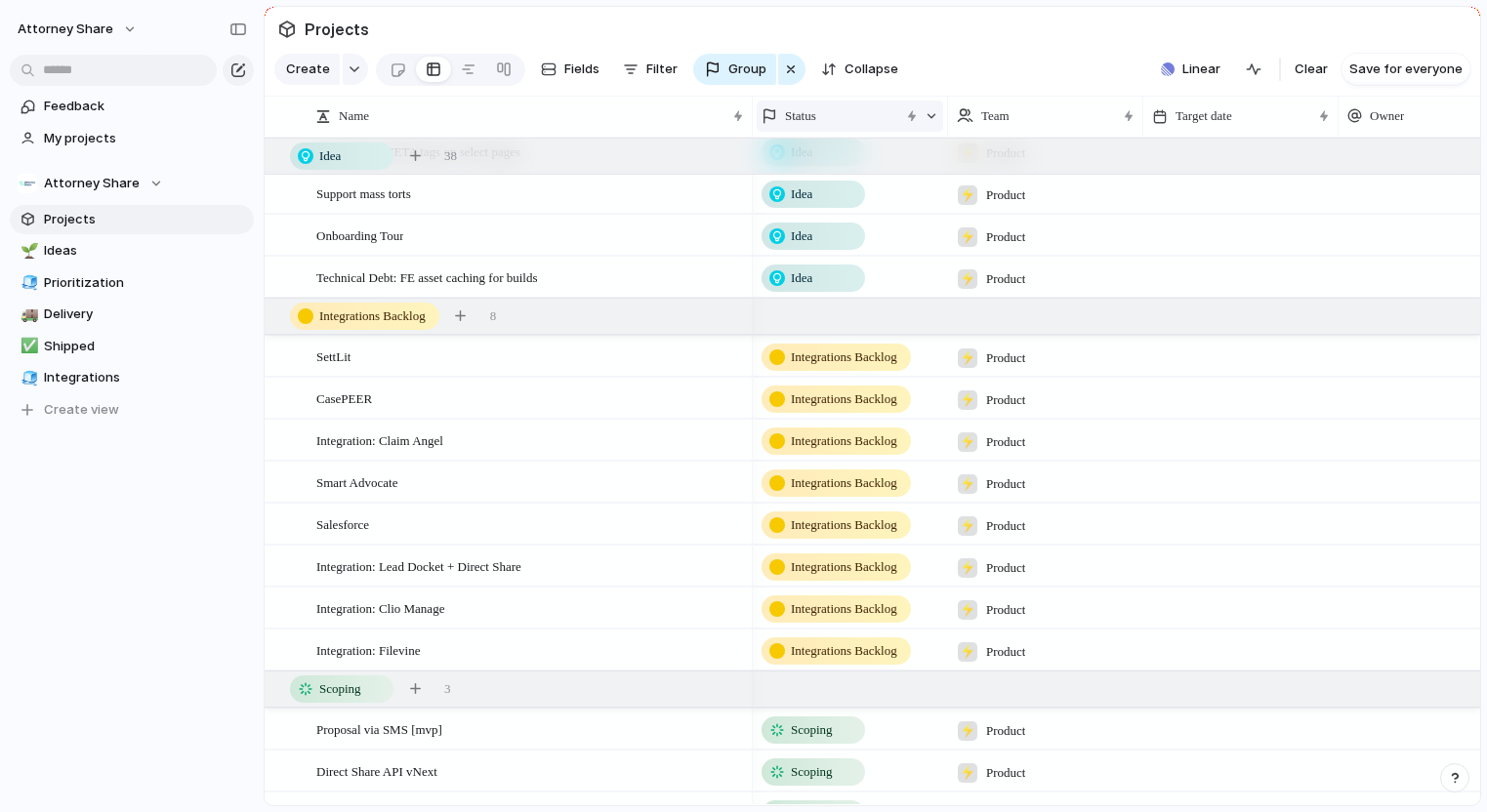 click on "Status" at bounding box center [849, 116] 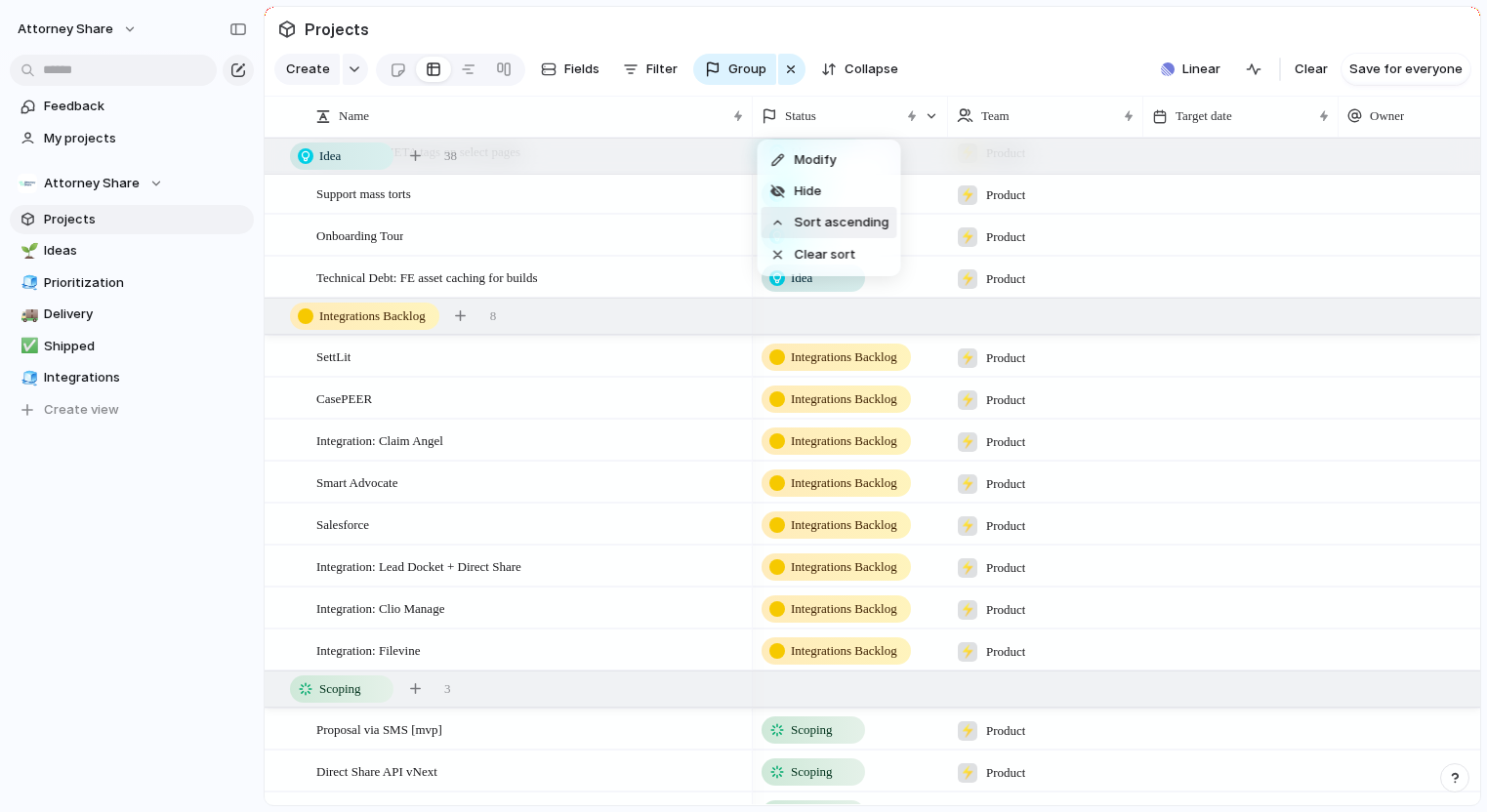 click on "Sort ascending" at bounding box center (842, 223) 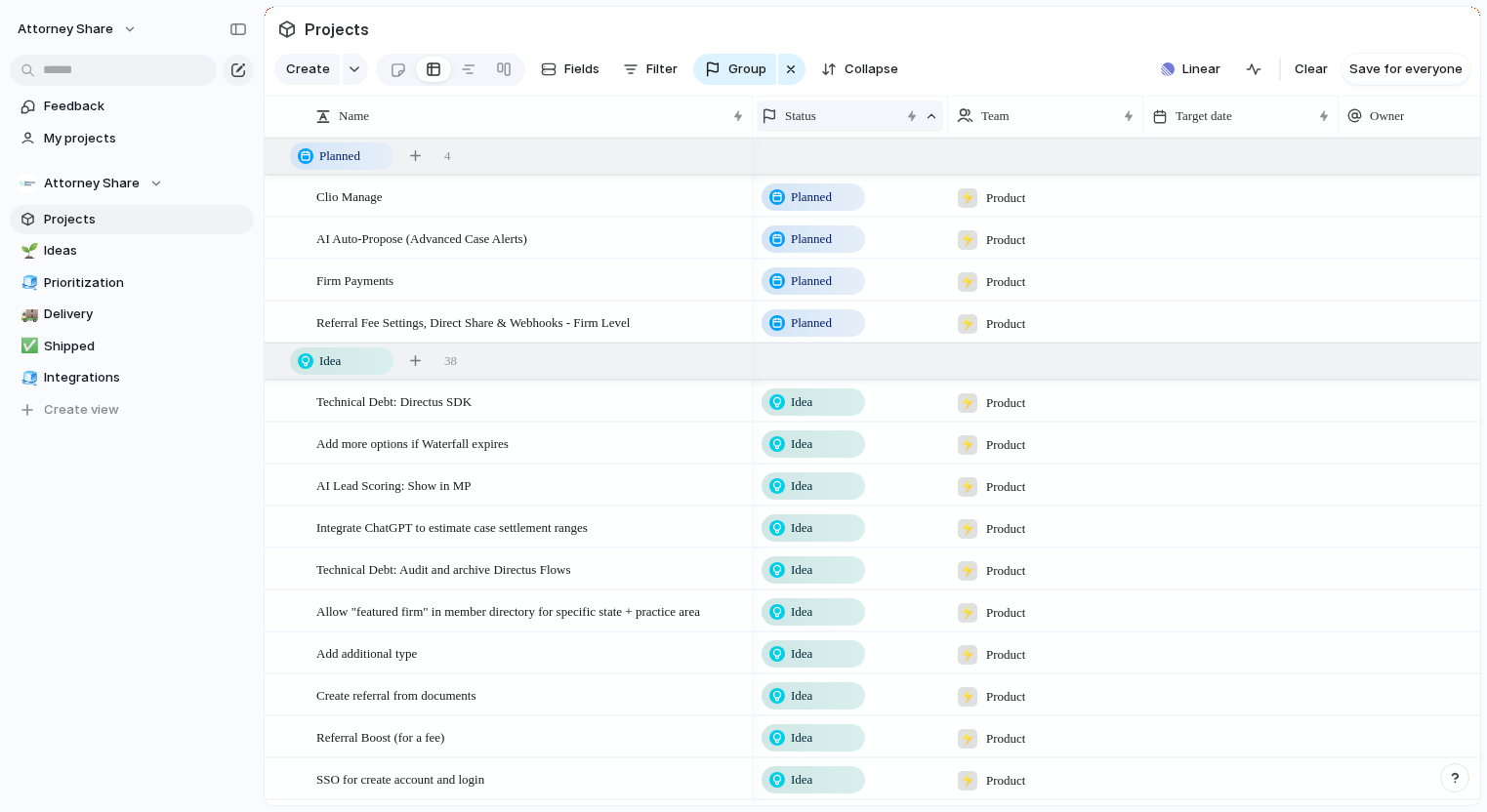 click on "Status" at bounding box center (849, 116) 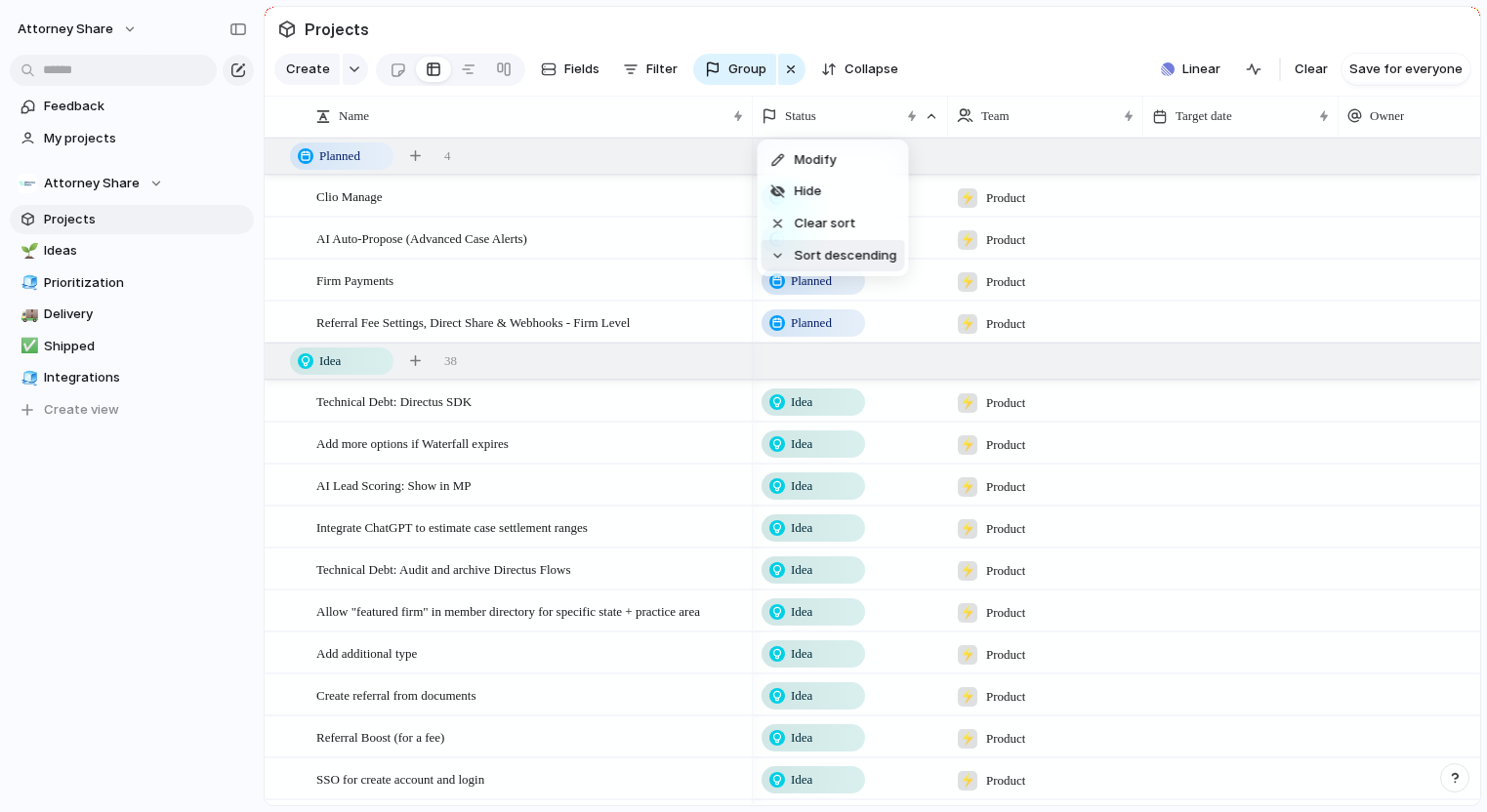 click on "Sort descending" at bounding box center (846, 256) 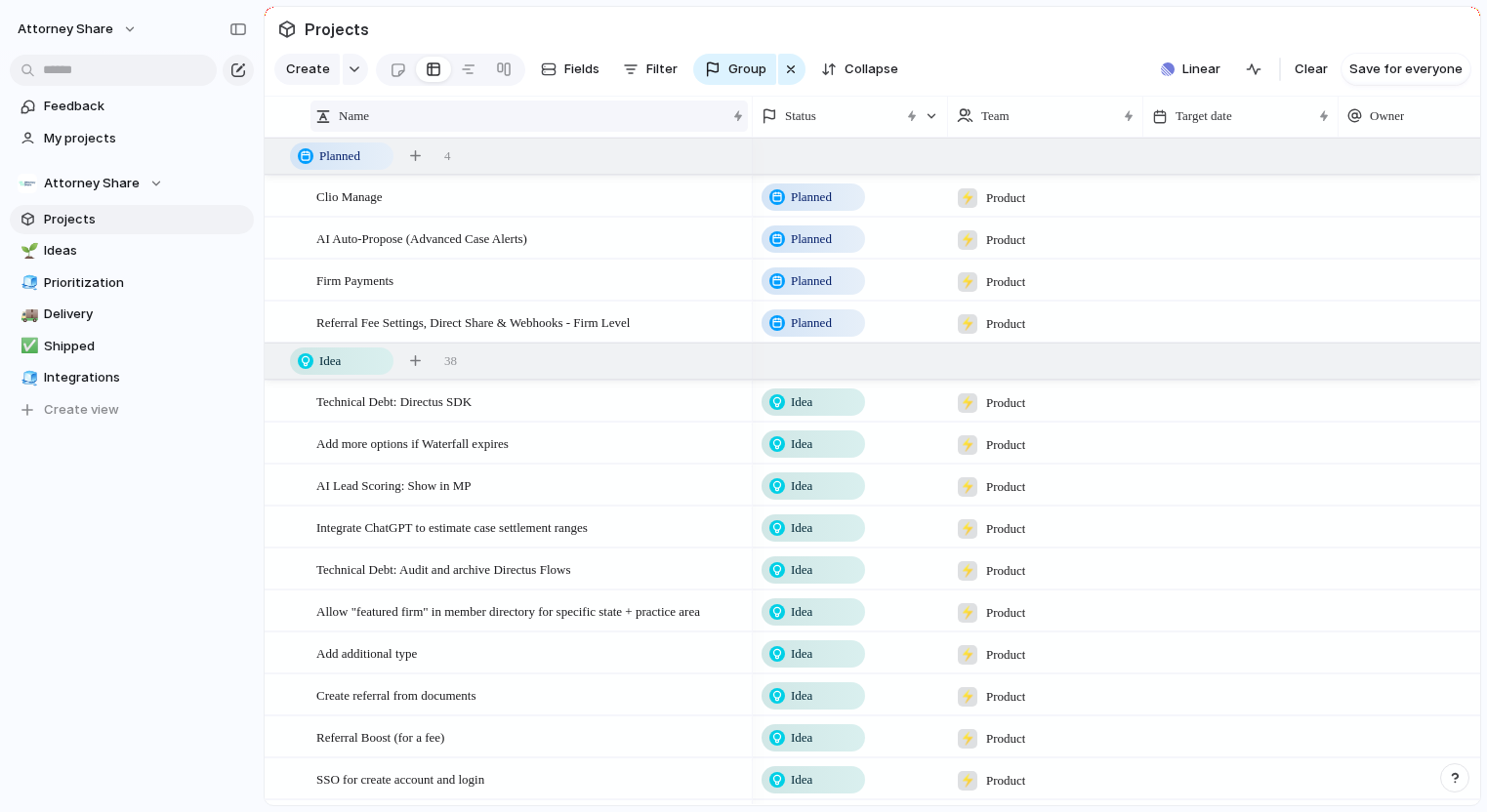 click on "Name" at bounding box center [520, 116] 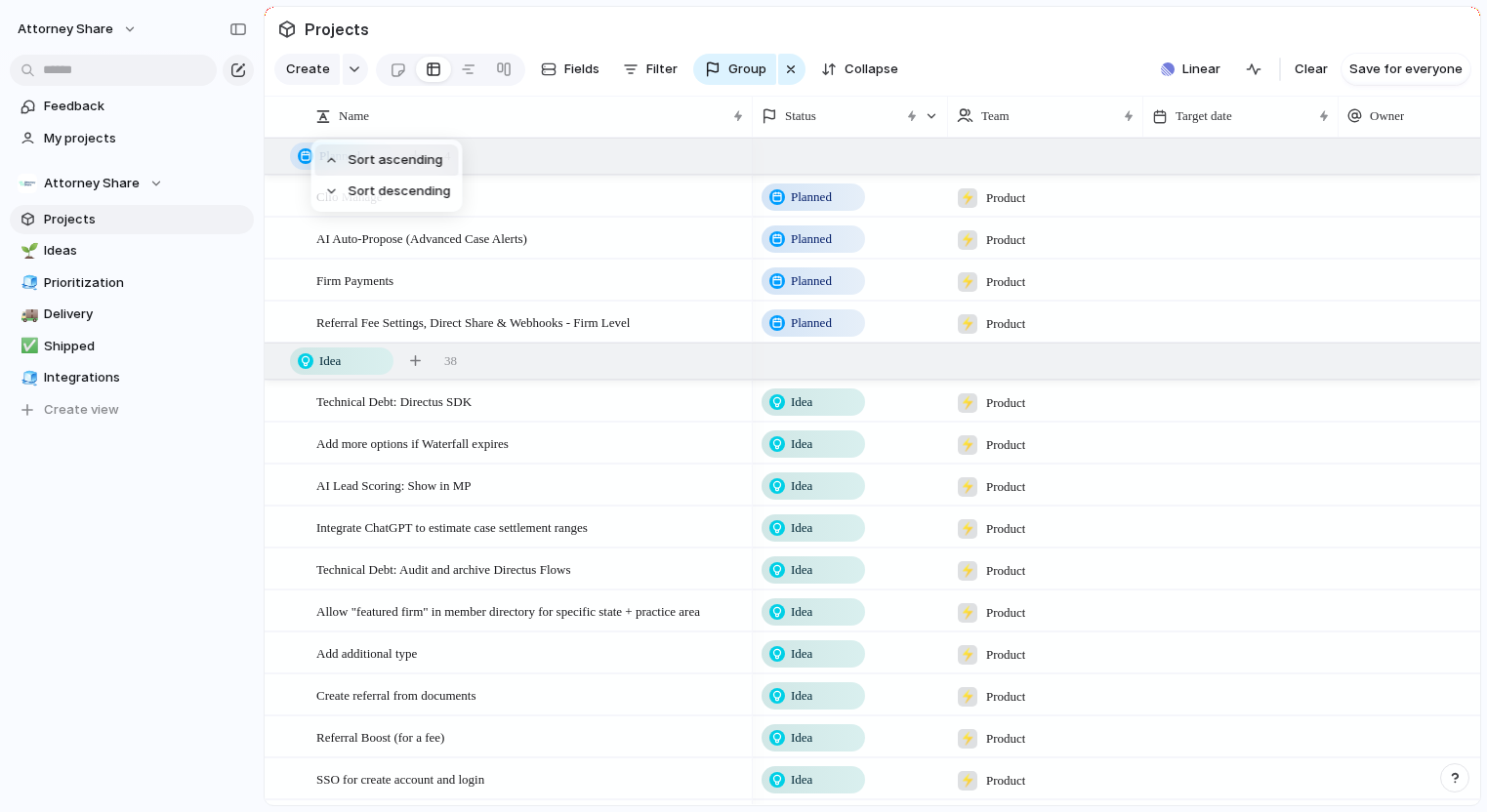 click on "Sort ascending   Sort descending" at bounding box center (743, 406) 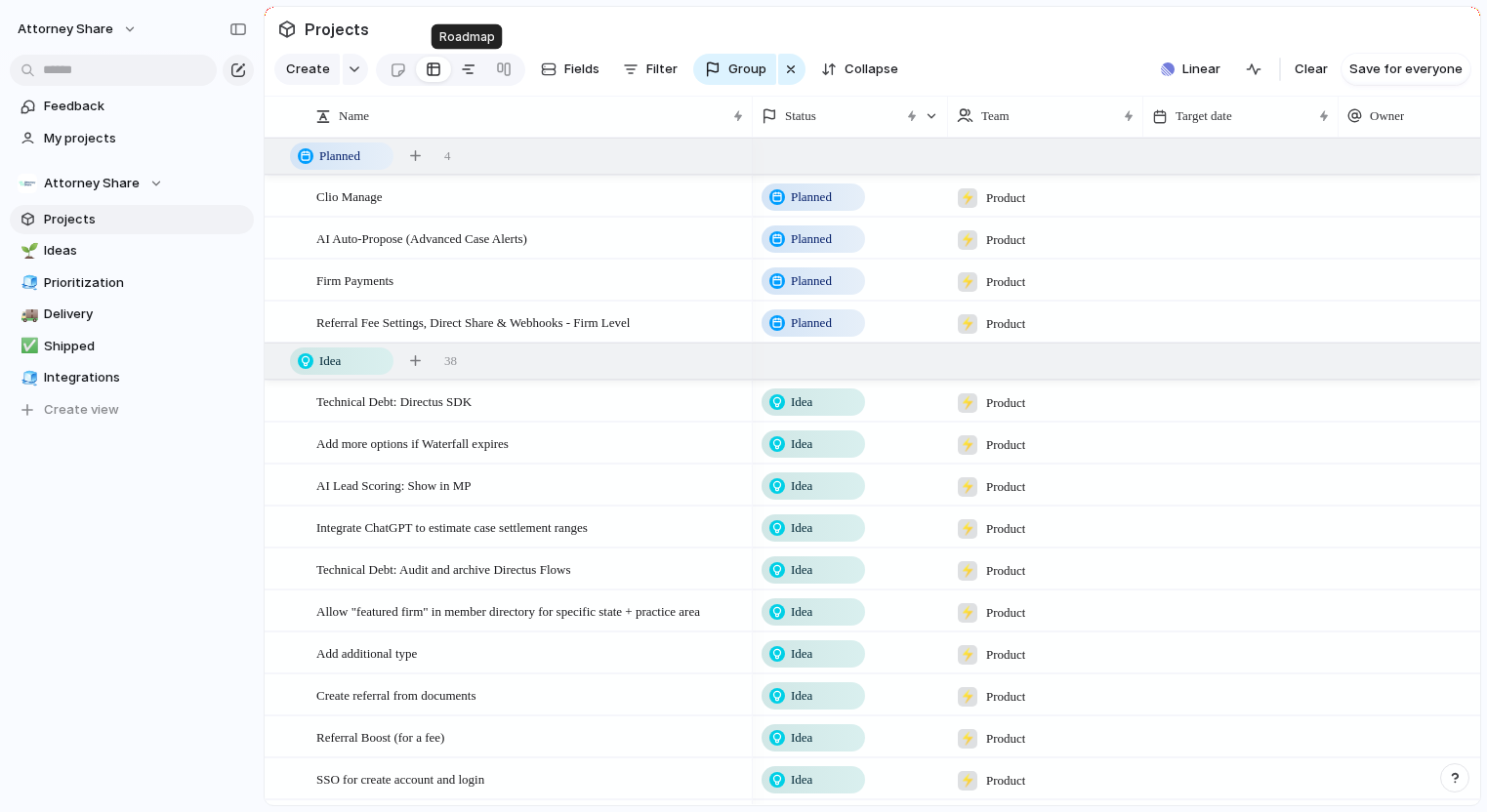 click at bounding box center (469, 69) 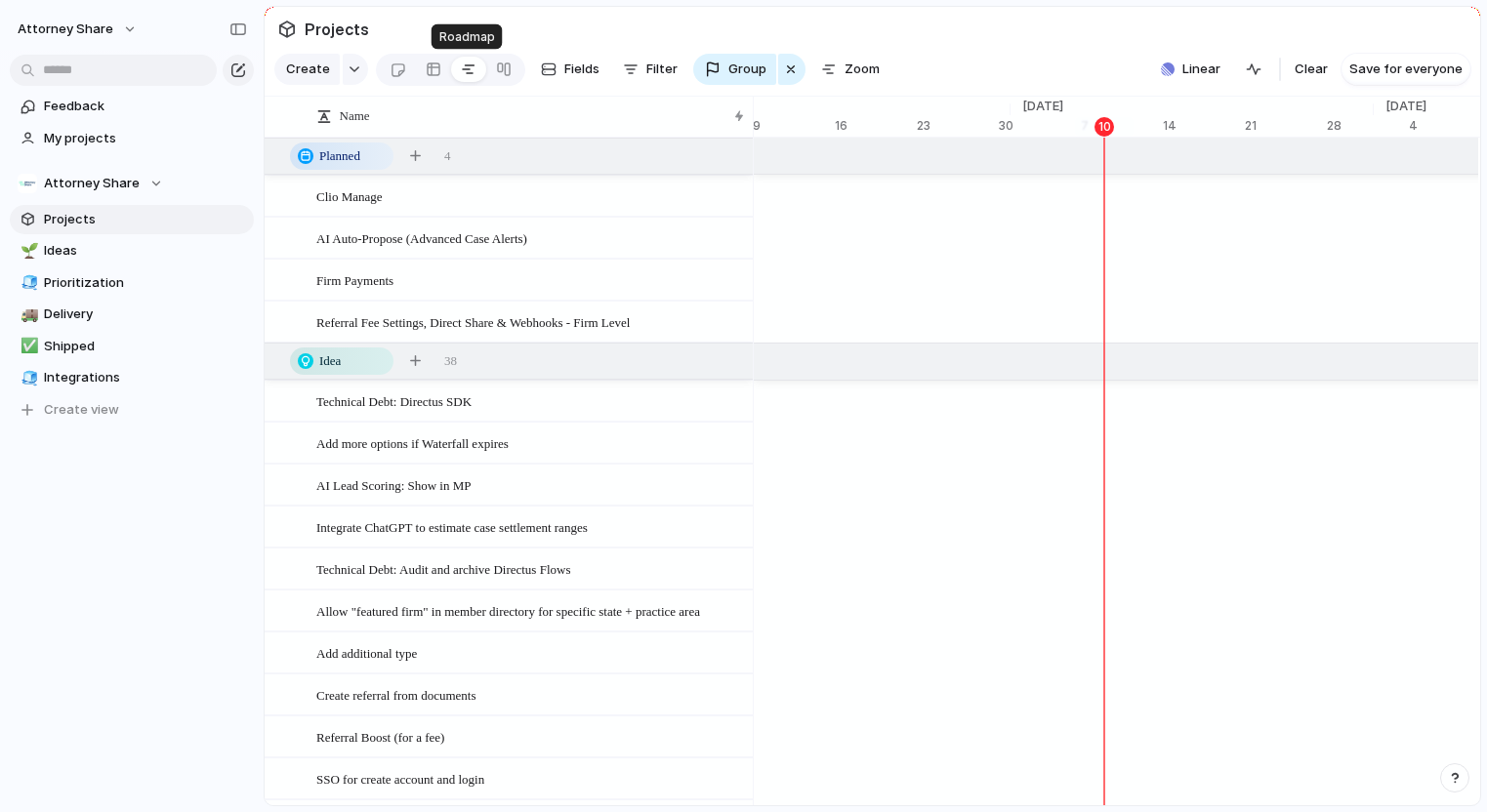scroll, scrollTop: 0, scrollLeft: 12584, axis: horizontal 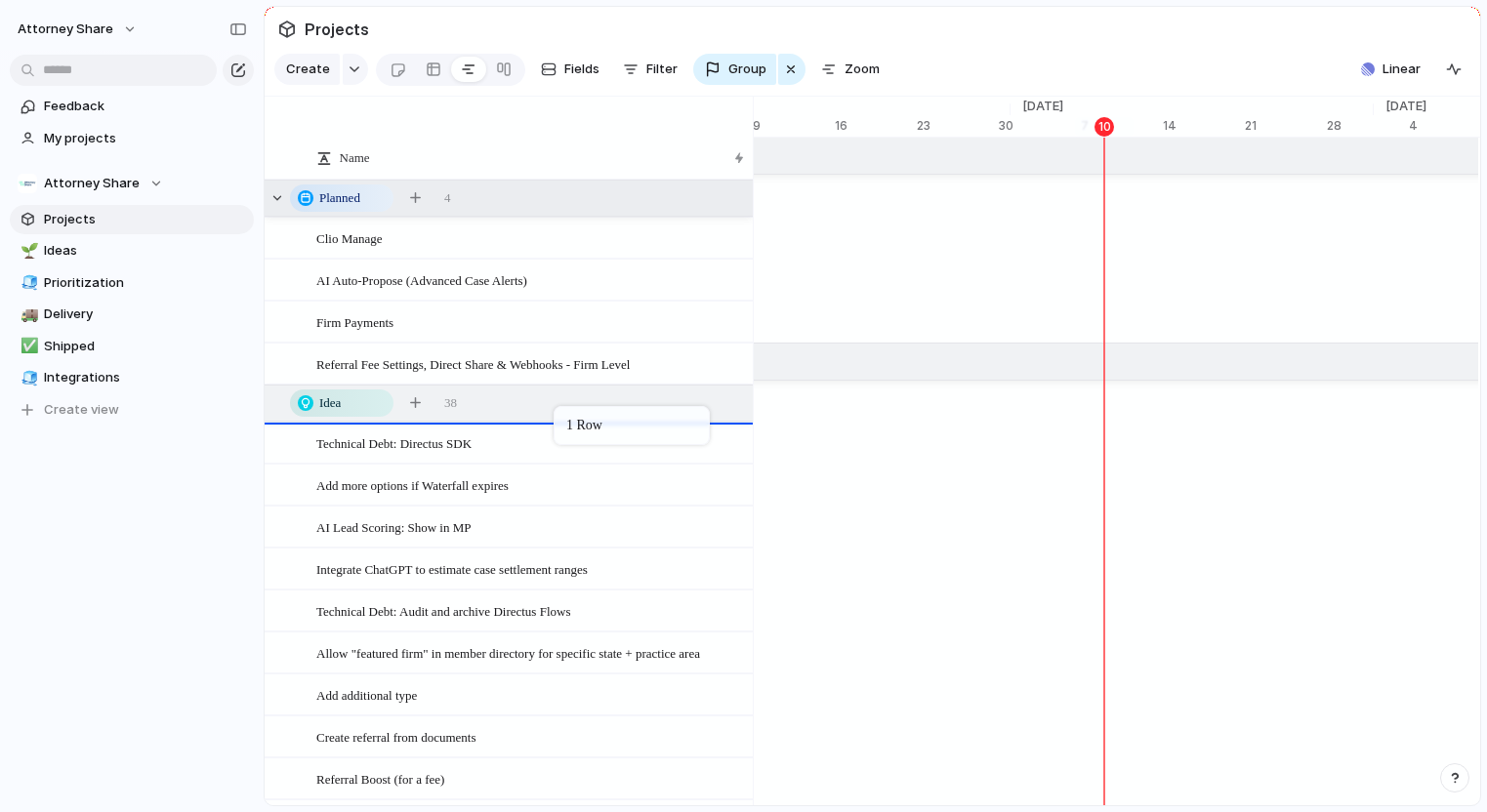 drag, startPoint x: 583, startPoint y: 196, endPoint x: 563, endPoint y: 410, distance: 214.93255 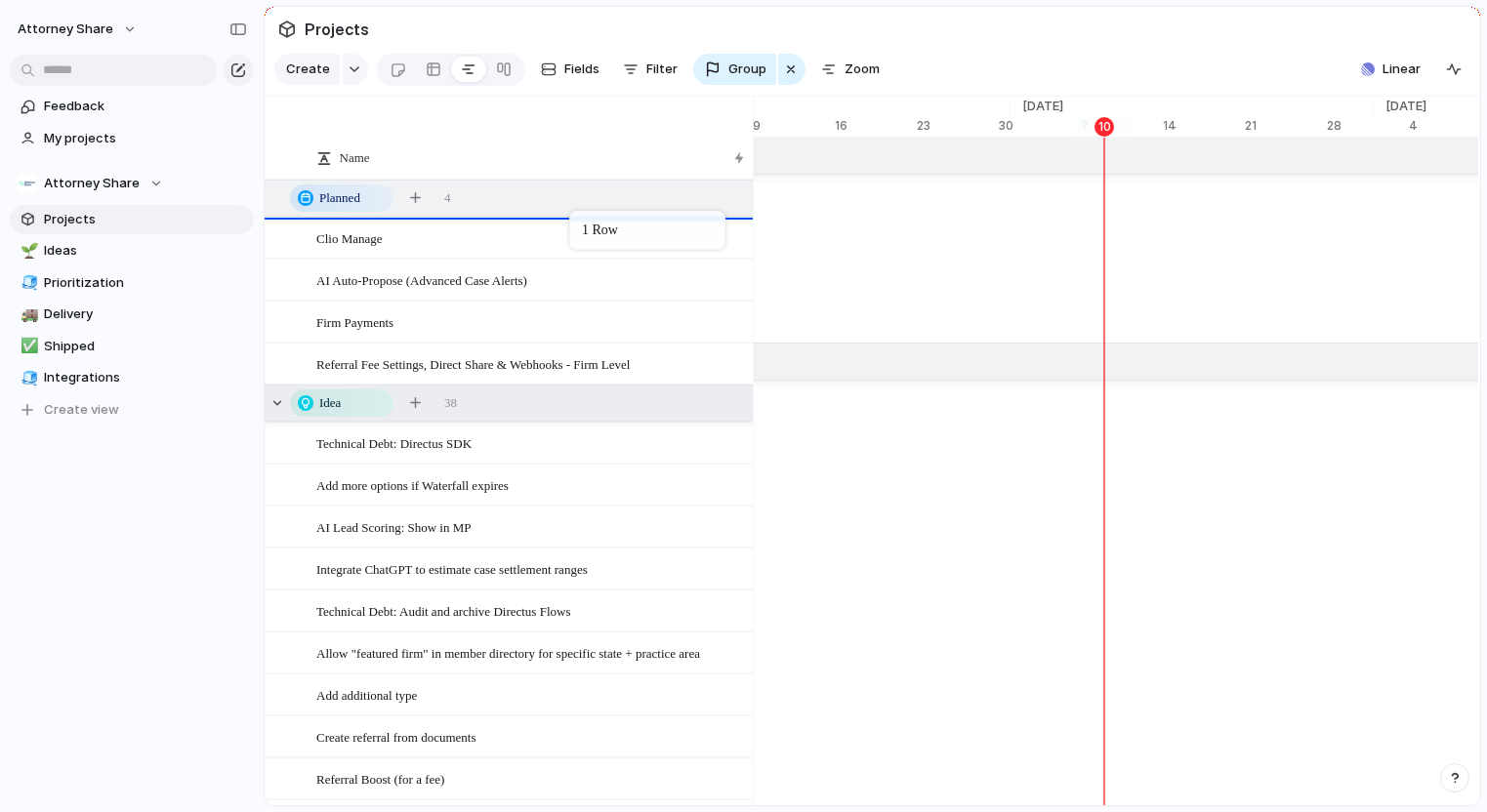 drag, startPoint x: 561, startPoint y: 409, endPoint x: 579, endPoint y: 215, distance: 194.83326 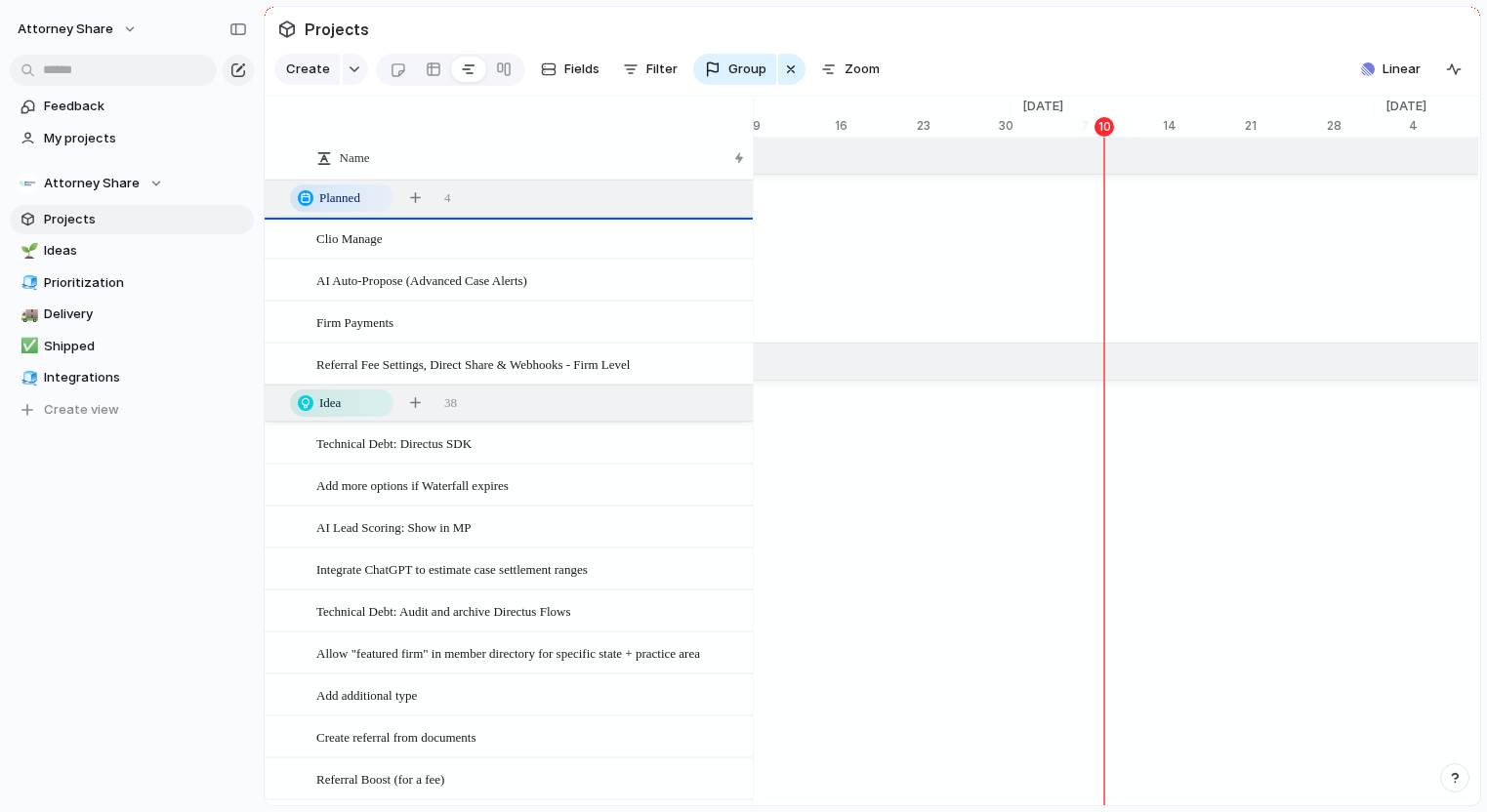 click on "Planned 4" at bounding box center (511, 198) 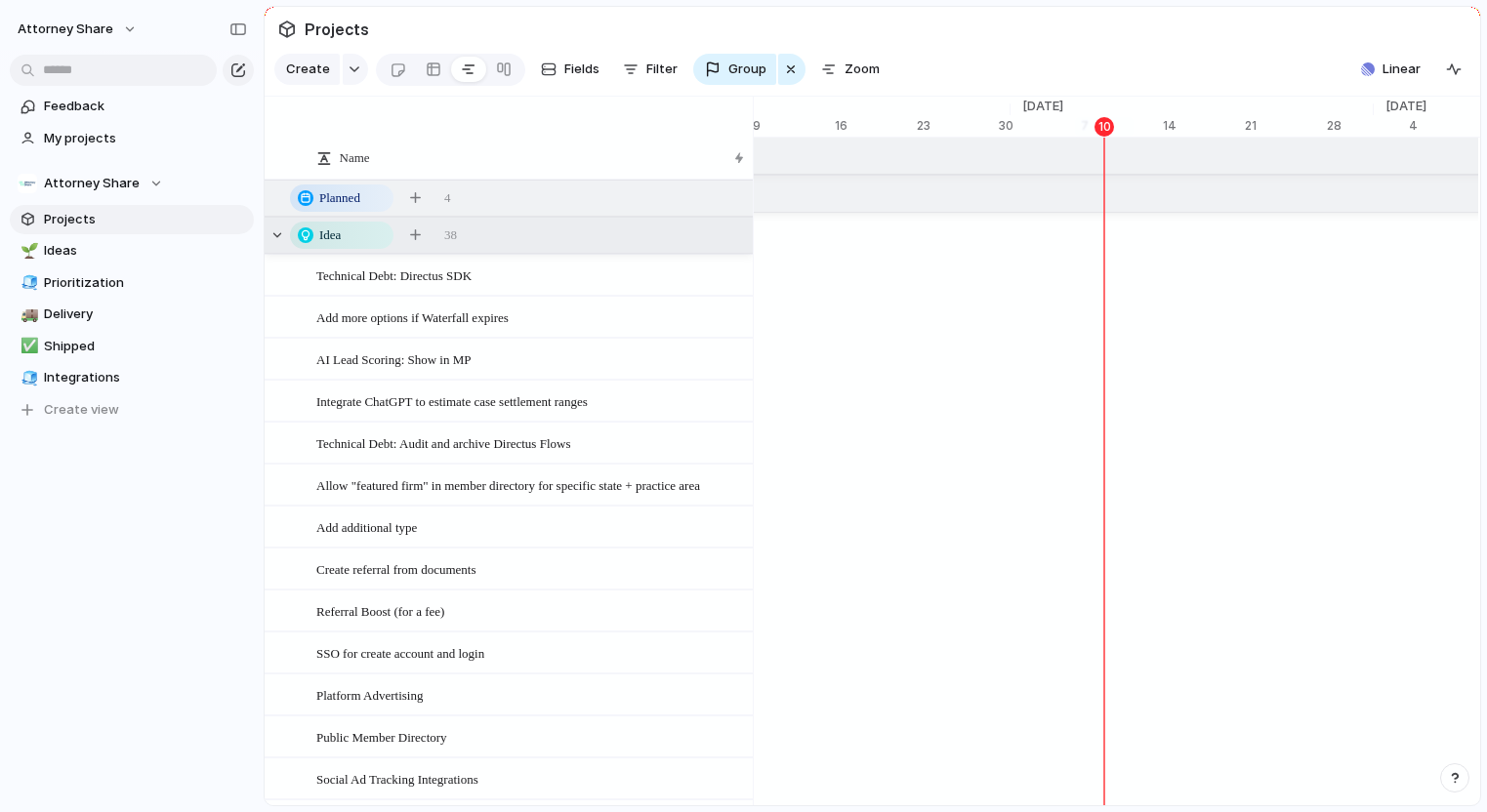 click on "Idea 38" at bounding box center (511, 235) 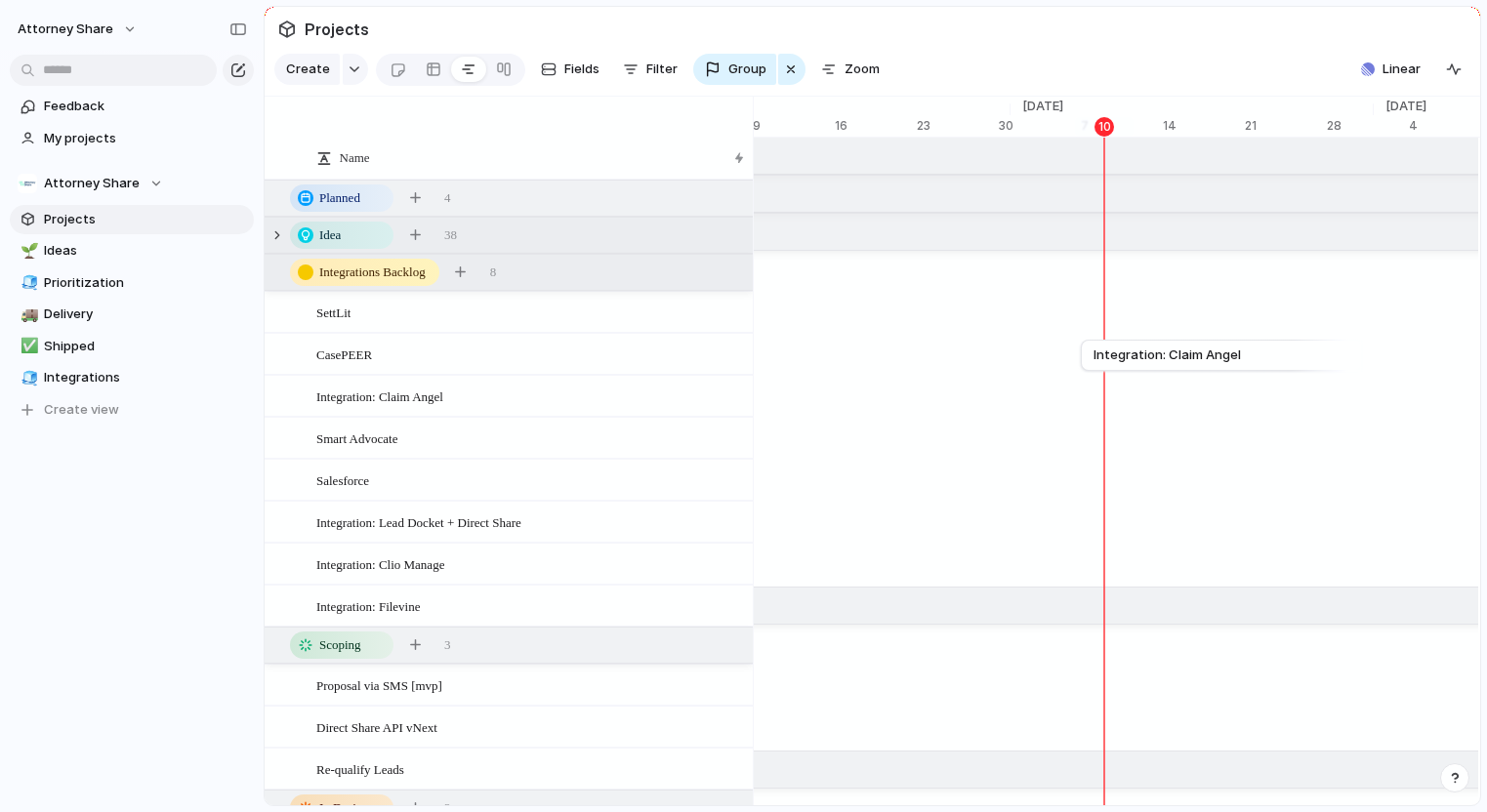 click on "Integrations Backlog 8" at bounding box center [509, 272] 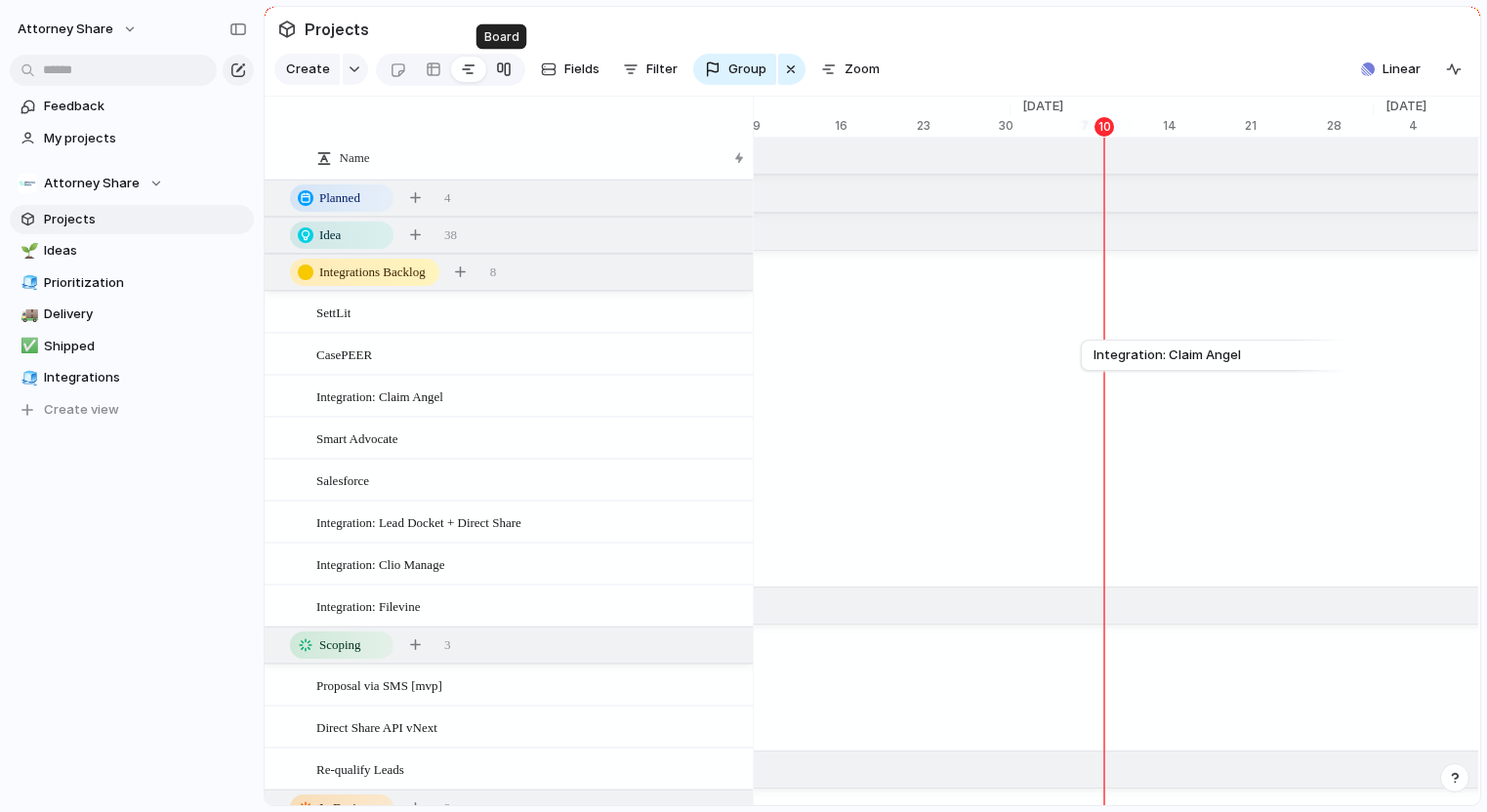 click at bounding box center [504, 69] 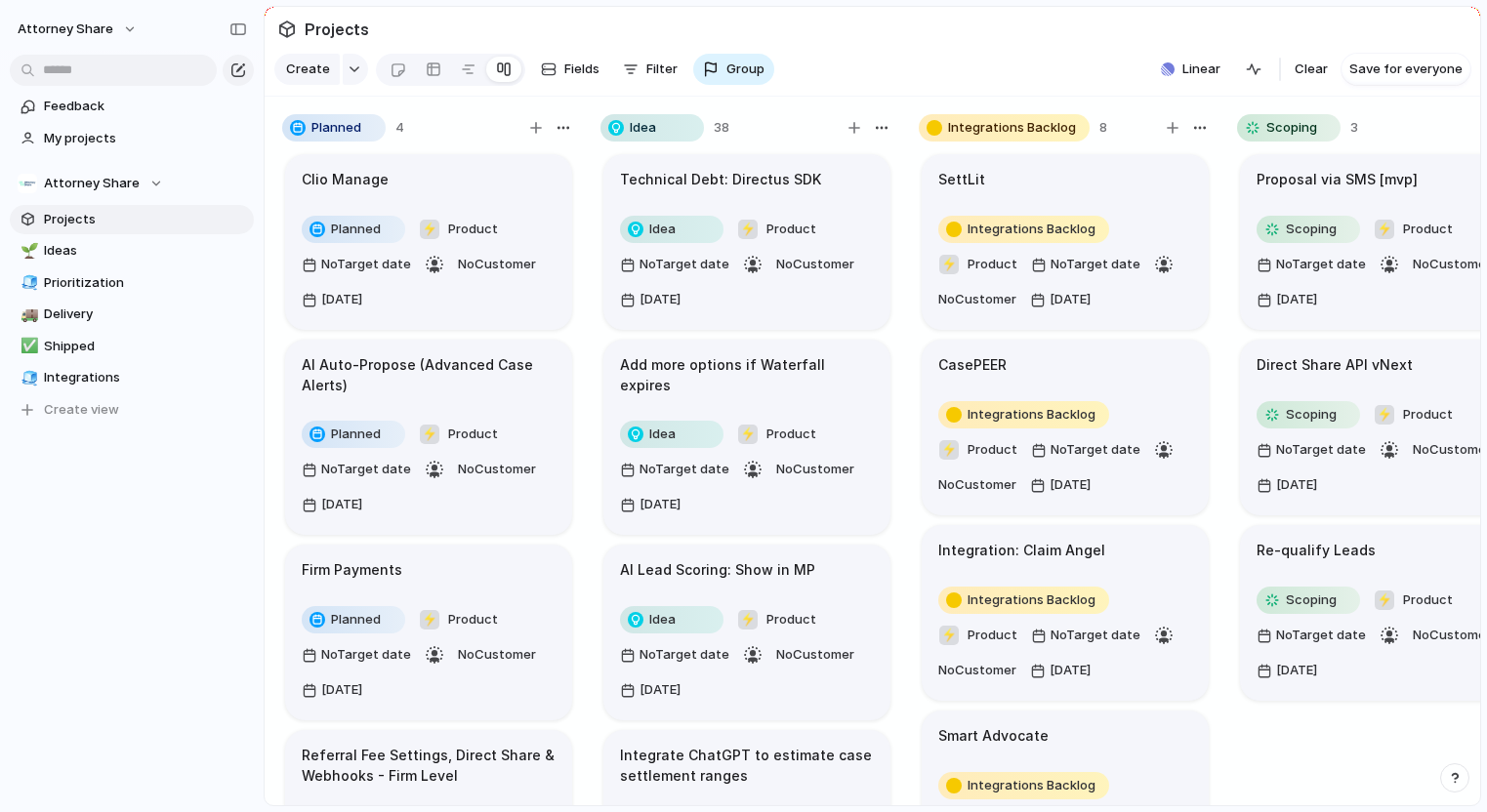 drag, startPoint x: 341, startPoint y: 124, endPoint x: 515, endPoint y: 123, distance: 174.0029 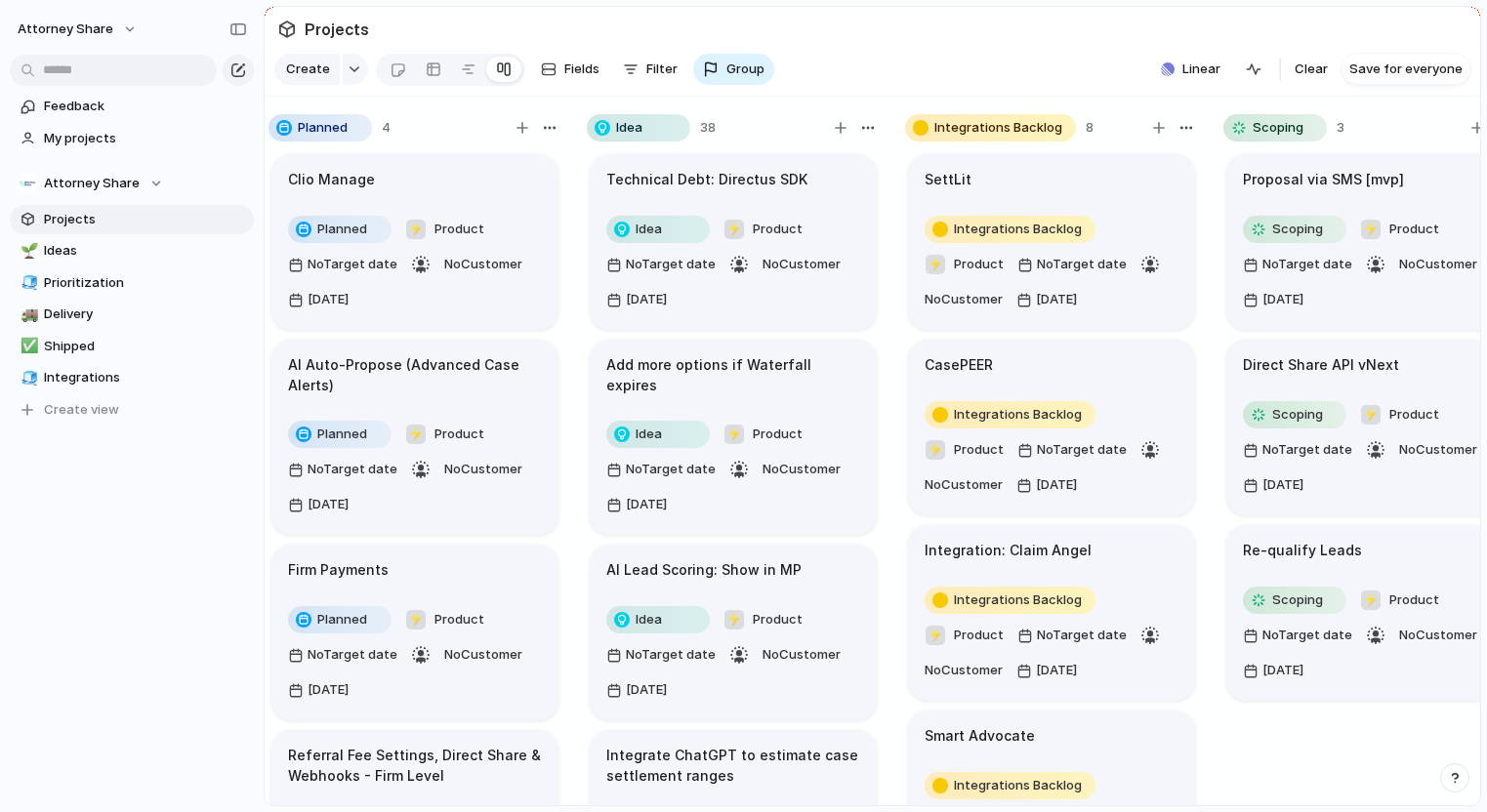 scroll, scrollTop: 0, scrollLeft: 0, axis: both 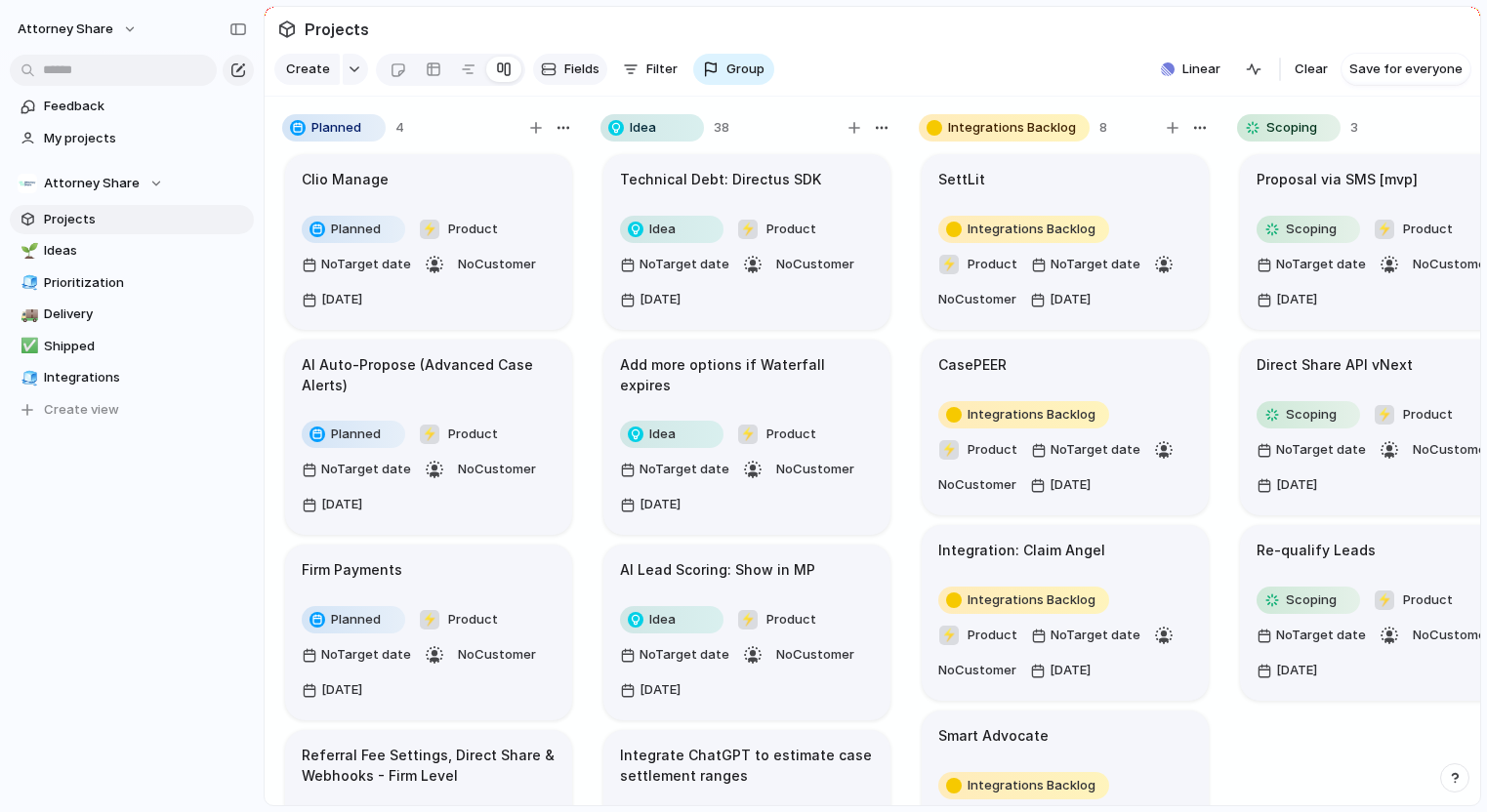 click at bounding box center [549, 69] 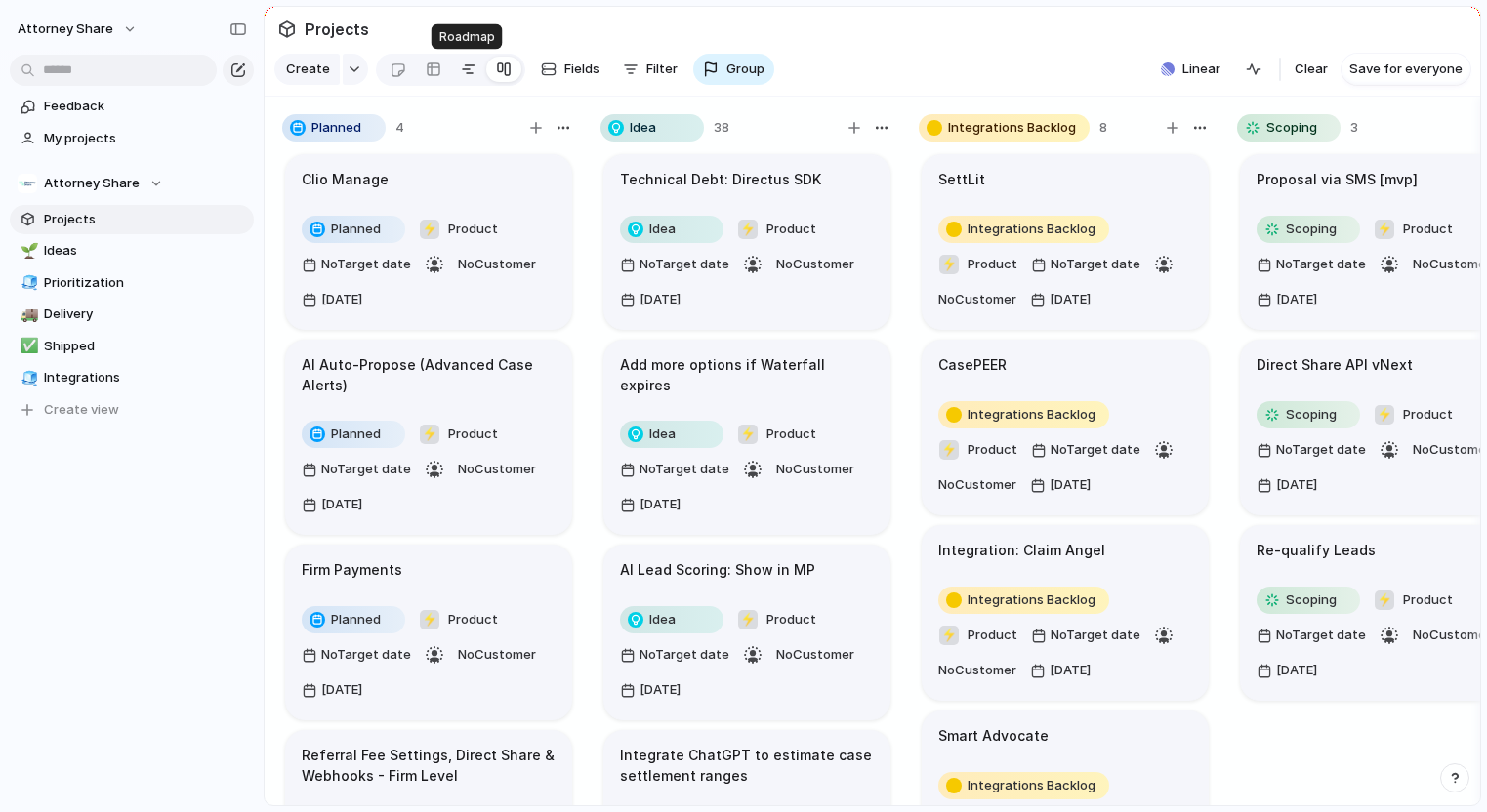 click at bounding box center (469, 69) 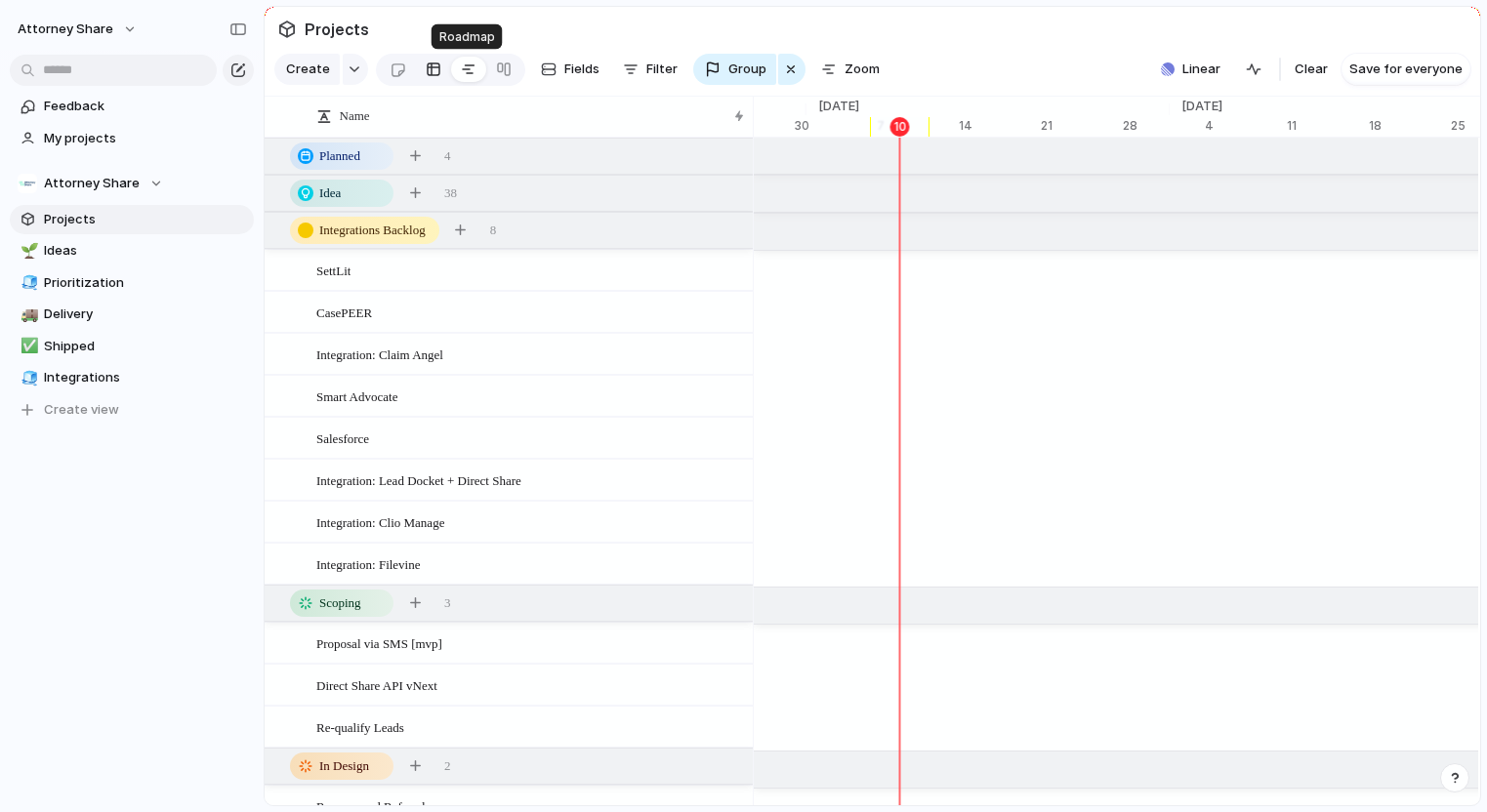 scroll, scrollTop: 0, scrollLeft: 12788, axis: horizontal 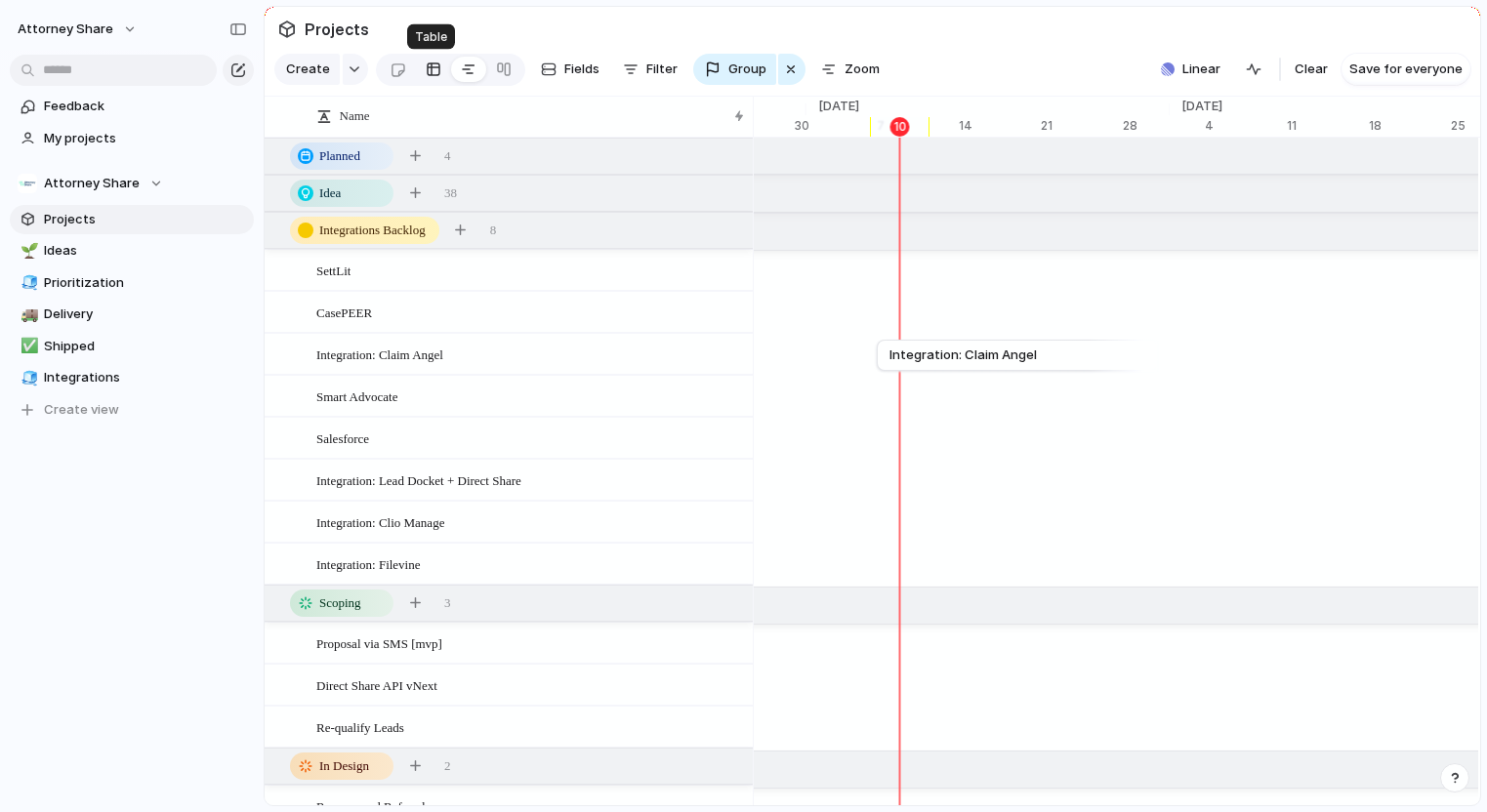 click at bounding box center [434, 69] 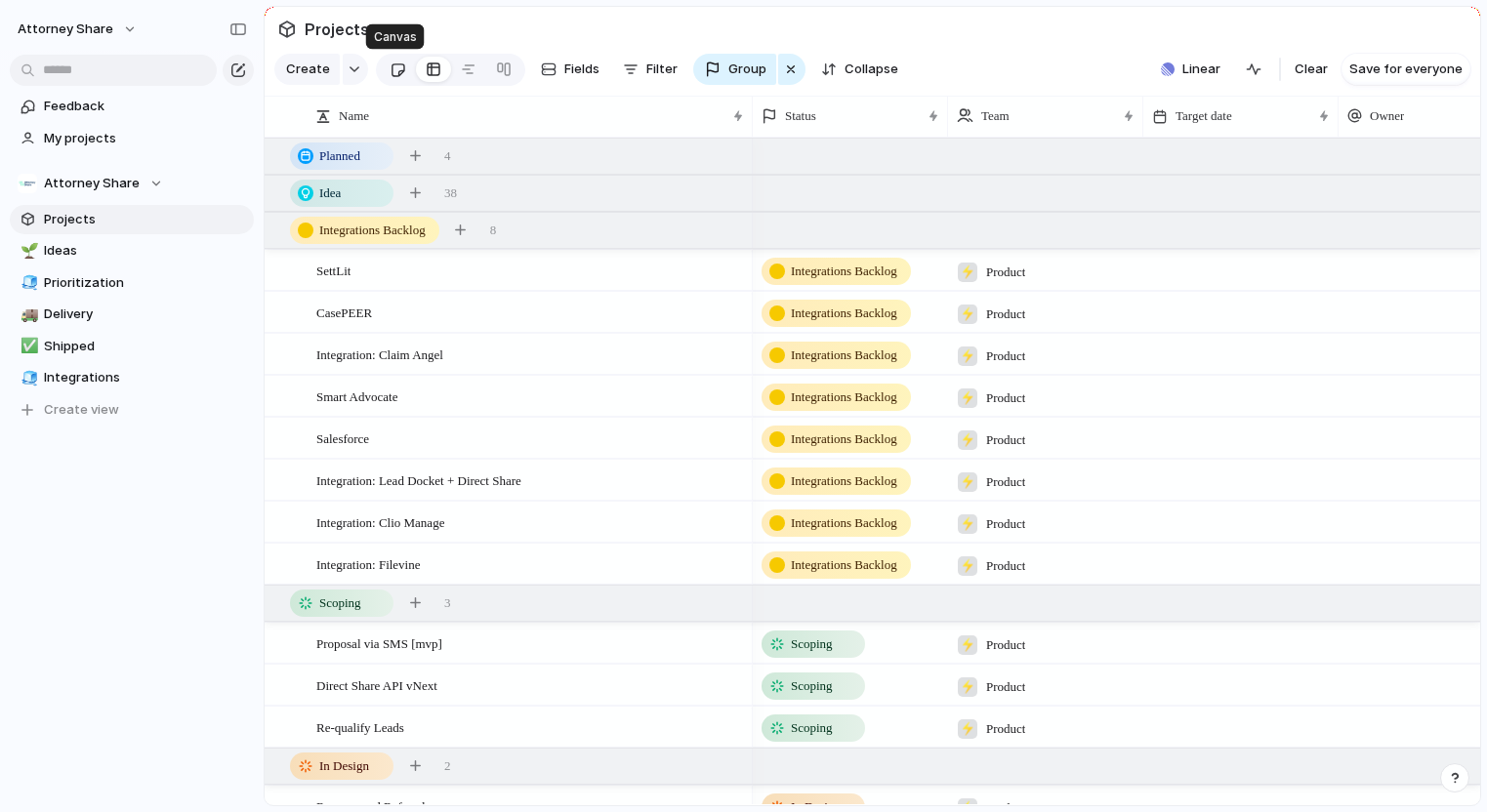 click at bounding box center [397, 69] 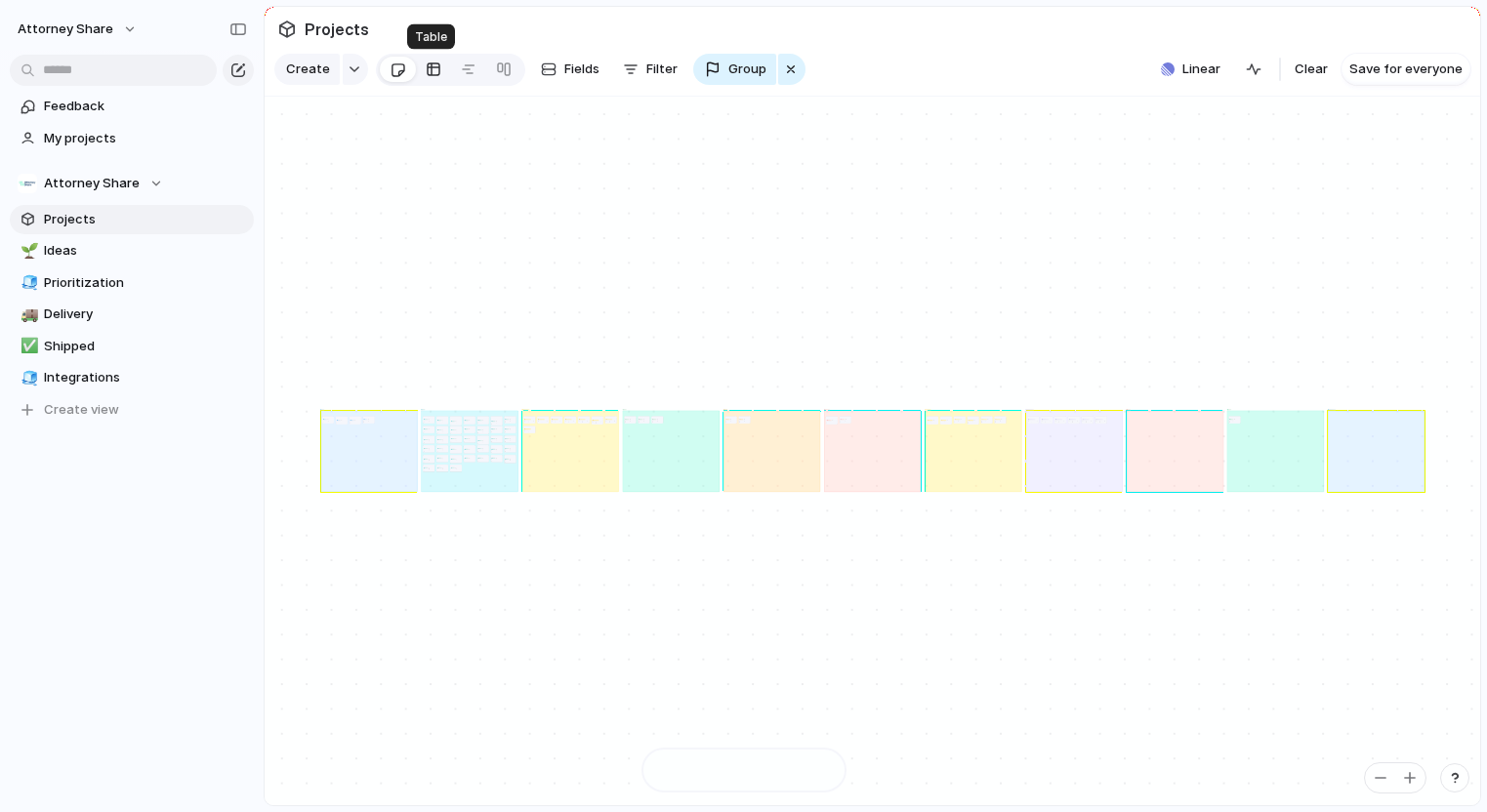 click at bounding box center (434, 69) 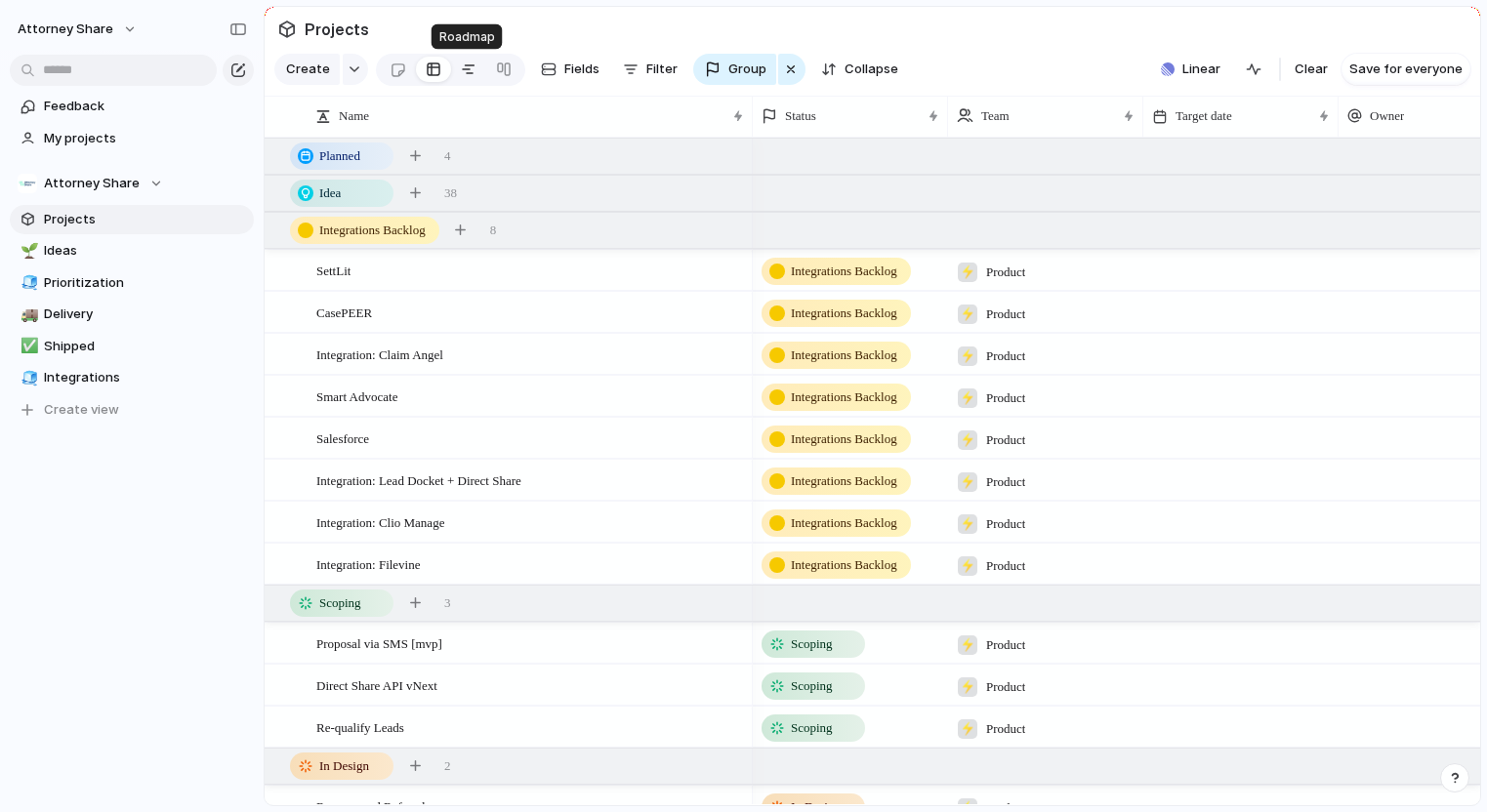 click at bounding box center (469, 69) 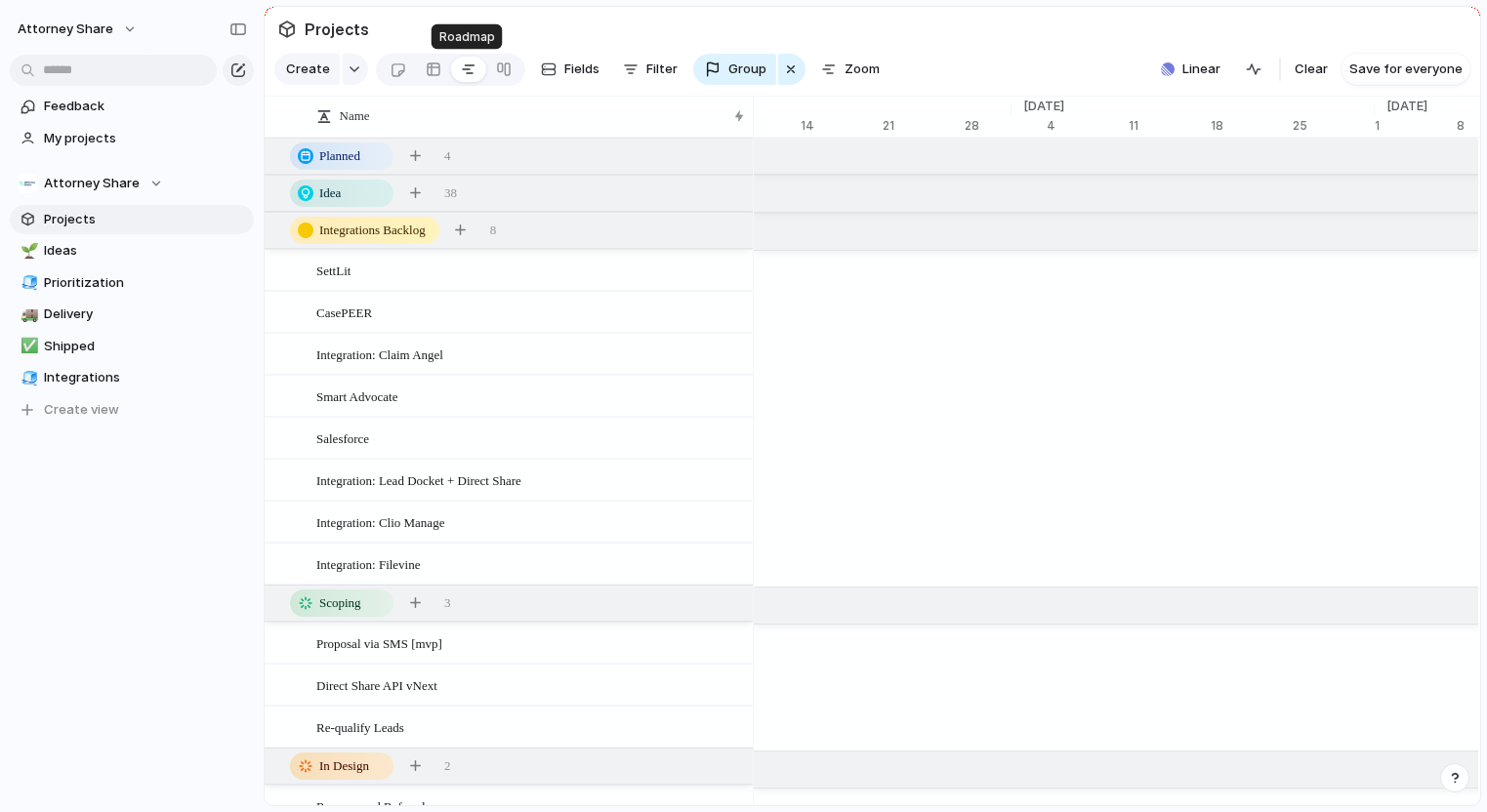 scroll, scrollTop: 0, scrollLeft: 12947, axis: horizontal 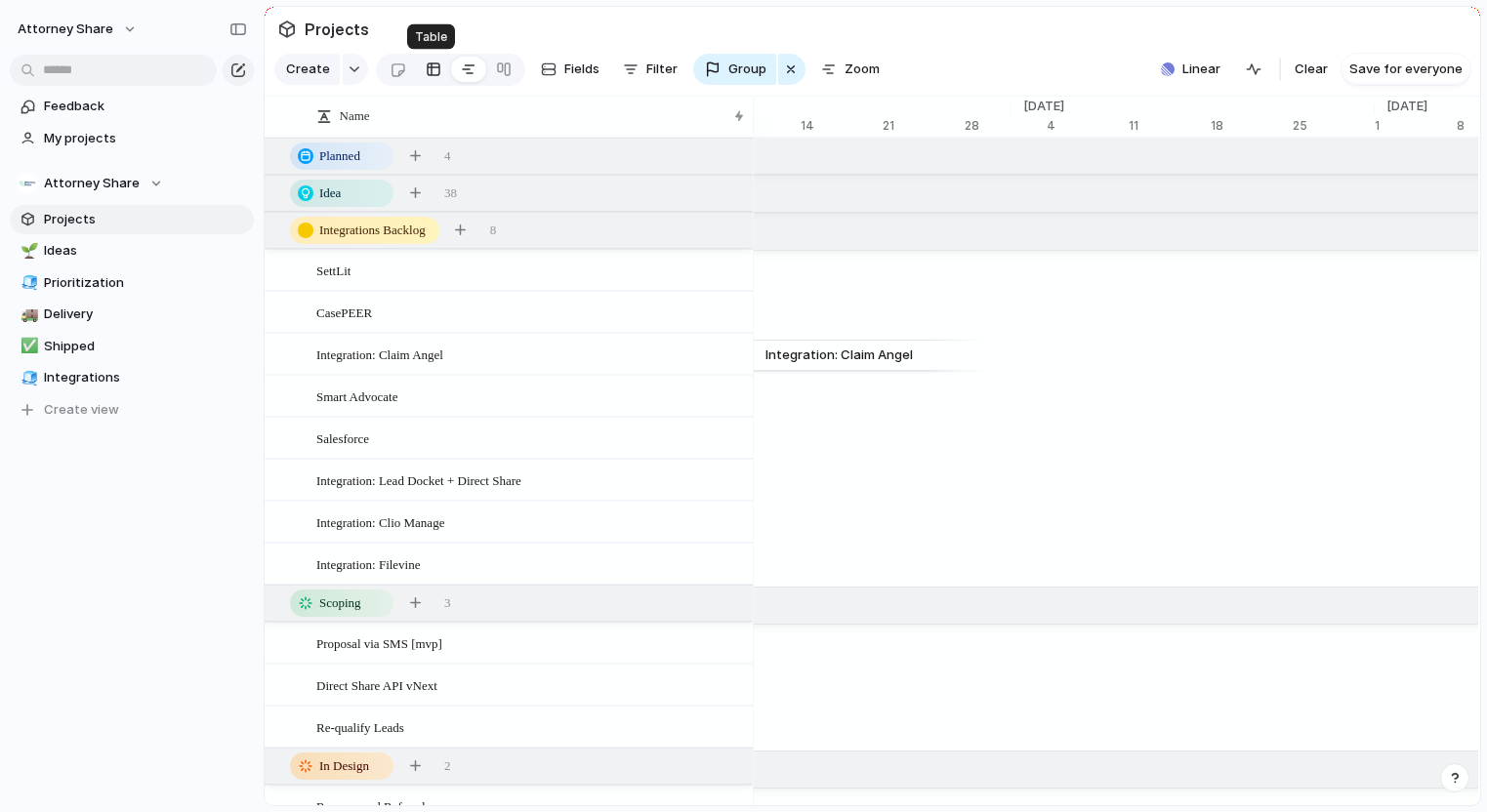 click at bounding box center (434, 69) 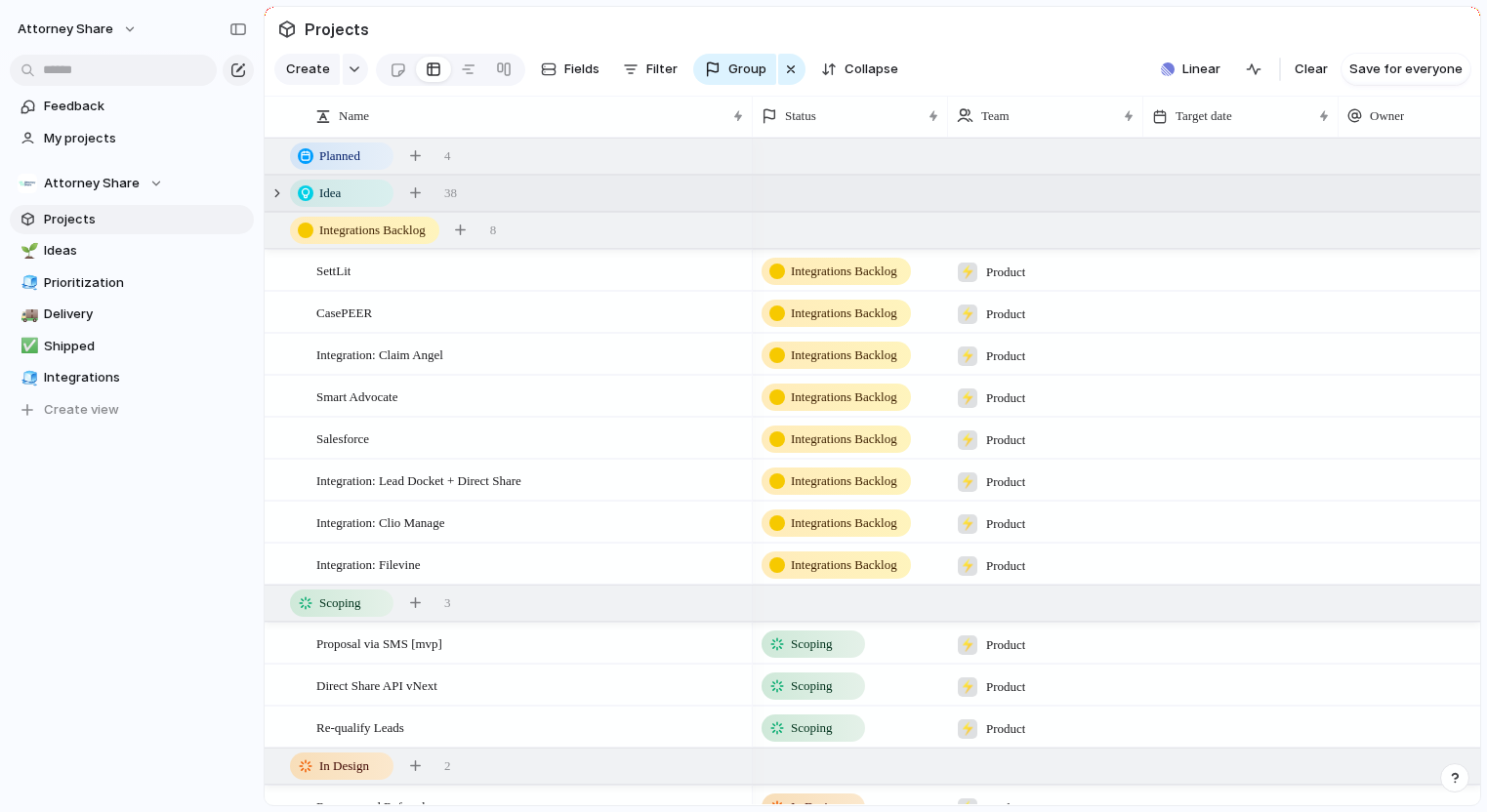 click on "Idea 38" at bounding box center [874, 193] 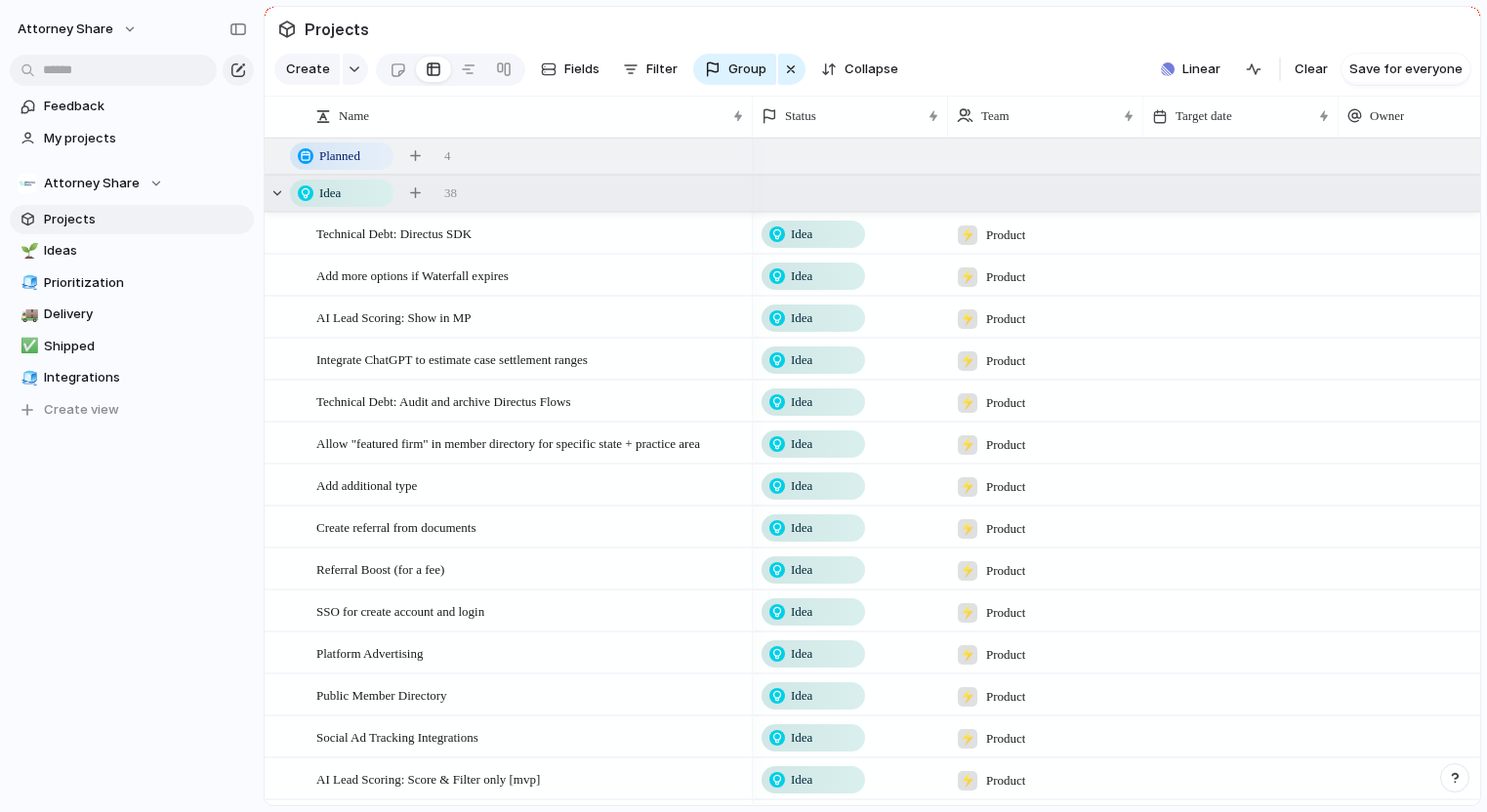 click on "Idea 38" at bounding box center [874, 193] 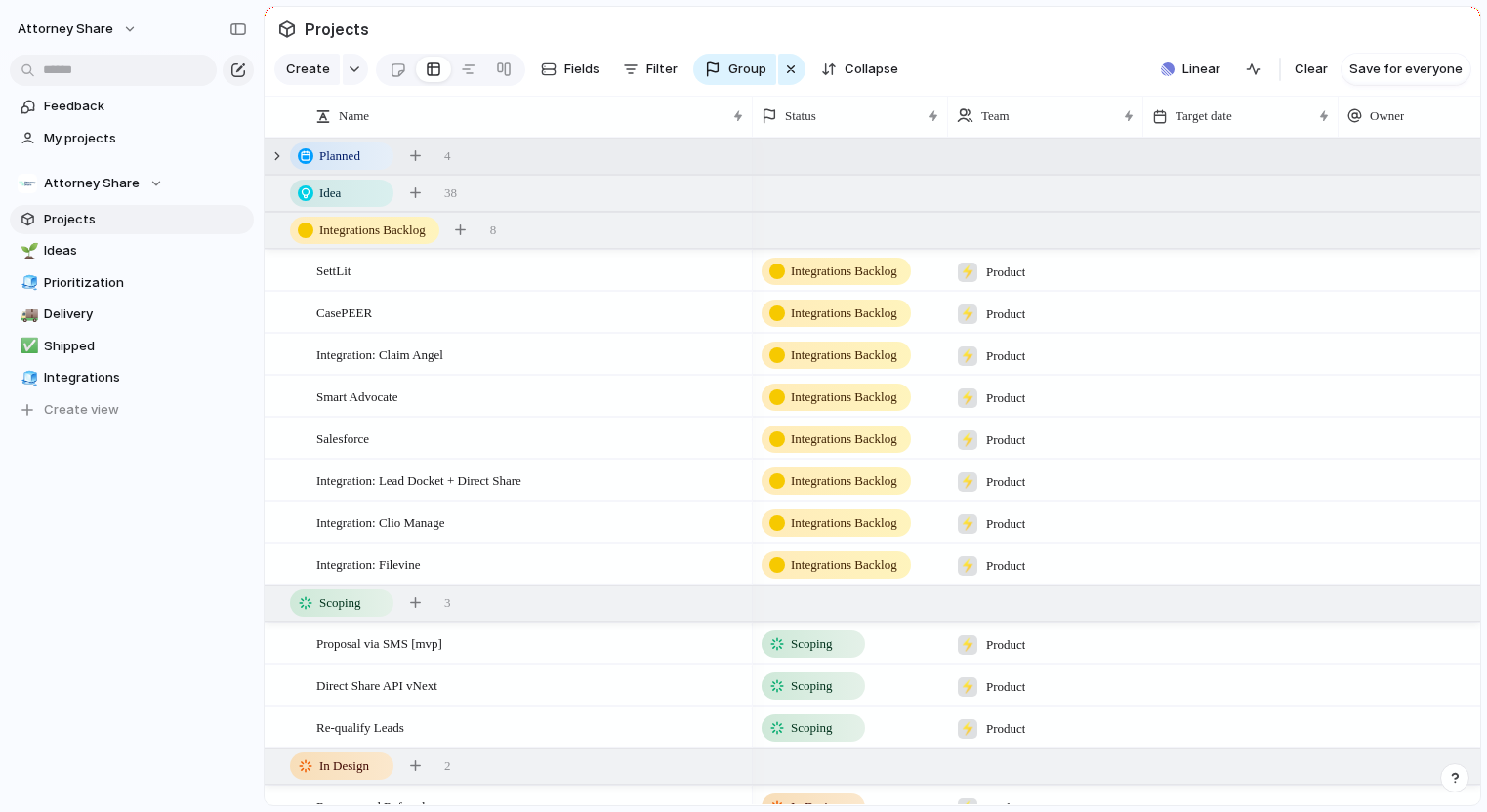 click on "Planned 4" at bounding box center [874, 156] 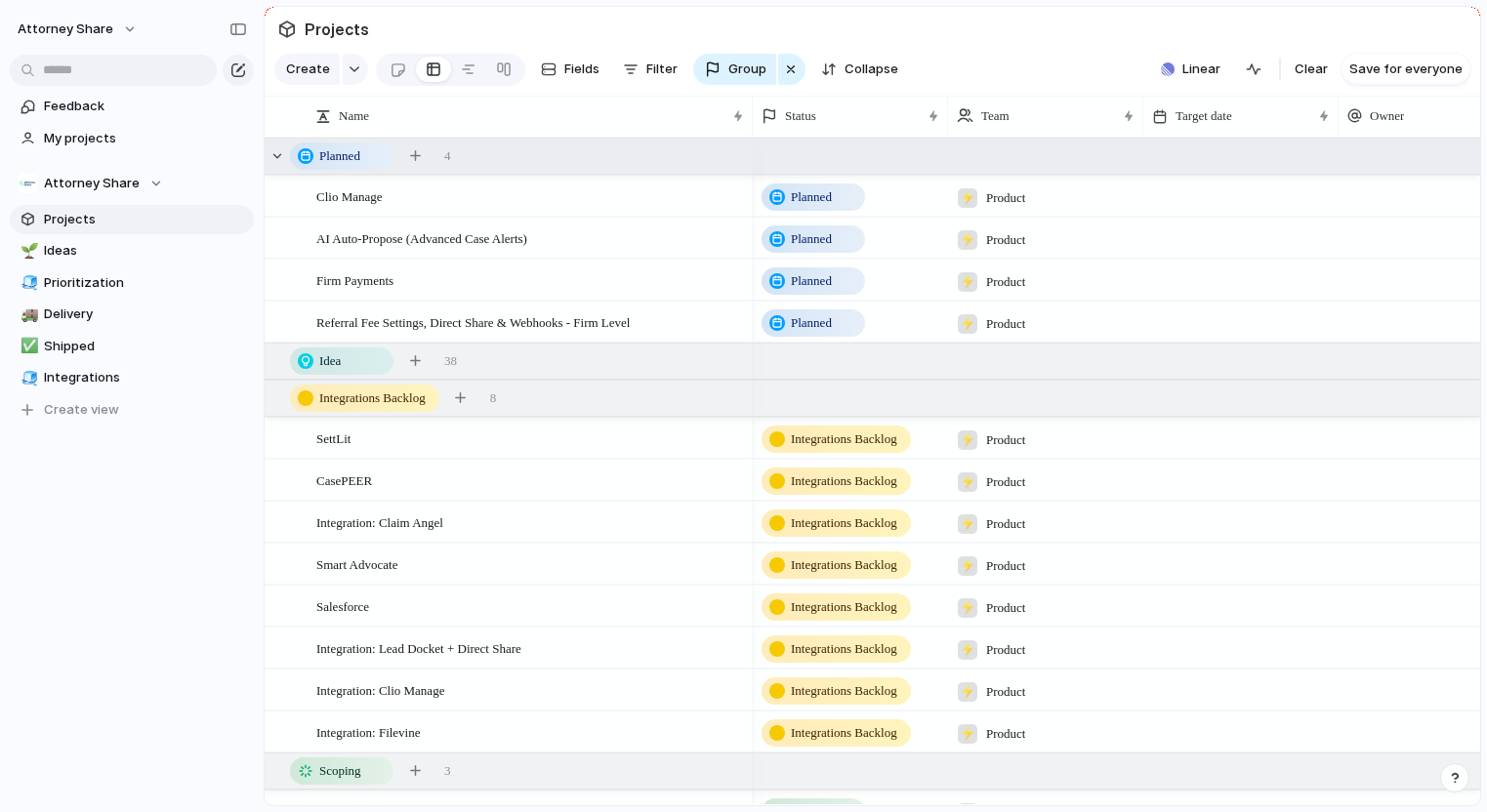 click on "Planned 4" at bounding box center (874, 156) 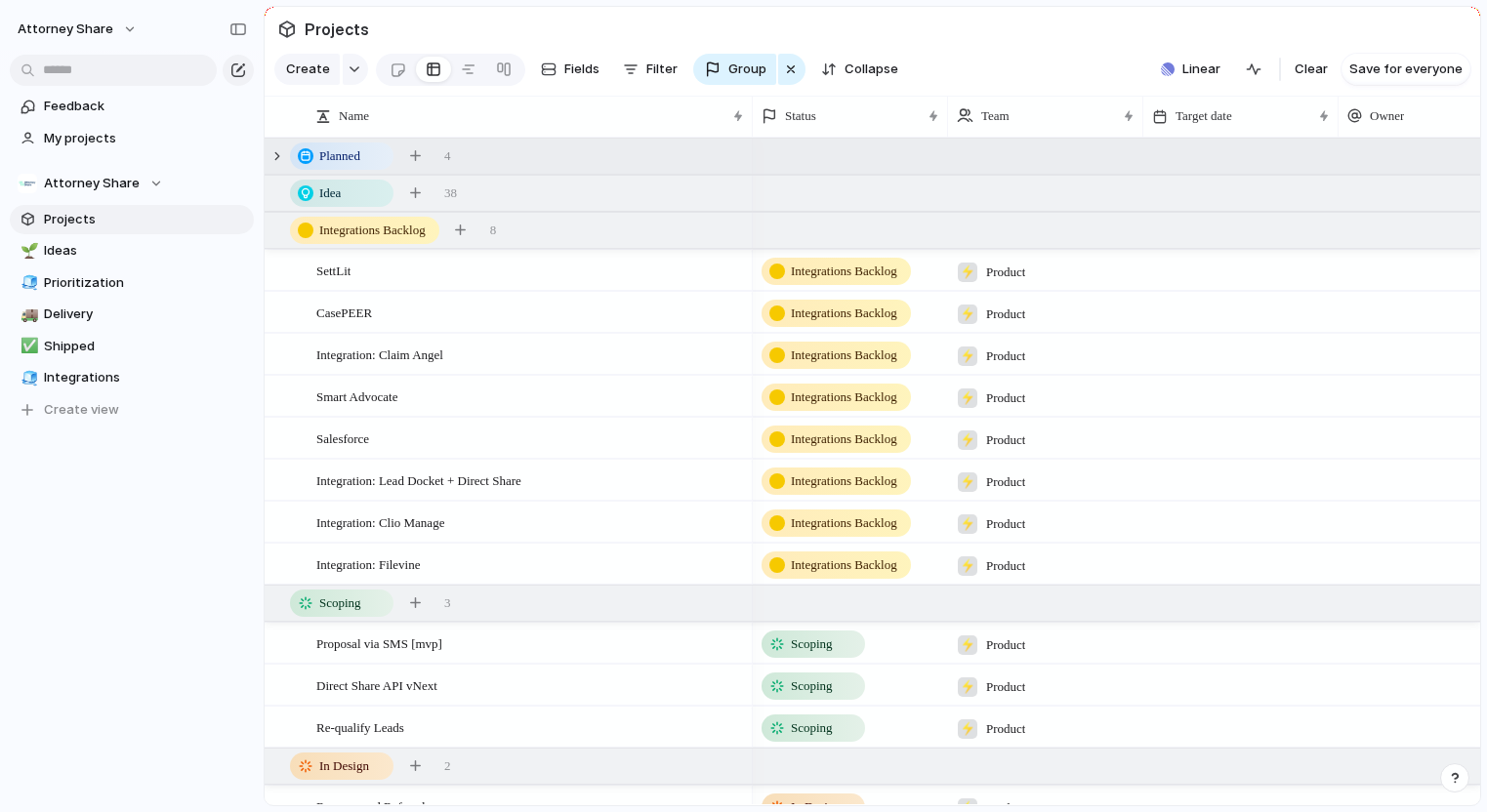 scroll, scrollTop: 487, scrollLeft: 0, axis: vertical 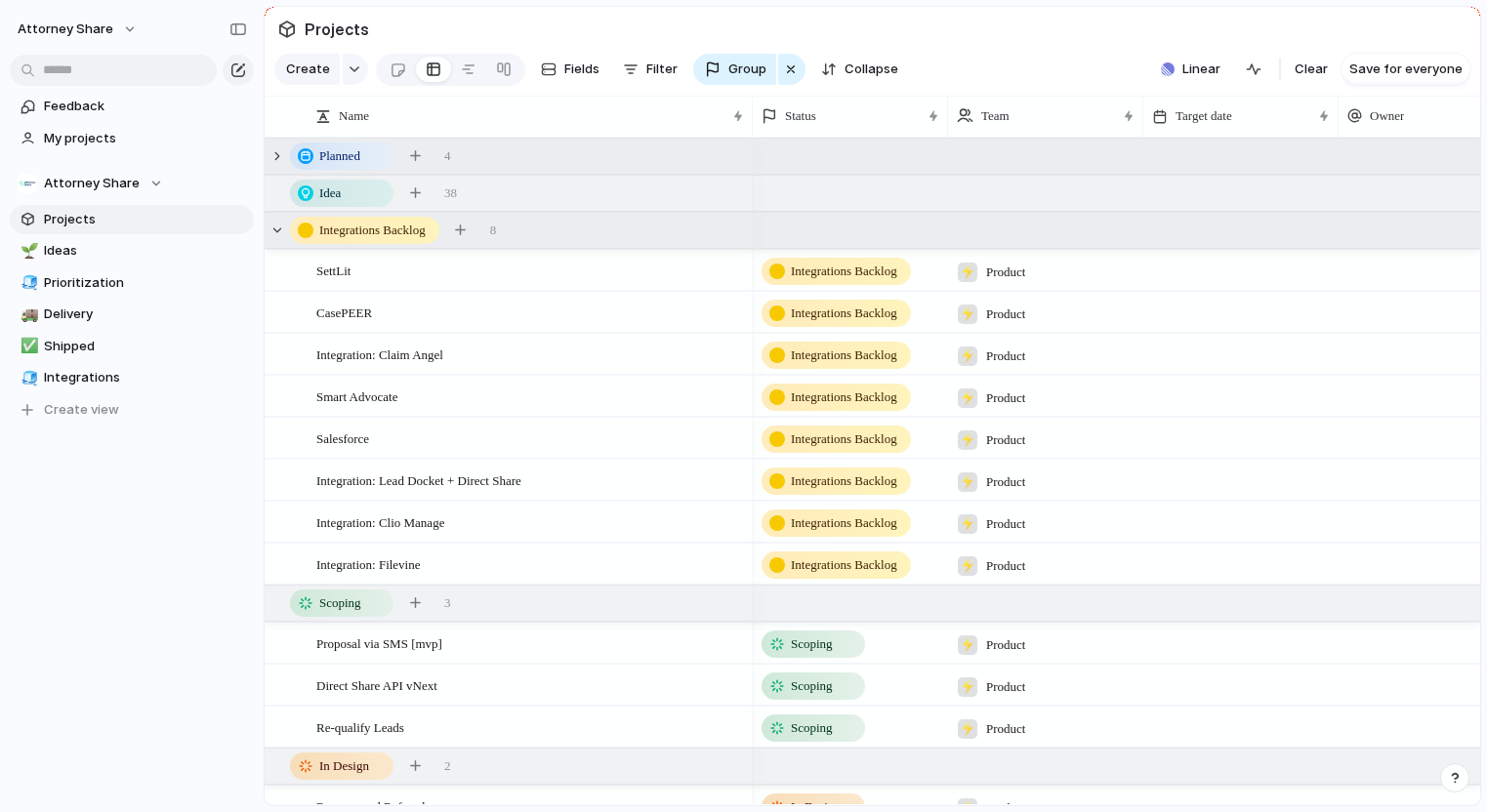 click on "Integrations Backlog 8" at bounding box center (874, 230) 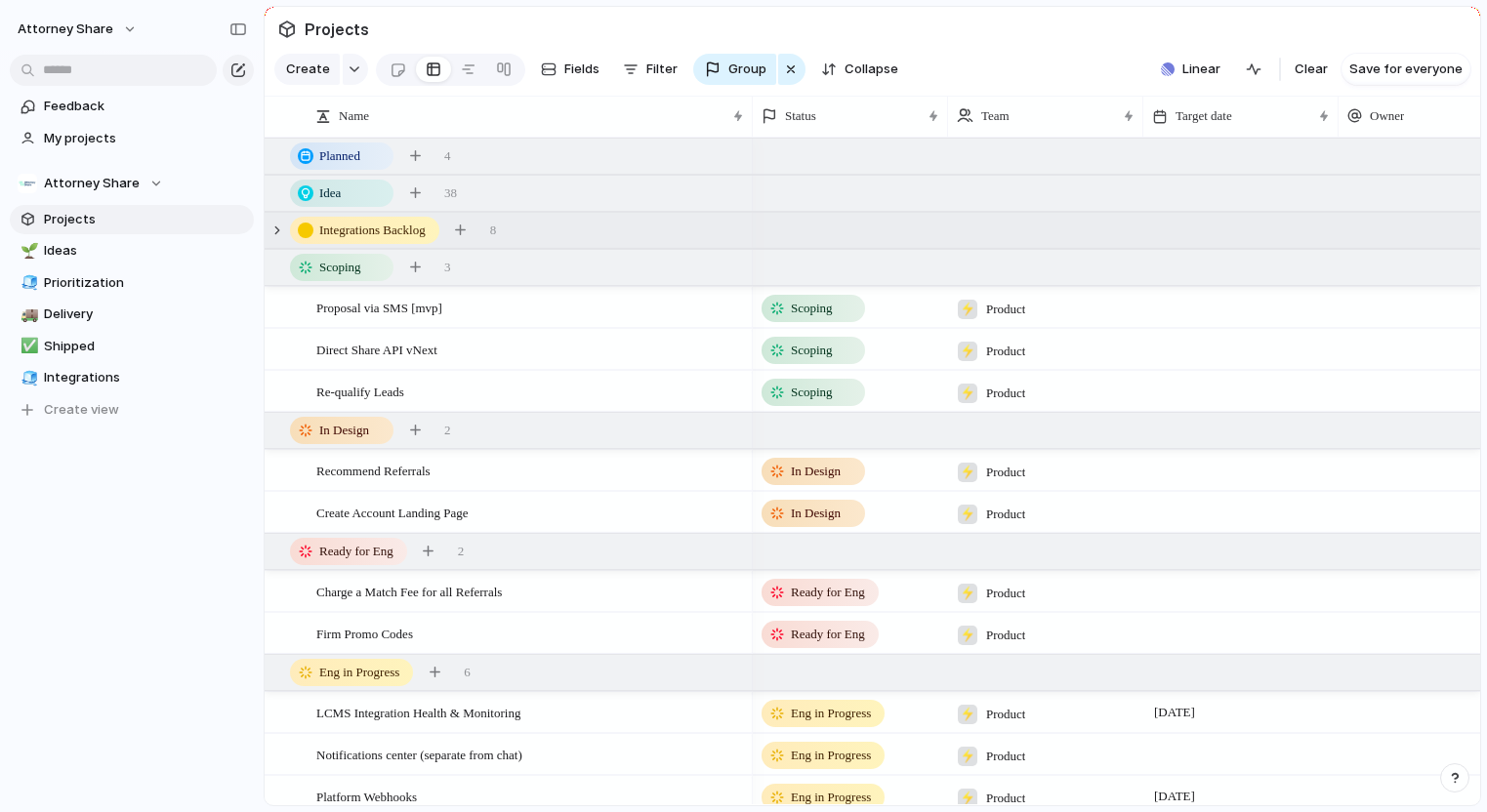 scroll, scrollTop: 1, scrollLeft: 0, axis: vertical 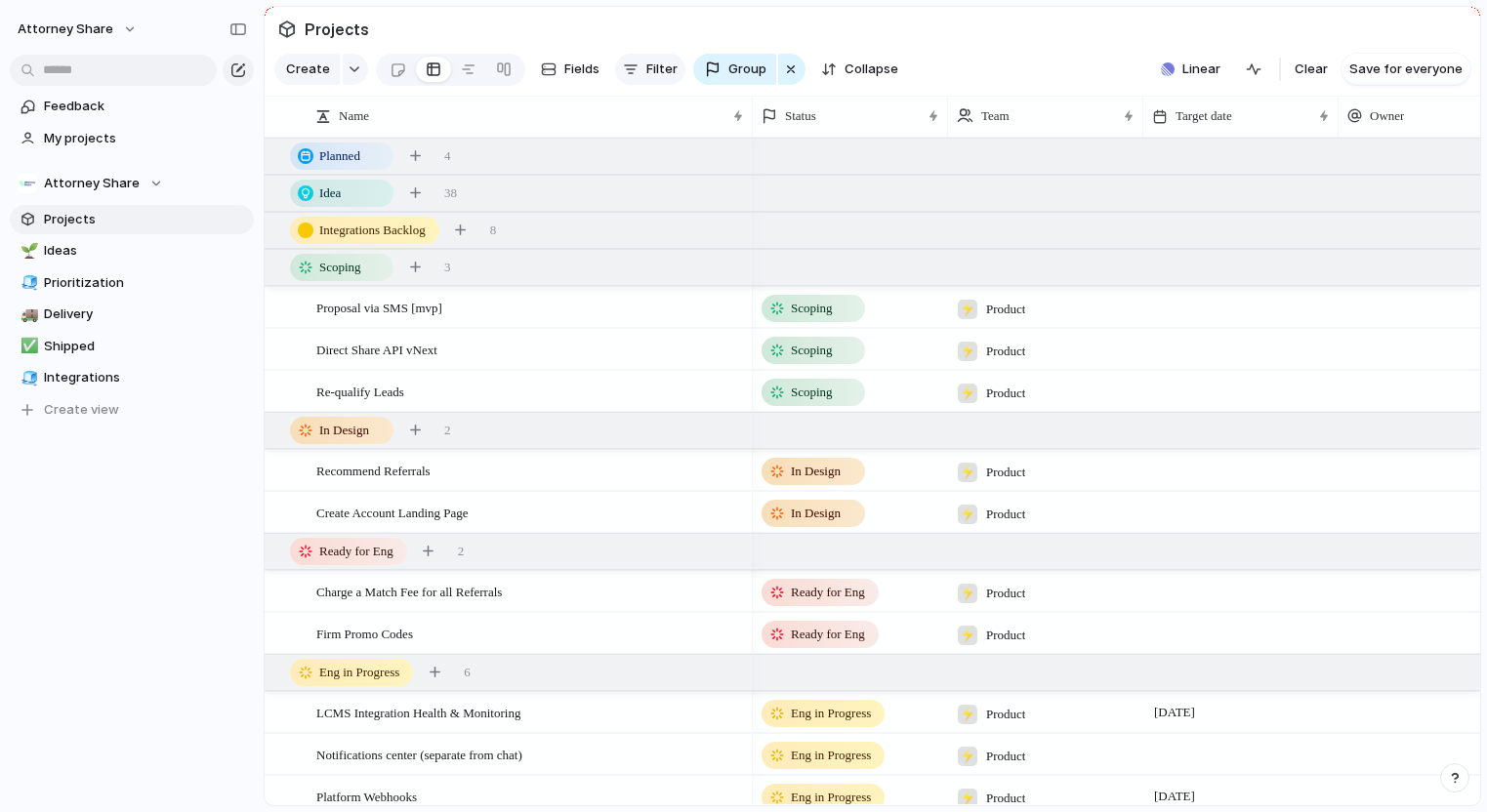 click on "Filter" at bounding box center [662, 69] 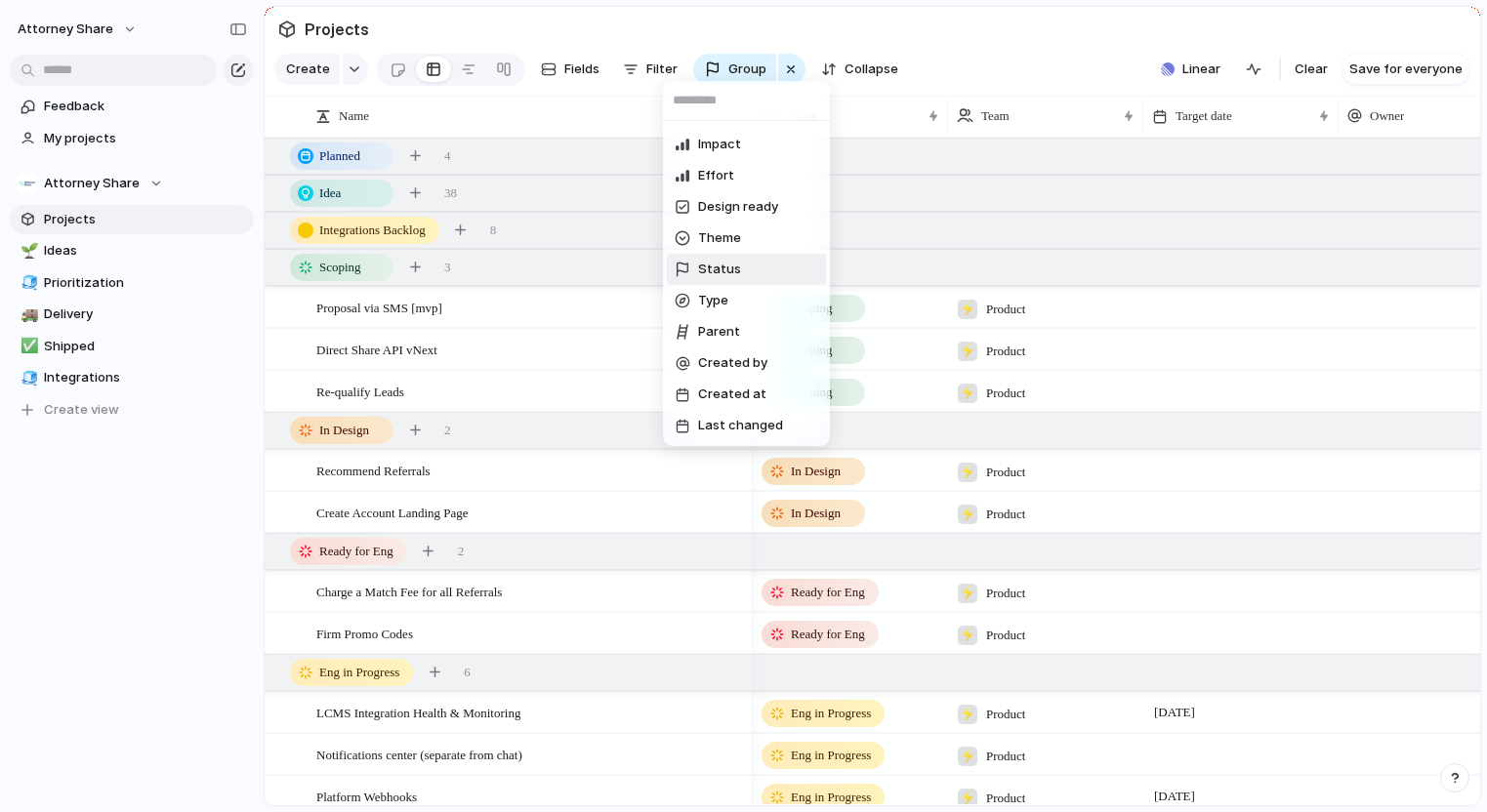 click on "Status" at bounding box center [720, 269] 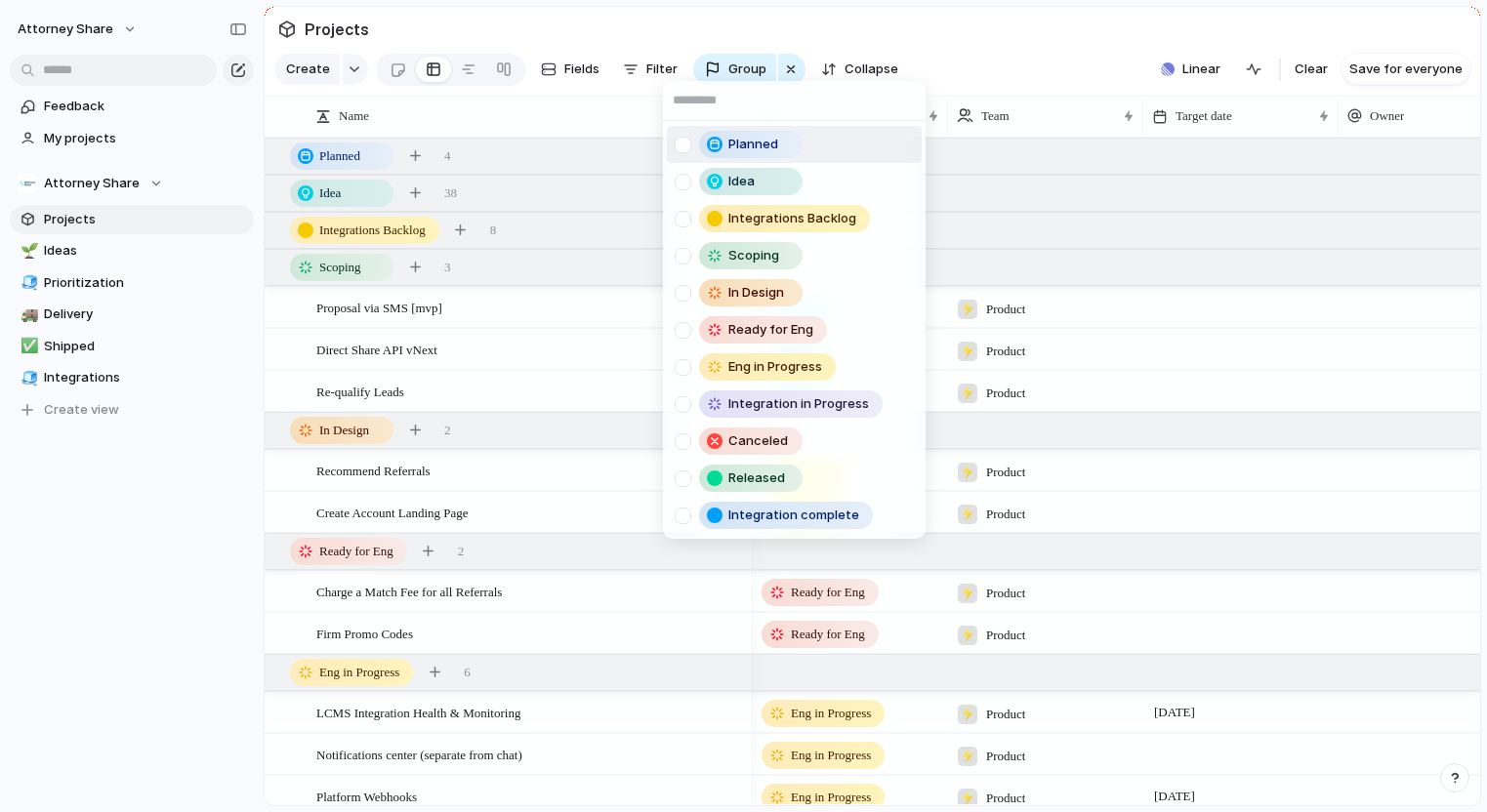 click at bounding box center (682, 144) 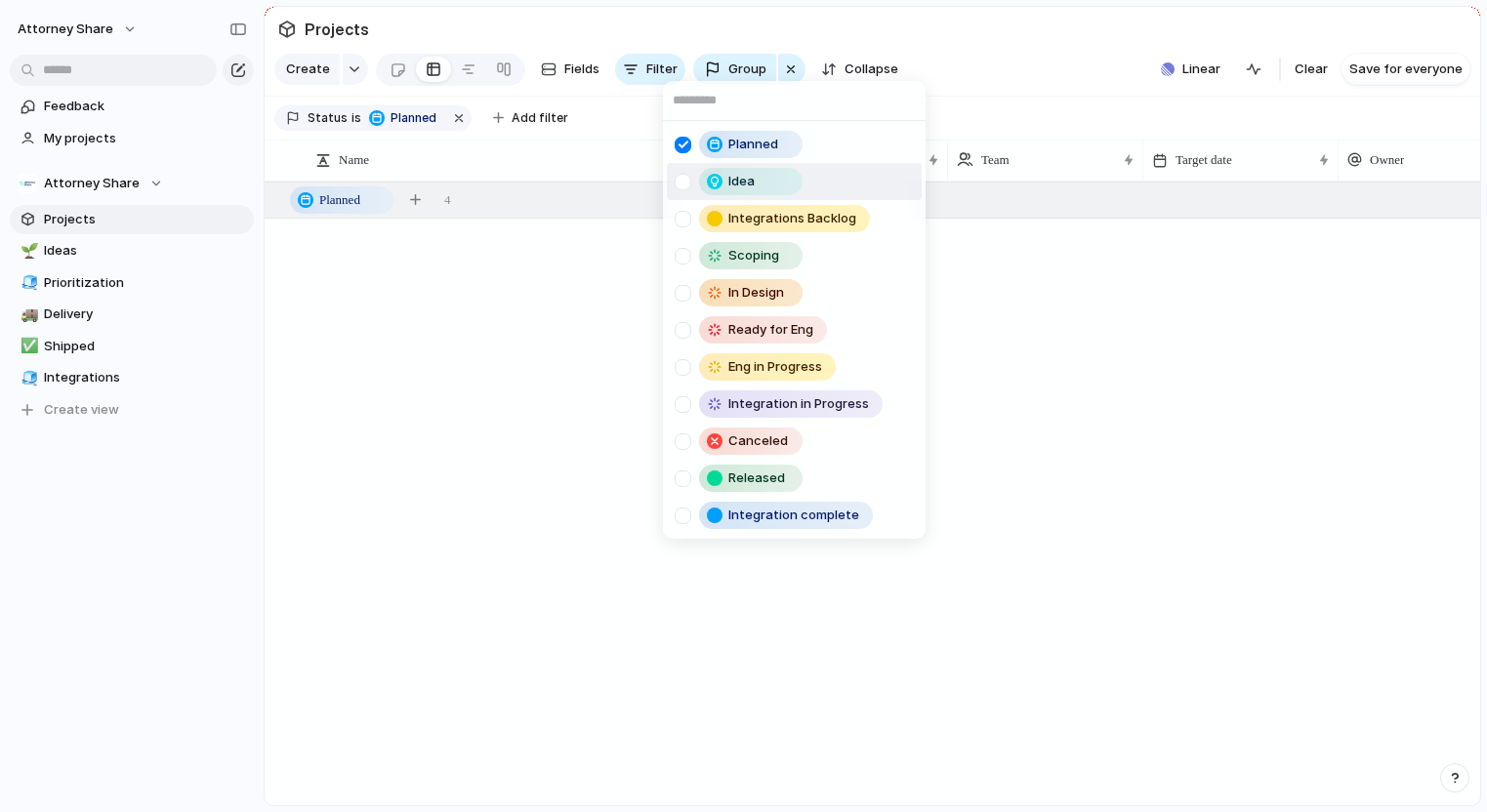 click at bounding box center [682, 182] 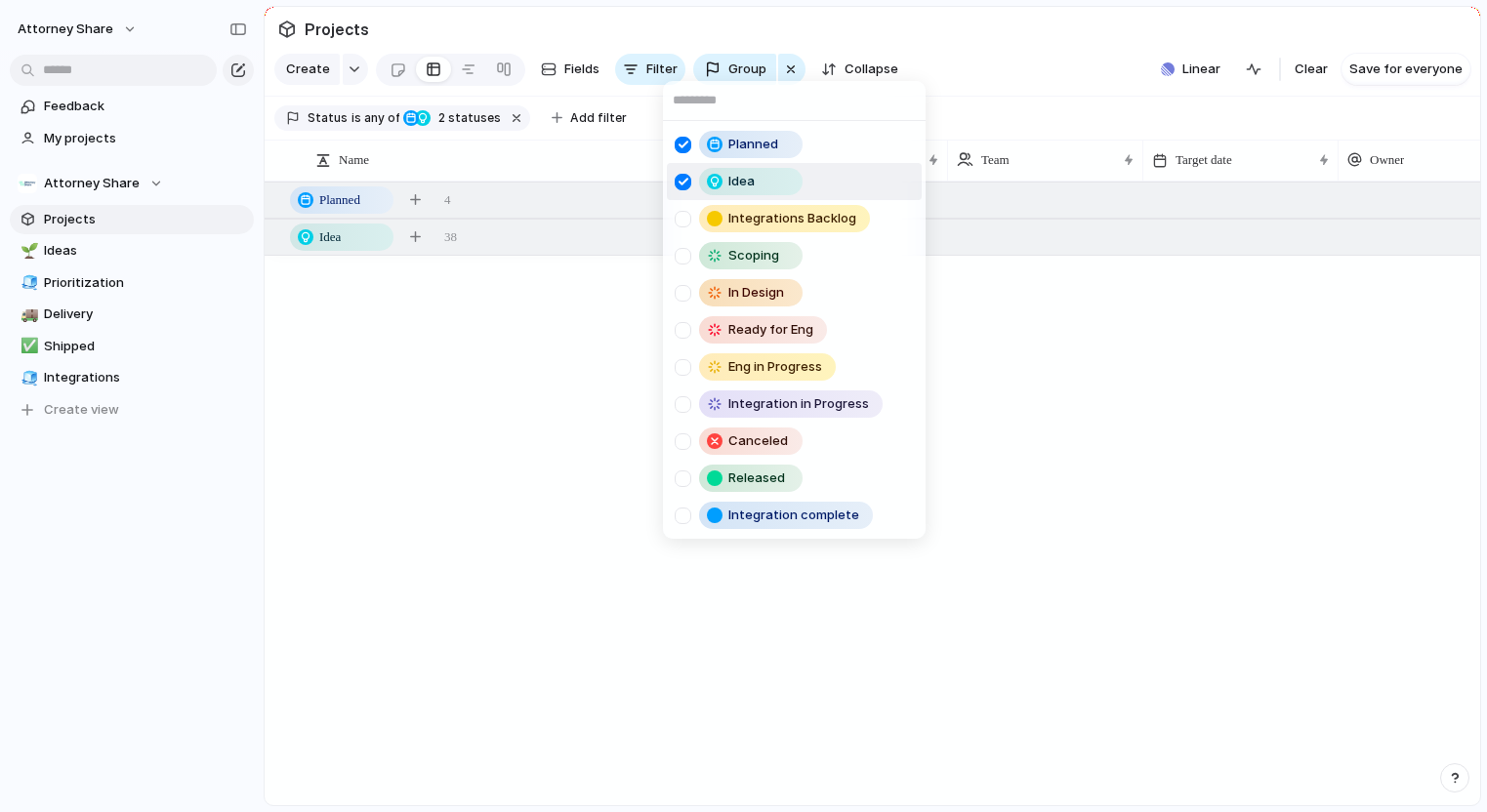 click at bounding box center (682, 182) 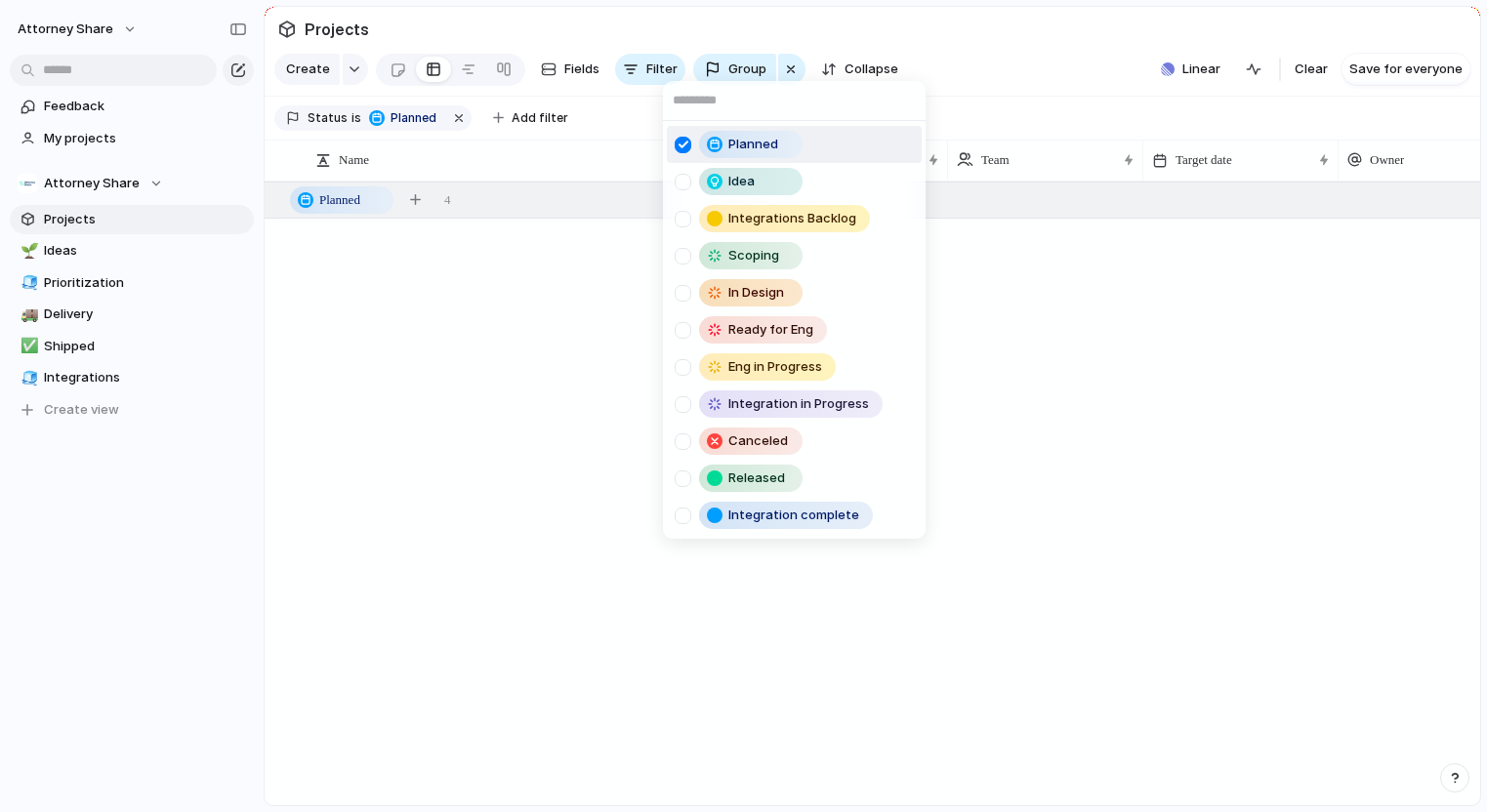 click at bounding box center [682, 144] 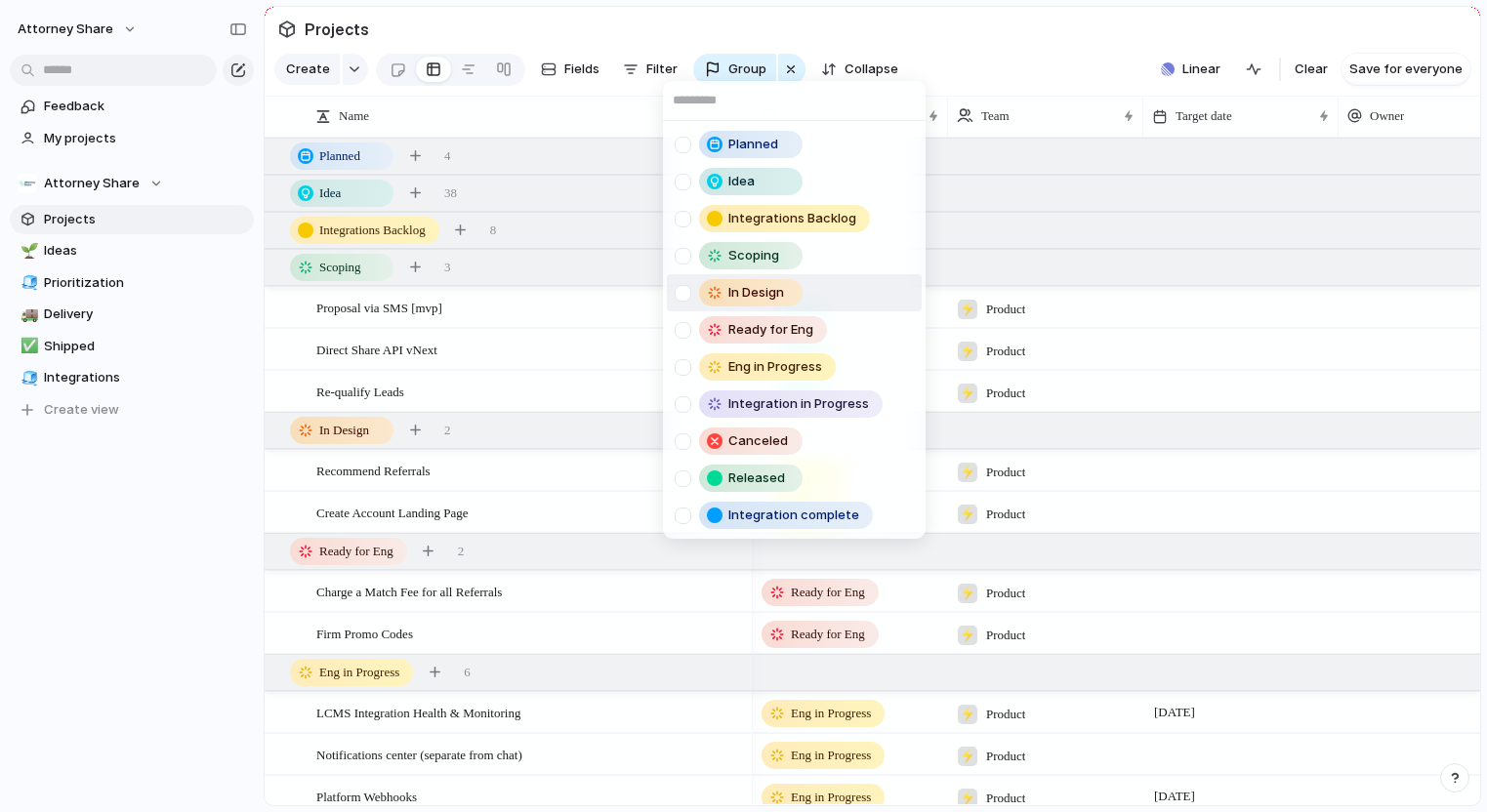 click at bounding box center [682, 293] 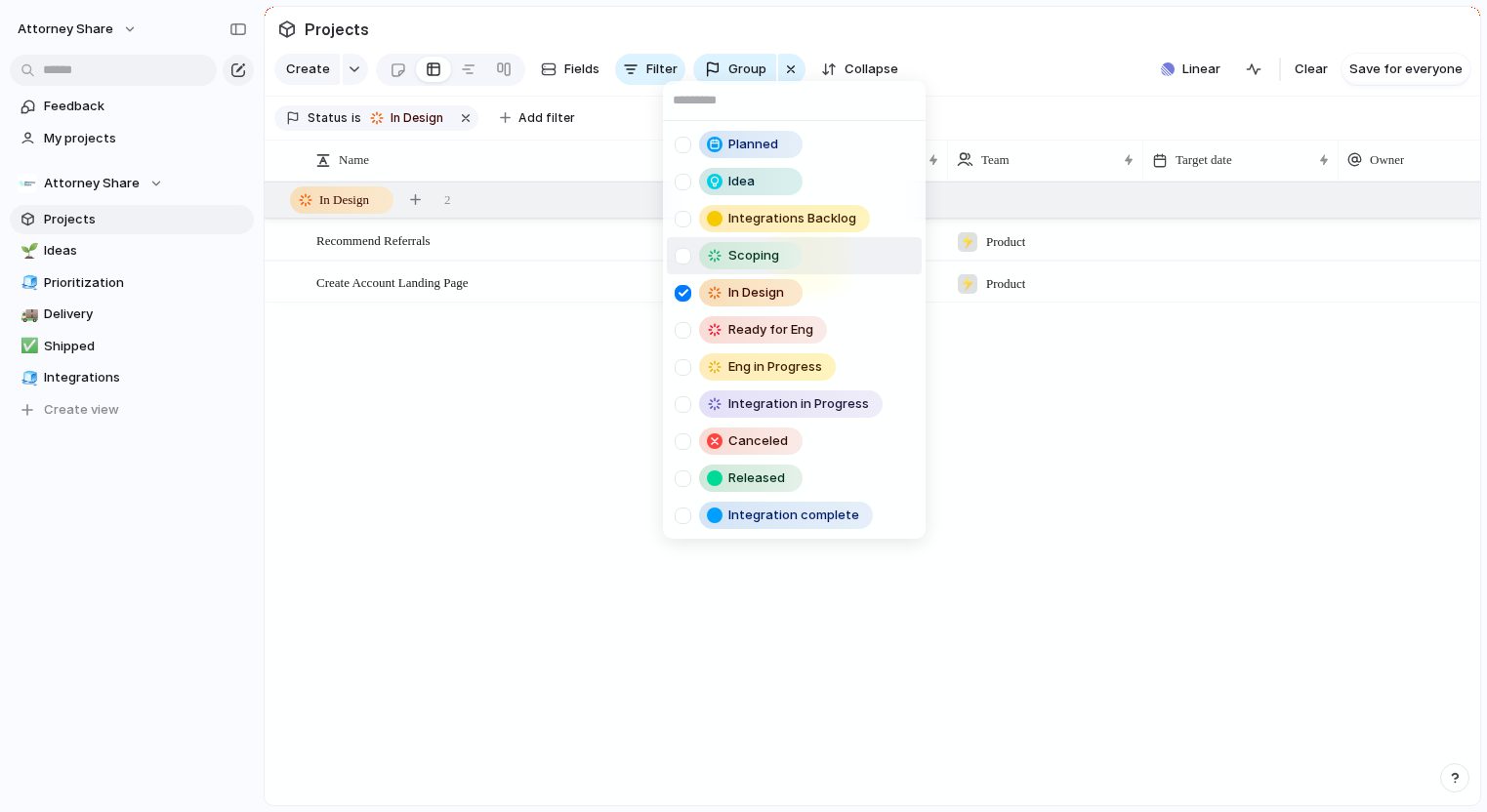 click at bounding box center (682, 256) 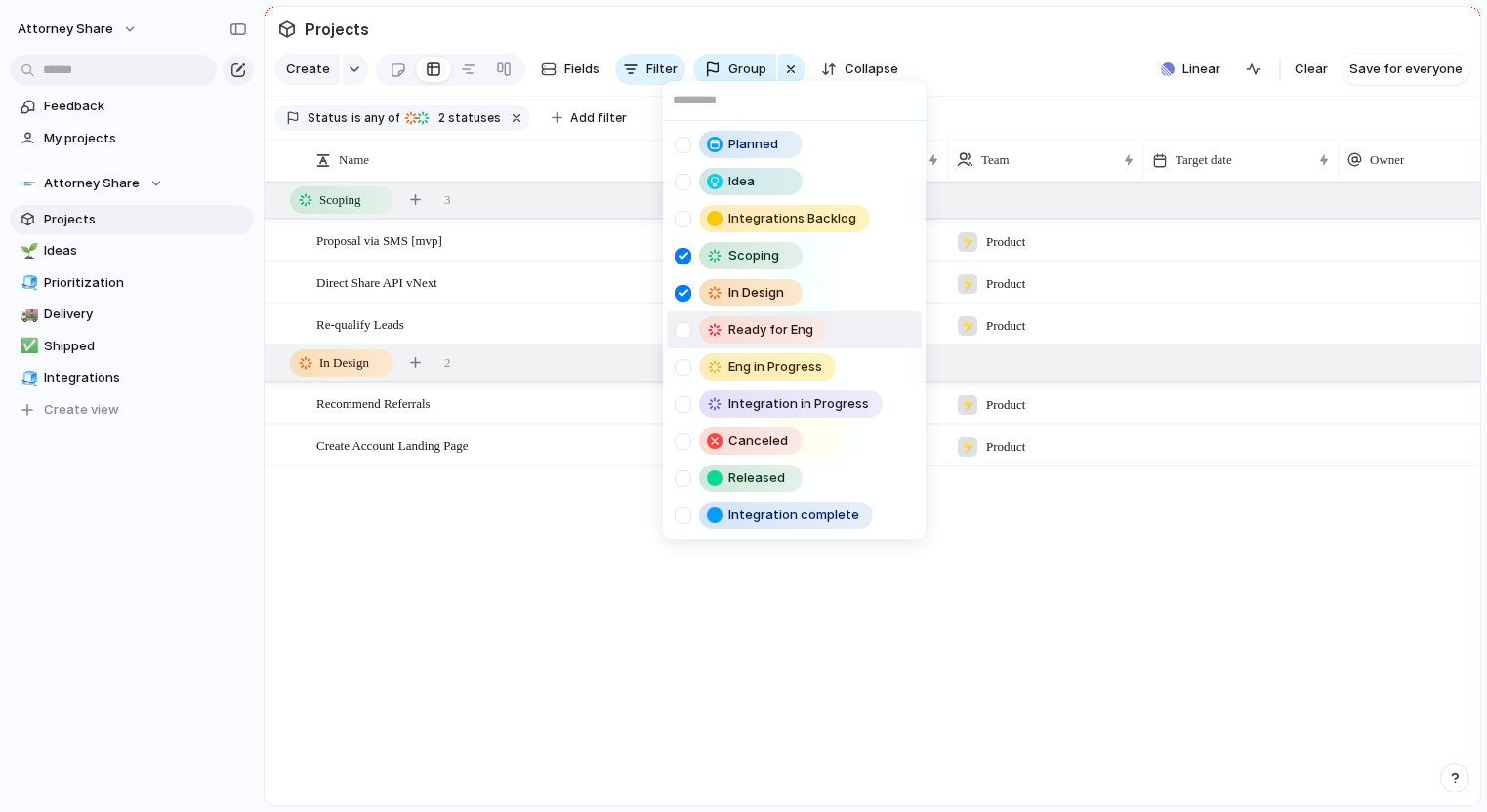 click at bounding box center (682, 330) 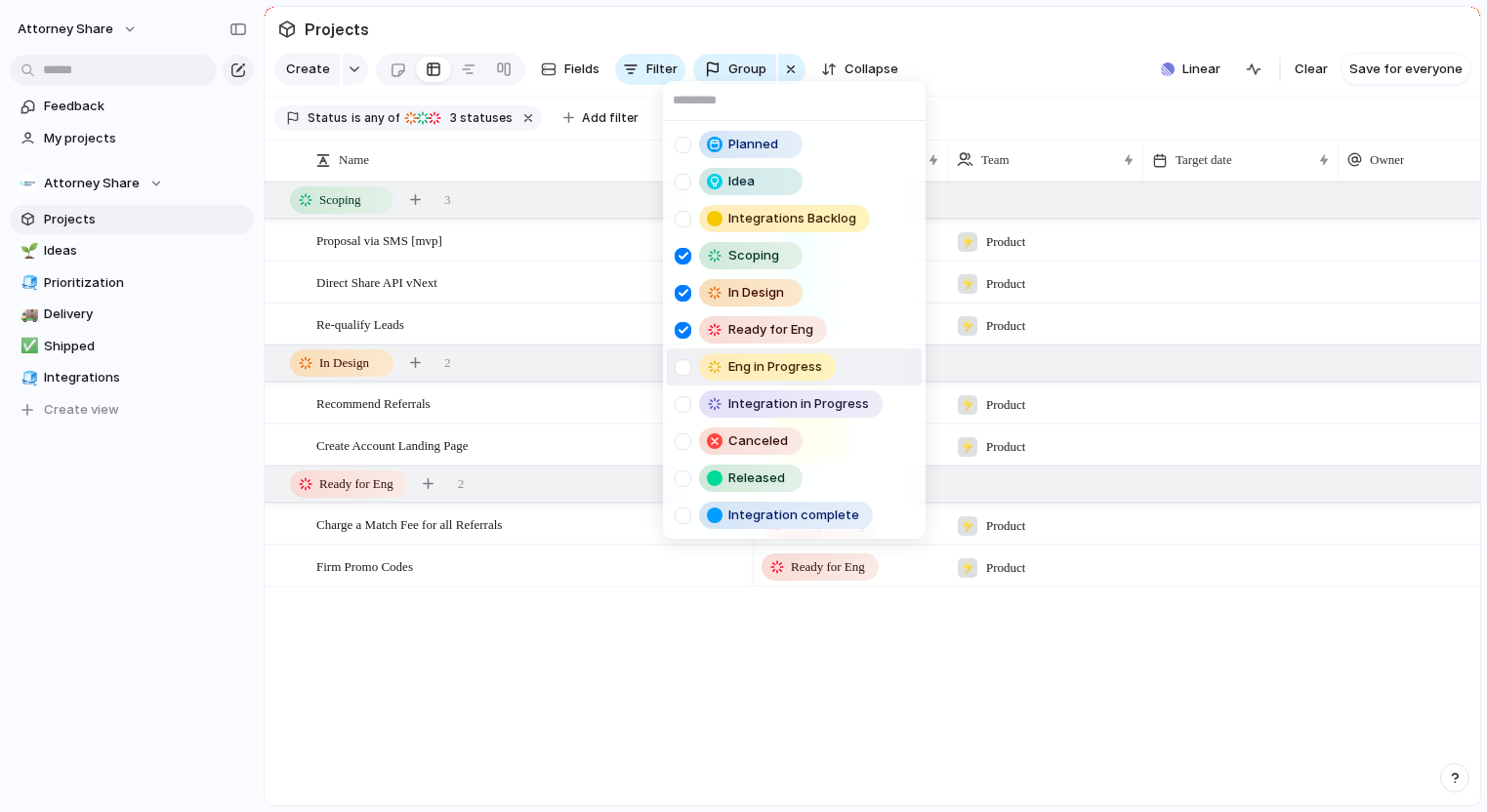 click at bounding box center (682, 367) 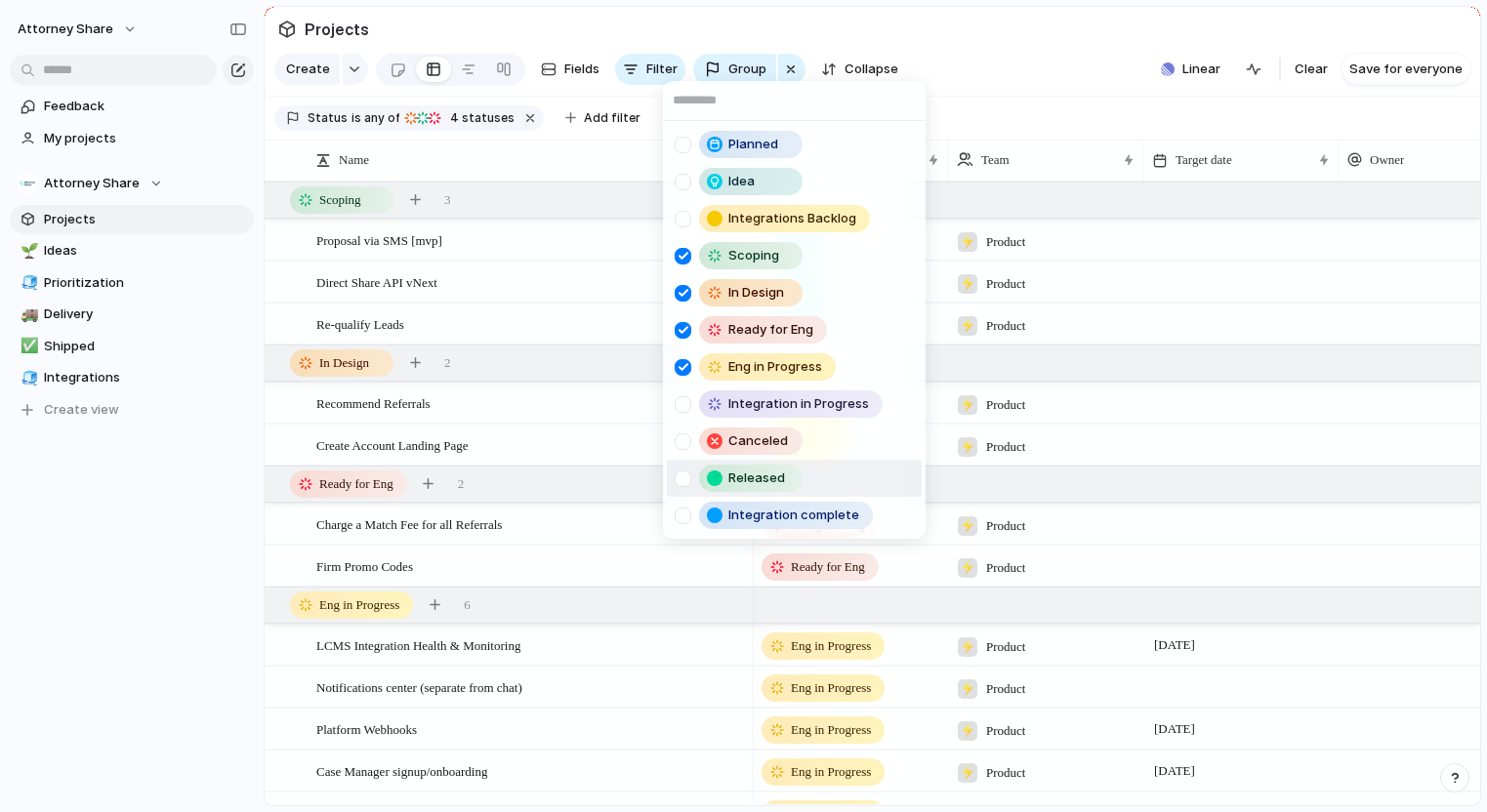 click at bounding box center [682, 478] 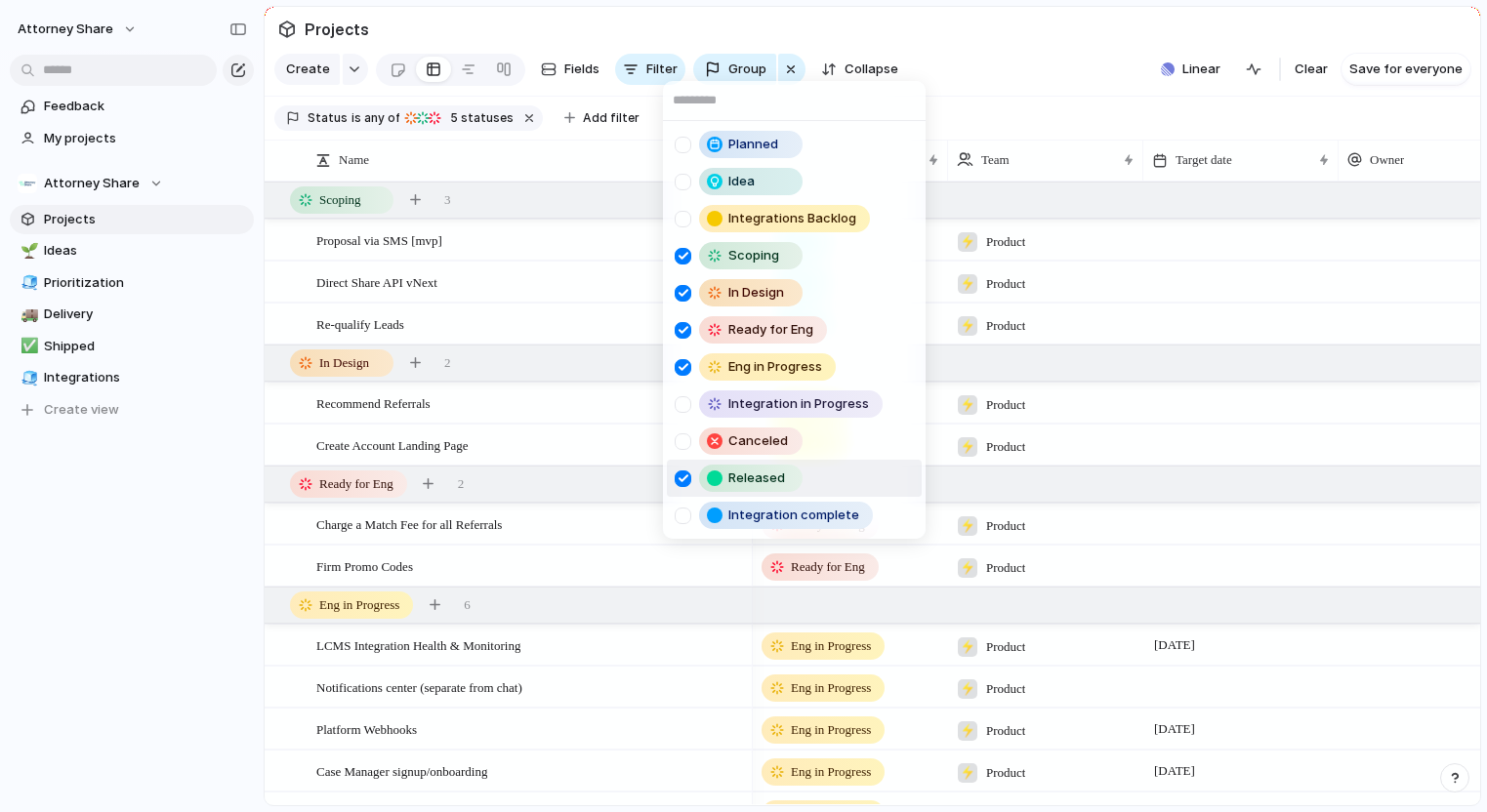click at bounding box center [682, 478] 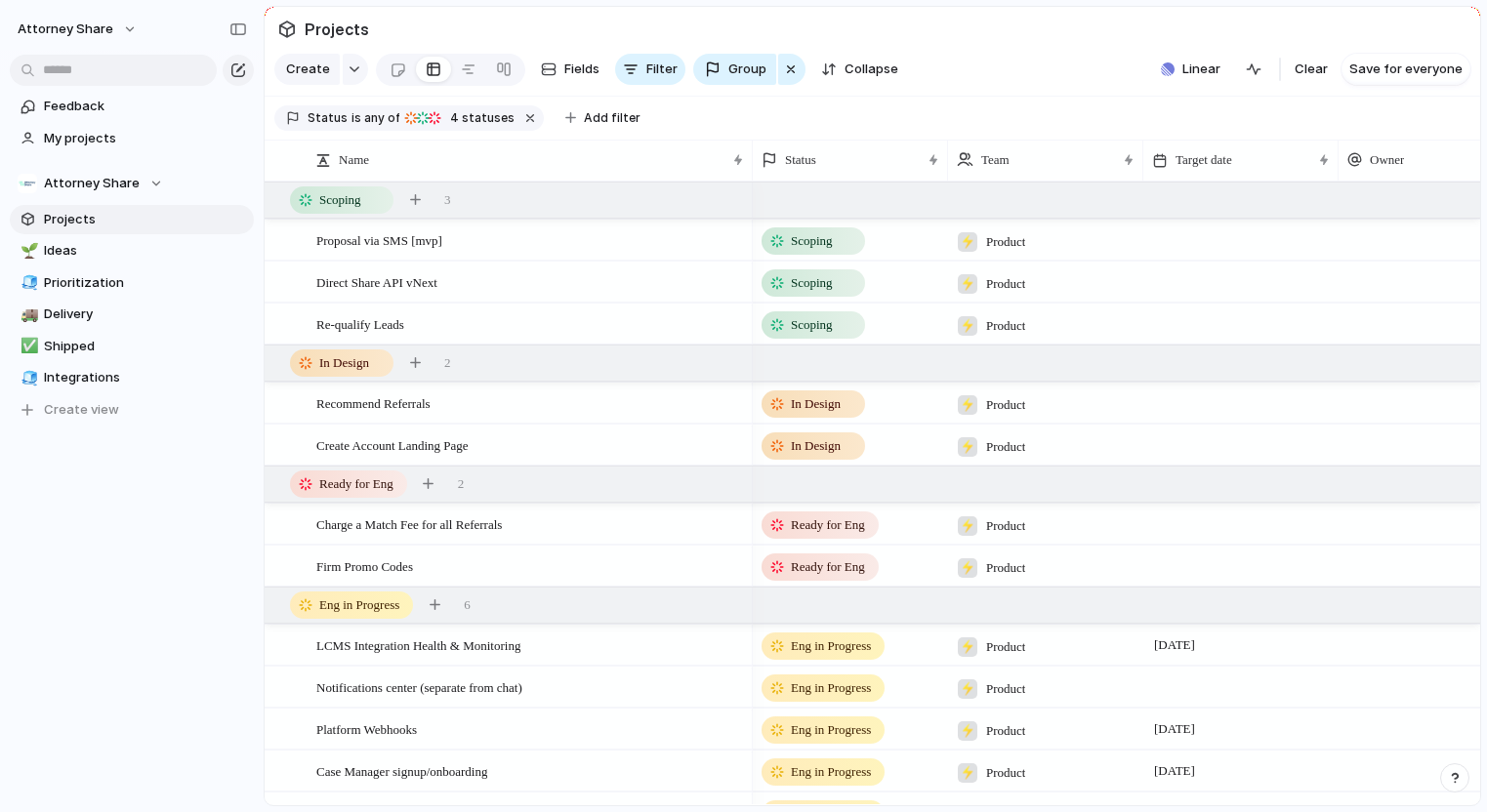 click on "Planned   Idea   Integrations Backlog   Scoping   In Design   Ready for Eng   Eng in Progress    Integration in Progress   Canceled   Released   Integration complete" at bounding box center (743, 406) 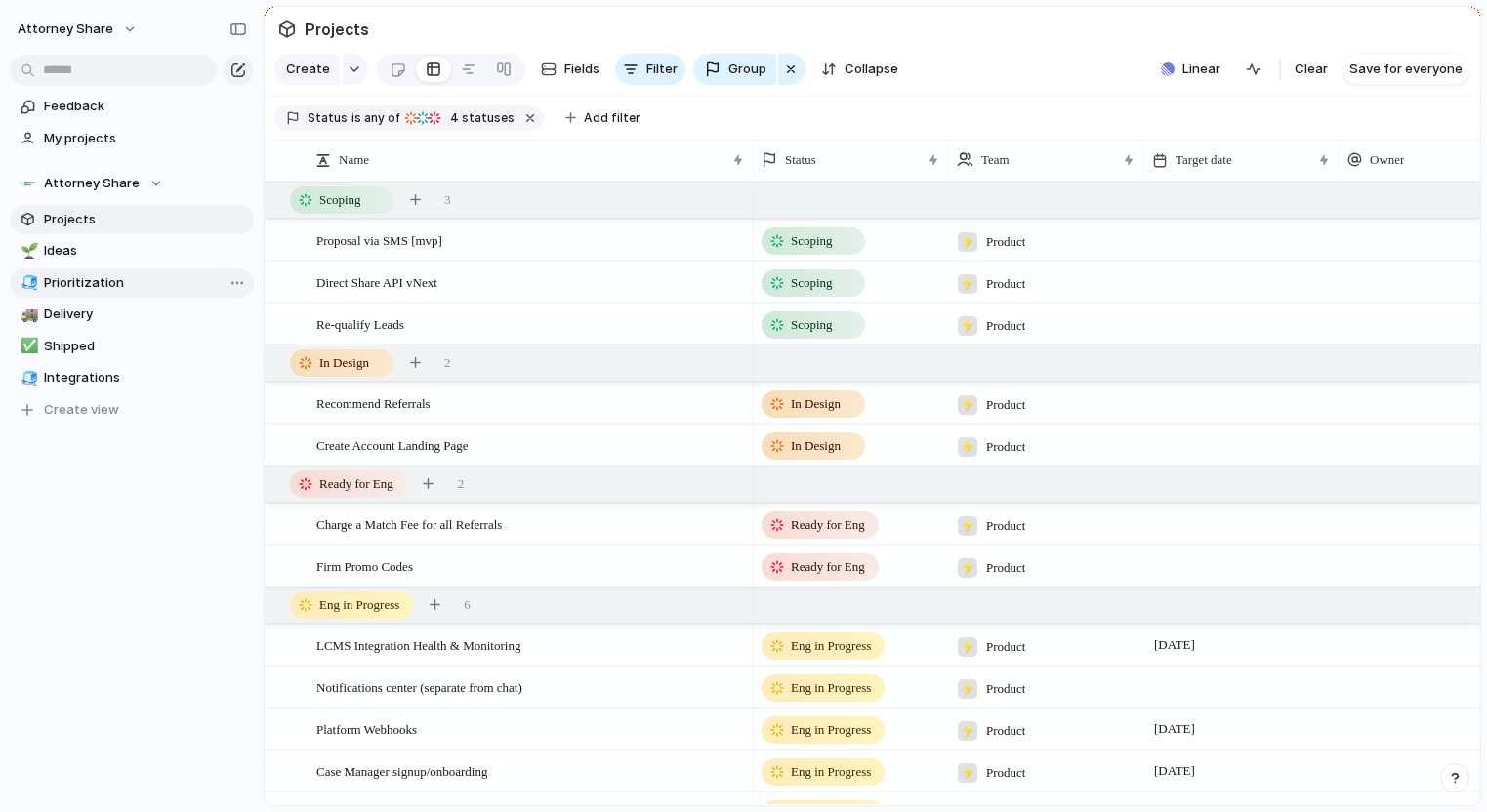 click on "Prioritization" at bounding box center (145, 283) 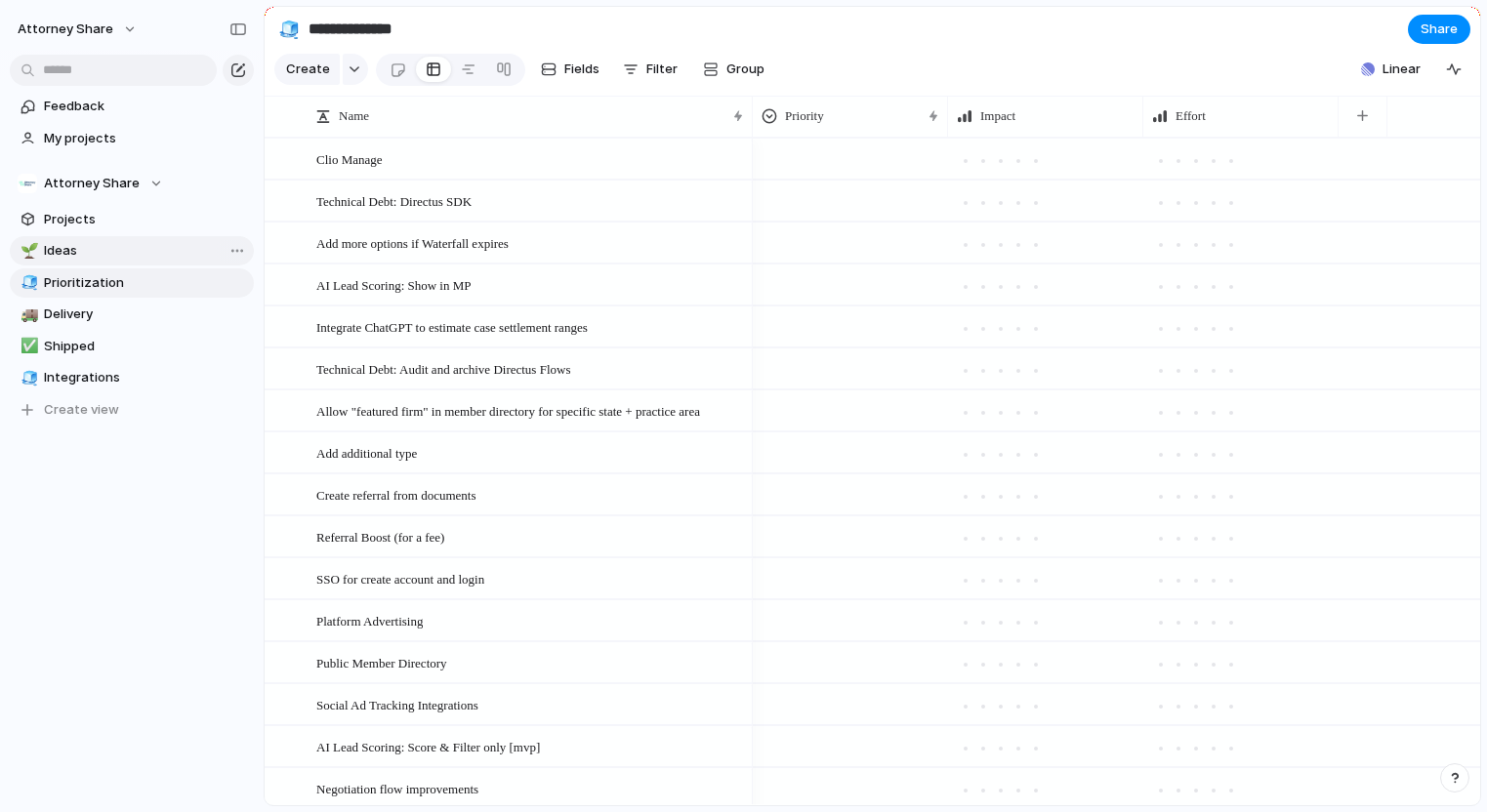 click on "Ideas" at bounding box center (145, 251) 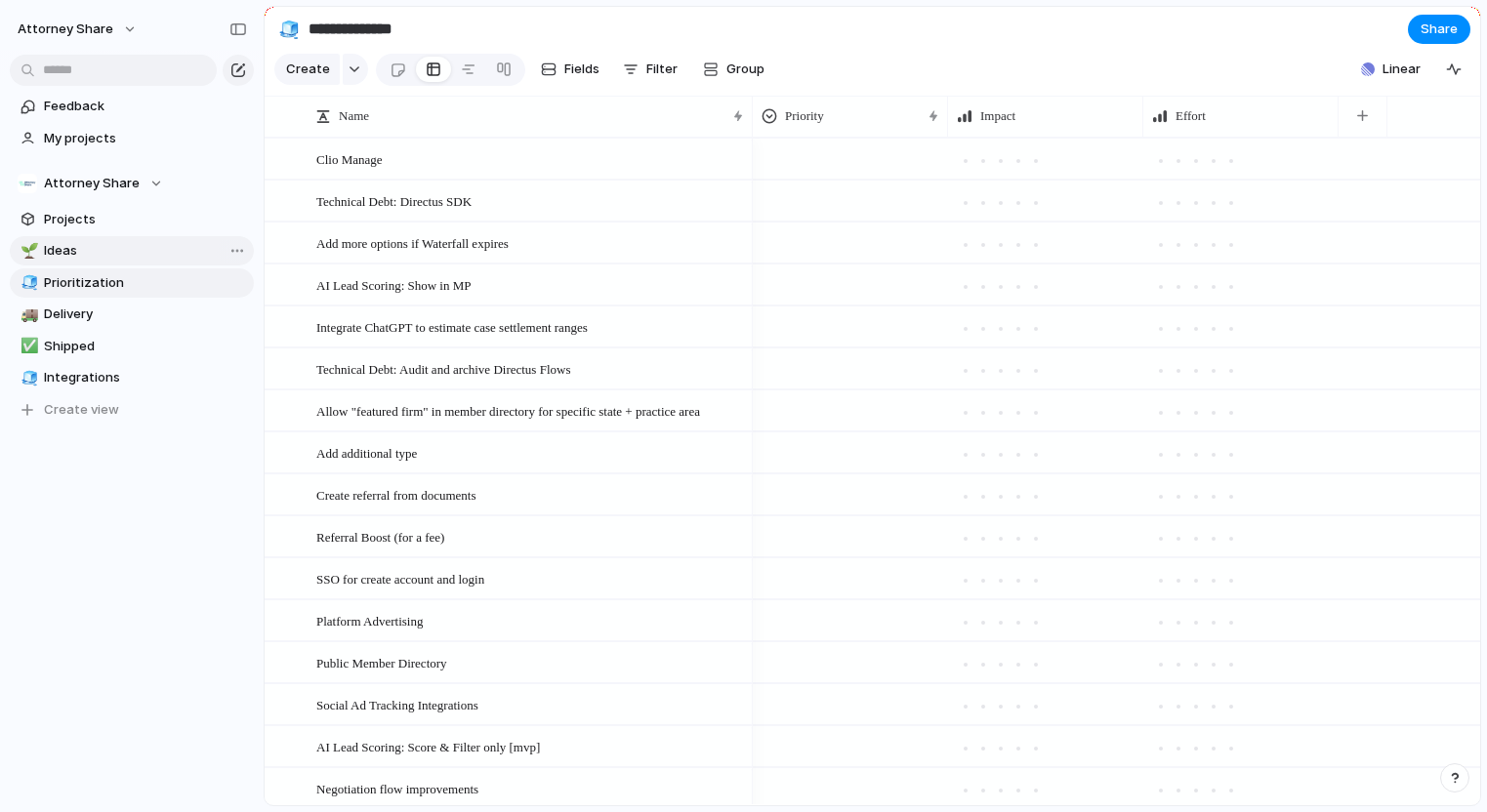 type on "*****" 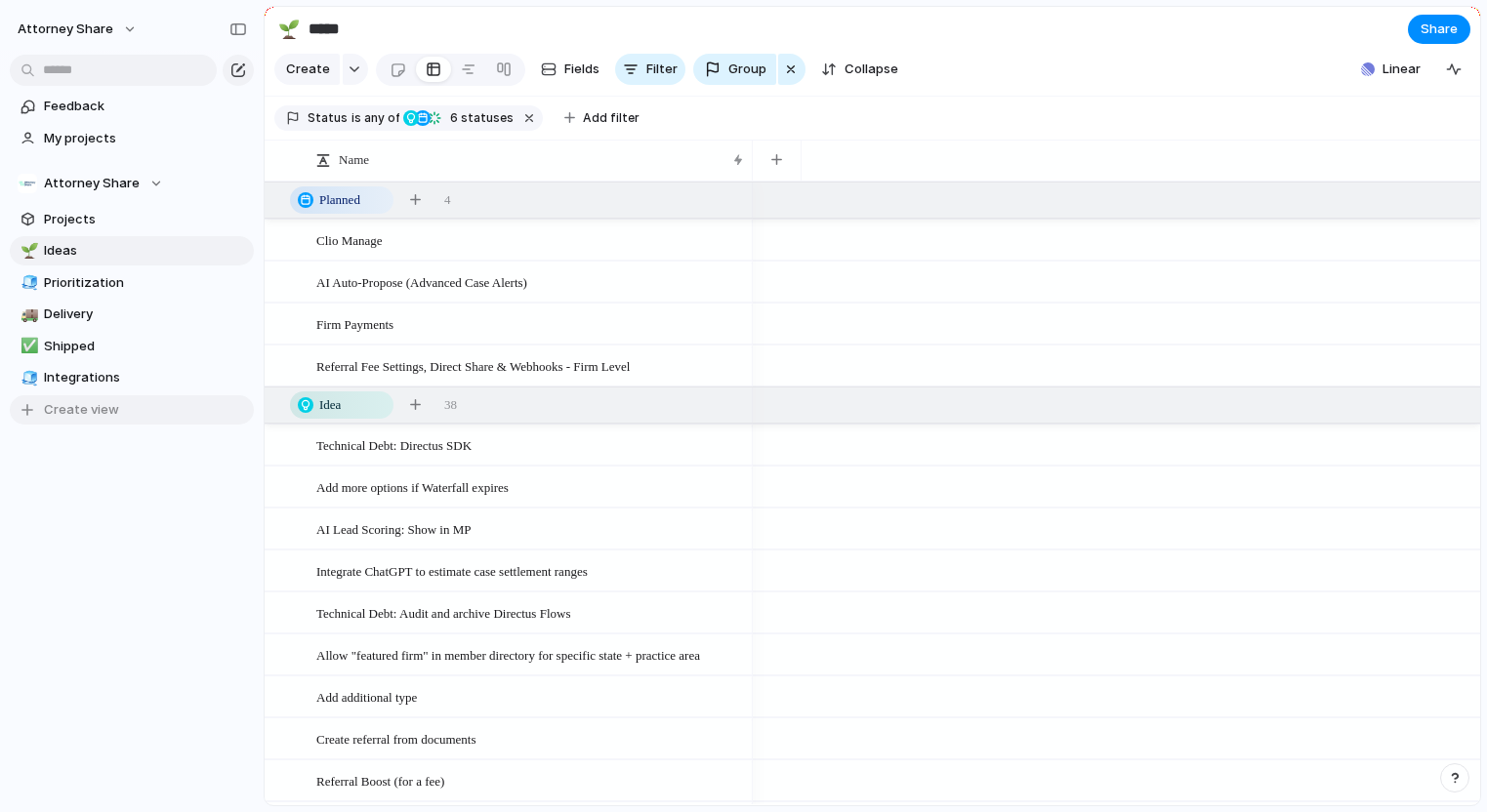 click on "Create view" at bounding box center (81, 410) 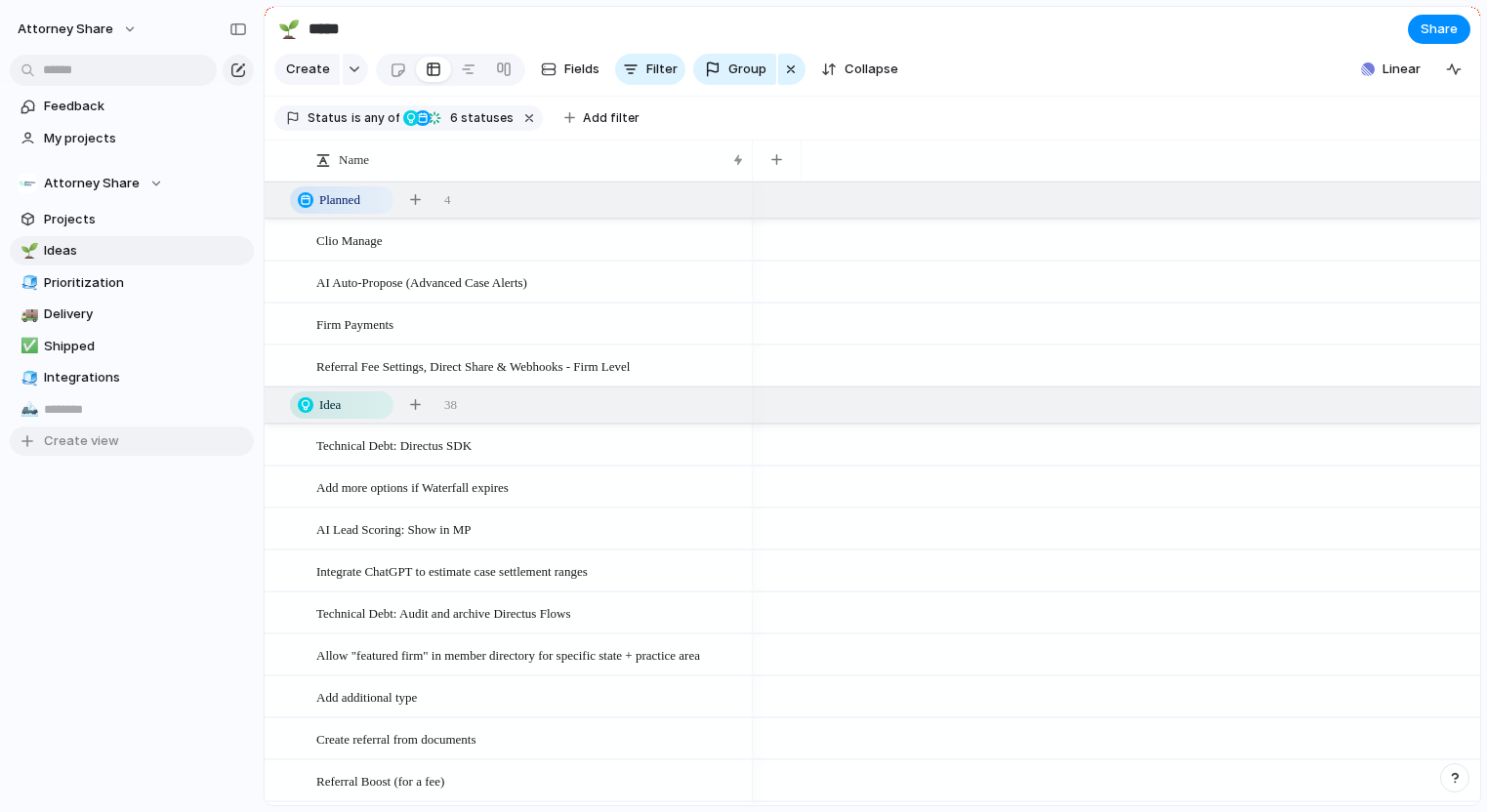 type 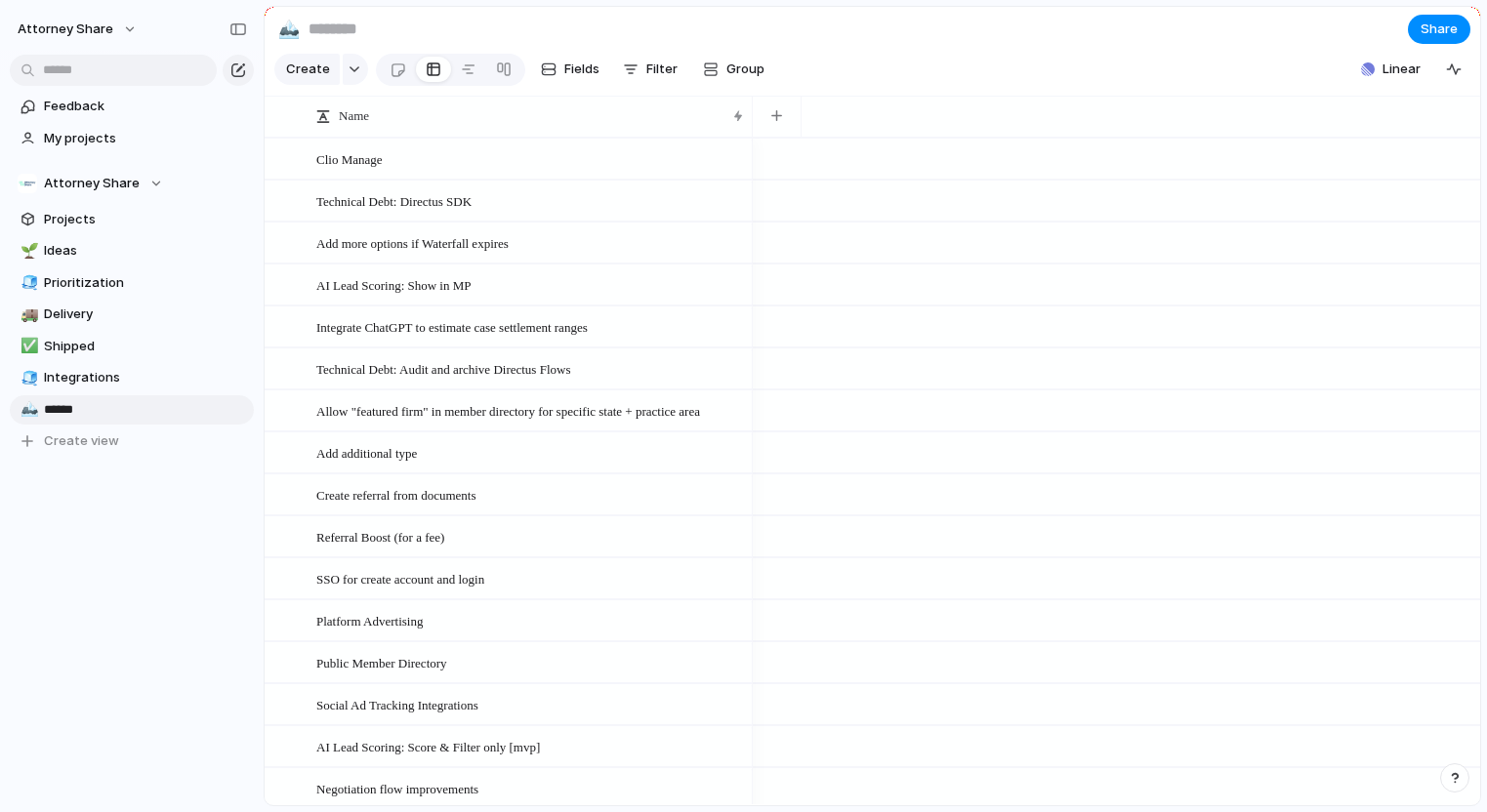 type on "*******" 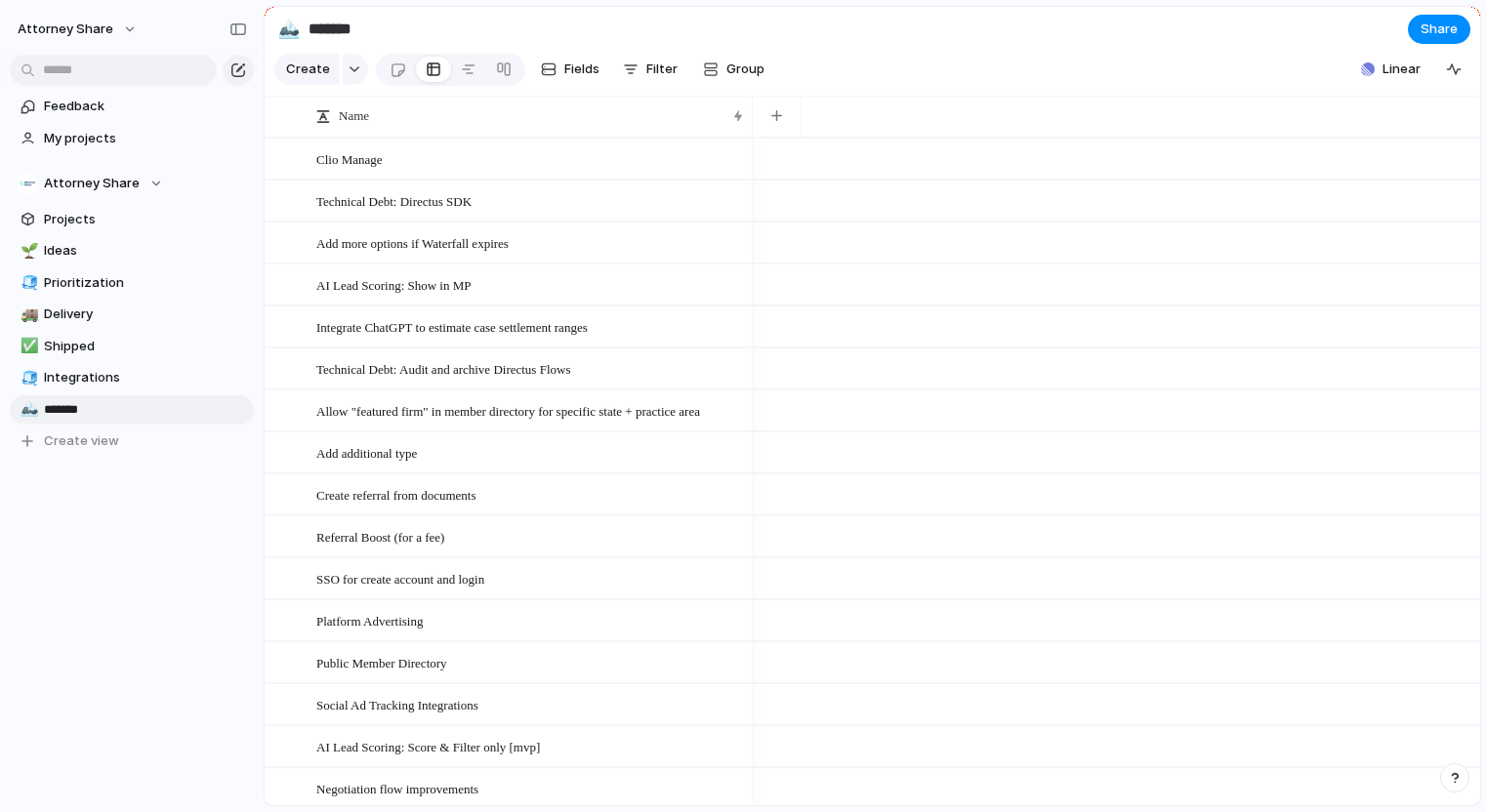 click on "Feedback My projects Attorney Share Projects 🌱 Ideas 🧊 Prioritization 🚚 Delivery ✅ Shipped 🧊 Integrations 🏔️ *******
To pick up a draggable item, press the space bar.
While dragging, use the arrow keys to move the item.
Press space again to drop the item in its new position, or press escape to cancel.
Create view" at bounding box center (132, 306) 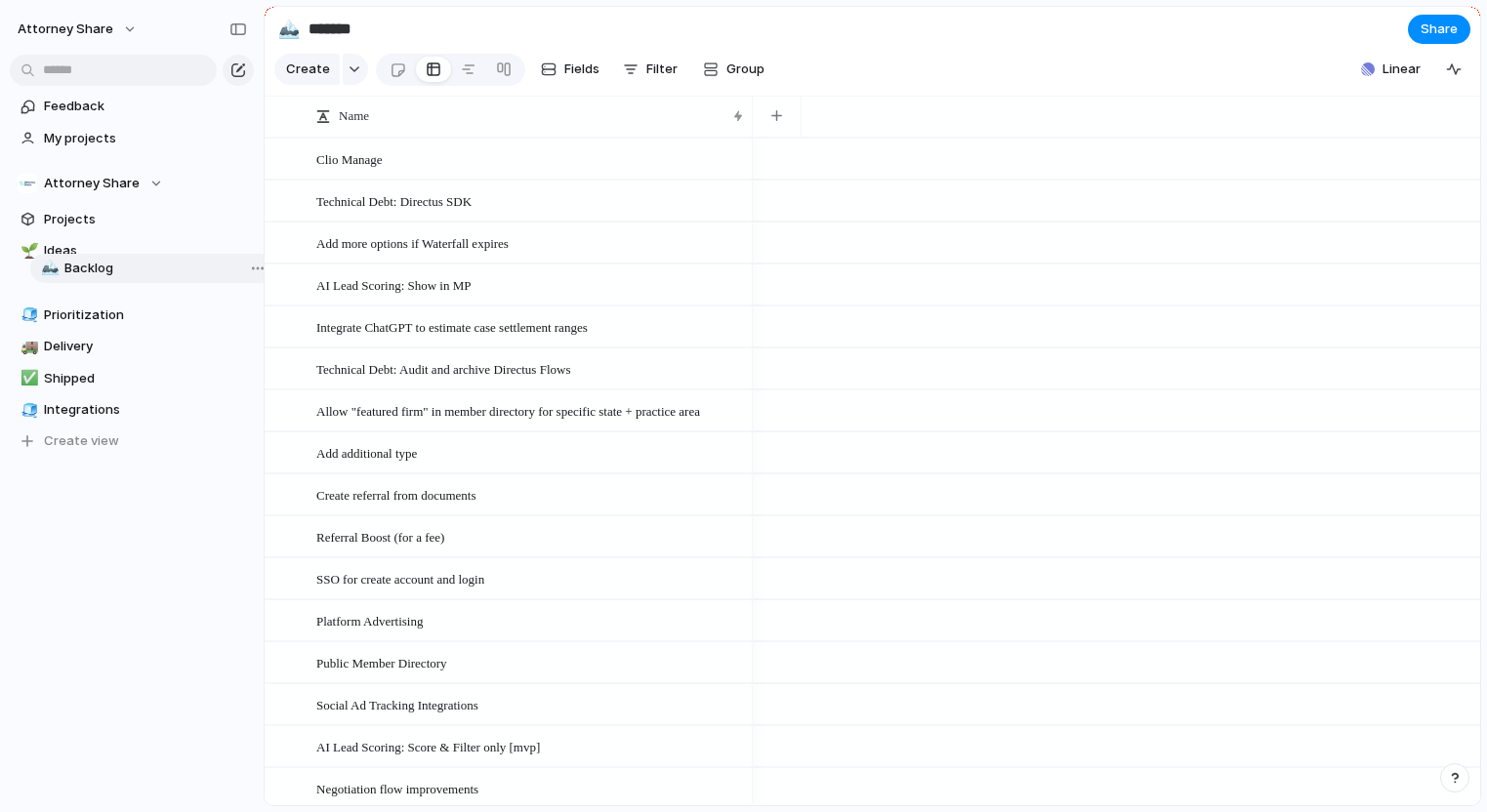 drag, startPoint x: 26, startPoint y: 407, endPoint x: 41, endPoint y: 278, distance: 129.86916 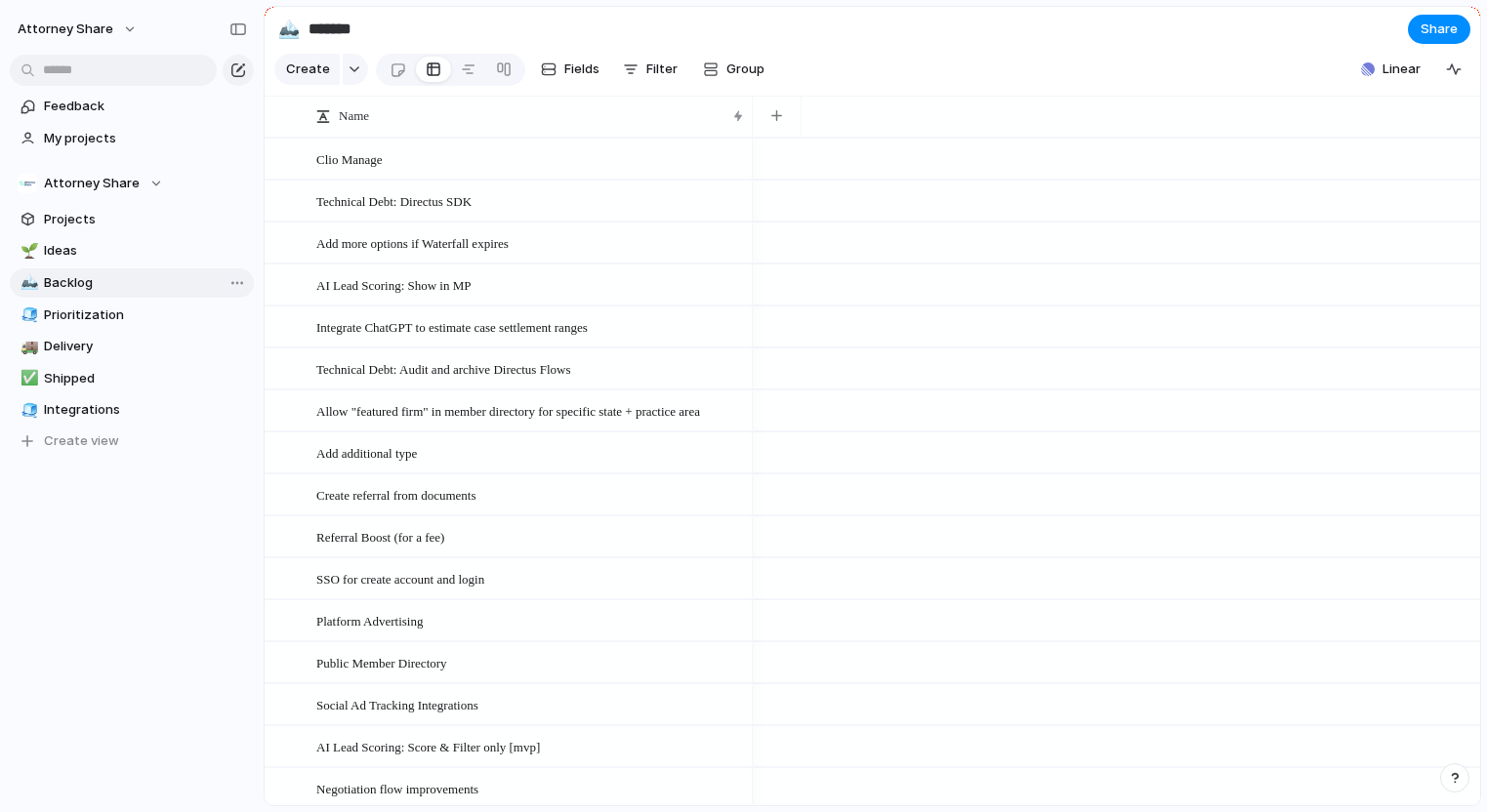 click on "🌱 Ideas 🧊 Prioritization 🚚 Delivery ✅ Shipped 🧊 Integrations 🏔️ Backlog 🏔️ Backlog
To pick up a draggable item, press the space bar.
While dragging, use the arrow keys to move the item.
Press space again to drop the item in its new position, or press escape to cancel.
Draggable item 0dd3a10b-49e7-491d-997b-a6682d56dd52 was moved over droppable area 9897a59a-b8da-4b9e-ac2f-09c55af13654. Create view" at bounding box center (132, 345) 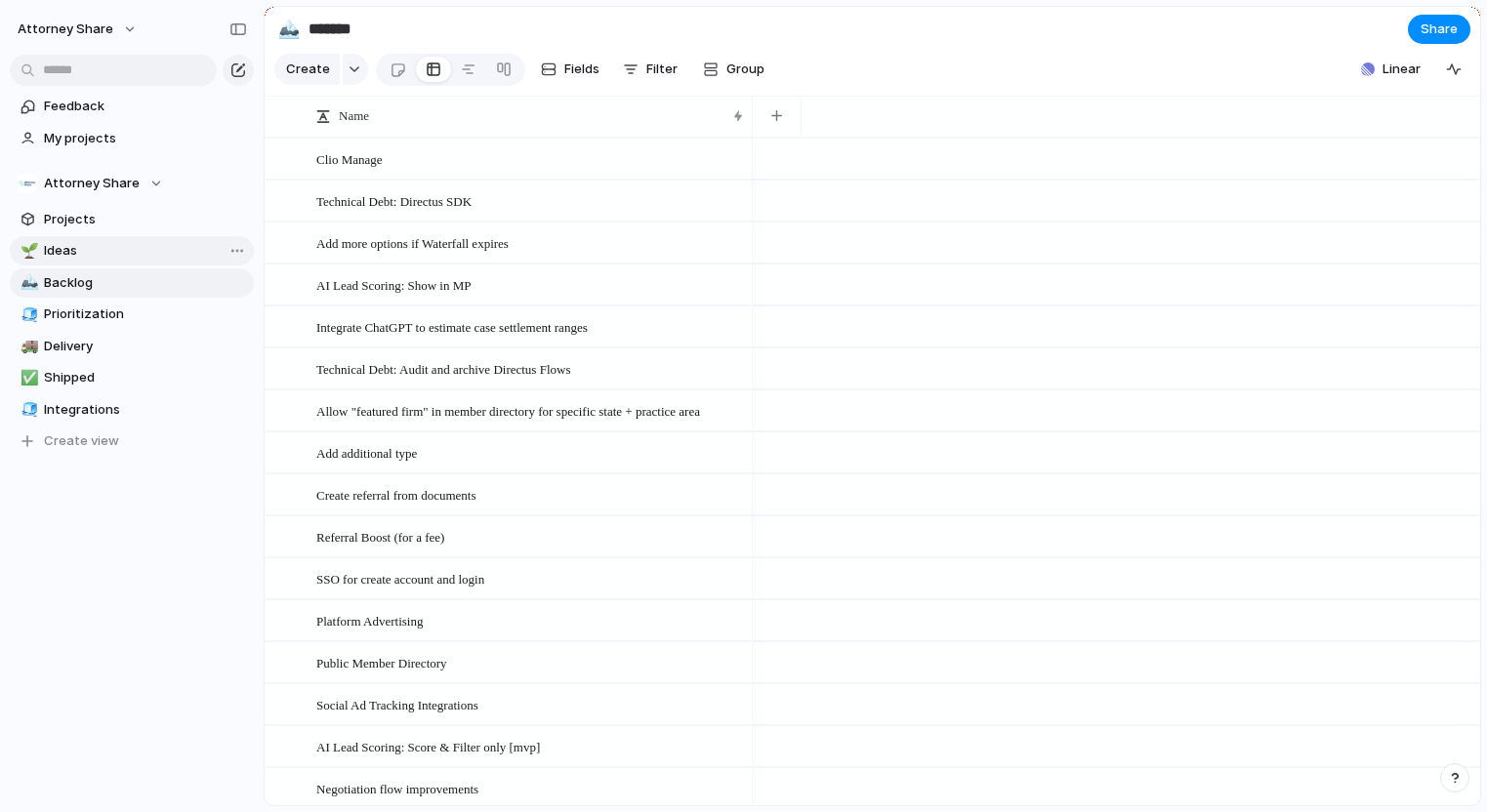 click on "Ideas" at bounding box center [145, 251] 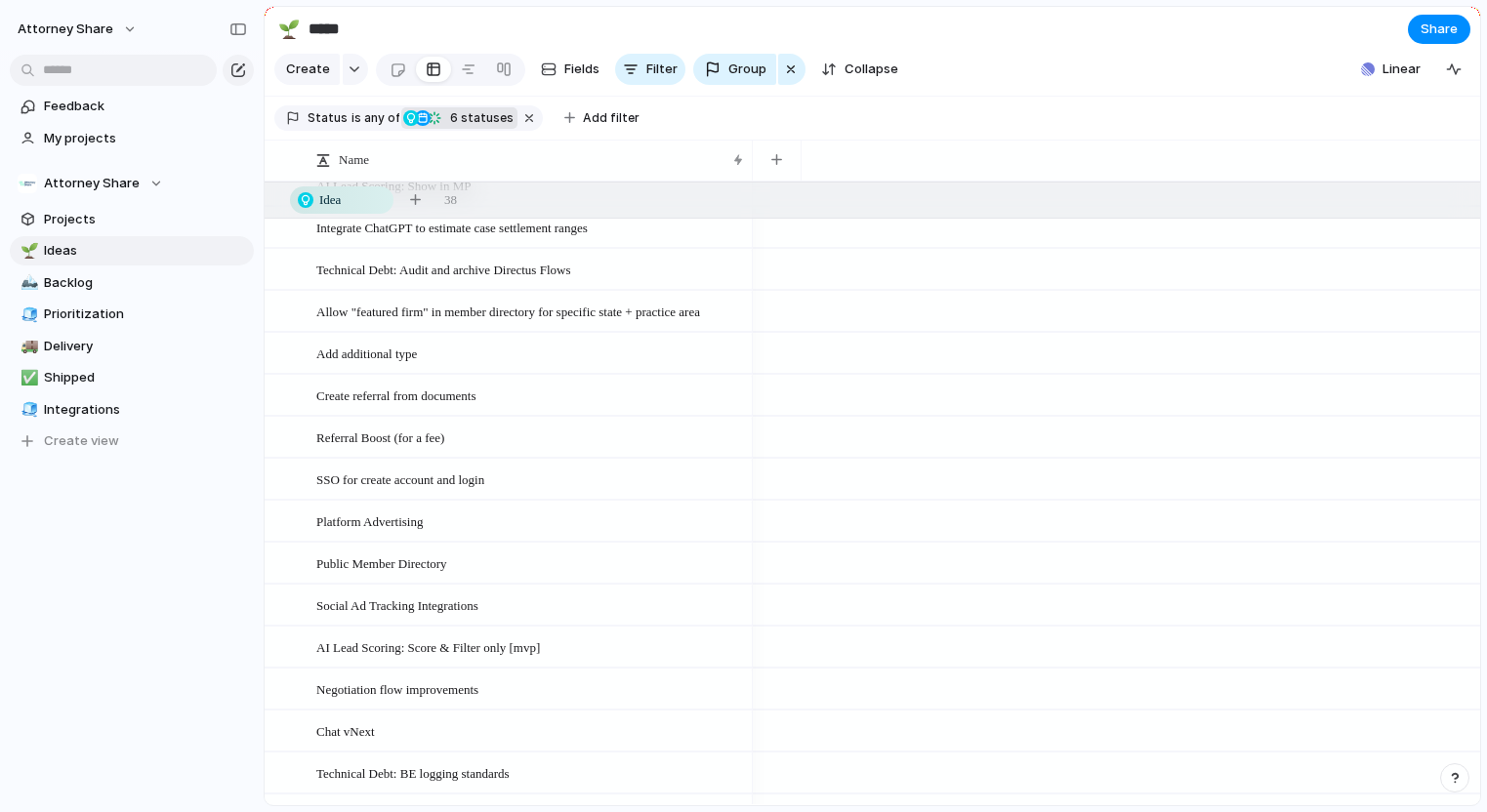 click on "6   statuses" at bounding box center [478, 118] 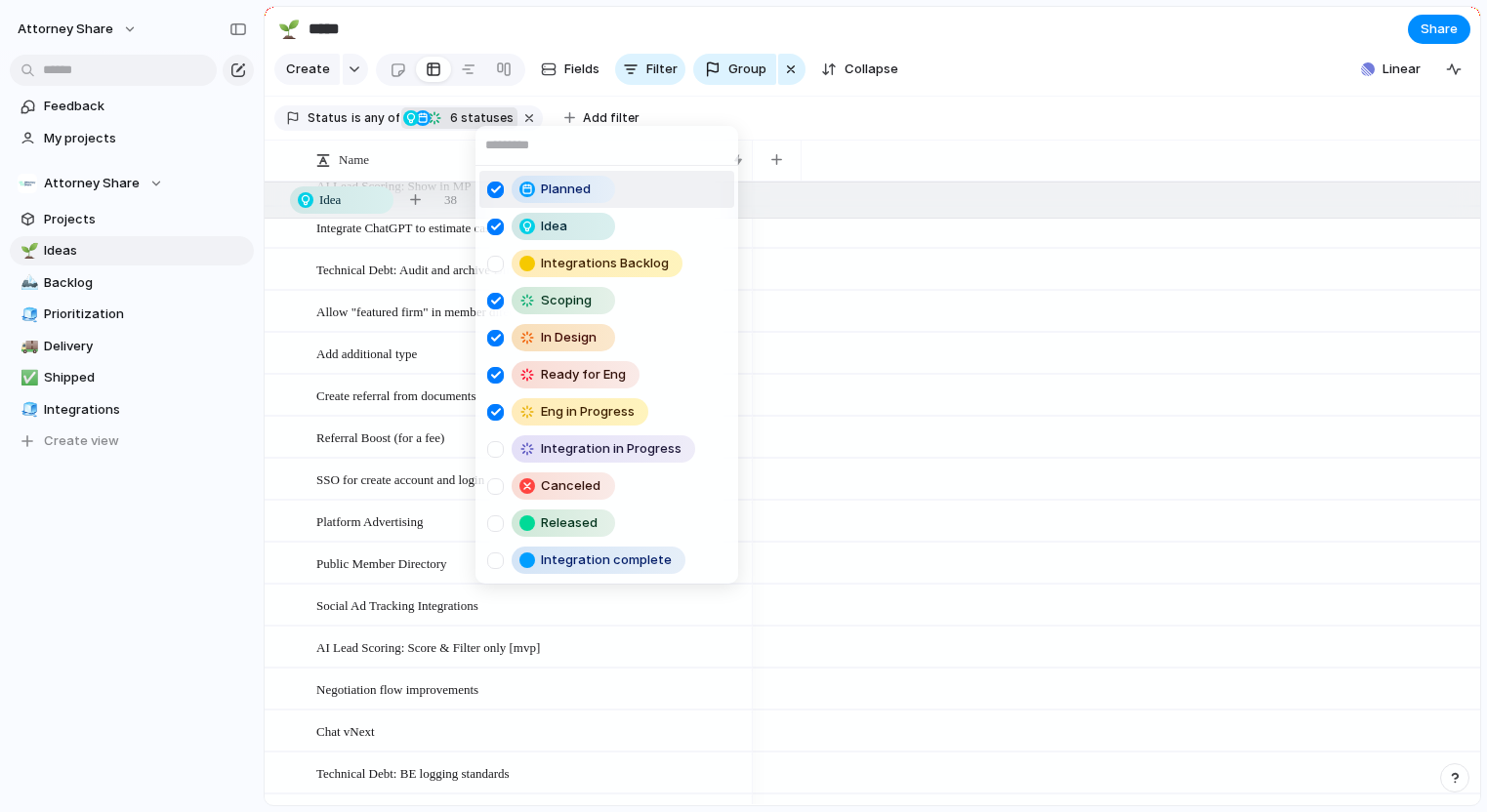 click on "Planned   Idea   Integrations Backlog   Scoping   In Design   Ready for Eng   Eng in Progress    Integration in Progress   Canceled   Released   Integration complete" at bounding box center [743, 406] 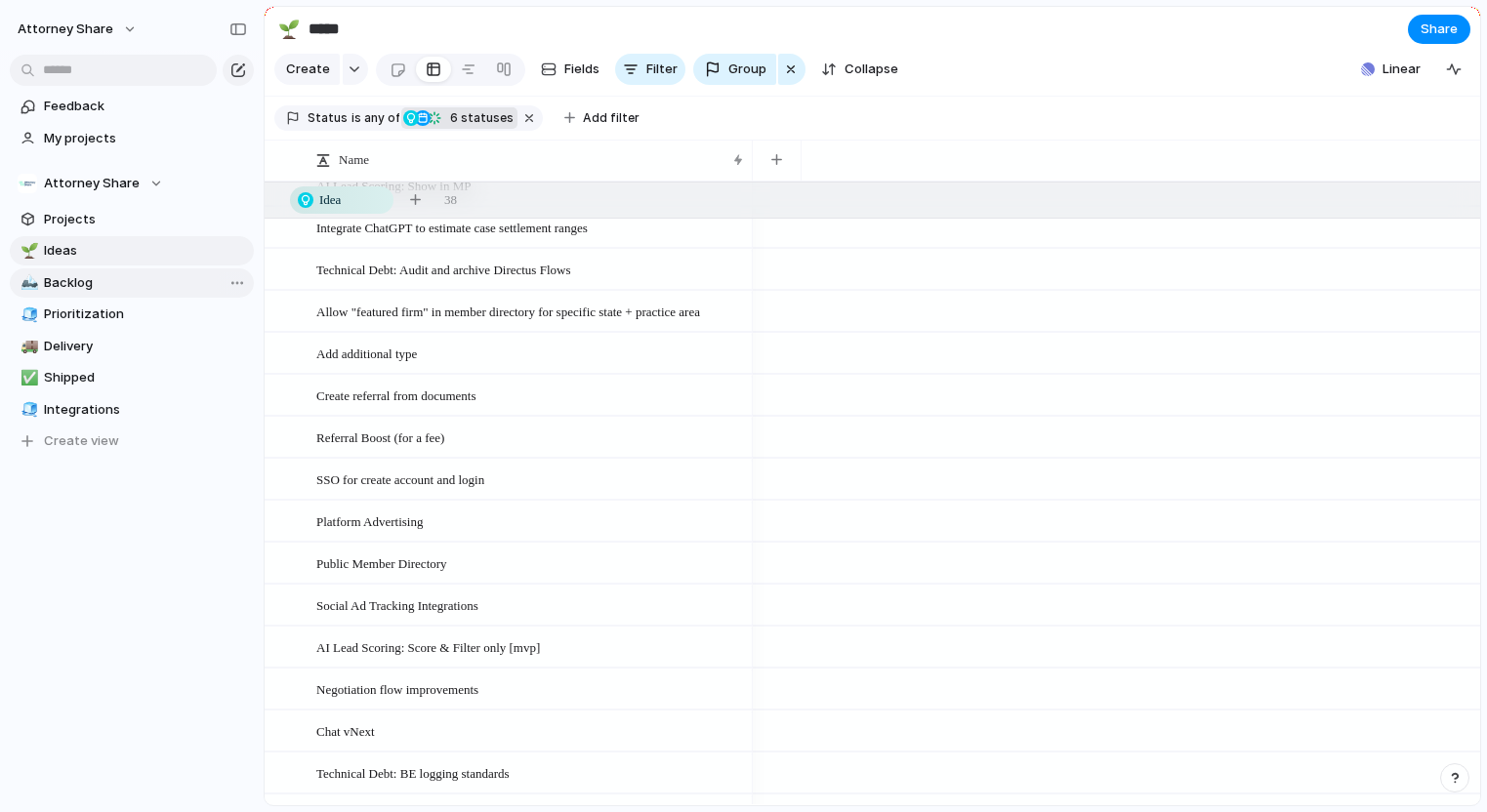 click on "Backlog" at bounding box center (145, 283) 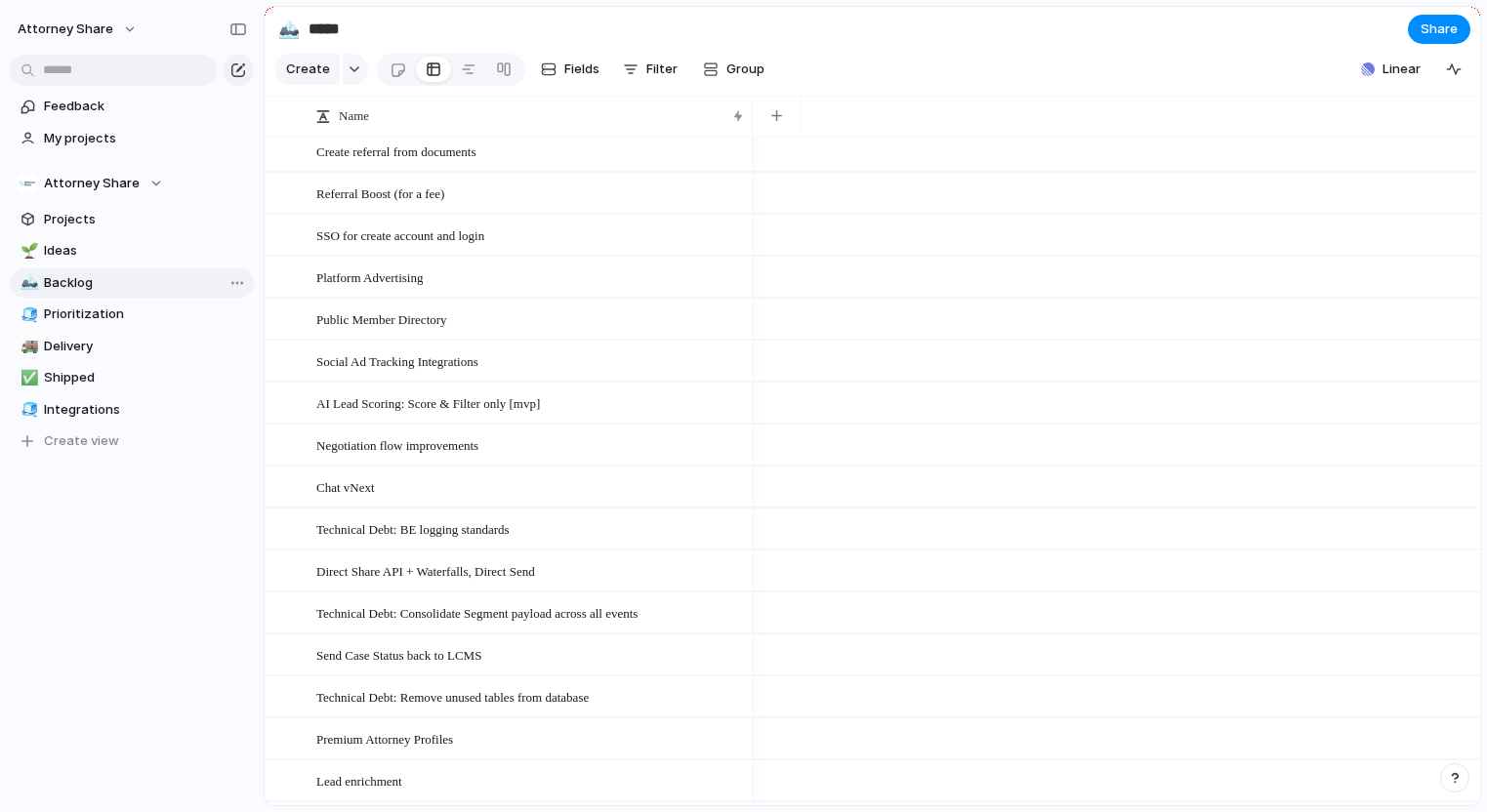type on "*******" 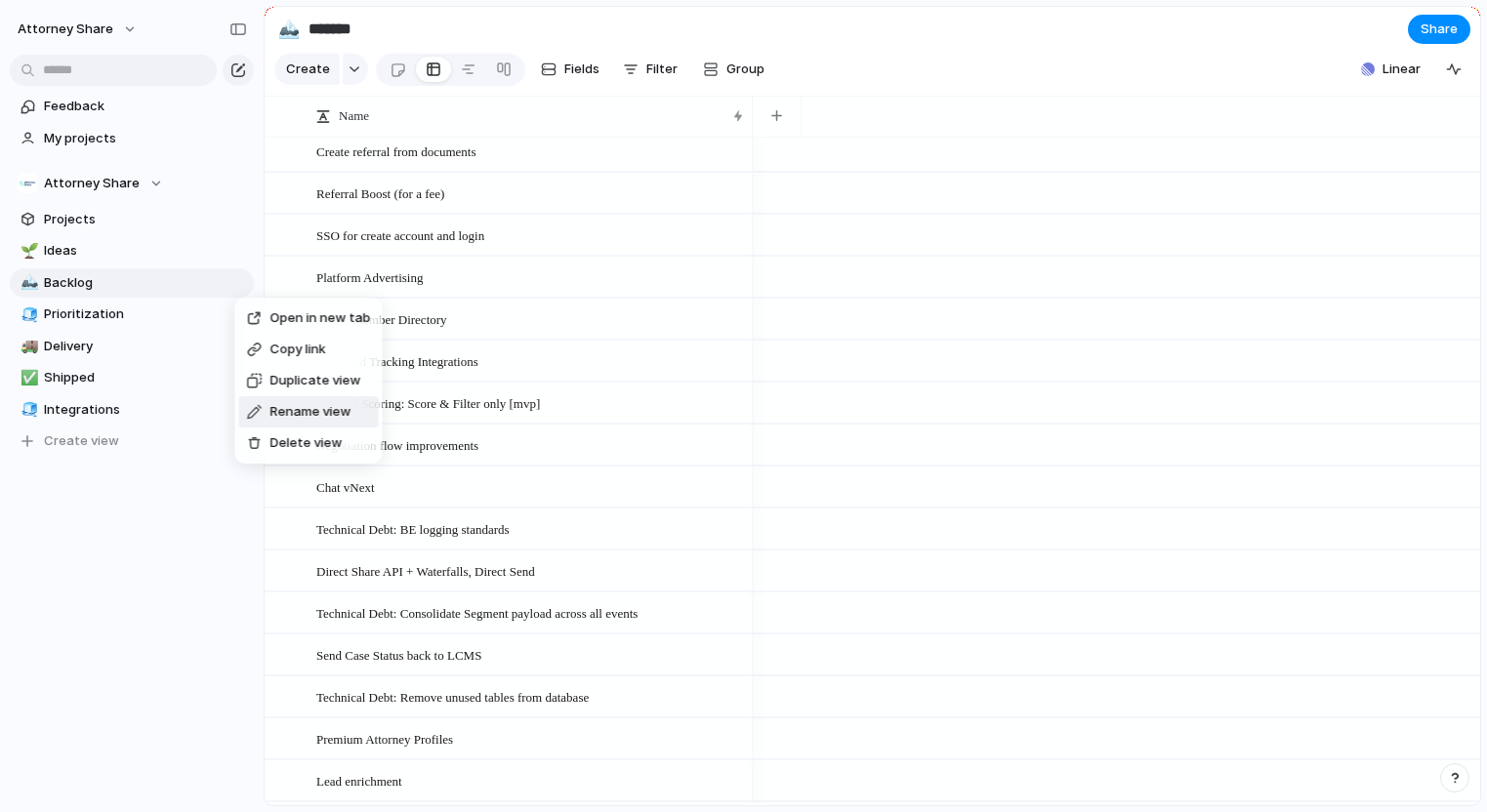 click on "Rename view" at bounding box center (310, 412) 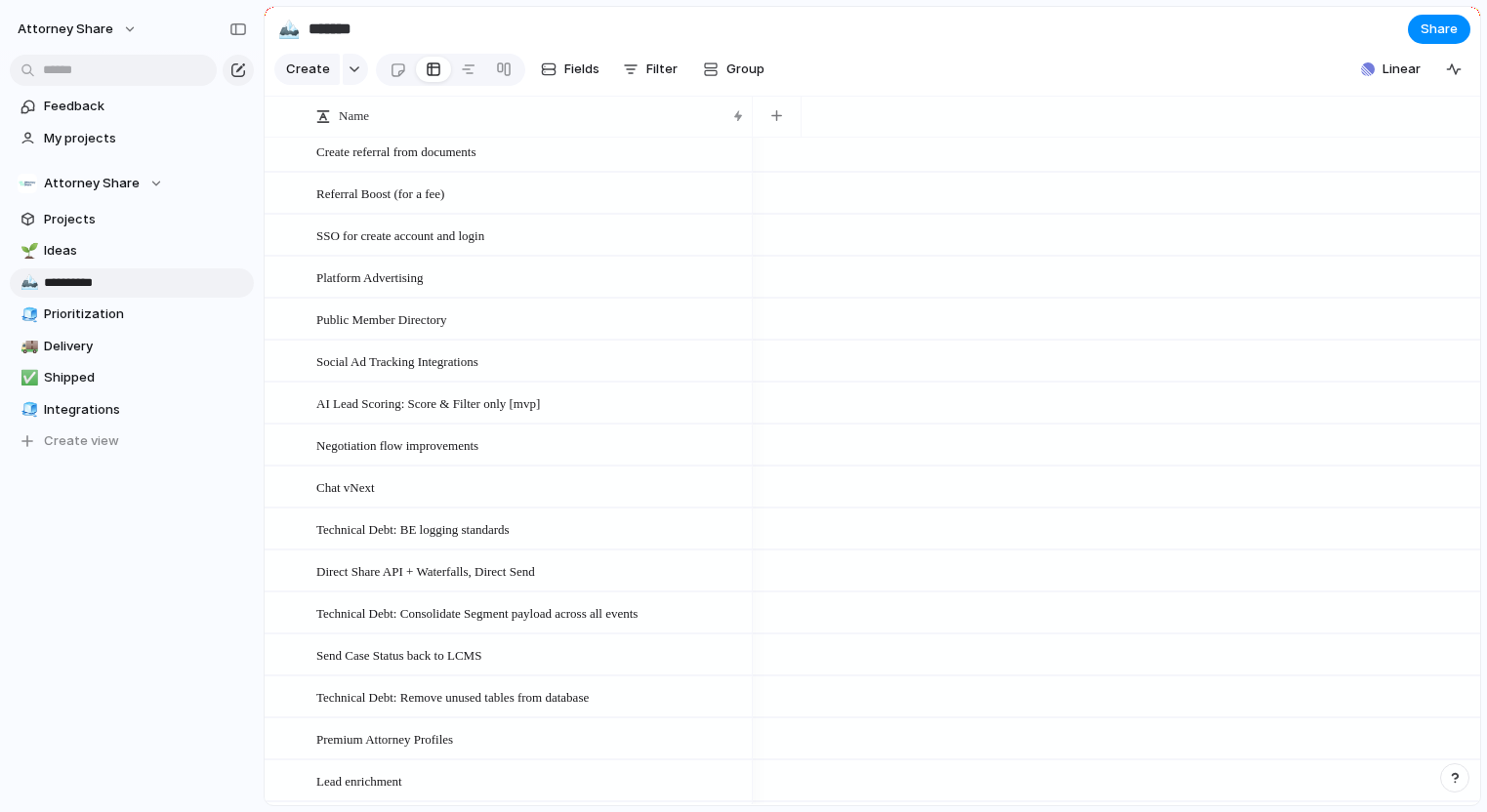 type on "**********" 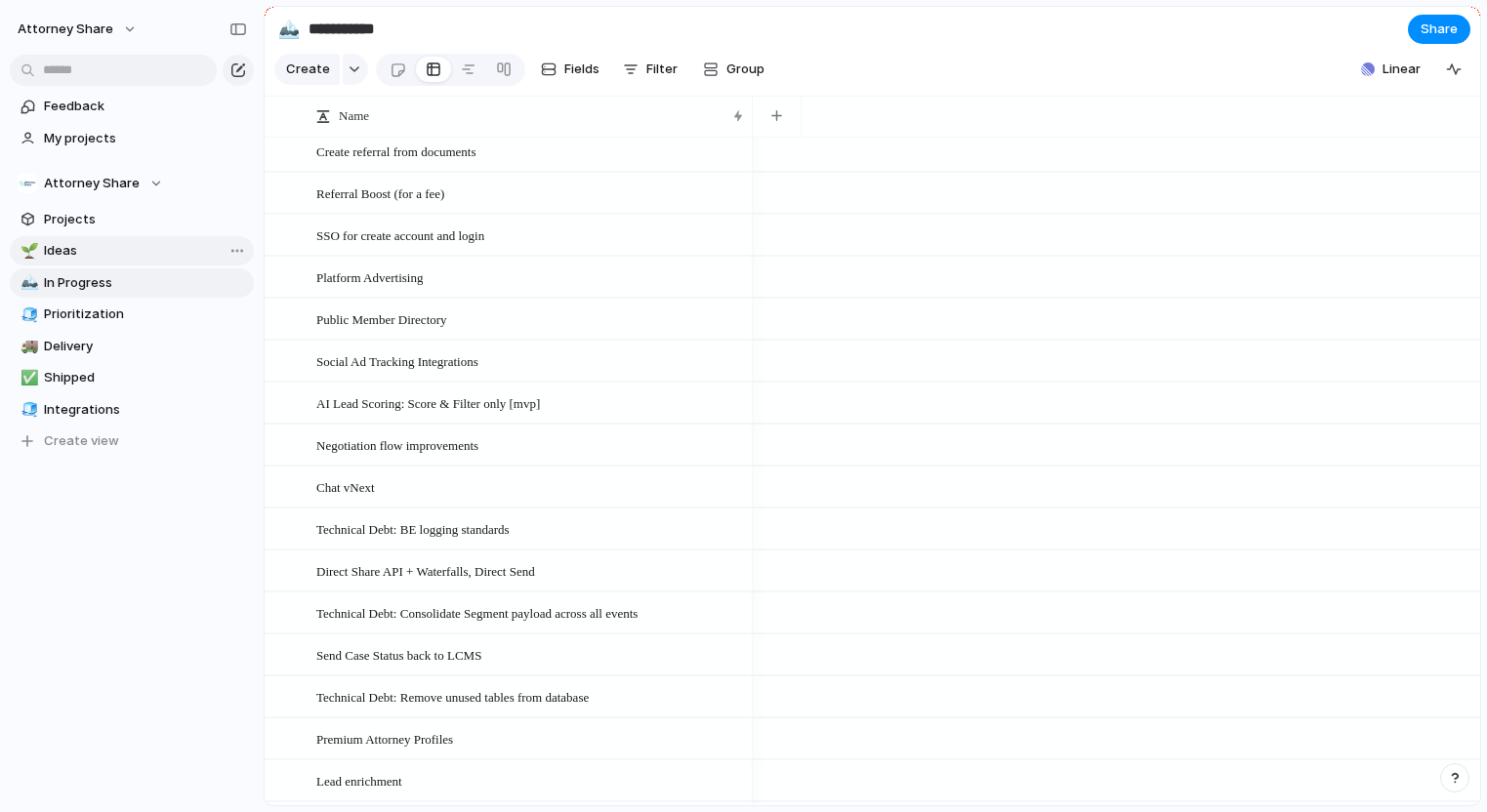 click on "Ideas" at bounding box center [145, 251] 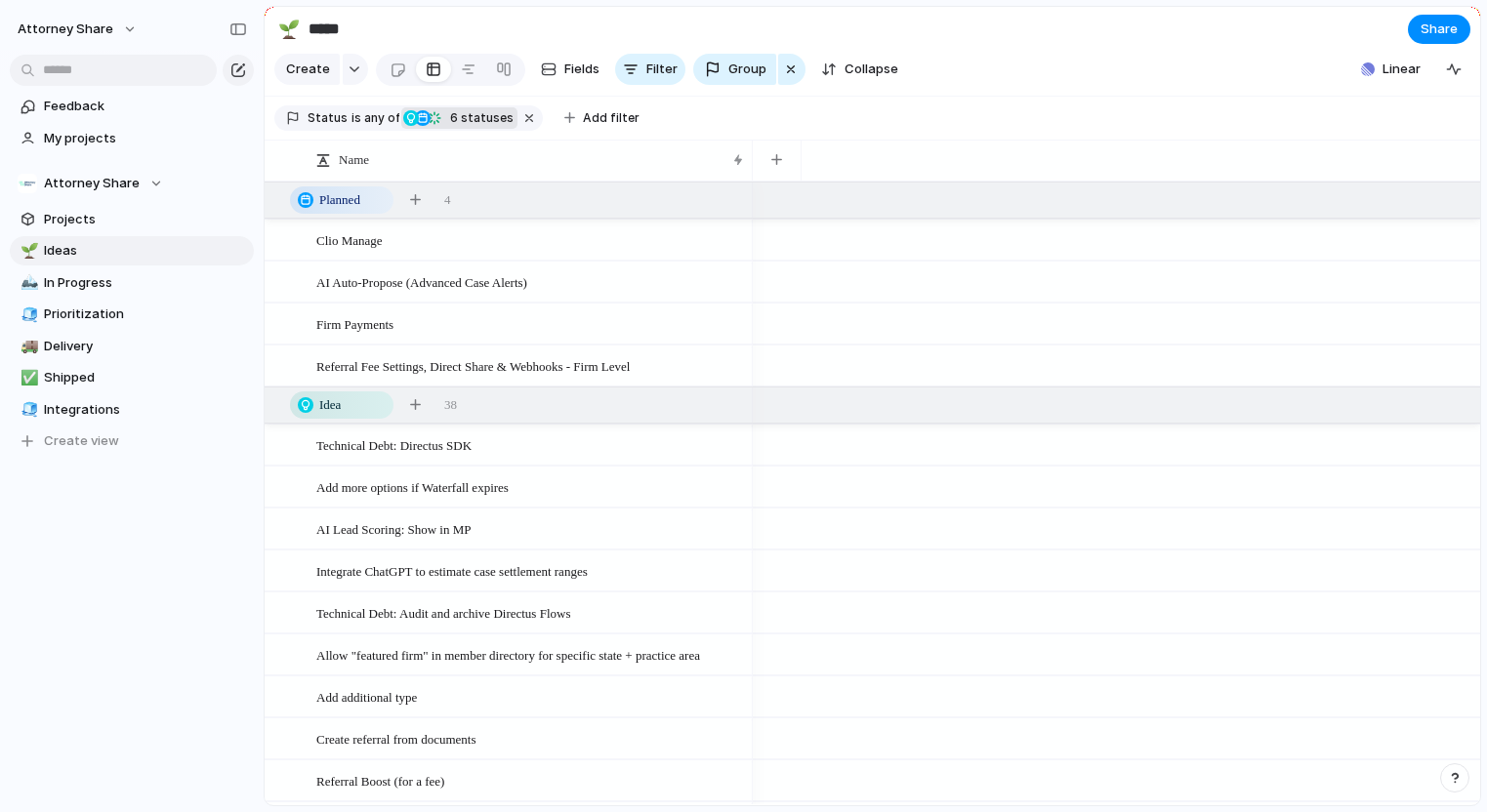 click on "6   statuses" at bounding box center [478, 118] 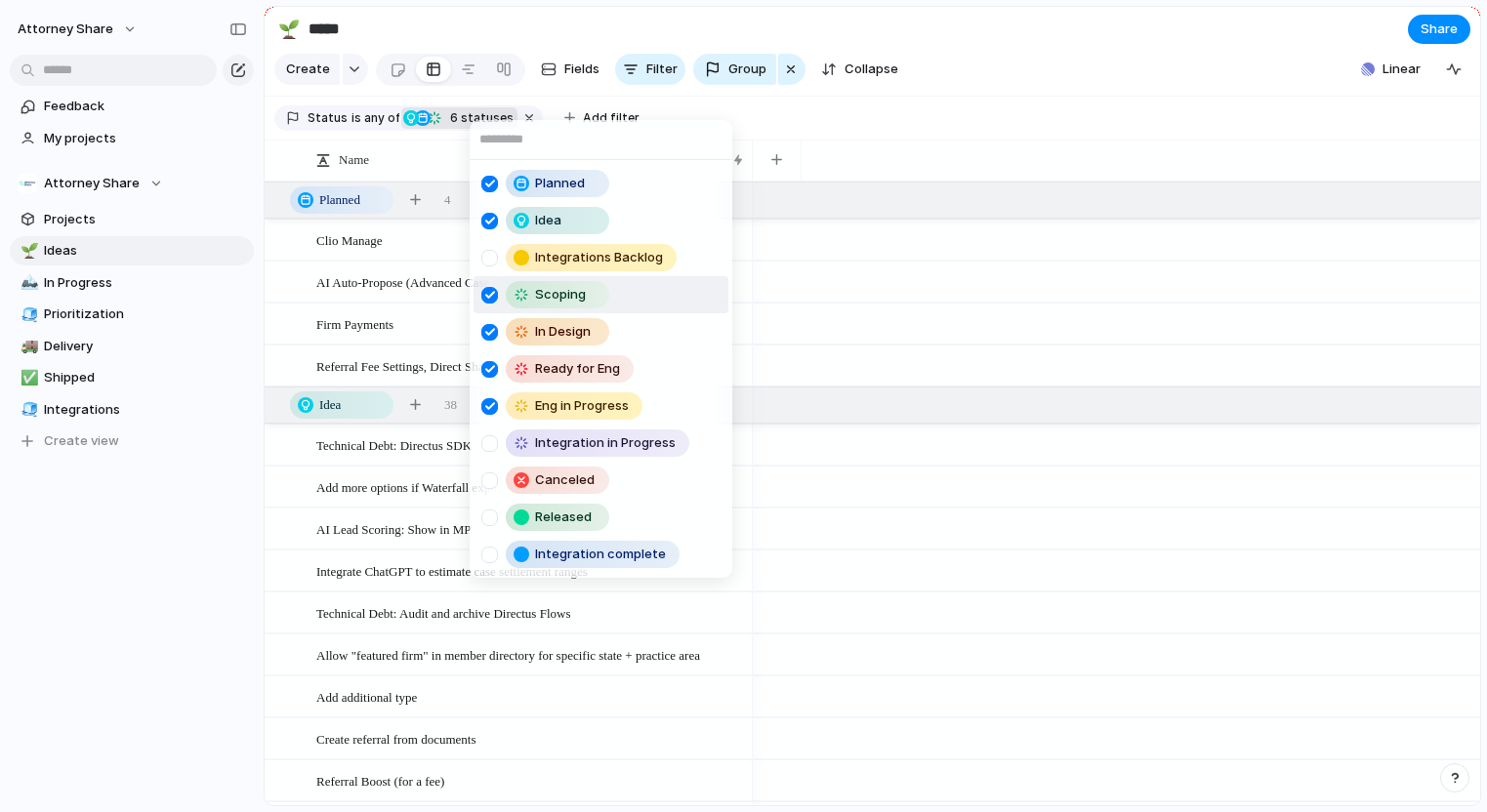 click at bounding box center [489, 295] 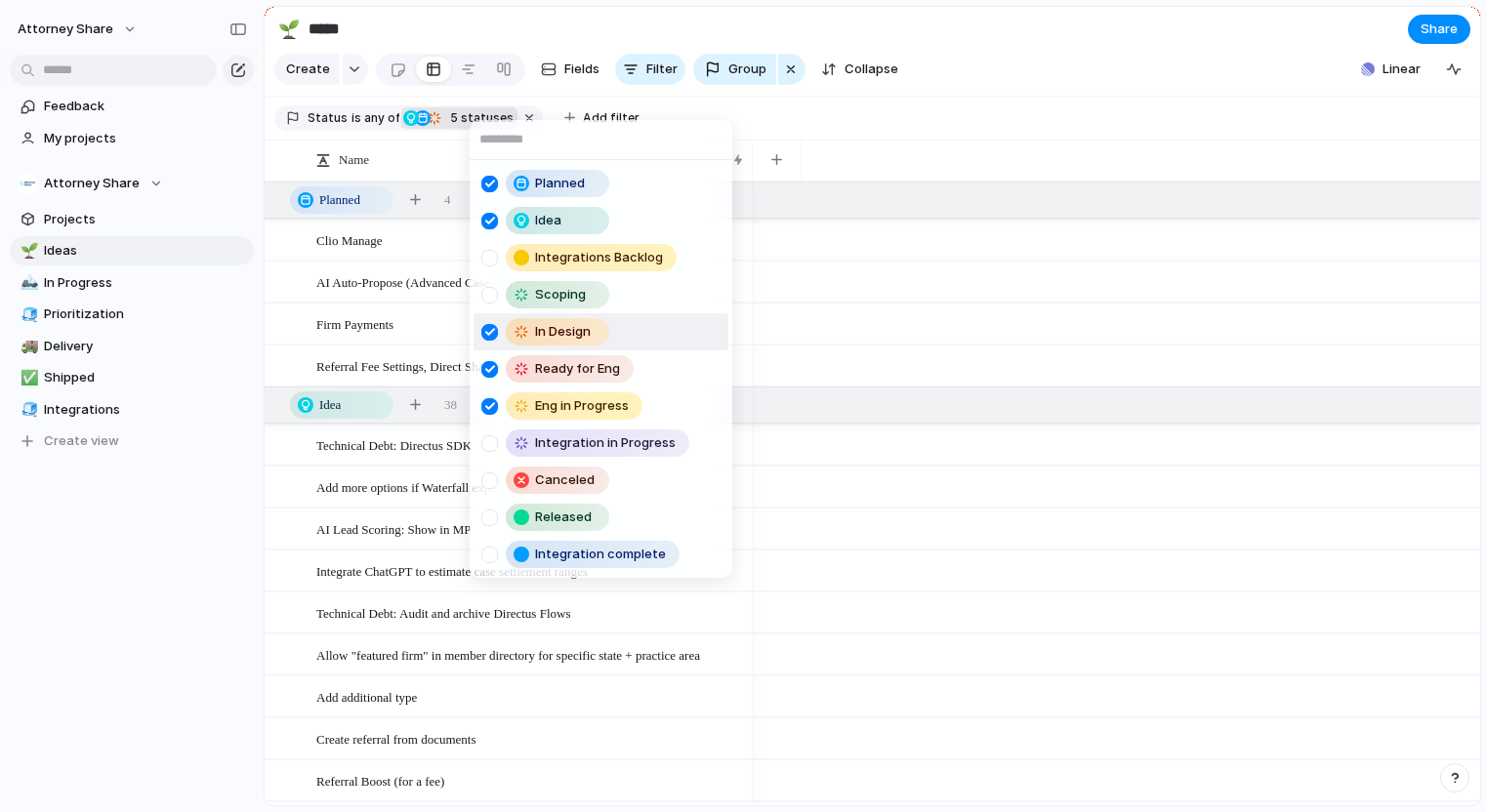 click at bounding box center (489, 332) 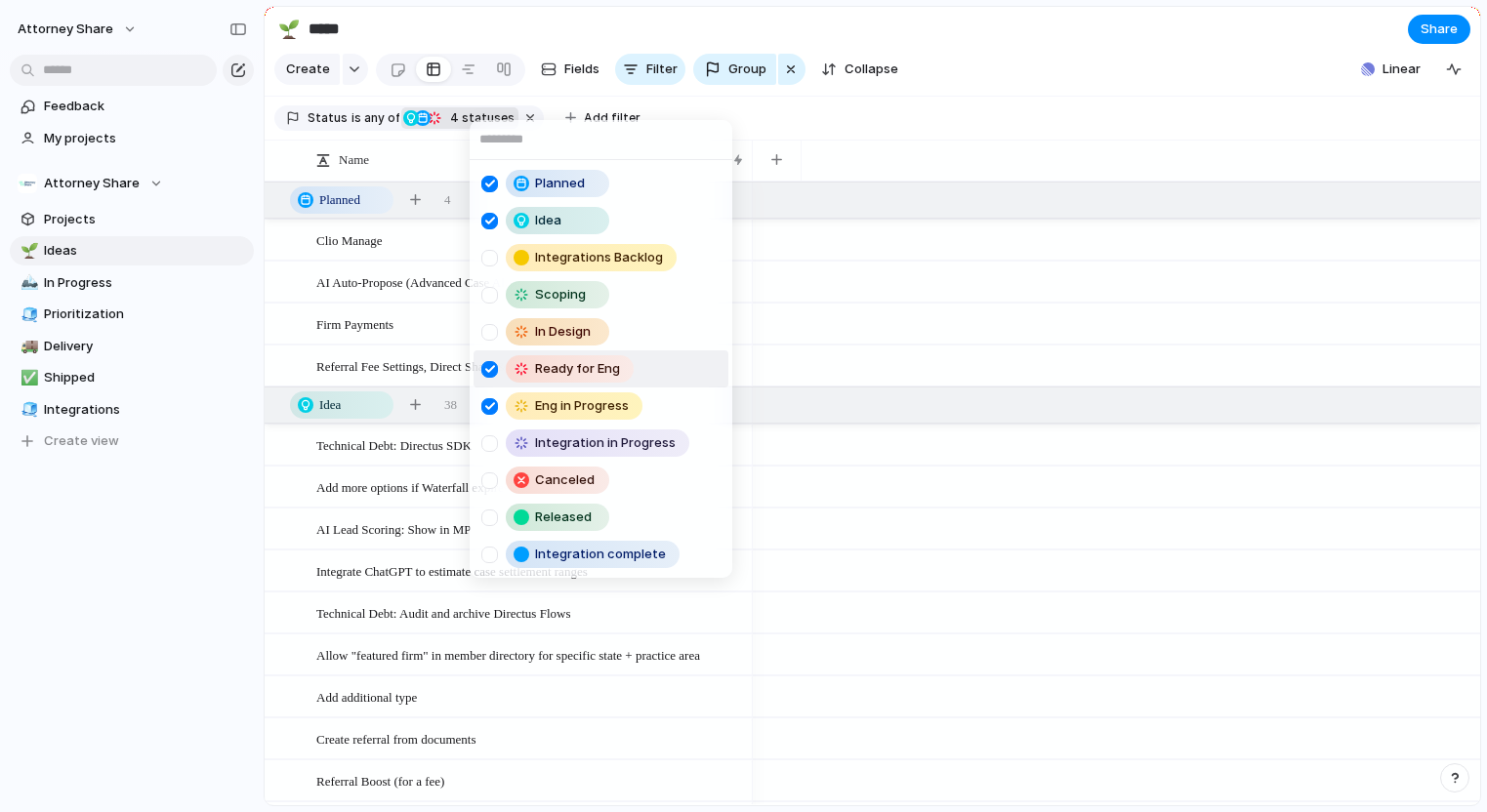 click at bounding box center (489, 369) 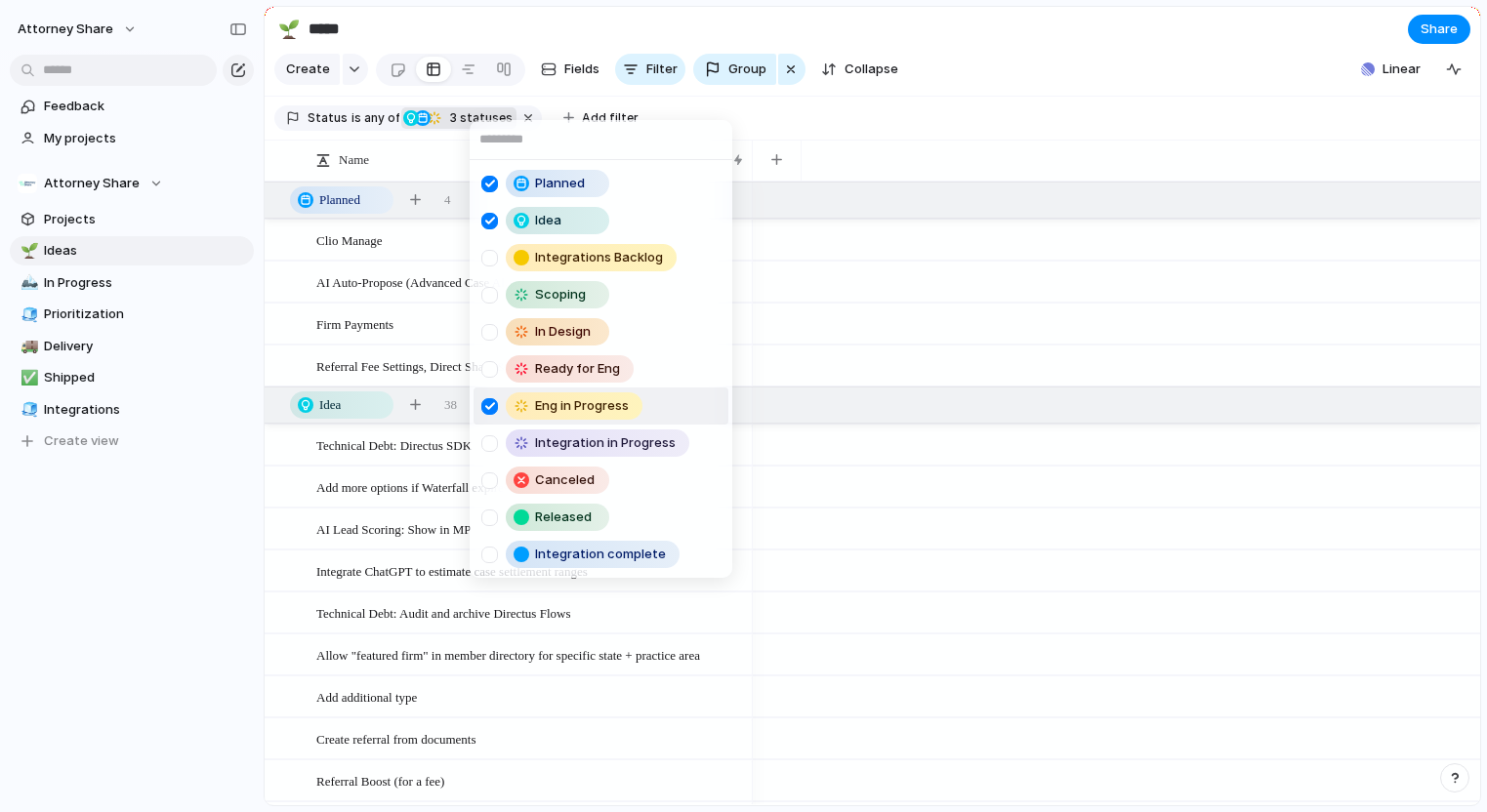 click on "Eng in Progress" at bounding box center (565, 406) 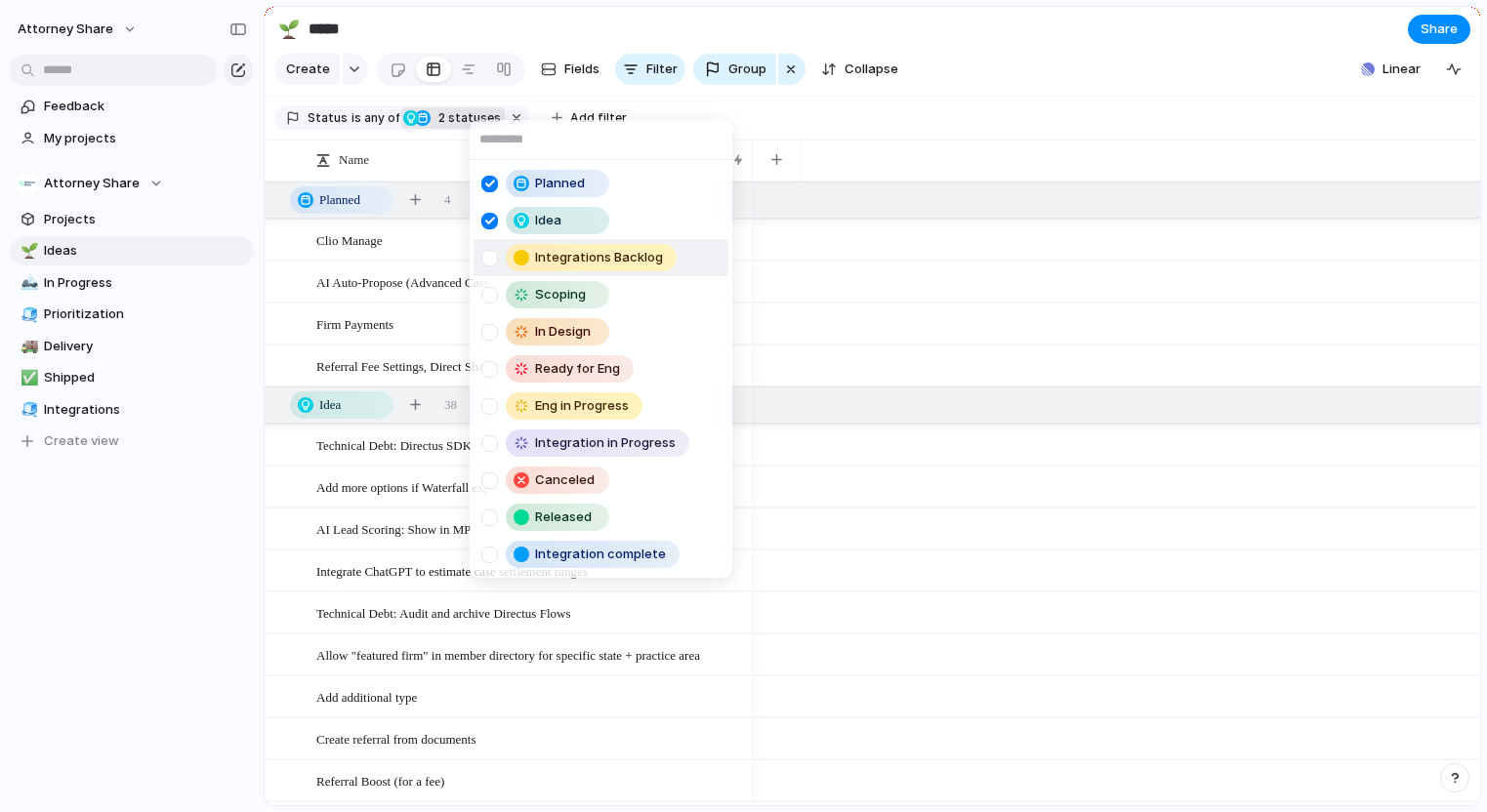 click at bounding box center [489, 258] 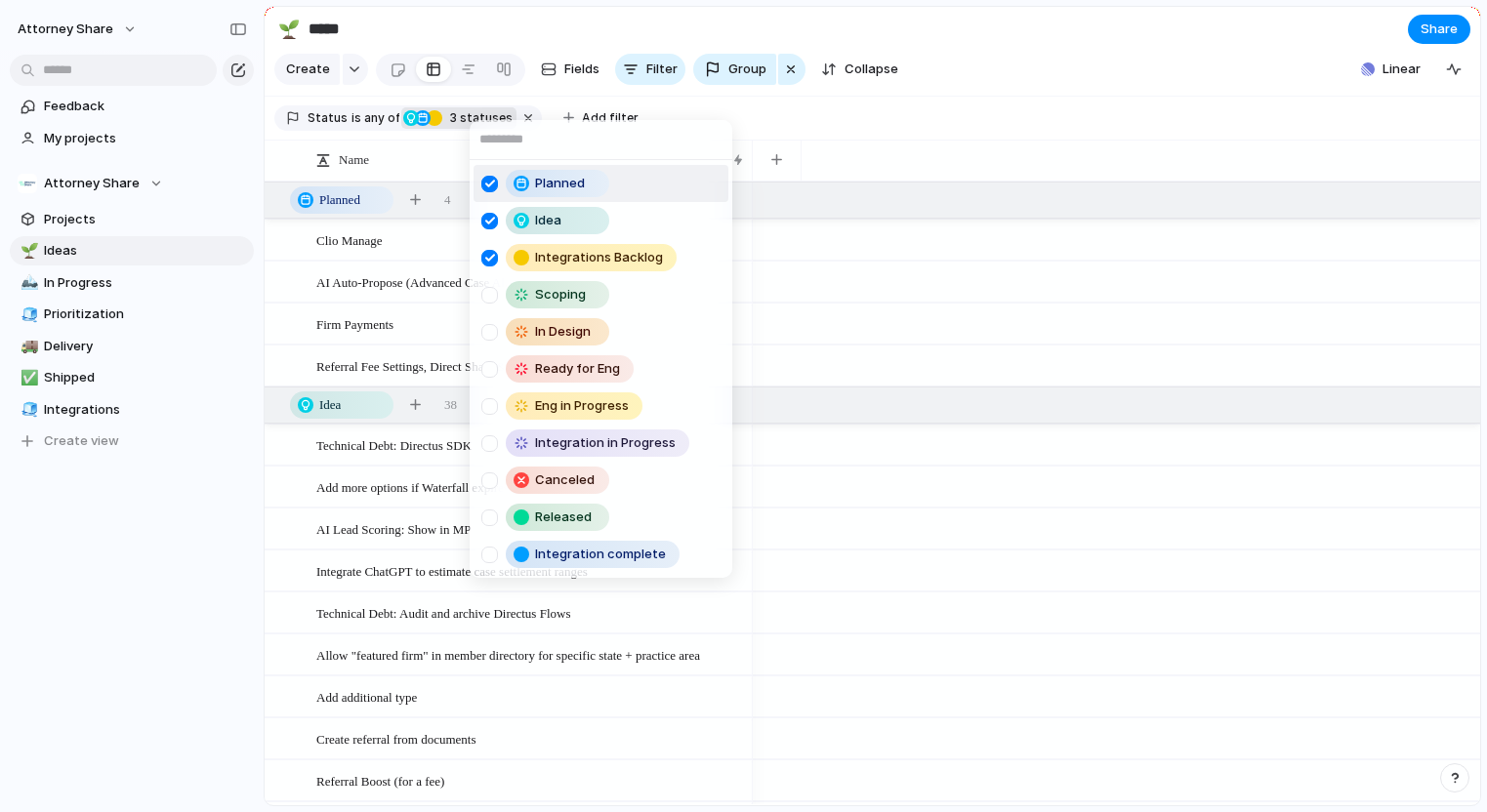 click on "Planned   Idea   Integrations Backlog   Scoping   In Design   Ready for Eng   Eng in Progress    Integration in Progress   Canceled   Released   Integration complete" at bounding box center [743, 406] 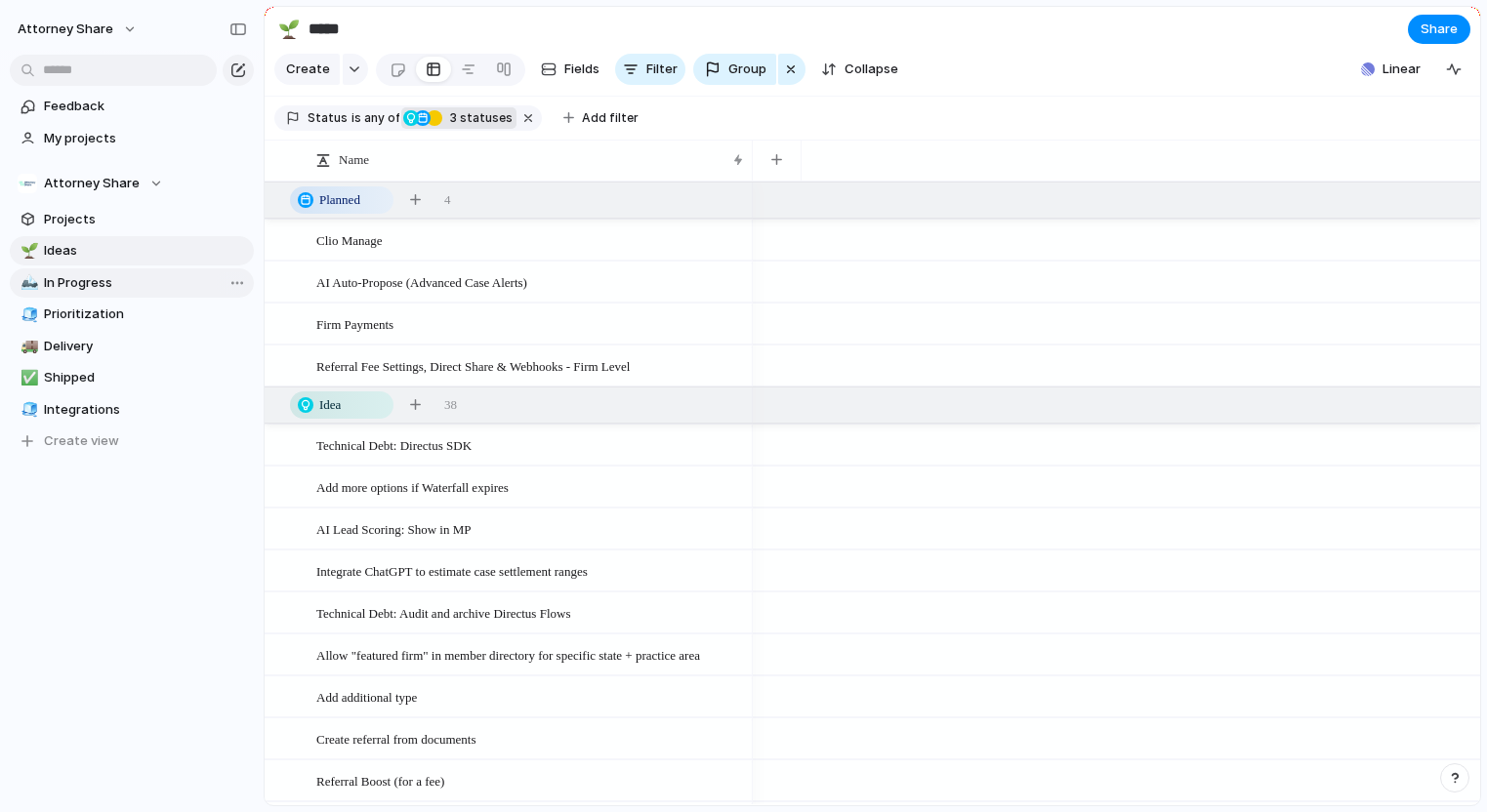 click on "In Progress" at bounding box center (145, 283) 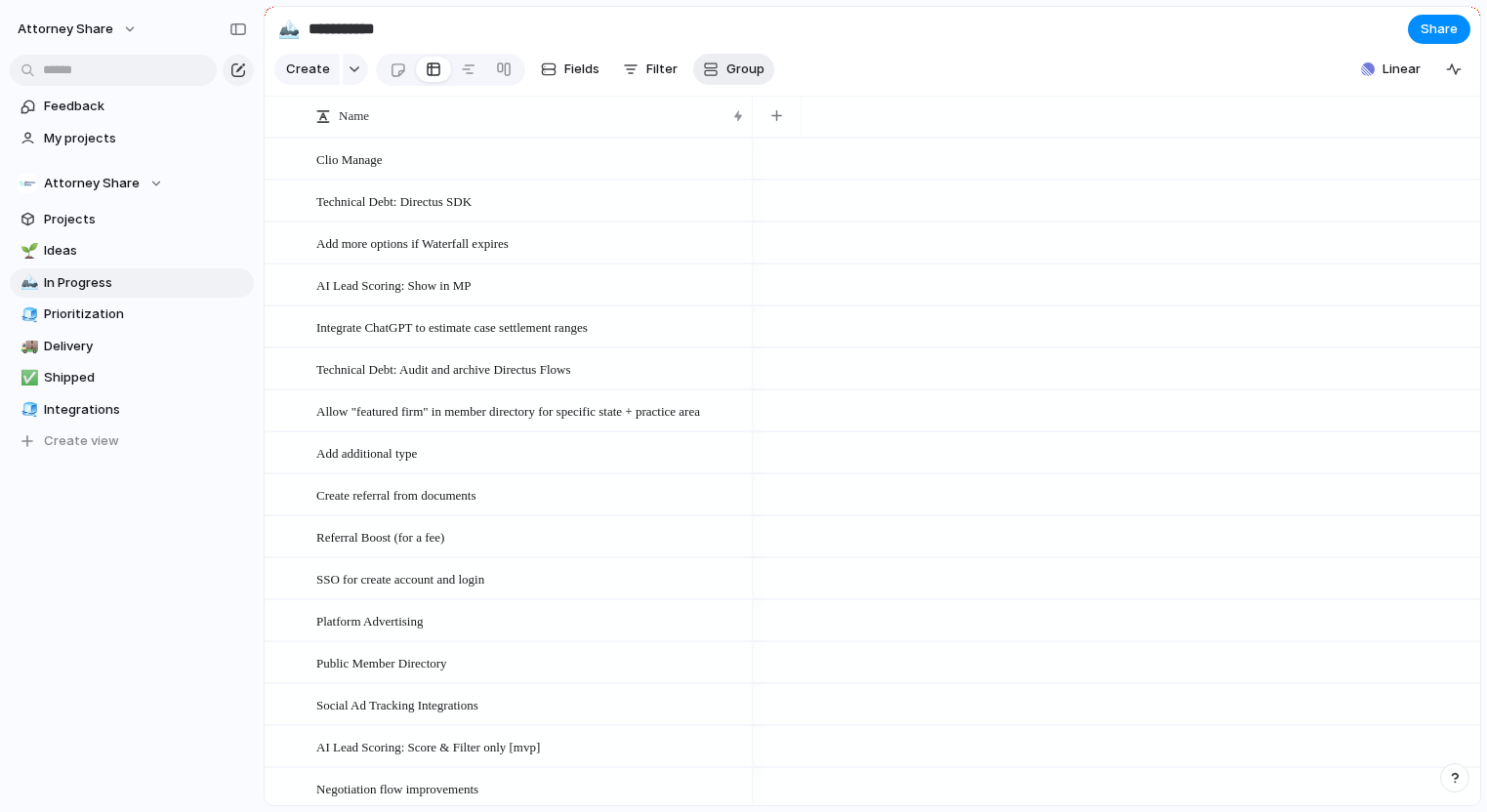 click on "Group" at bounding box center (745, 69) 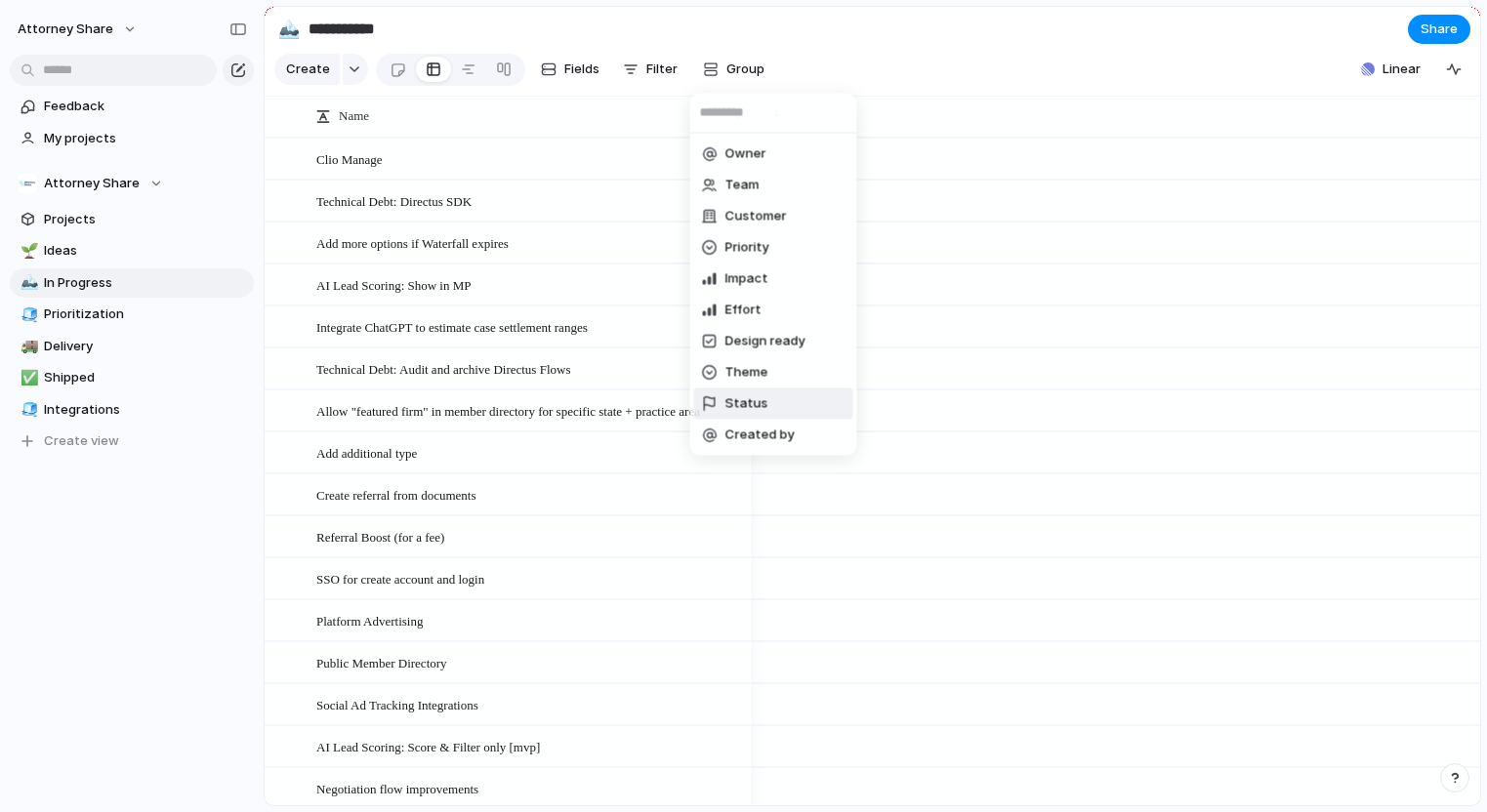 click on "Status" at bounding box center (773, 404) 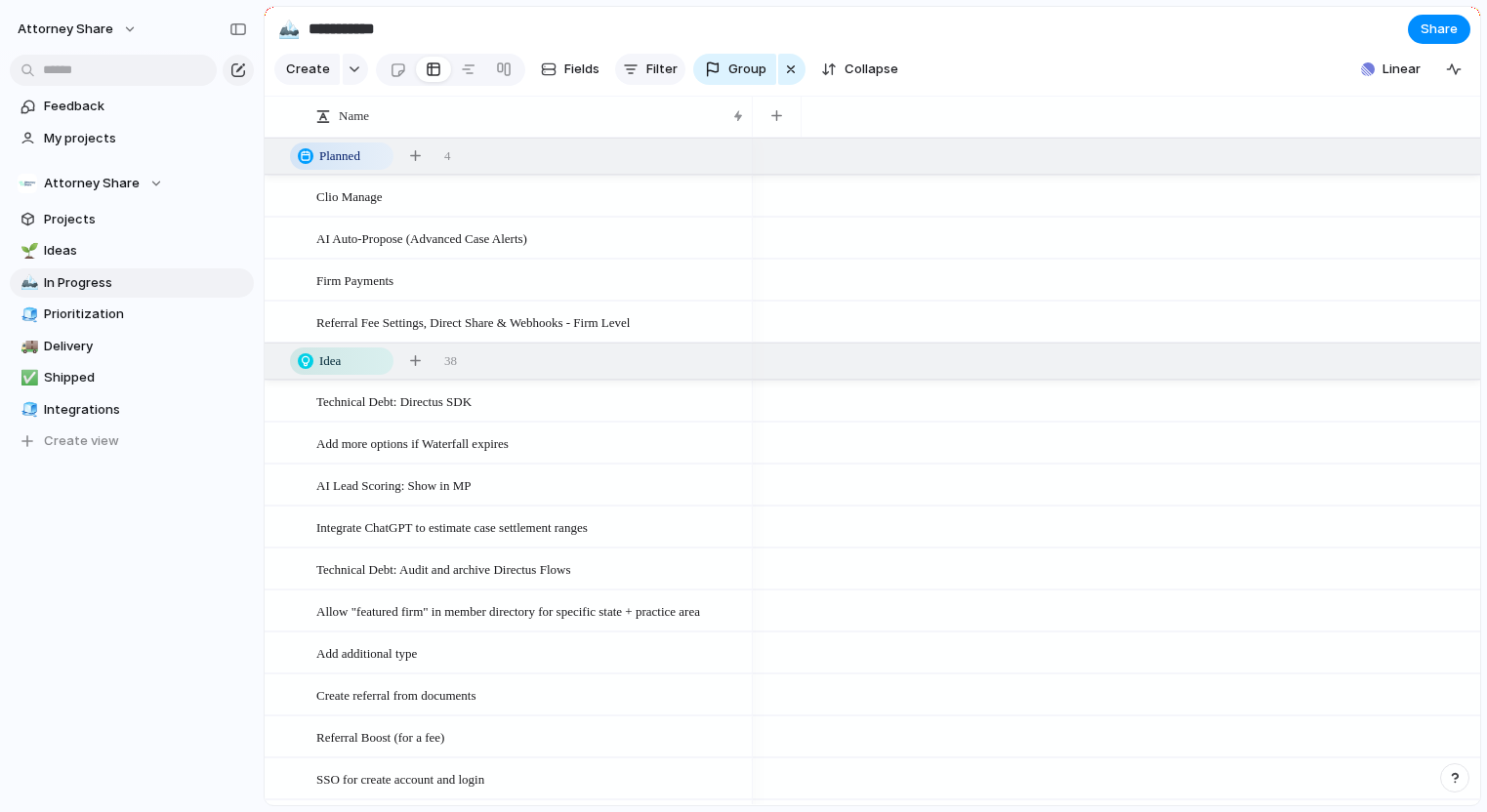 click on "Filter" at bounding box center [662, 69] 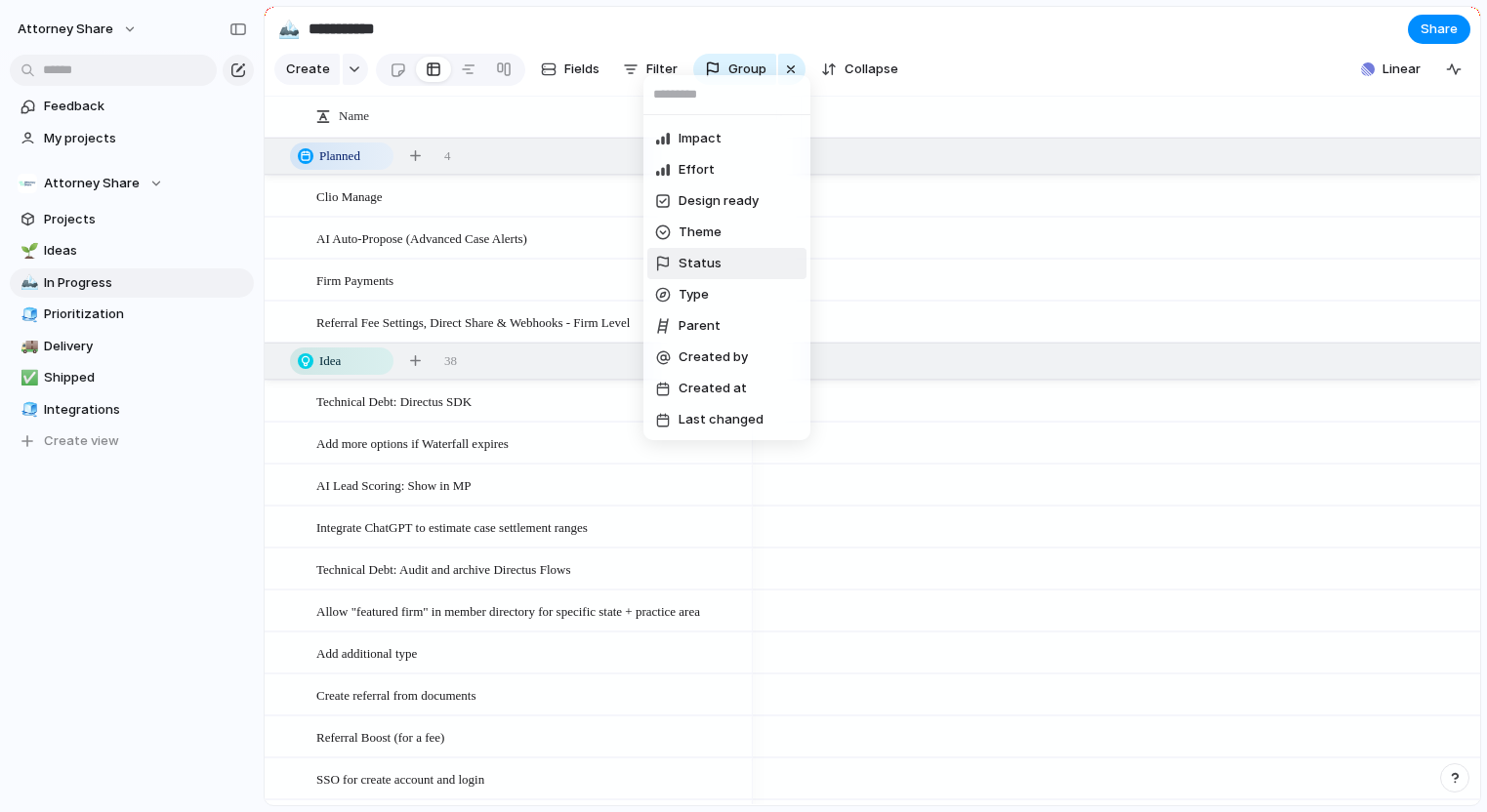 click on "Status" at bounding box center [726, 264] 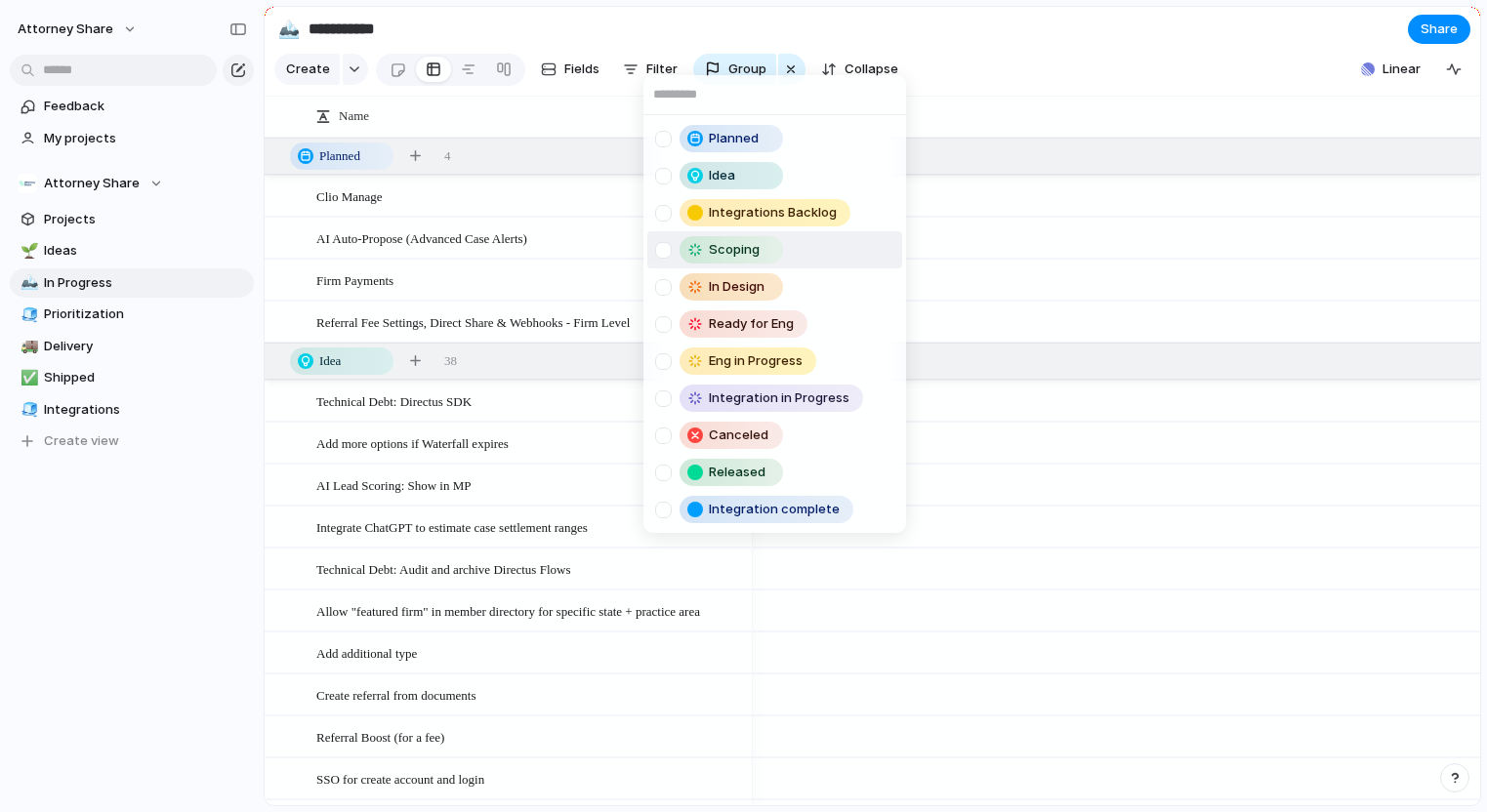 click on "Scoping" at bounding box center (723, 250) 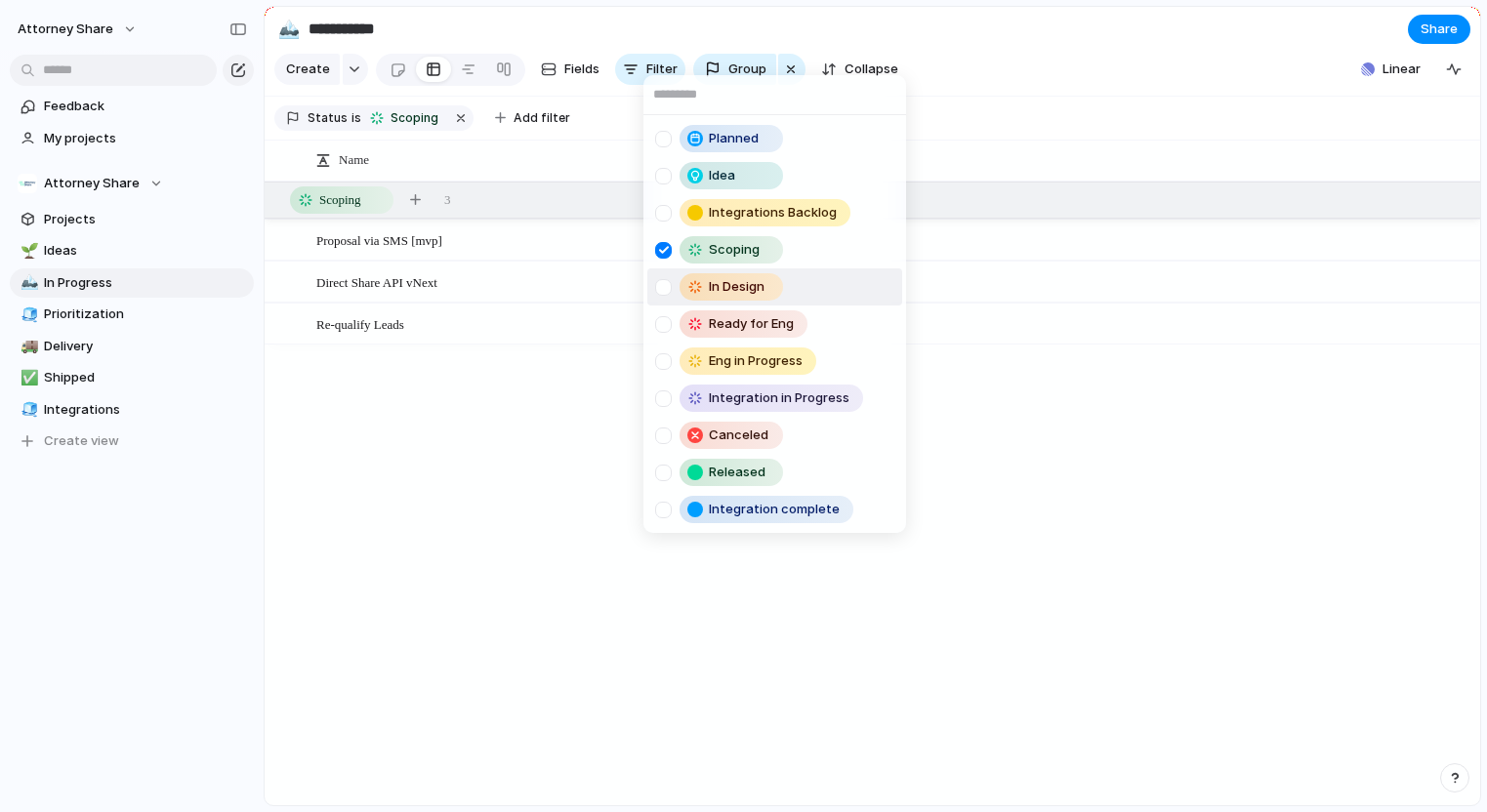 click at bounding box center (663, 287) 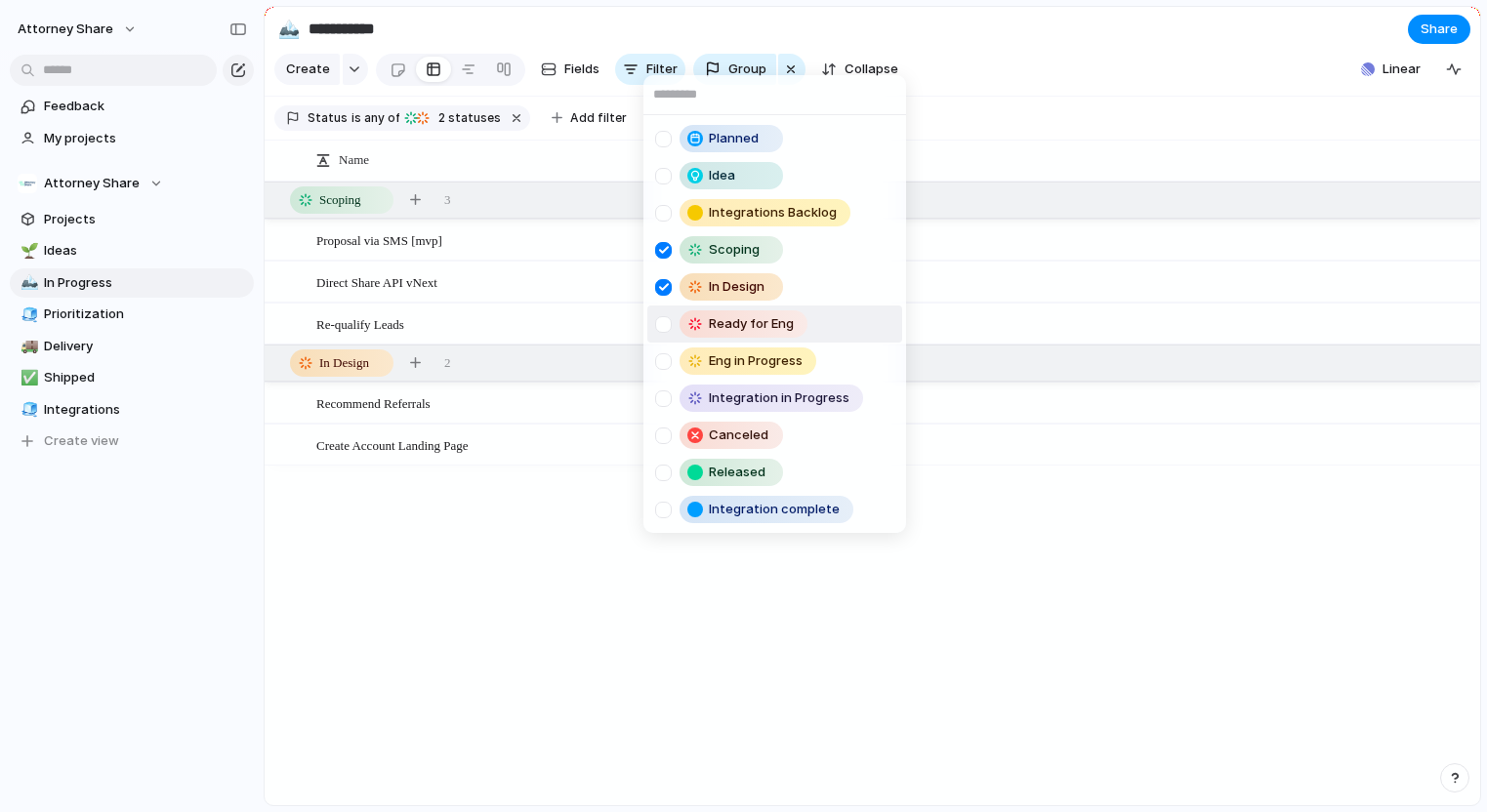 click at bounding box center (663, 324) 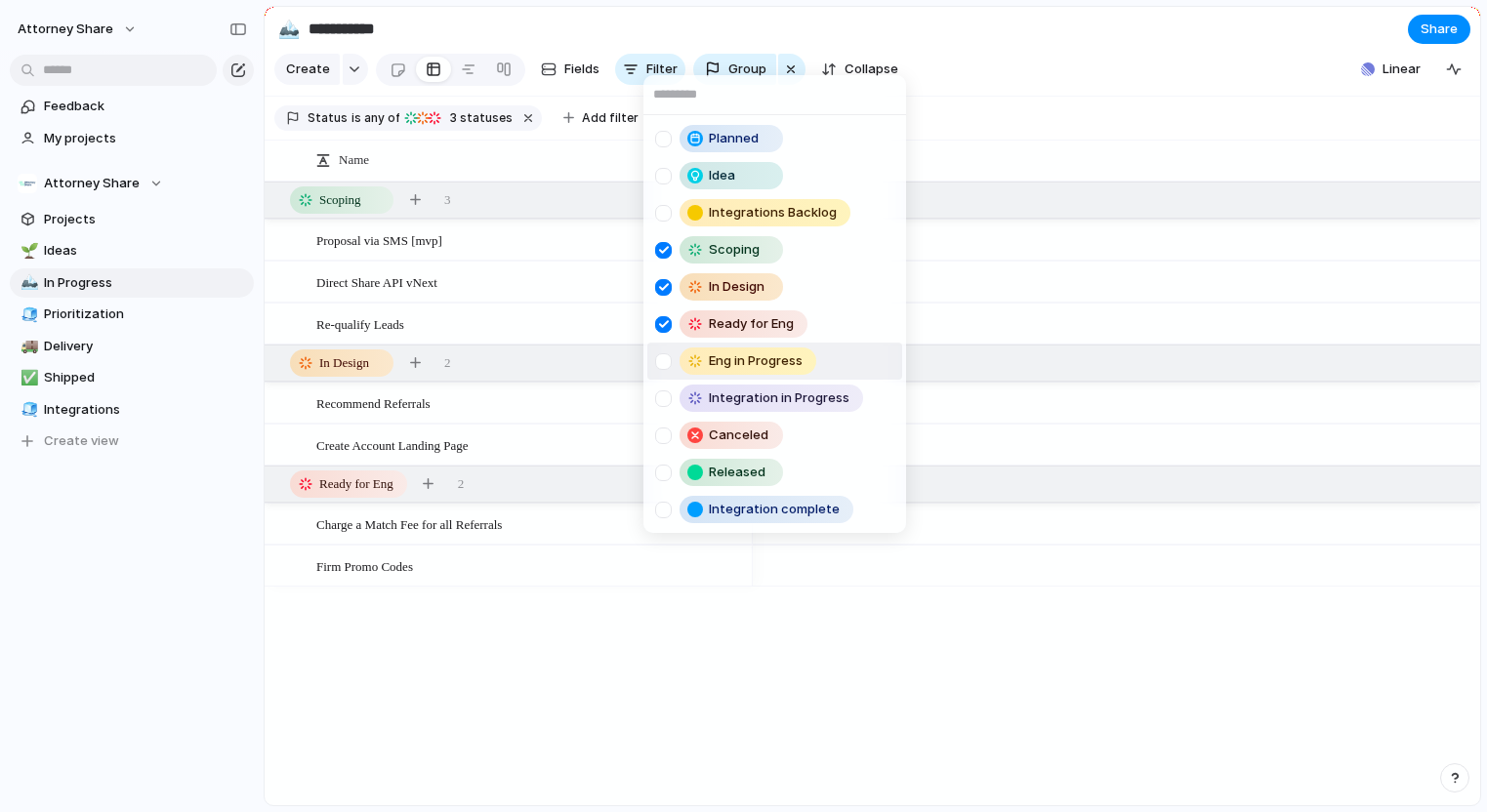 click at bounding box center [663, 361] 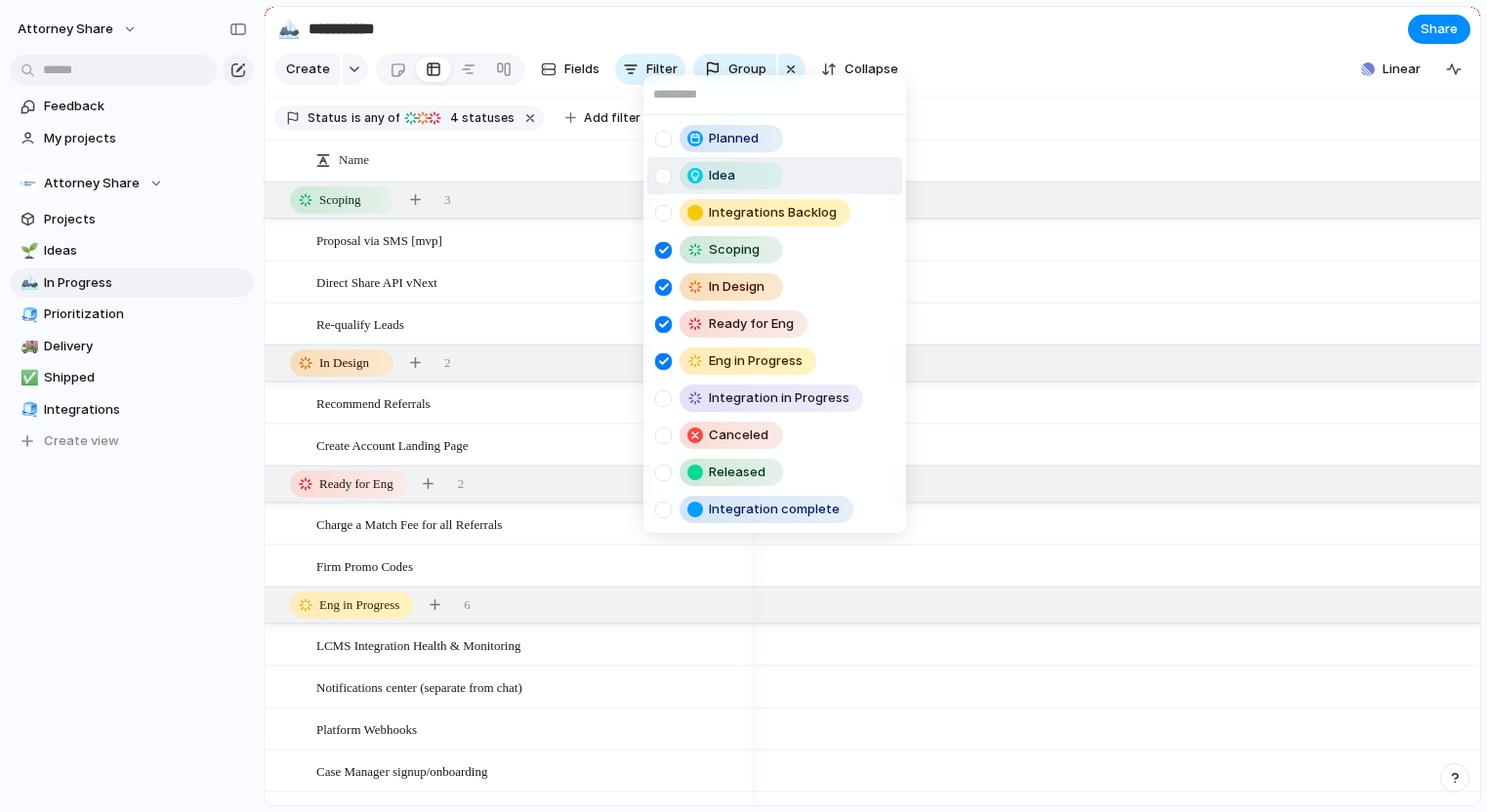 click on "Planned   Idea   Integrations Backlog   Scoping   In Design   Ready for Eng   Eng in Progress    Integration in Progress   Canceled   Released   Integration complete" at bounding box center [743, 406] 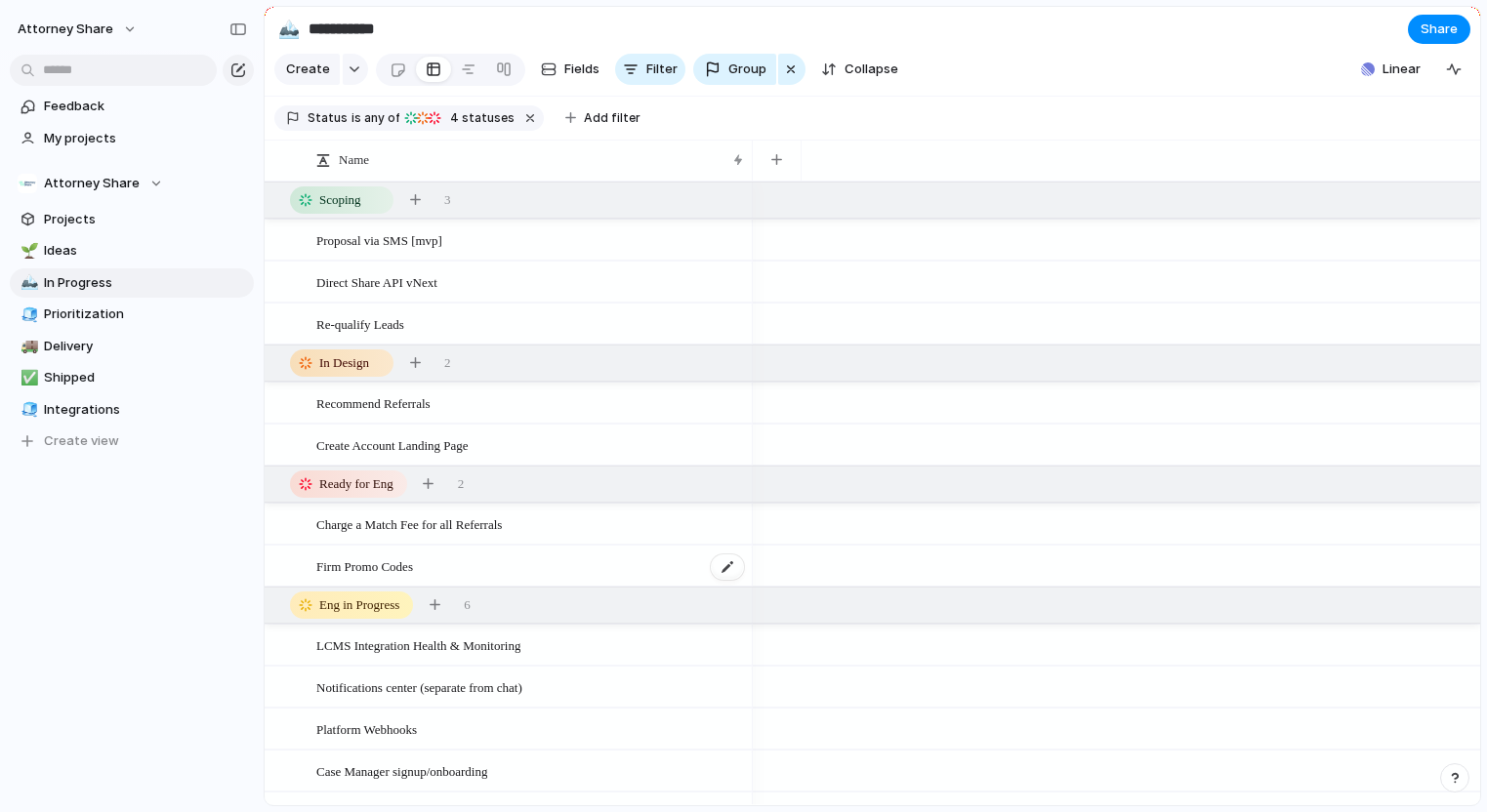scroll, scrollTop: 67, scrollLeft: 0, axis: vertical 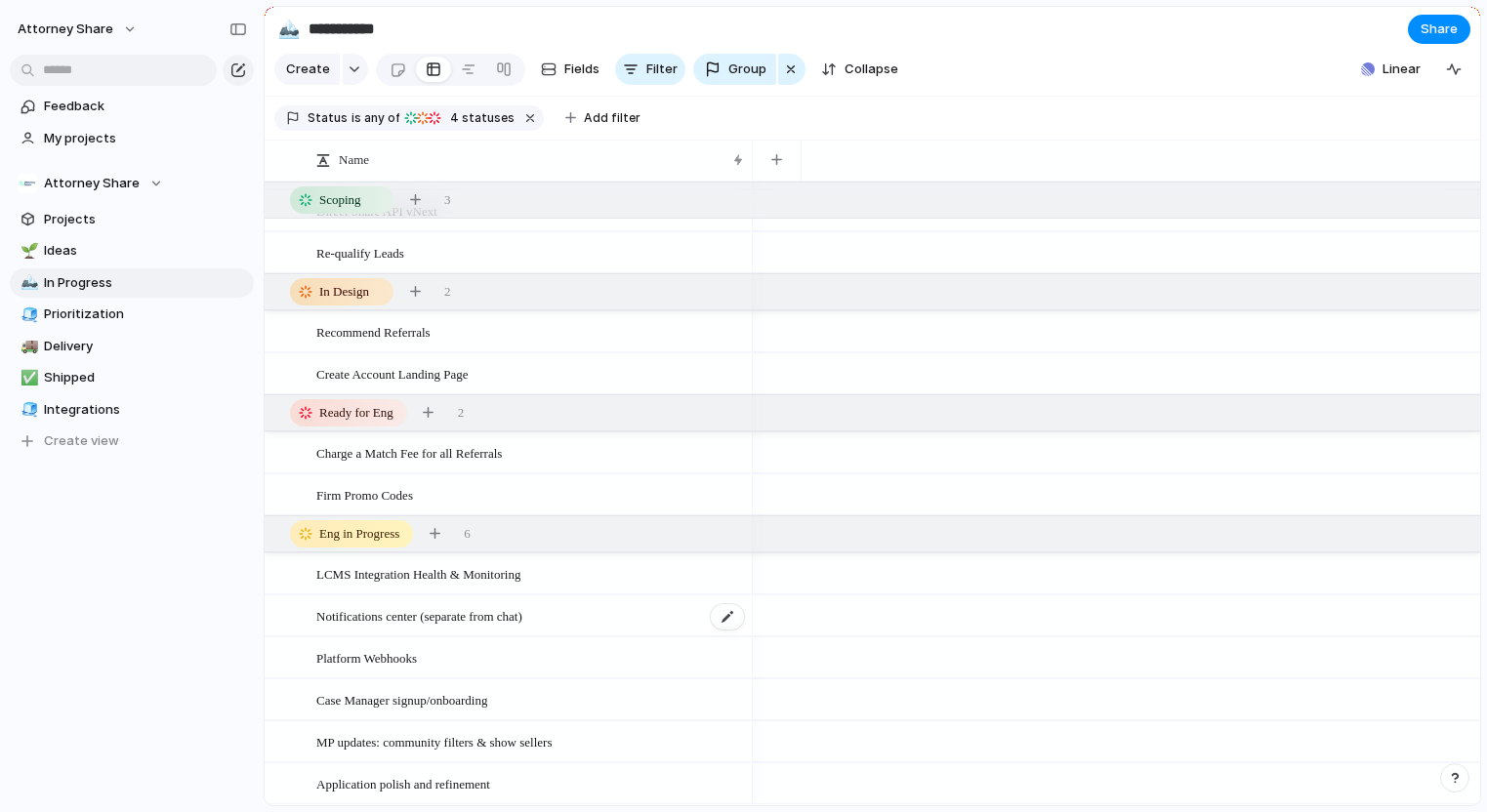 click on "Notifications center (separate from chat)" at bounding box center (419, 615) 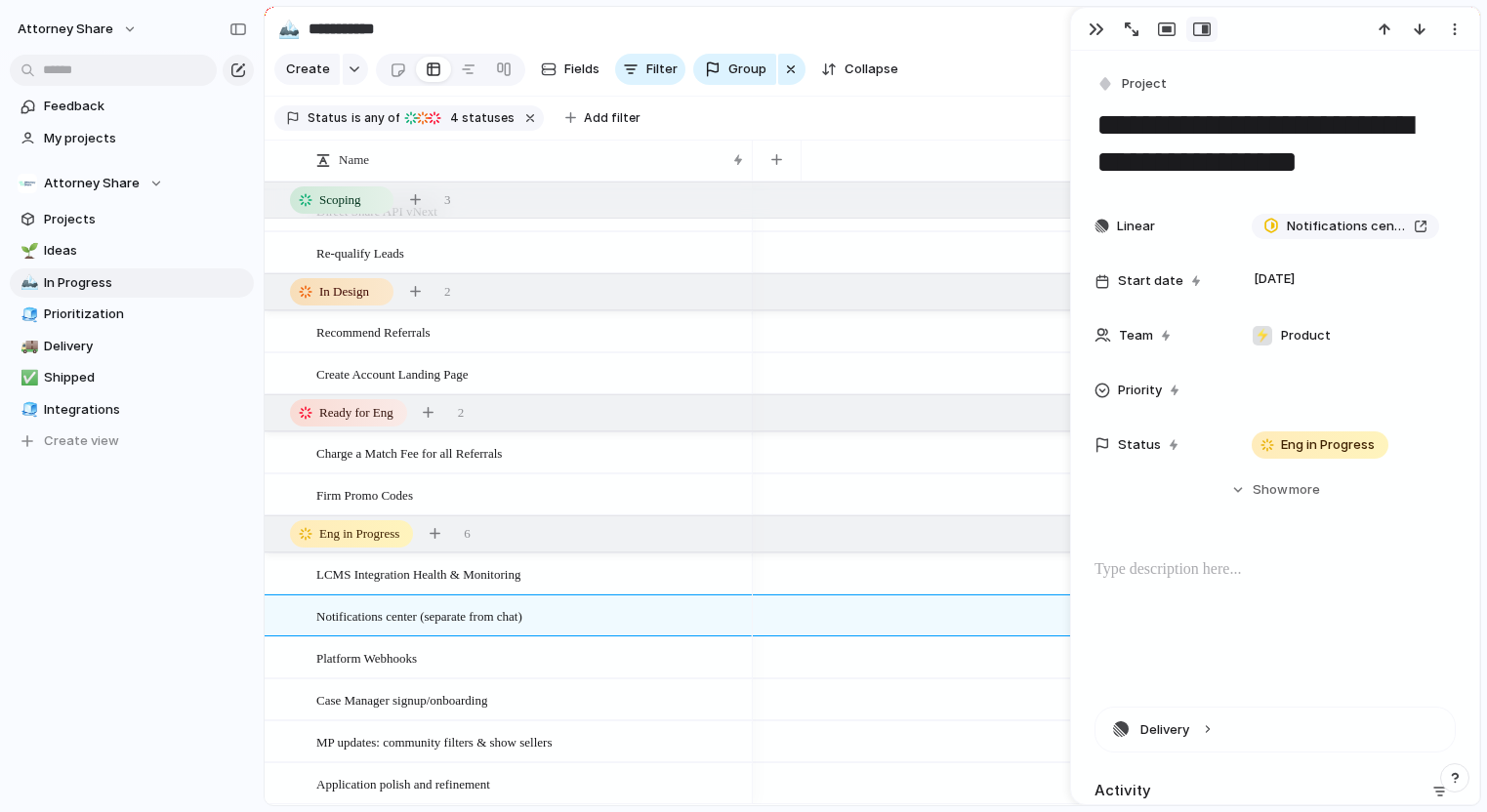 click at bounding box center [1275, 621] 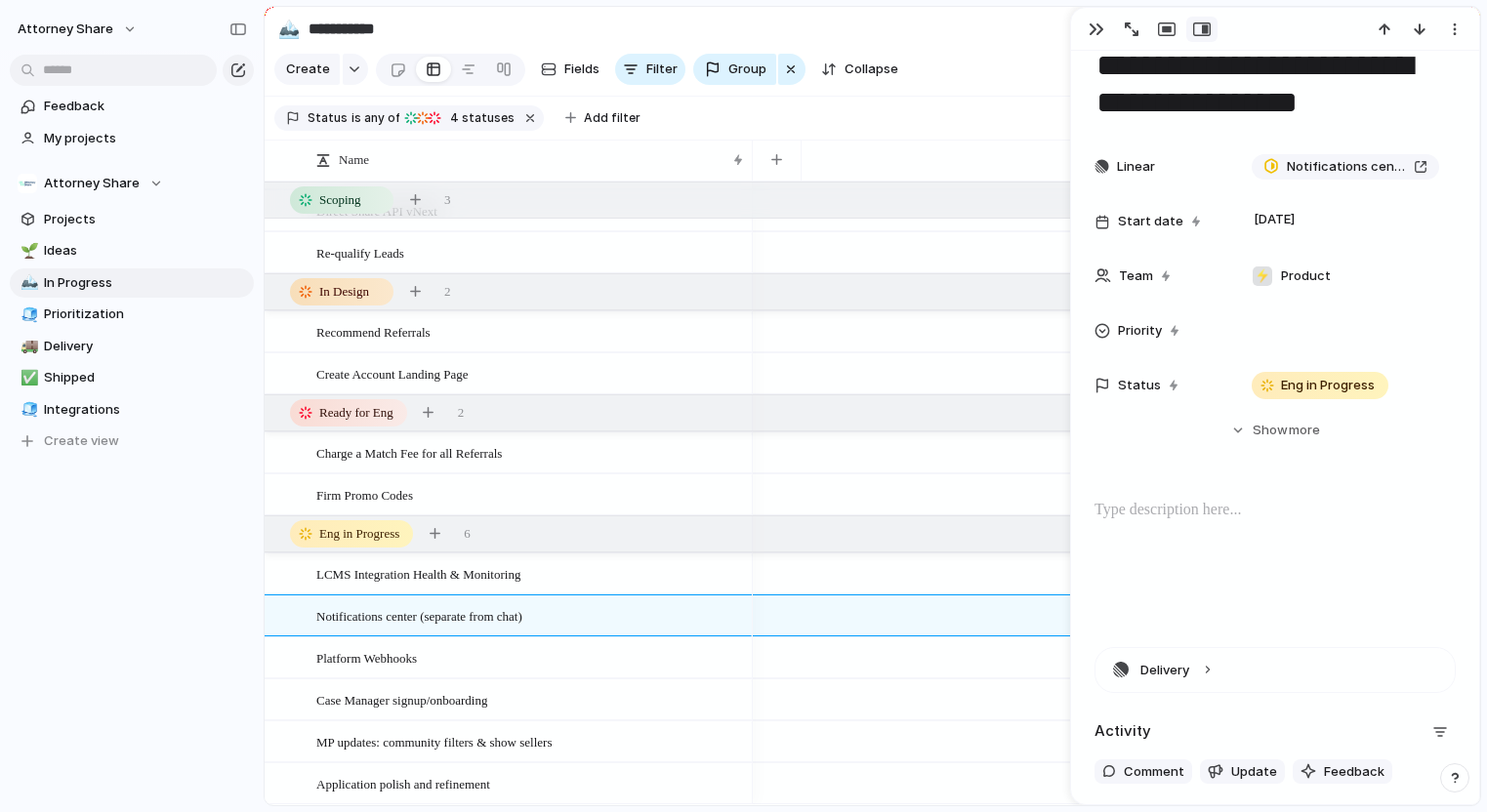scroll, scrollTop: 0, scrollLeft: 0, axis: both 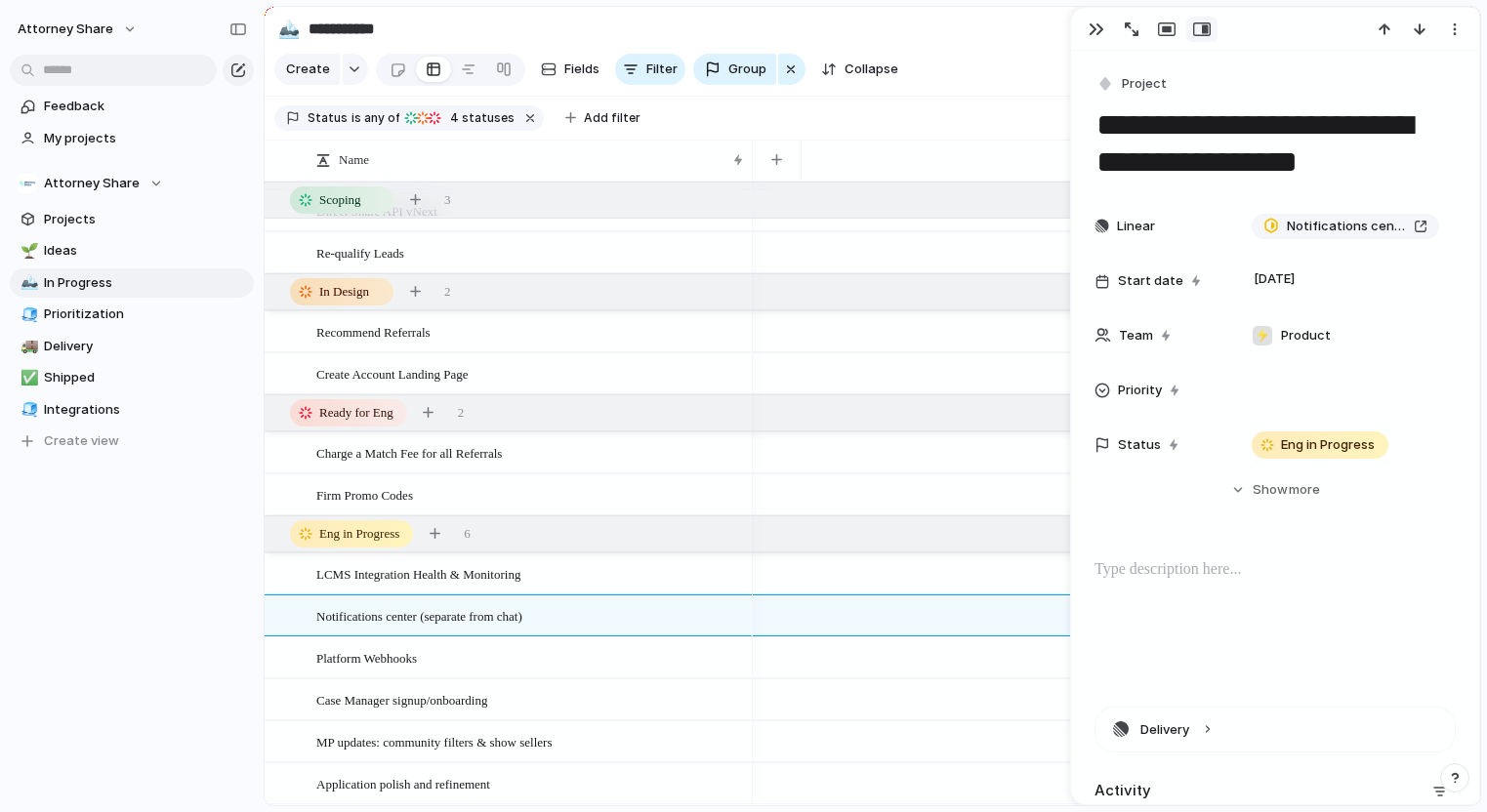 click on "**********" at bounding box center [1275, 492] 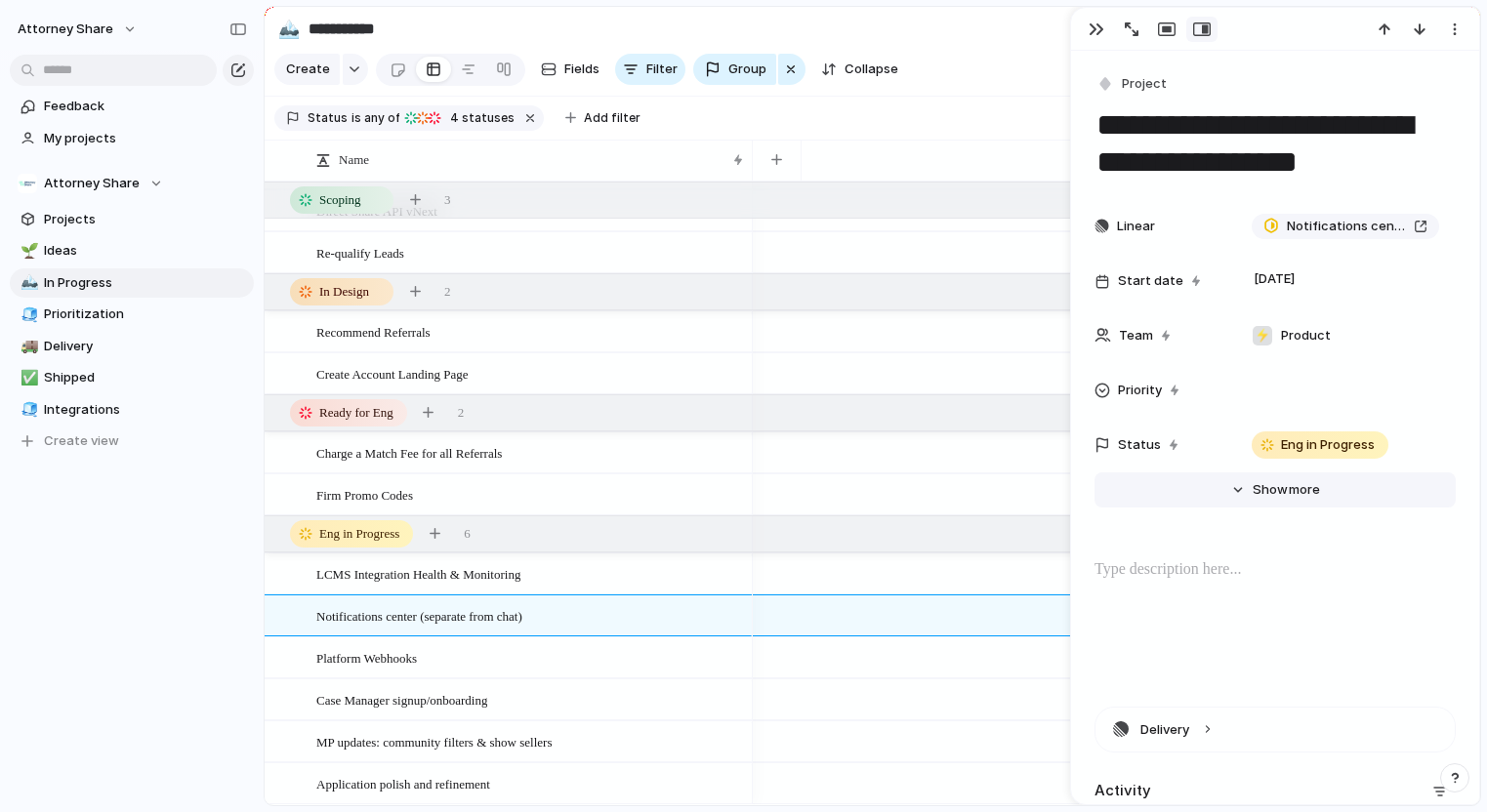 click on "Show" at bounding box center [1270, 490] 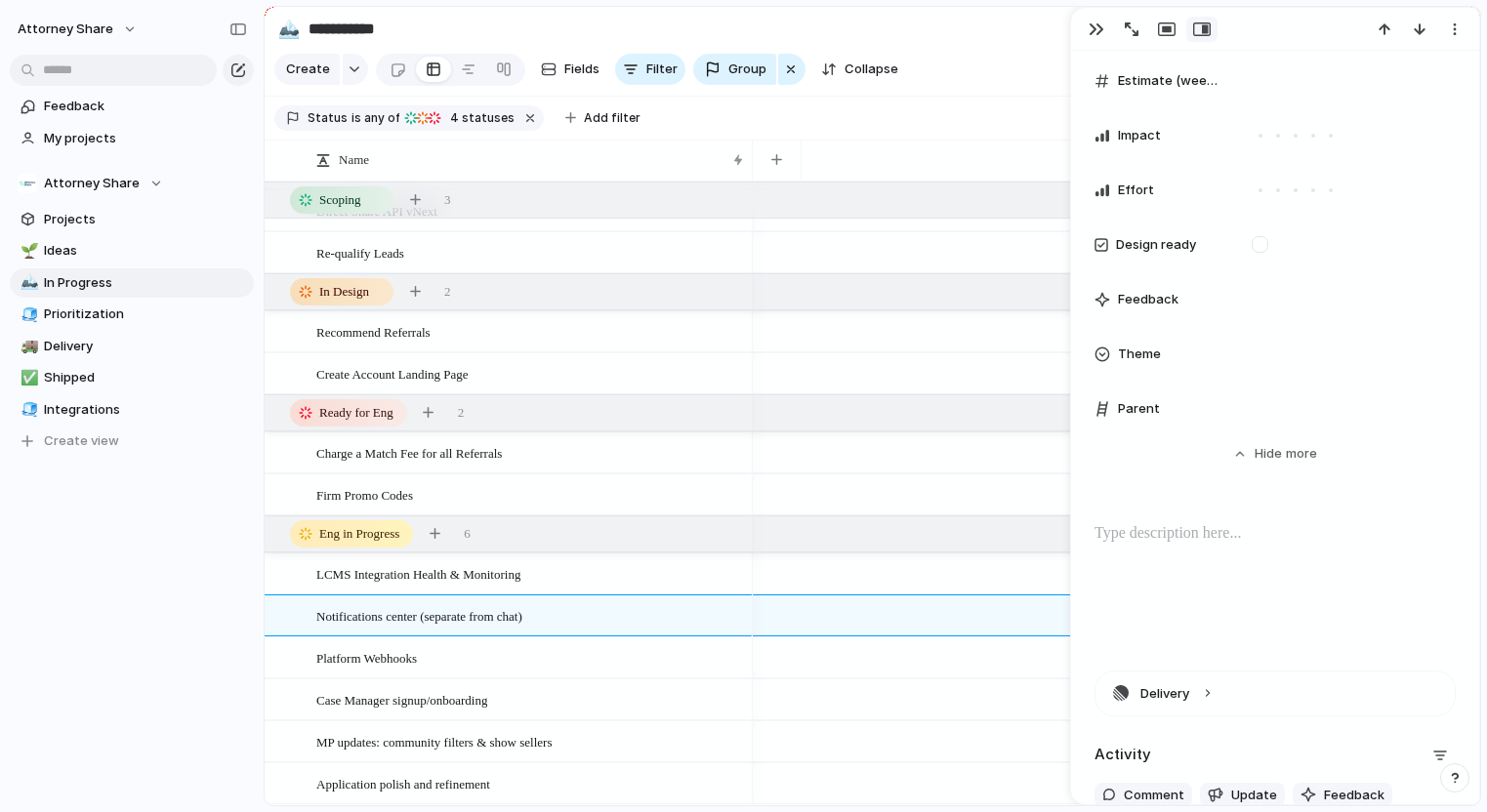 scroll, scrollTop: 779, scrollLeft: 0, axis: vertical 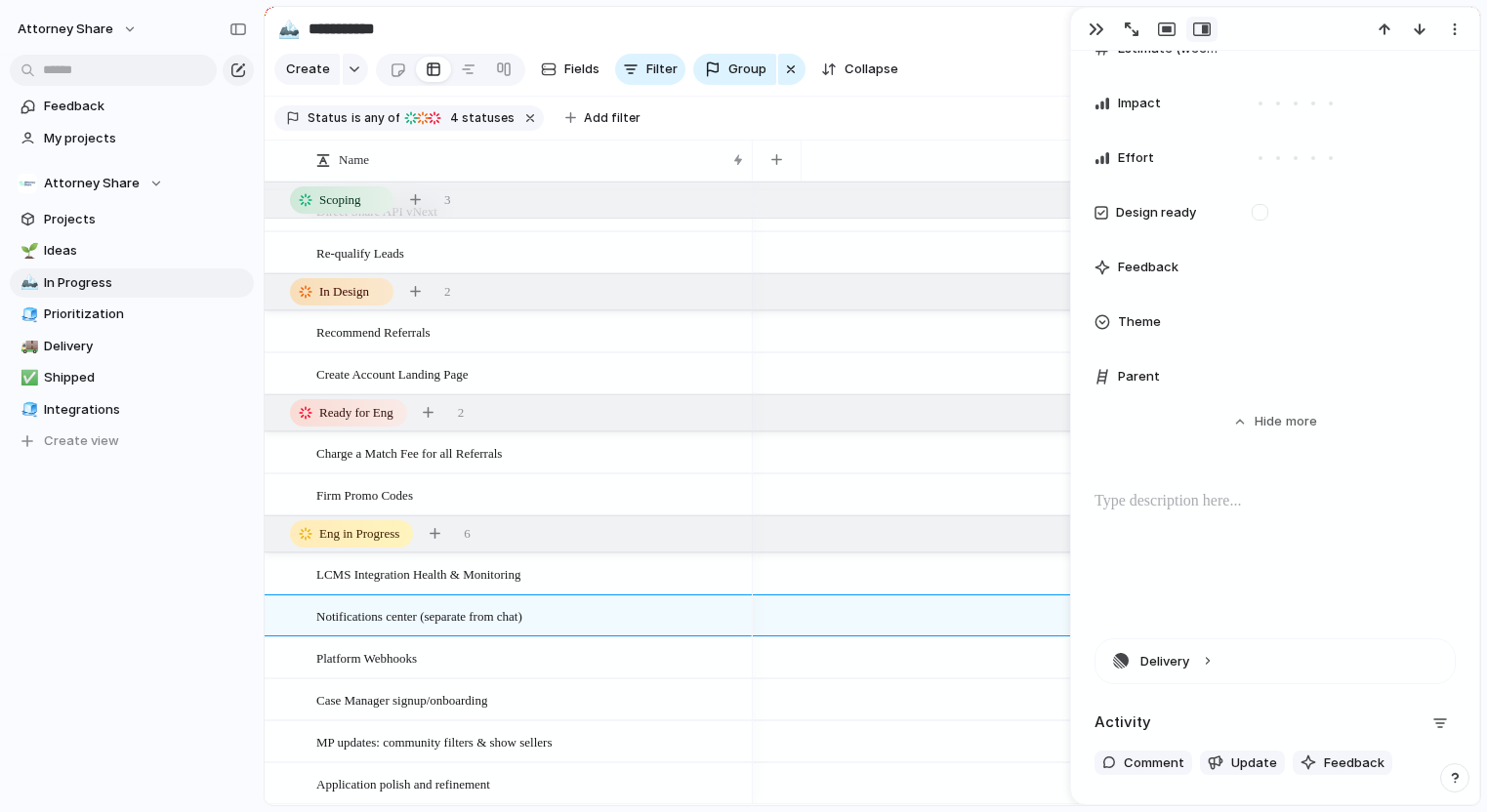 click at bounding box center (1275, 552) 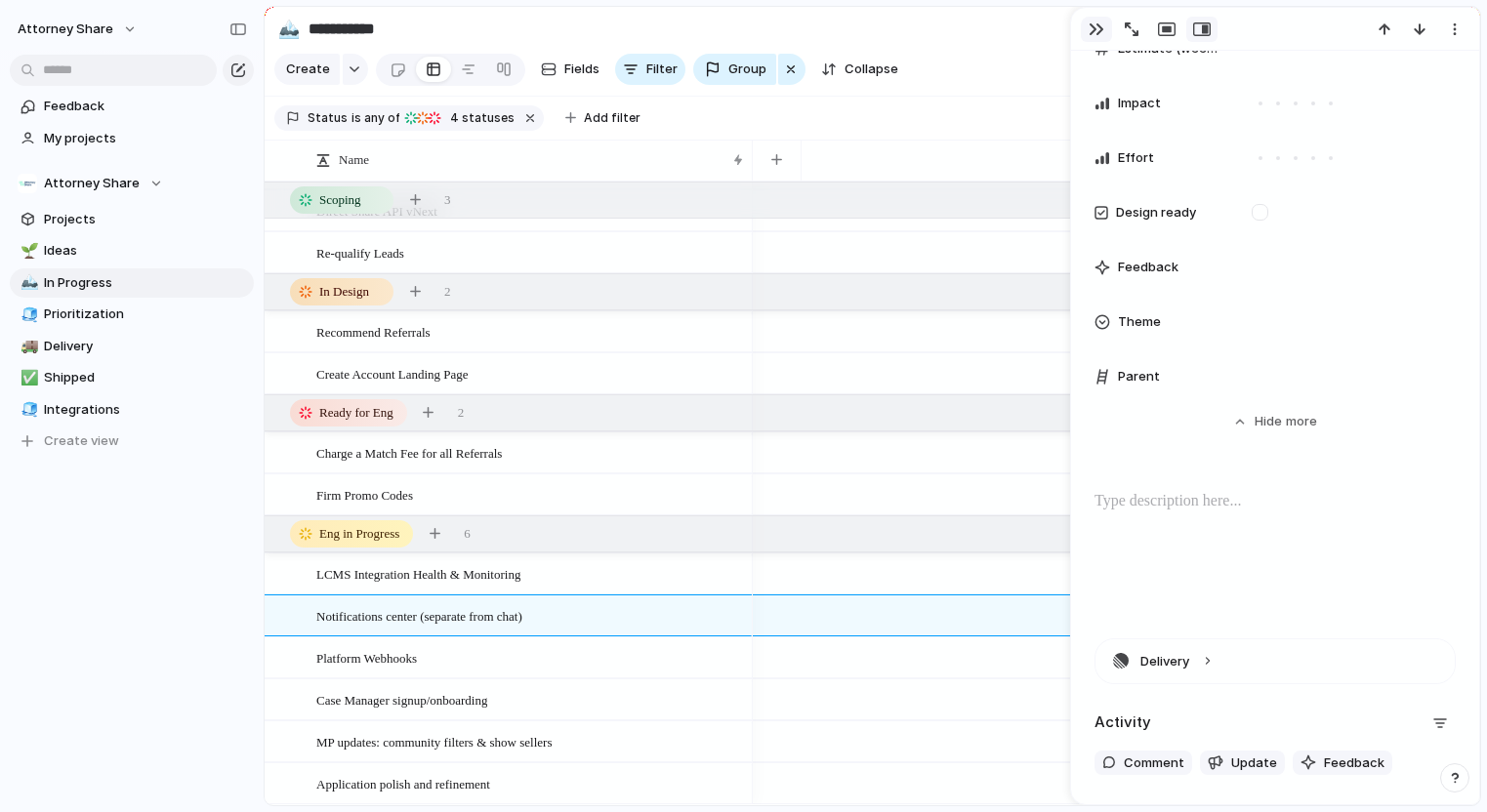 click at bounding box center [1096, 29] 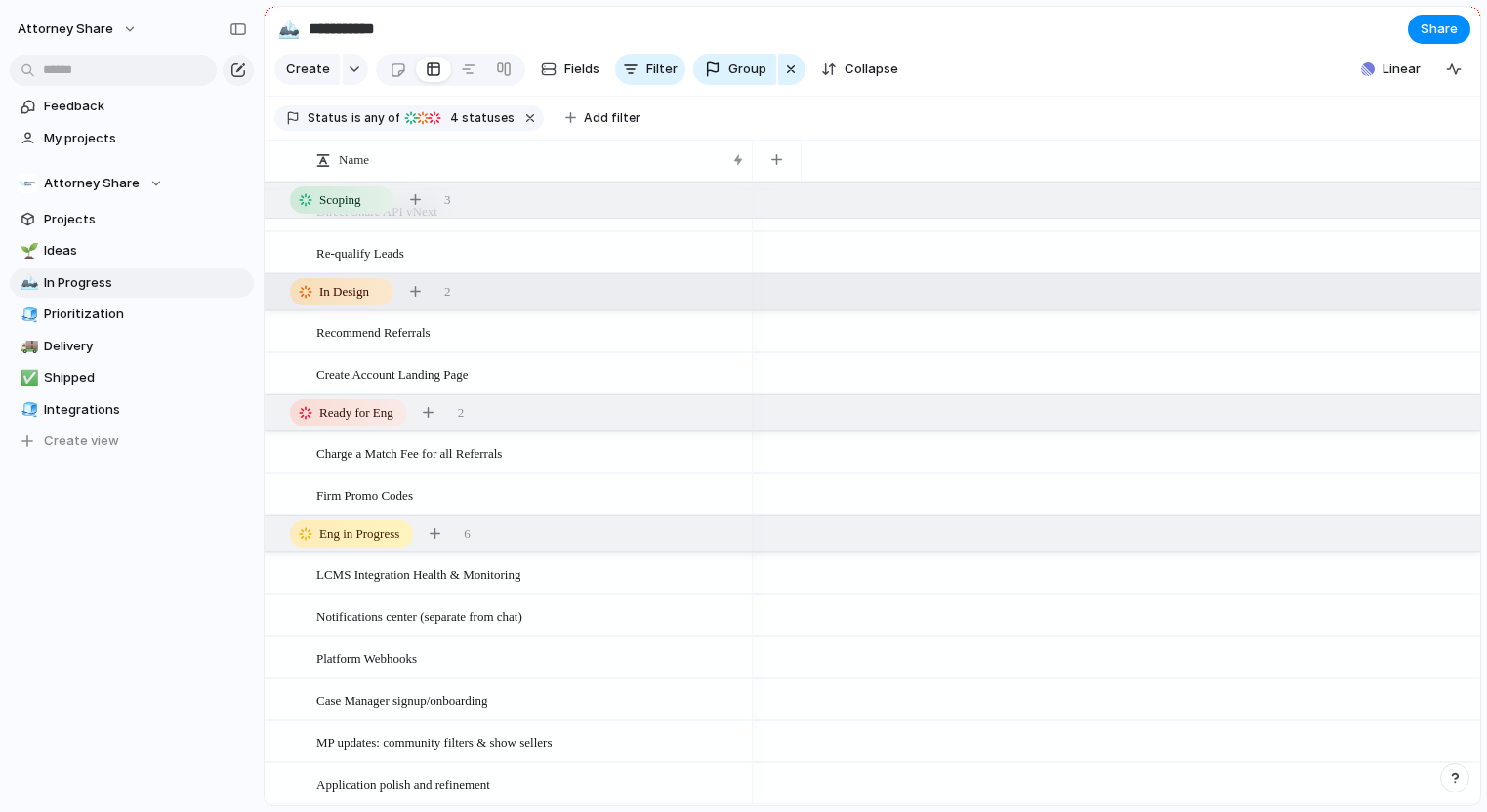 scroll, scrollTop: 0, scrollLeft: 0, axis: both 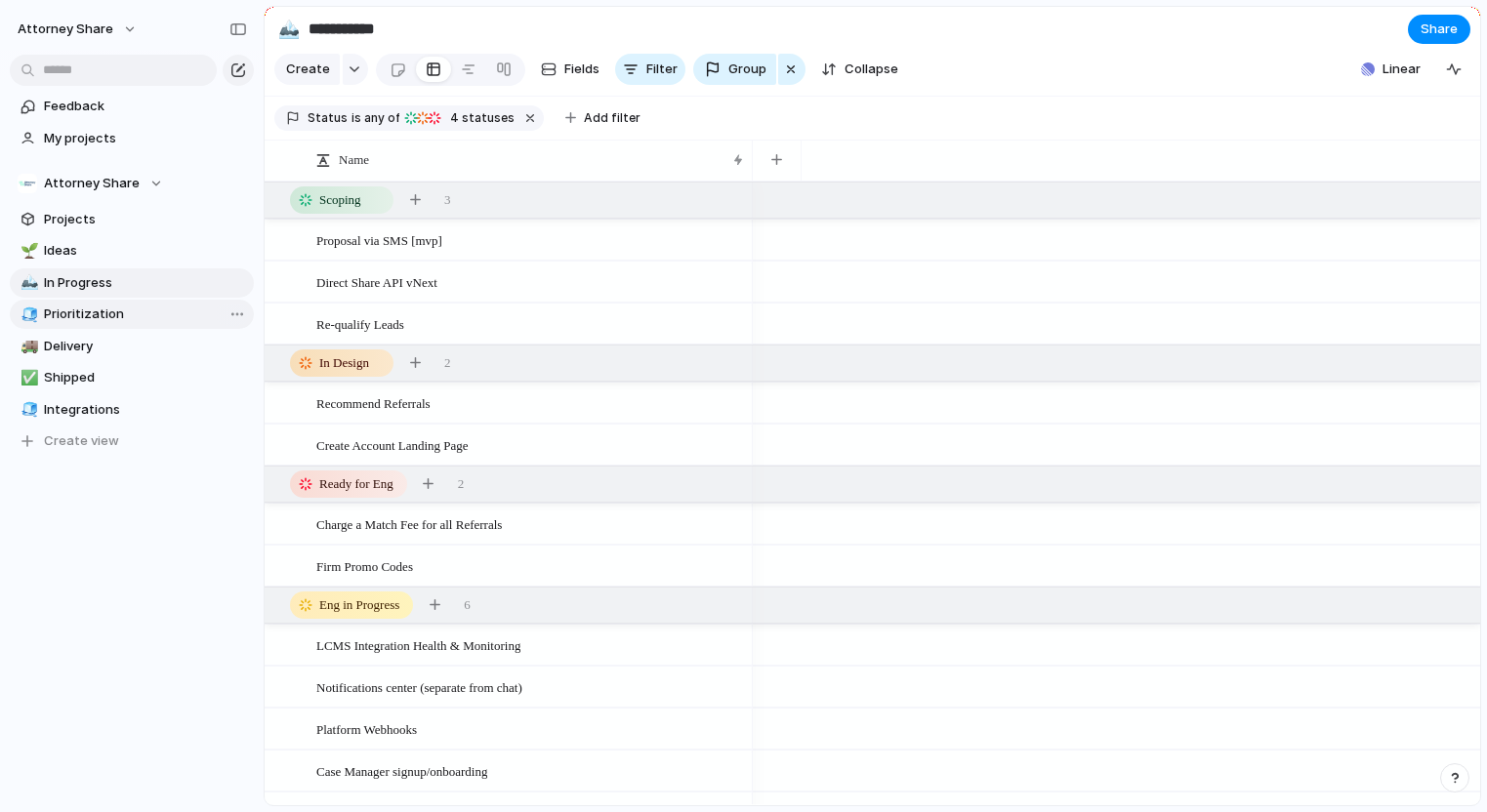 click on "Prioritization" at bounding box center (145, 314) 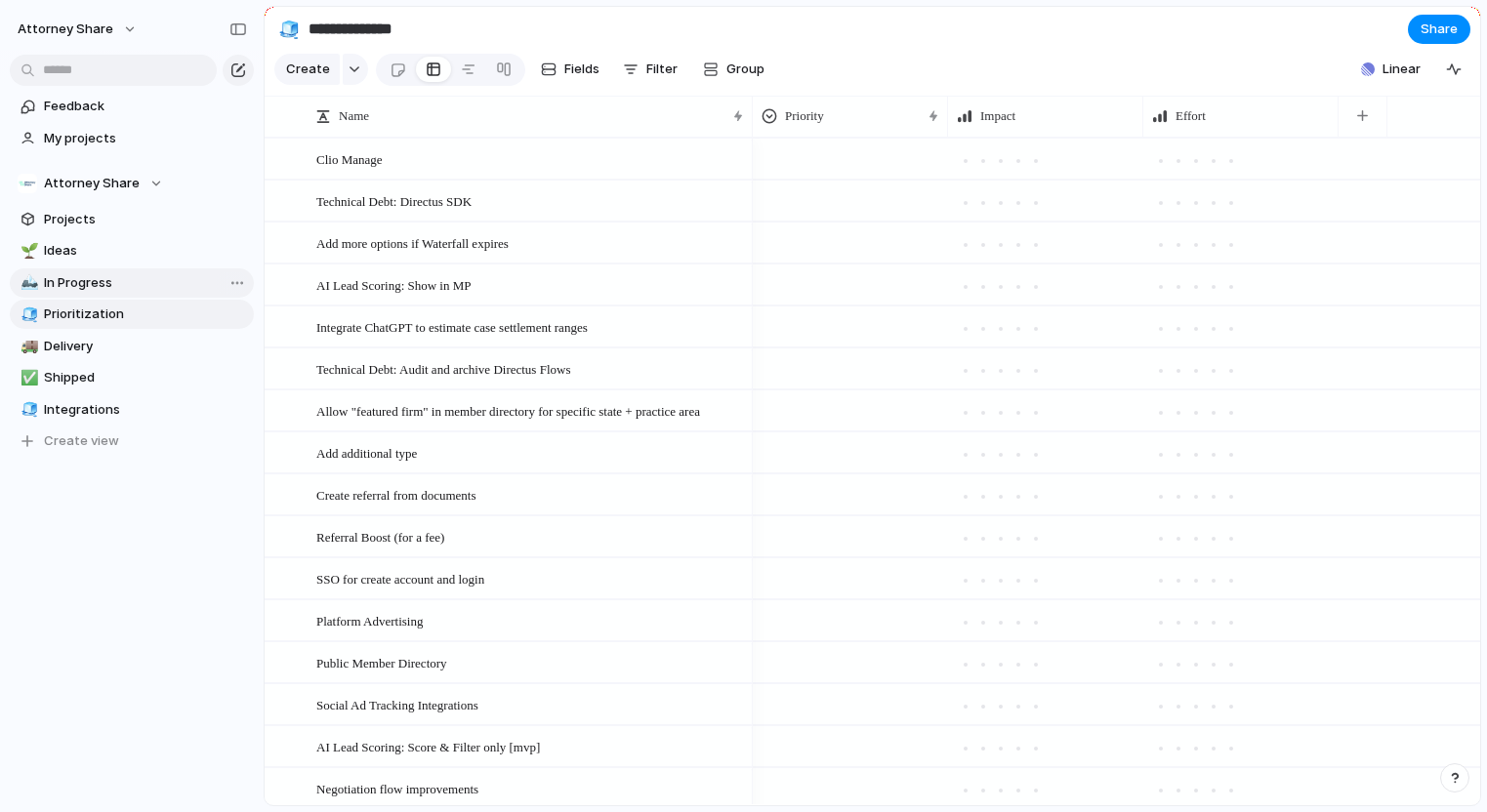 click on "In Progress" at bounding box center [145, 283] 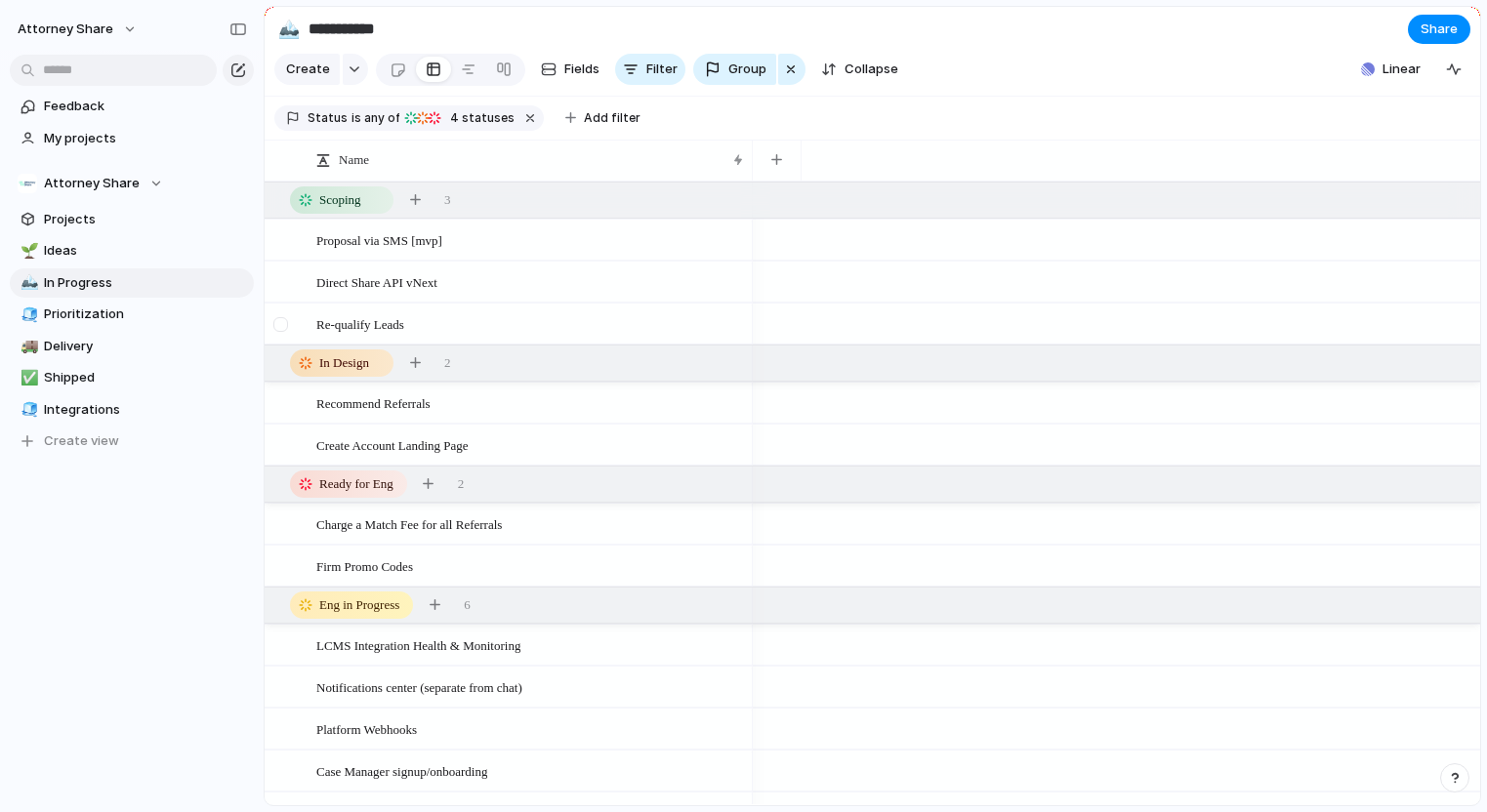 scroll, scrollTop: 9, scrollLeft: 0, axis: vertical 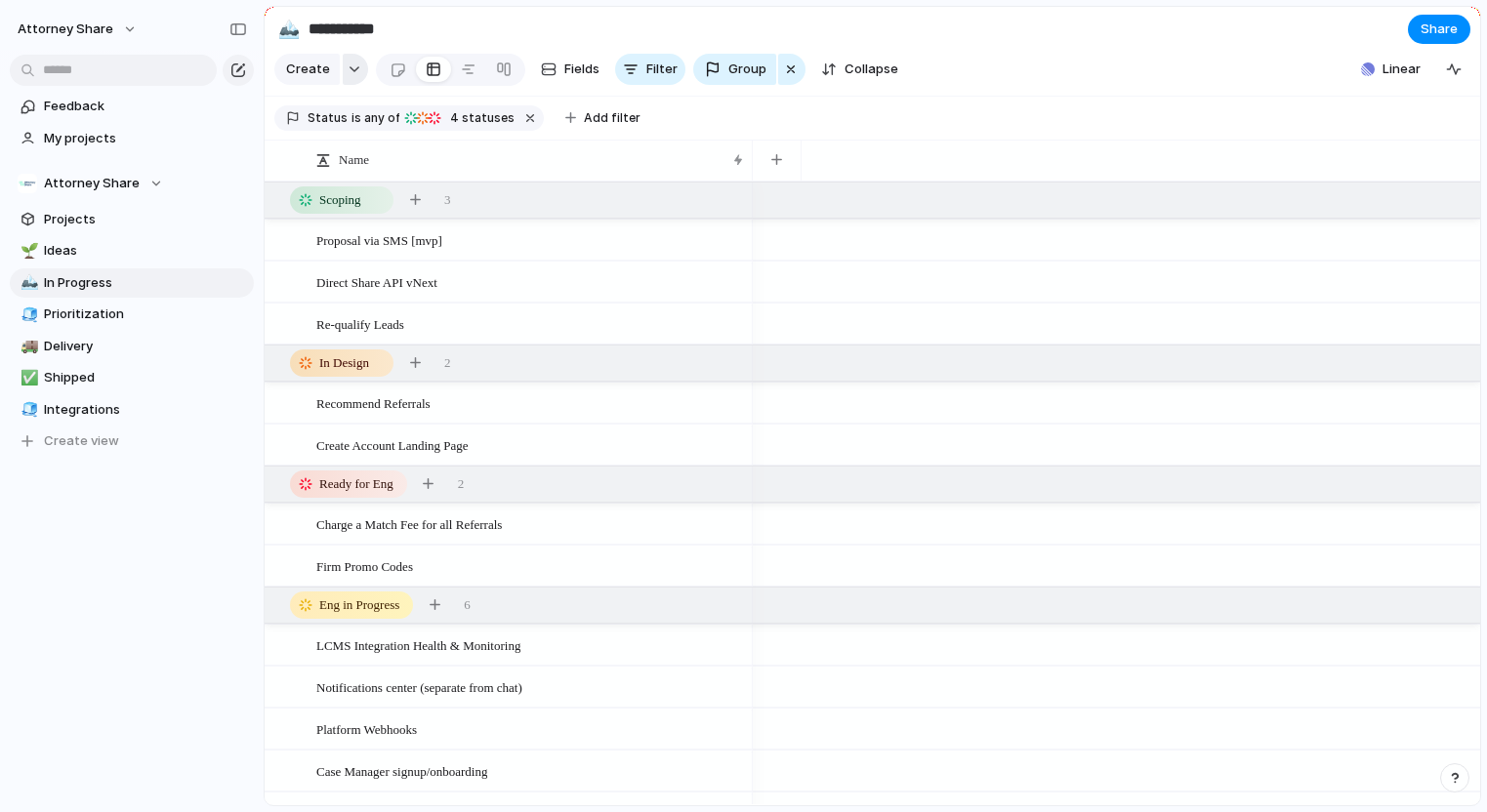 click at bounding box center (355, 69) 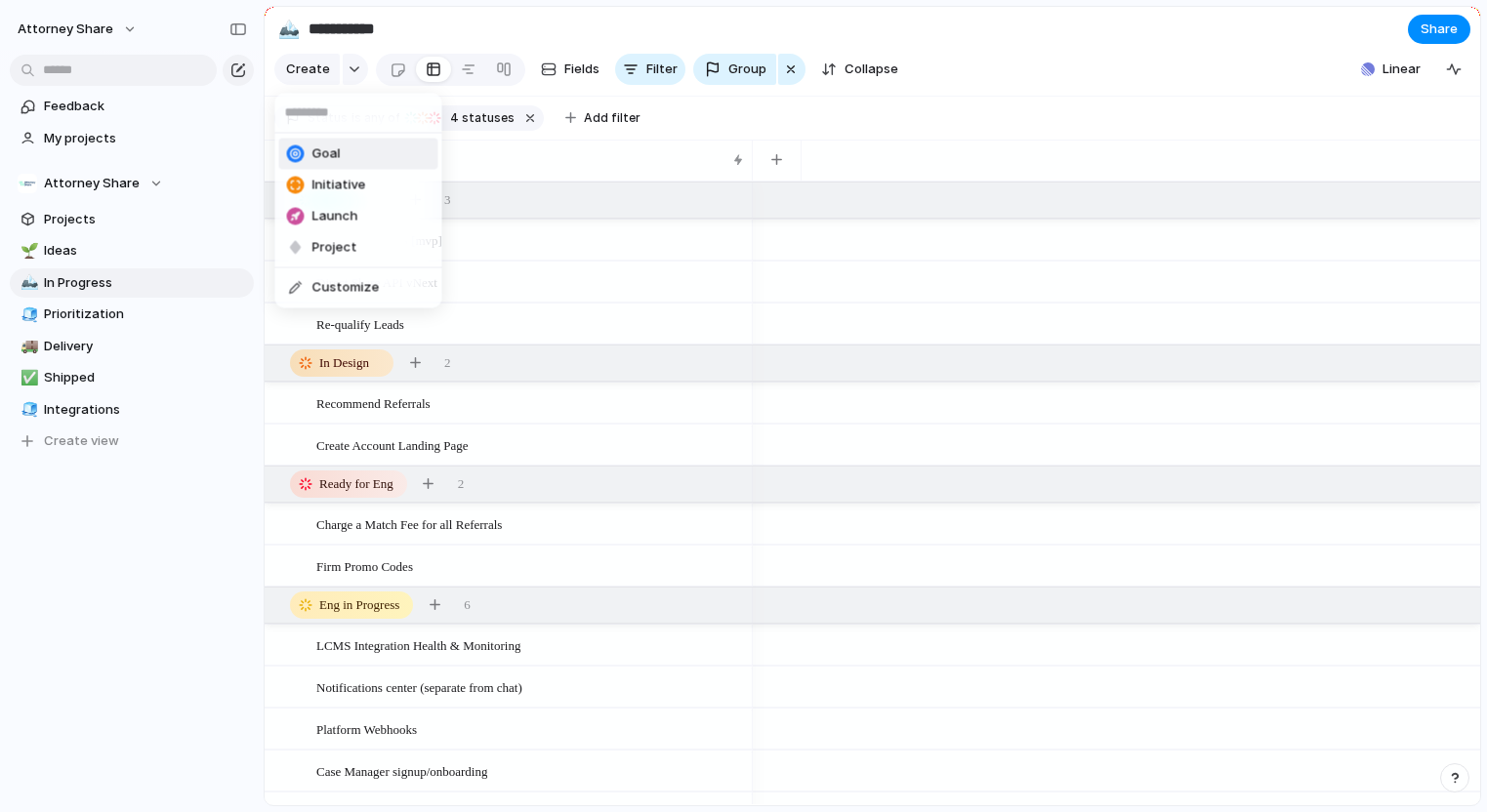 click on "Goal" at bounding box center [358, 154] 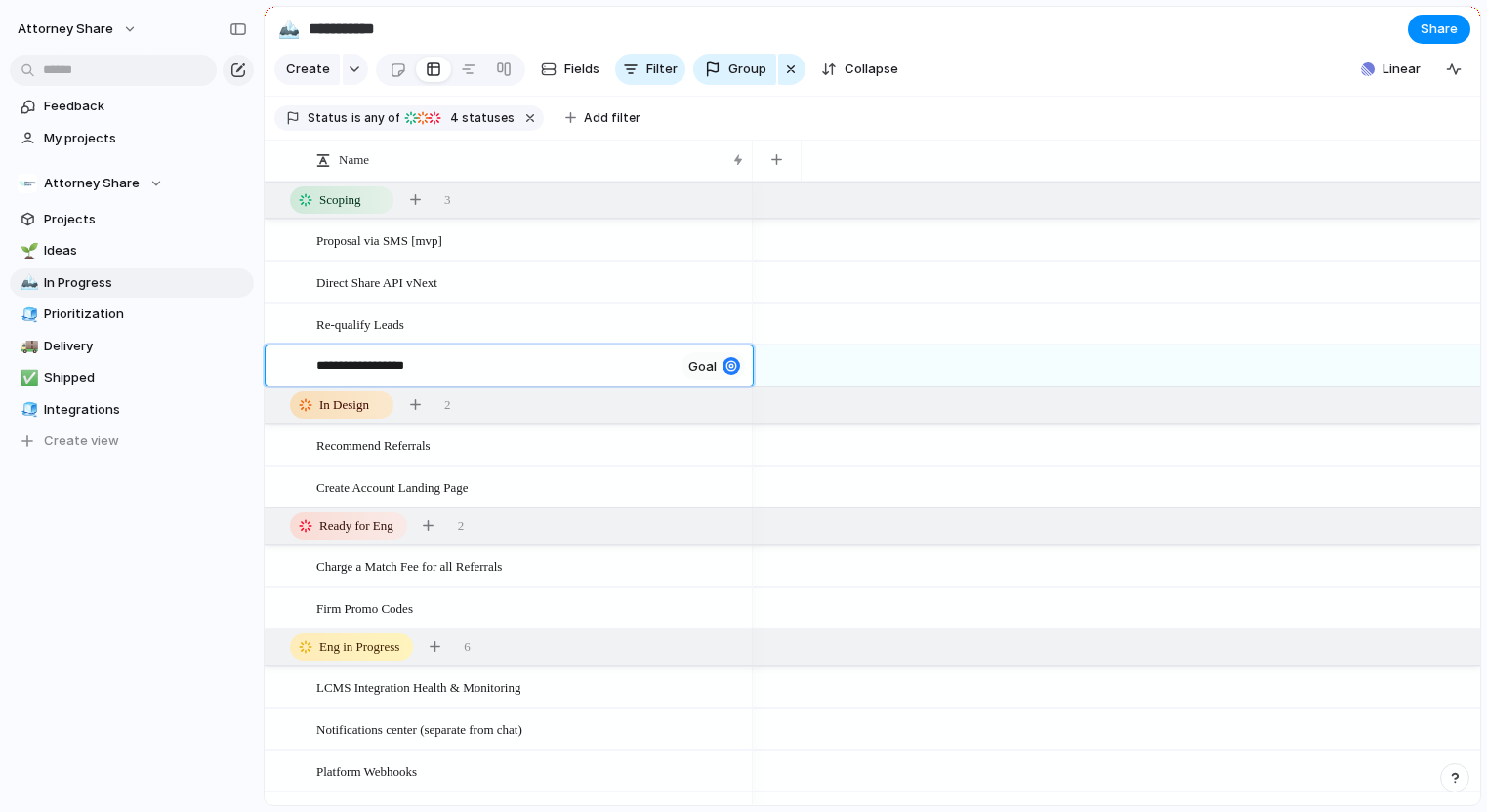 type on "**********" 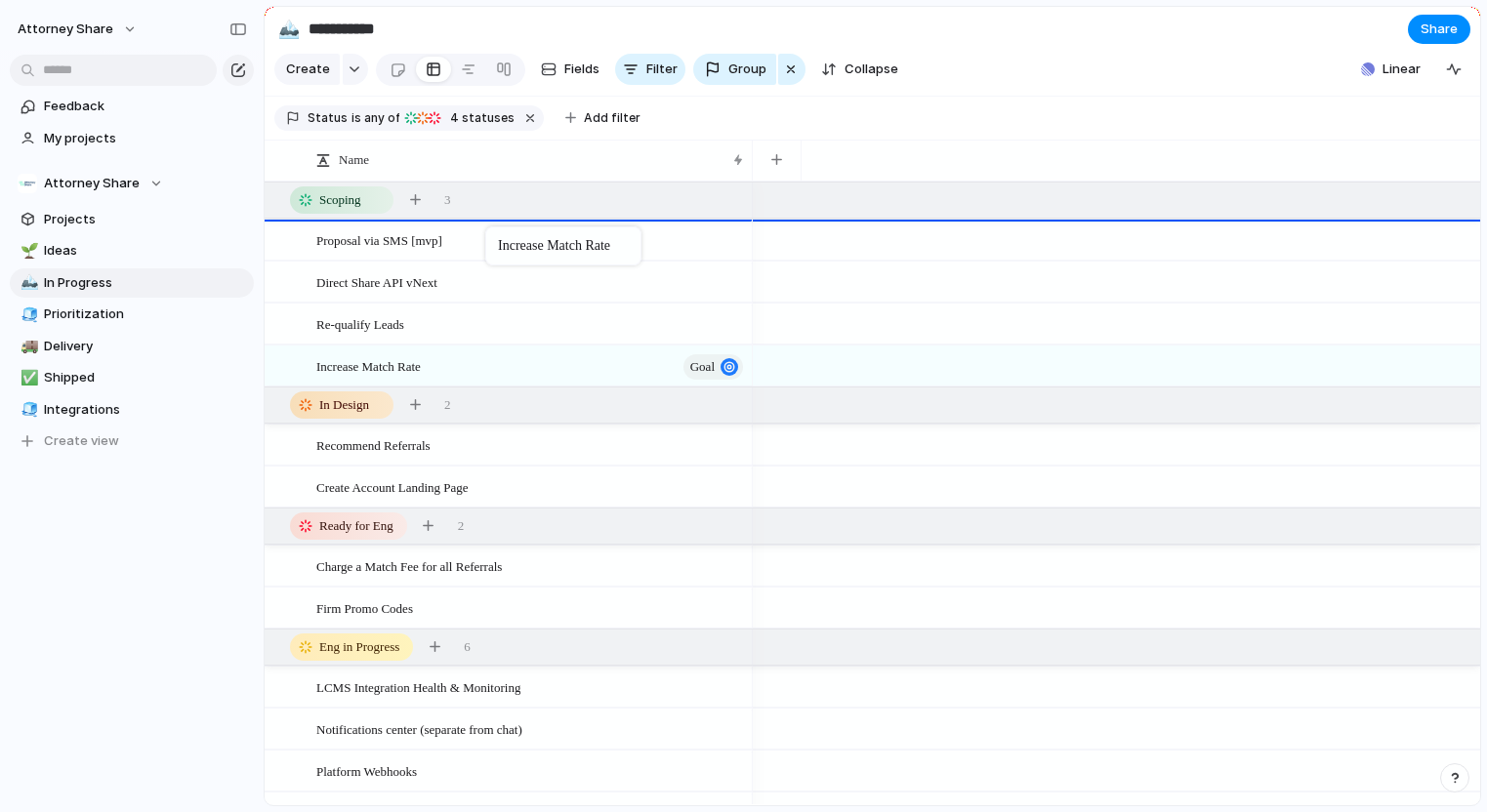 drag, startPoint x: 490, startPoint y: 360, endPoint x: 495, endPoint y: 230, distance: 130.09612 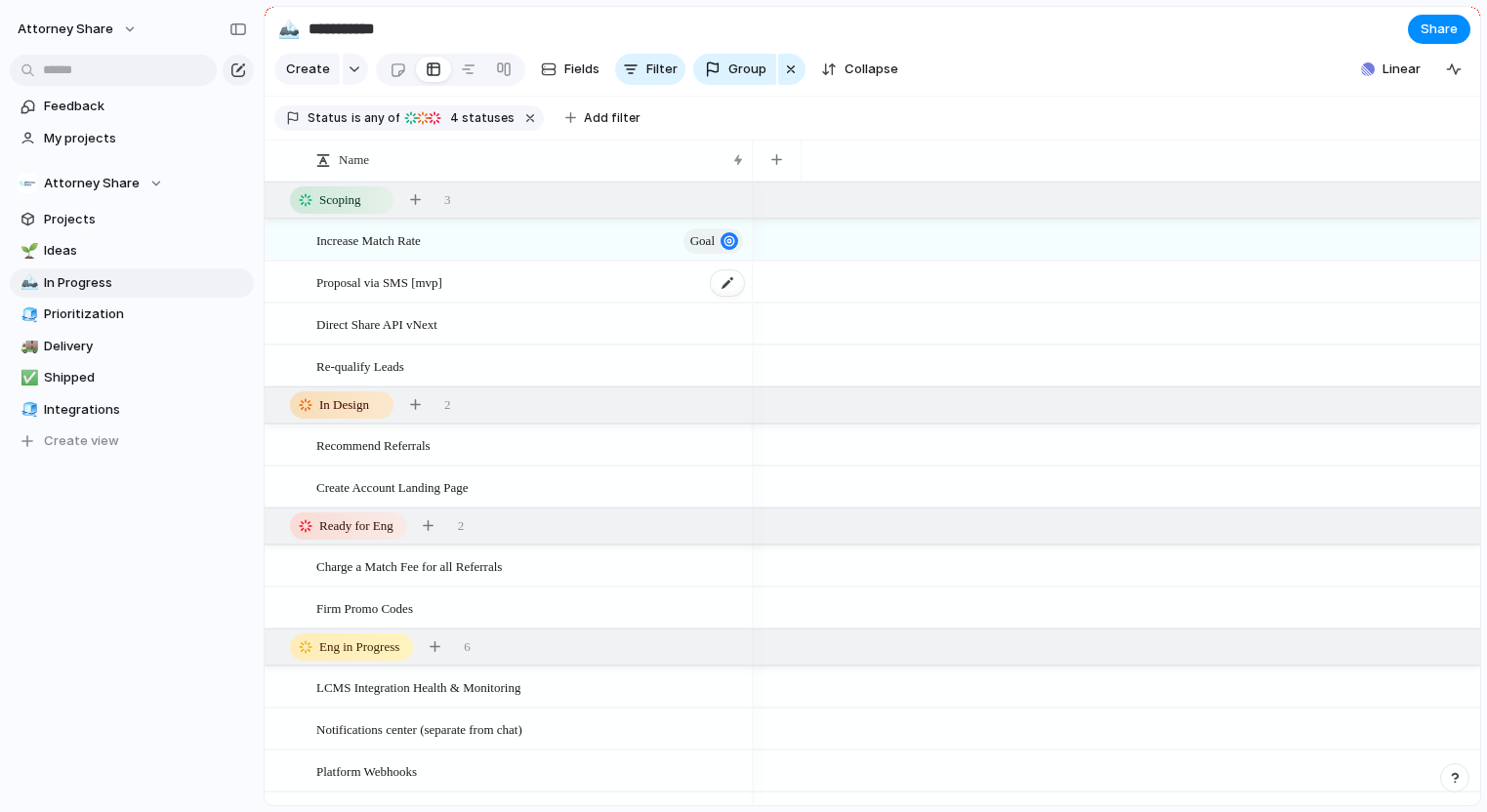 click on "Proposal via SMS [mvp]" at bounding box center (379, 281) 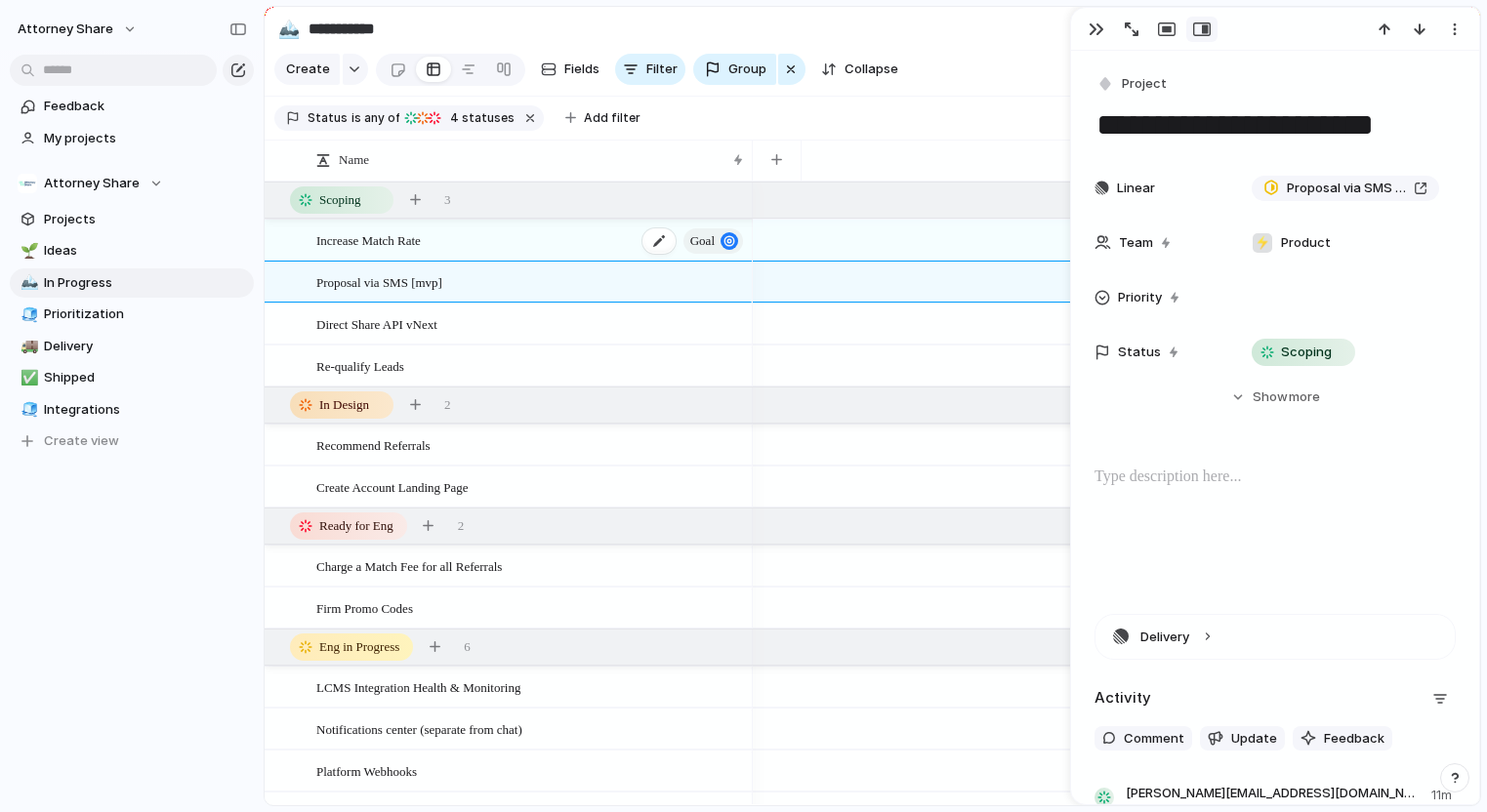 click on "Goal" at bounding box center [713, 241] 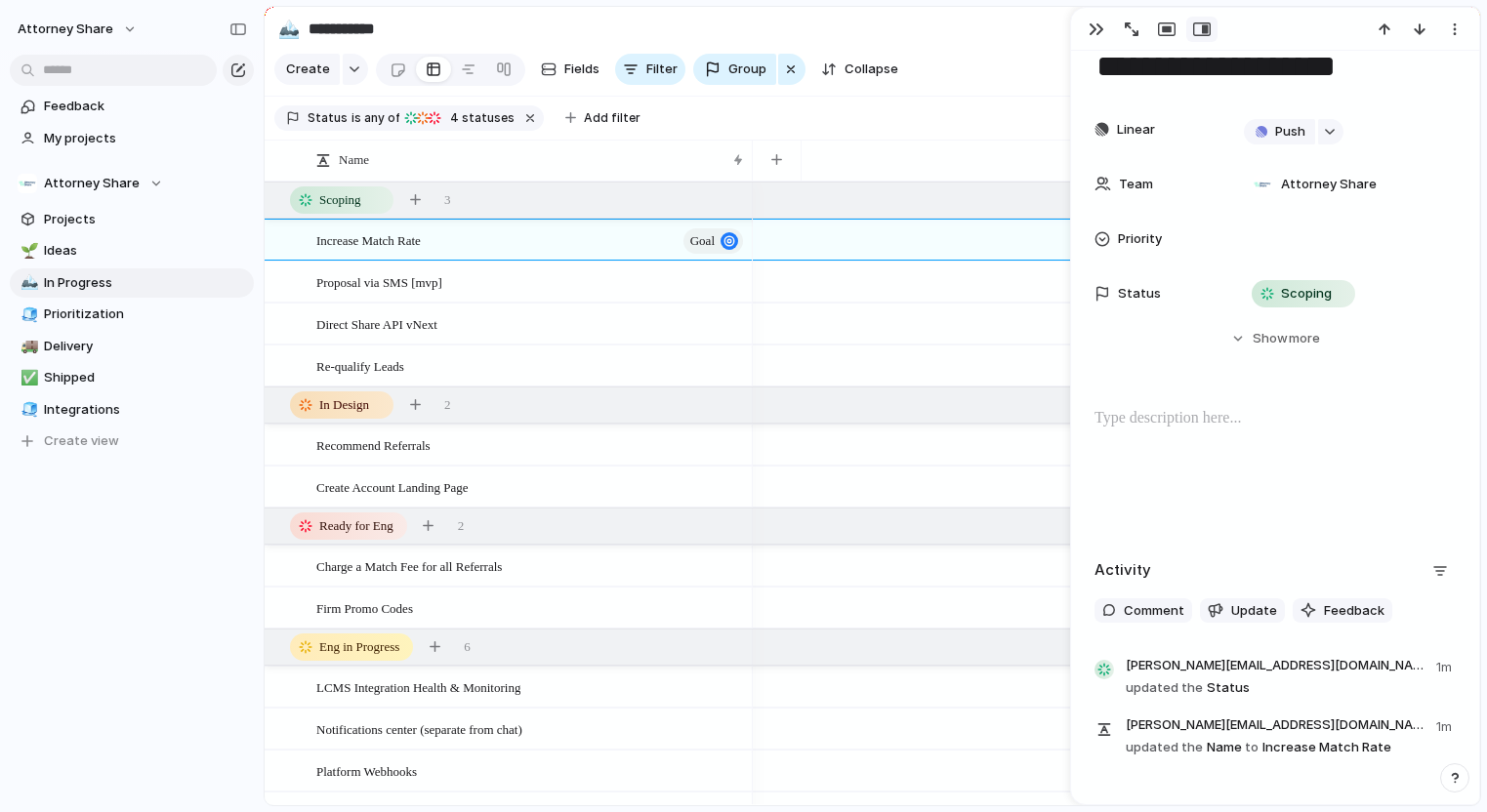 scroll, scrollTop: 0, scrollLeft: 0, axis: both 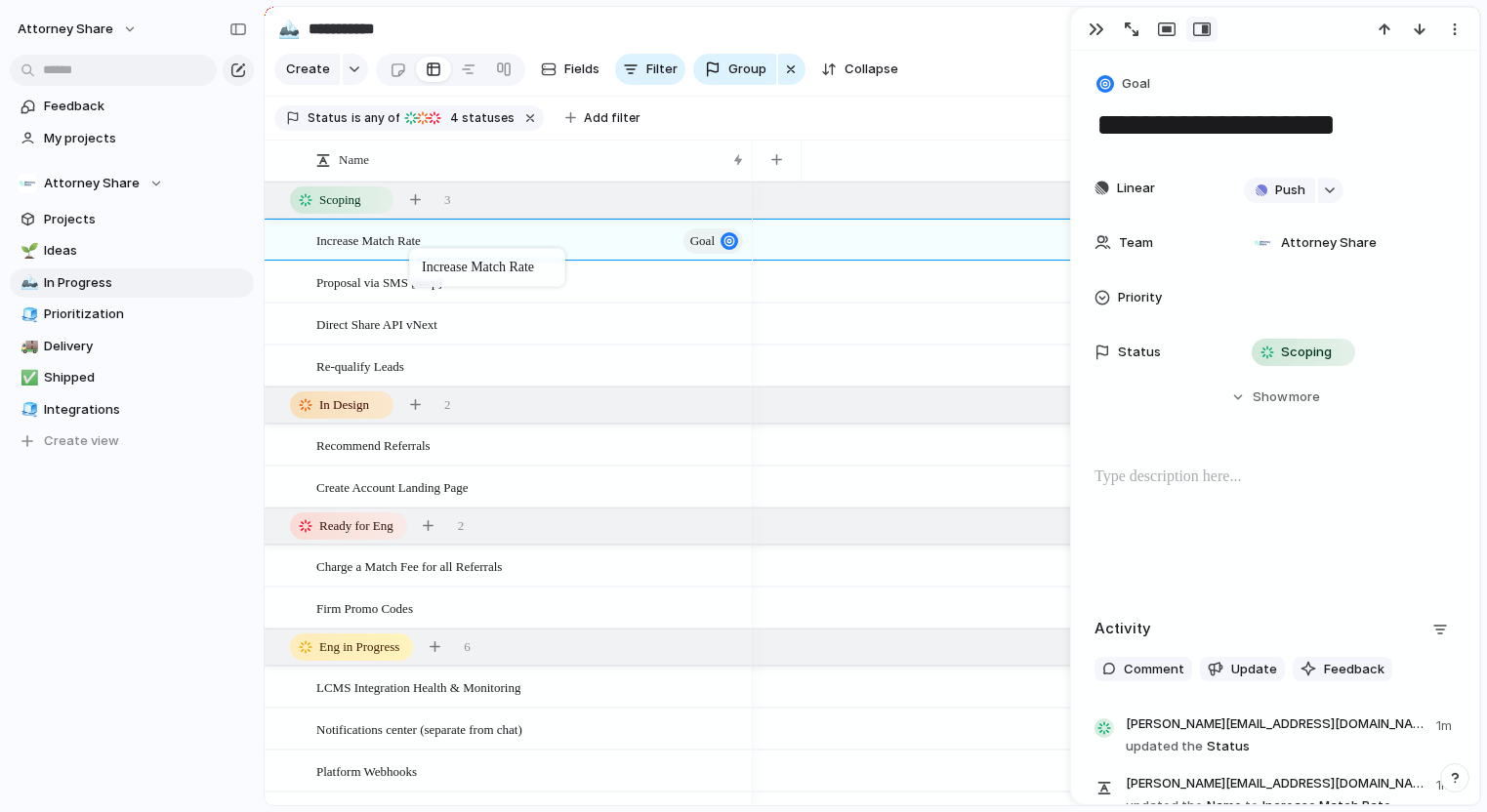 drag, startPoint x: 439, startPoint y: 238, endPoint x: 416, endPoint y: 256, distance: 29 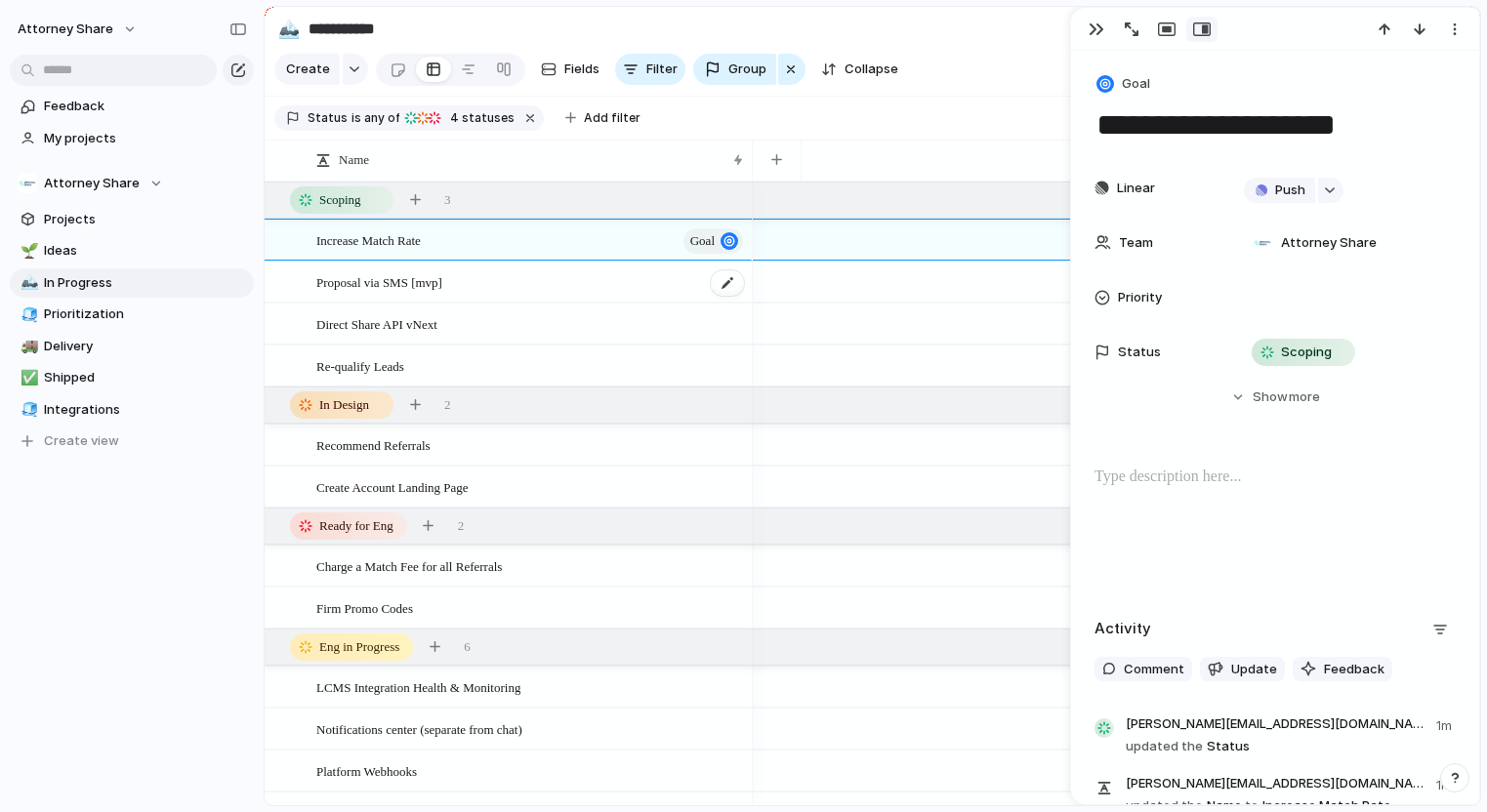 click on "Proposal via SMS [mvp]" at bounding box center (379, 281) 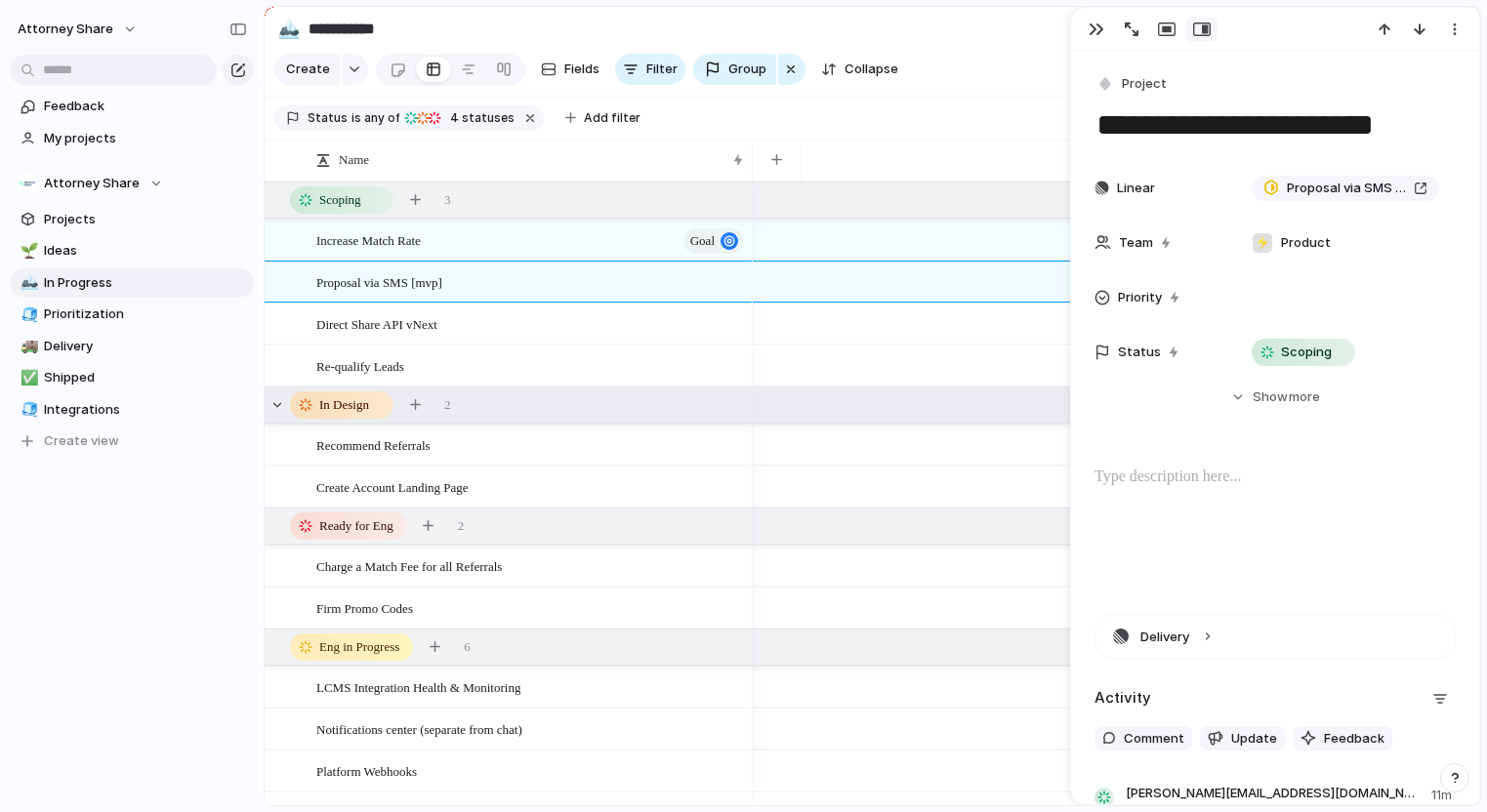 click on "In Design 2" at bounding box center (874, 405) 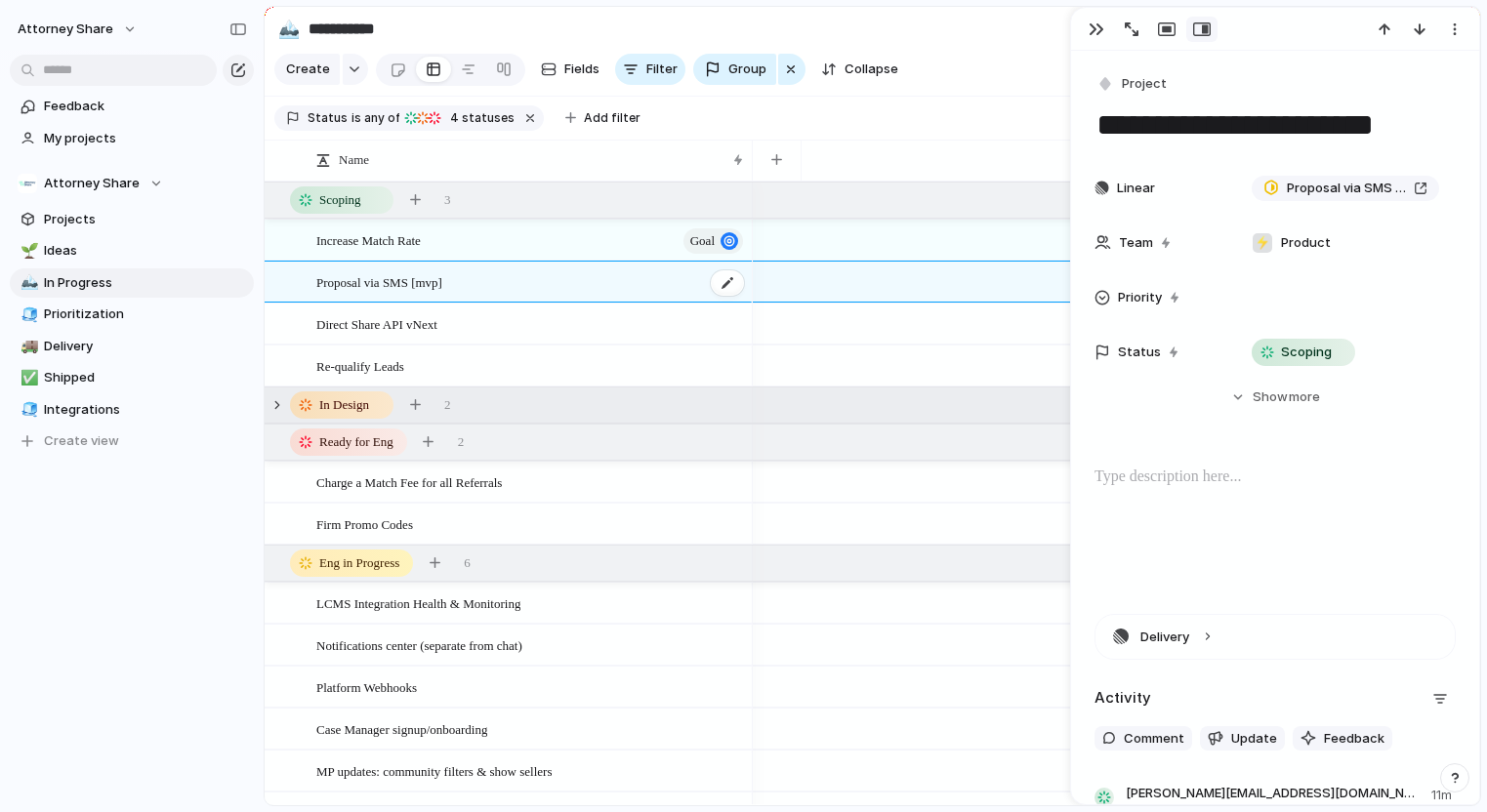 click on "Proposal via SMS [mvp]" at bounding box center (531, 282) 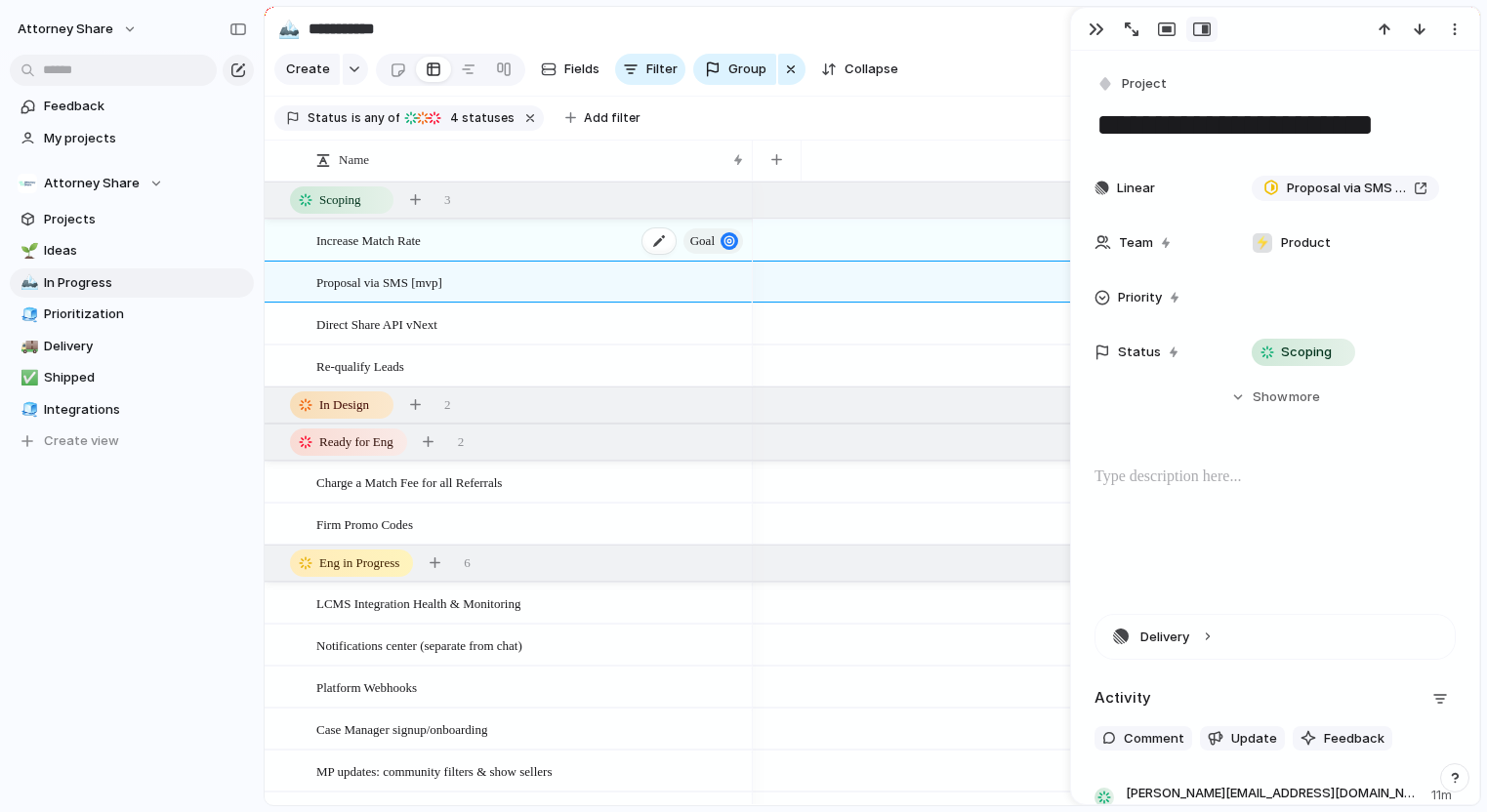 click on "Increase Match Rate Goal" at bounding box center [531, 240] 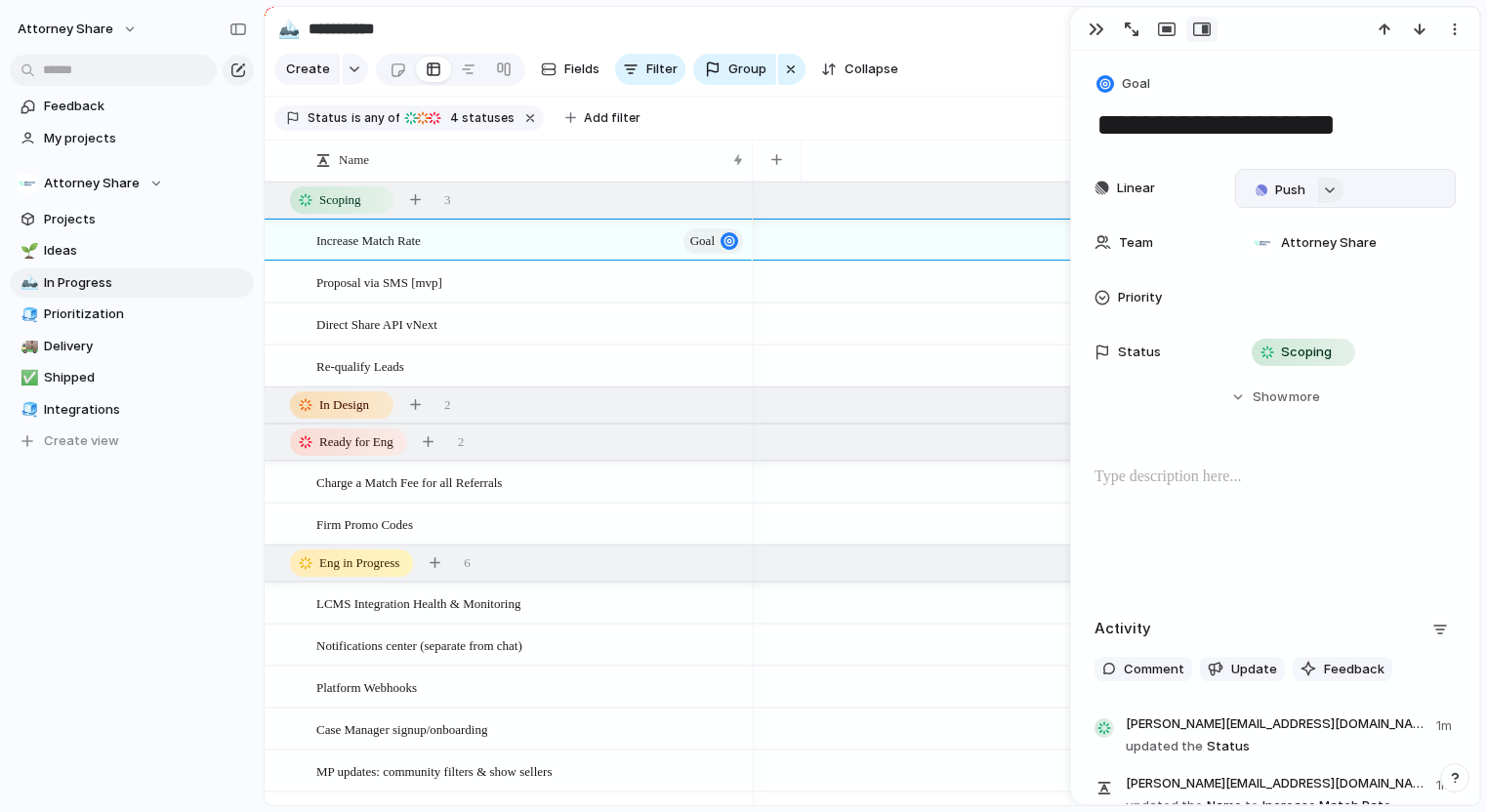 click at bounding box center [1331, 190] 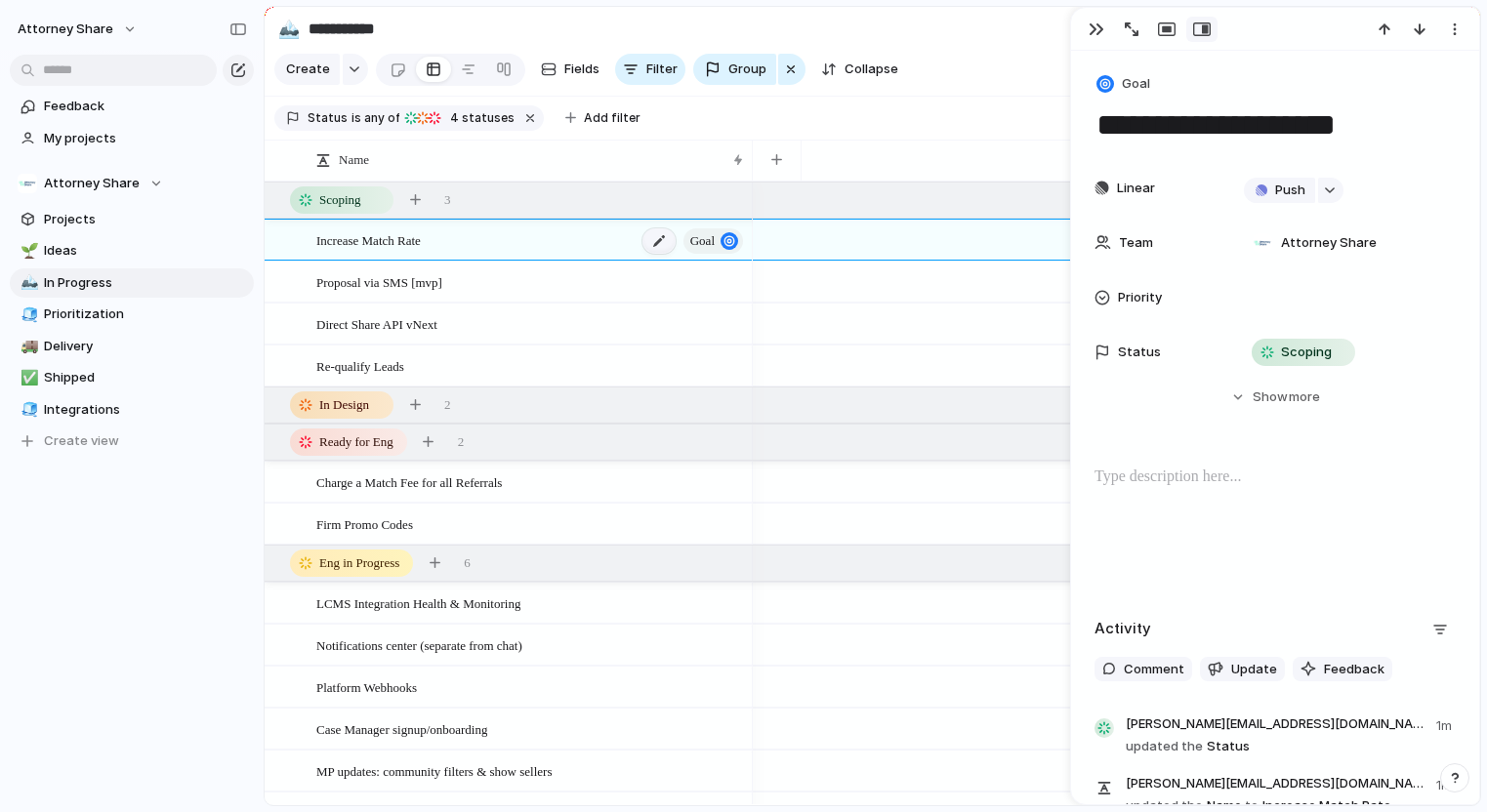 click at bounding box center [659, 241] 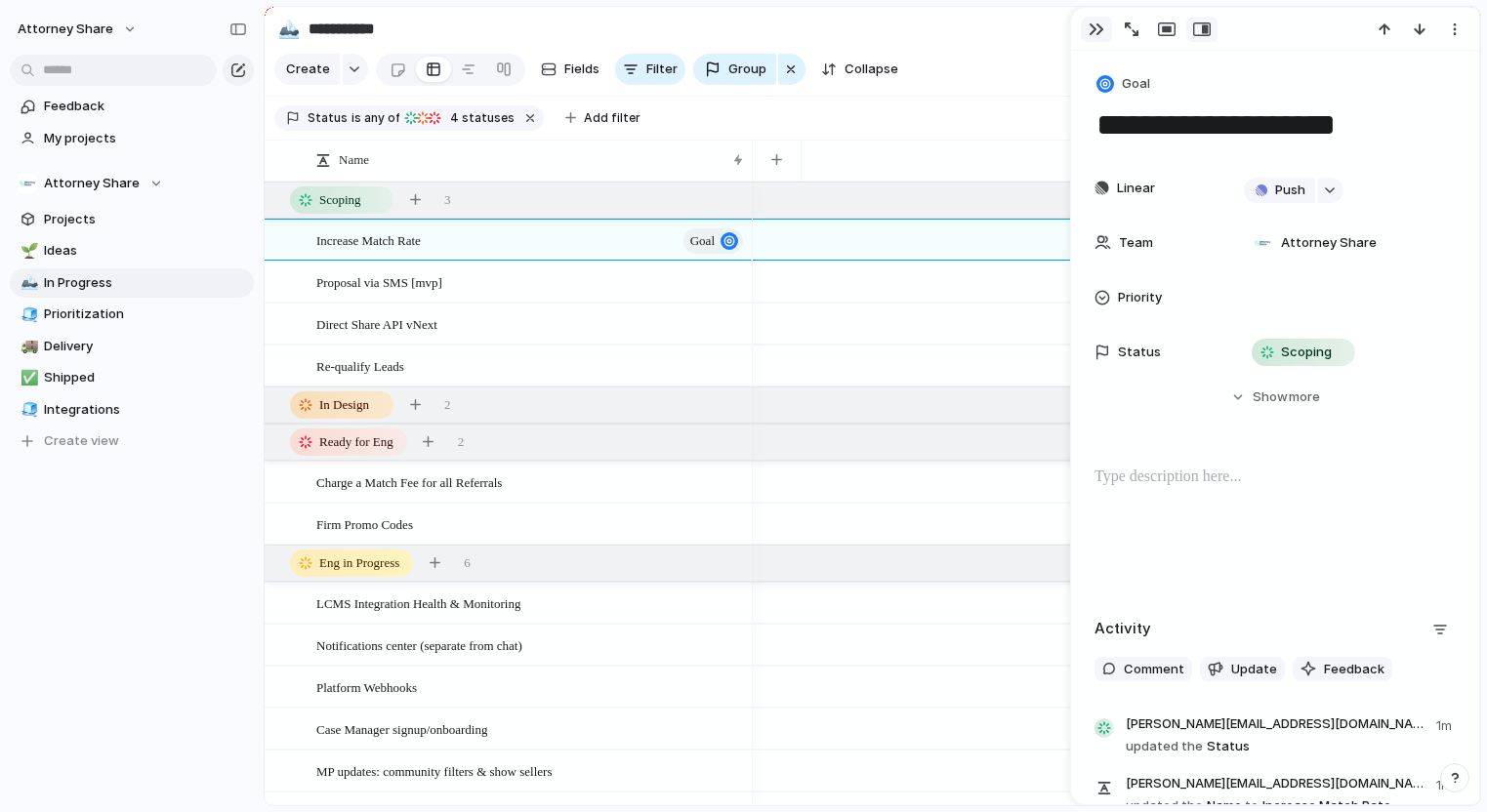 click at bounding box center (1096, 29) 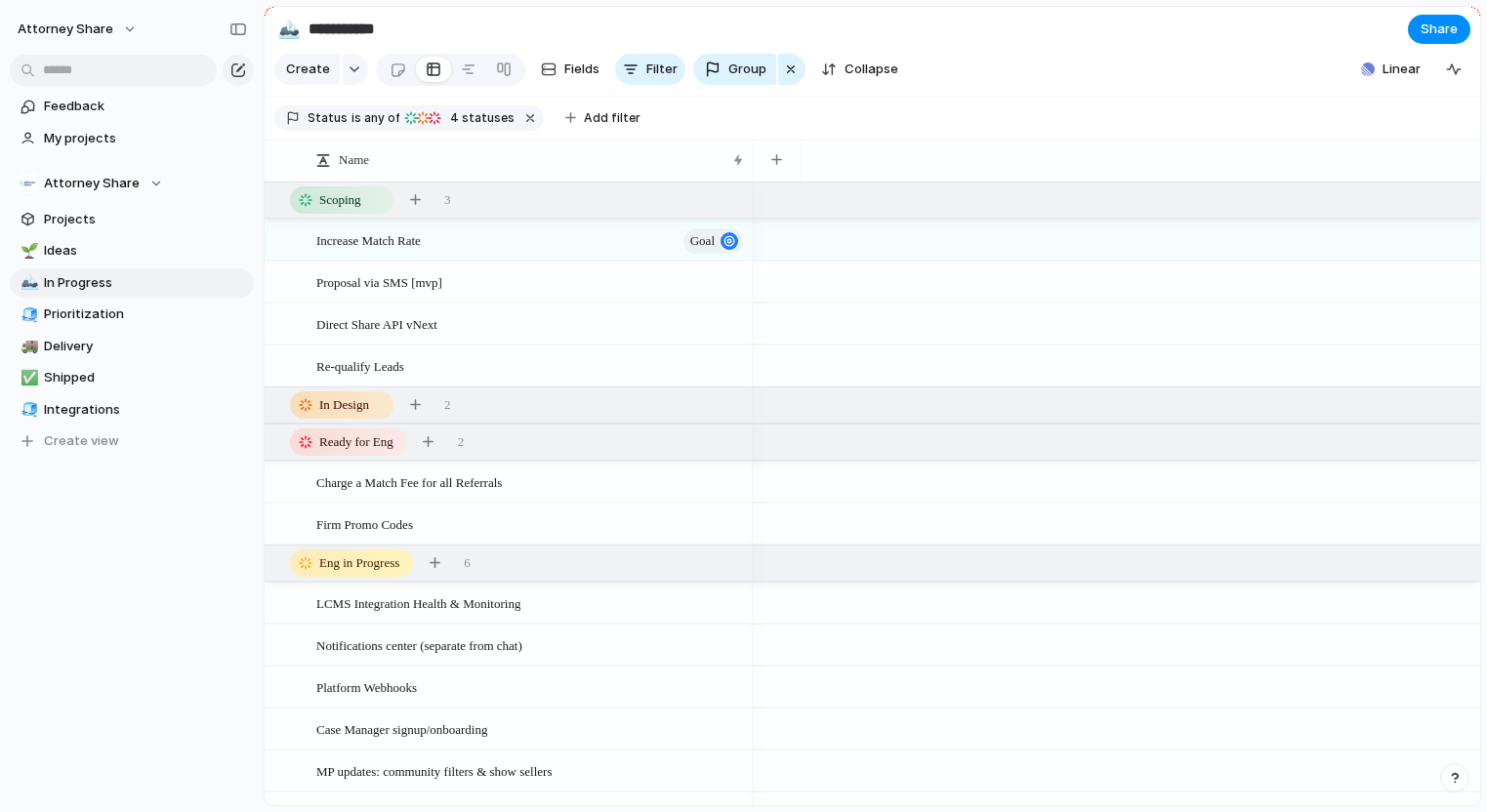click at bounding box center [1116, 239] 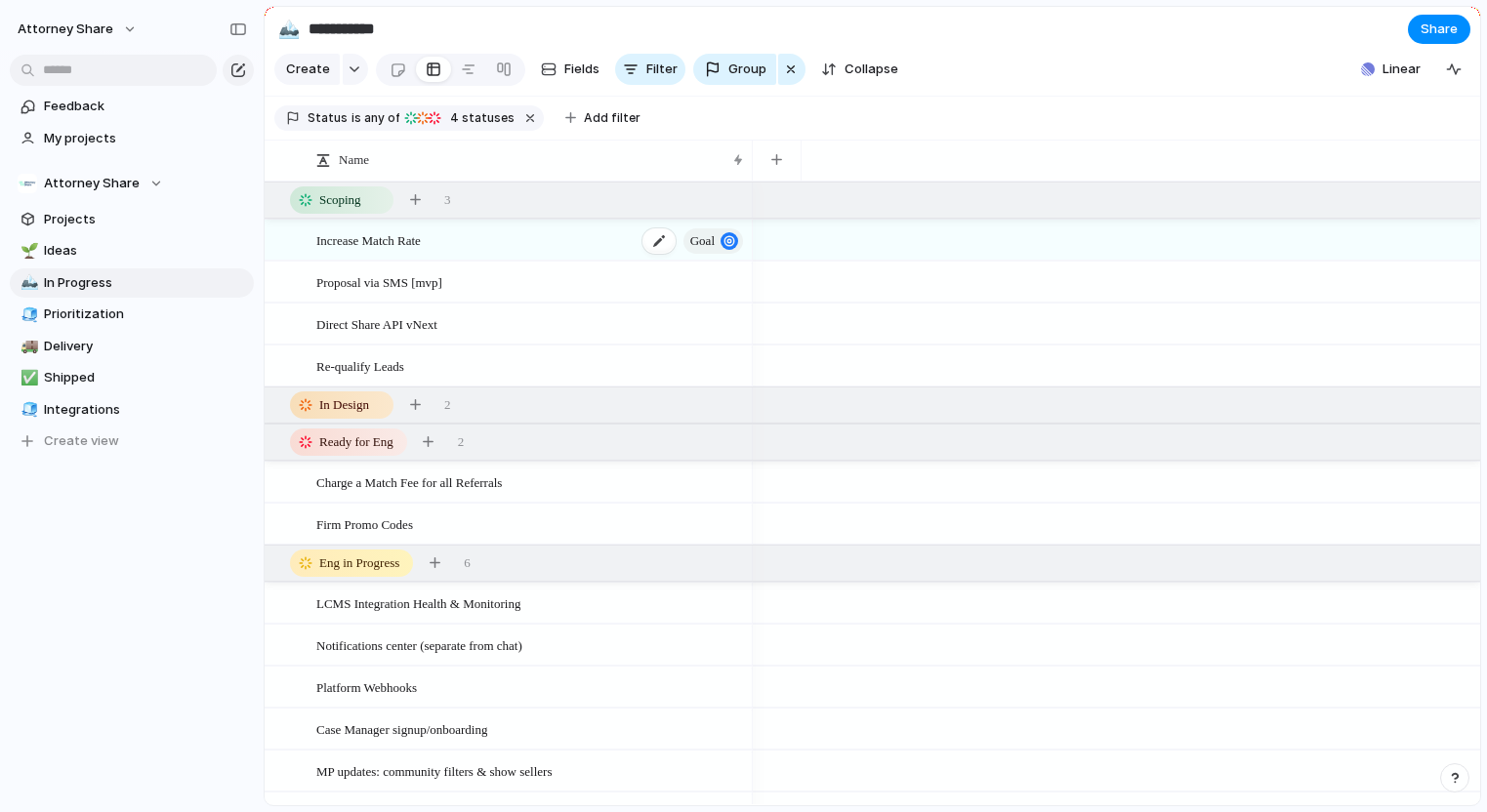 click on "Increase Match Rate Goal" at bounding box center (531, 240) 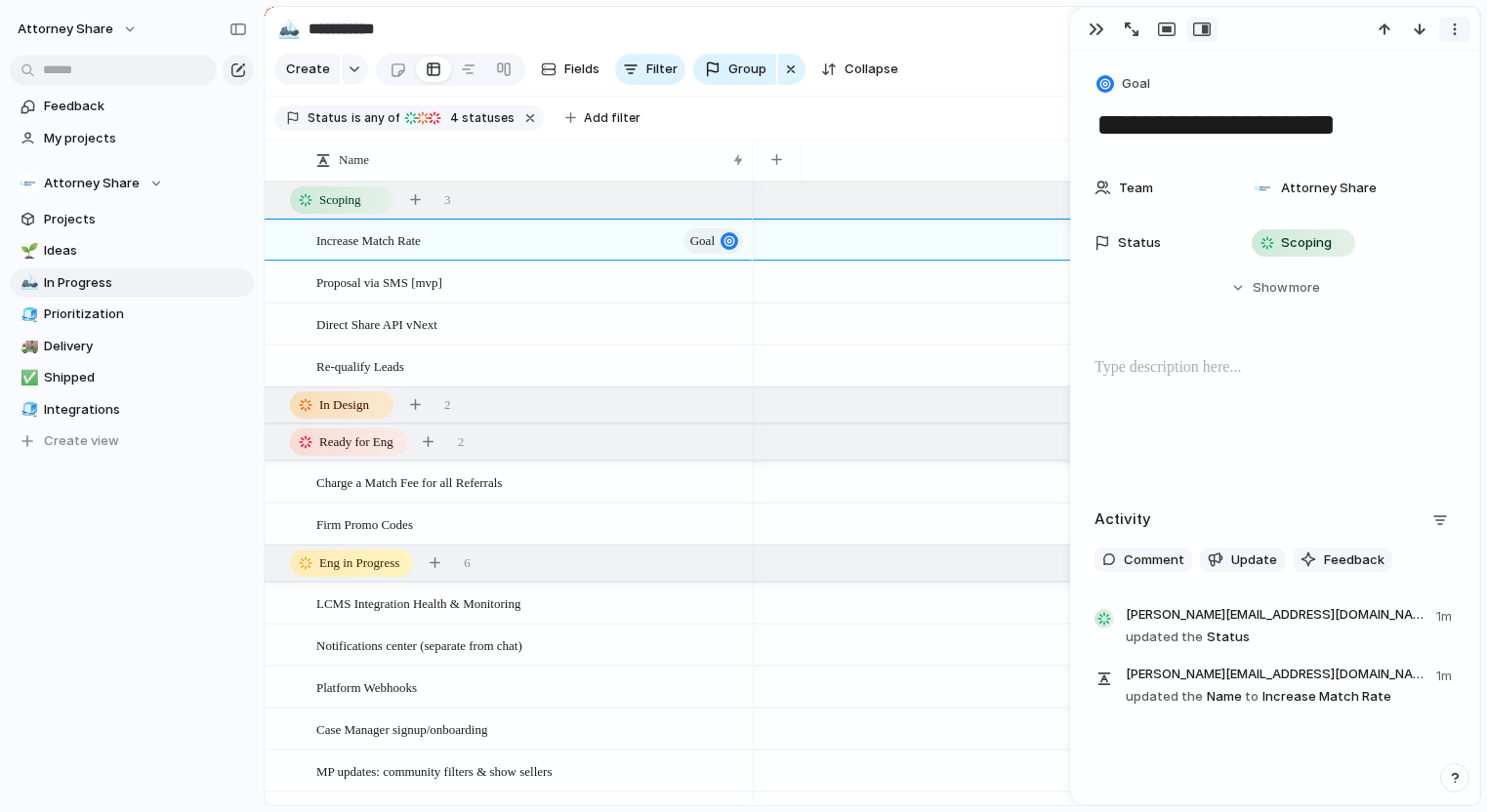click at bounding box center [1455, 29] 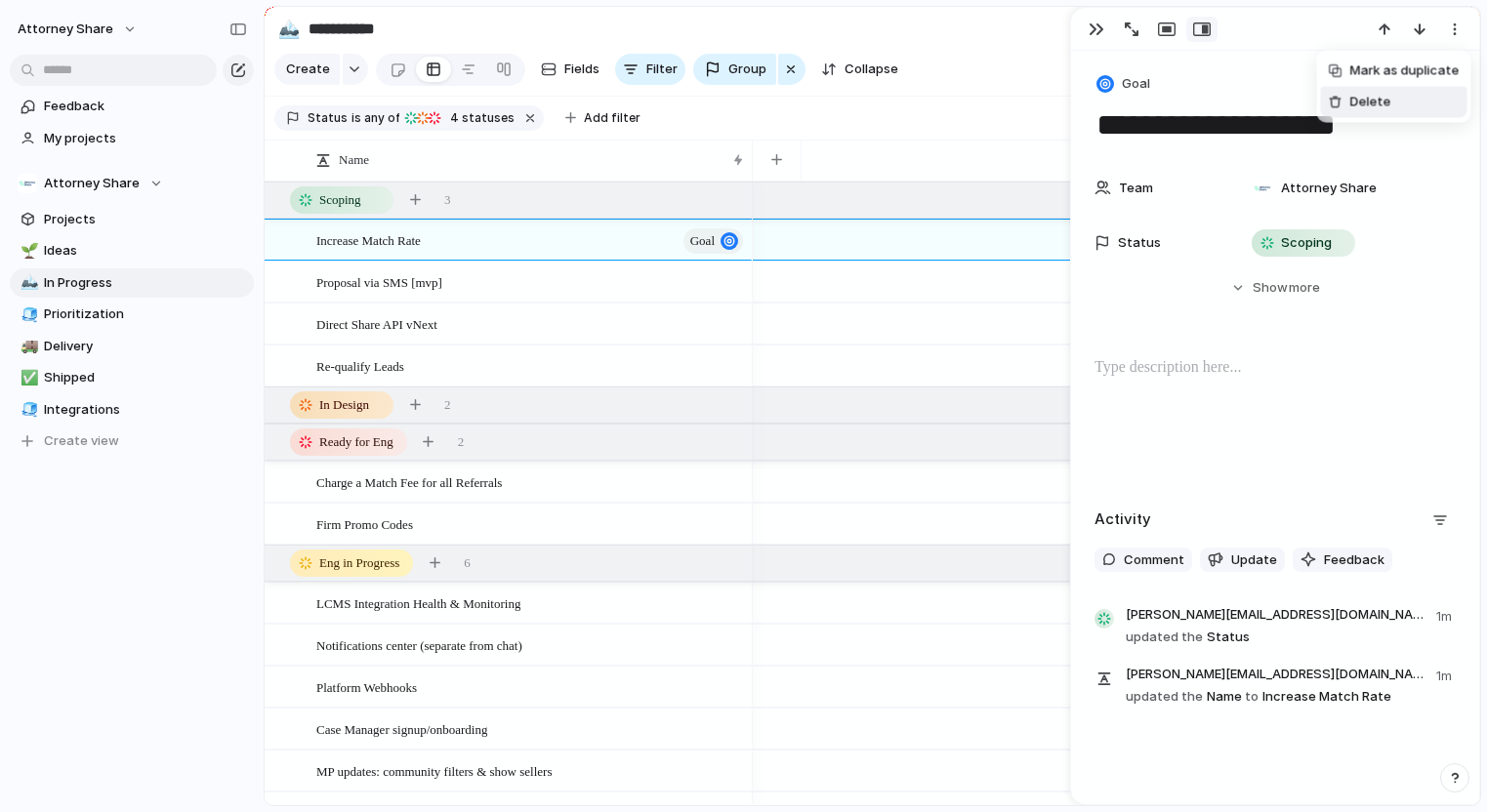 click on "Delete" at bounding box center [1394, 102] 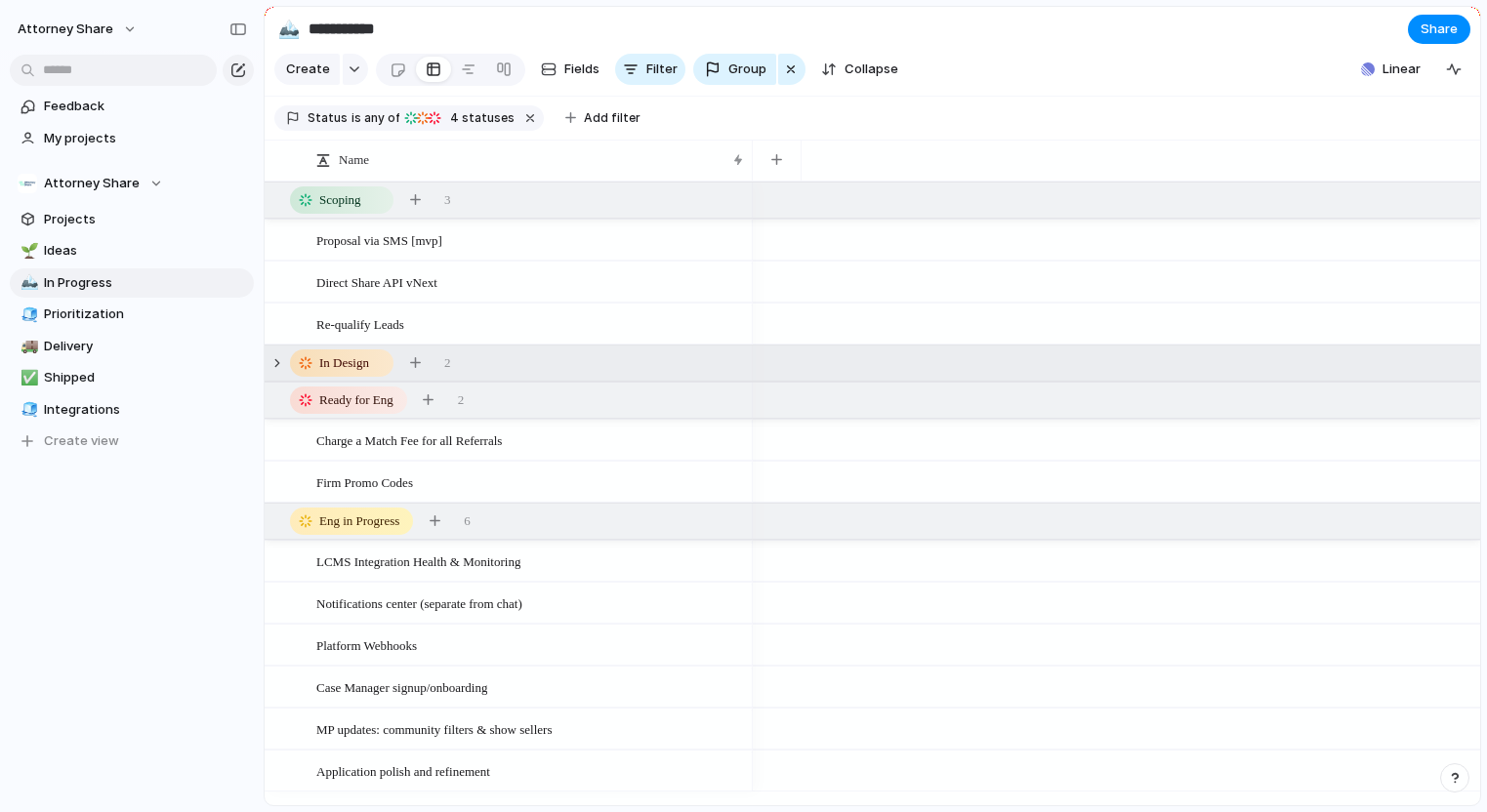 click on "In Design 2" at bounding box center (874, 363) 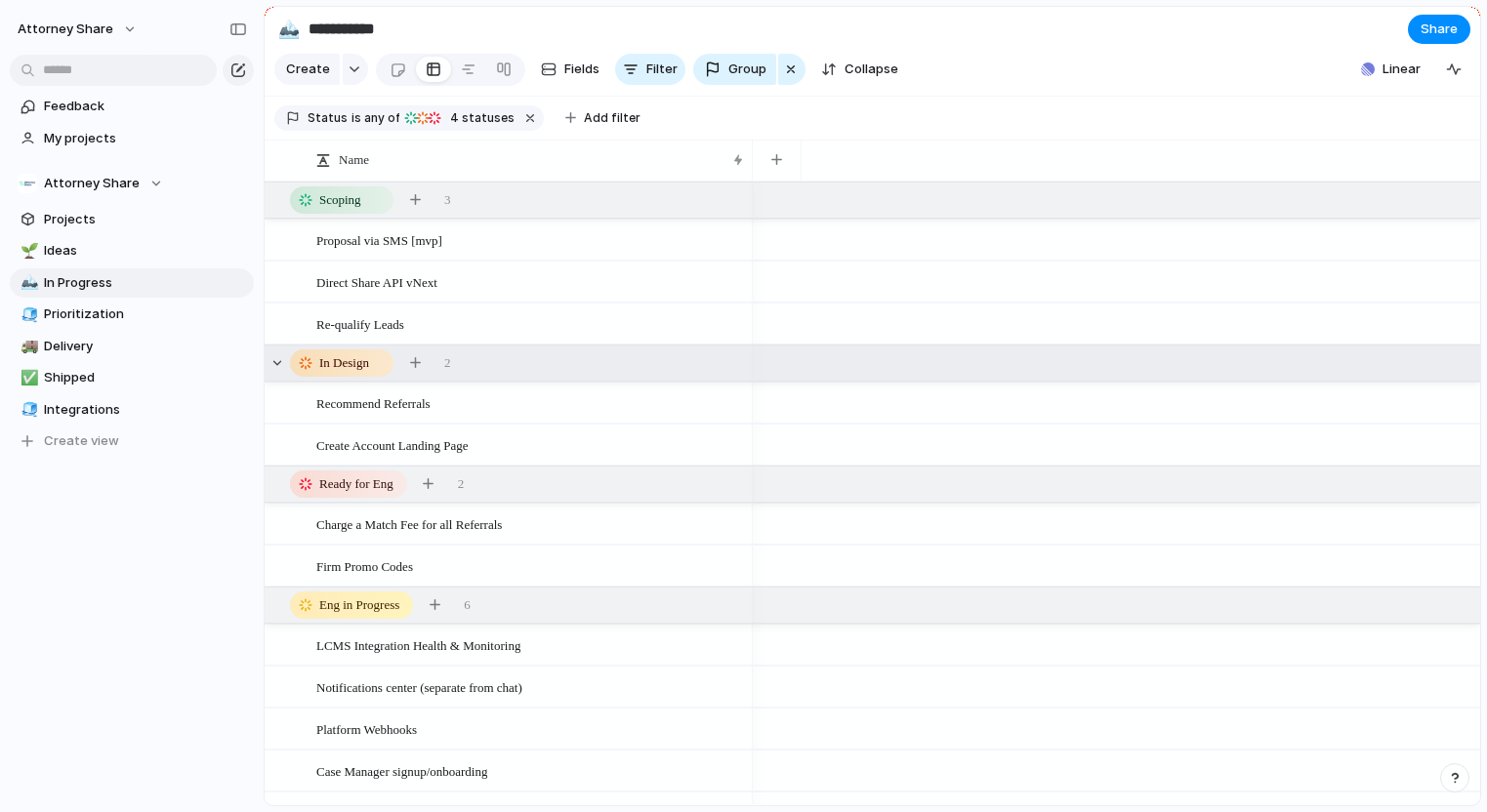 scroll, scrollTop: 21, scrollLeft: 0, axis: vertical 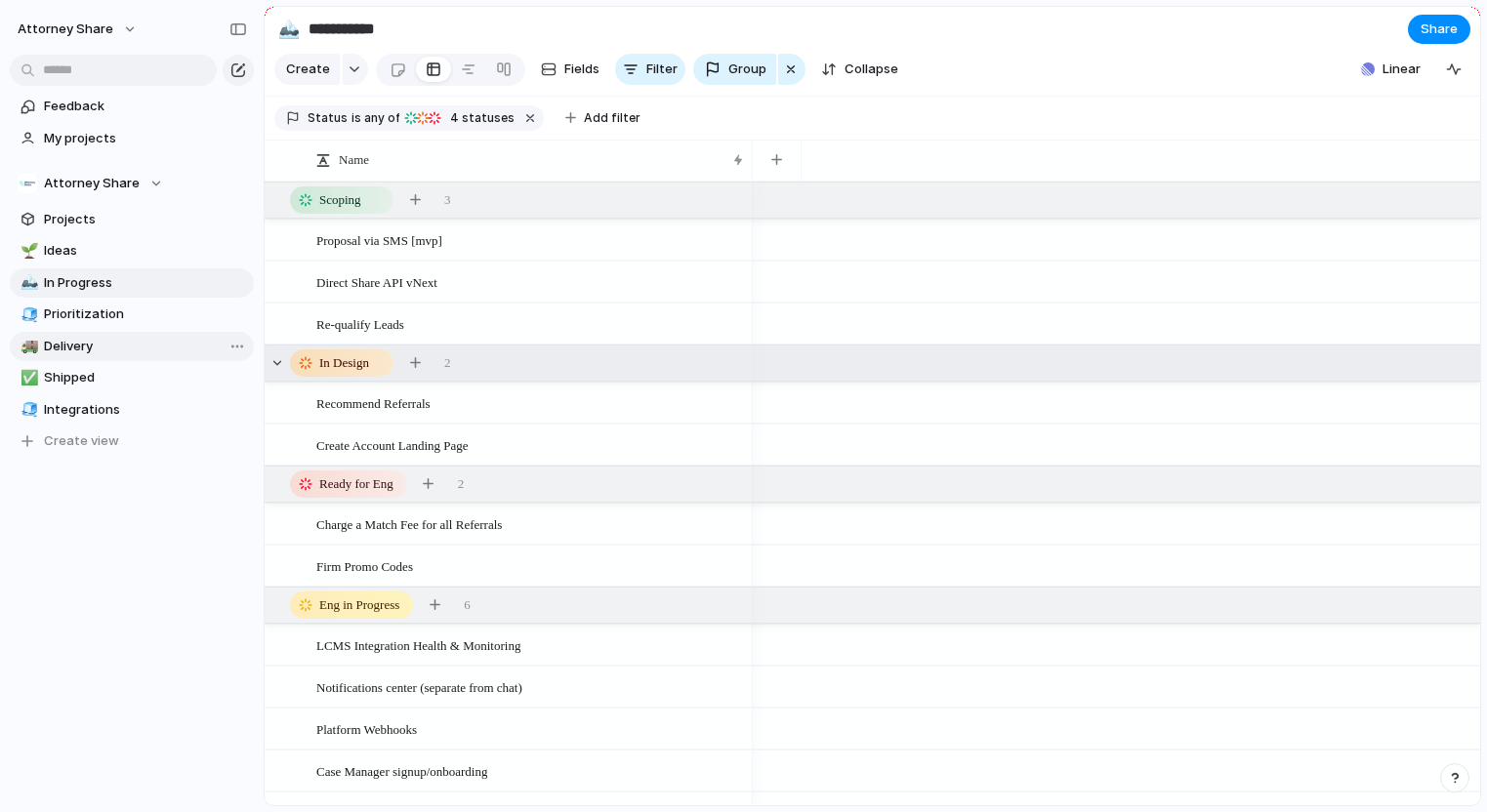 click on "🚚 Delivery" at bounding box center [132, 346] 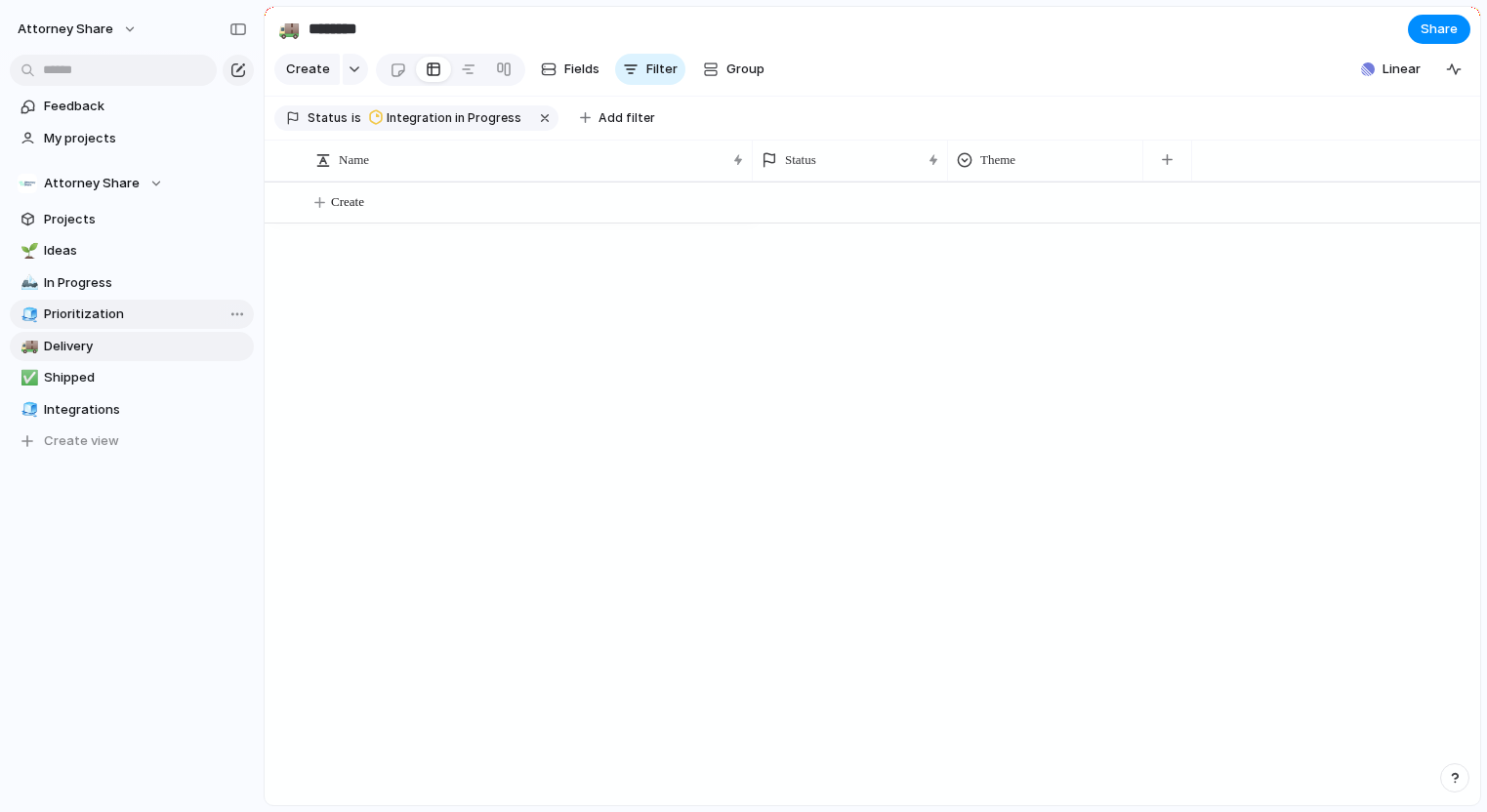click on "Prioritization" at bounding box center (145, 314) 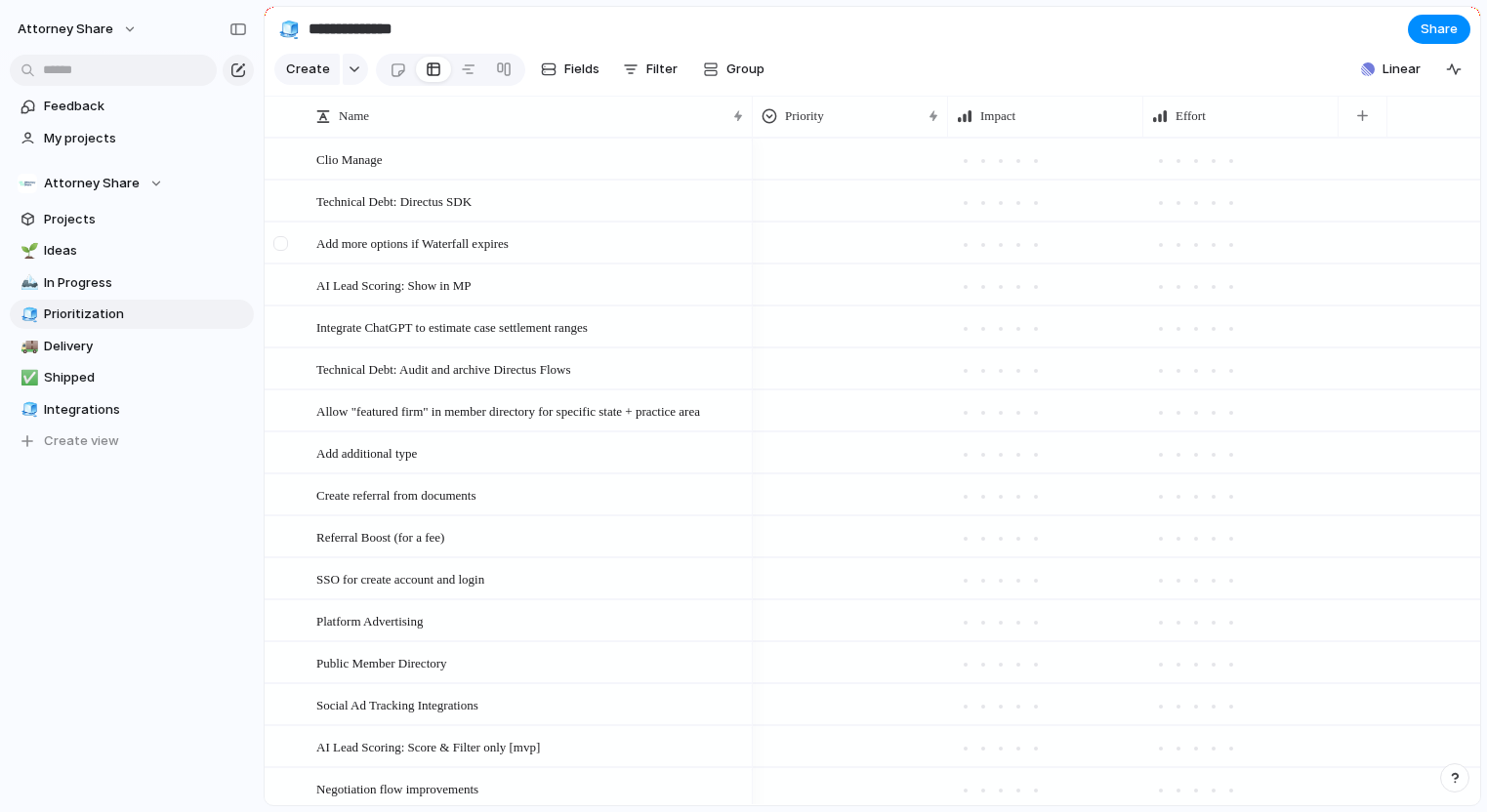 scroll, scrollTop: 86, scrollLeft: 0, axis: vertical 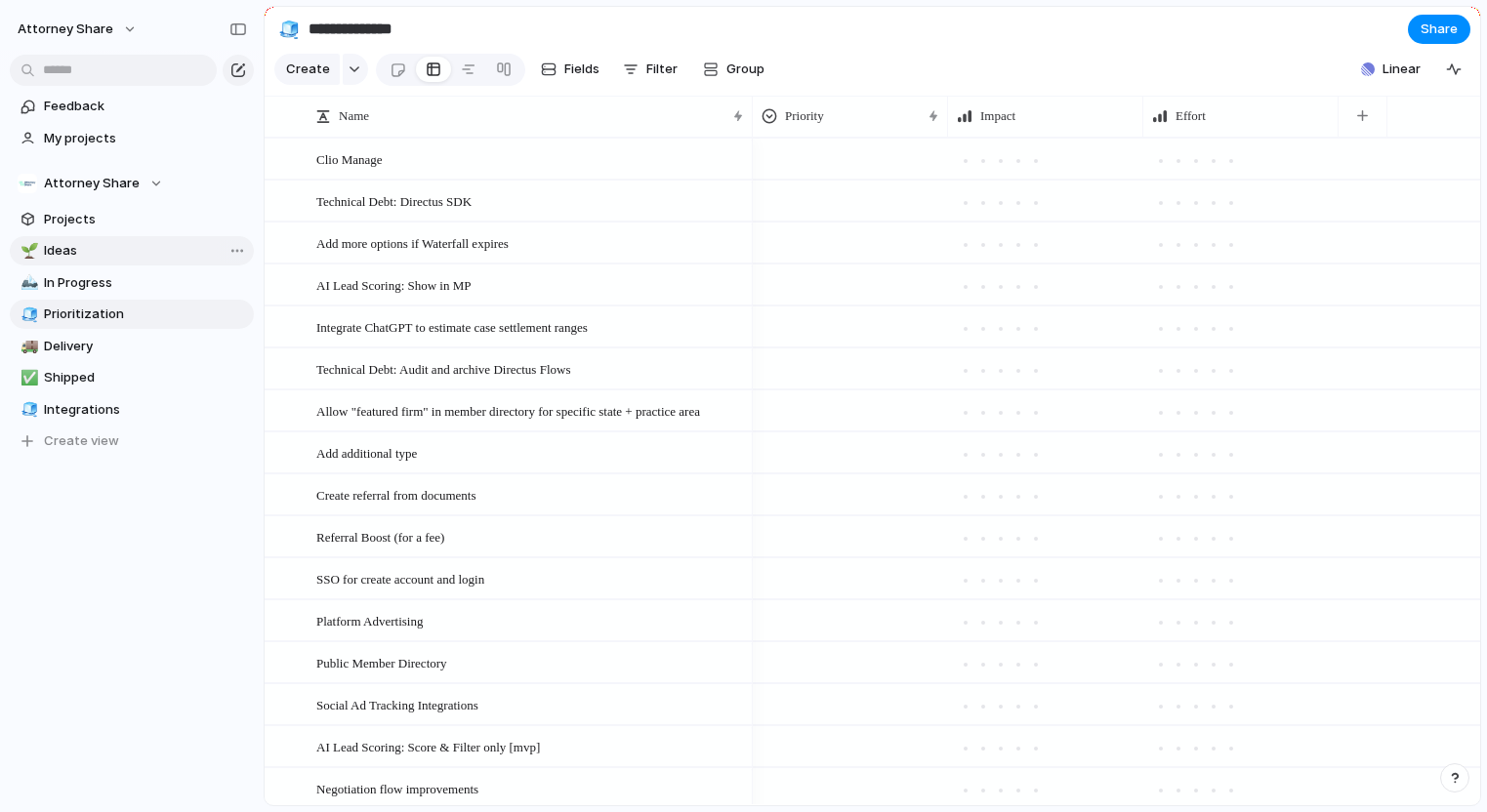click on "Ideas" at bounding box center (145, 251) 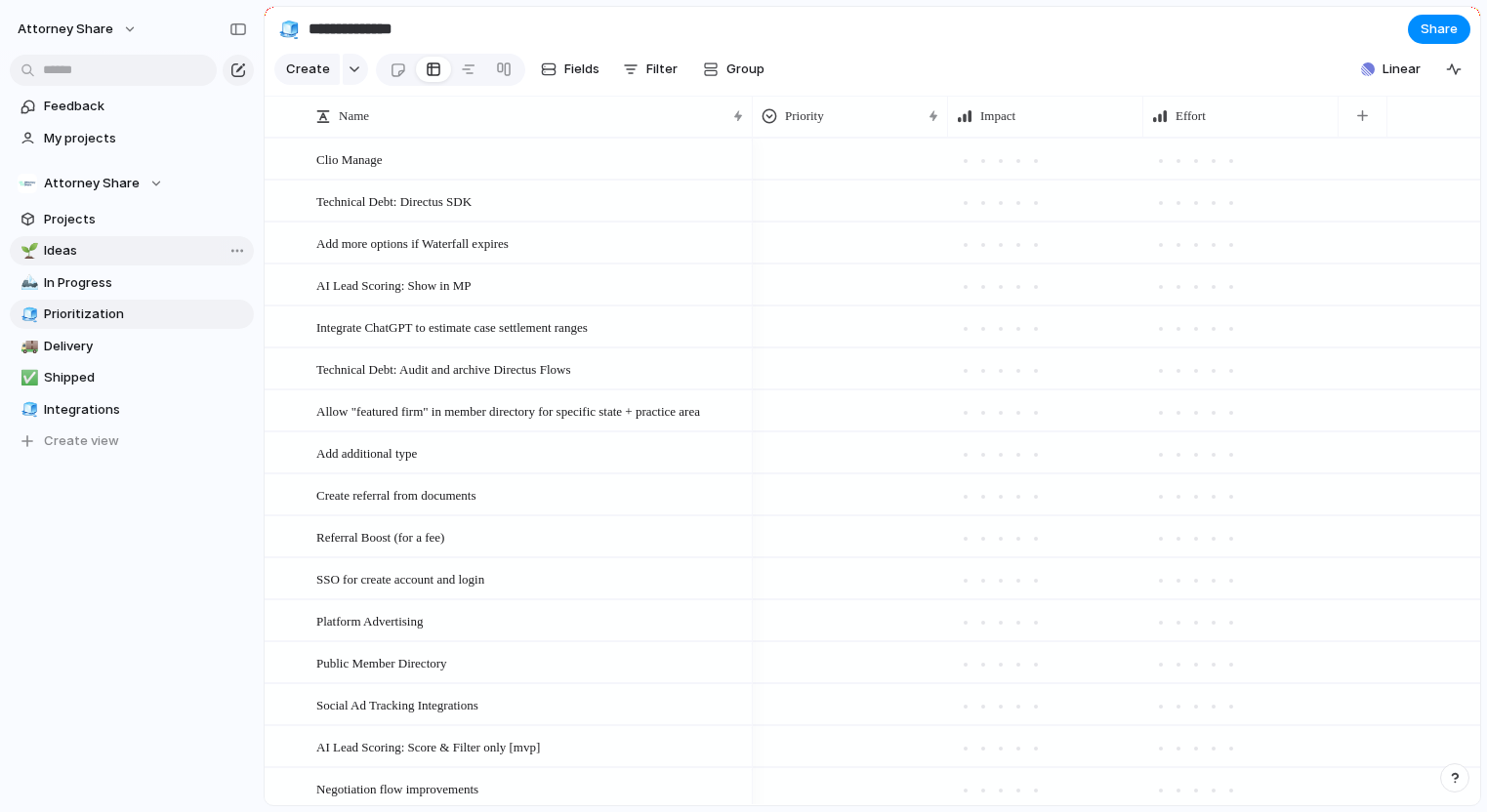 type on "*****" 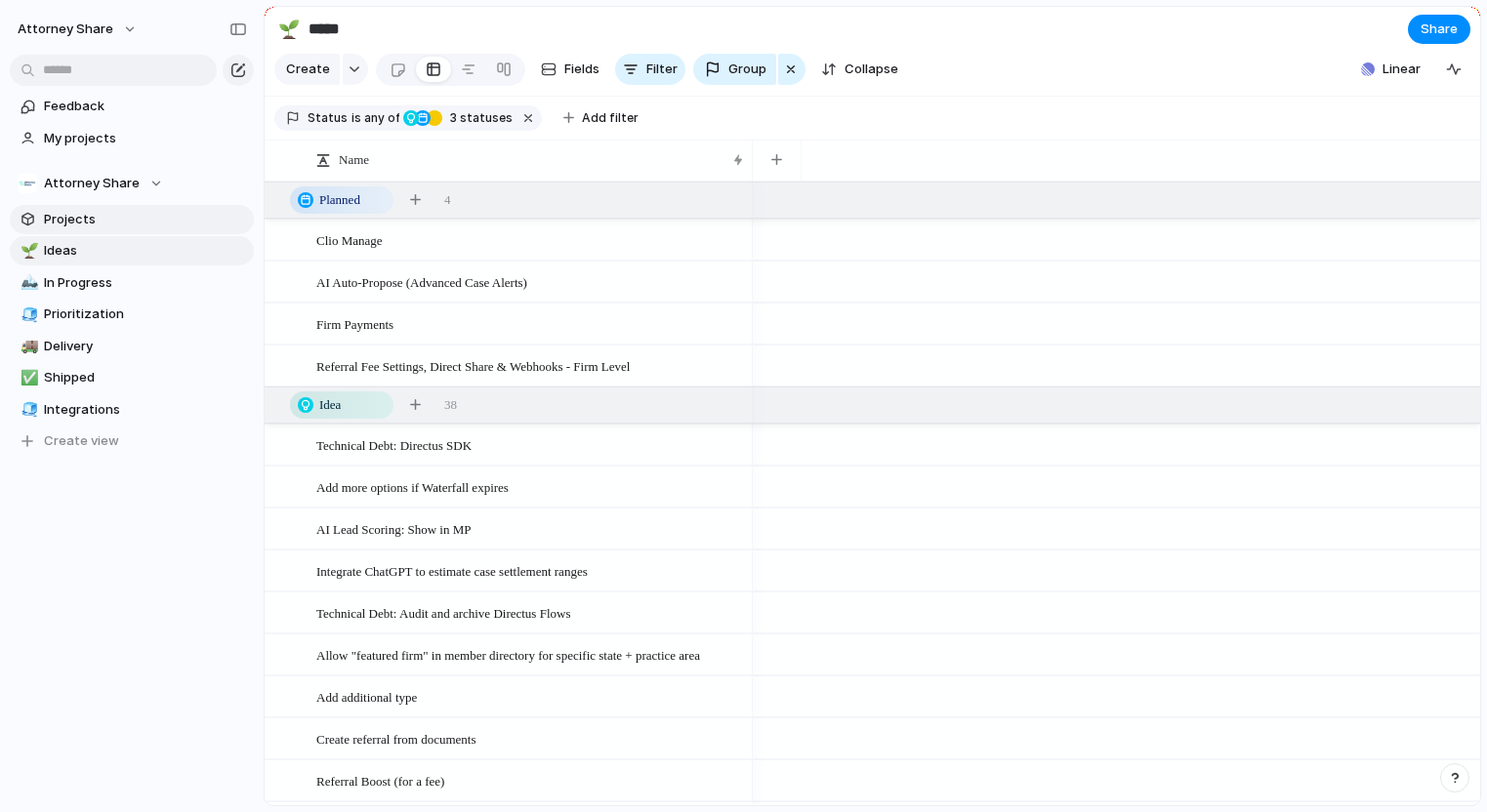 click on "Projects" at bounding box center (145, 220) 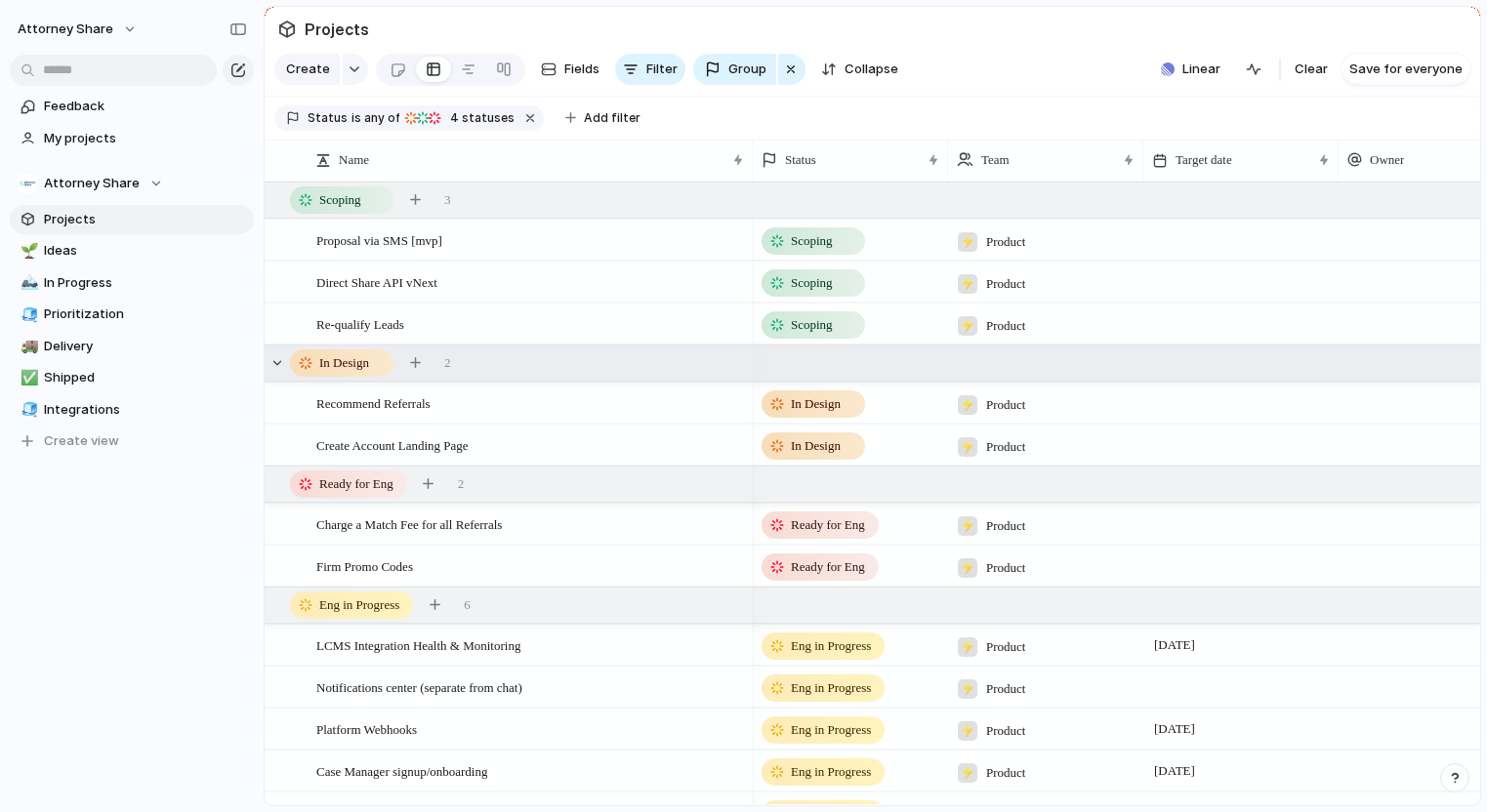 scroll, scrollTop: 71, scrollLeft: 0, axis: vertical 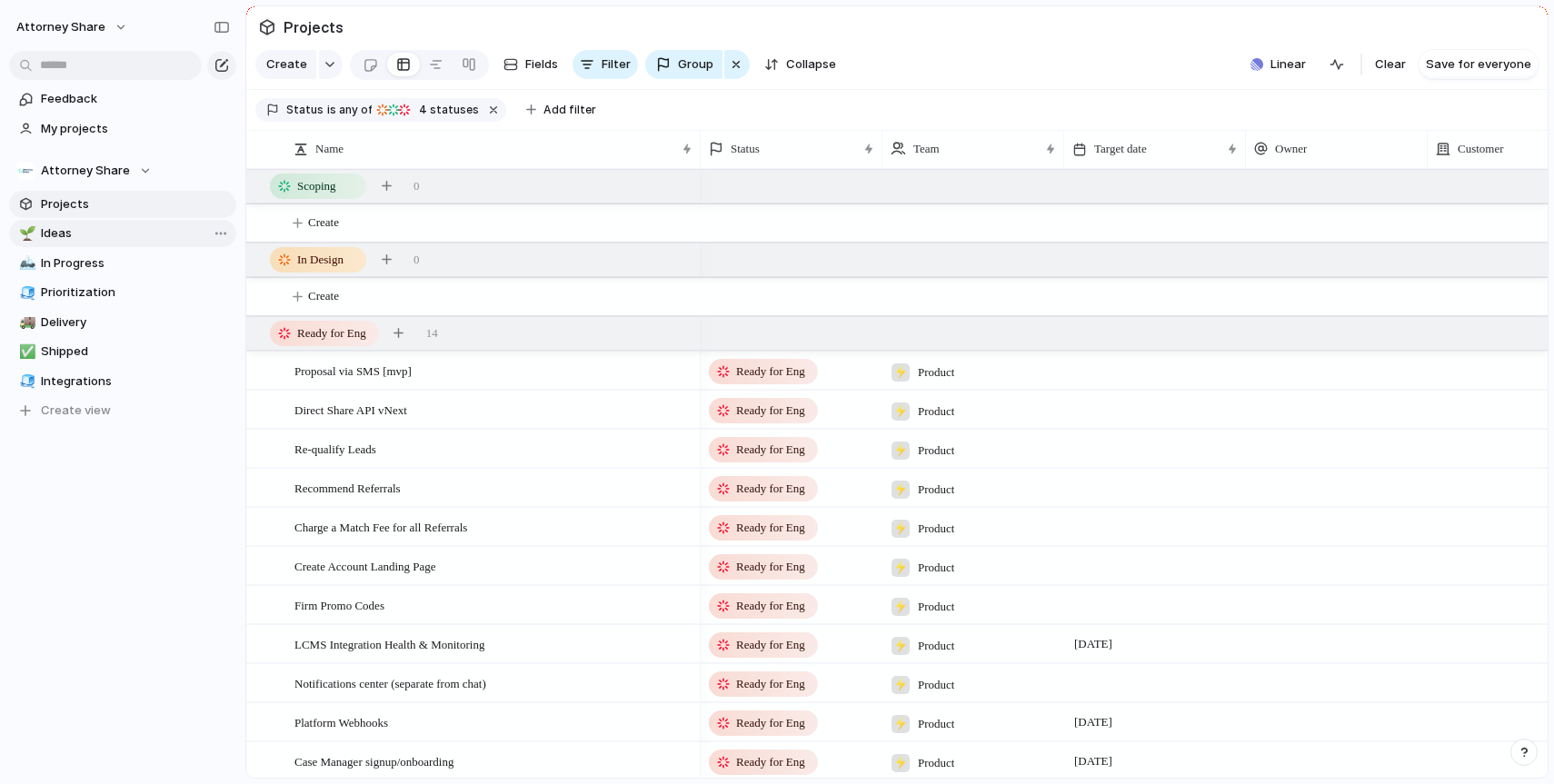 click on "Ideas" at bounding box center [135, 233] 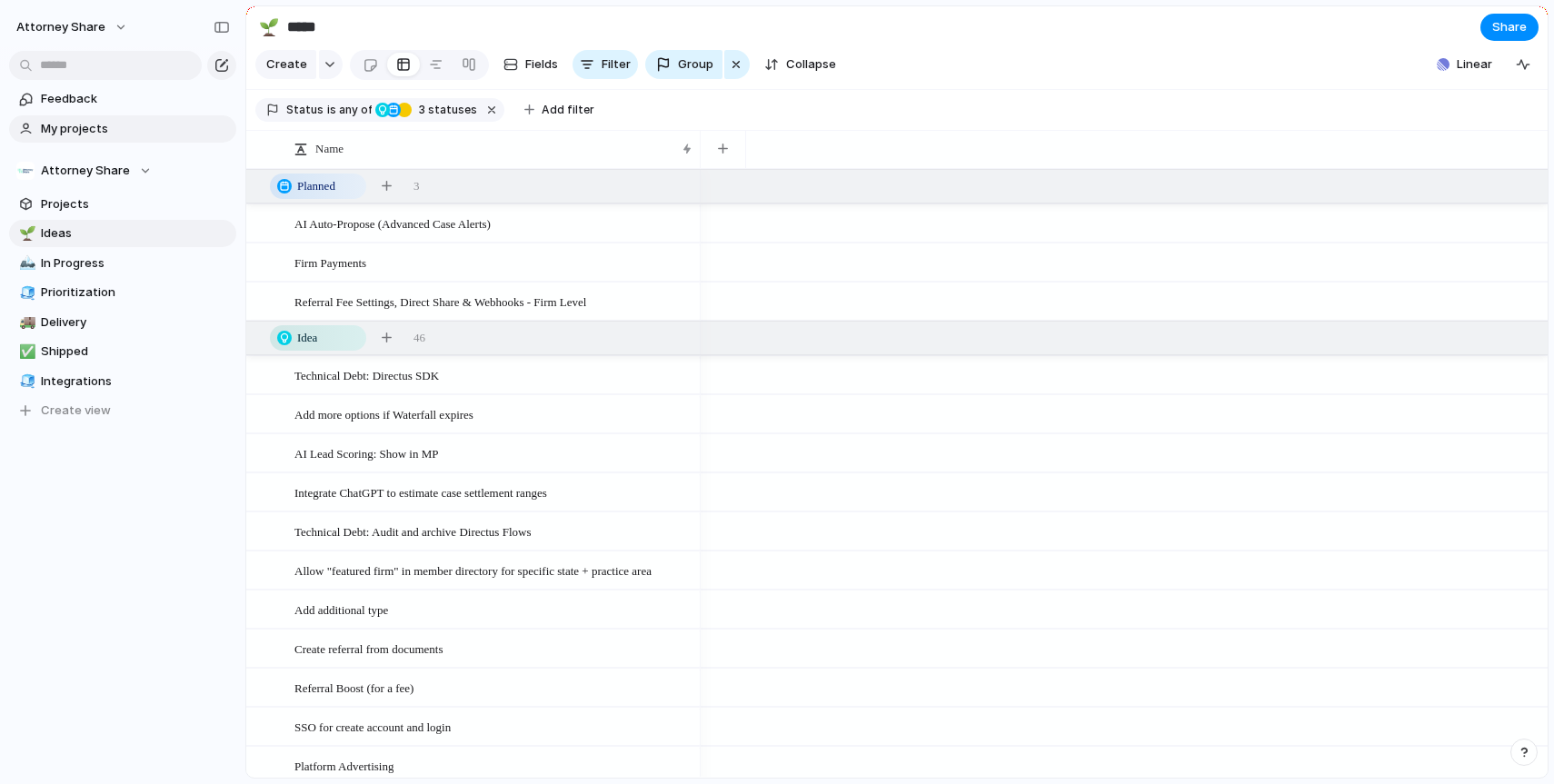 click on "My projects" at bounding box center (135, 129) 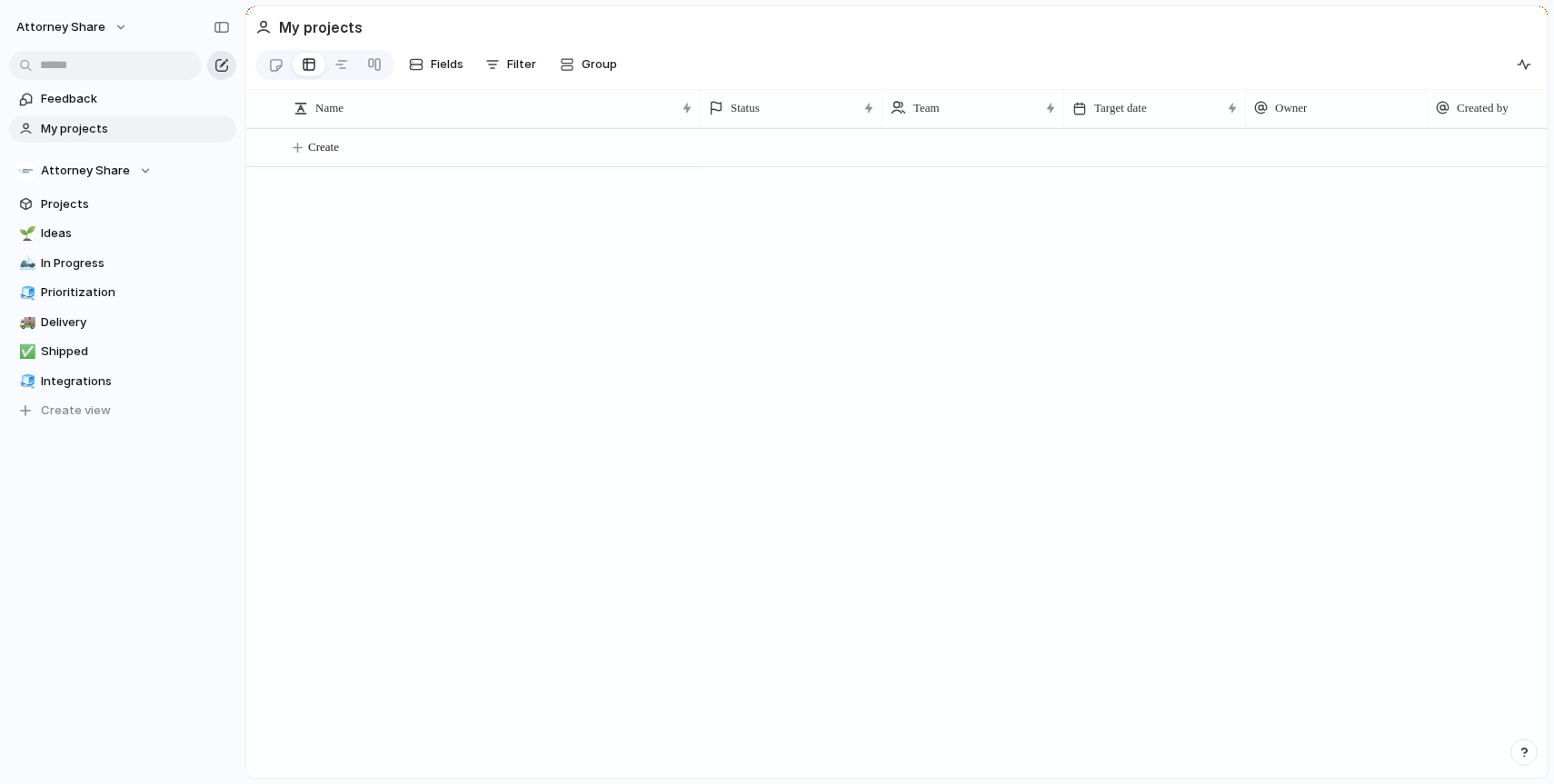 click at bounding box center (222, 65) 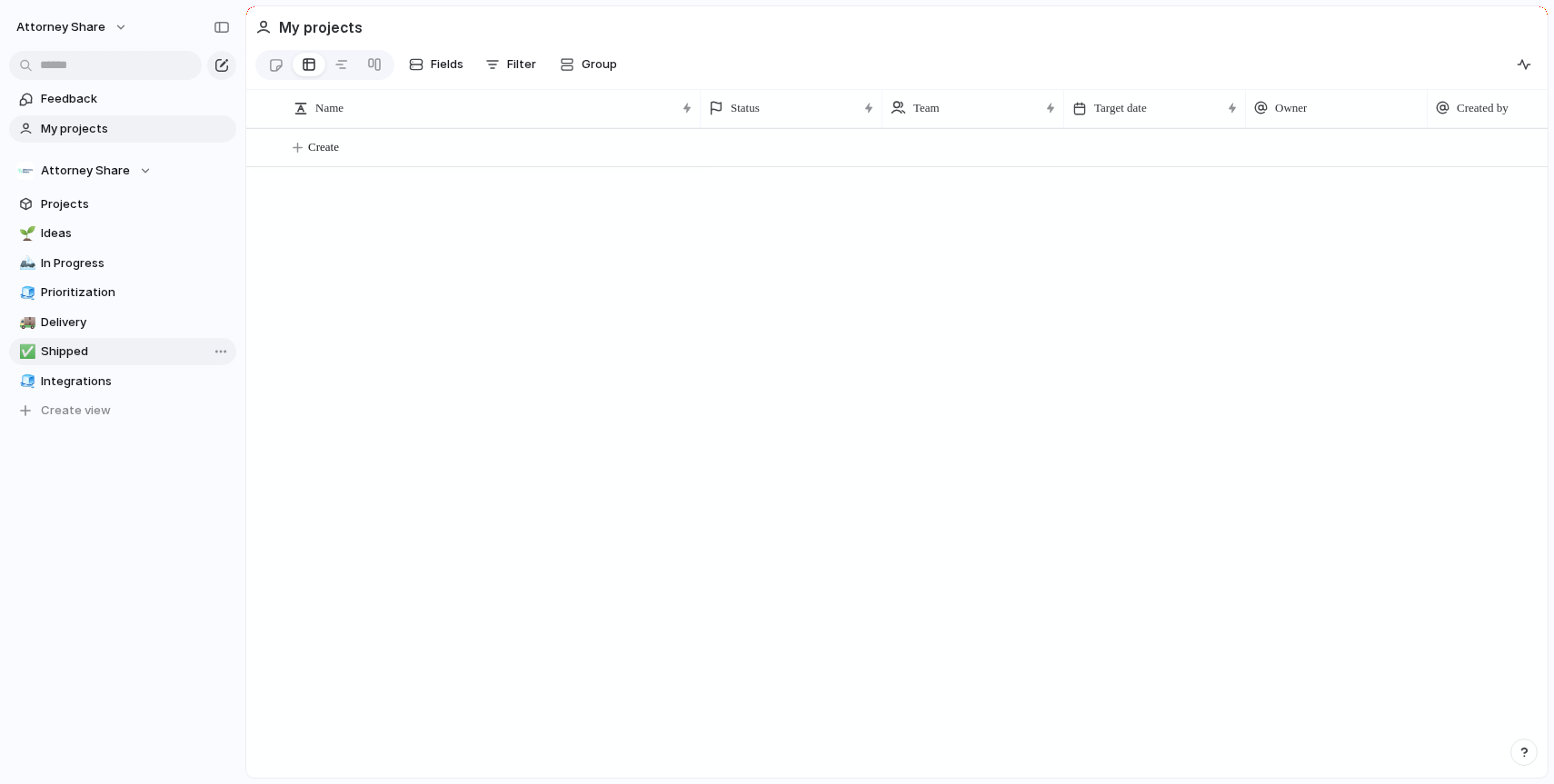click on "Shipped" at bounding box center (135, 352) 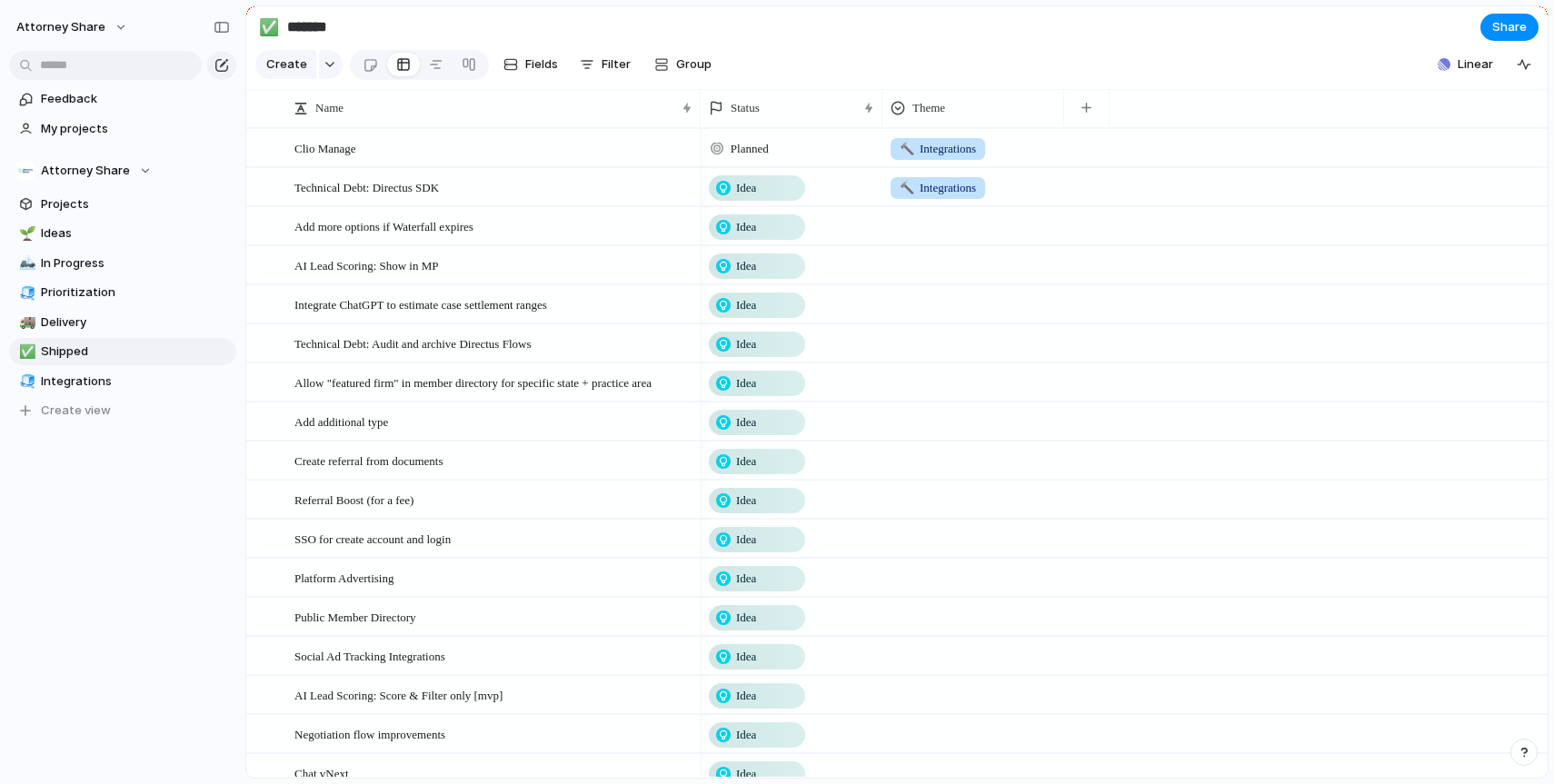 scroll, scrollTop: 868, scrollLeft: 0, axis: vertical 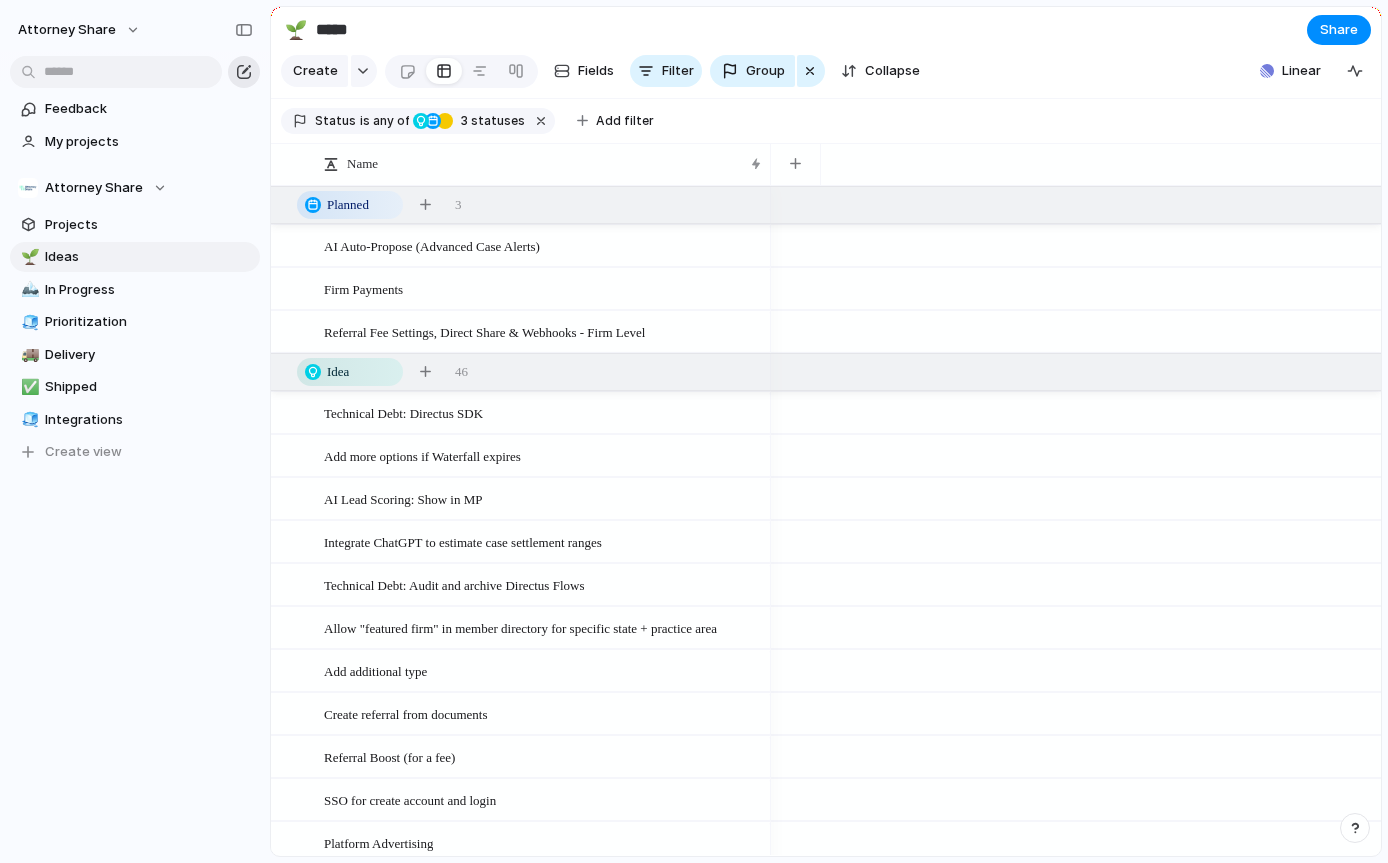 click at bounding box center [244, 72] 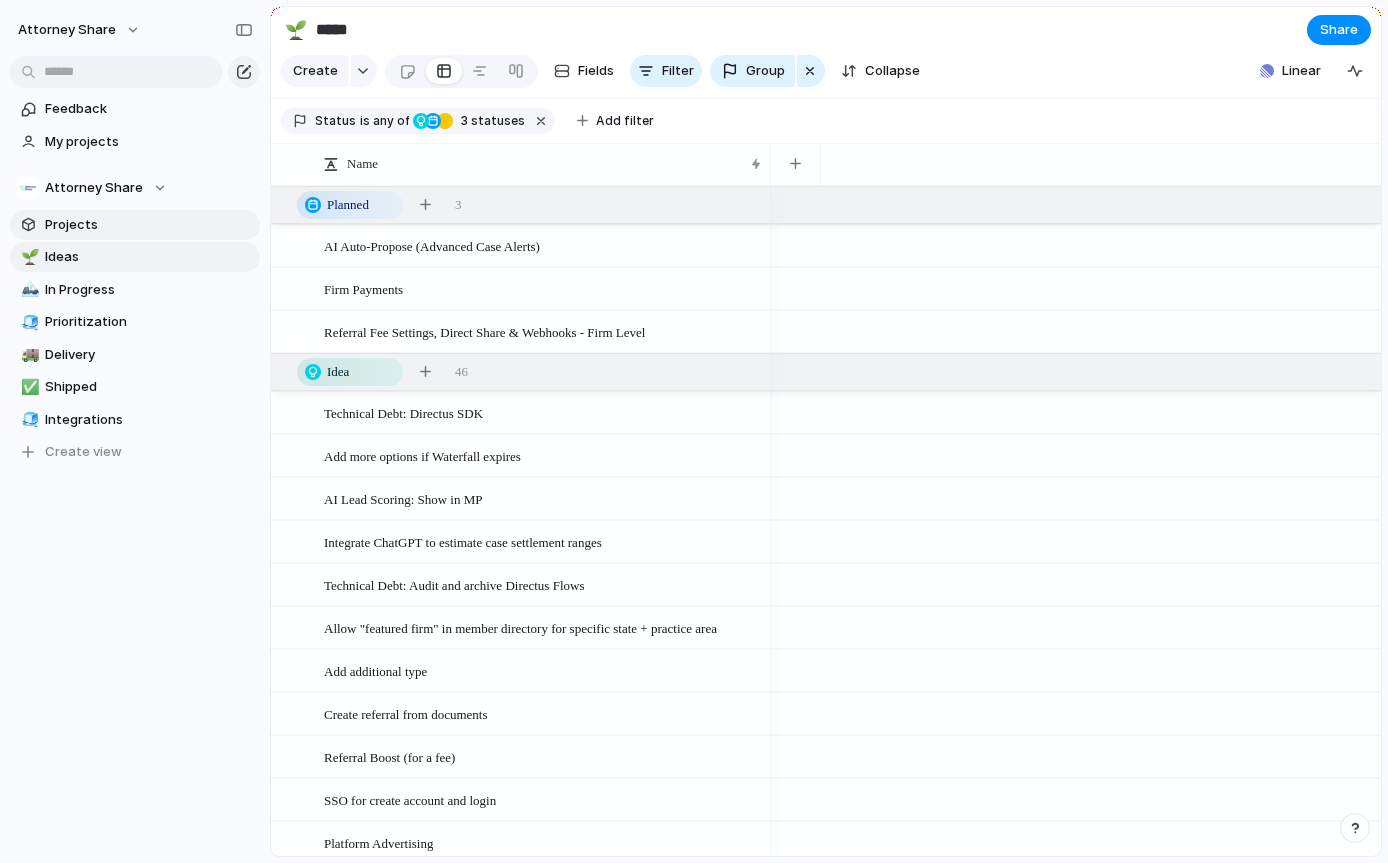 click on "Projects" at bounding box center [149, 225] 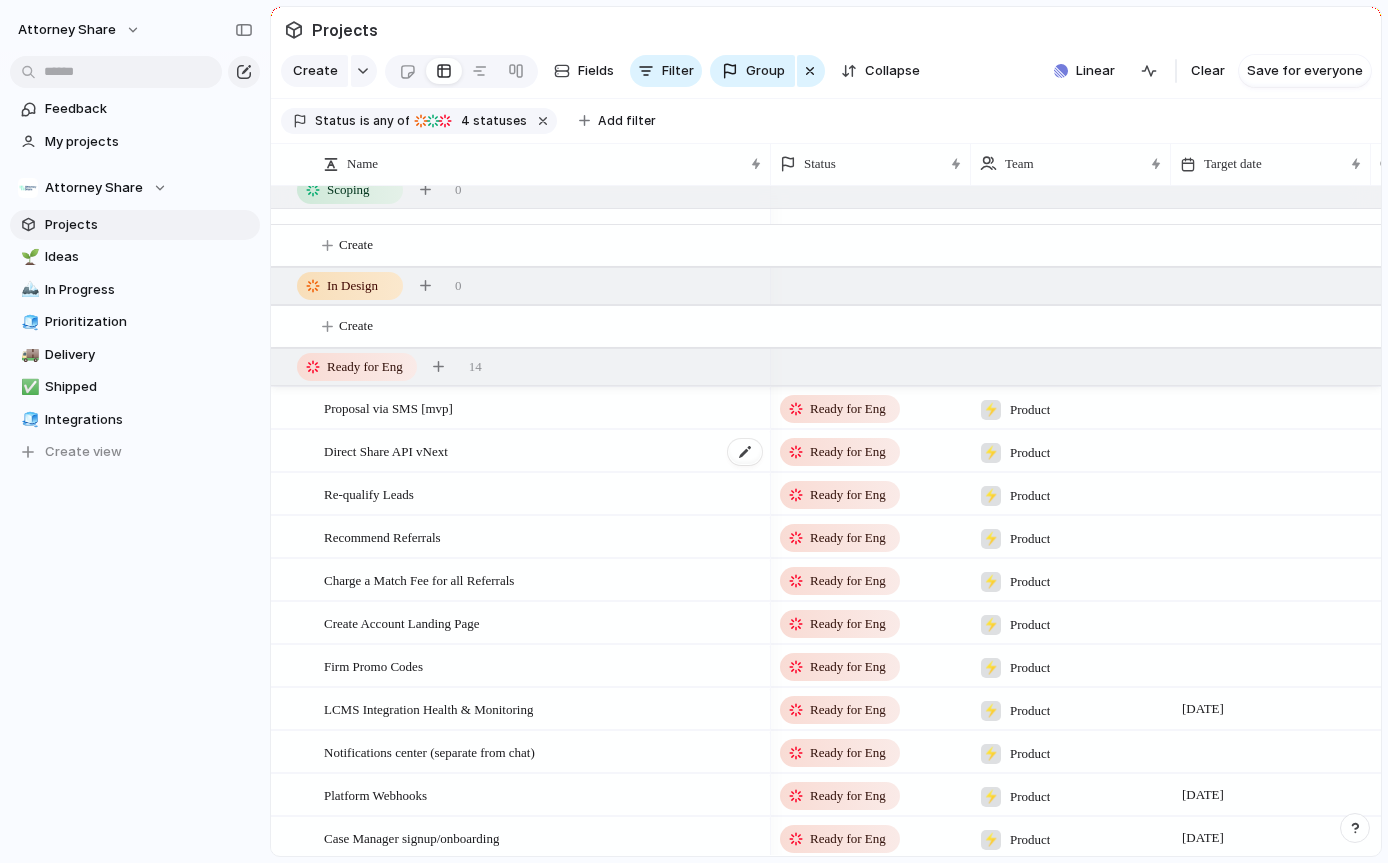scroll, scrollTop: 214, scrollLeft: 0, axis: vertical 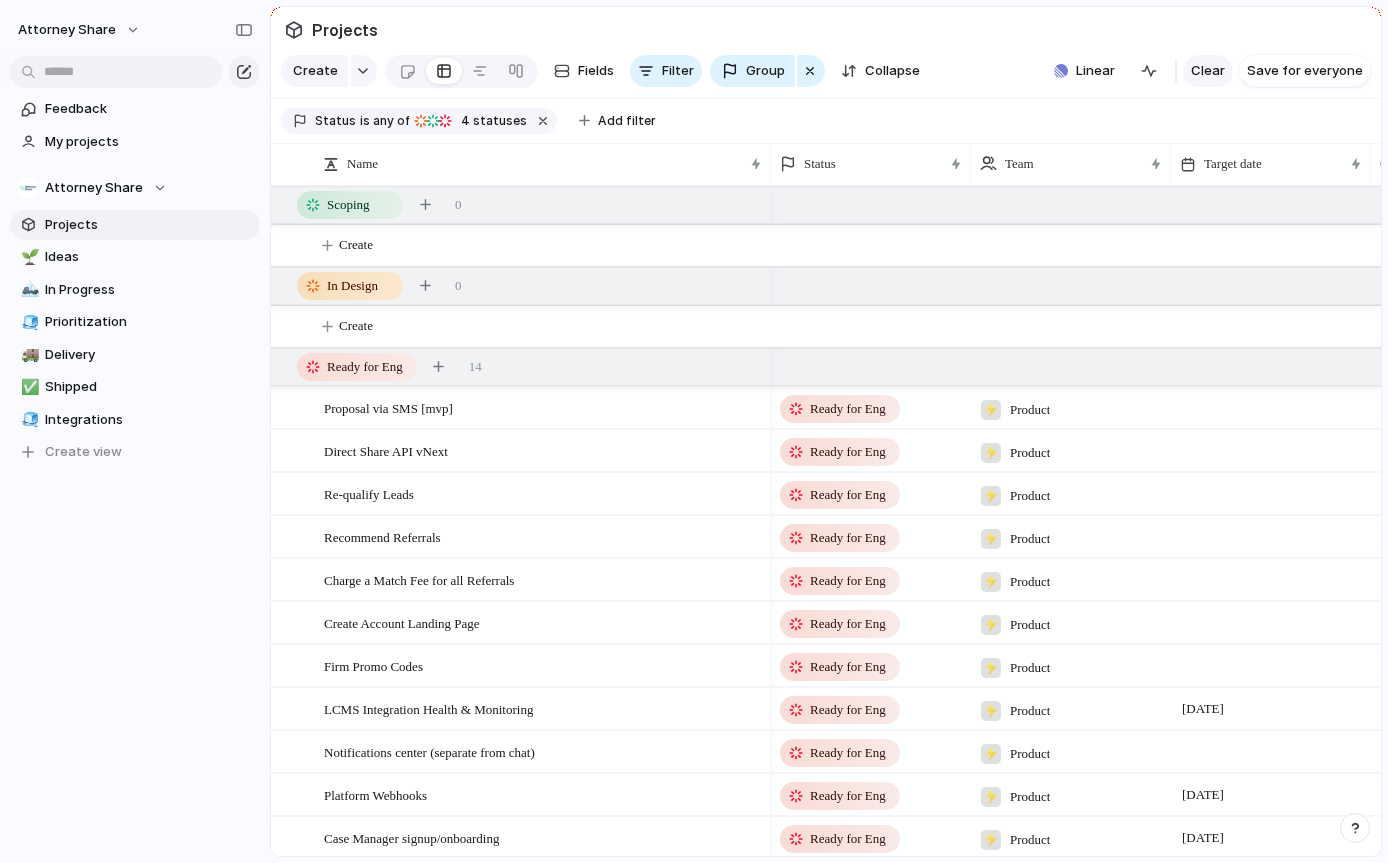 click on "Clear" at bounding box center (1208, 71) 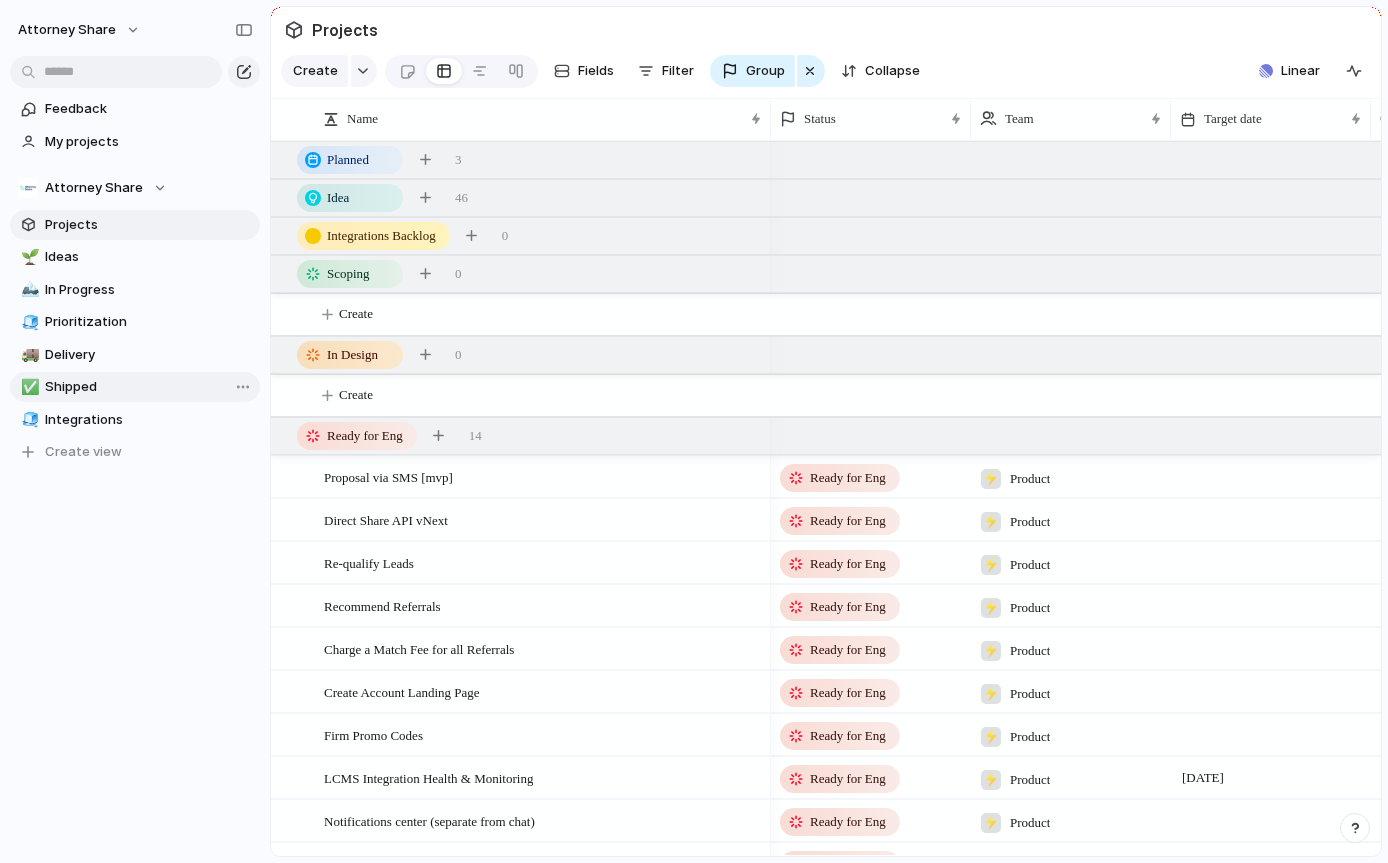 click on "✅ Shipped" at bounding box center (135, 387) 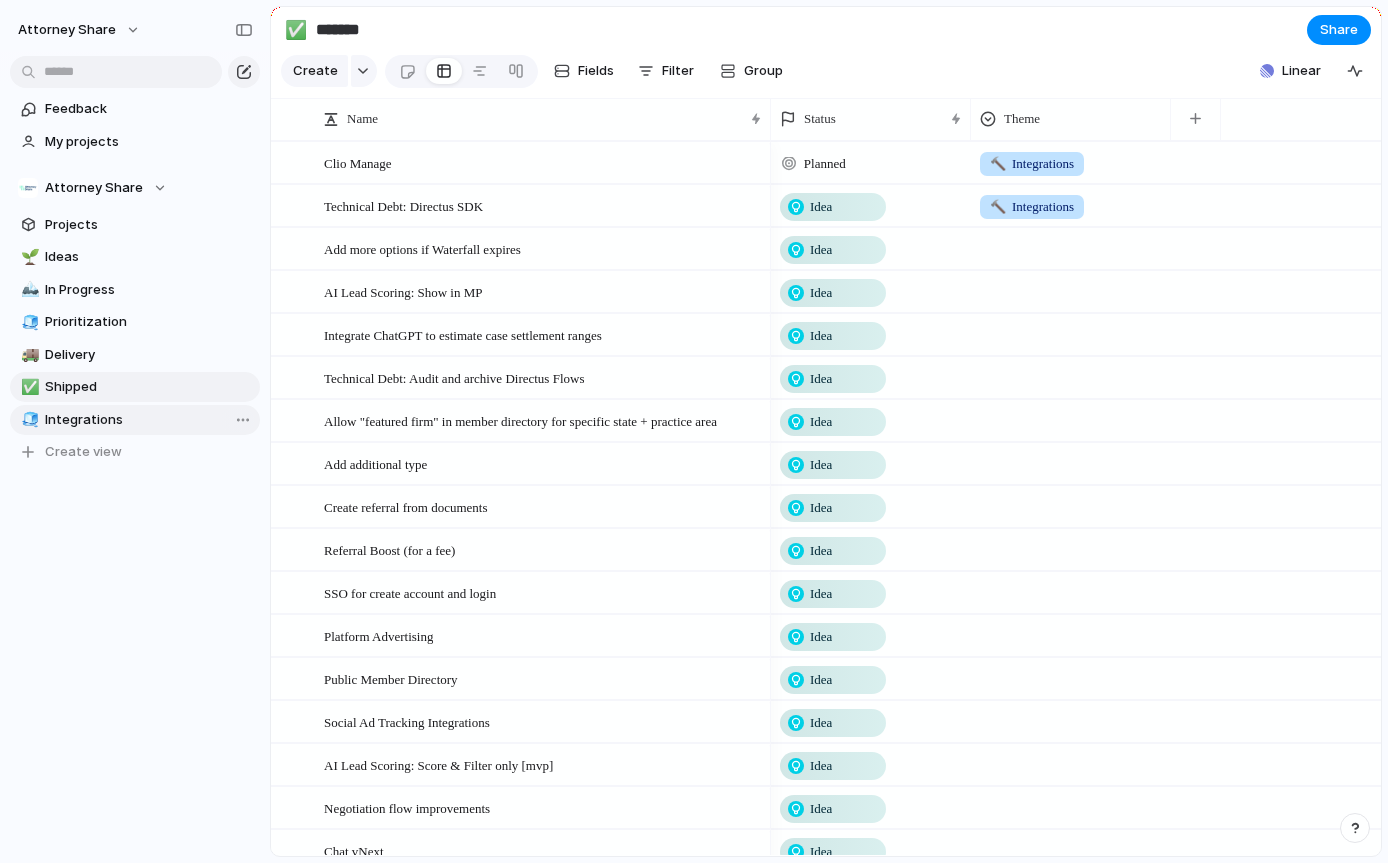 click on "Integrations" at bounding box center [149, 420] 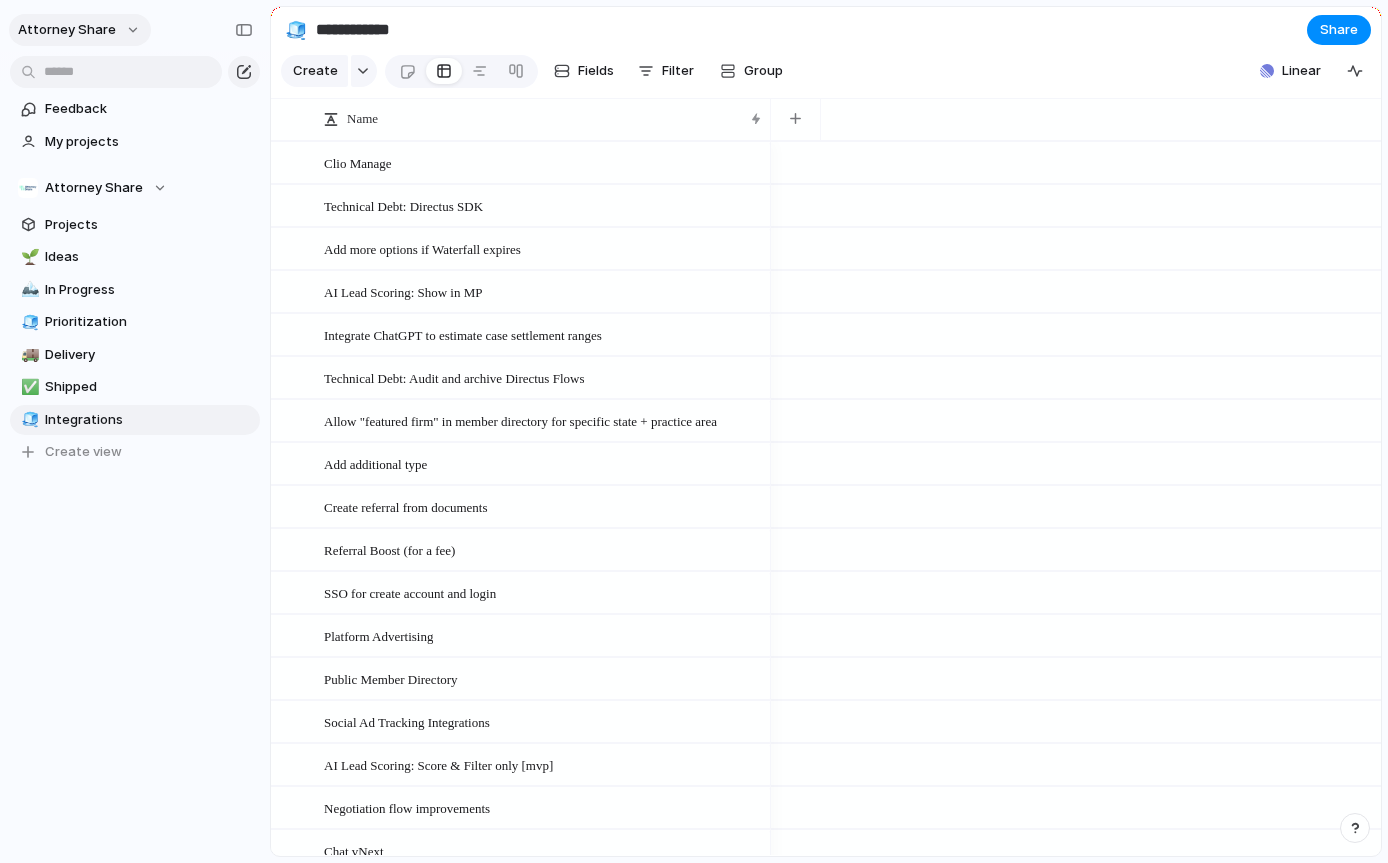 click on "Attorney Share" at bounding box center (67, 30) 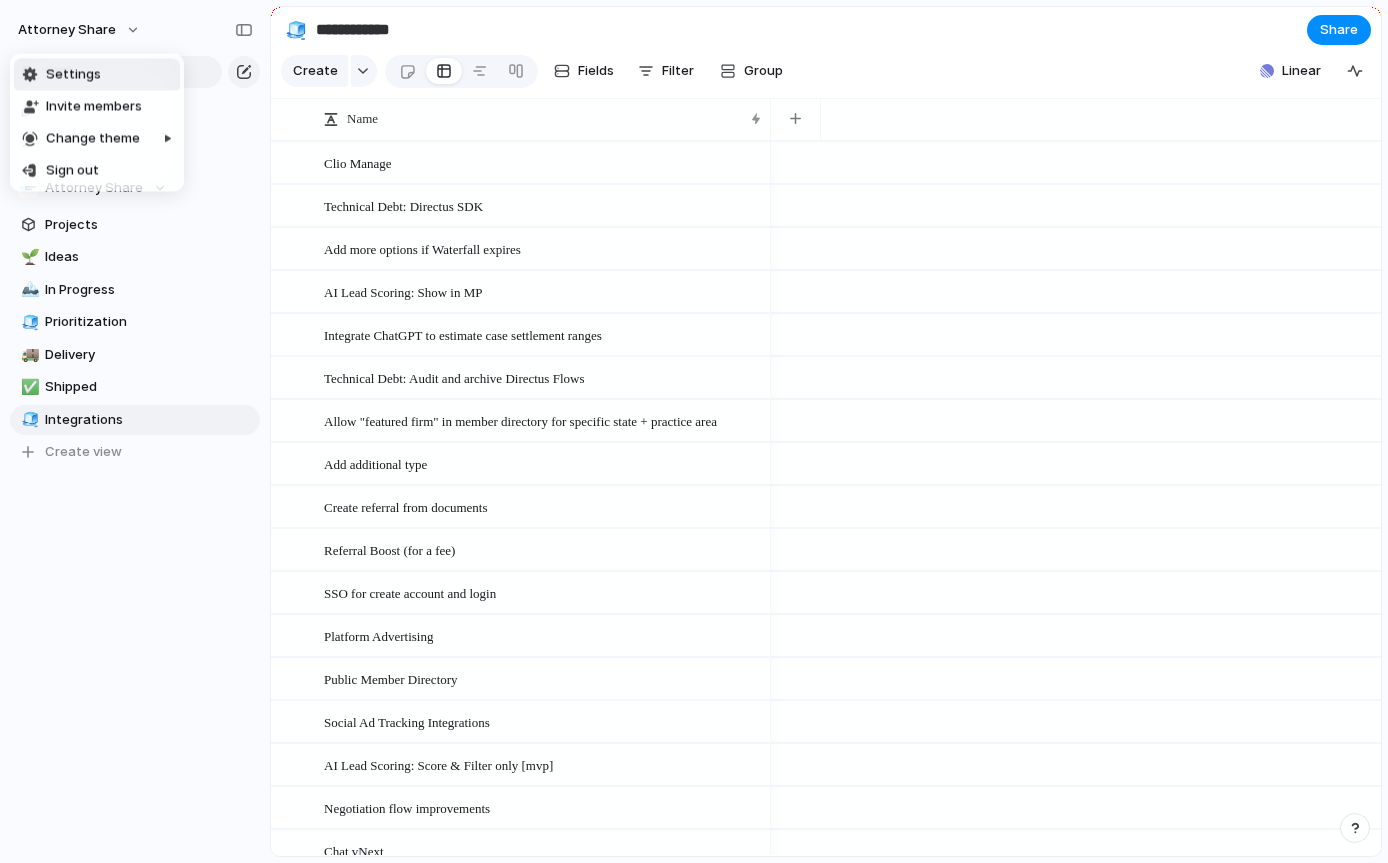 click on "Settings" at bounding box center [73, 75] 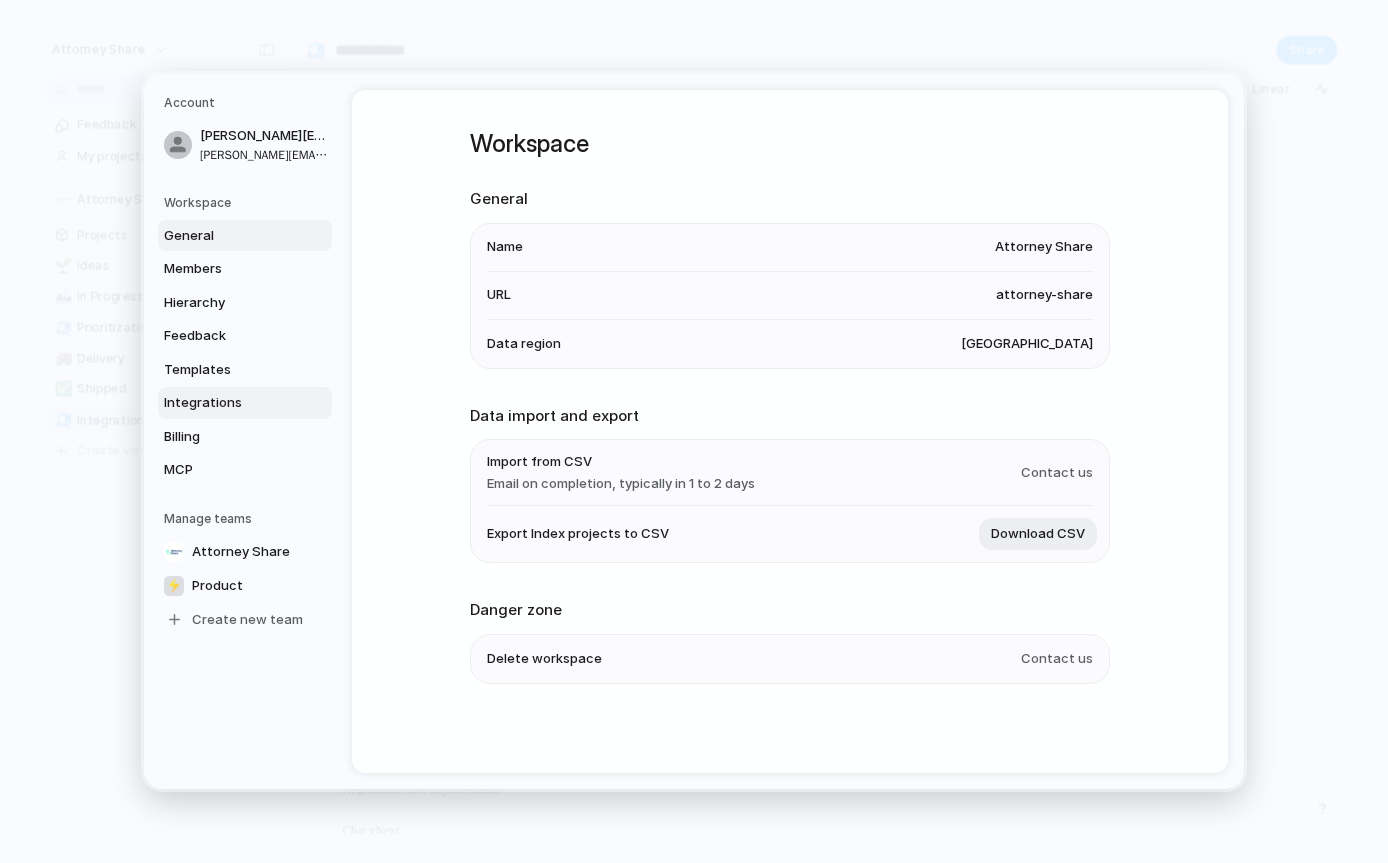 click on "Integrations" at bounding box center [228, 403] 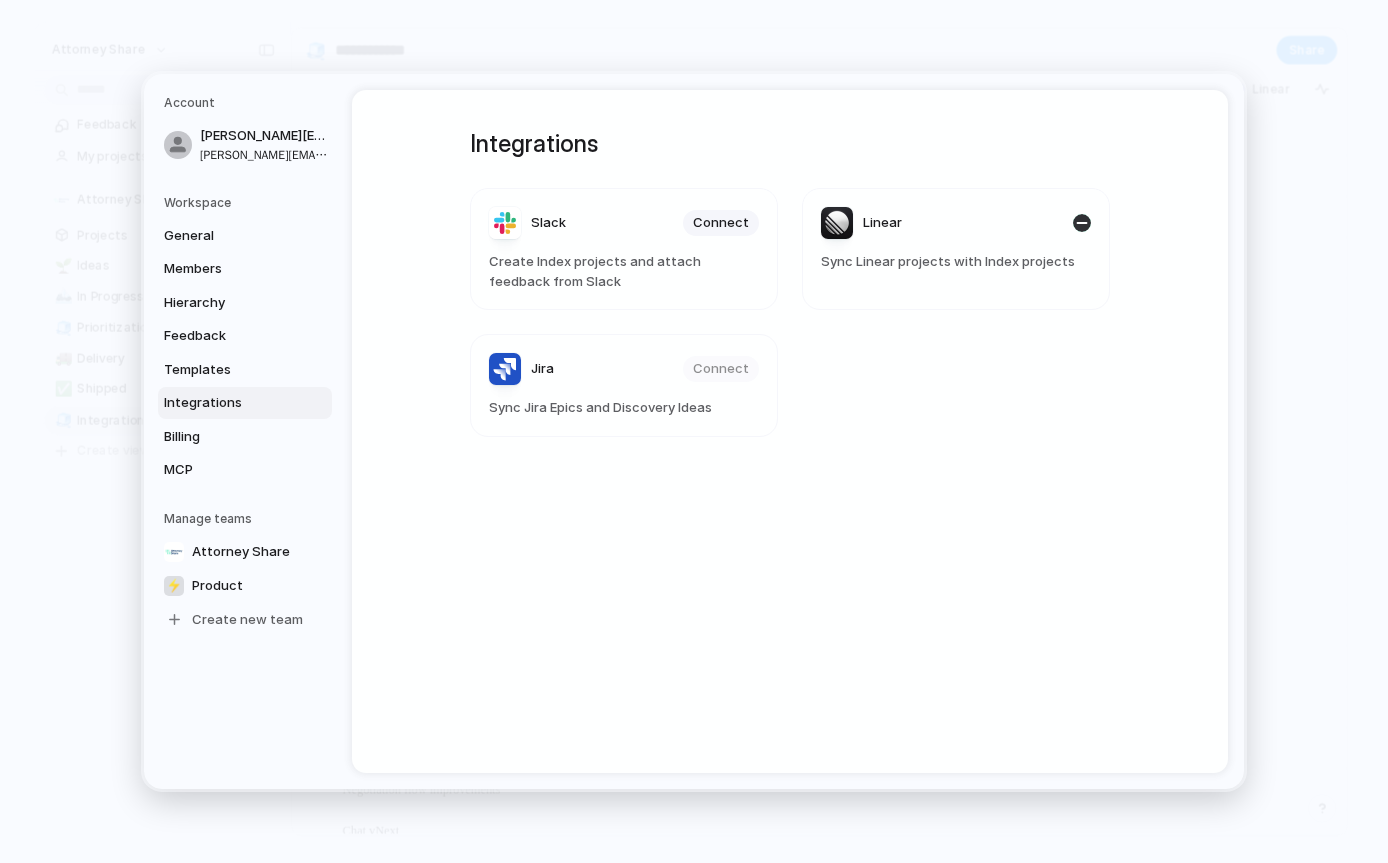 click at bounding box center (1082, 223) 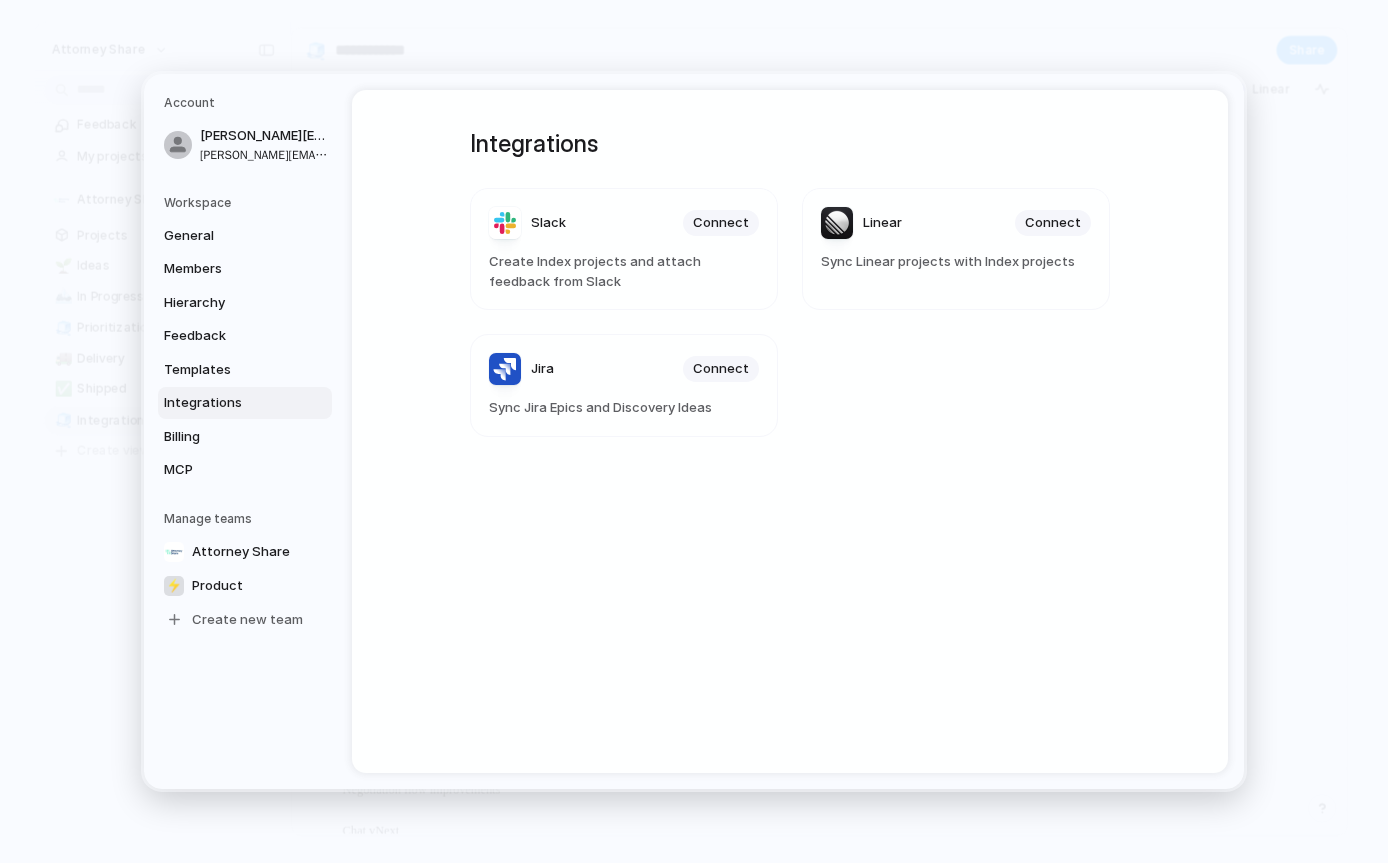 click on "Slack Connect Create Index projects and attach feedback from Slack Linear Connect Sync Linear projects with Index projects Jira Connect Sync Jira Epics and Discovery Ideas" at bounding box center (790, 312) 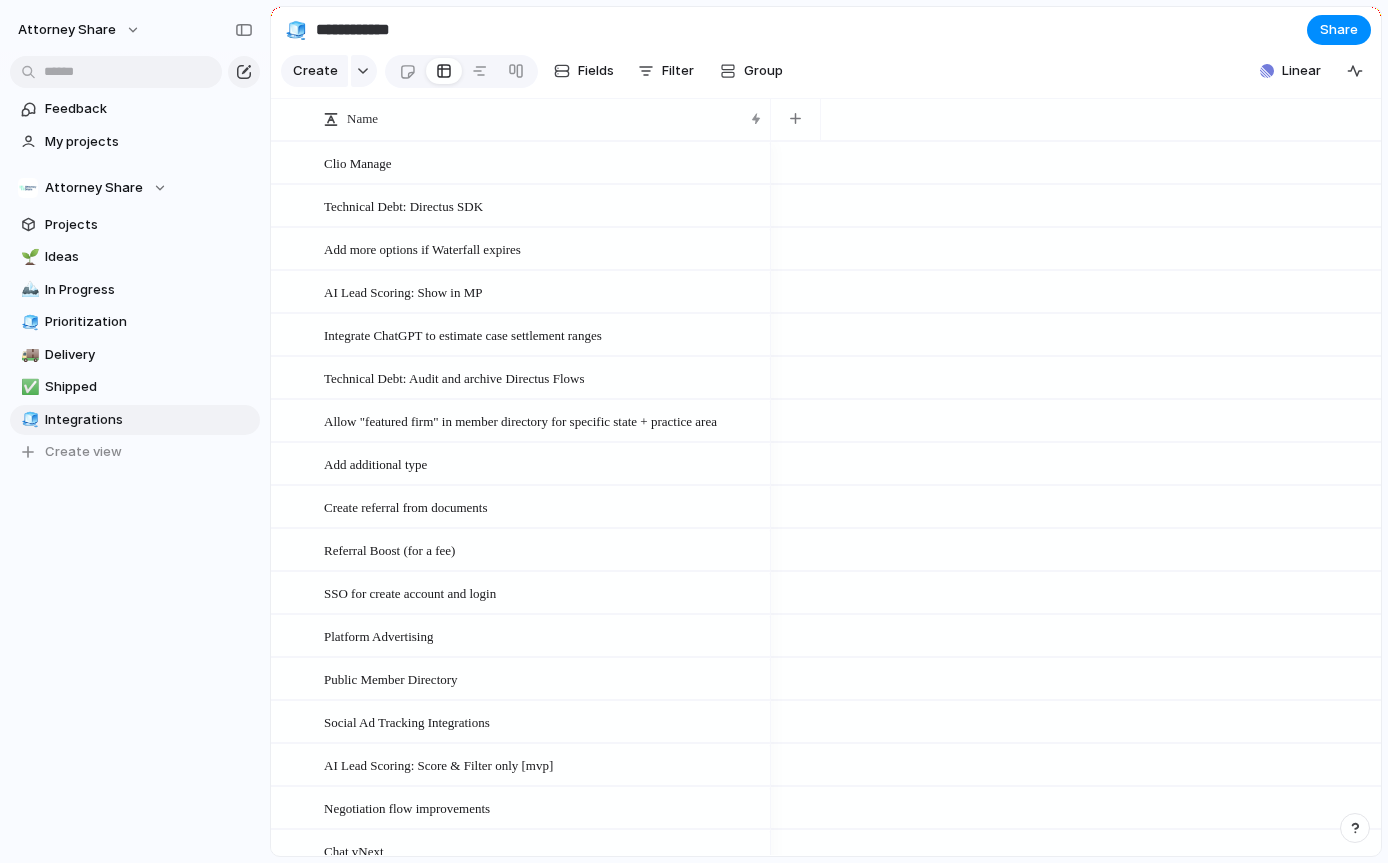 scroll, scrollTop: 0, scrollLeft: 0, axis: both 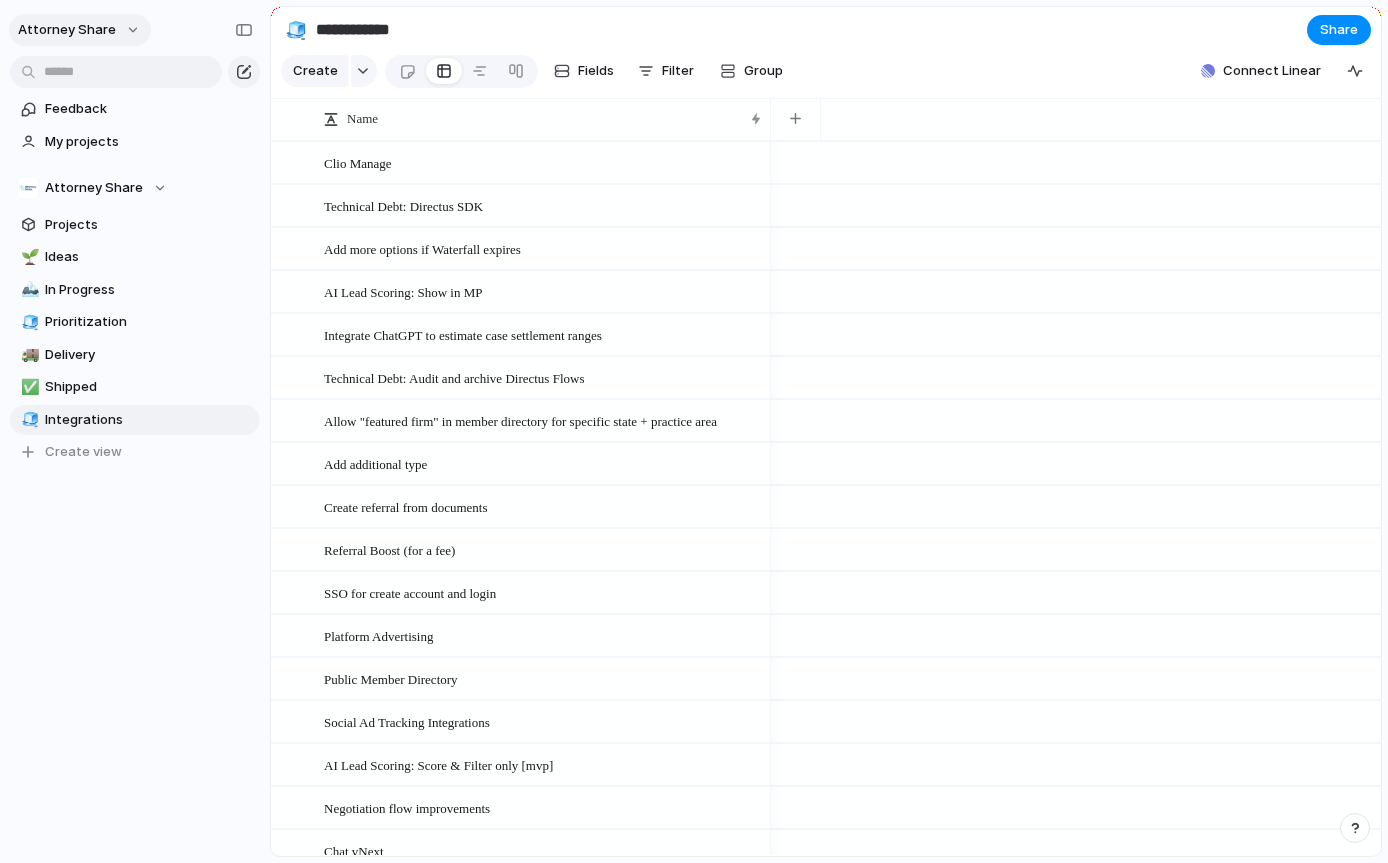 click on "Attorney Share" at bounding box center [67, 30] 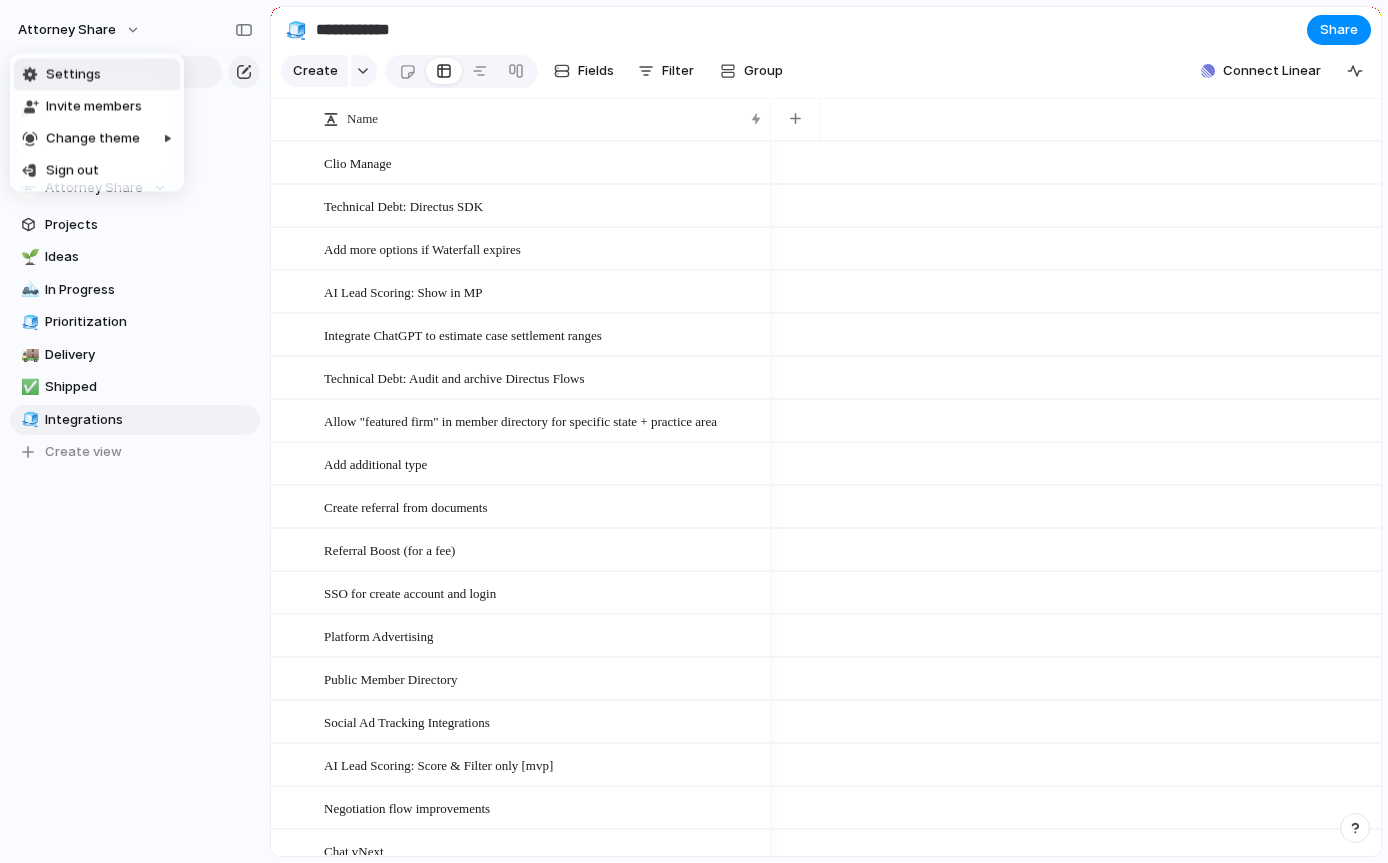 click on "Settings" at bounding box center (73, 75) 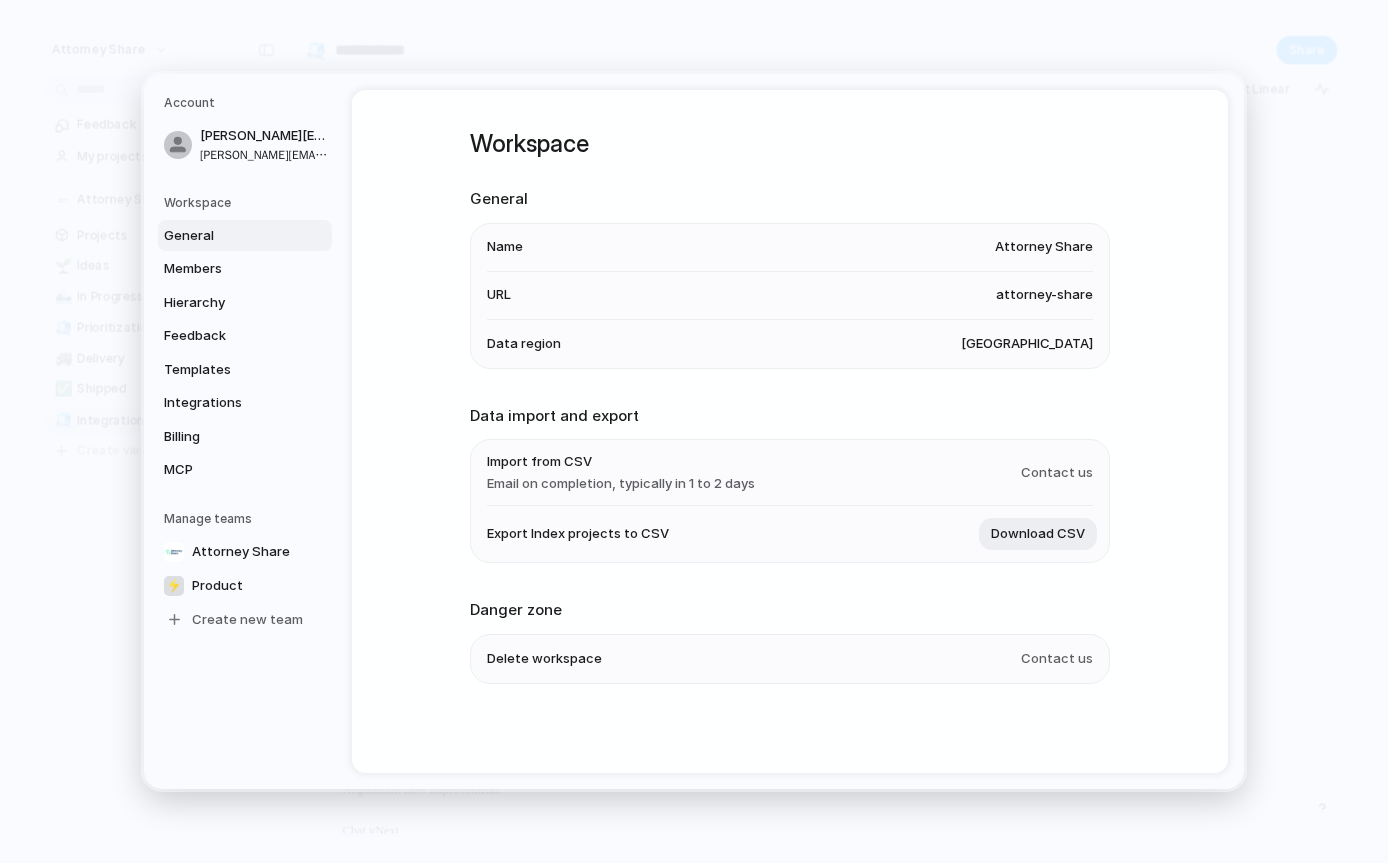 scroll, scrollTop: 4, scrollLeft: 0, axis: vertical 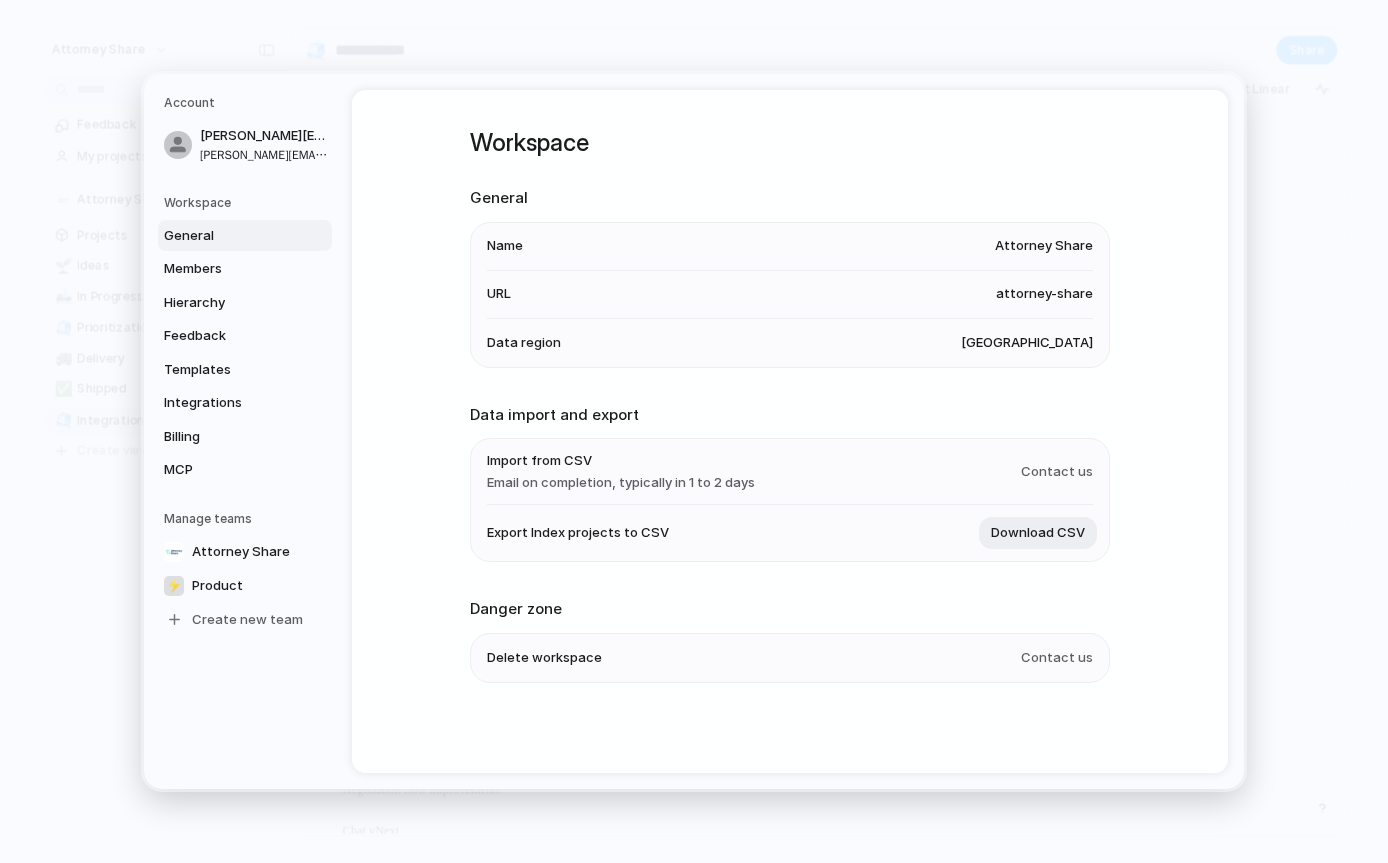 click on "Delete workspace" at bounding box center [544, 658] 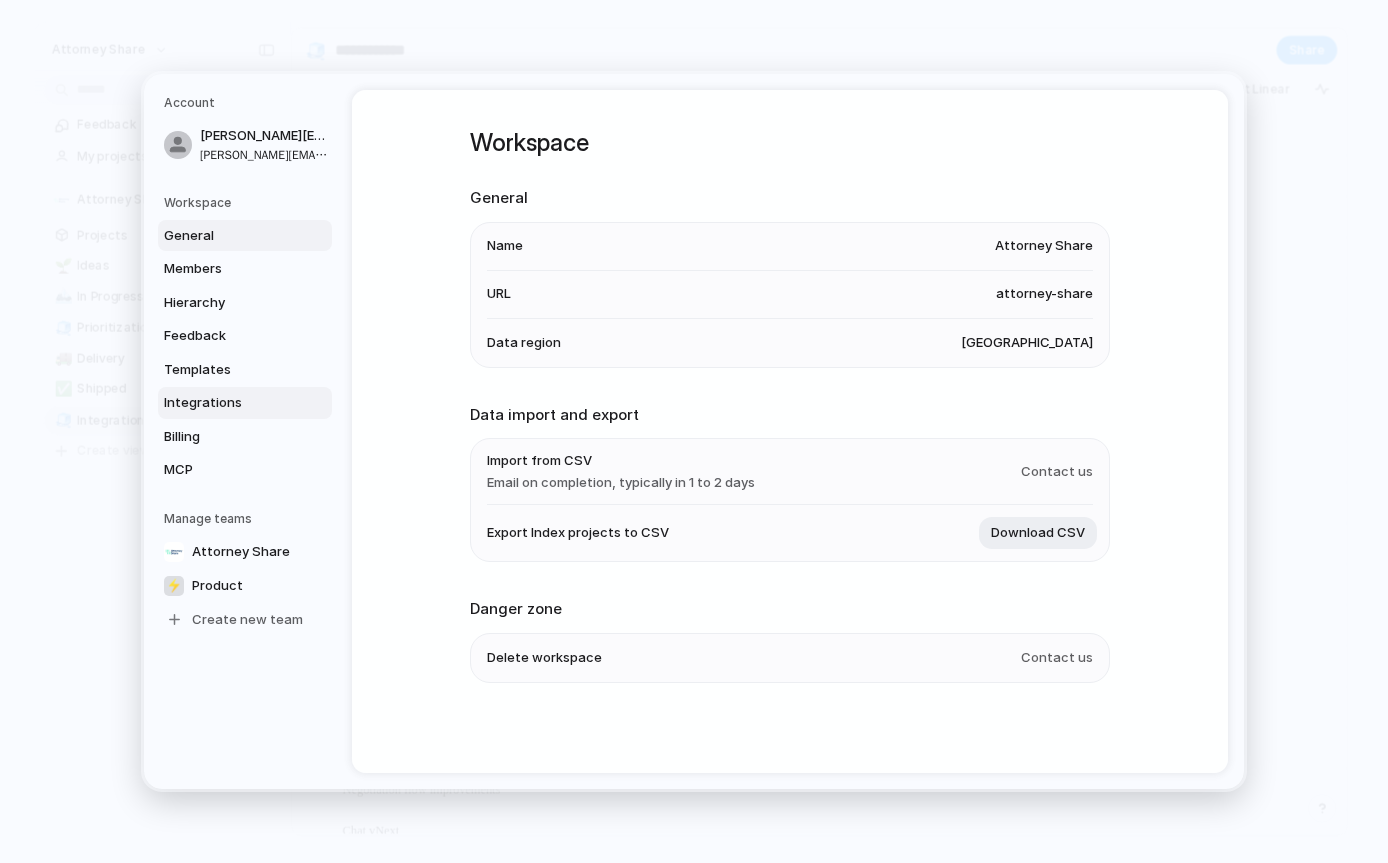 click on "Integrations" at bounding box center (228, 403) 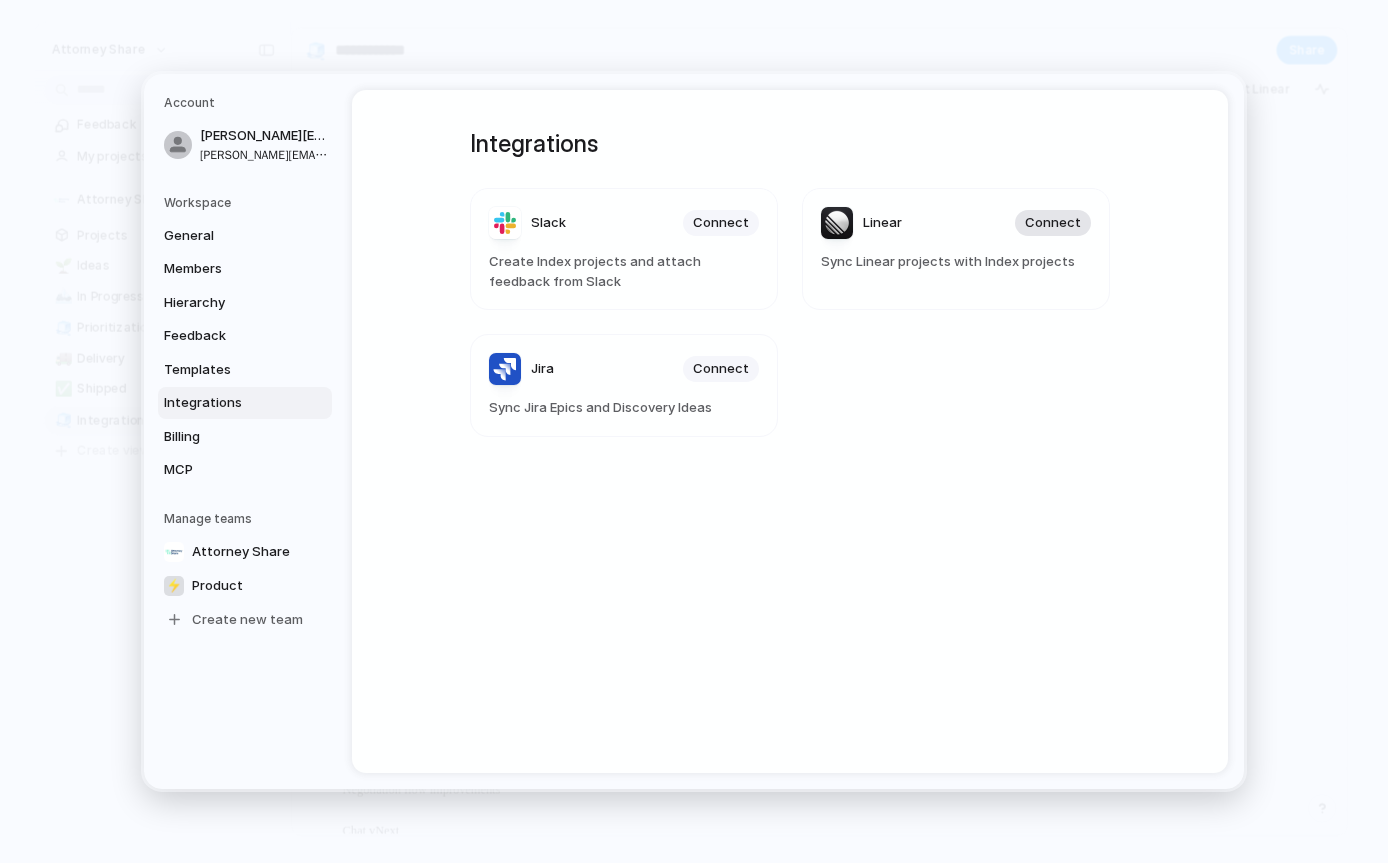 click on "Connect" at bounding box center (1053, 223) 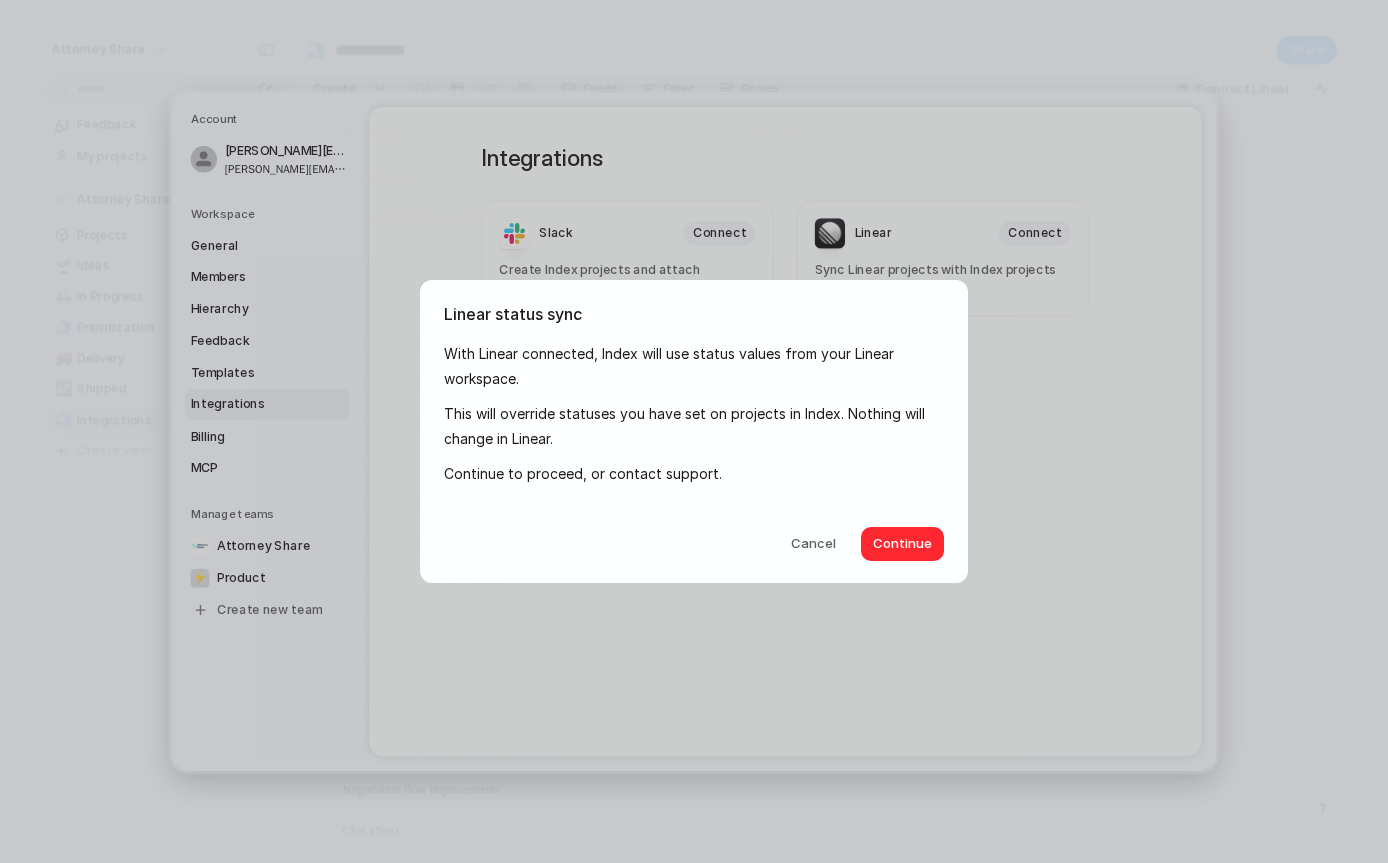click on "Continue" at bounding box center (902, 544) 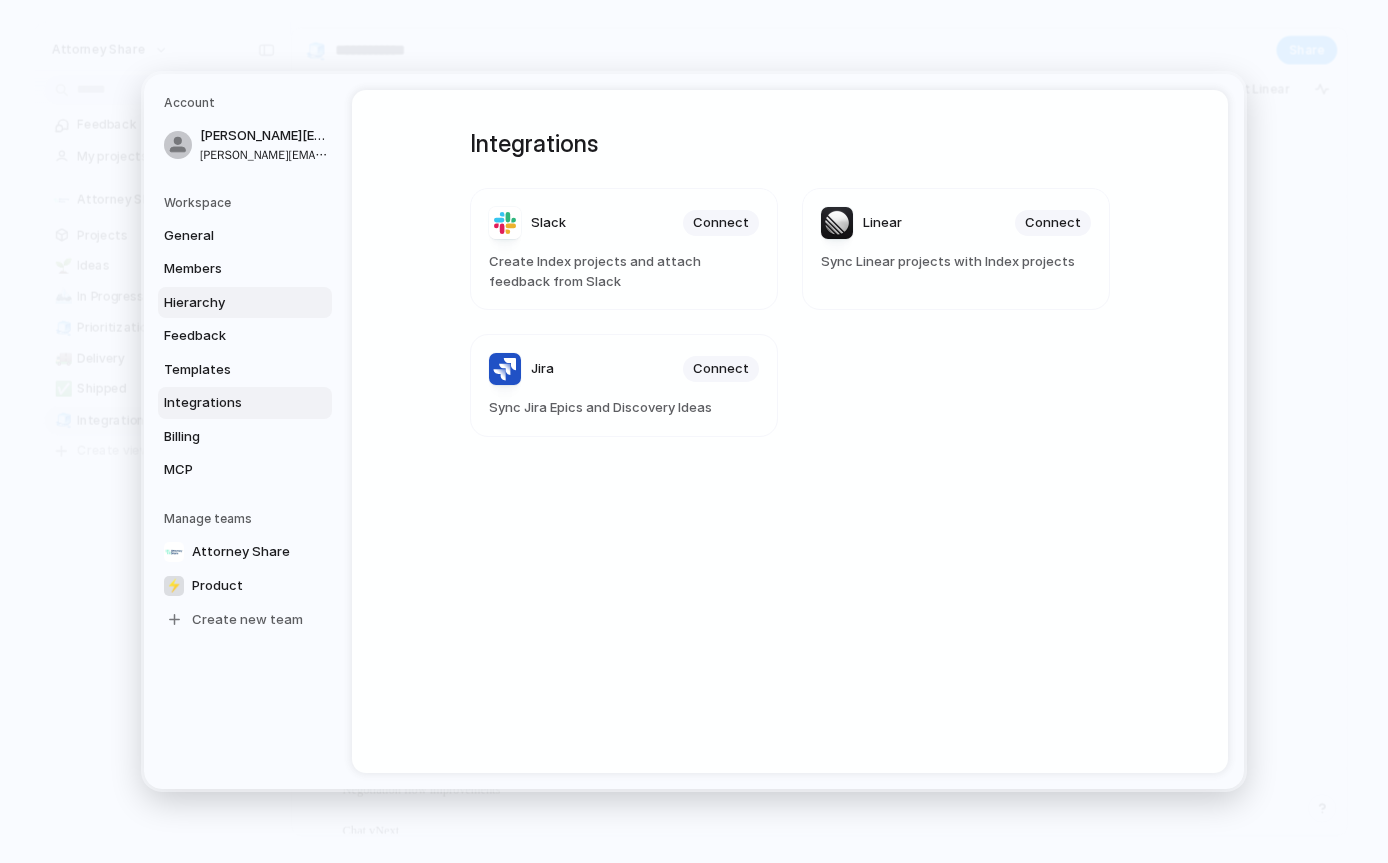 click on "Hierarchy" at bounding box center (228, 303) 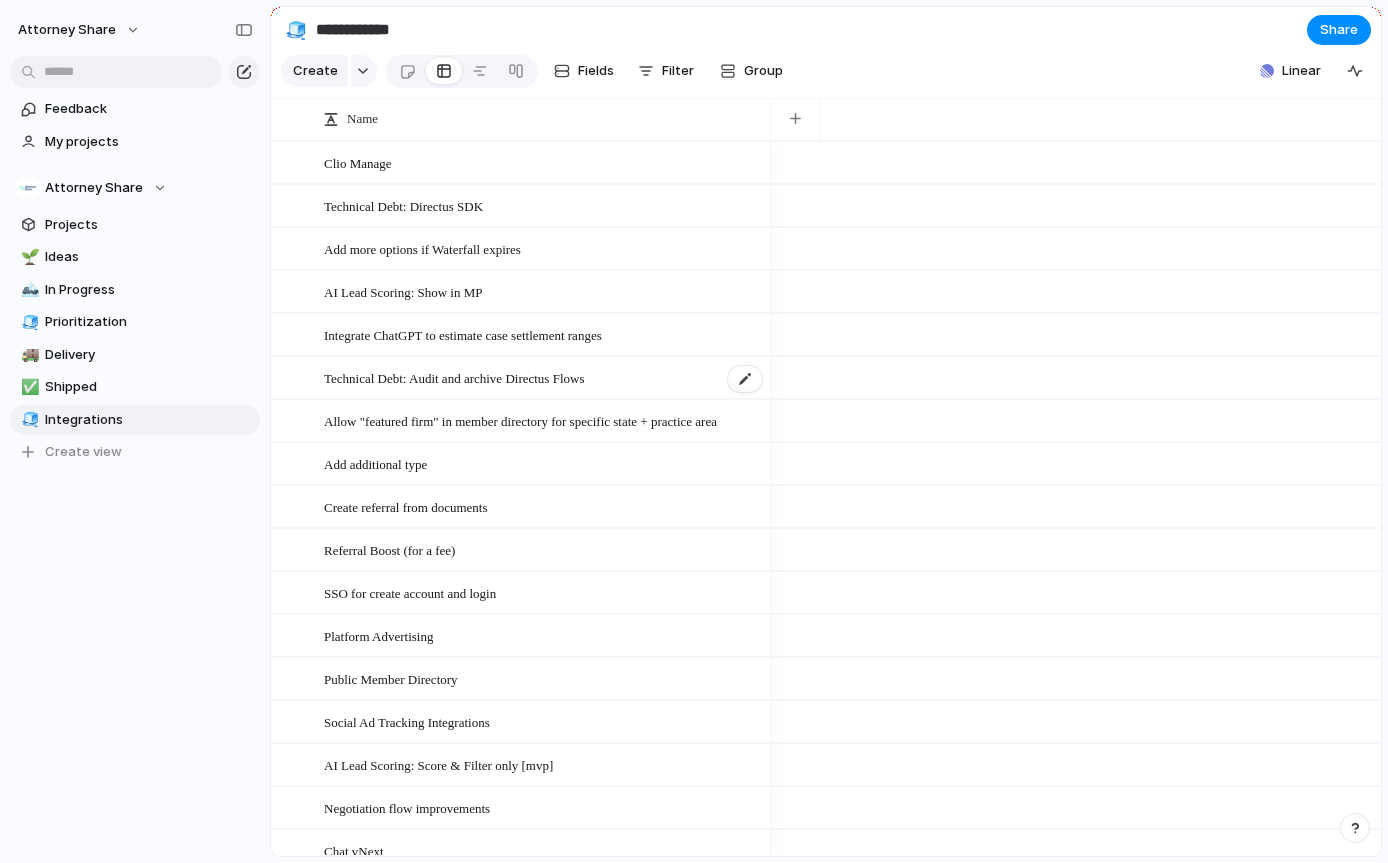 scroll, scrollTop: 112, scrollLeft: 0, axis: vertical 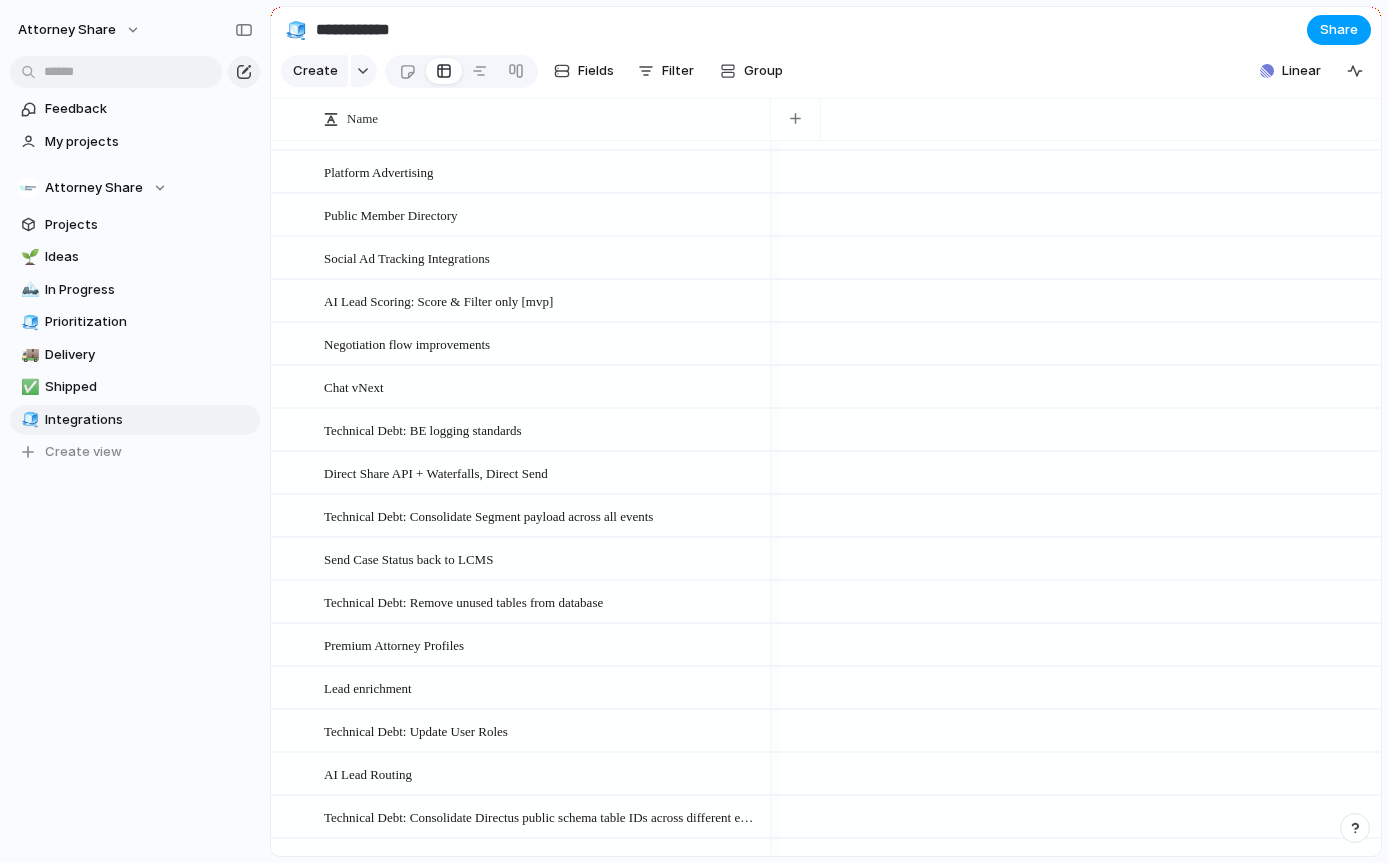 click on "Share" at bounding box center (1339, 30) 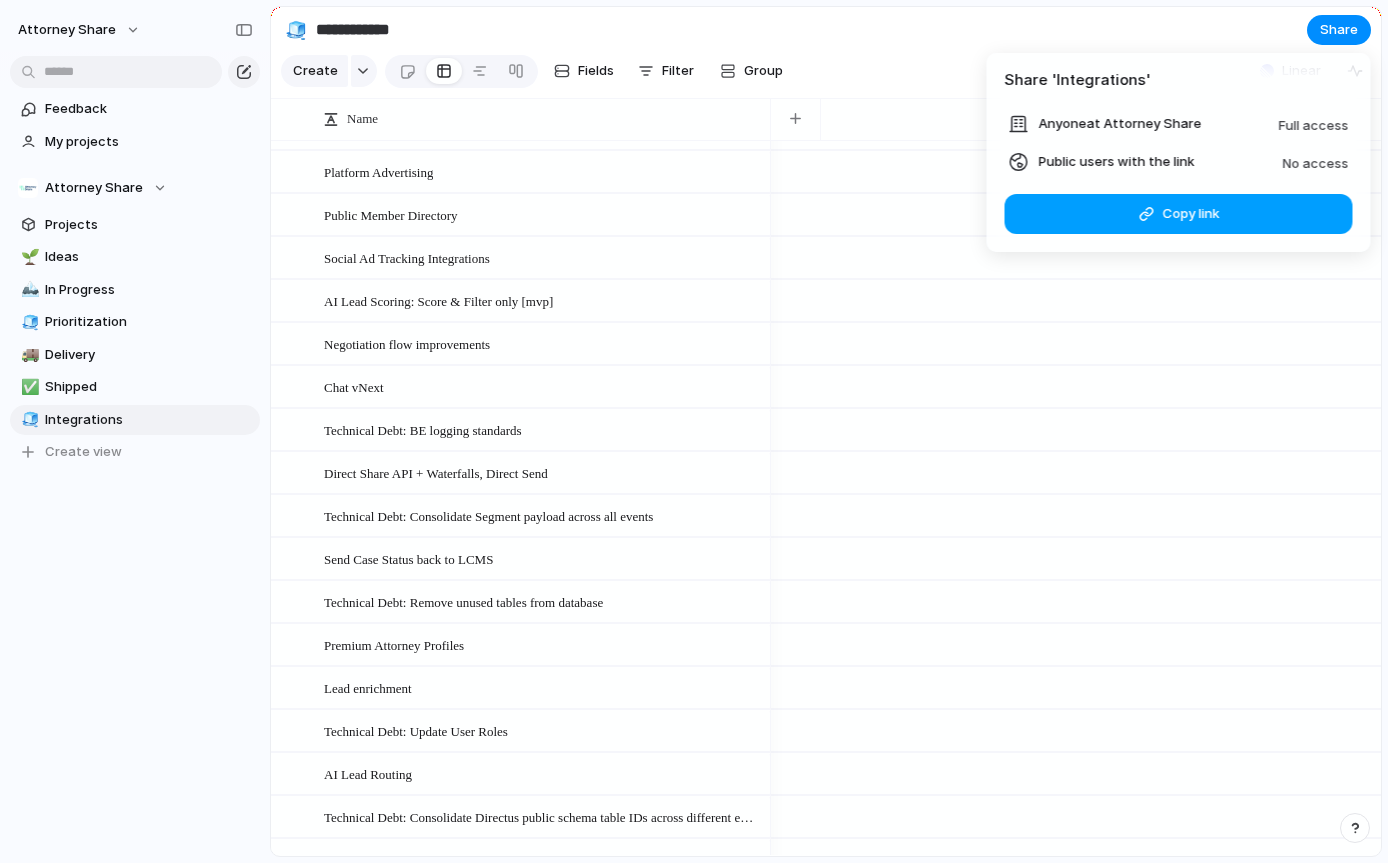 click on "Copy link" at bounding box center (1179, 214) 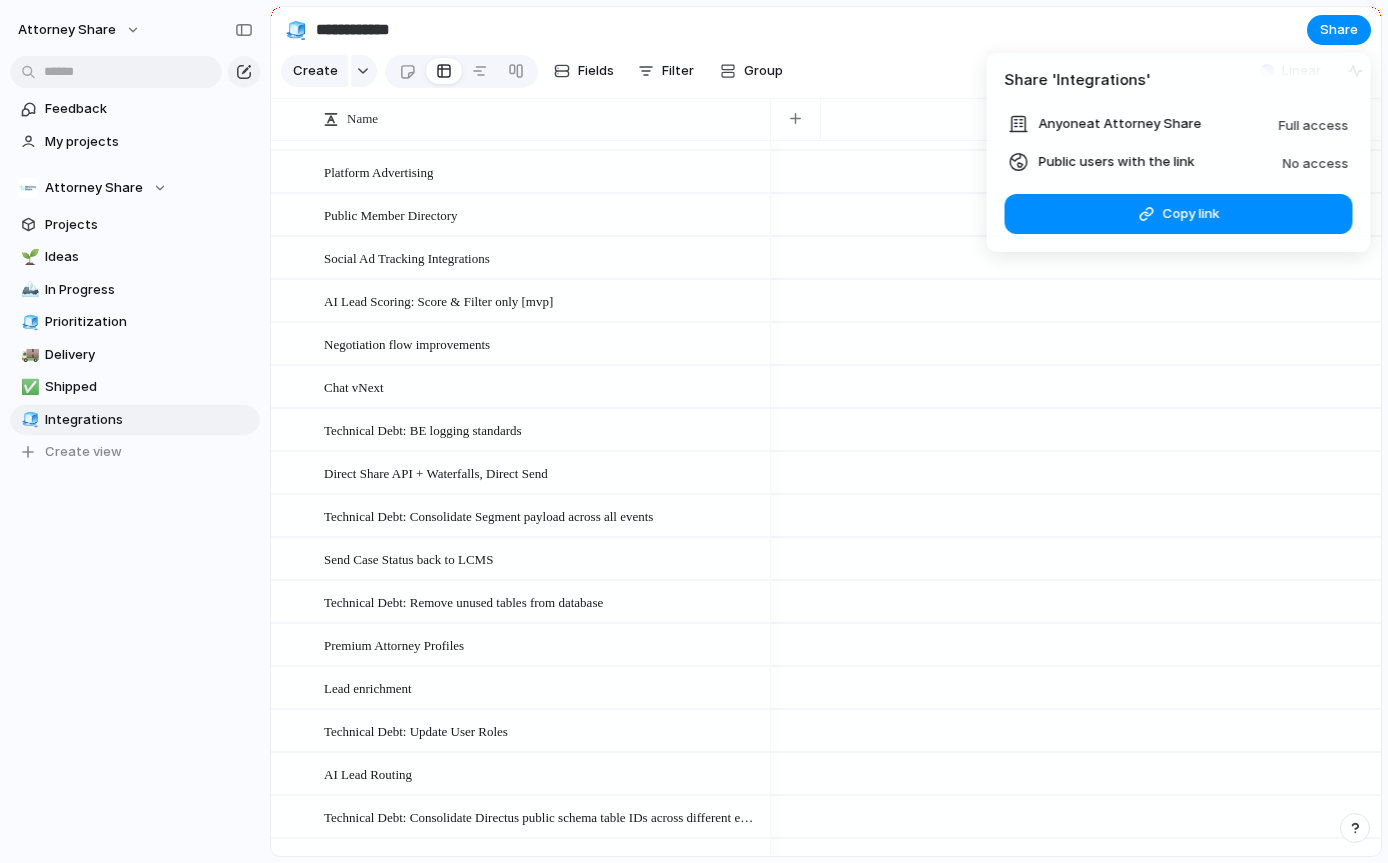 click on "Share ' Integrations ' Anyone  at Attorney Share Full access Public users with the link No access Link copied Copy link" at bounding box center (694, 431) 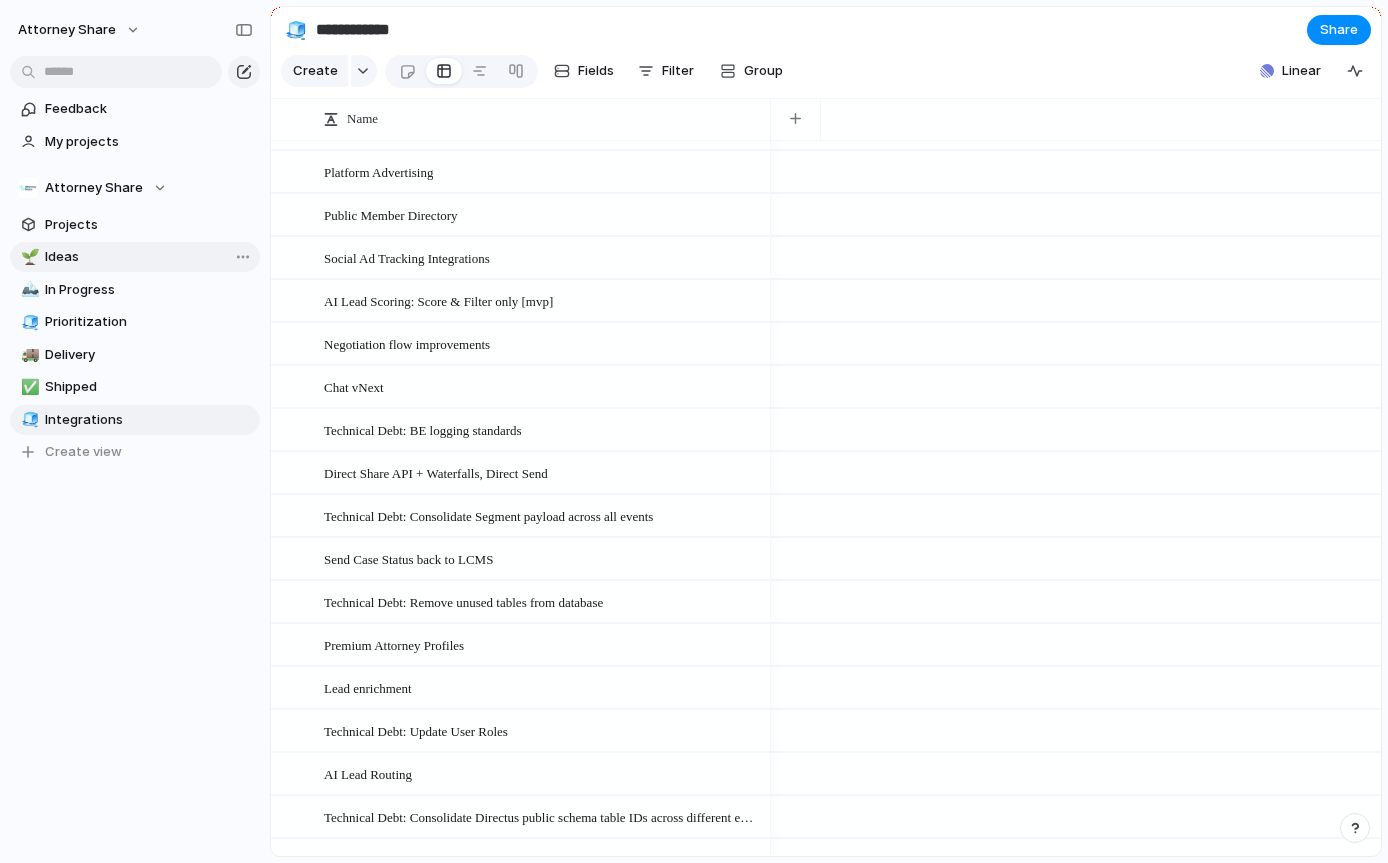 click on "🌱 Ideas" at bounding box center (135, 257) 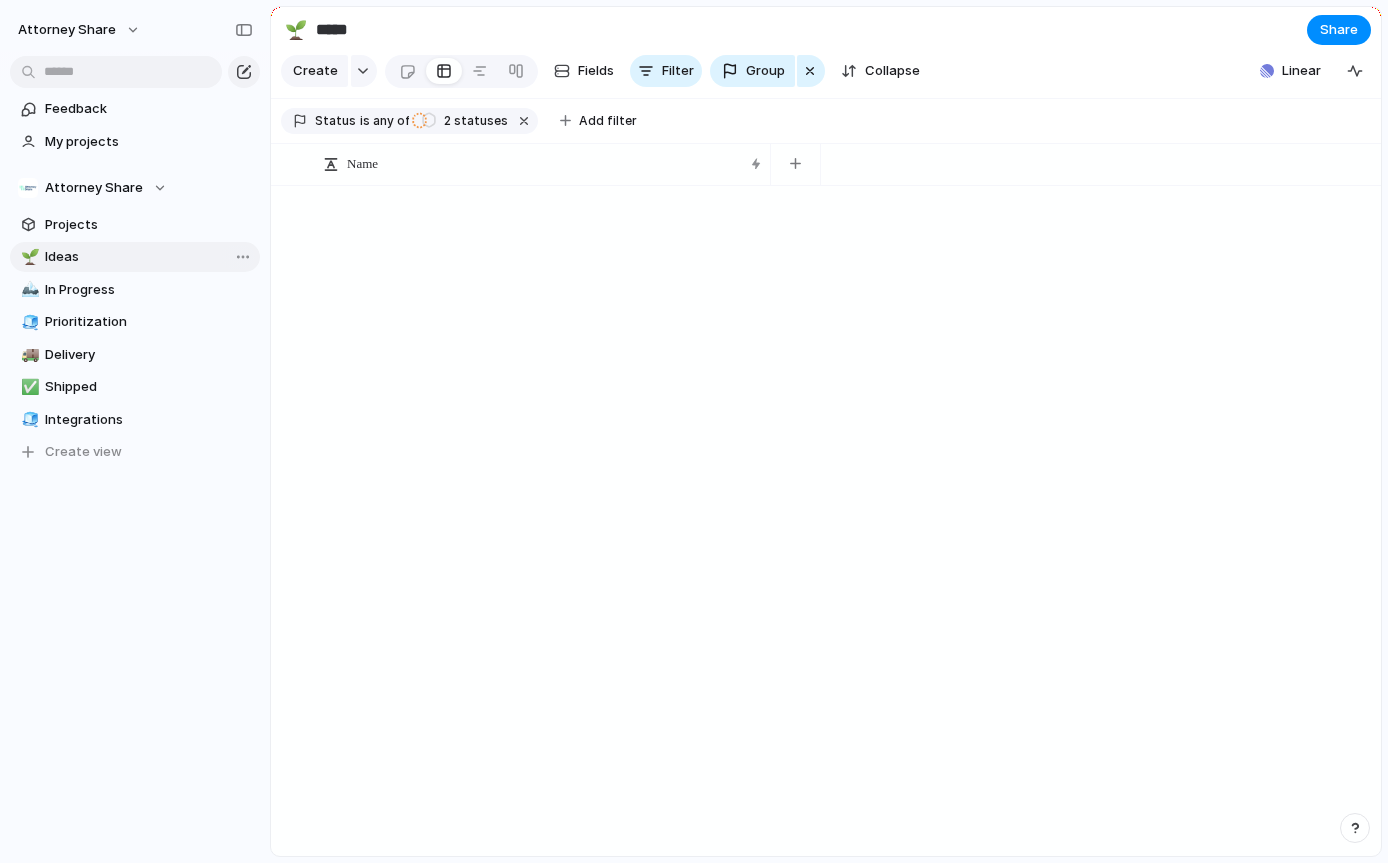 scroll, scrollTop: 0, scrollLeft: 0, axis: both 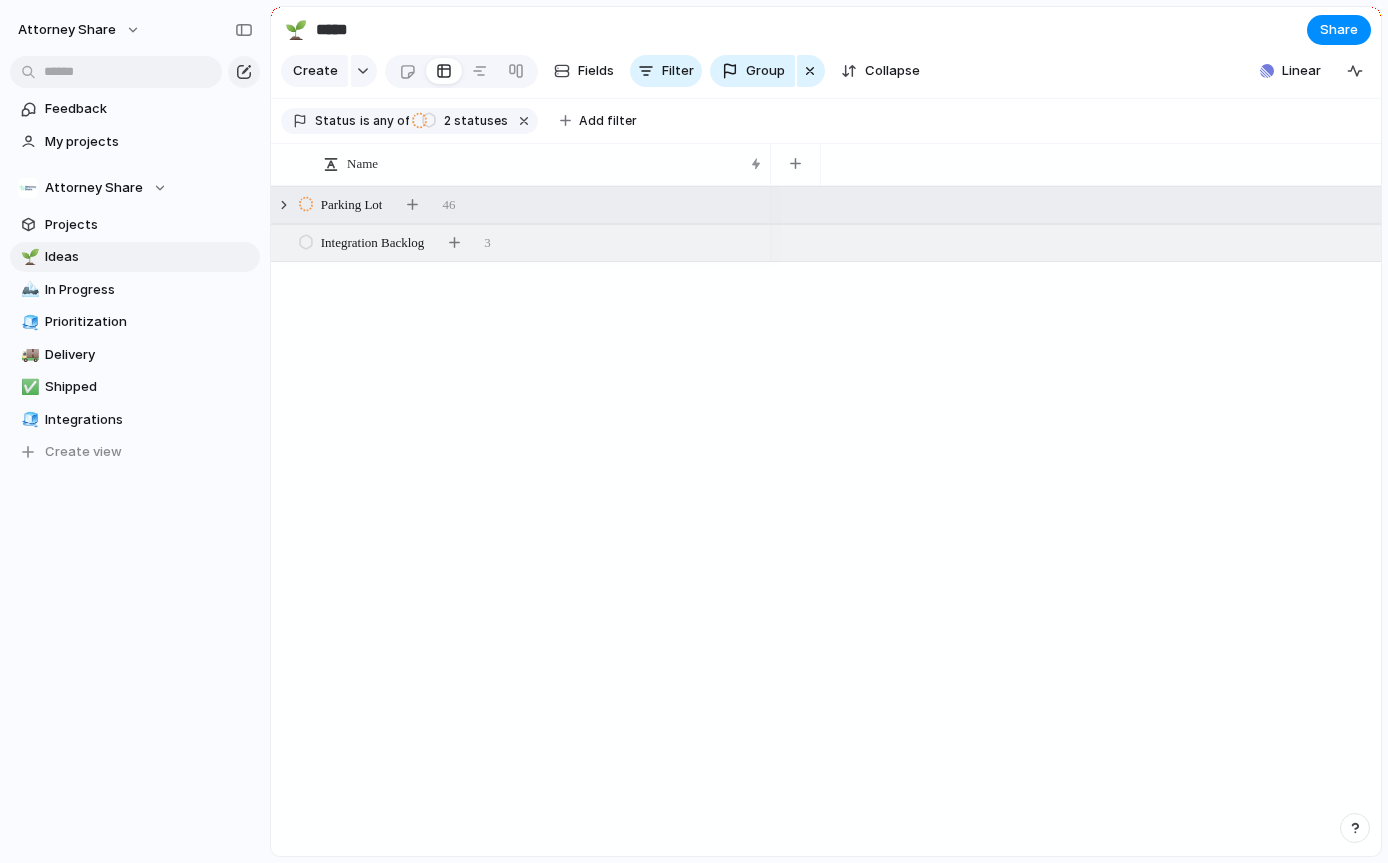 click on "Parking Lot" at bounding box center [352, 205] 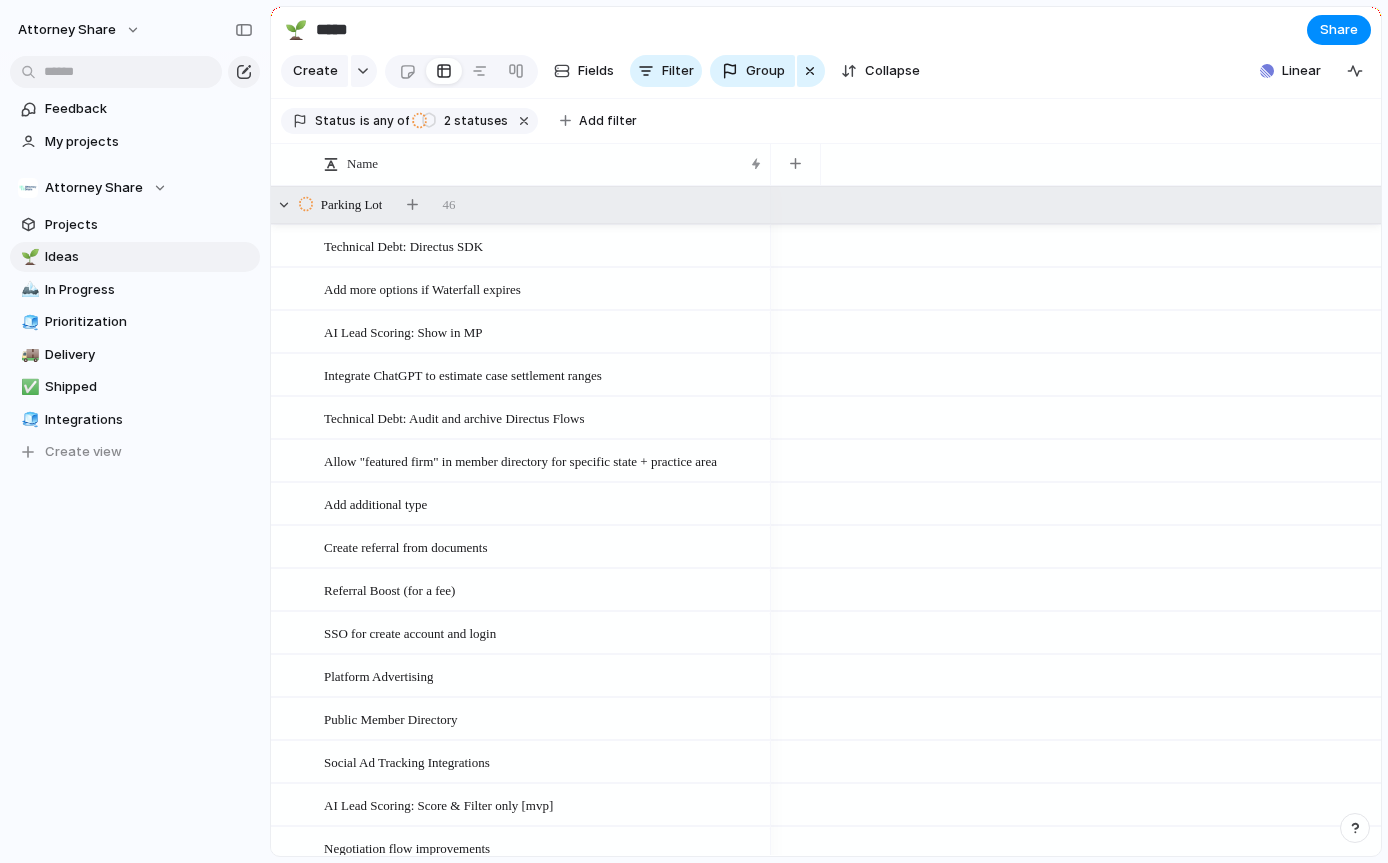 click on "Parking Lot" at bounding box center (352, 205) 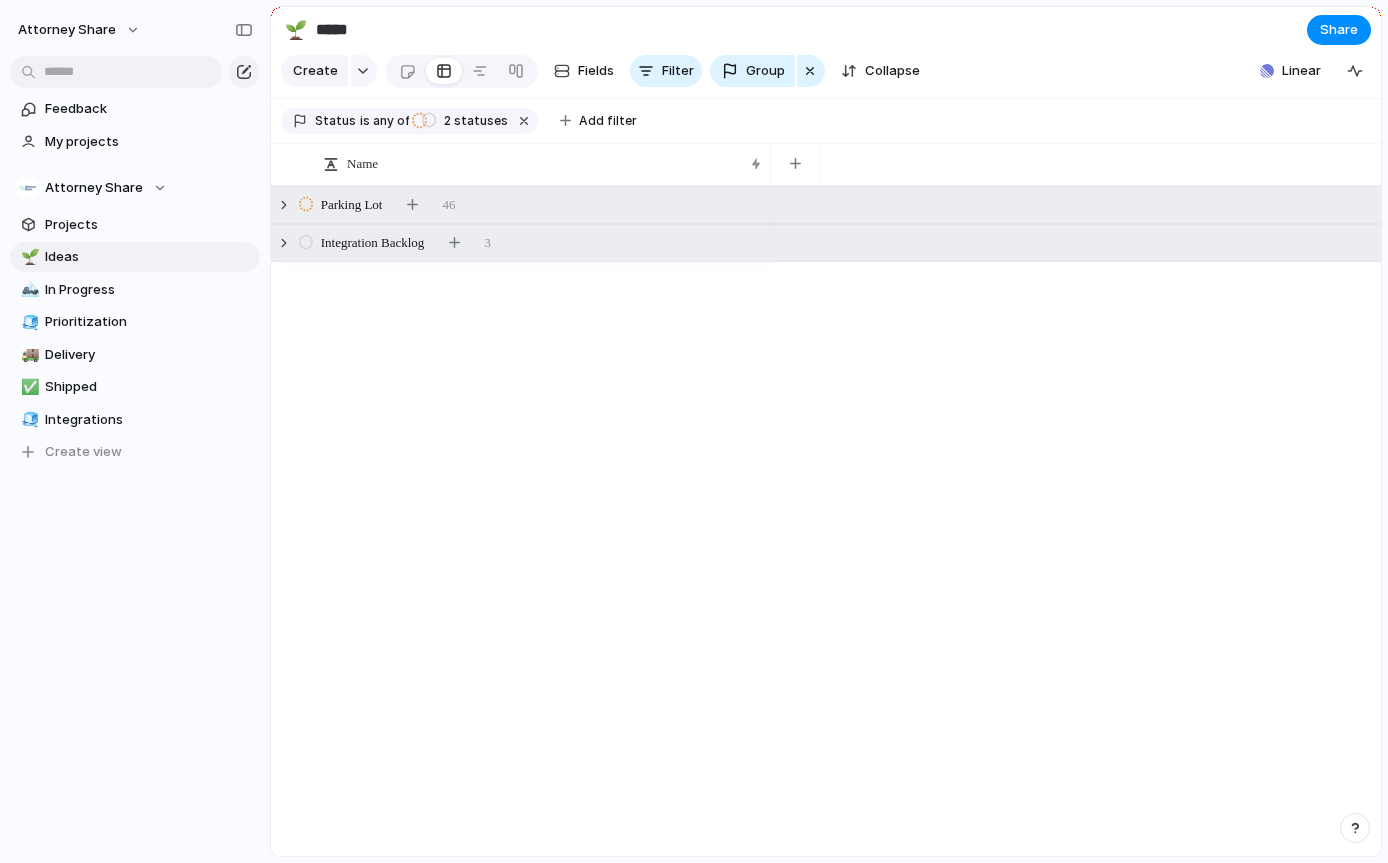 click on "Integration Backlog" at bounding box center [373, 243] 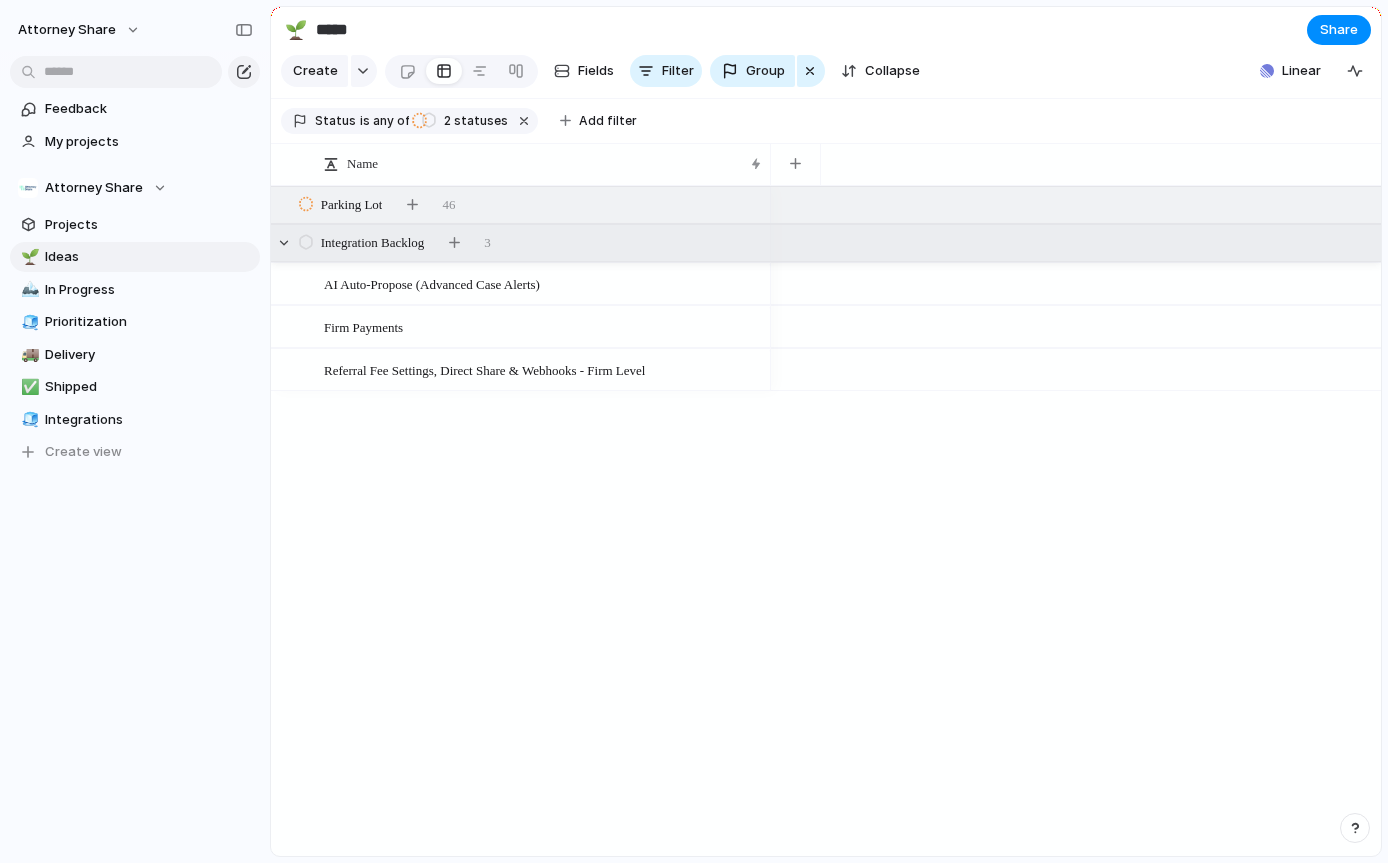click on "Integration Backlog" at bounding box center (373, 243) 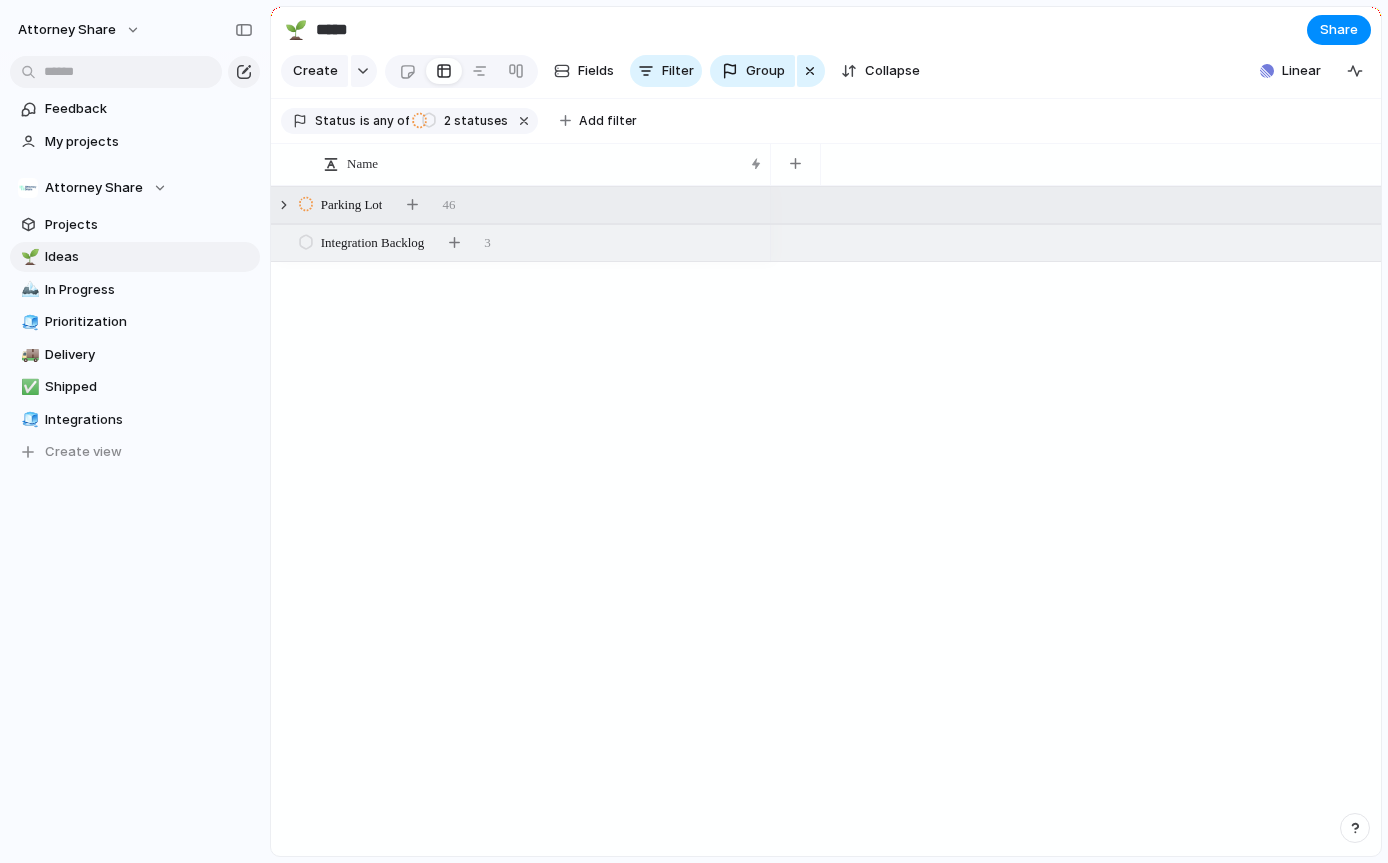 click on "Parking Lot" at bounding box center (352, 205) 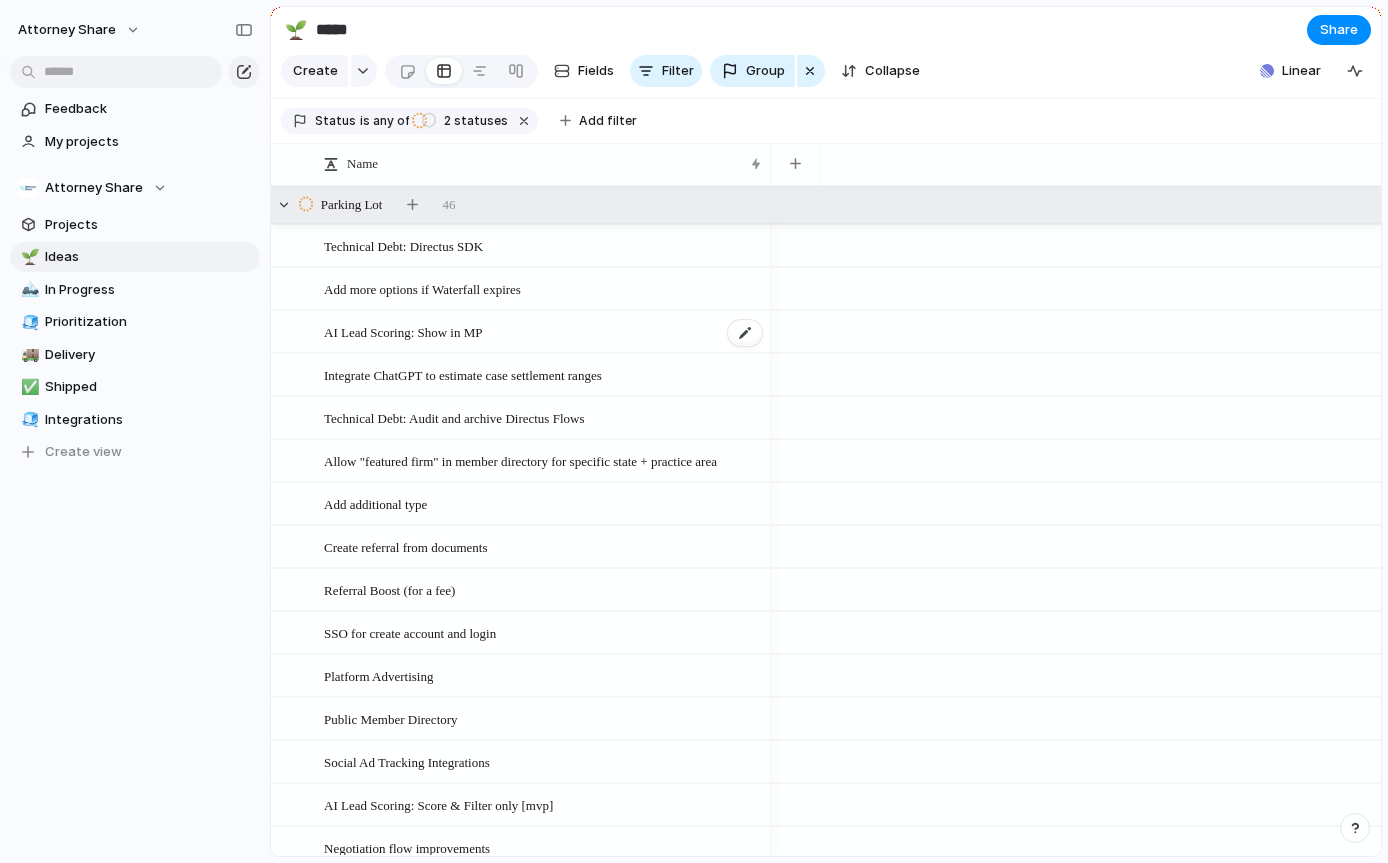 scroll, scrollTop: 271, scrollLeft: 0, axis: vertical 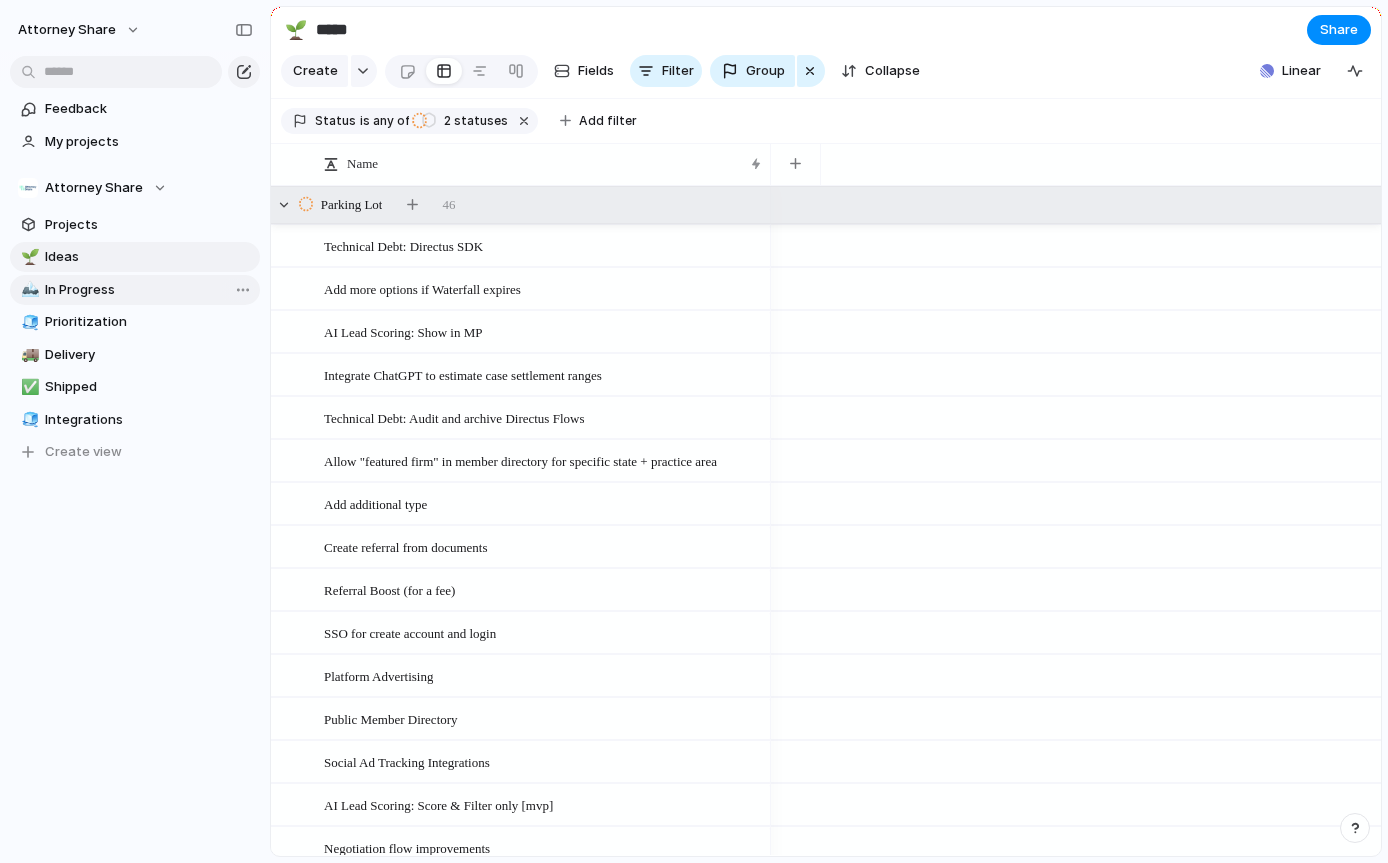 click on "In Progress" at bounding box center [149, 290] 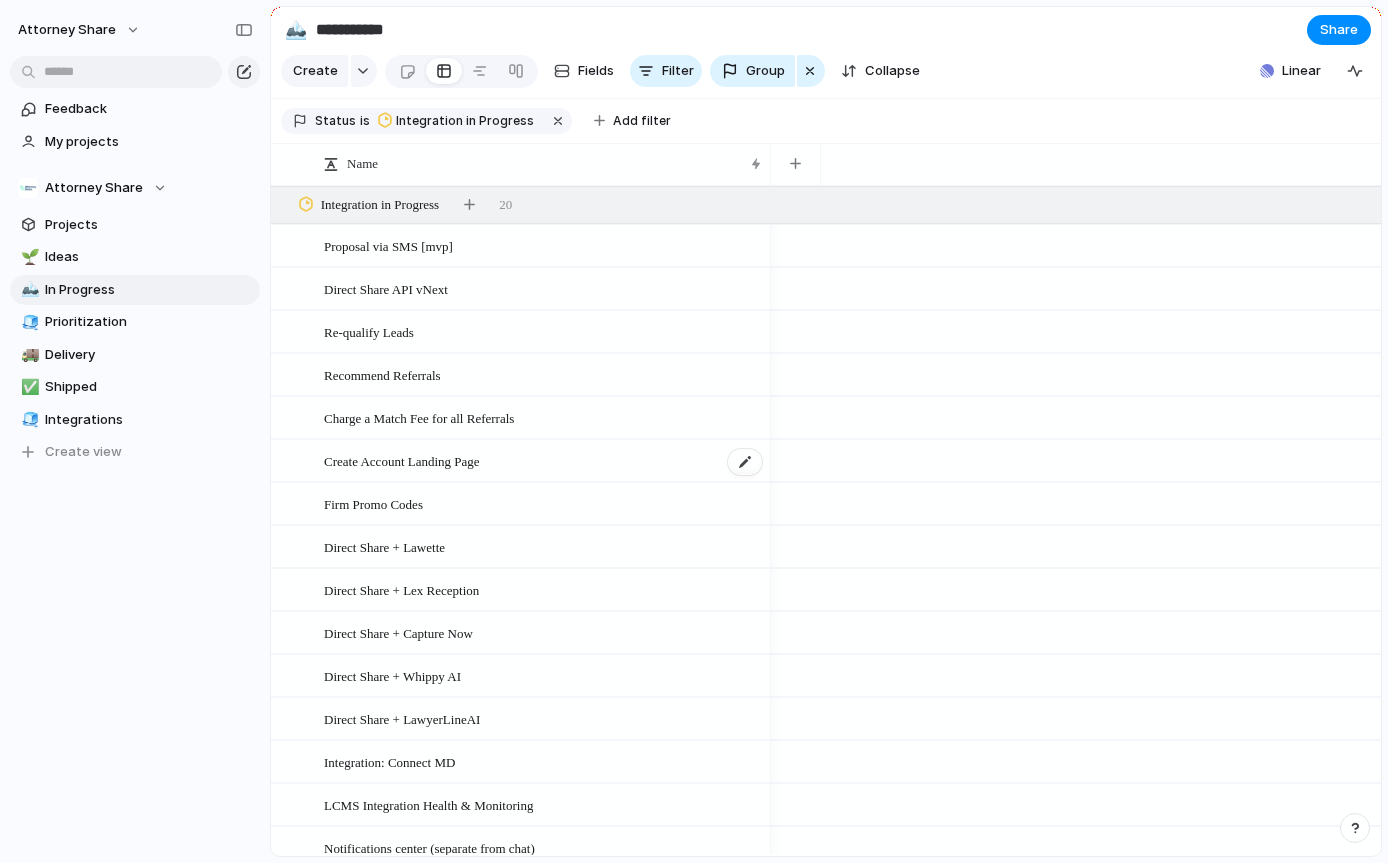 scroll, scrollTop: 229, scrollLeft: 0, axis: vertical 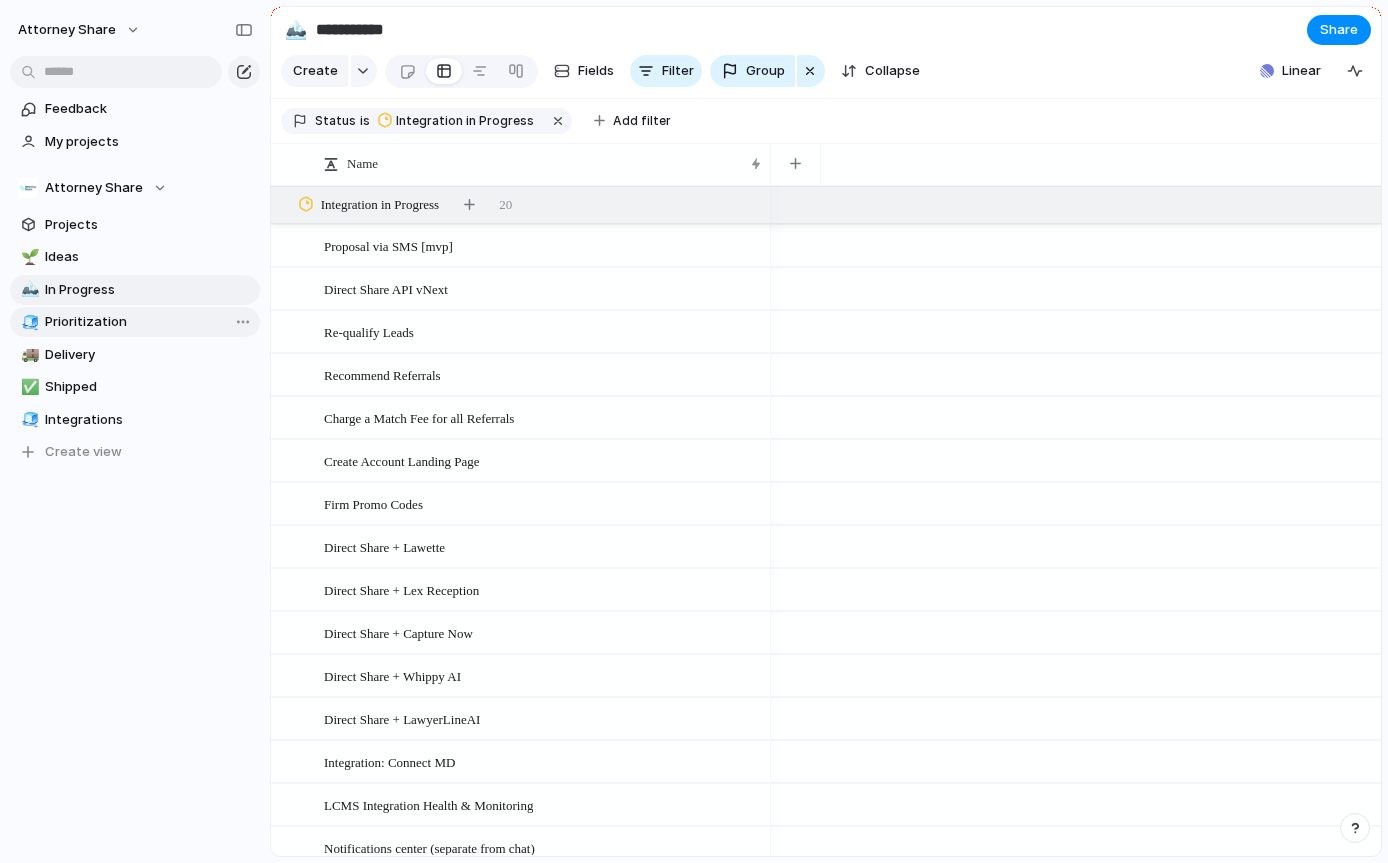 click on "Prioritization" at bounding box center (149, 322) 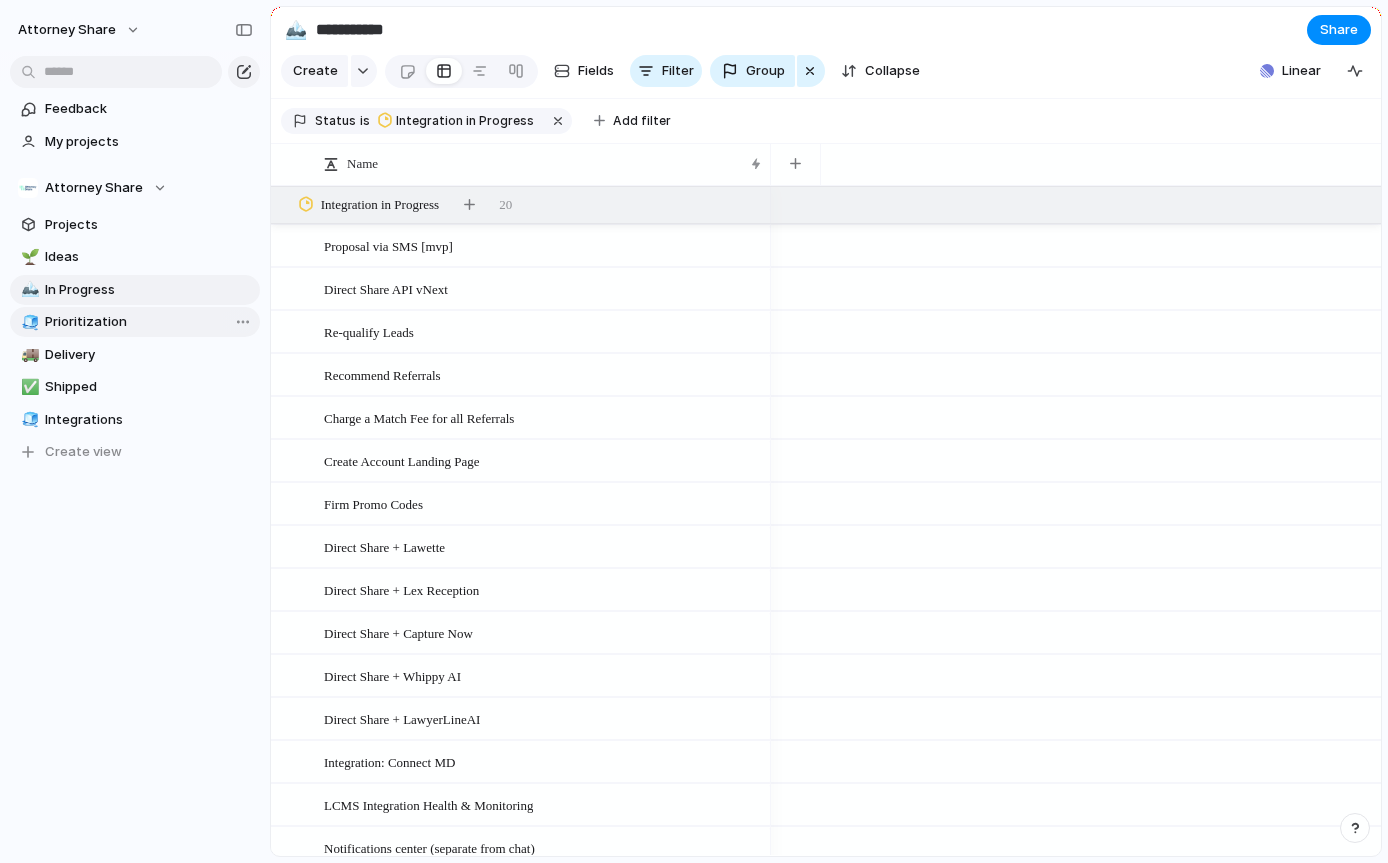 type on "**********" 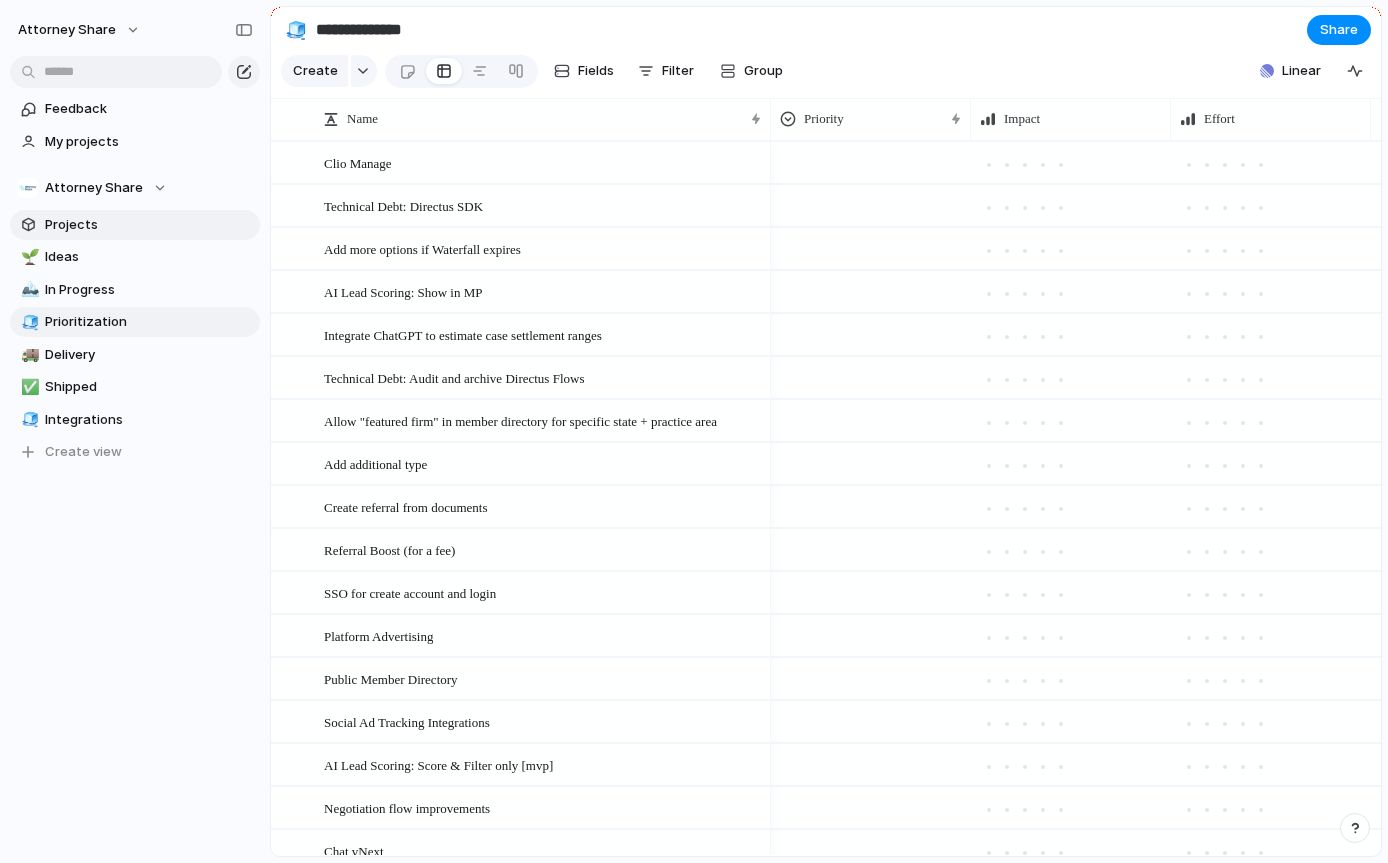 click on "Projects" at bounding box center [149, 225] 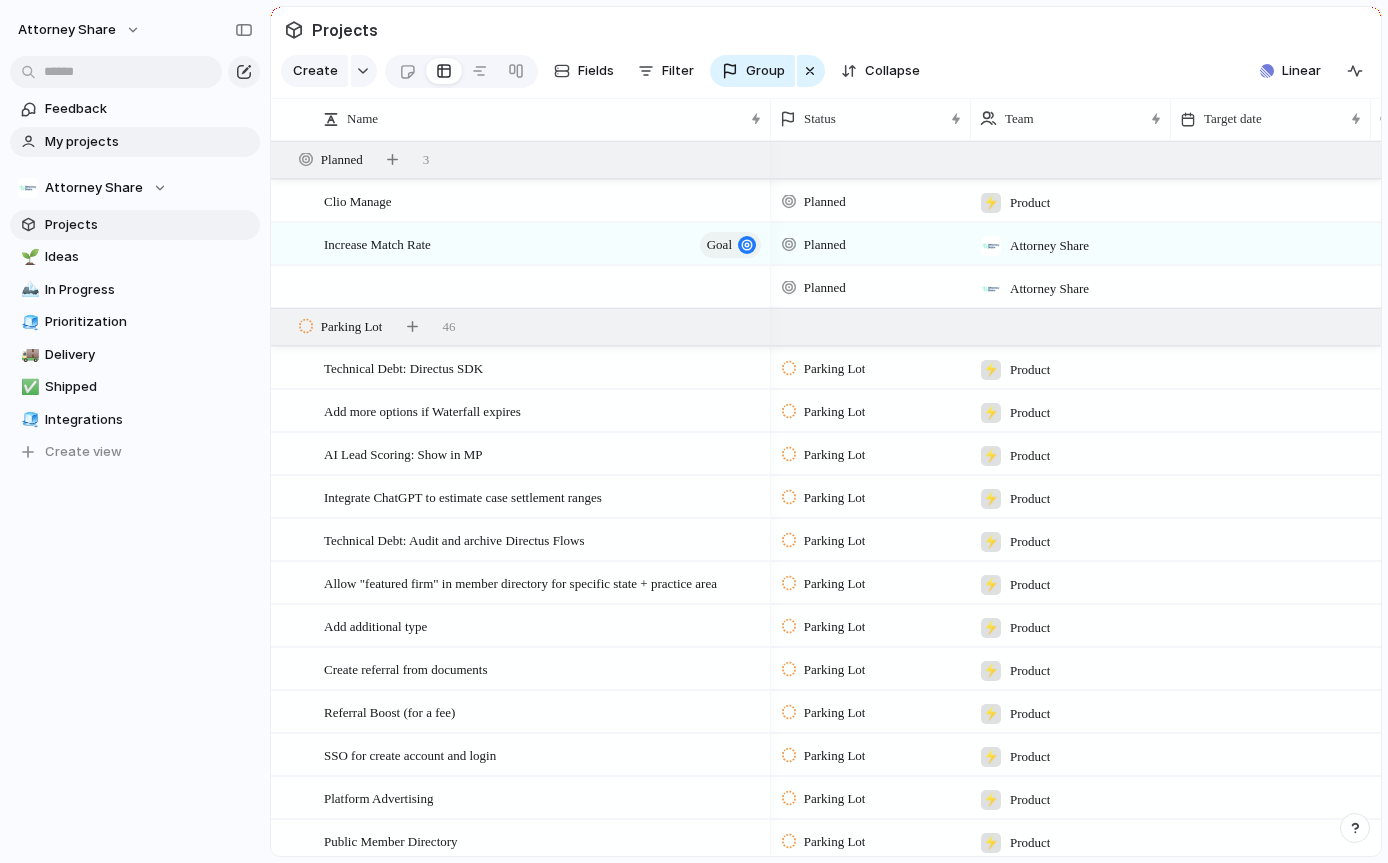click on "My projects" at bounding box center (149, 142) 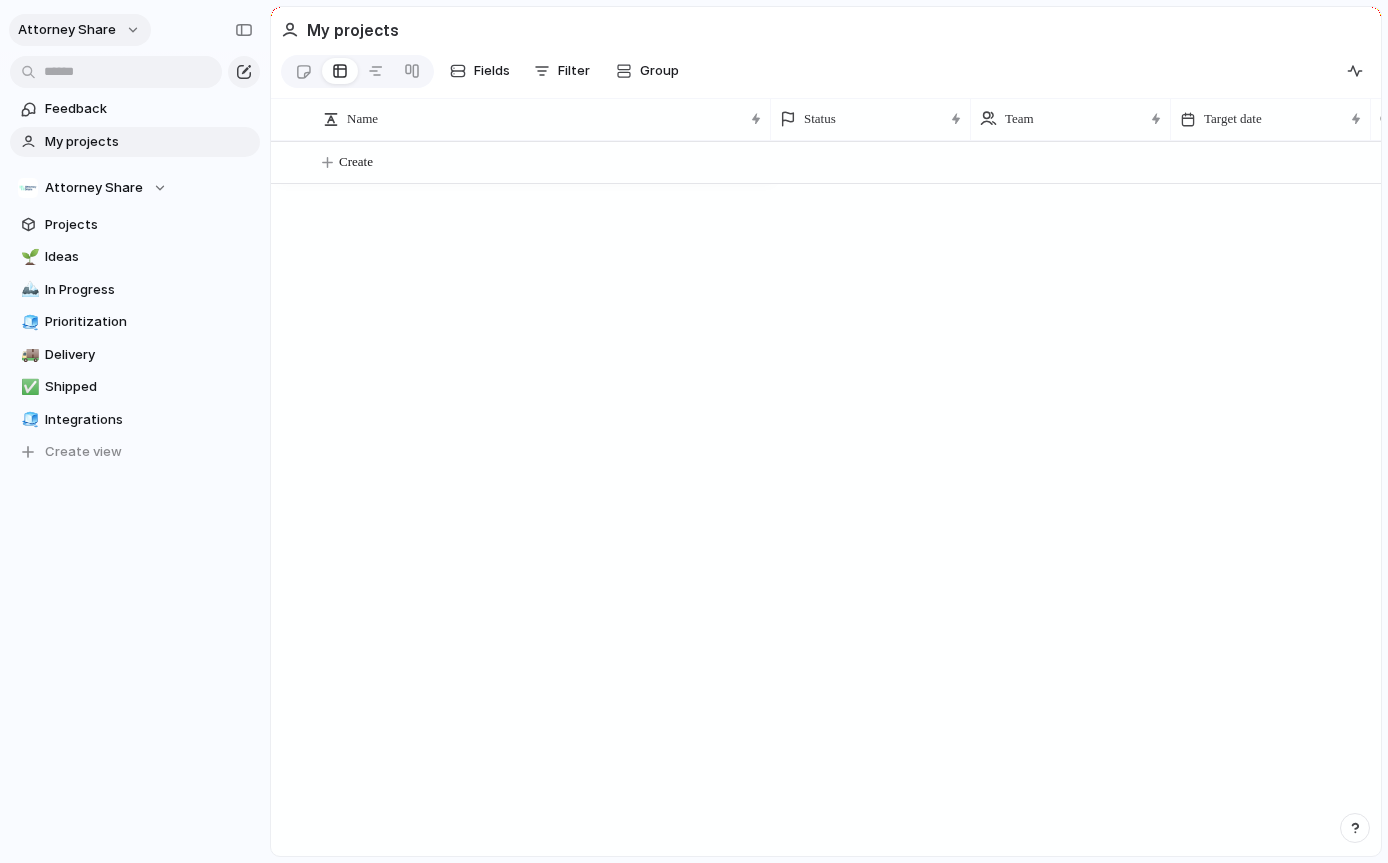 click on "Attorney Share" at bounding box center (67, 30) 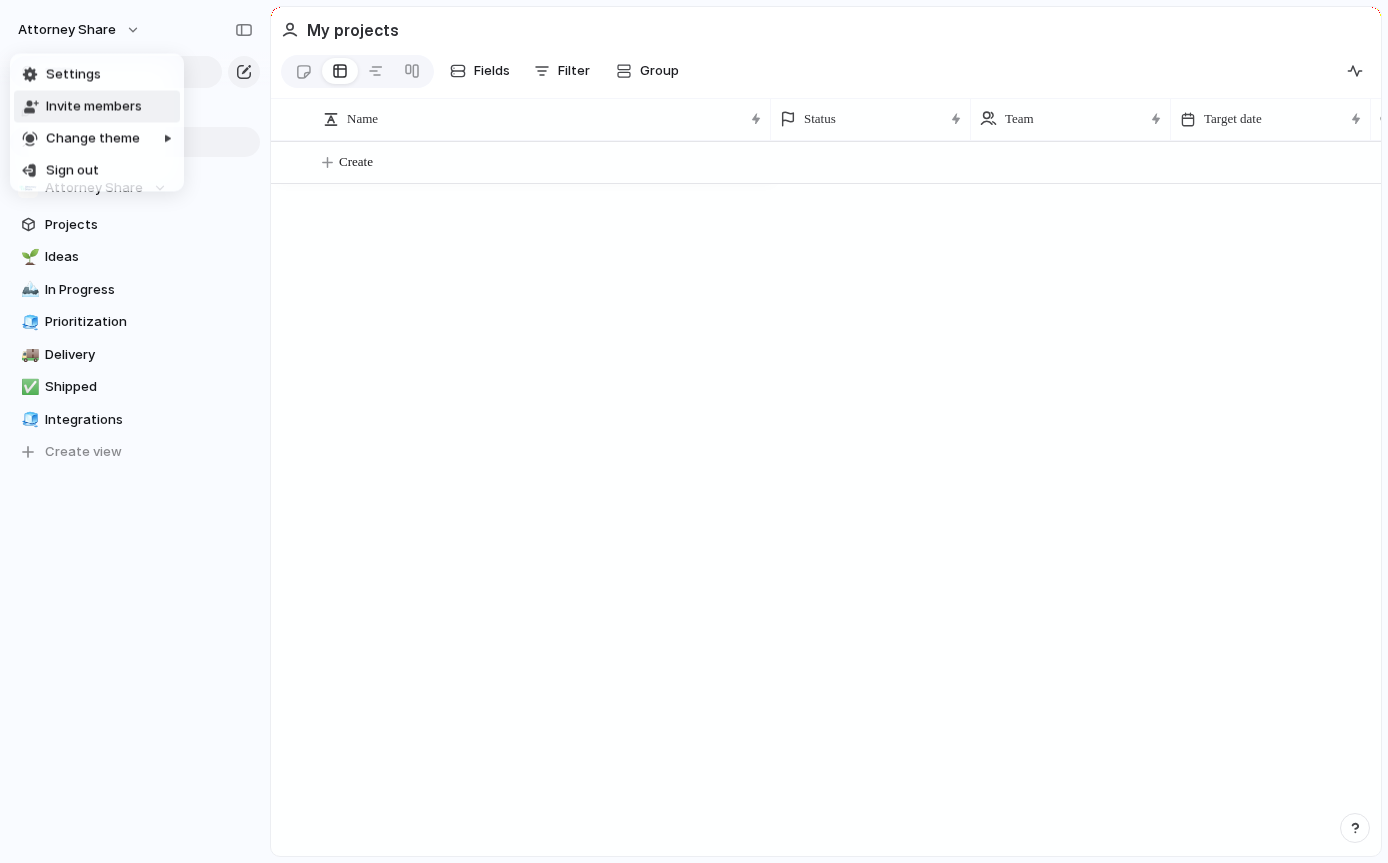 click on "Invite members" at bounding box center (94, 107) 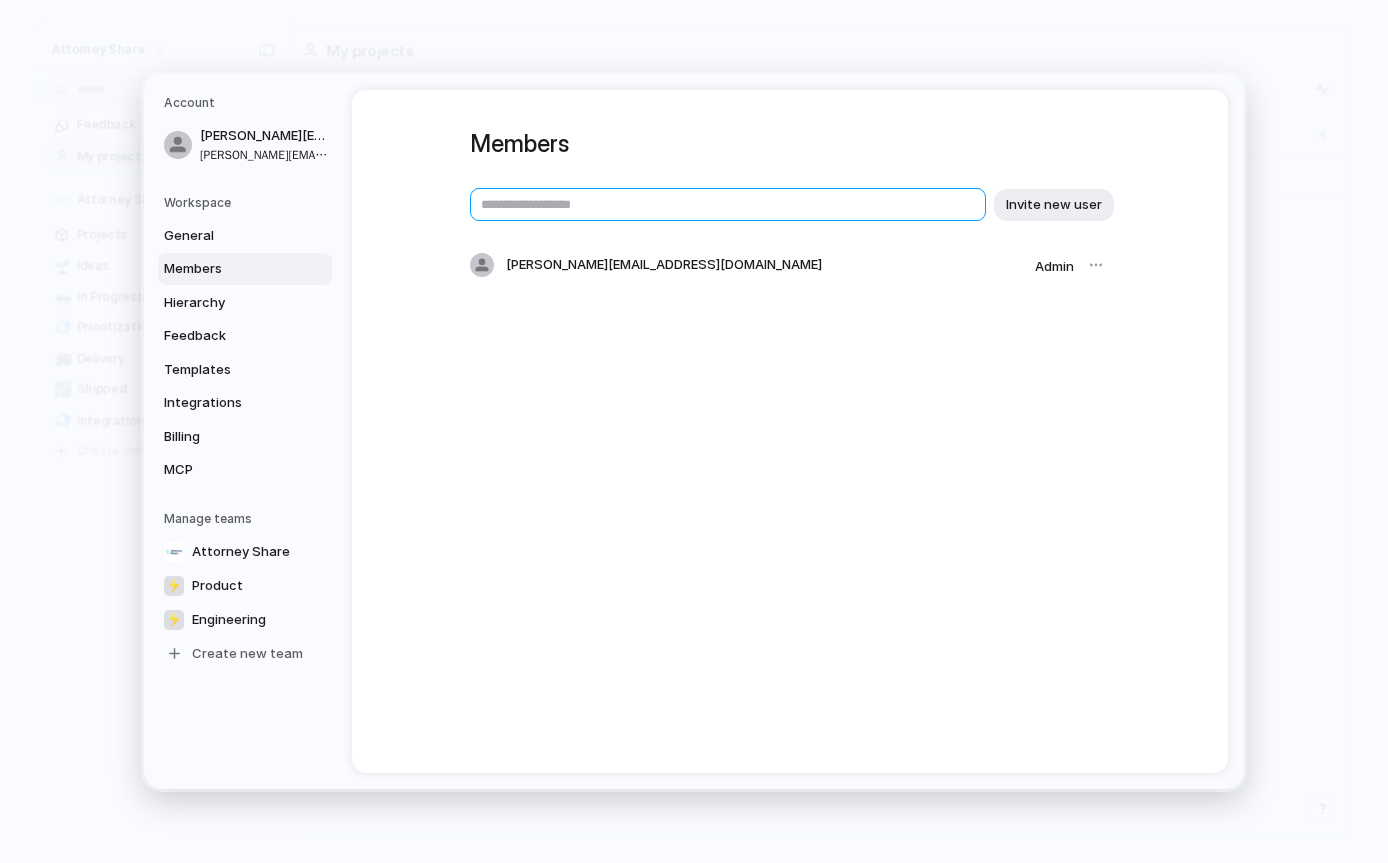 click at bounding box center [728, 204] 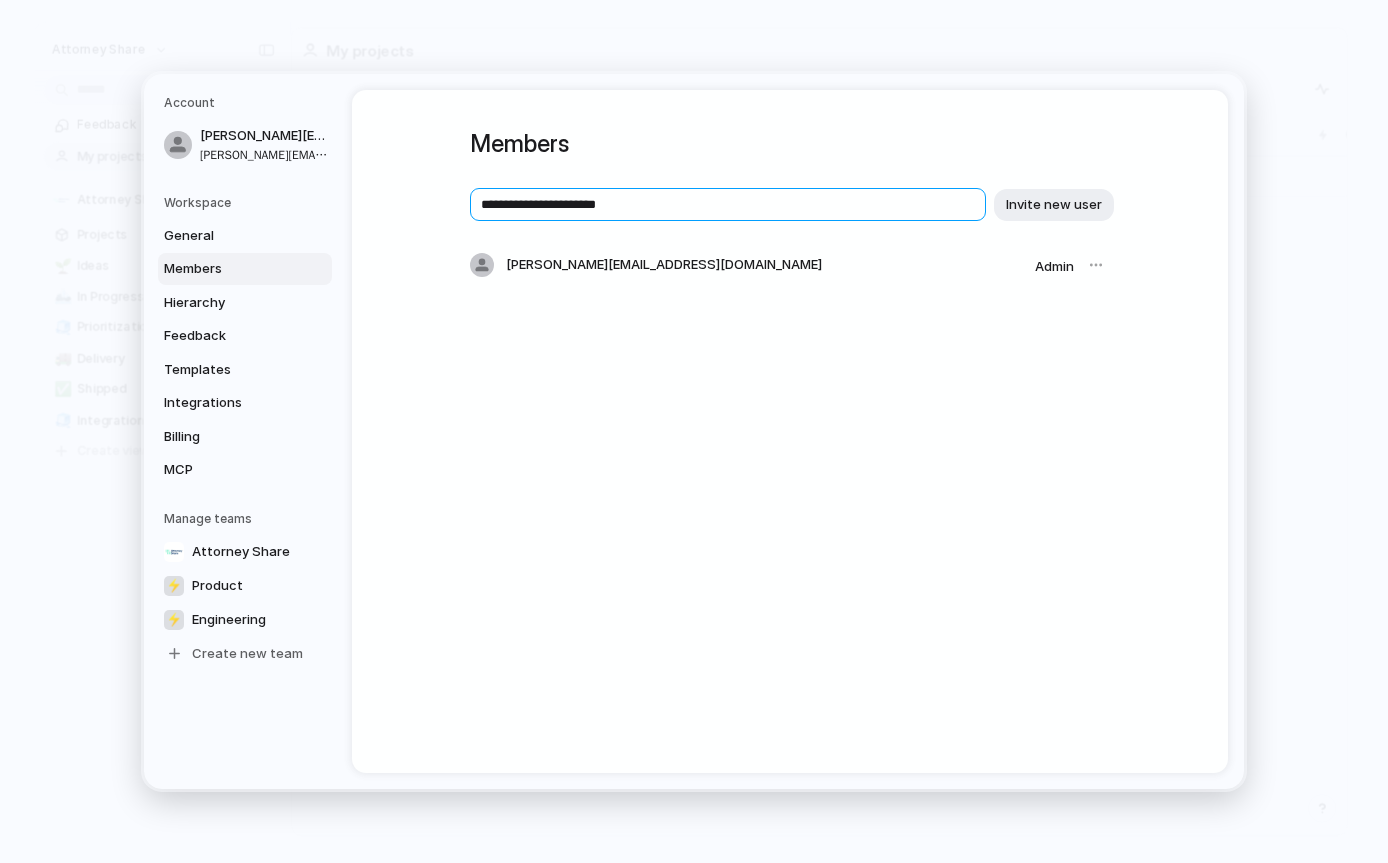type on "**********" 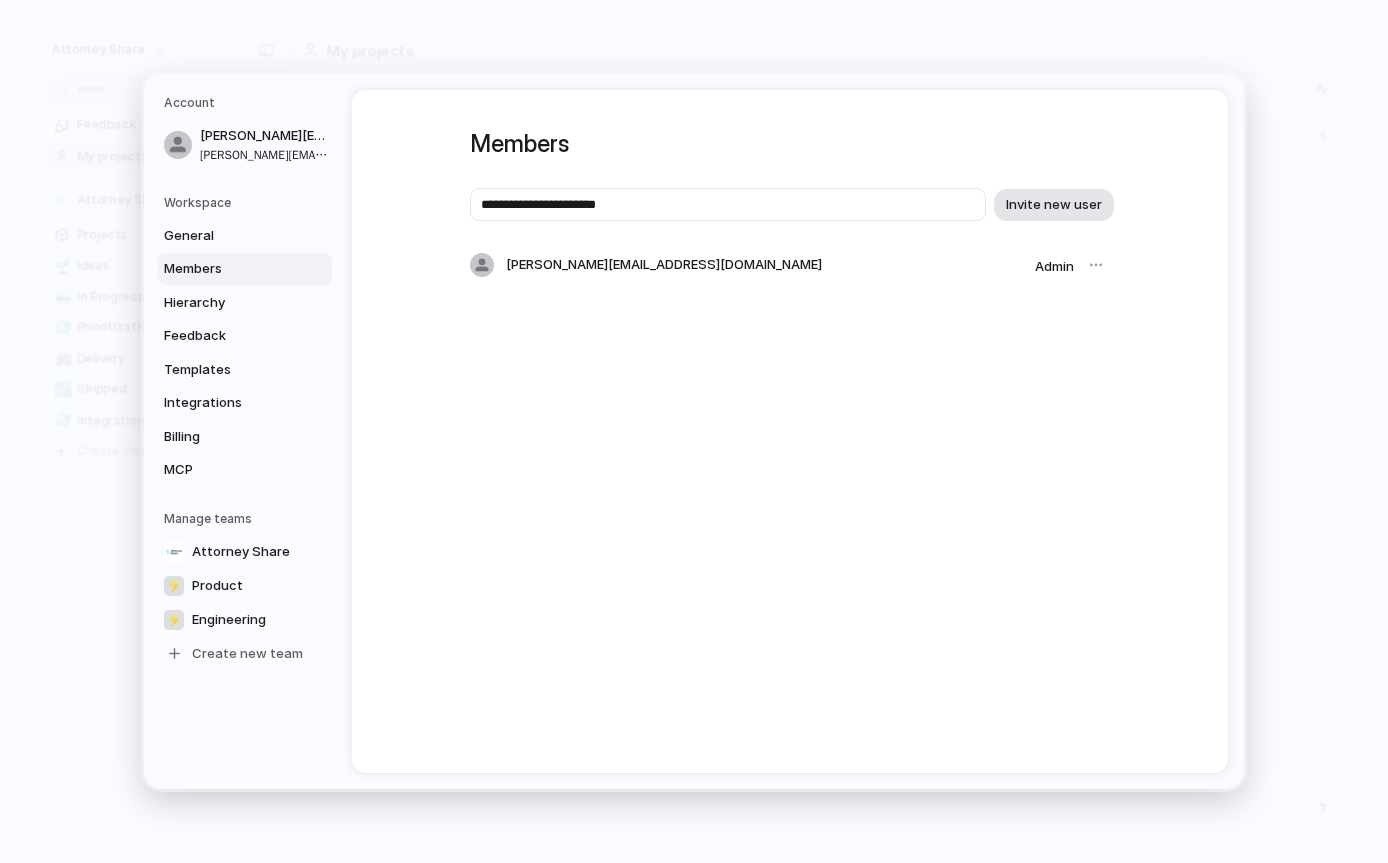 click on "Invite new user" at bounding box center (1054, 205) 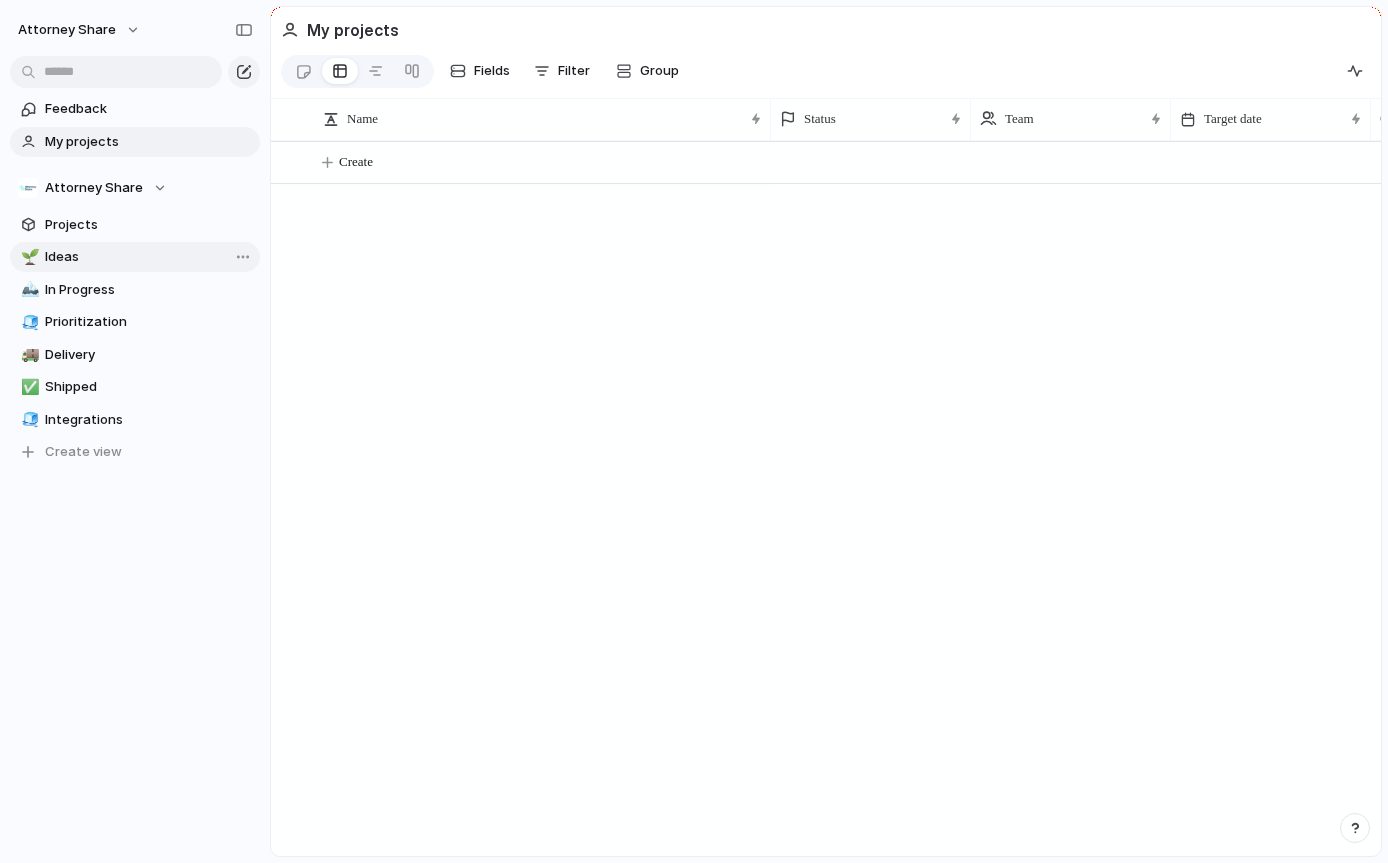 click on "Ideas" at bounding box center (149, 257) 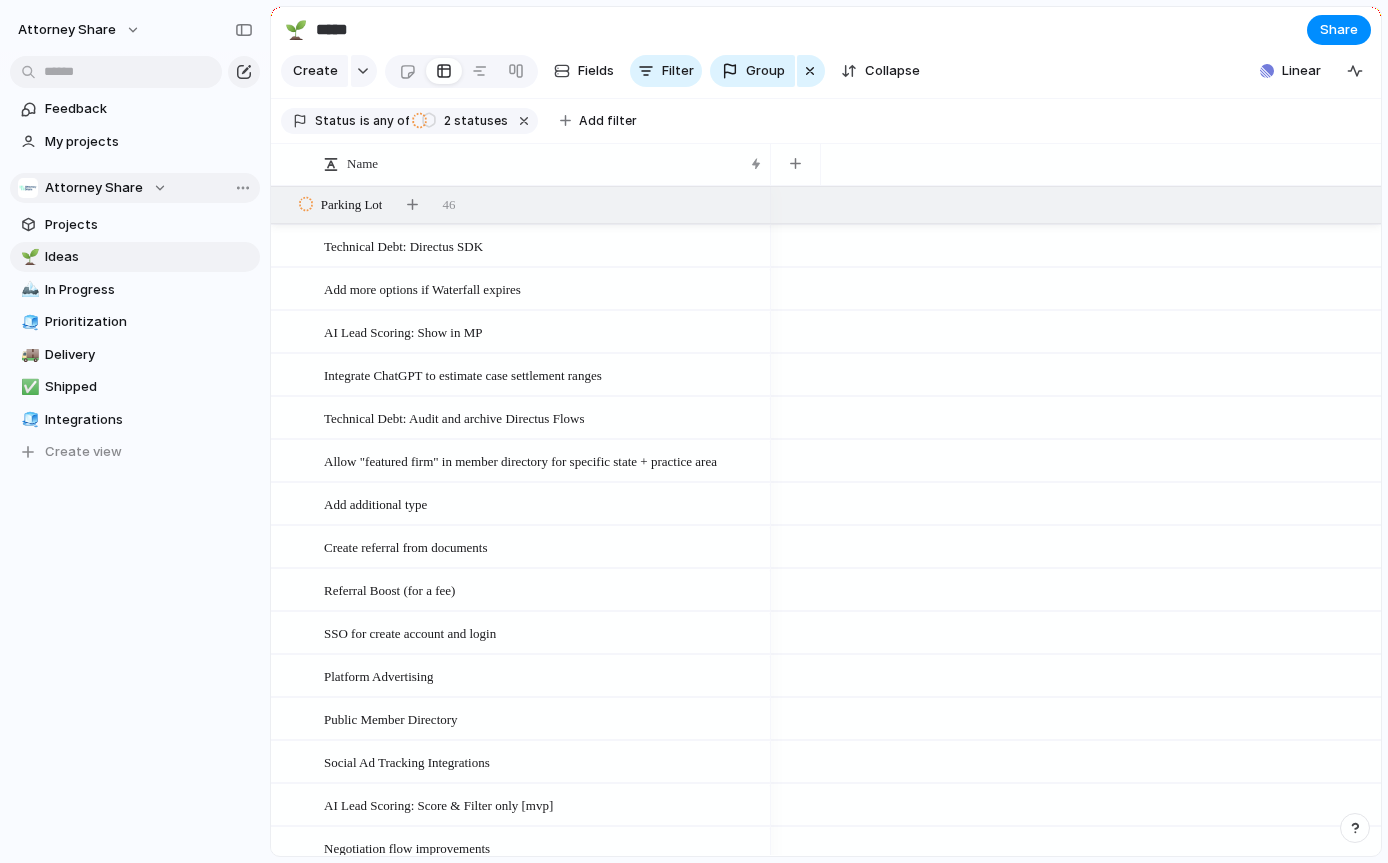 click on "Attorney Share" at bounding box center [135, 188] 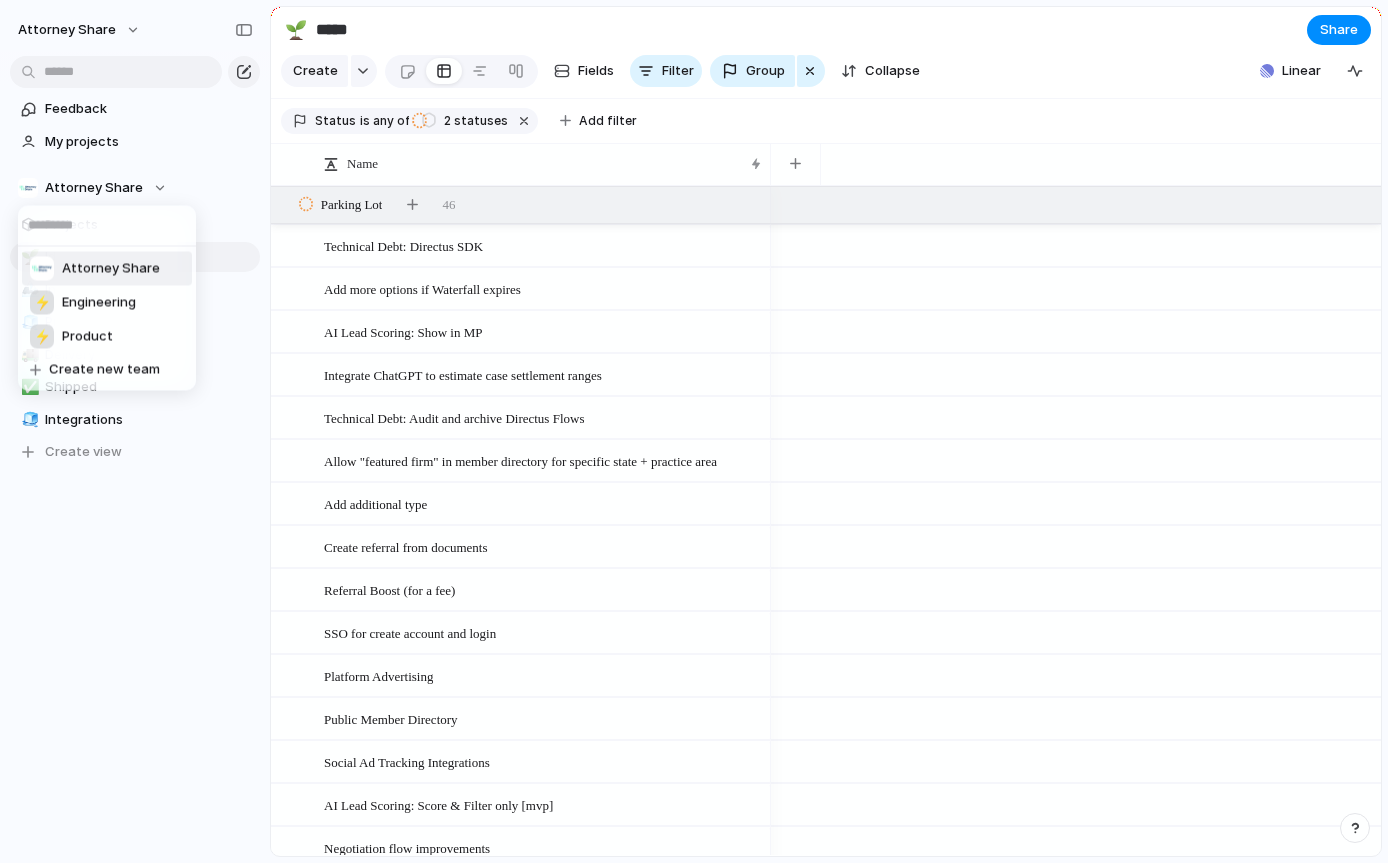 click on "Attorney Share   ⚡ Engineering   ⚡ Product   Create new team" at bounding box center [694, 431] 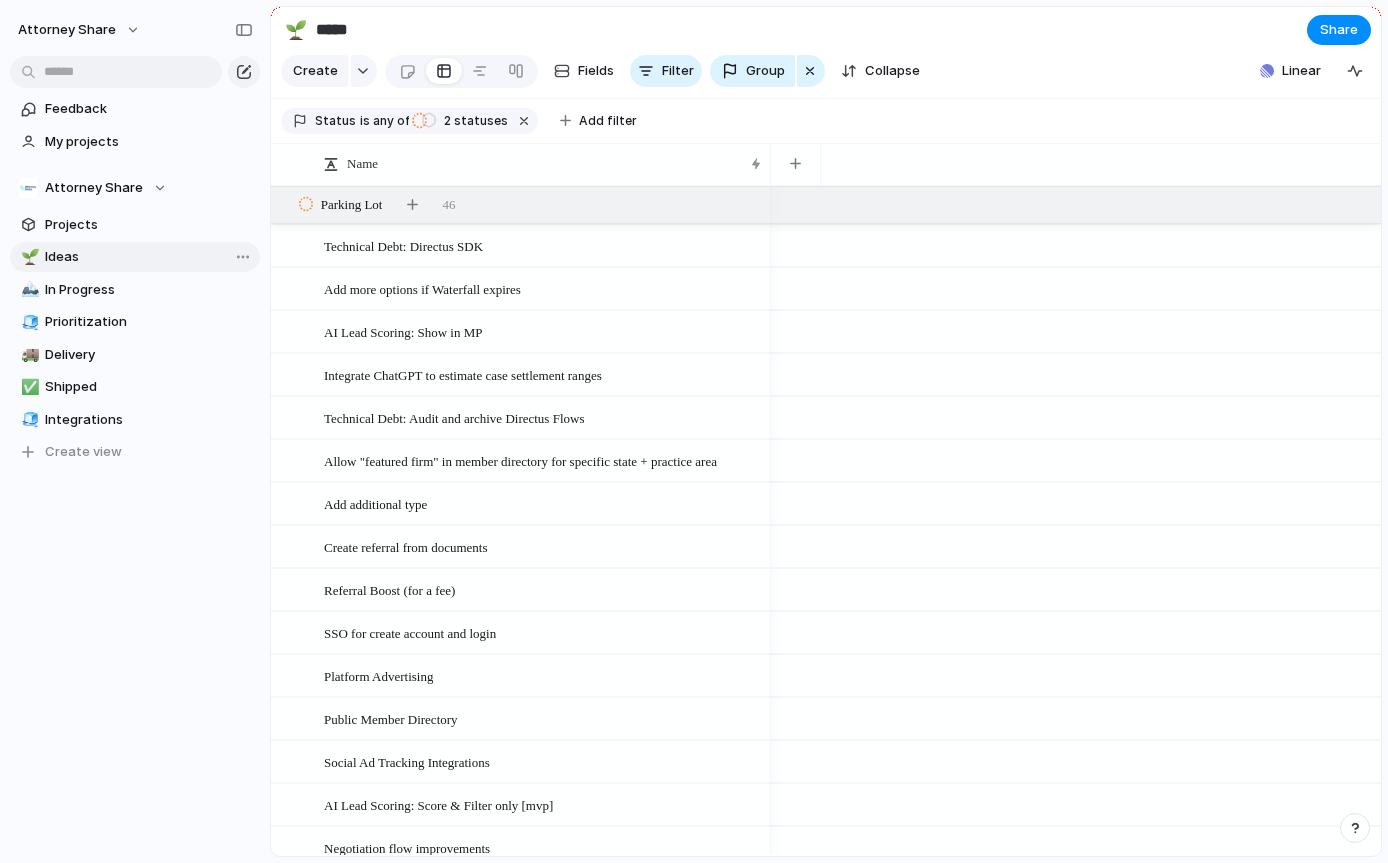 click on "🌱 Ideas" at bounding box center (135, 257) 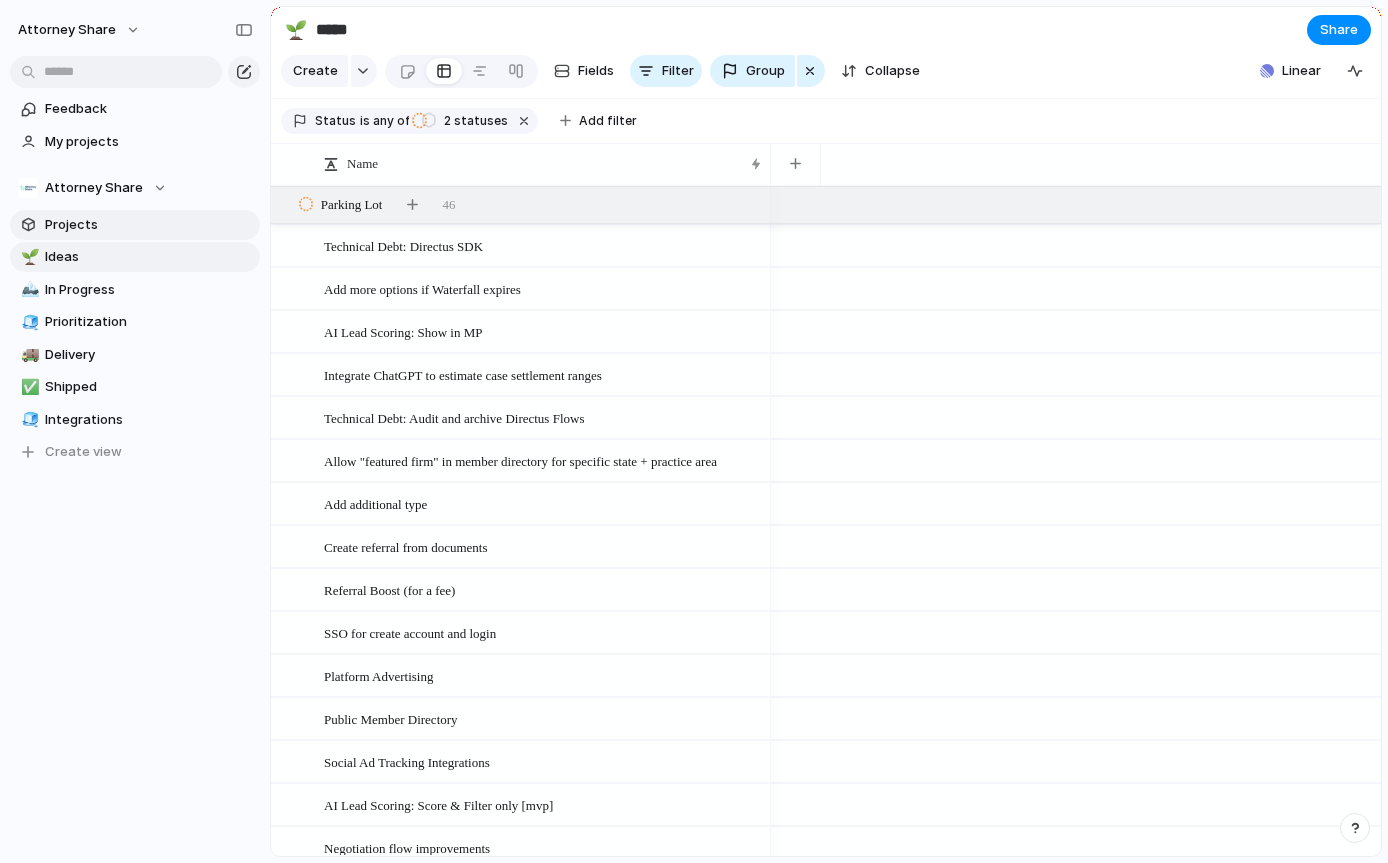 click on "Projects" at bounding box center [149, 225] 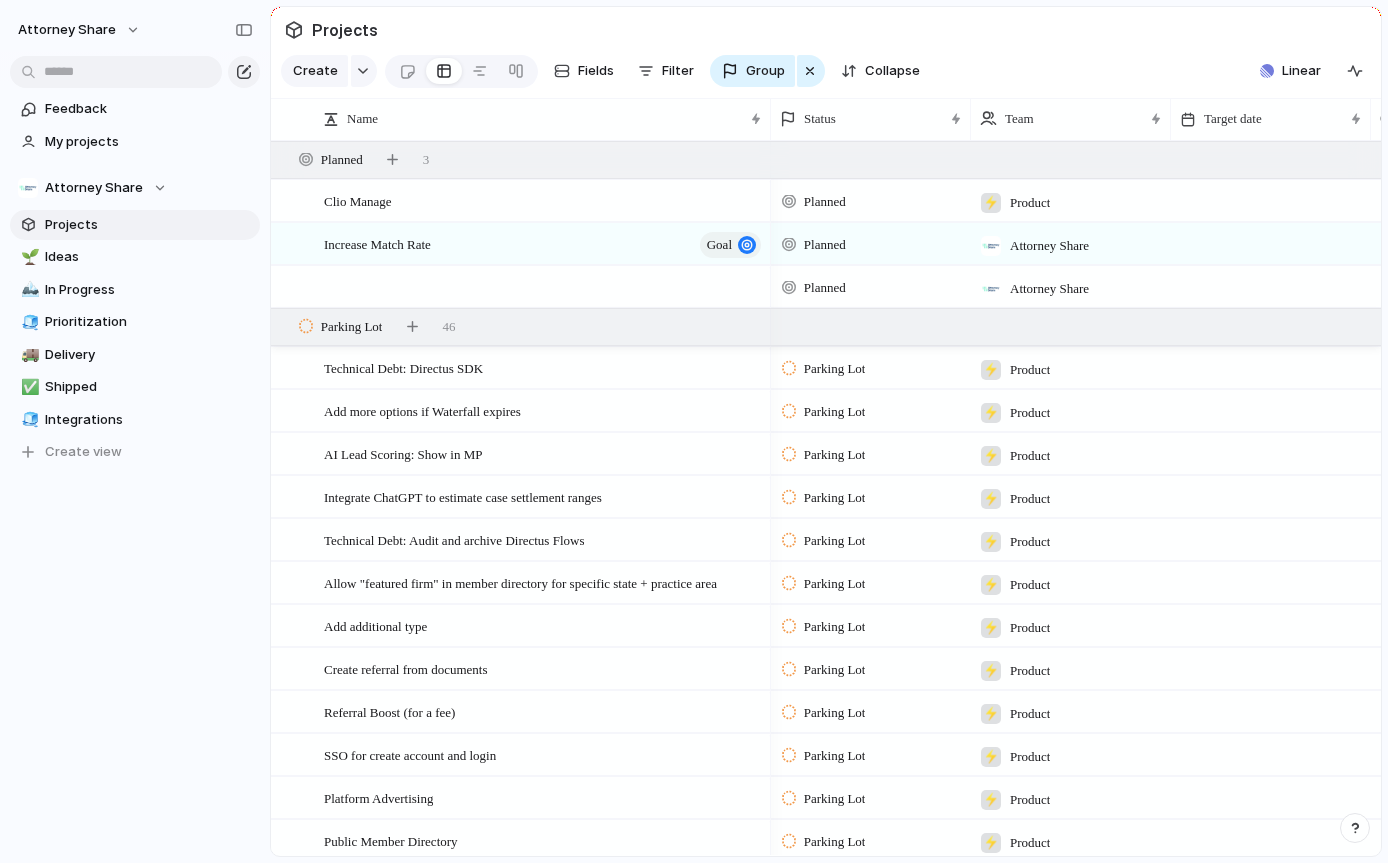 scroll, scrollTop: 62, scrollLeft: 0, axis: vertical 